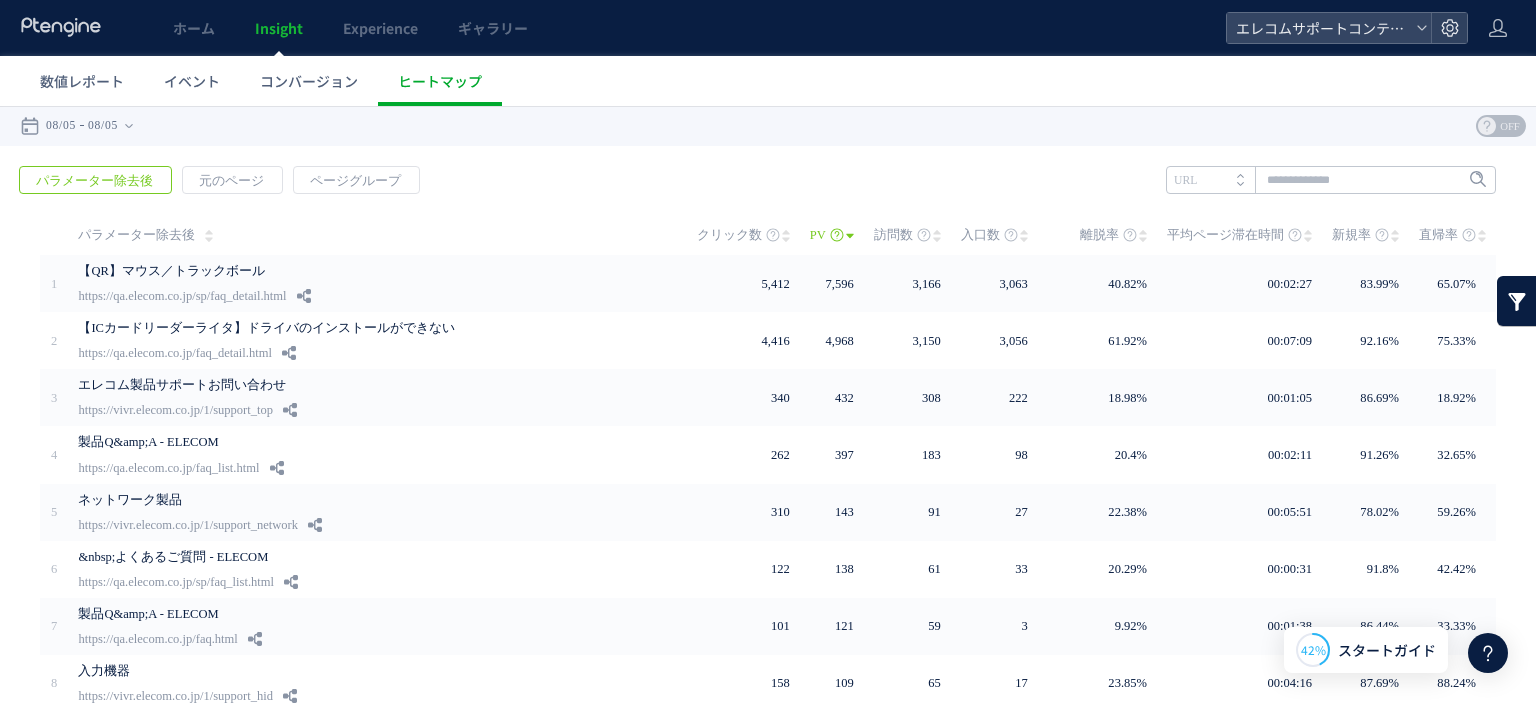 scroll, scrollTop: 0, scrollLeft: 0, axis: both 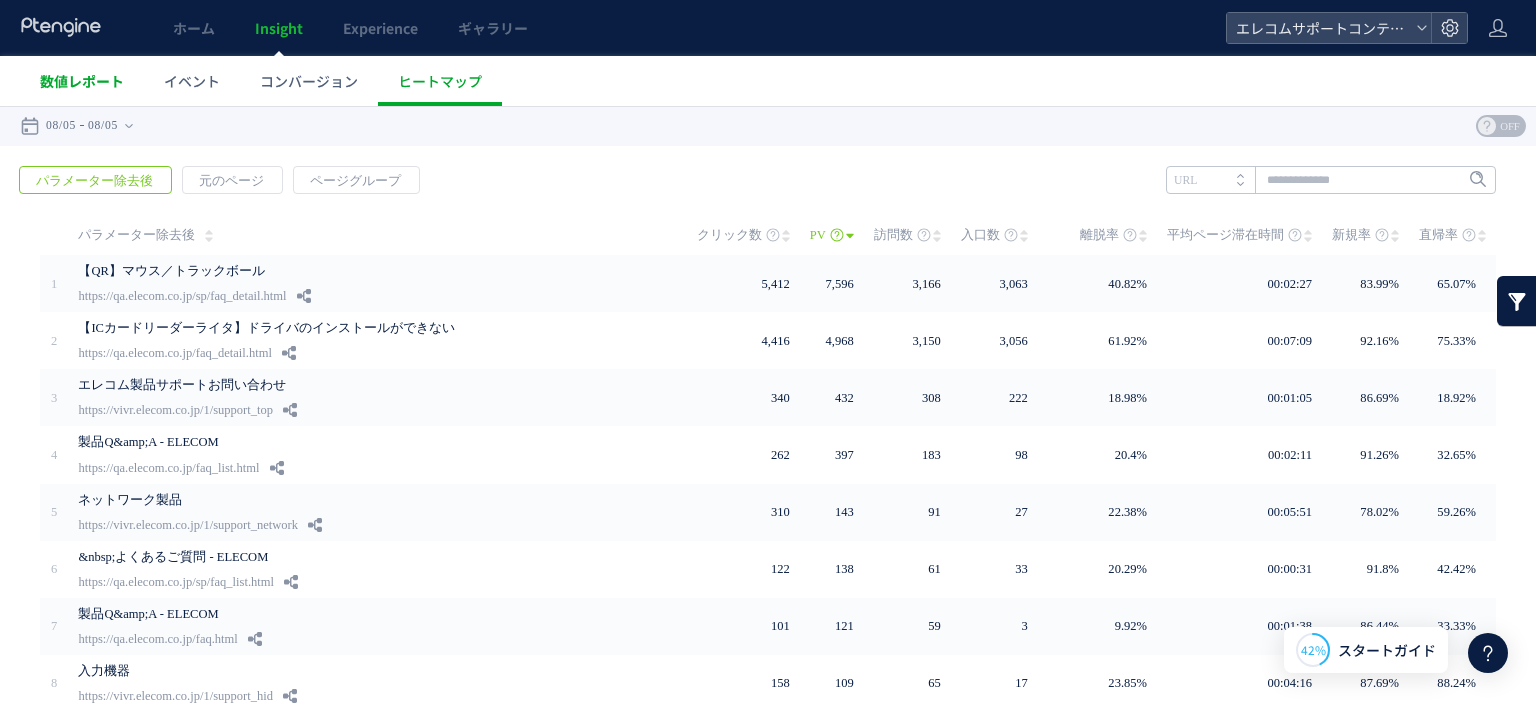 click on "数値レポート" at bounding box center [82, 81] 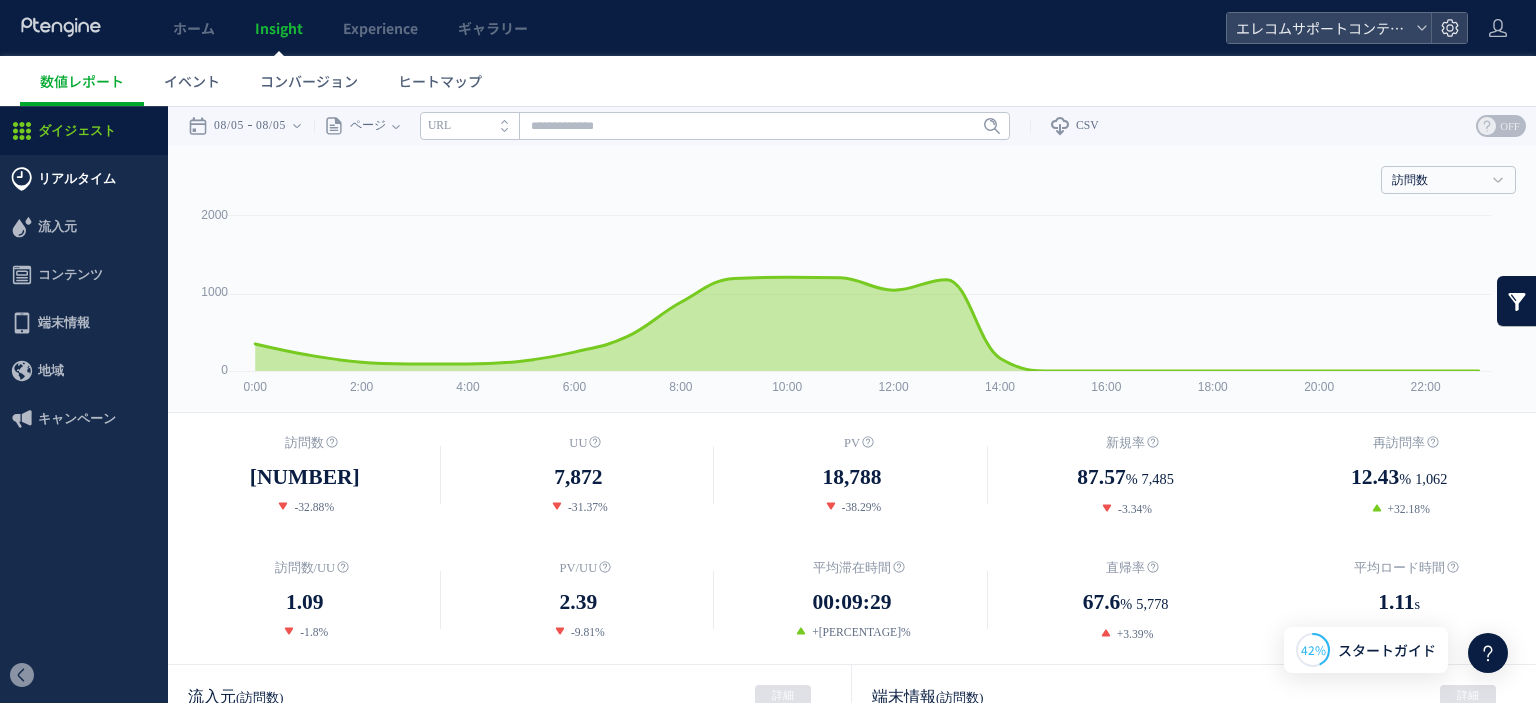 click on "リアルタイム" at bounding box center [84, 179] 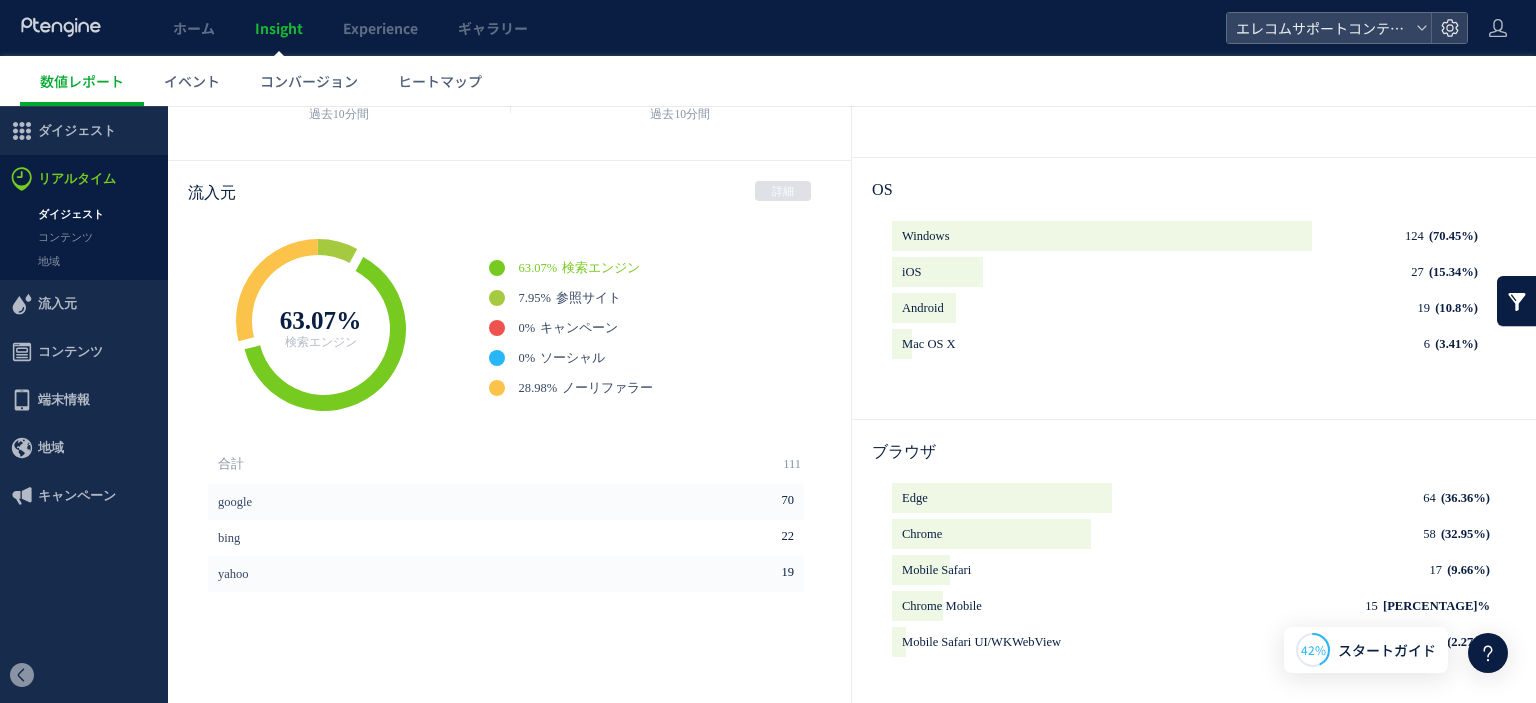 scroll, scrollTop: 293, scrollLeft: 0, axis: vertical 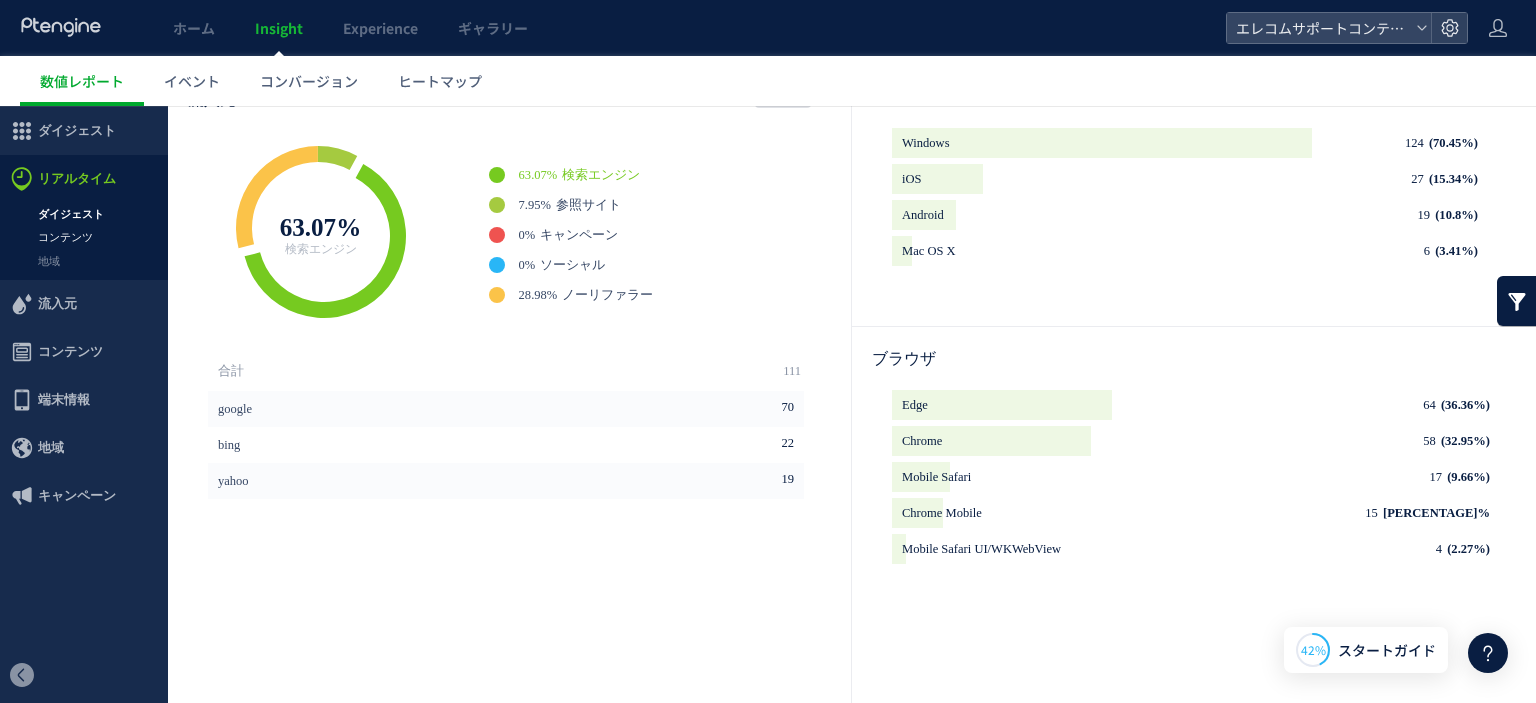 click on "コンテンツ" at bounding box center (84, 237) 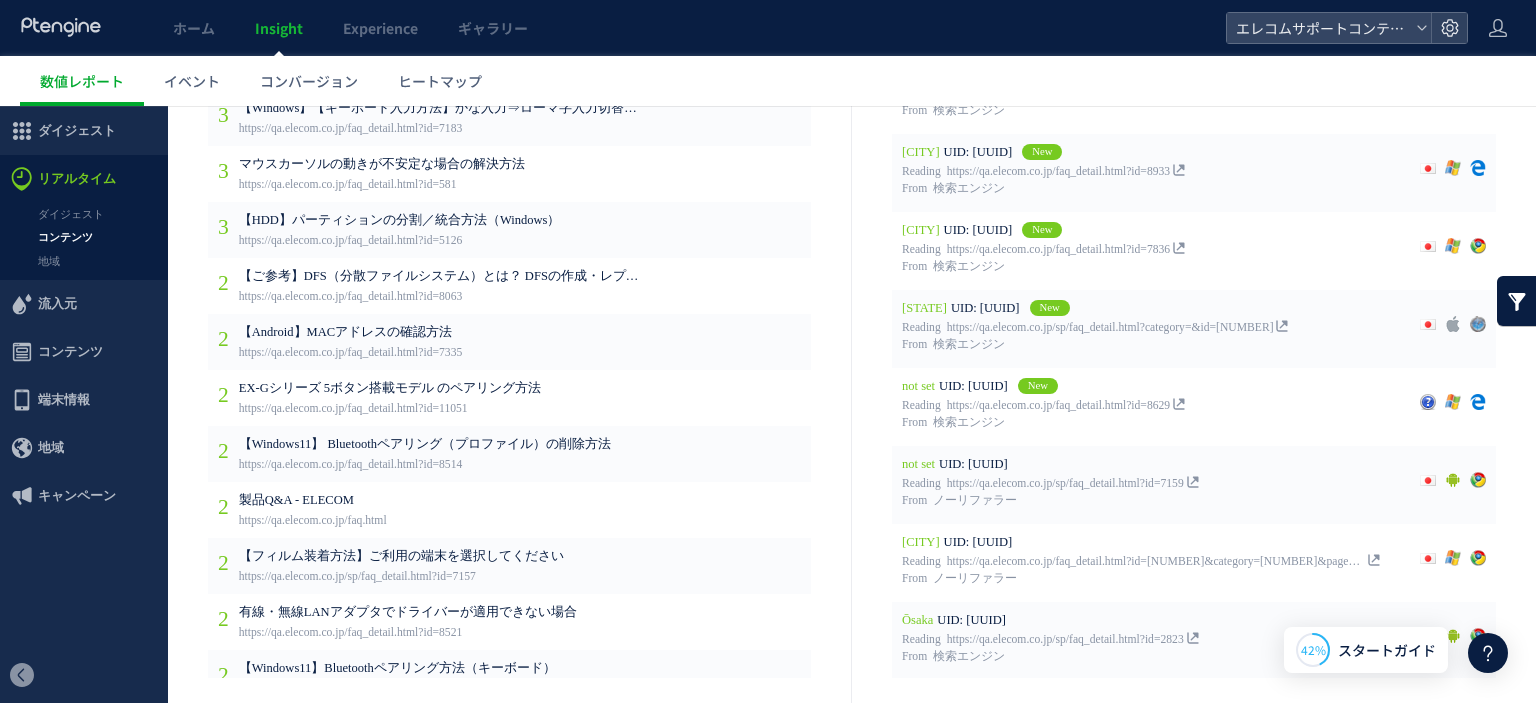 scroll, scrollTop: 0, scrollLeft: 0, axis: both 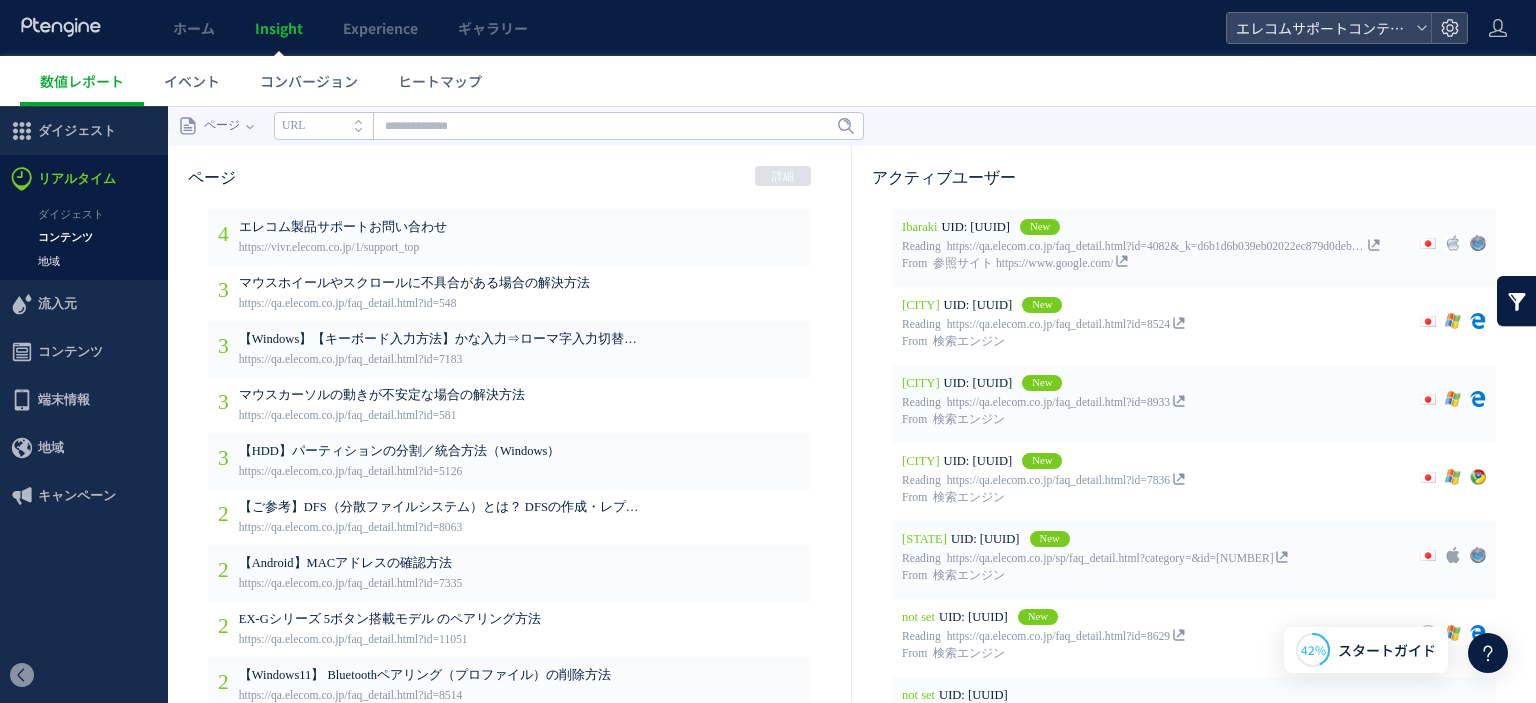 click on "地域" at bounding box center (84, 261) 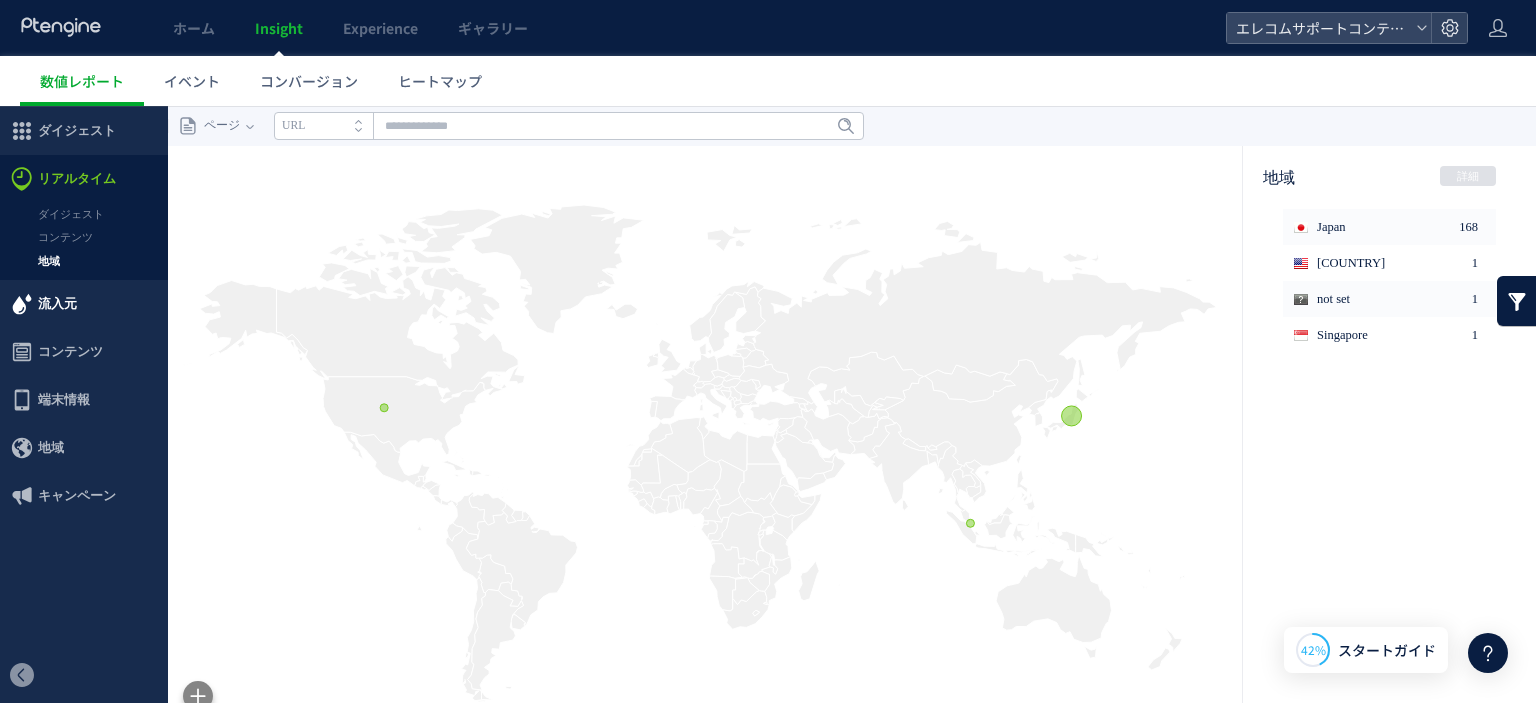 click on "流入元" at bounding box center [57, 304] 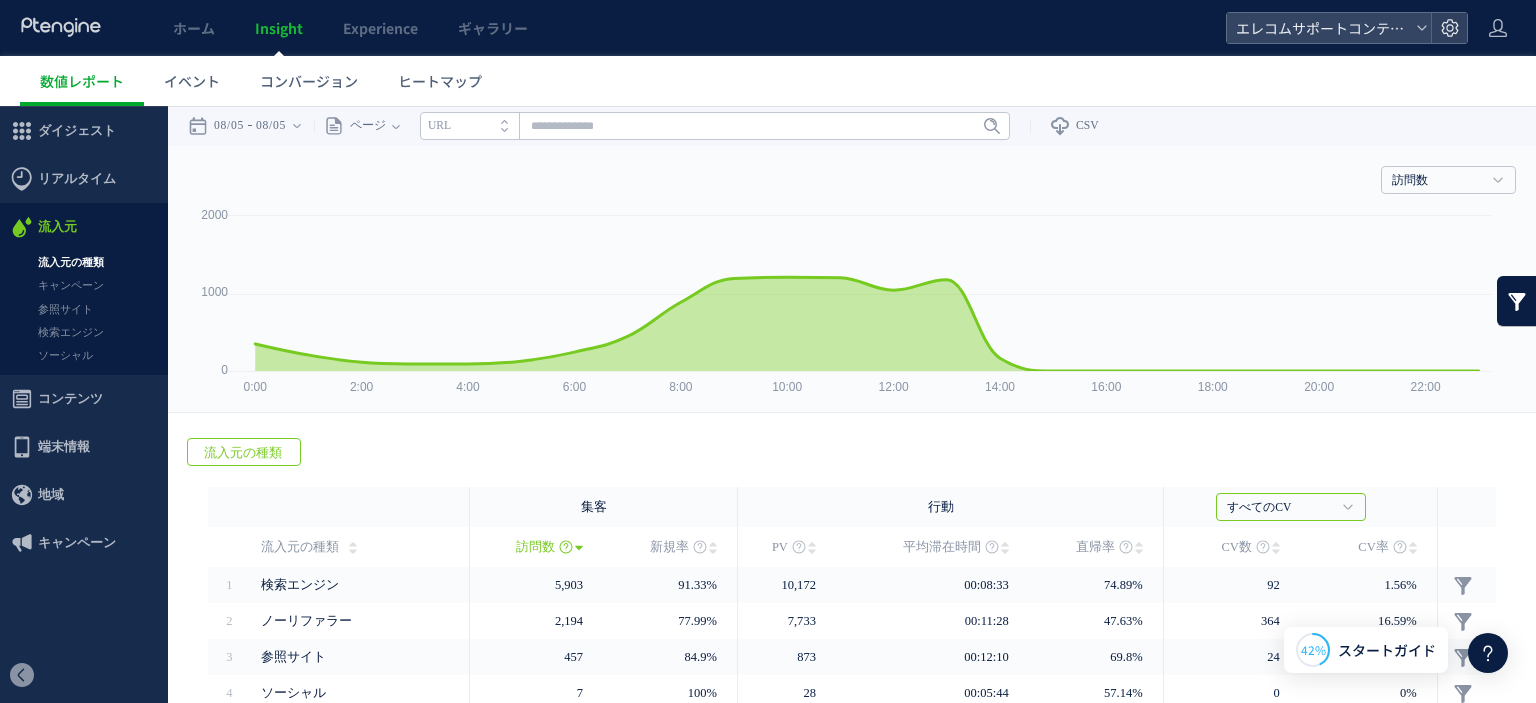 click on "流入元の種類" at bounding box center [84, 262] 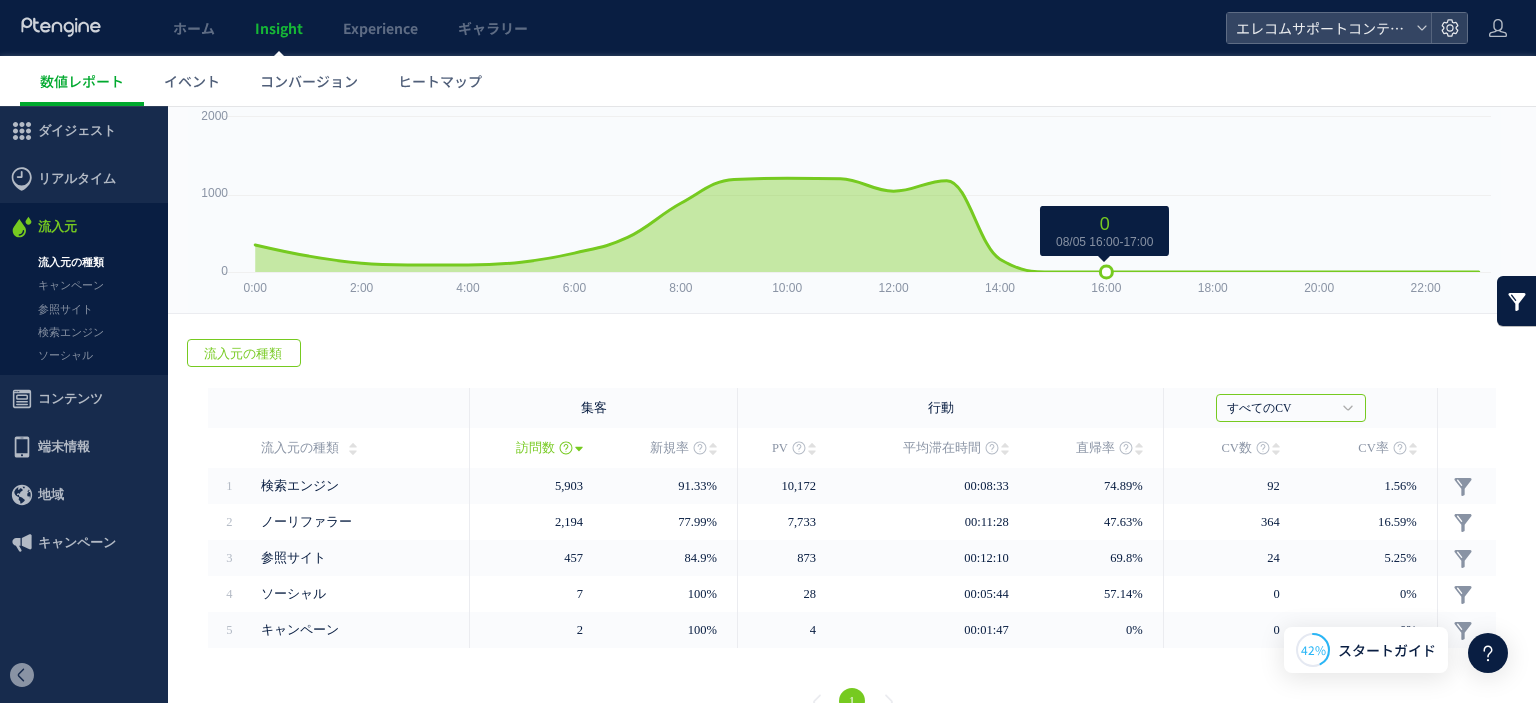 scroll, scrollTop: 135, scrollLeft: 0, axis: vertical 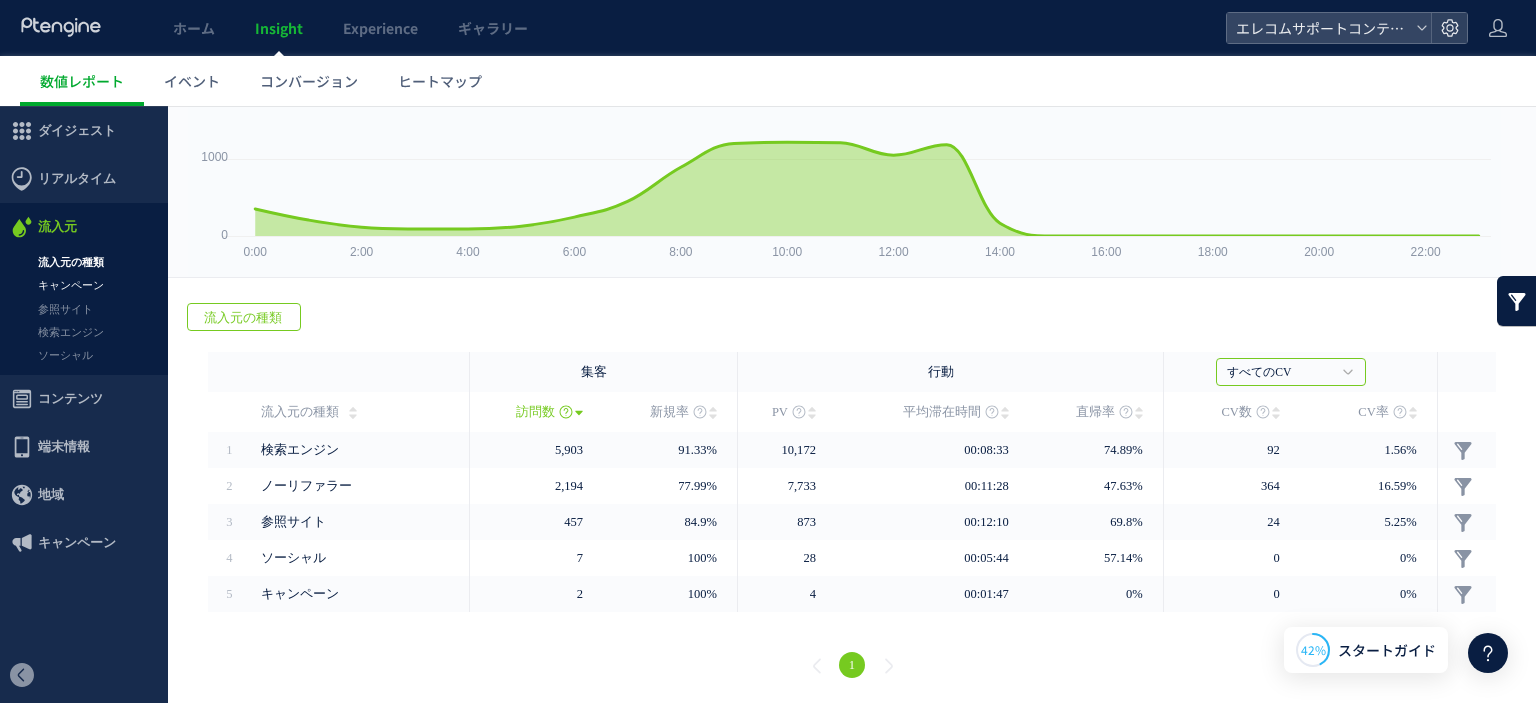 click on "キャンペーン" at bounding box center (84, 285) 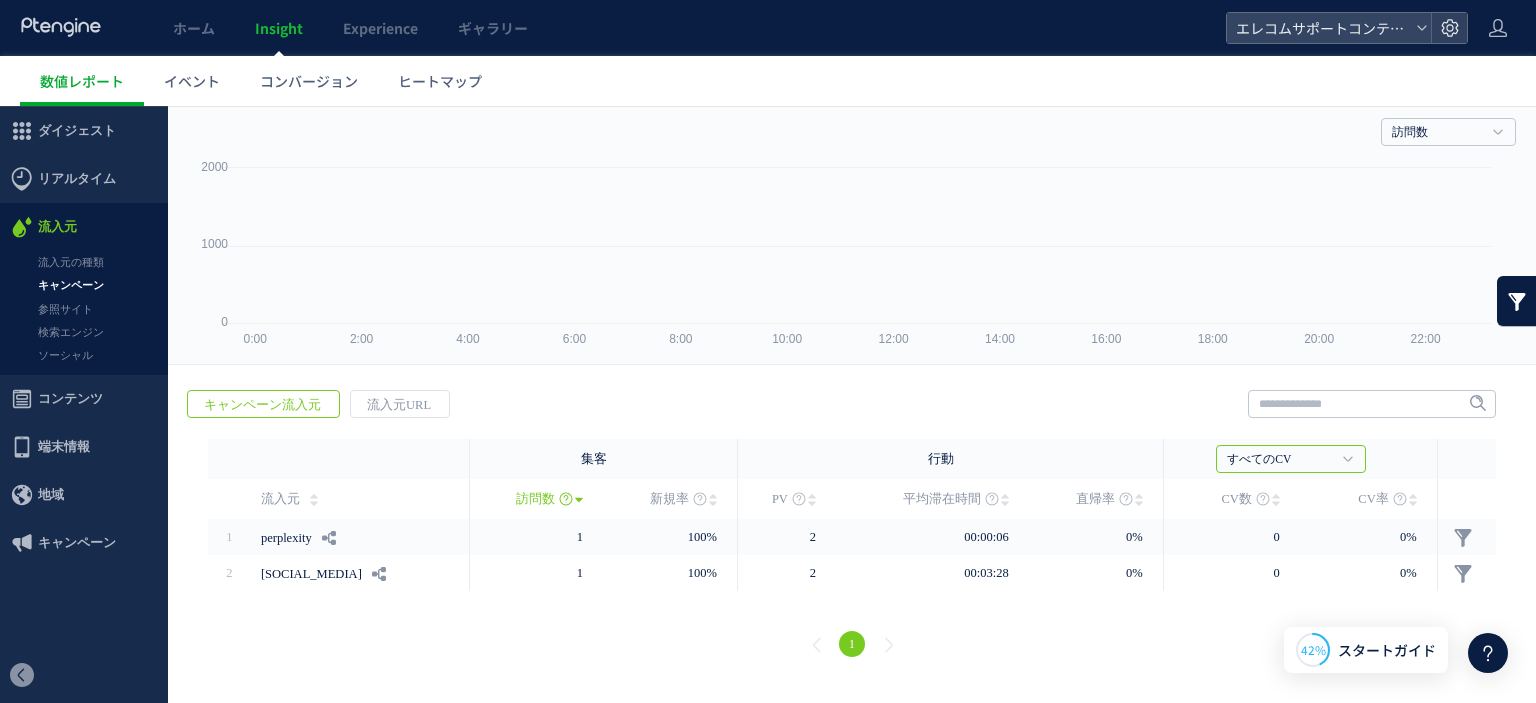 scroll, scrollTop: 0, scrollLeft: 0, axis: both 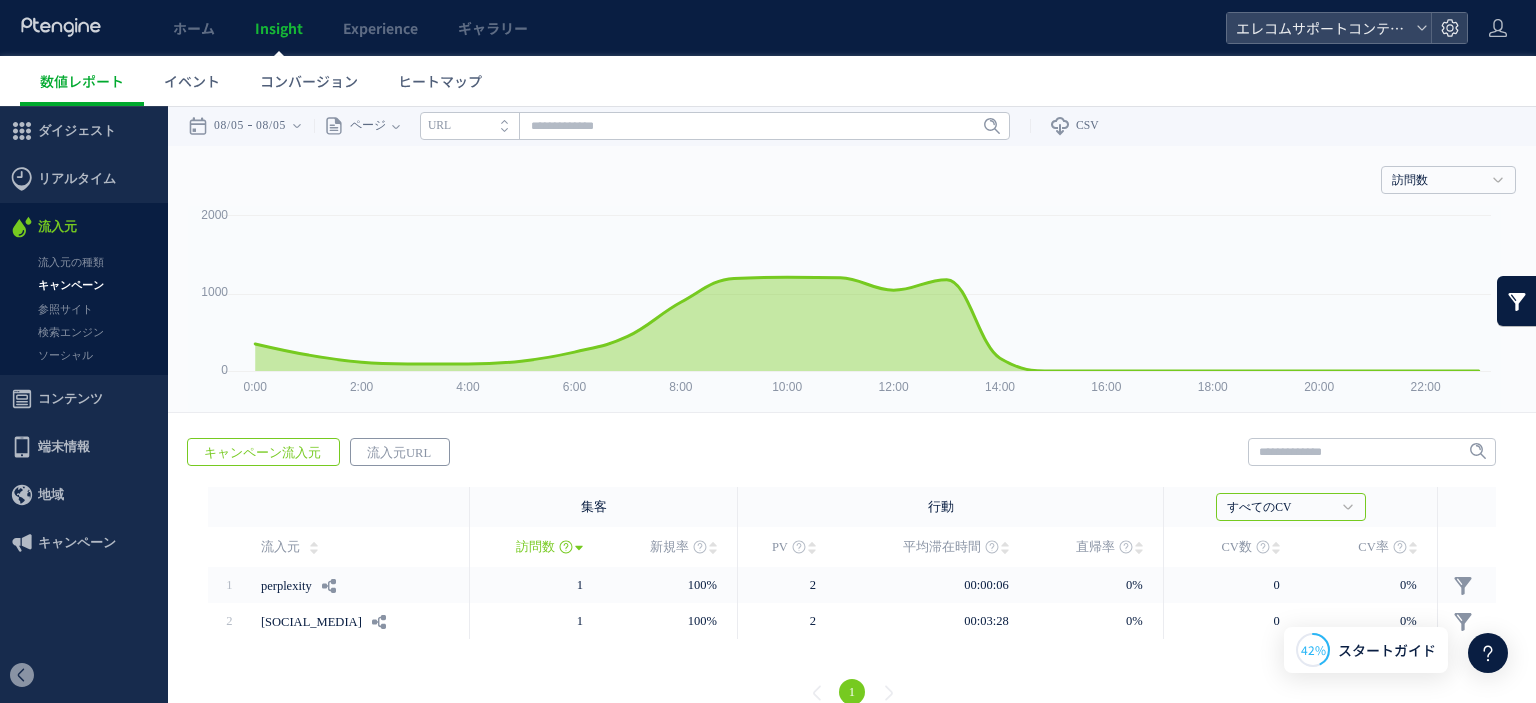 click on "流入元URL" at bounding box center [399, 453] 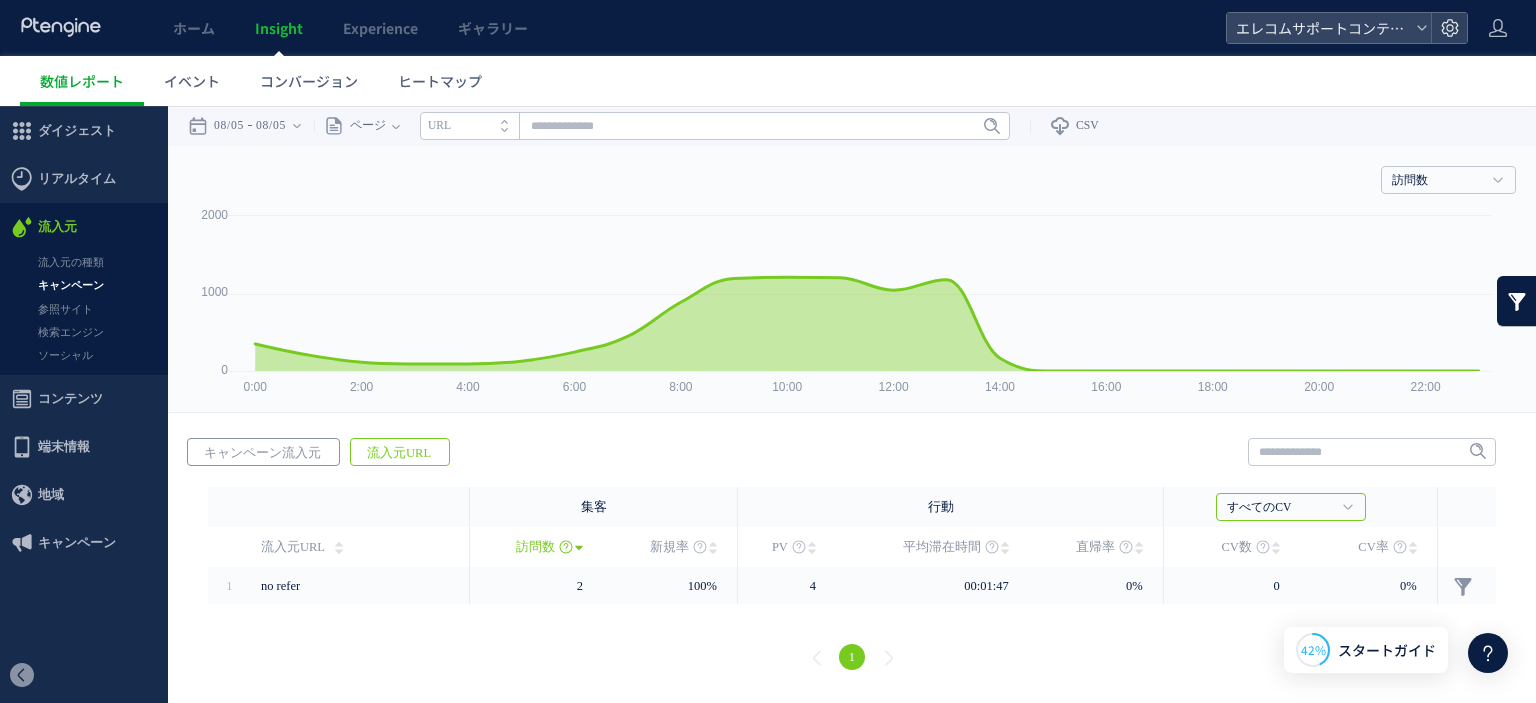 click on "キャンペーン流入元" at bounding box center (262, 453) 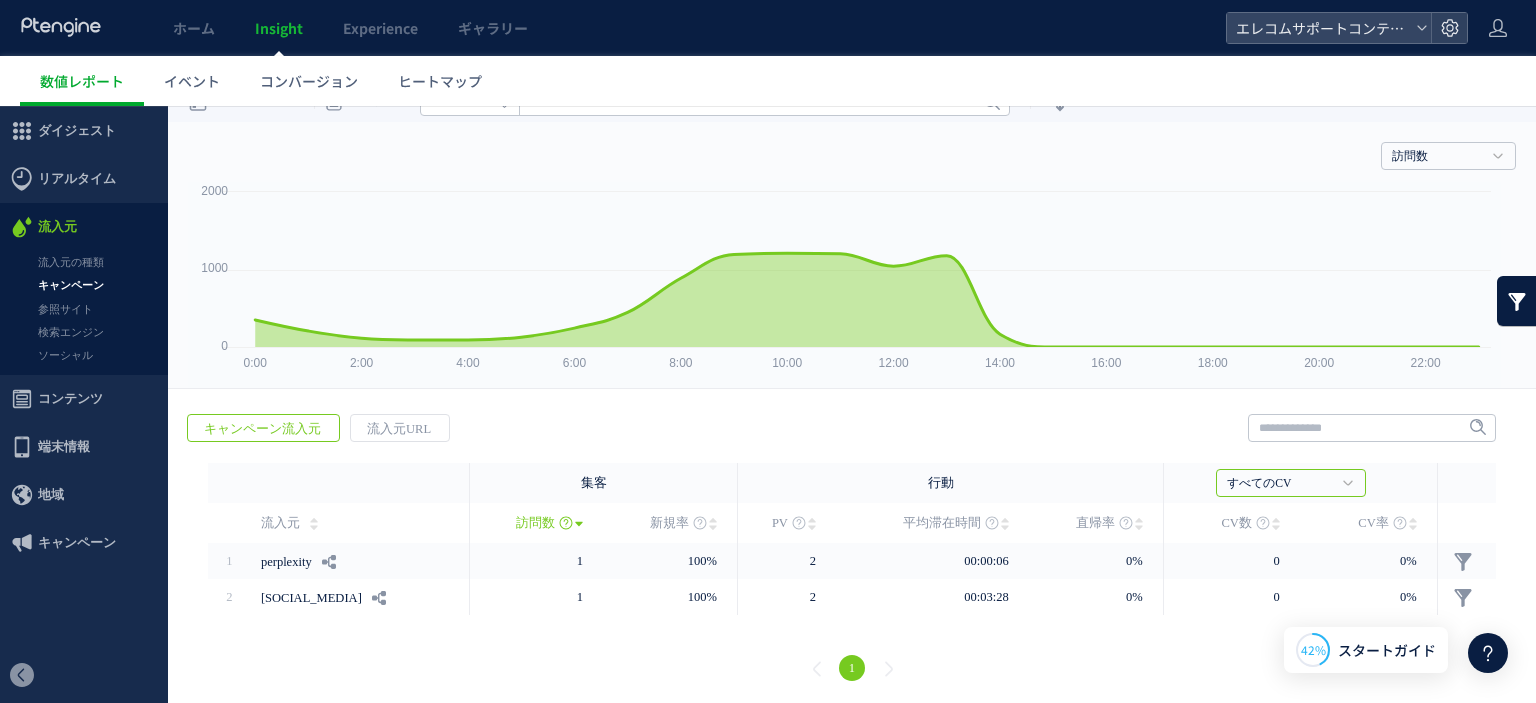 scroll, scrollTop: 48, scrollLeft: 0, axis: vertical 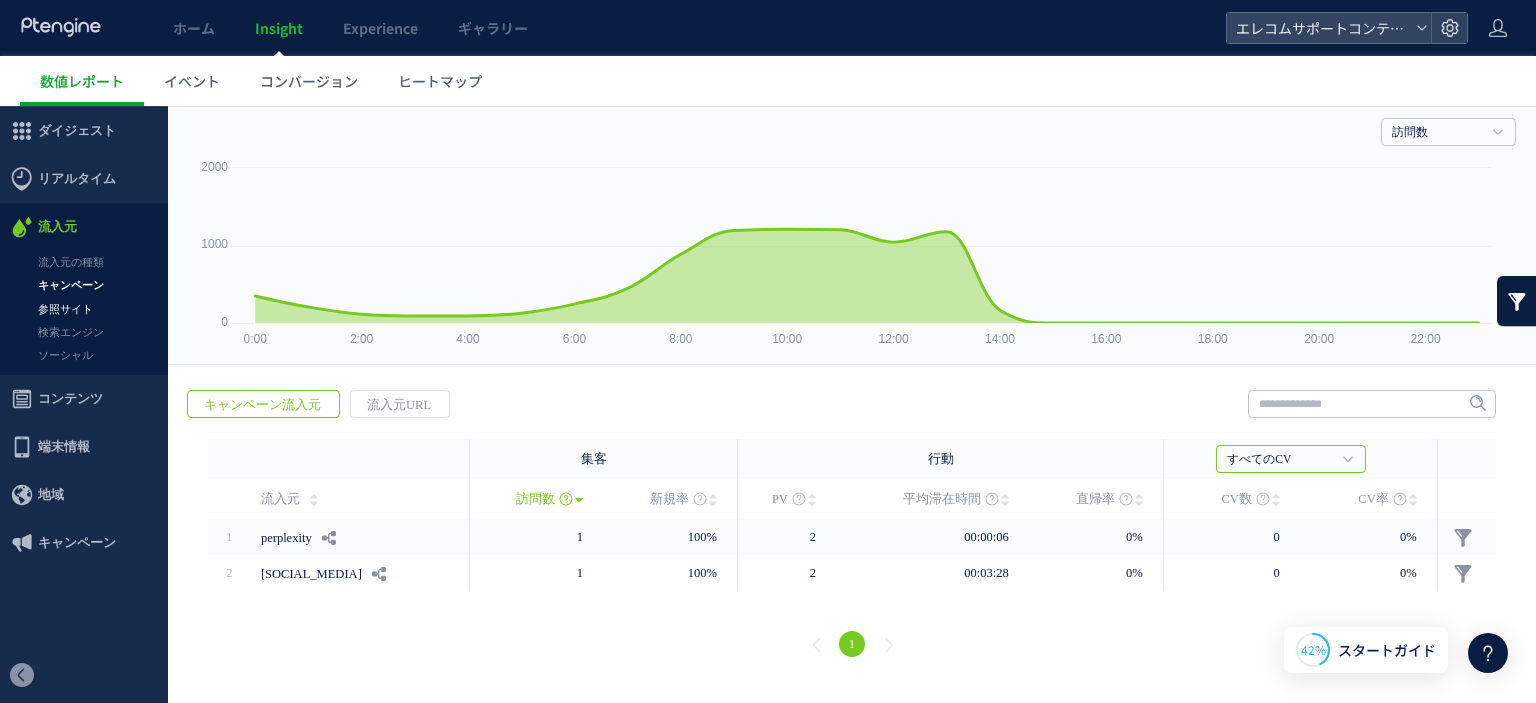 click on "参照サイト" at bounding box center (84, 309) 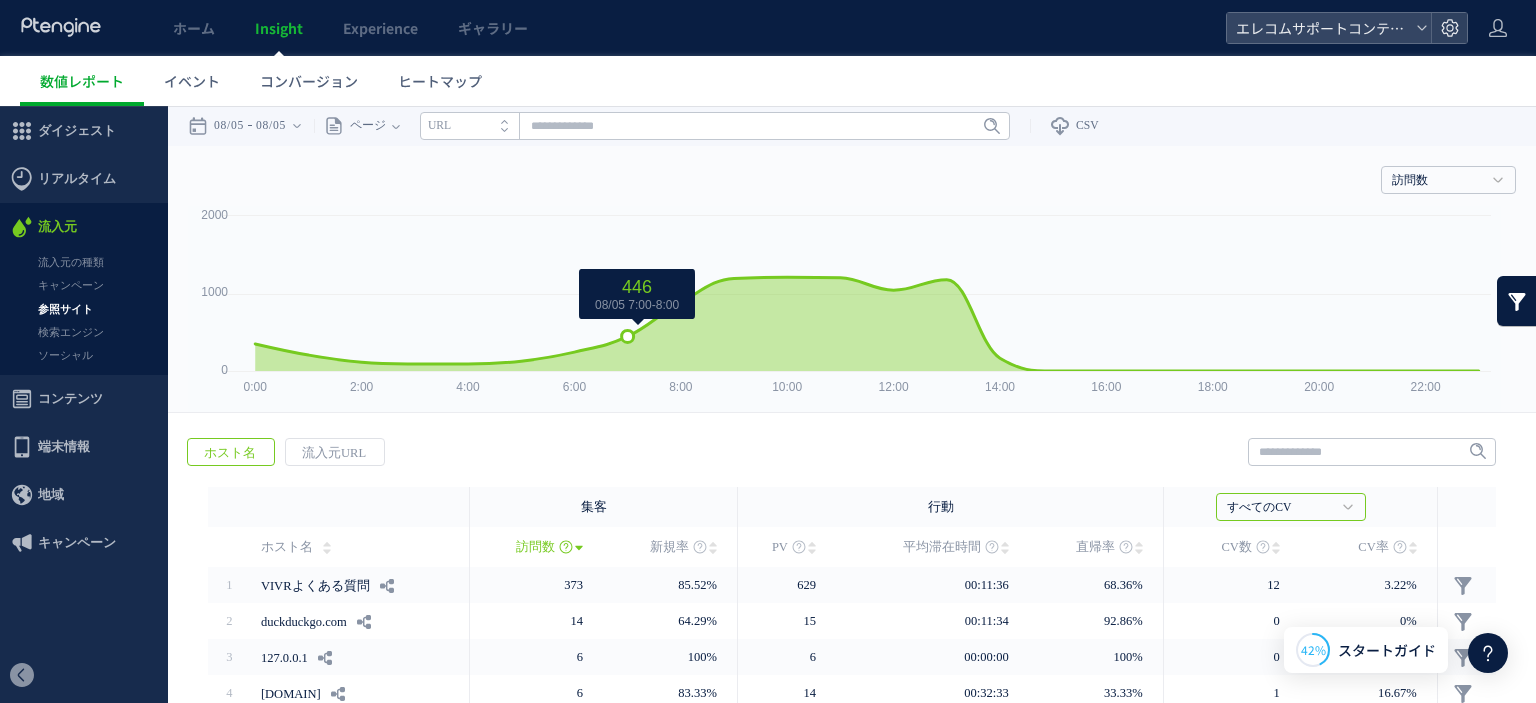 scroll, scrollTop: 200, scrollLeft: 0, axis: vertical 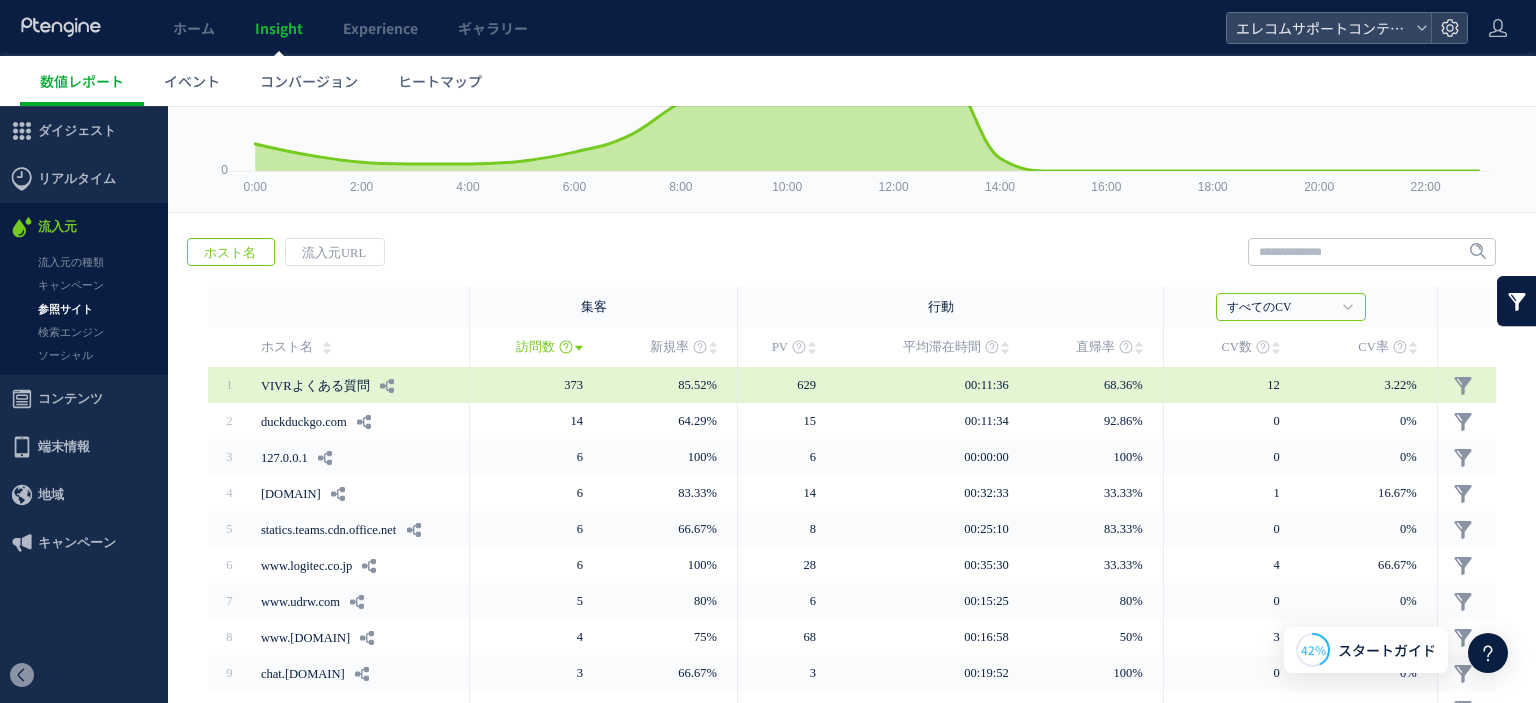 click on "12" at bounding box center [1232, 385] 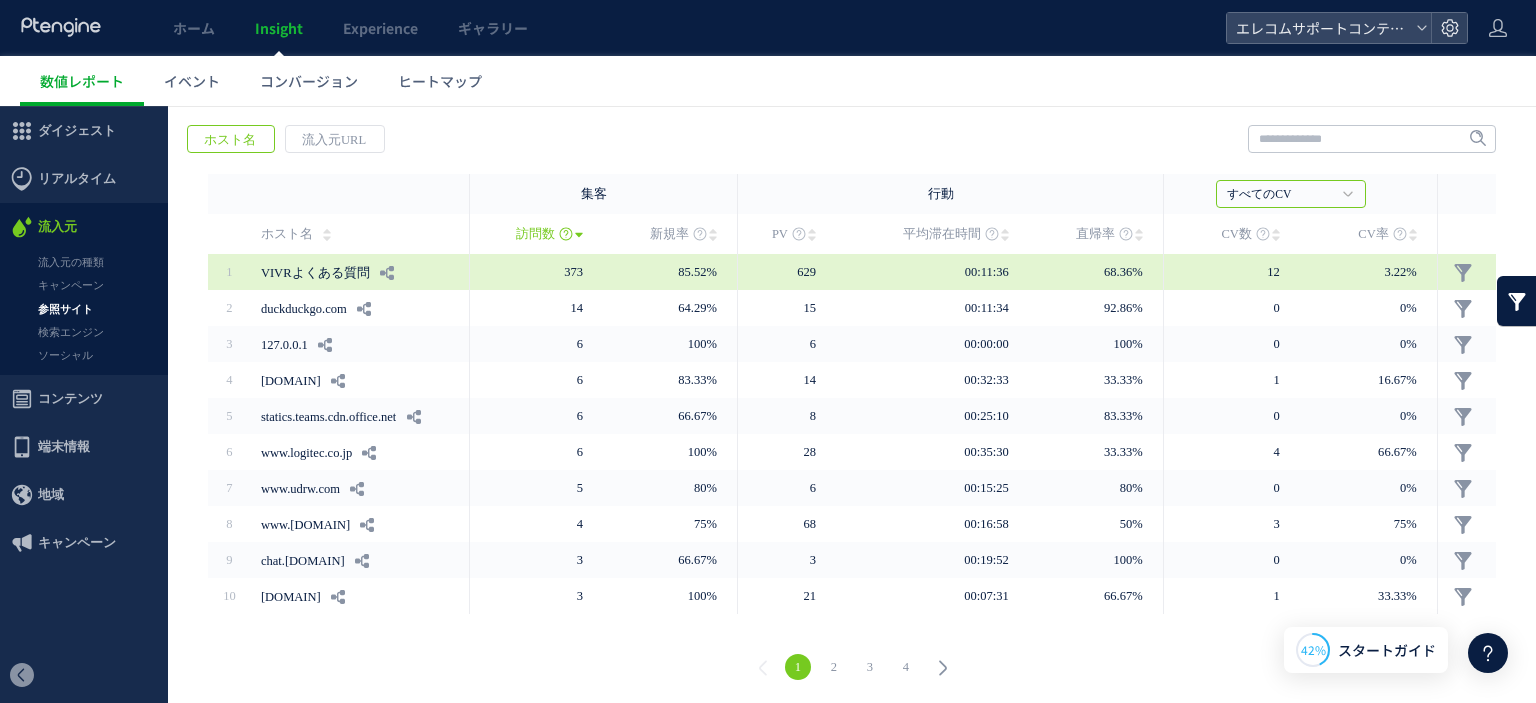scroll, scrollTop: 315, scrollLeft: 0, axis: vertical 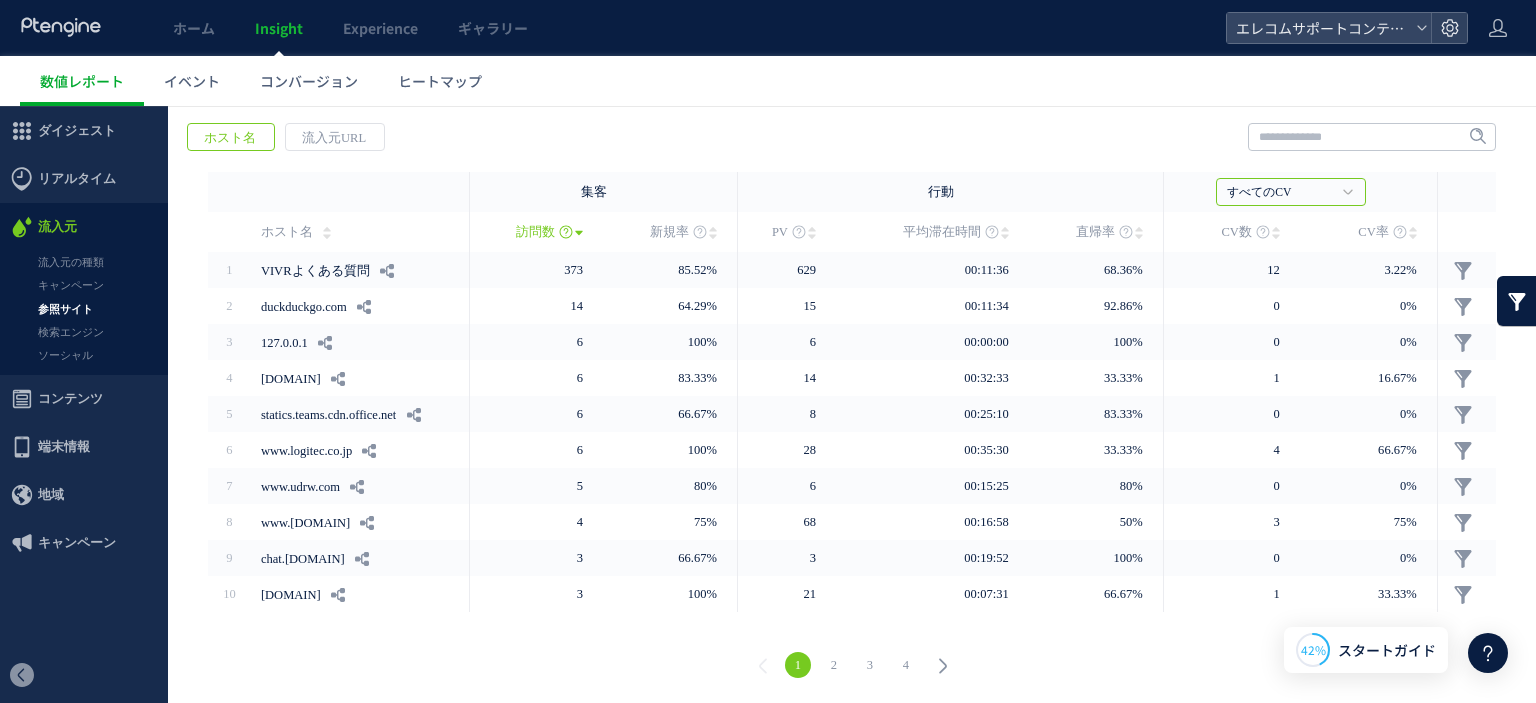 click on "2" at bounding box center (834, 665) 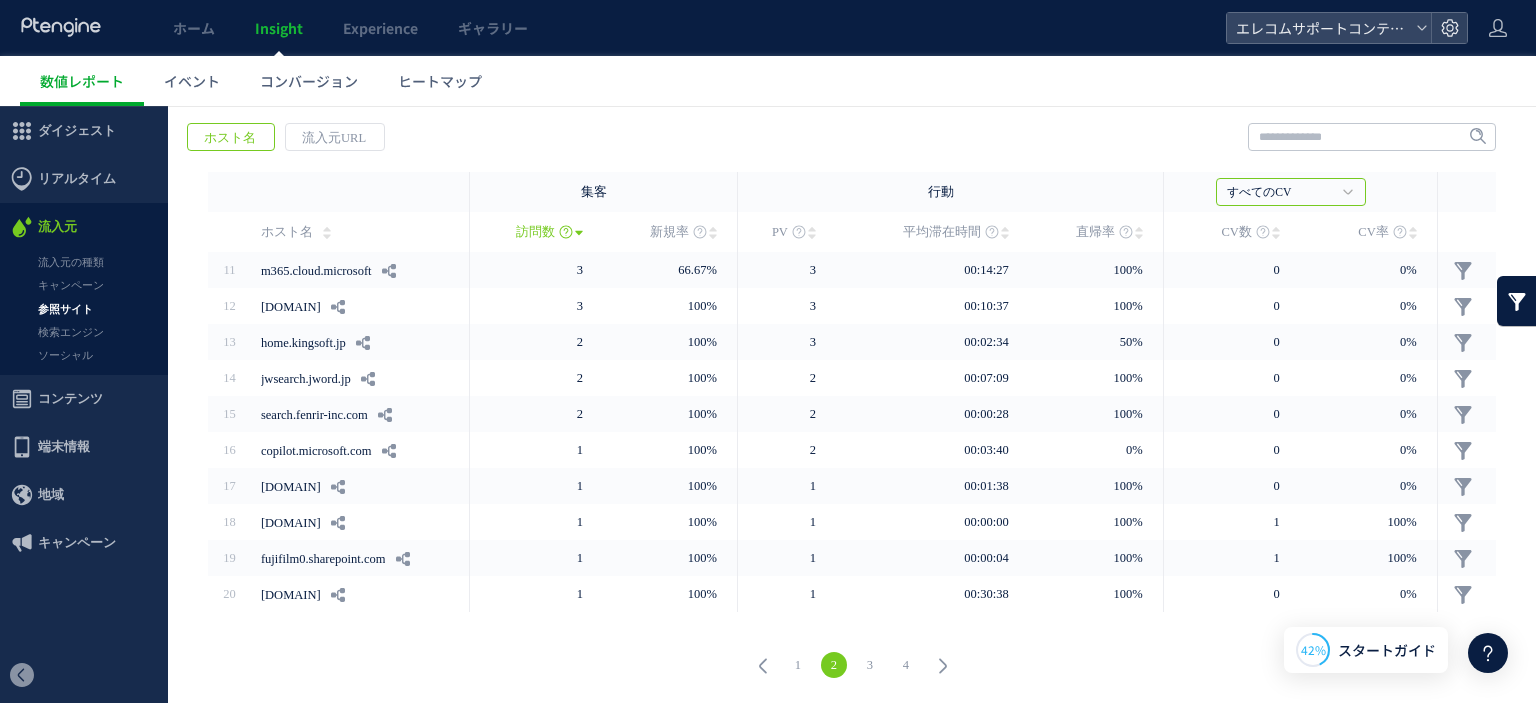 click on "3" at bounding box center (870, 665) 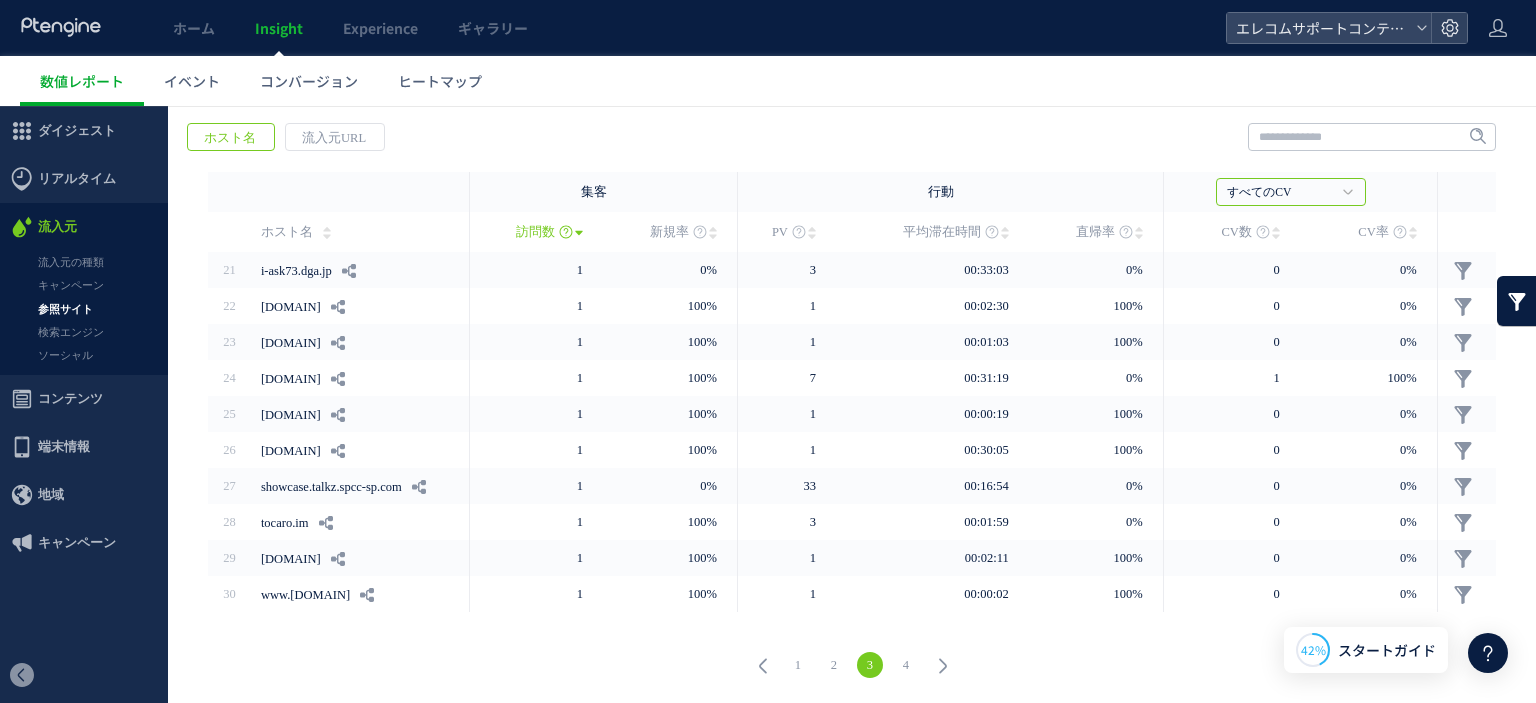 click on "4" at bounding box center (906, 665) 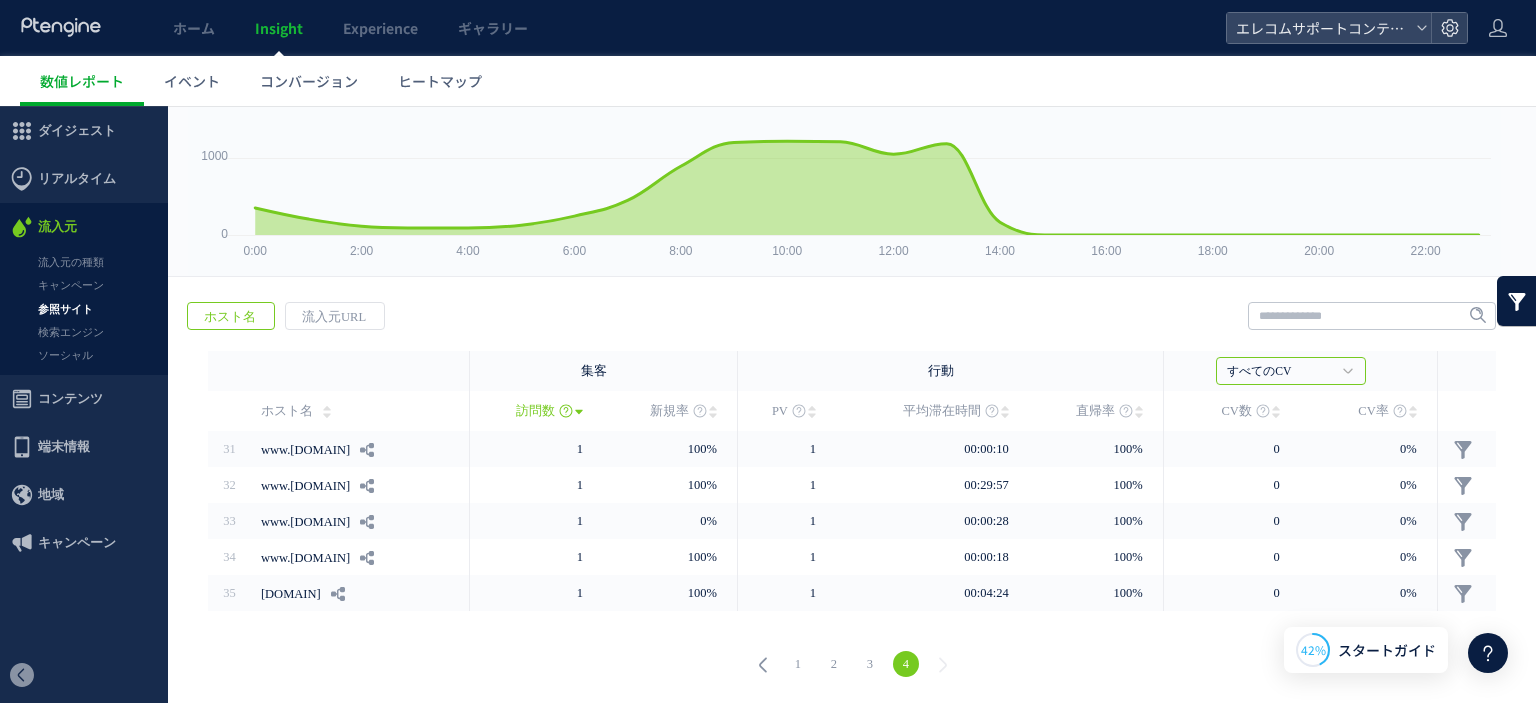 scroll, scrollTop: 135, scrollLeft: 0, axis: vertical 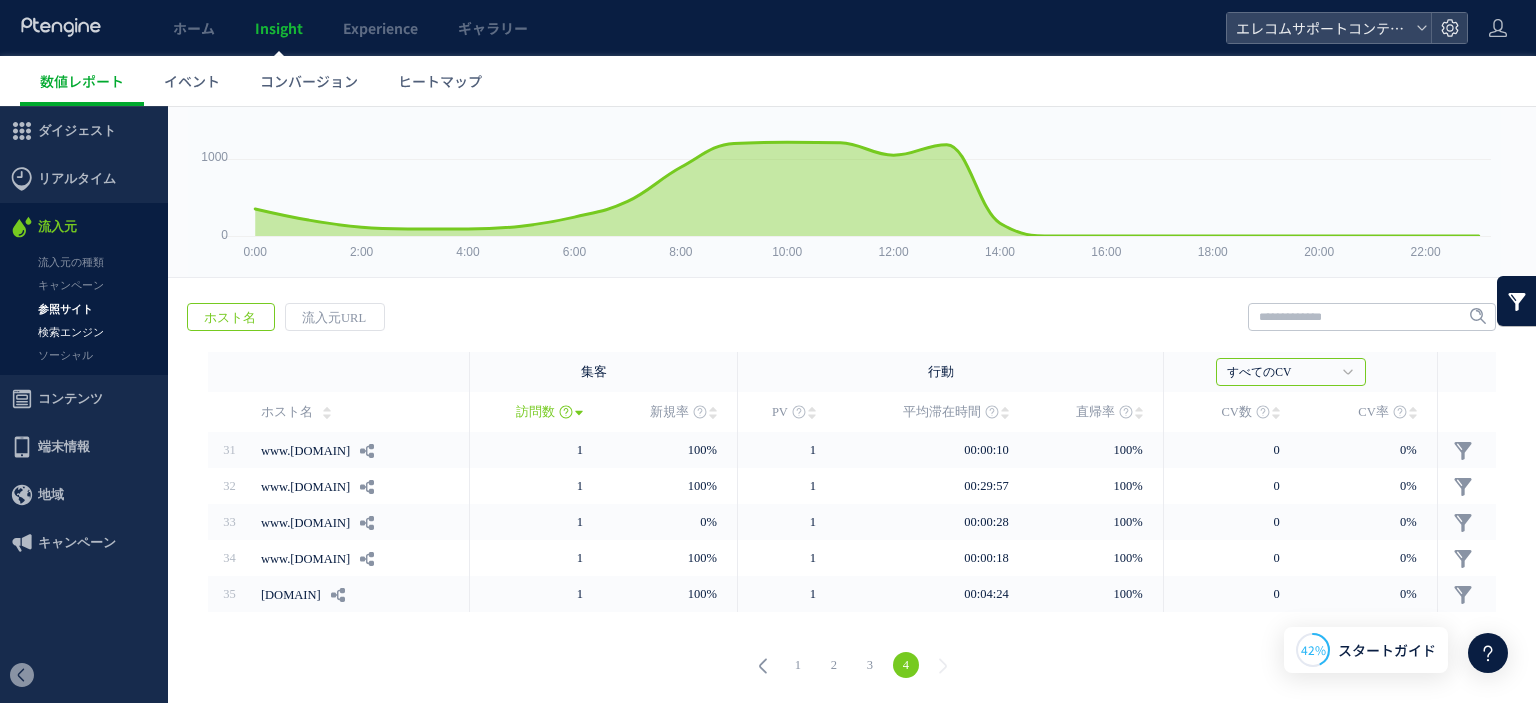 click on "検索エンジン" at bounding box center [84, 332] 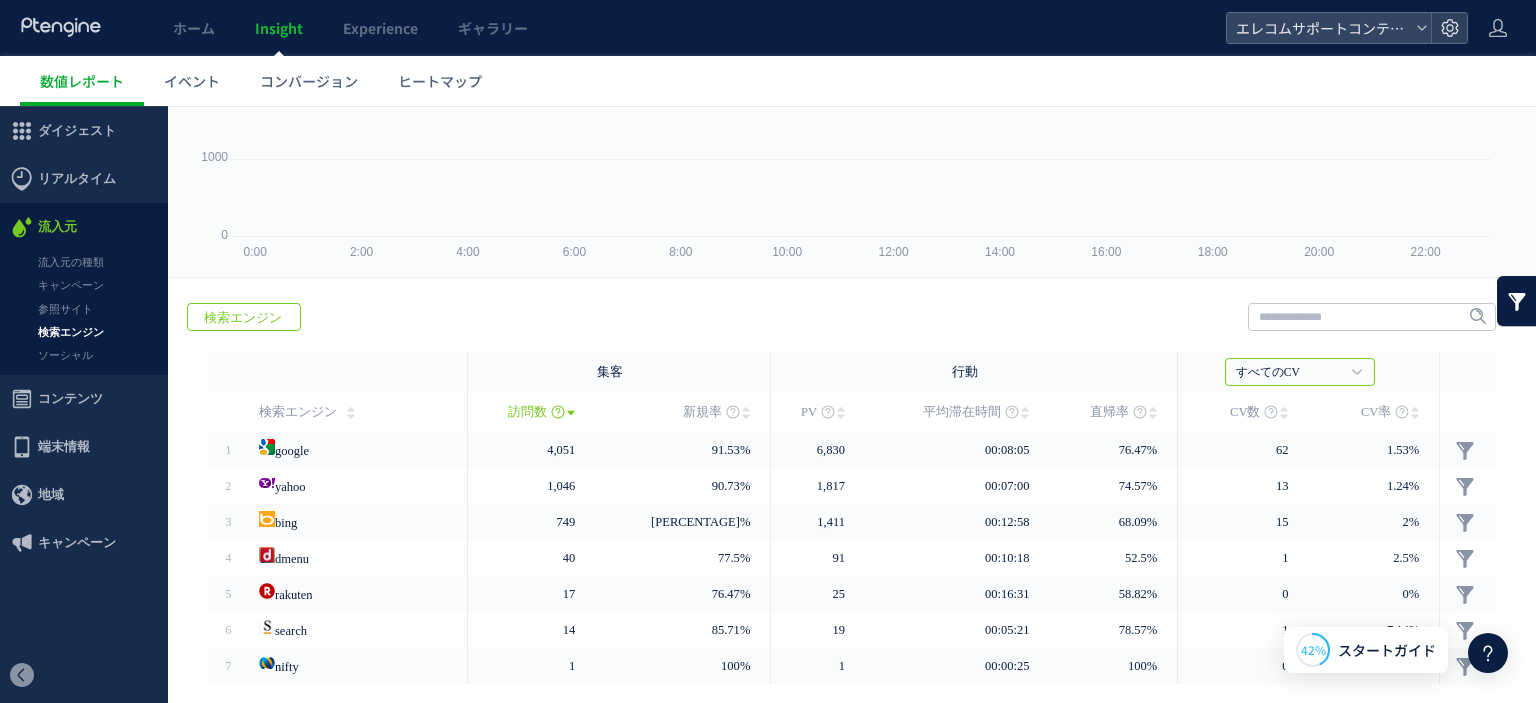 scroll, scrollTop: 0, scrollLeft: 0, axis: both 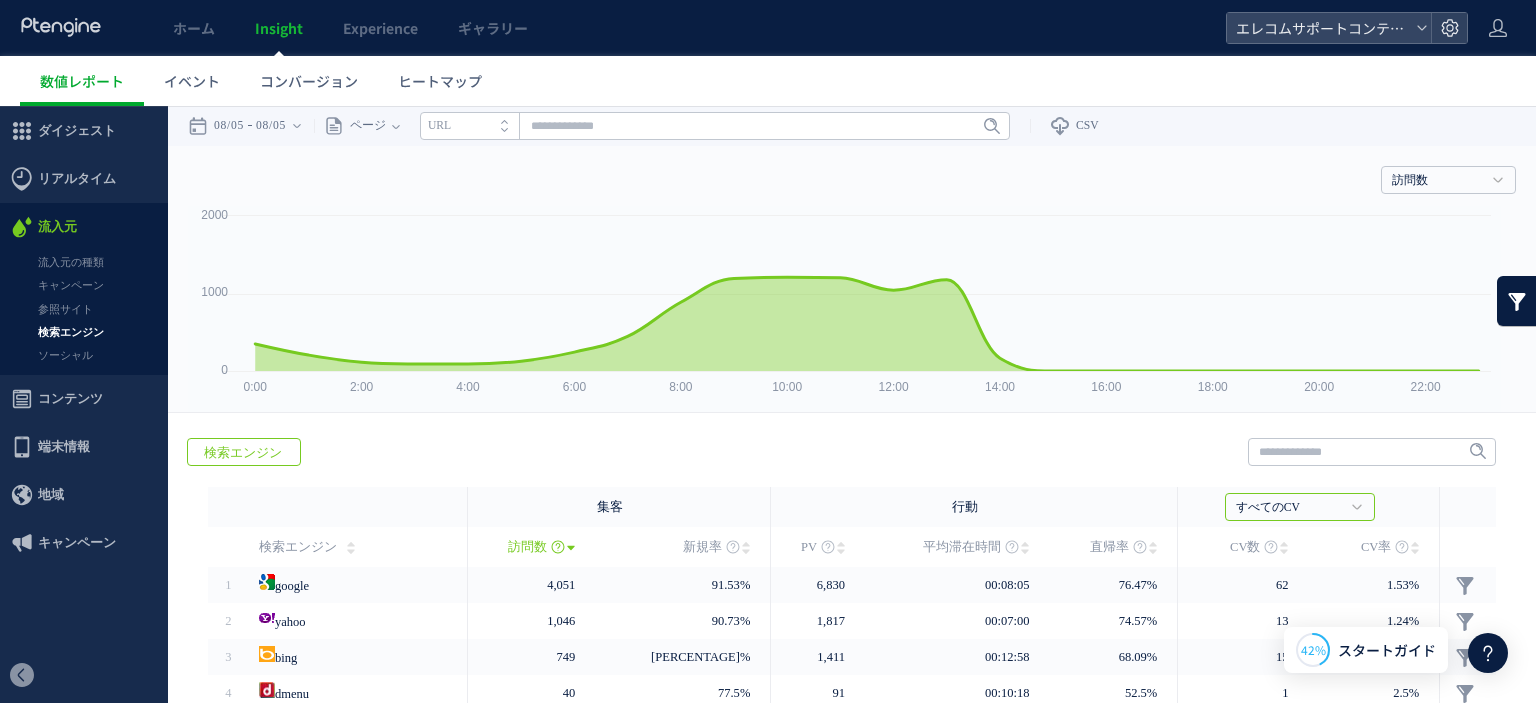 click on "ソーシャル" at bounding box center (84, 355) 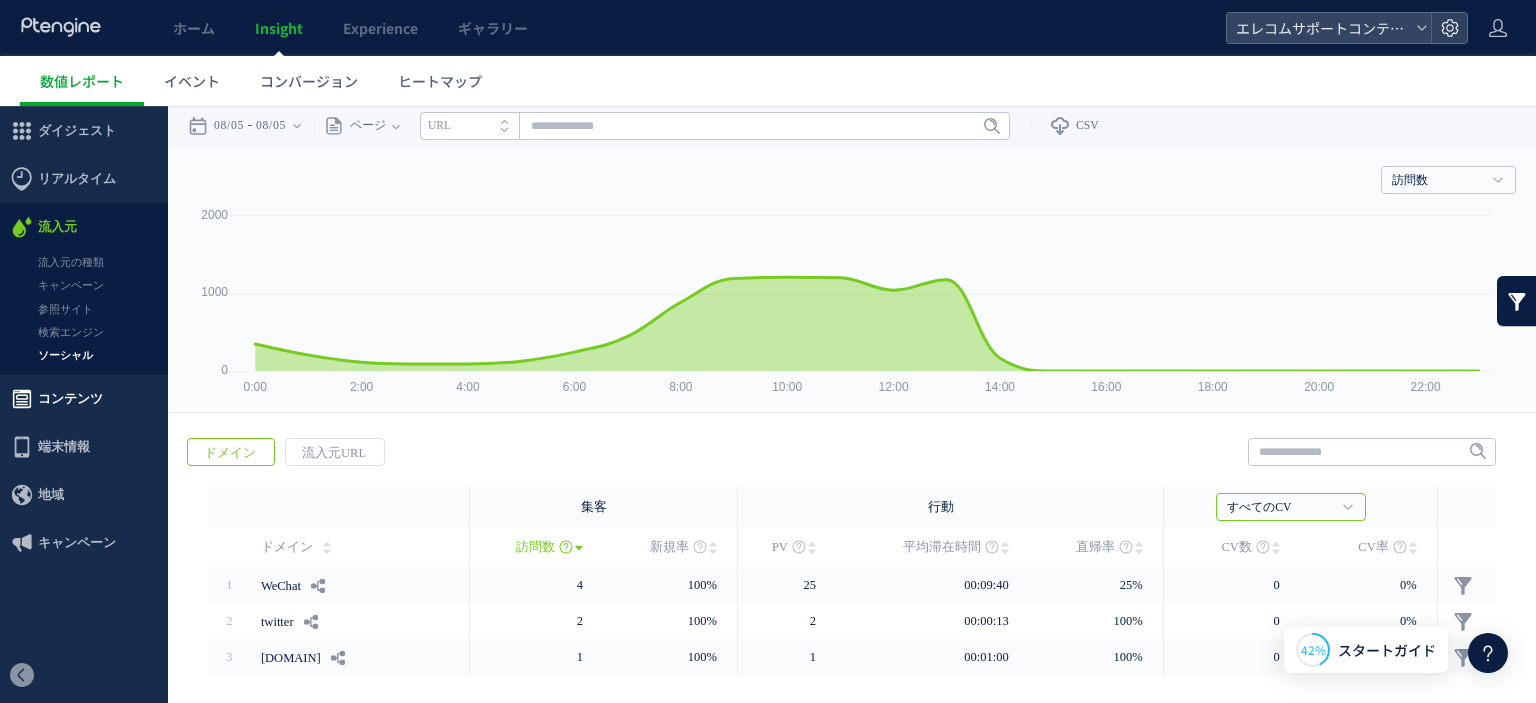 click on "コンテンツ" at bounding box center (70, 399) 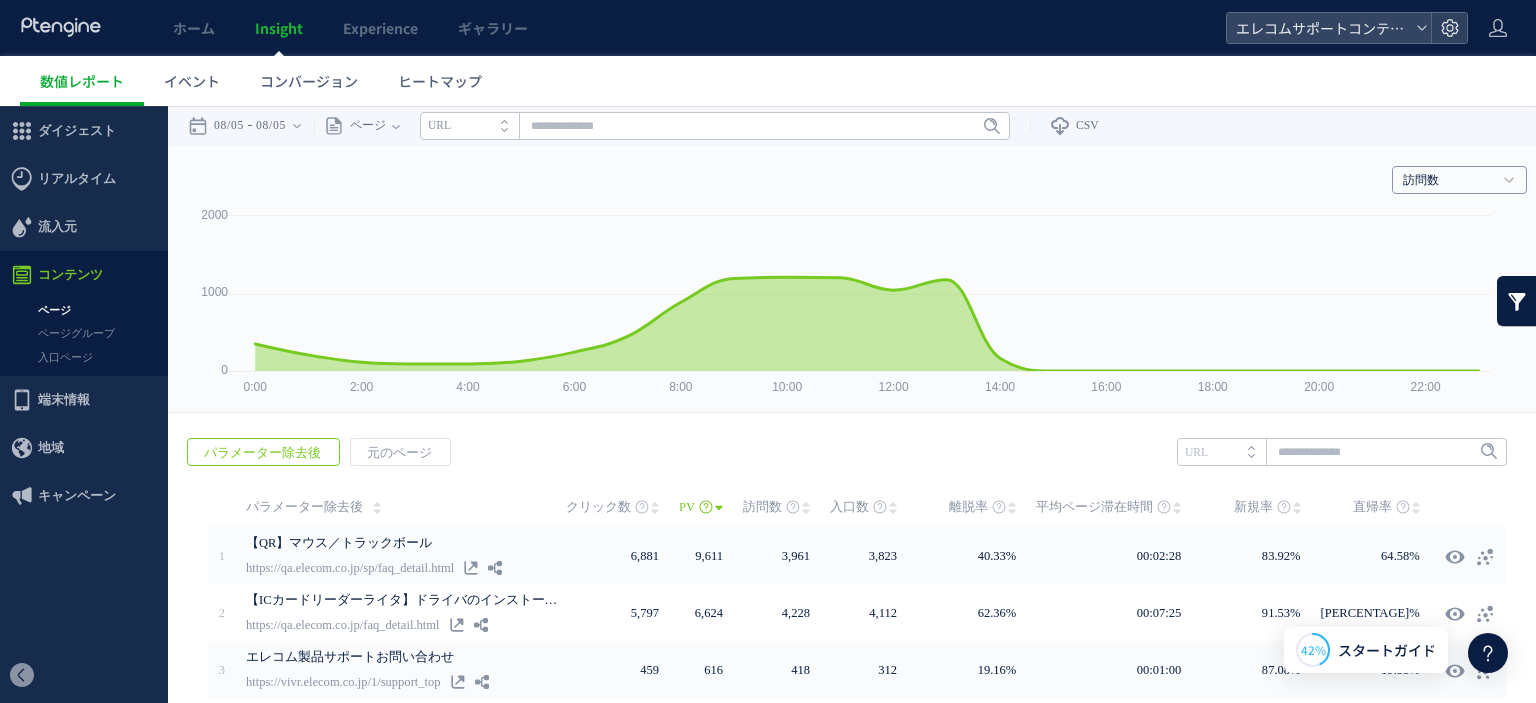 click on "訪問数" at bounding box center [1448, 181] 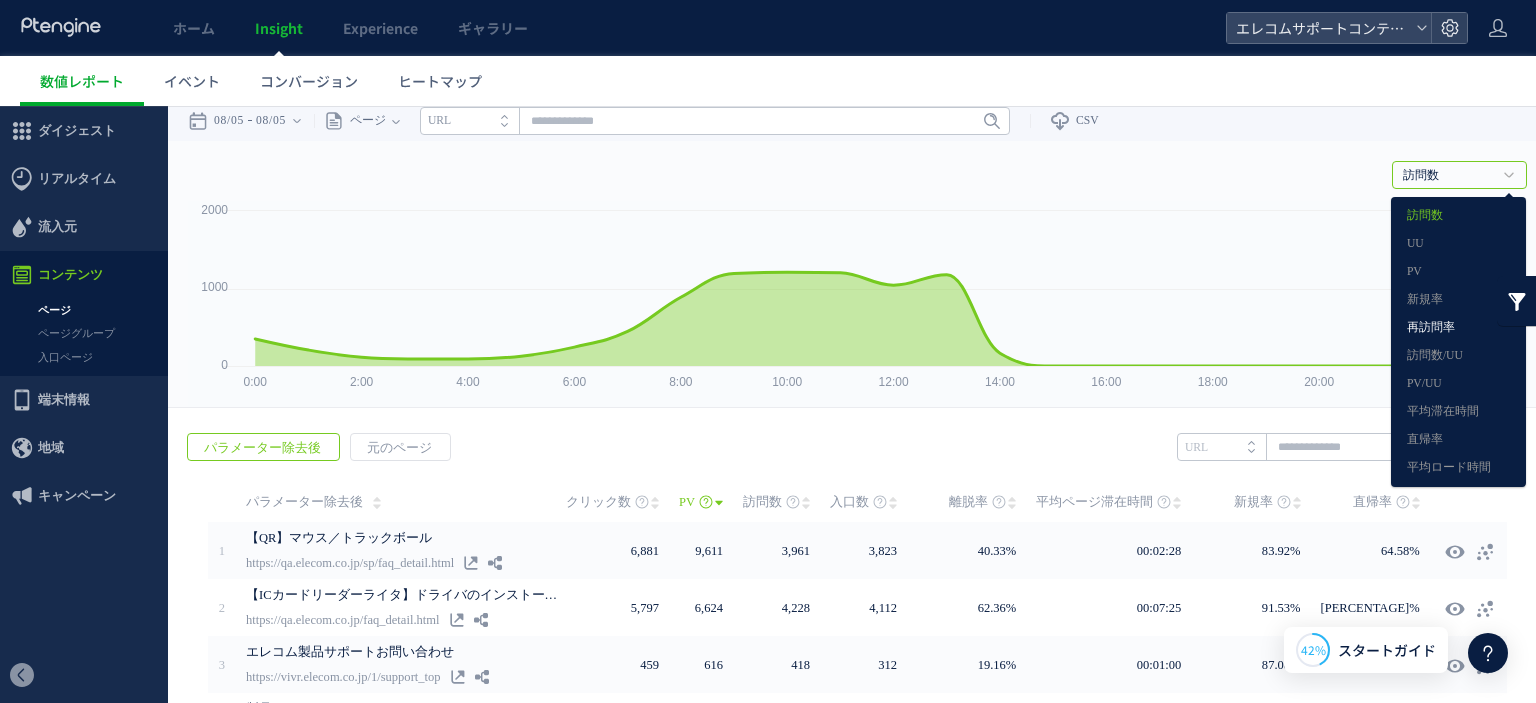 scroll, scrollTop: 100, scrollLeft: 0, axis: vertical 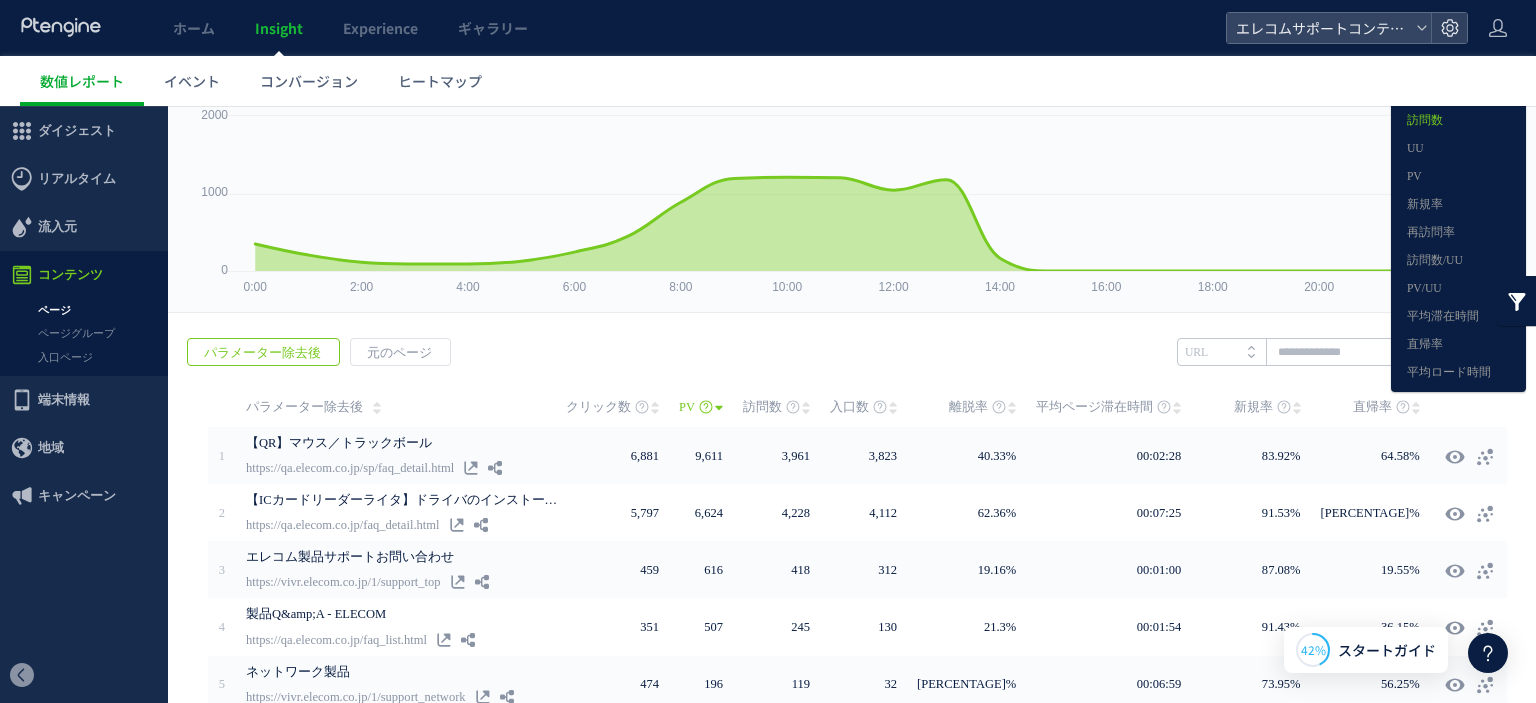 click on "戻る
パラメーター除去後
元のページ
ヒートマップを計測させるには、解析コードを実装してください。
実装
URL" at bounding box center (857, 704) 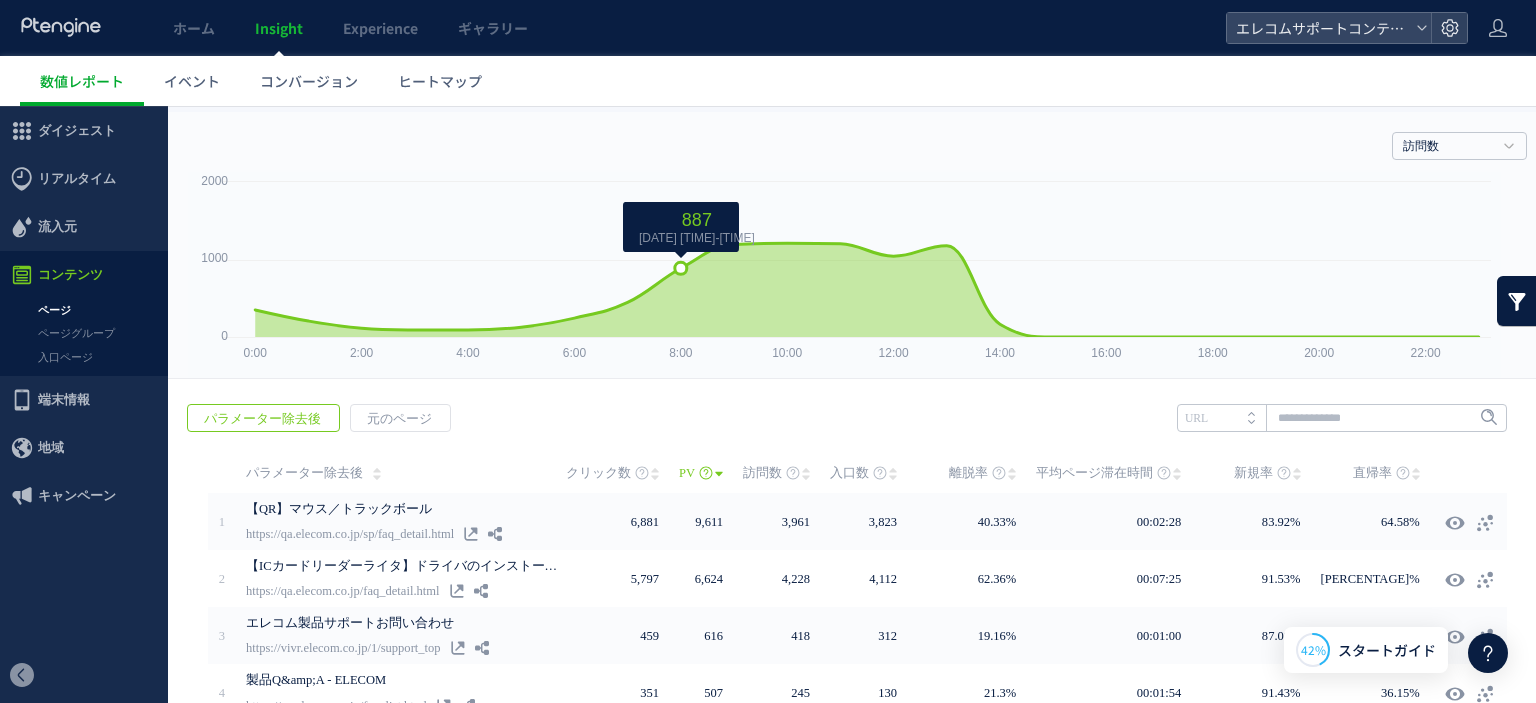 scroll, scrollTop: 0, scrollLeft: 0, axis: both 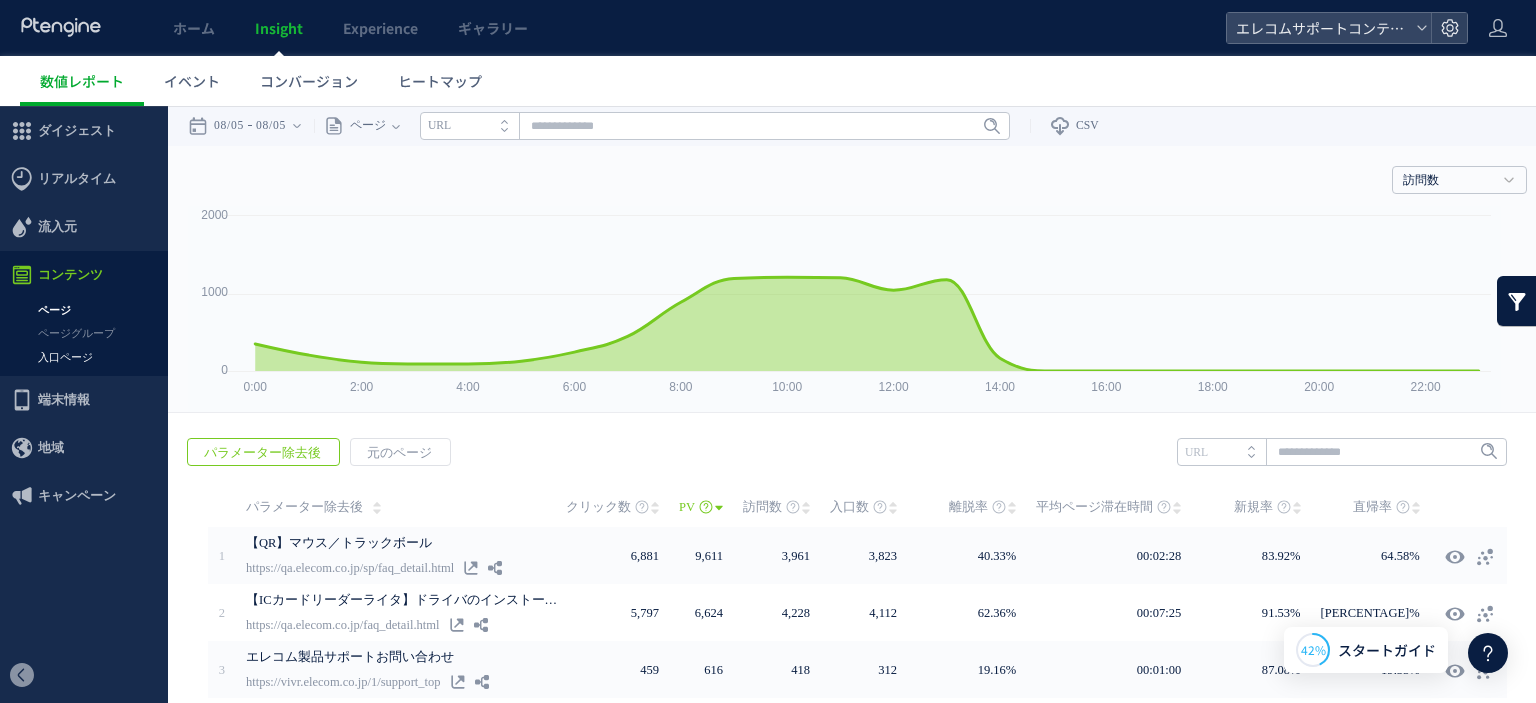 click on "入口ページ" at bounding box center (84, 357) 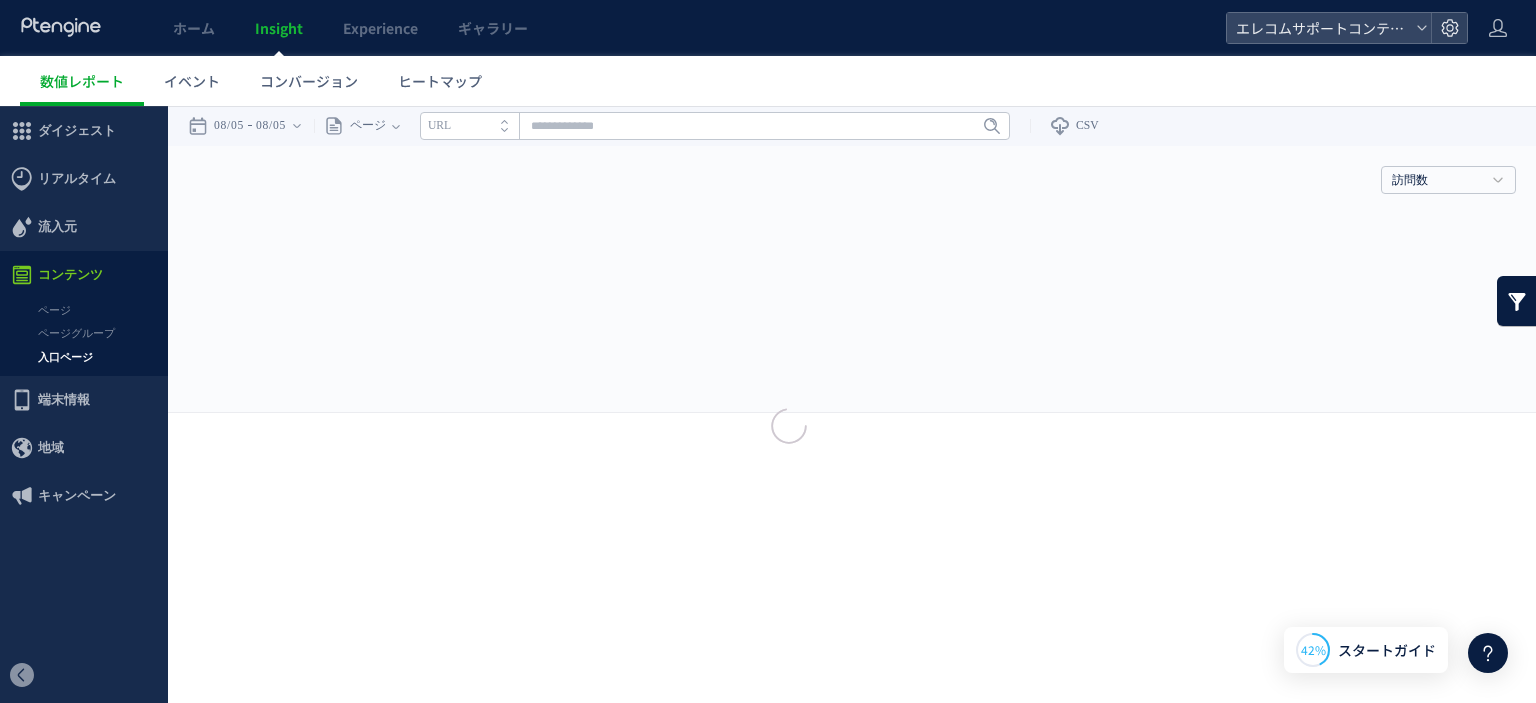 click at bounding box center (768, 352) 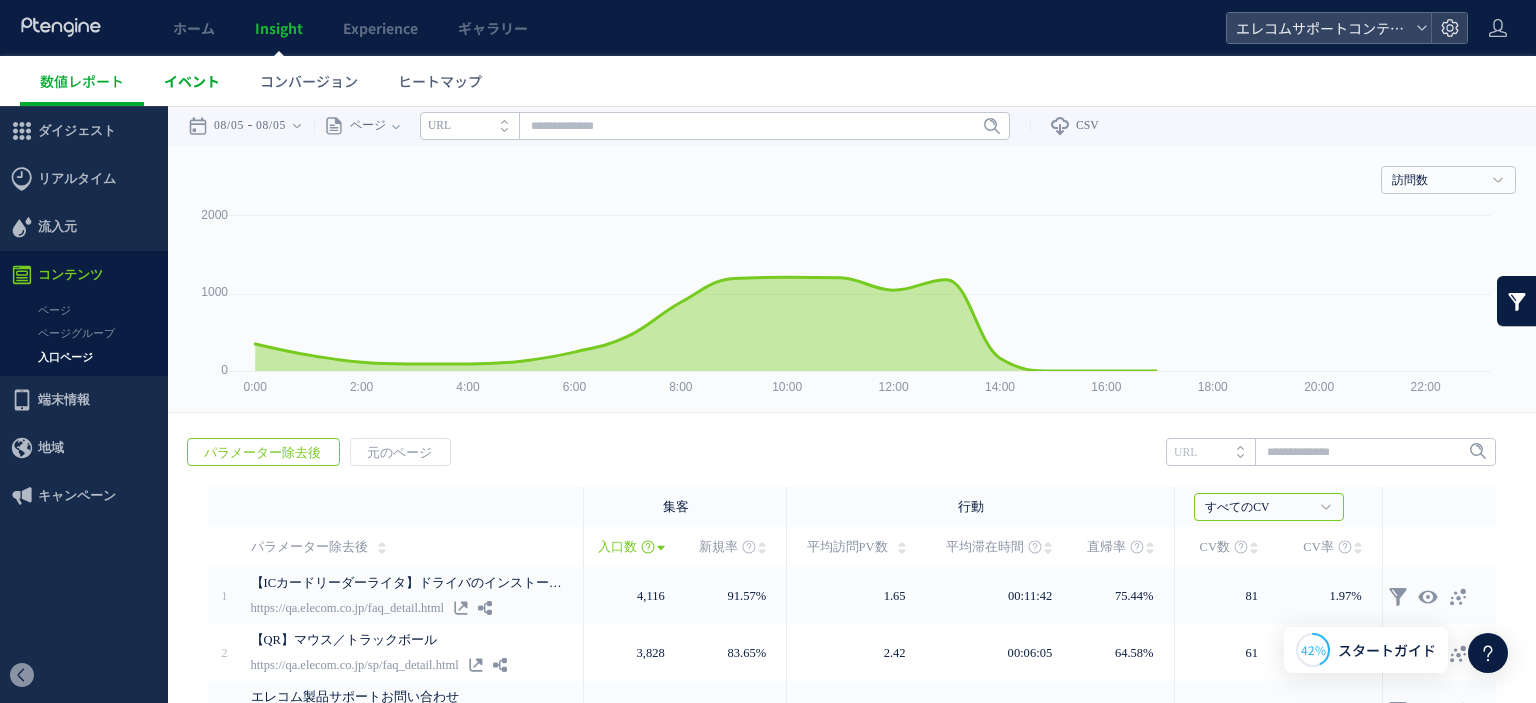 click on "イベント" at bounding box center (192, 81) 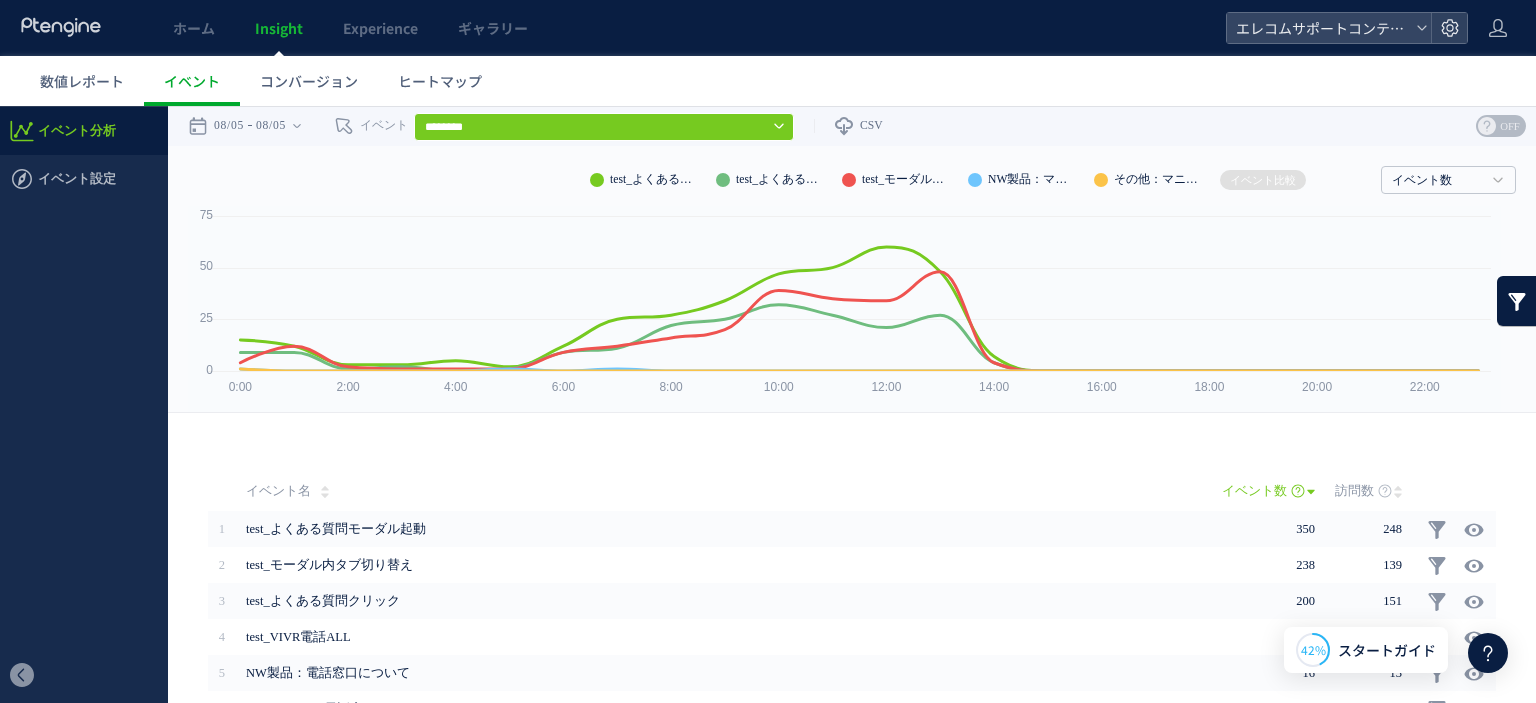 click at bounding box center (1517, 301) 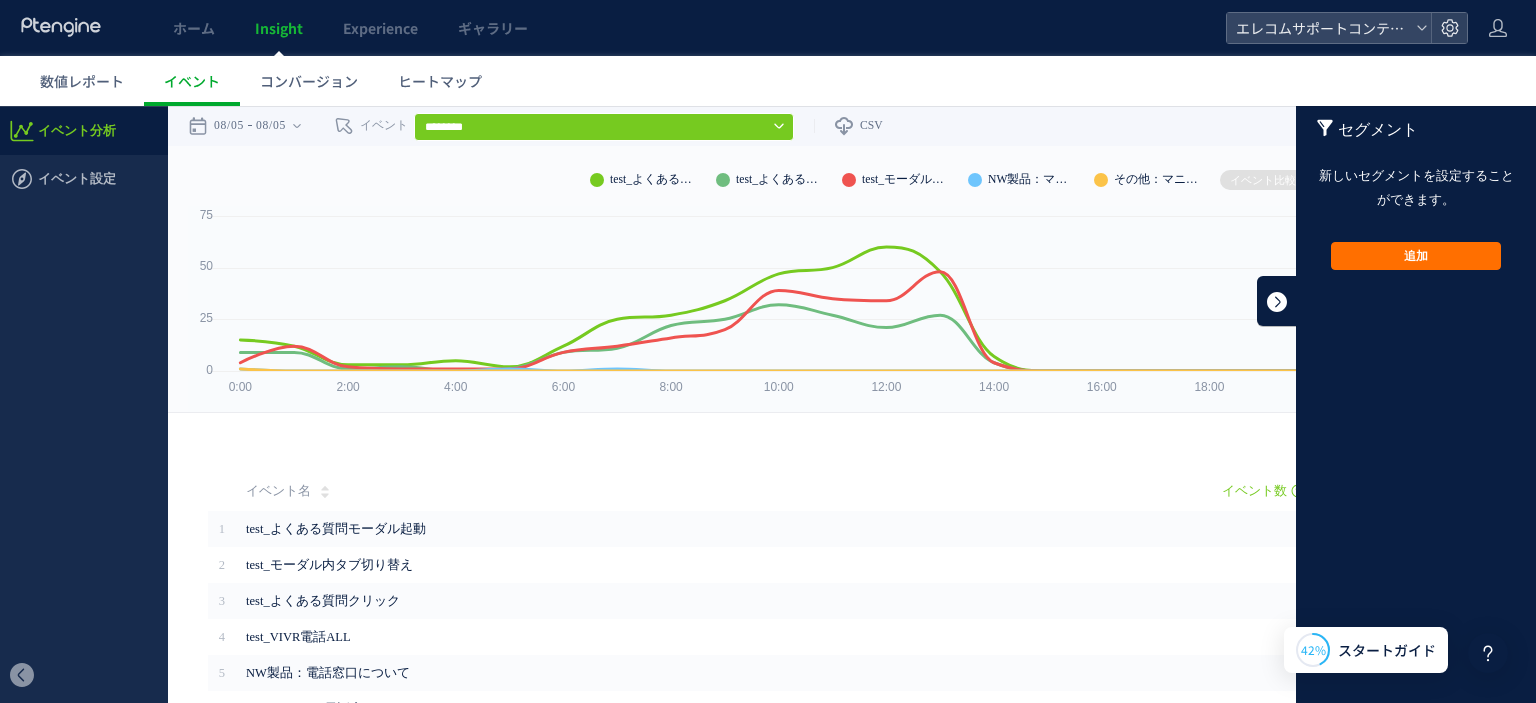 click at bounding box center (1277, 301) 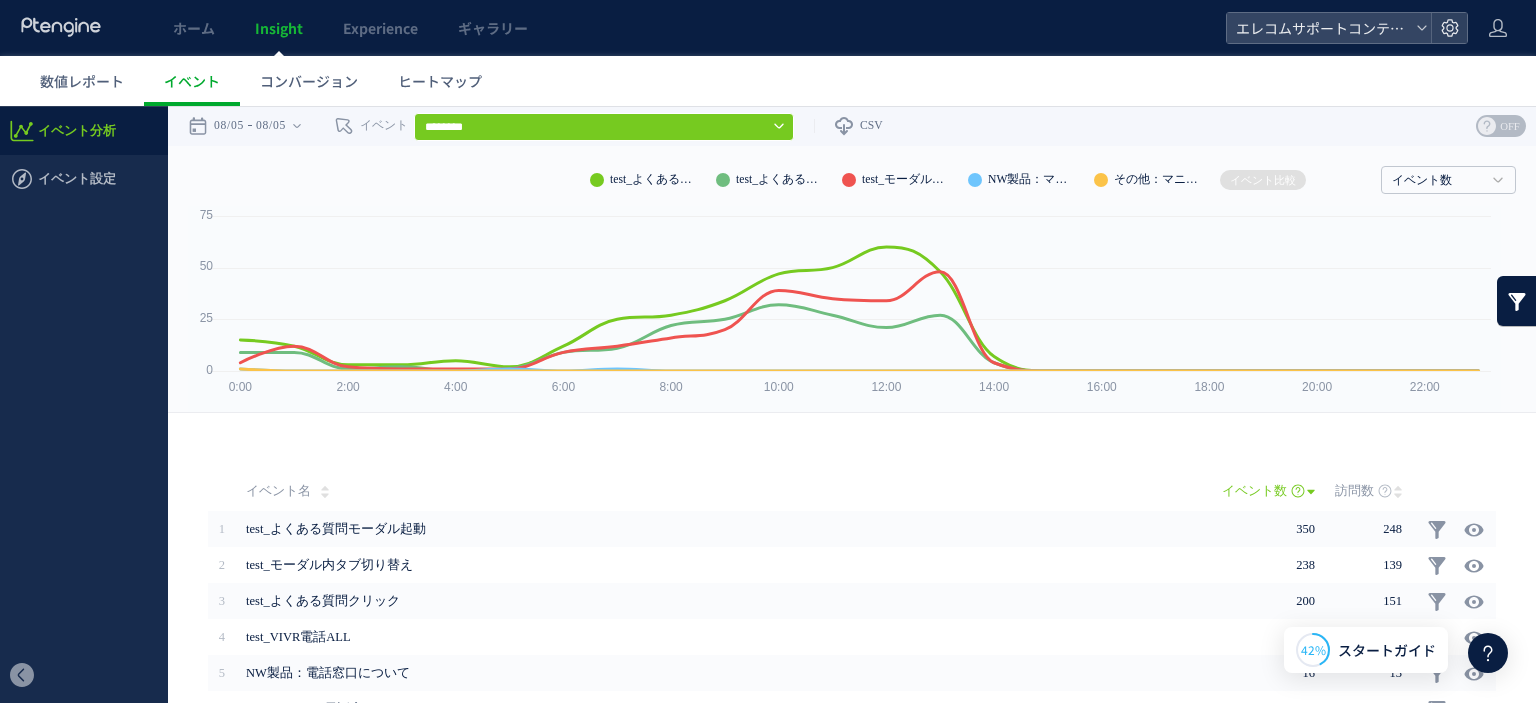click at bounding box center (1517, 301) 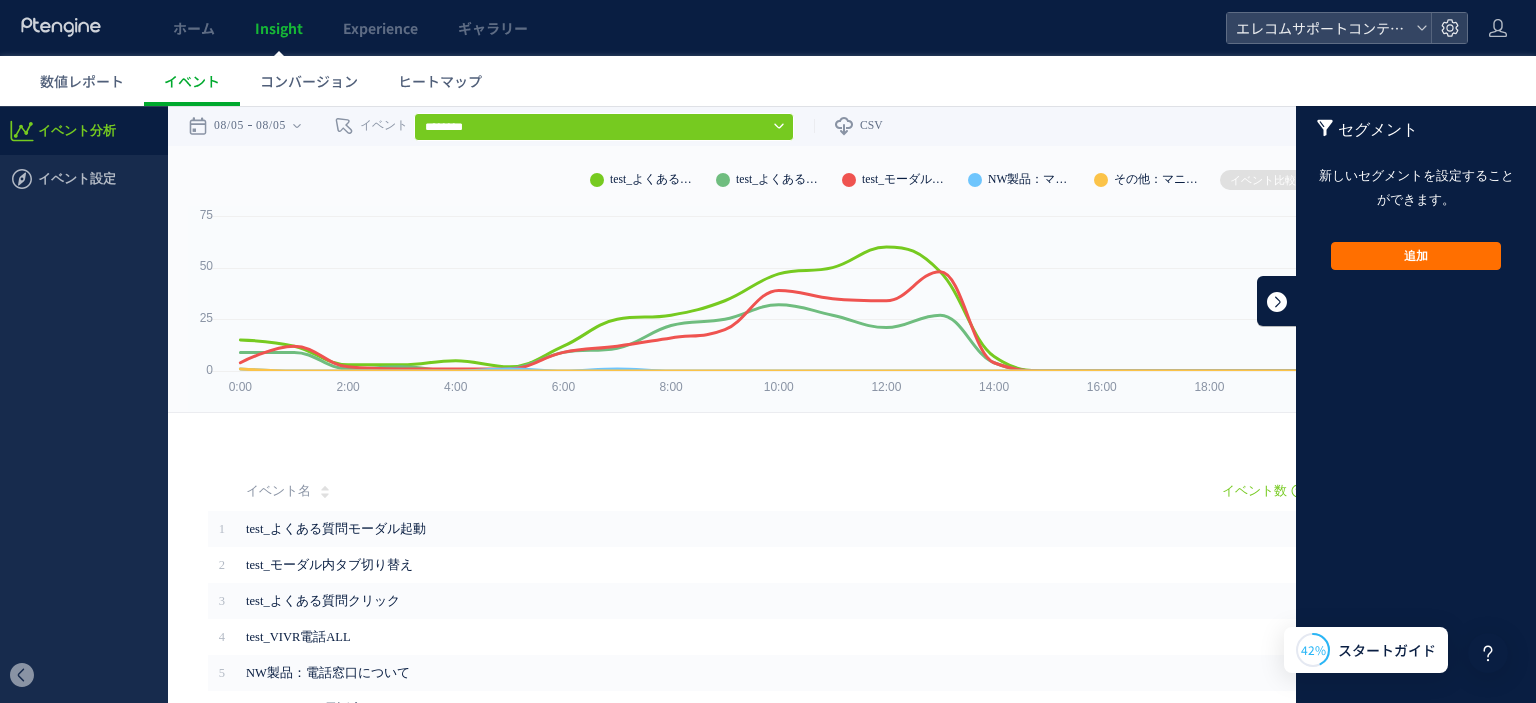 click at bounding box center [1277, 301] 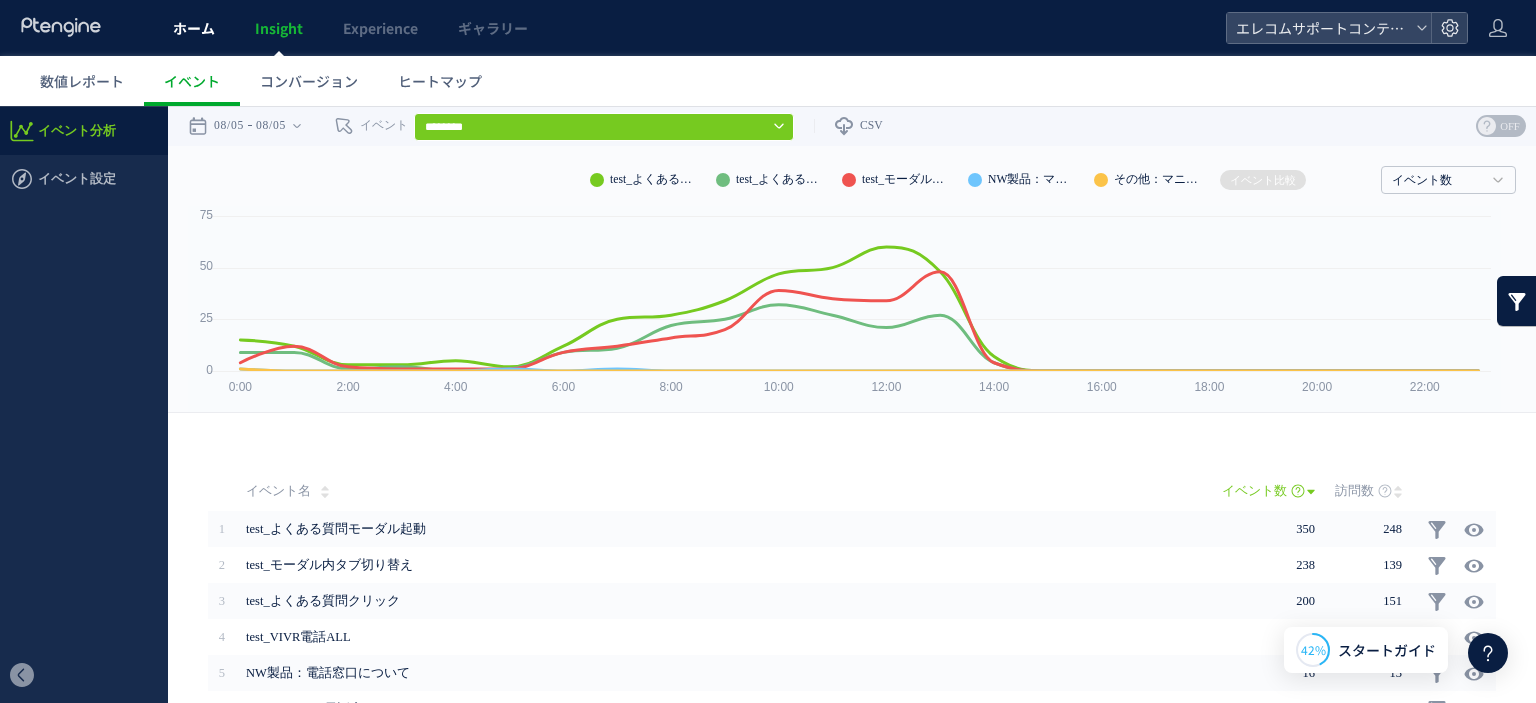 click on "ホーム" at bounding box center (194, 28) 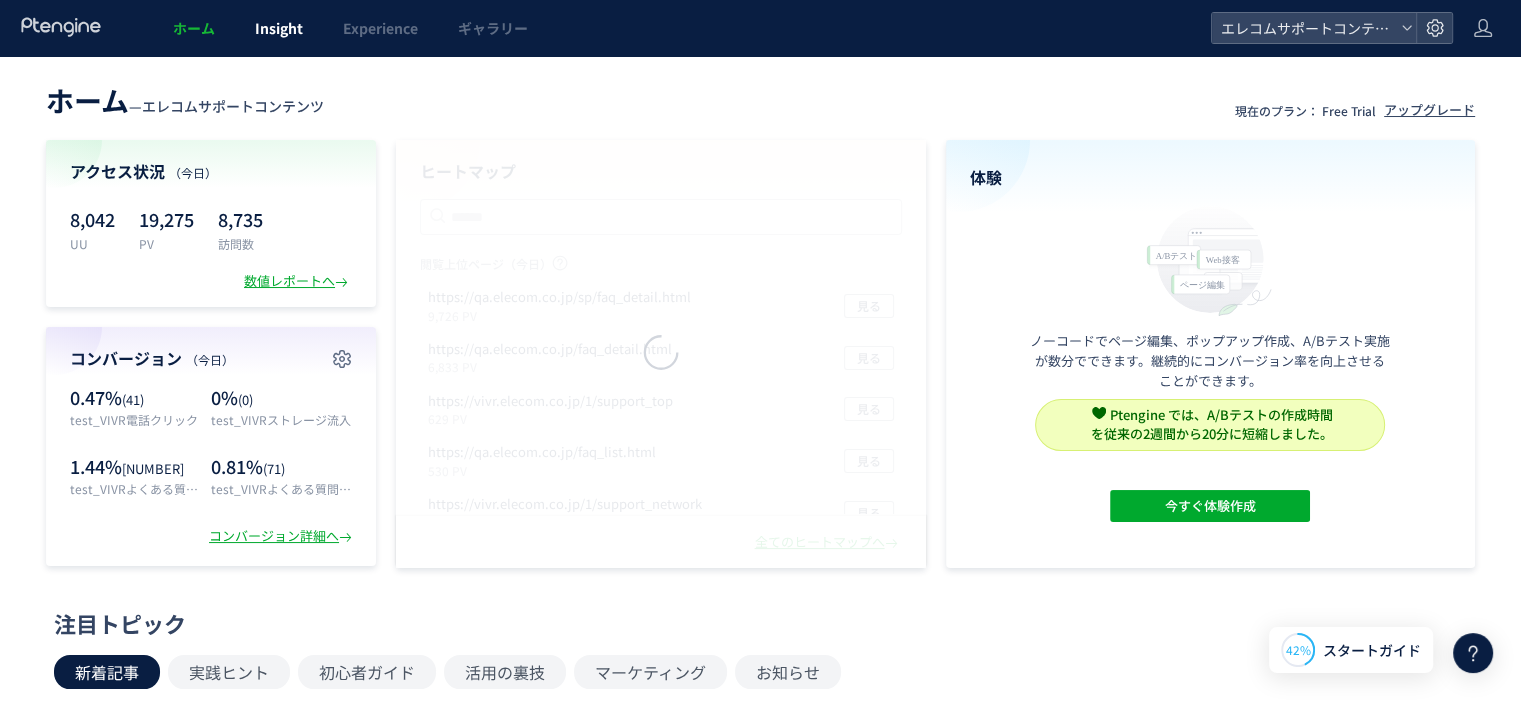 click on "Insight" at bounding box center (279, 28) 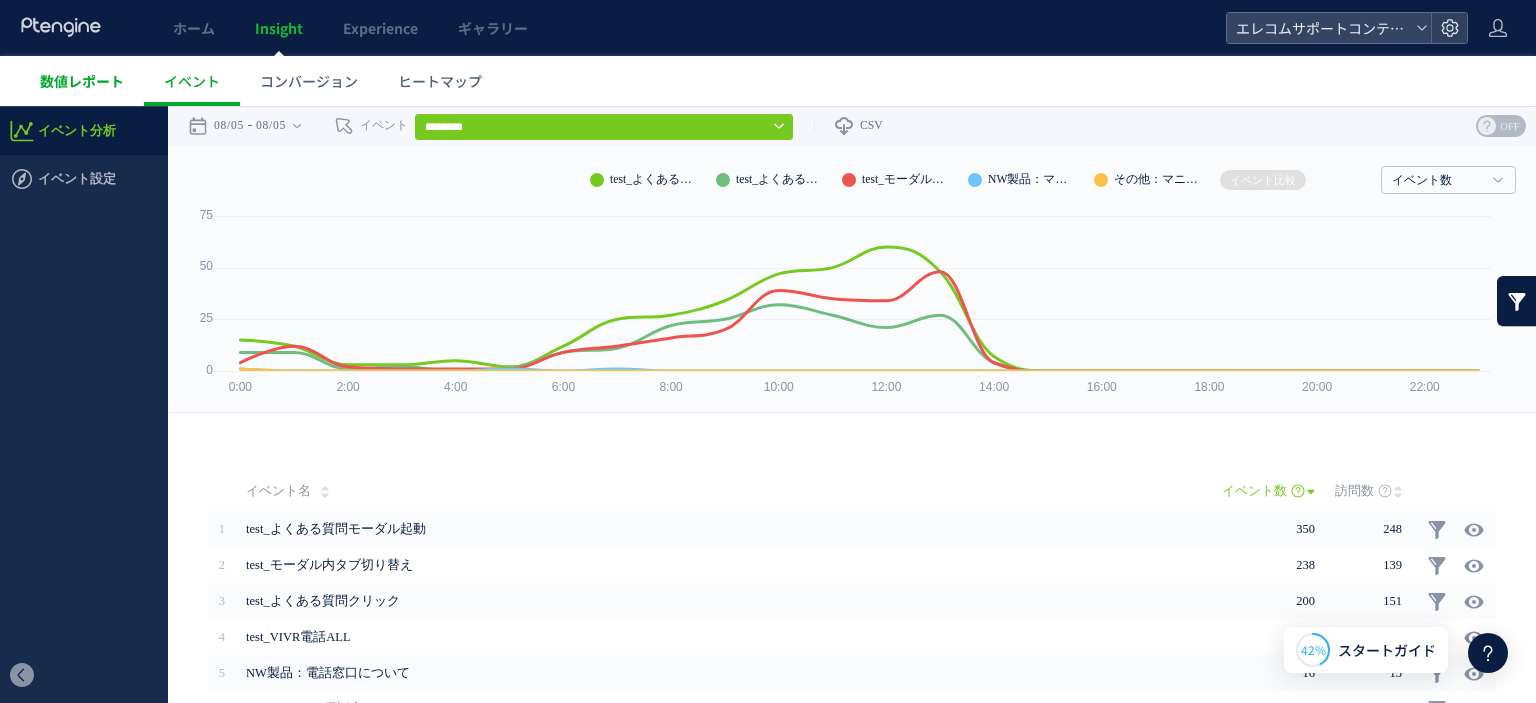 click on "数値レポート" at bounding box center (82, 81) 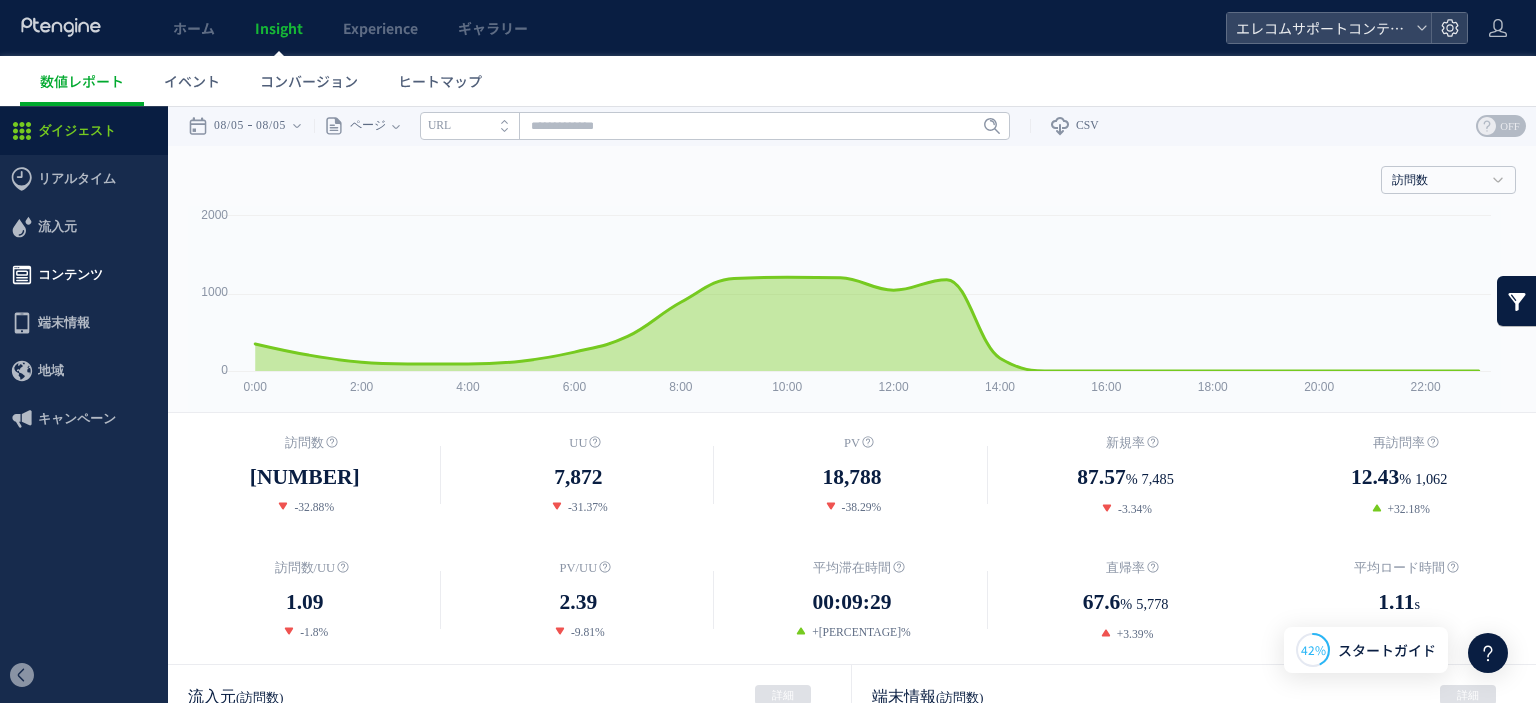 click on "コンテンツ" at bounding box center (70, 275) 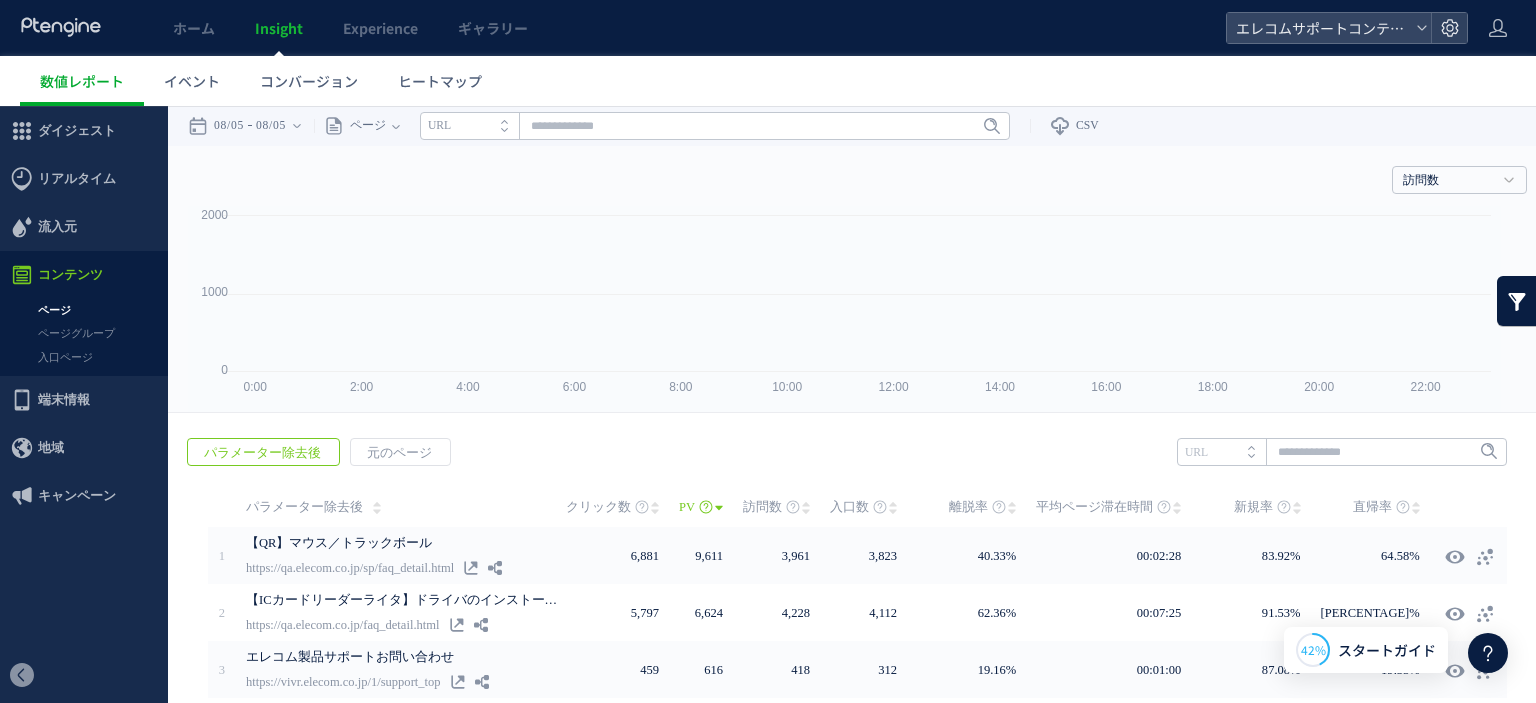 click 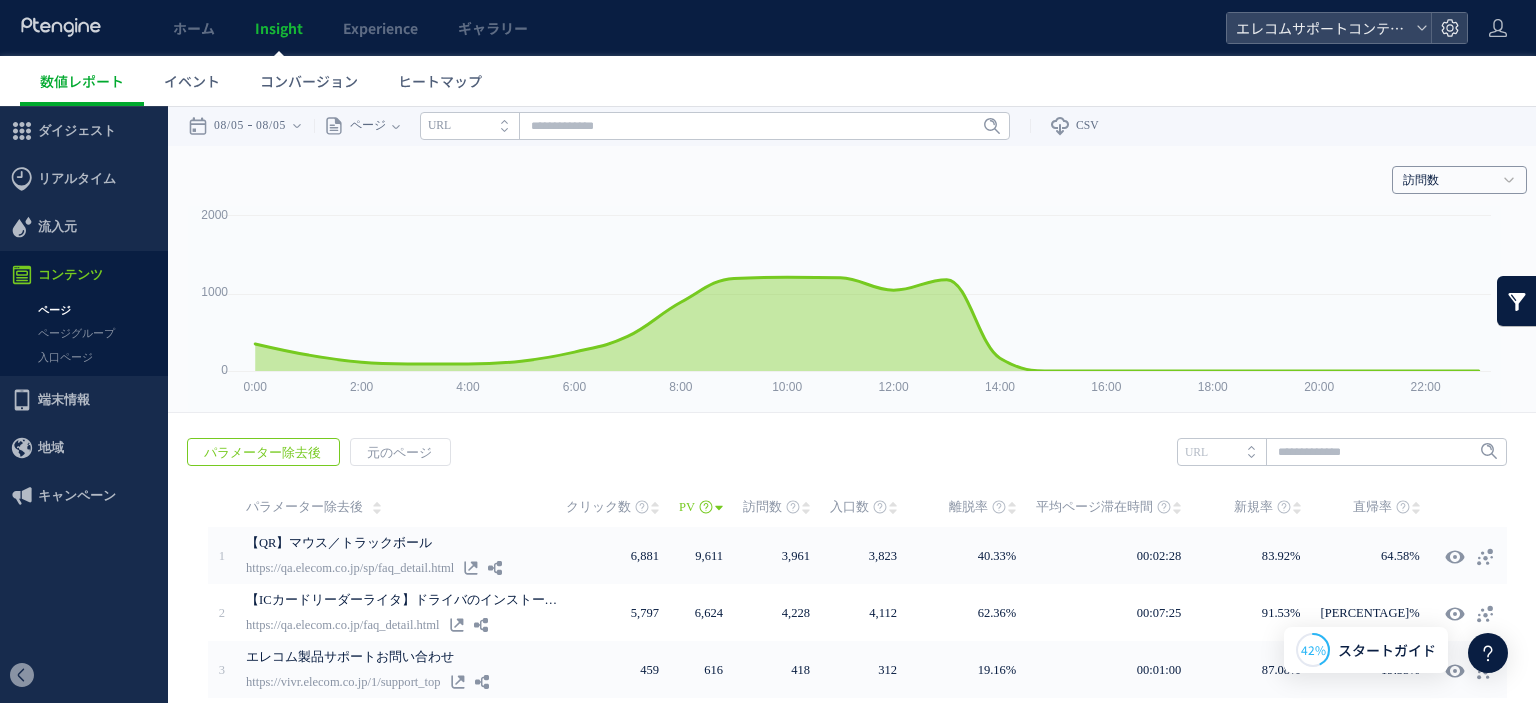 click on "訪問数" at bounding box center [1459, 180] 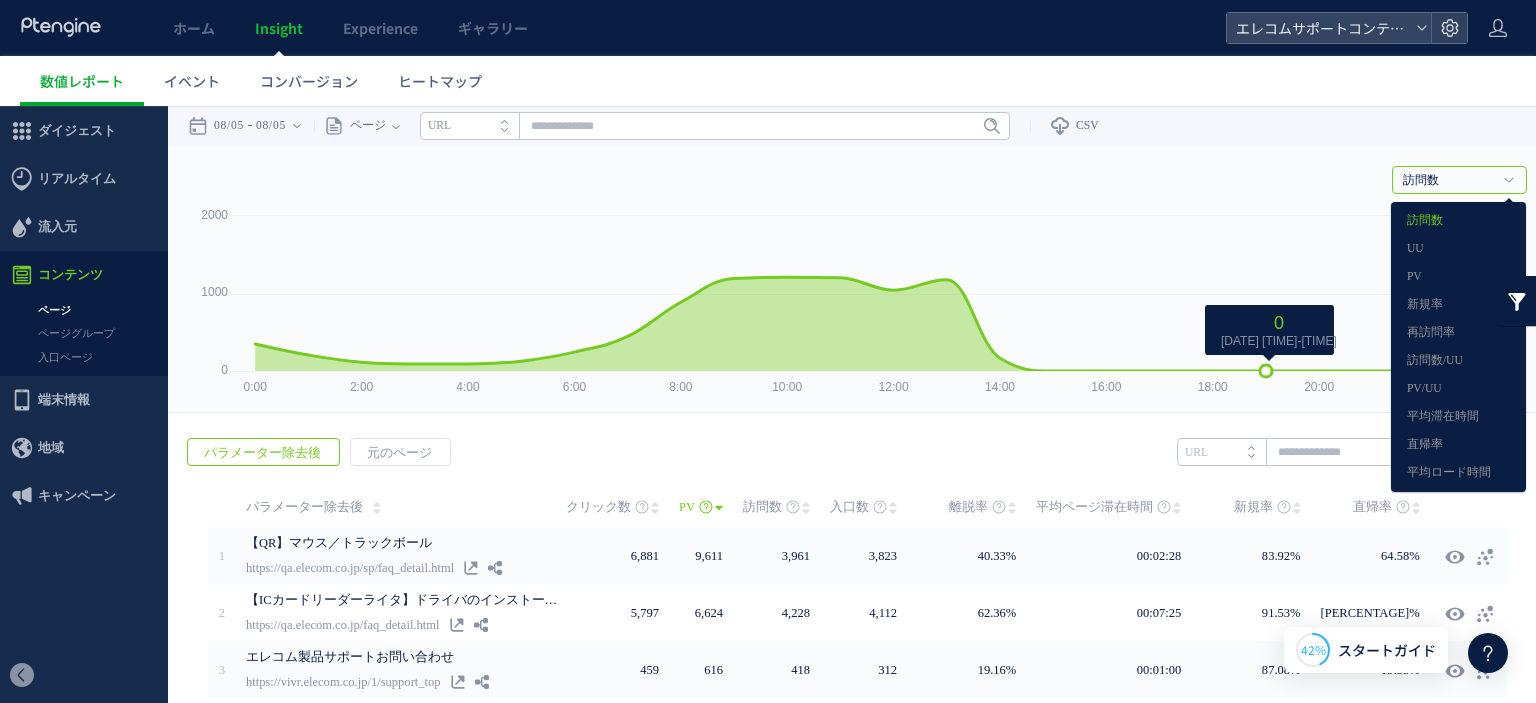 click 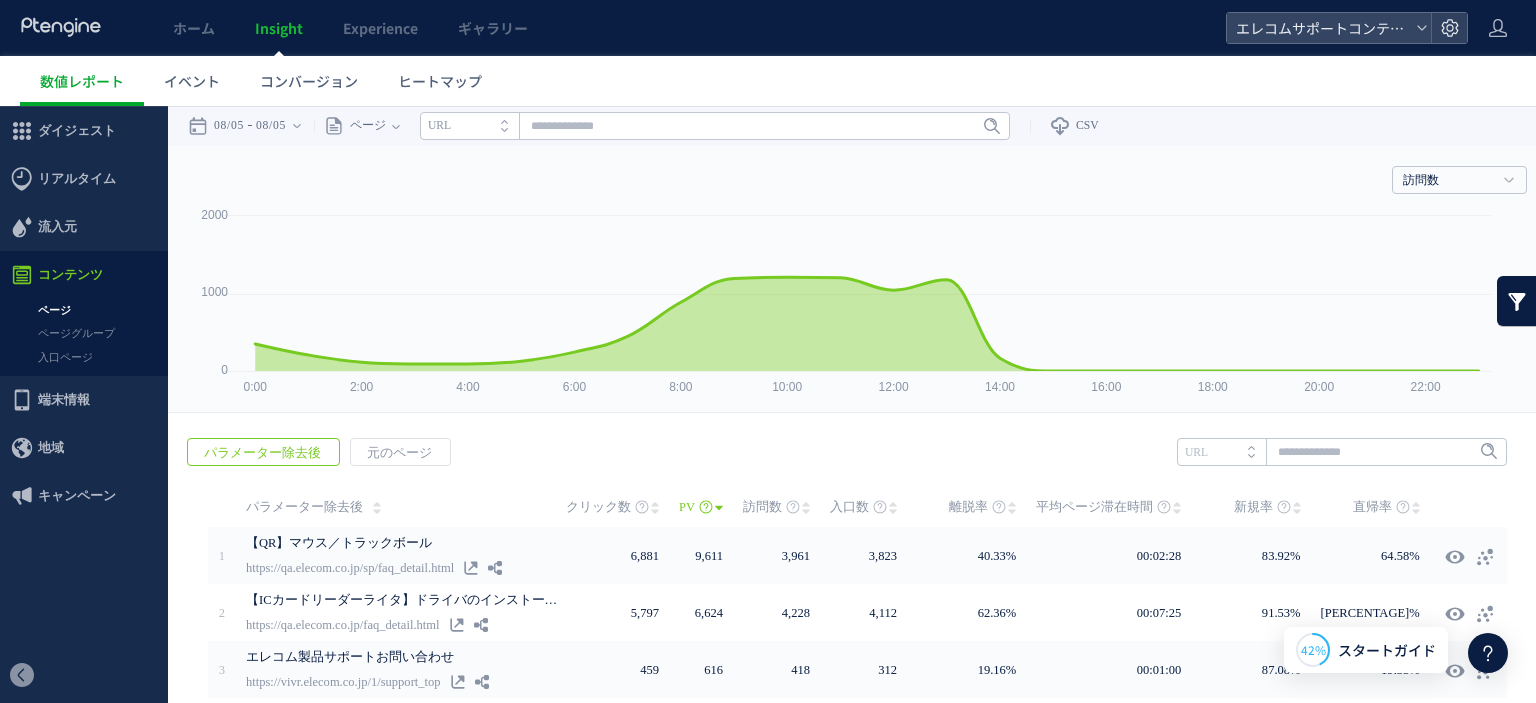 click at bounding box center [1517, 301] 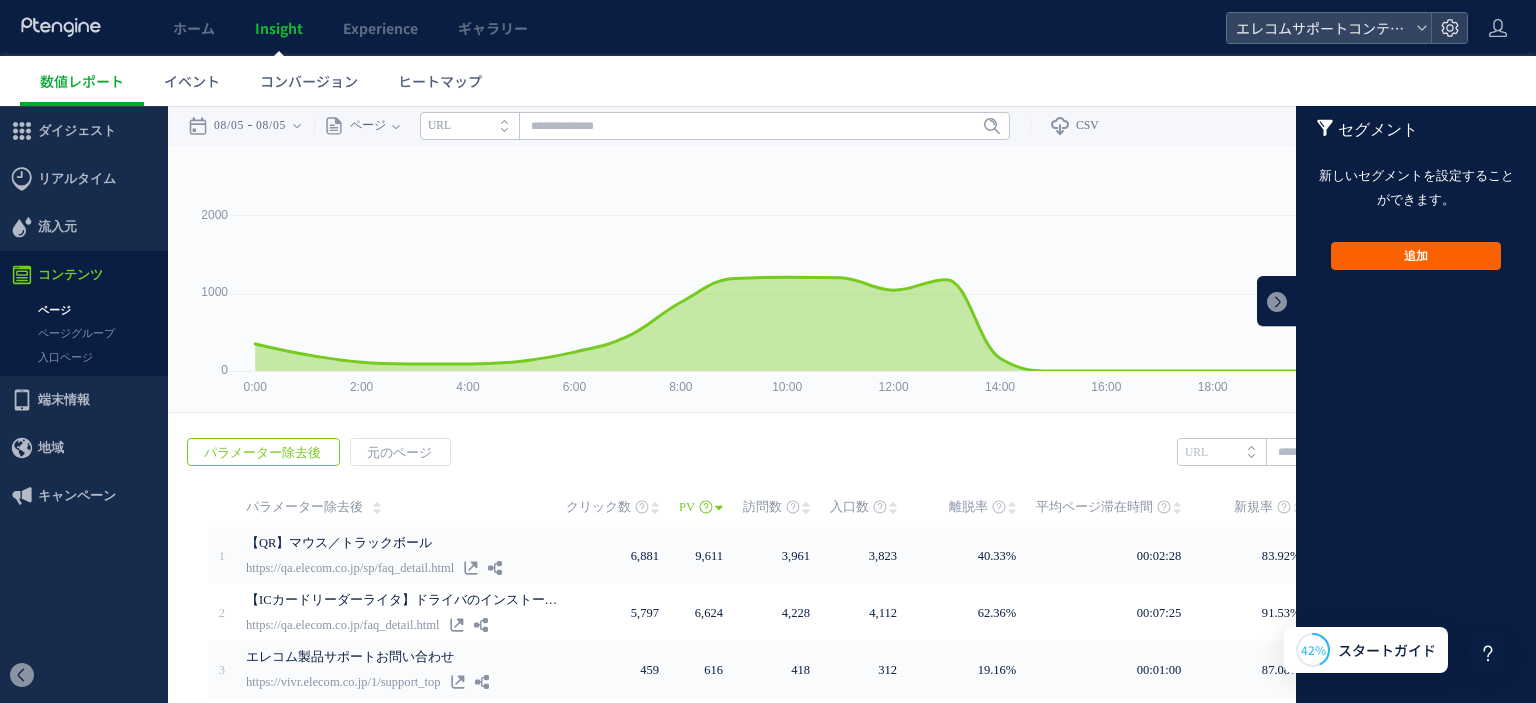 click on "追加" at bounding box center (1416, 256) 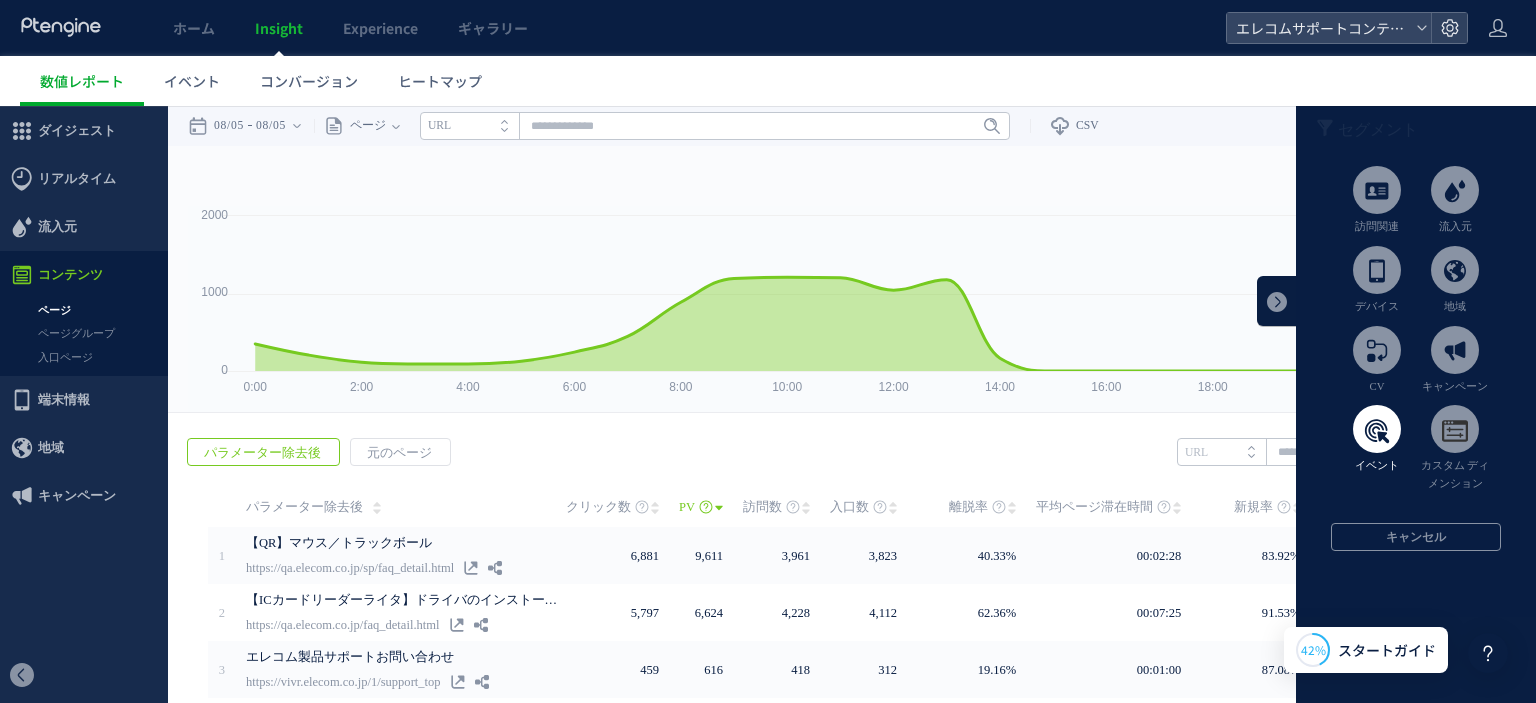 click at bounding box center (1377, 429) 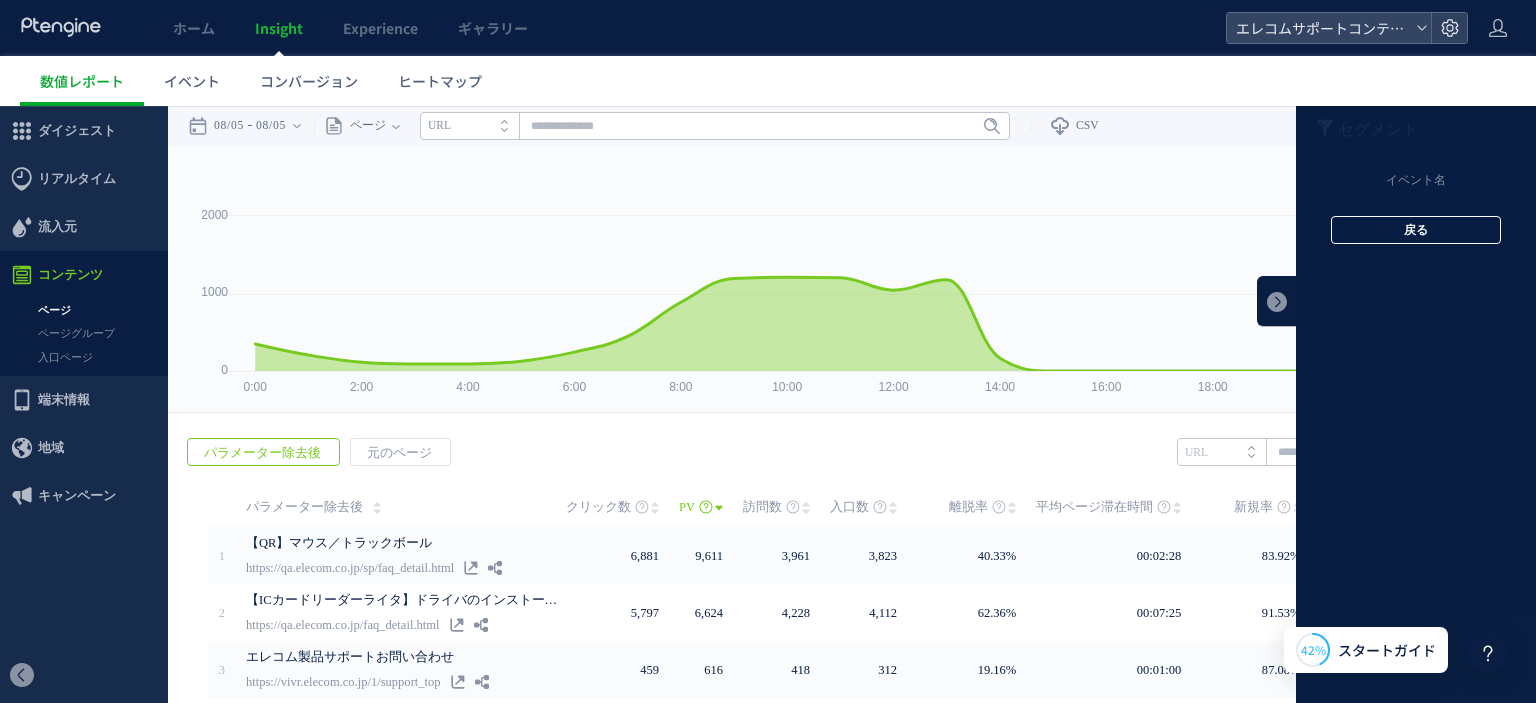 click on "戻る" at bounding box center (1416, 230) 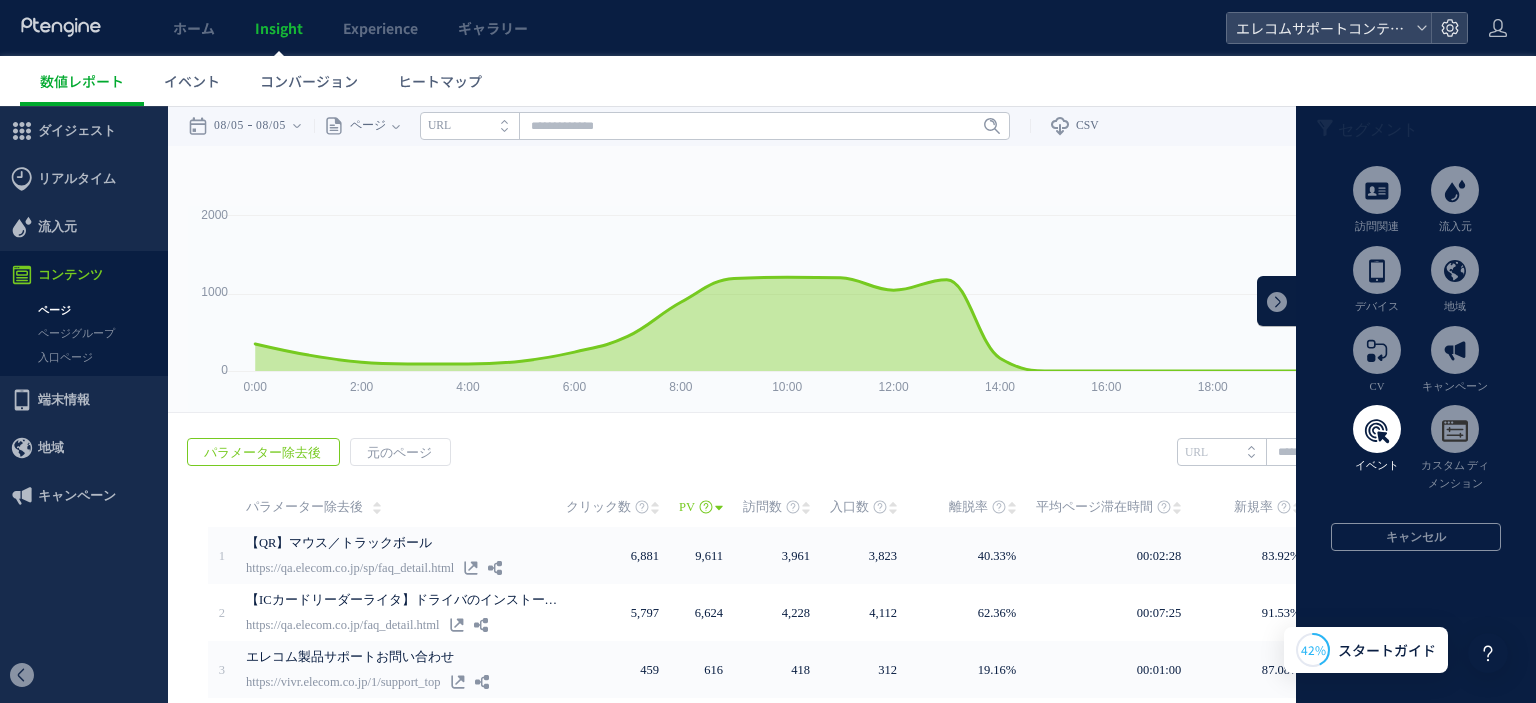 click on "イベント" at bounding box center (1377, 440) 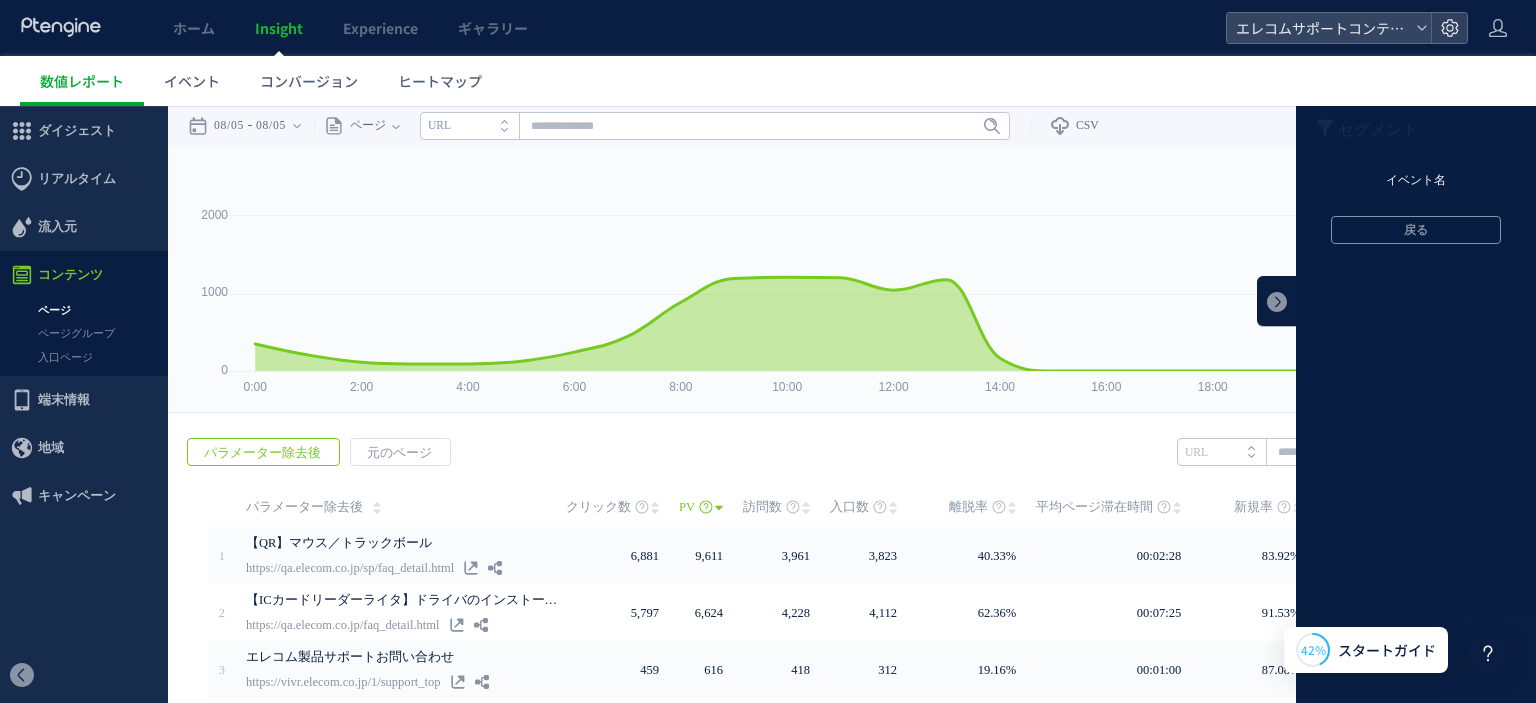 click on "イベント名" at bounding box center [1416, 181] 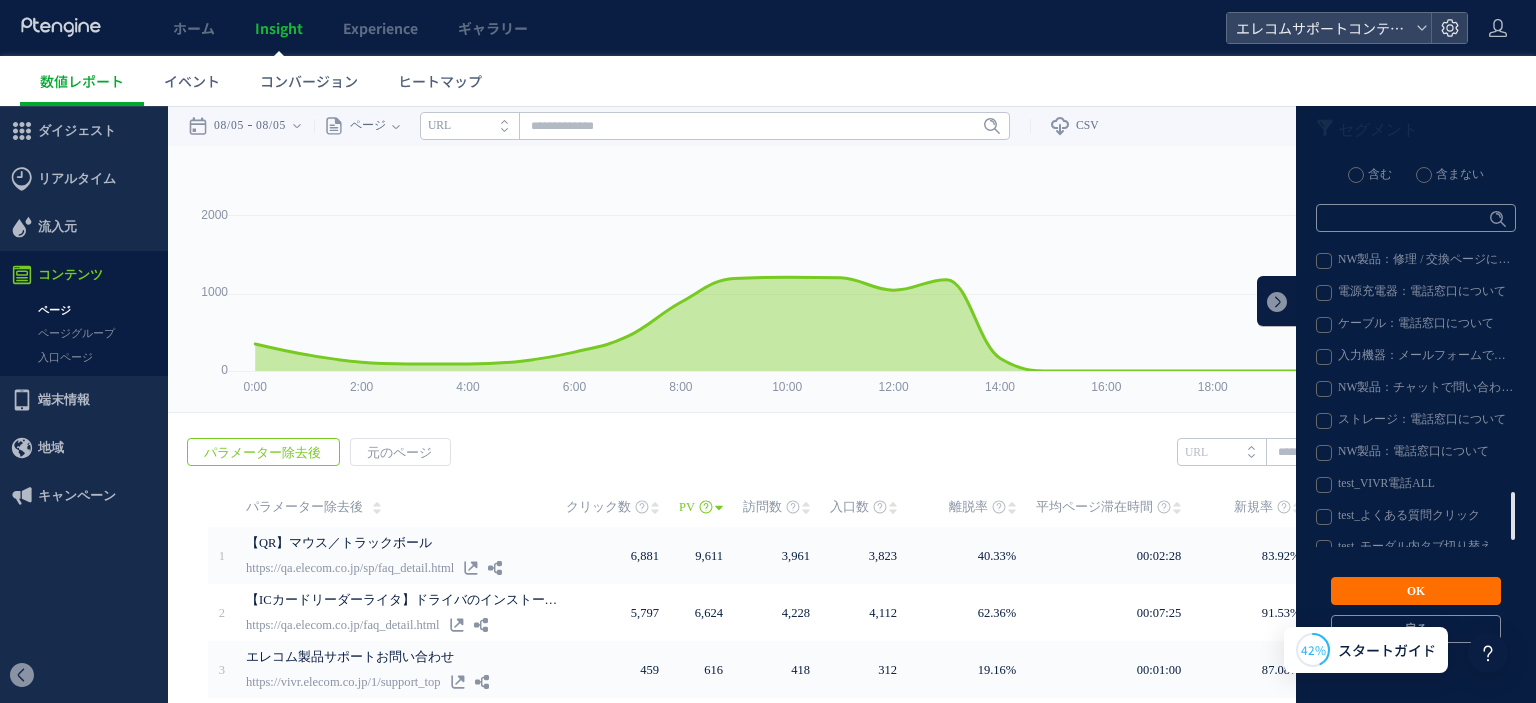 scroll, scrollTop: 1510, scrollLeft: 0, axis: vertical 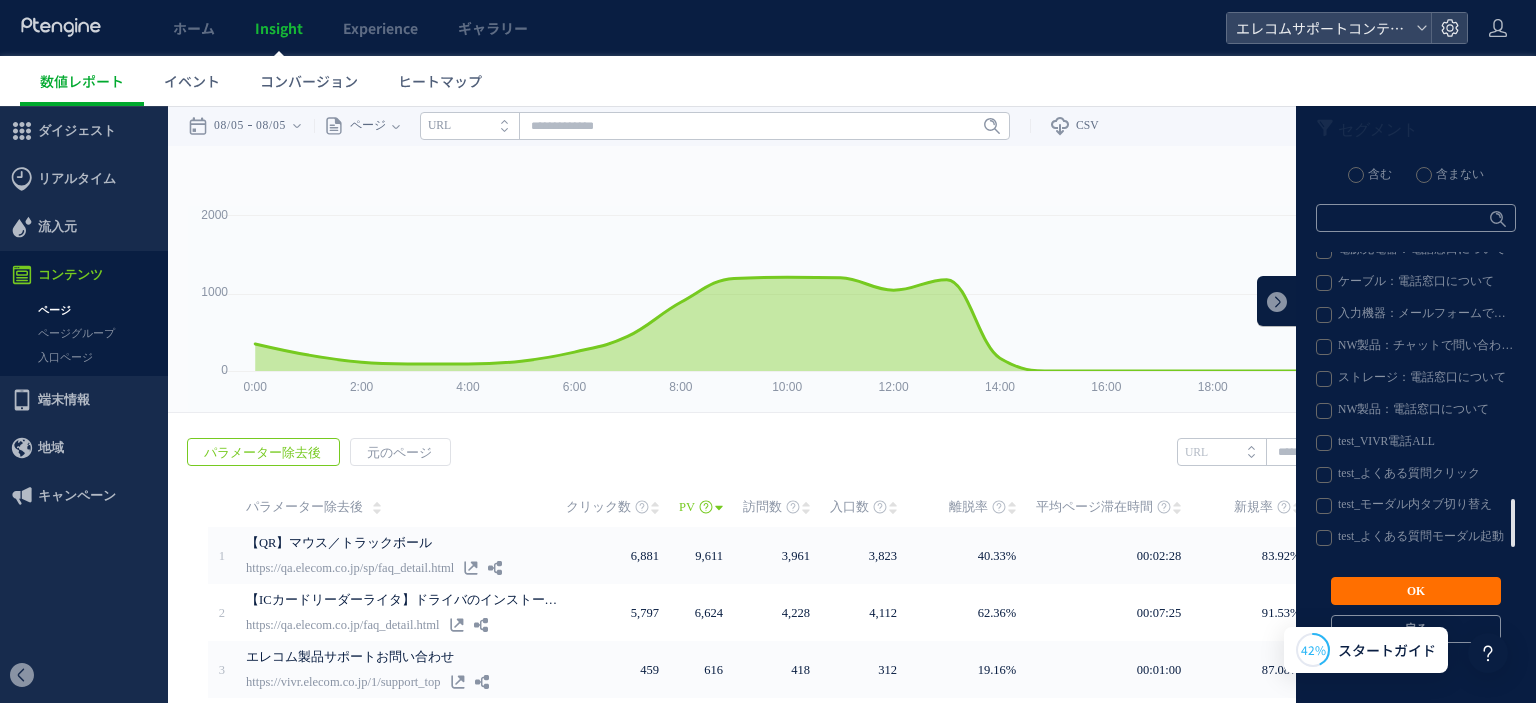 click on "test_よくある質問モーダル起動" at bounding box center [1415, 538] 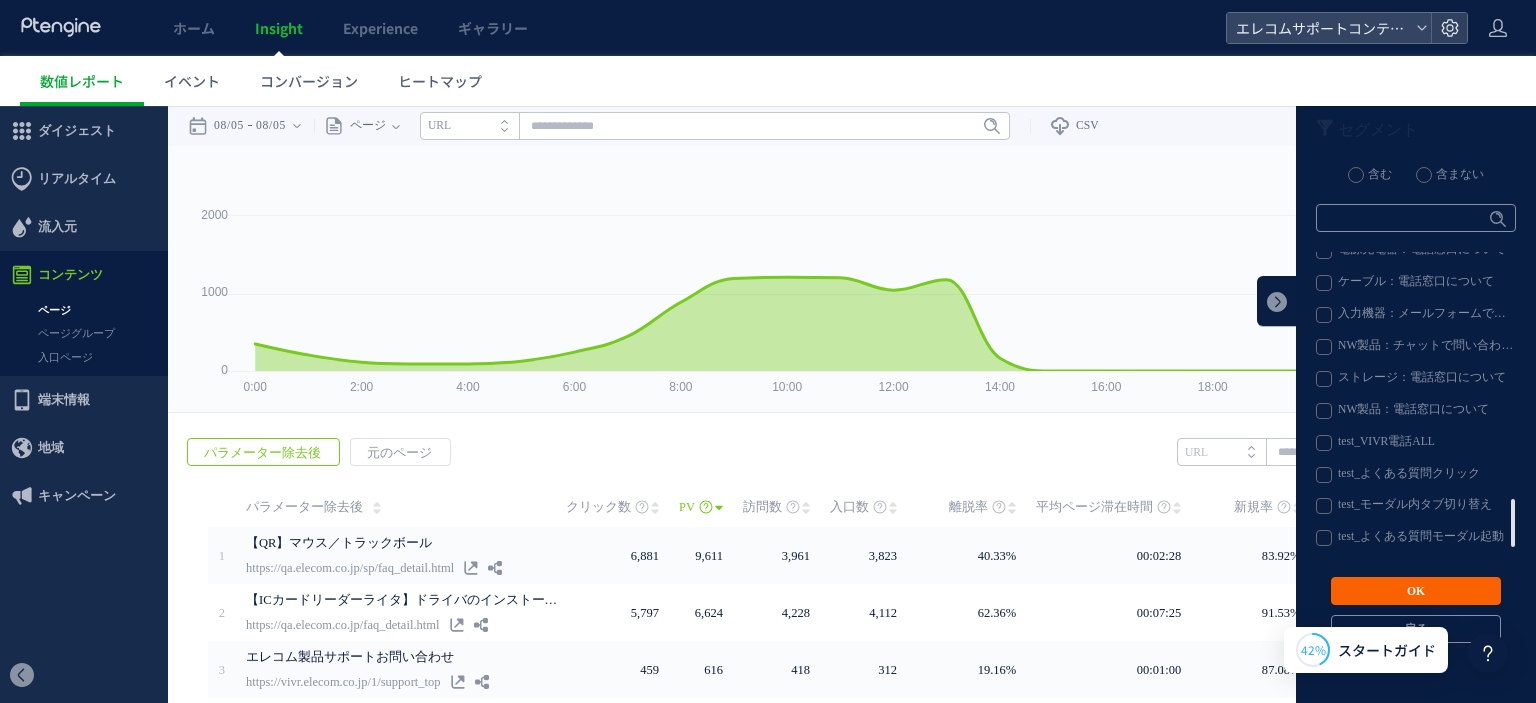 click on "OK" at bounding box center (1416, 591) 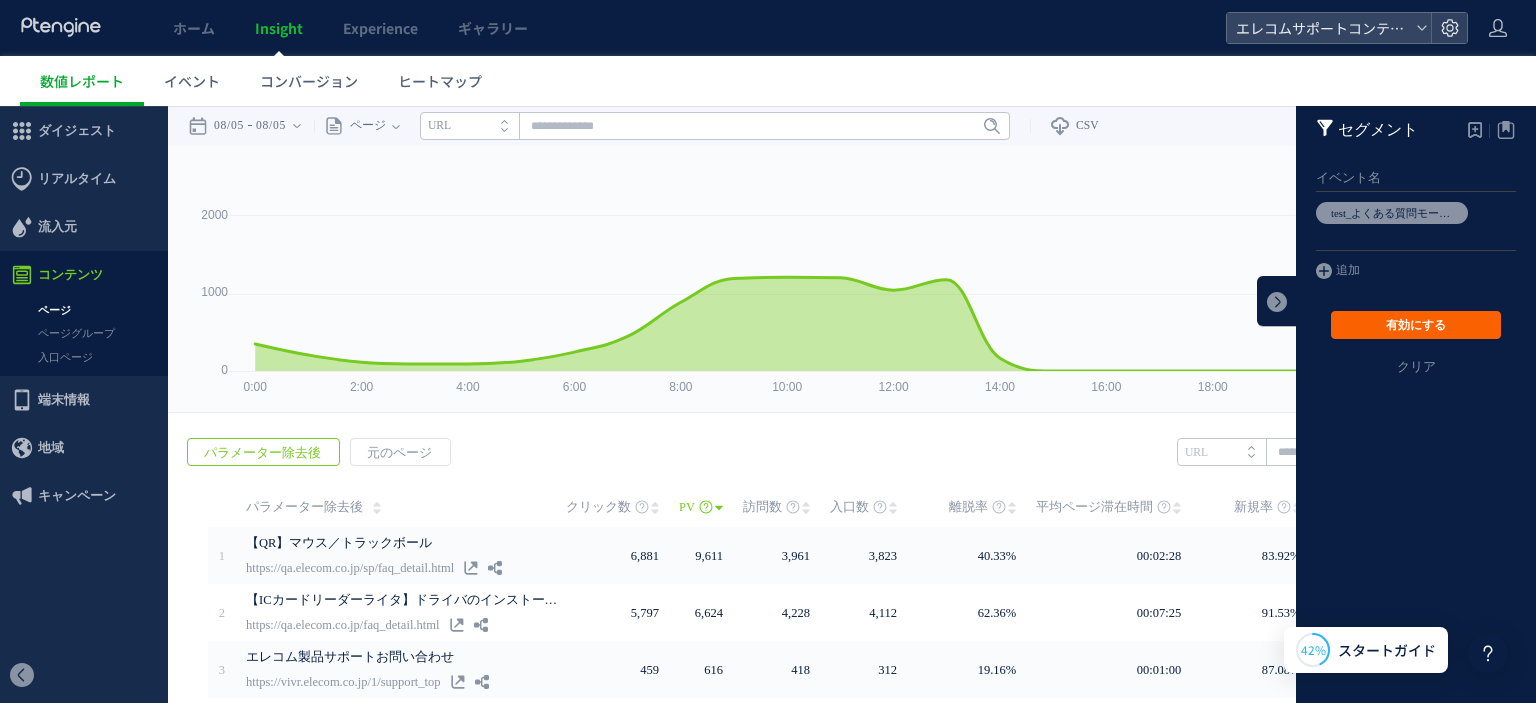 click on "有効にする" at bounding box center (1416, 325) 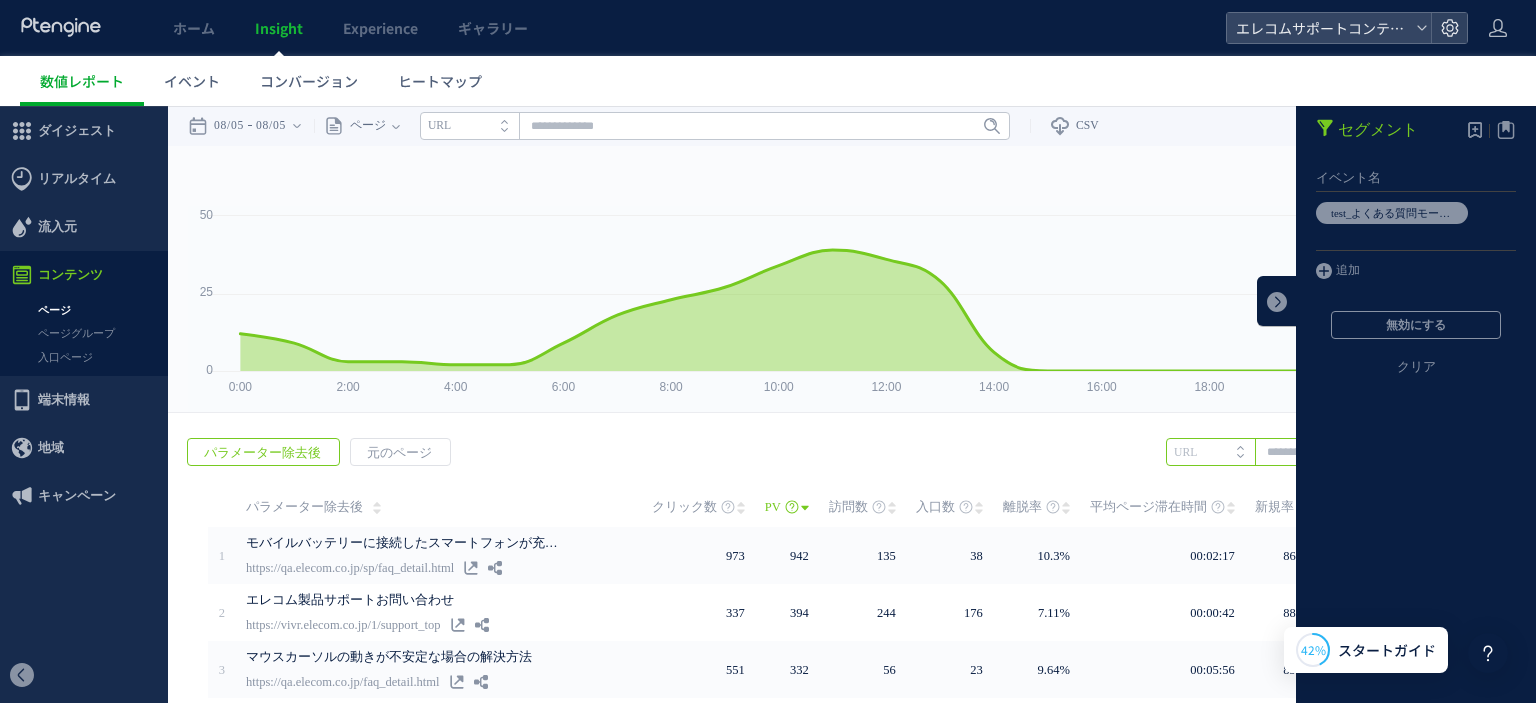 click at bounding box center (1331, 452) 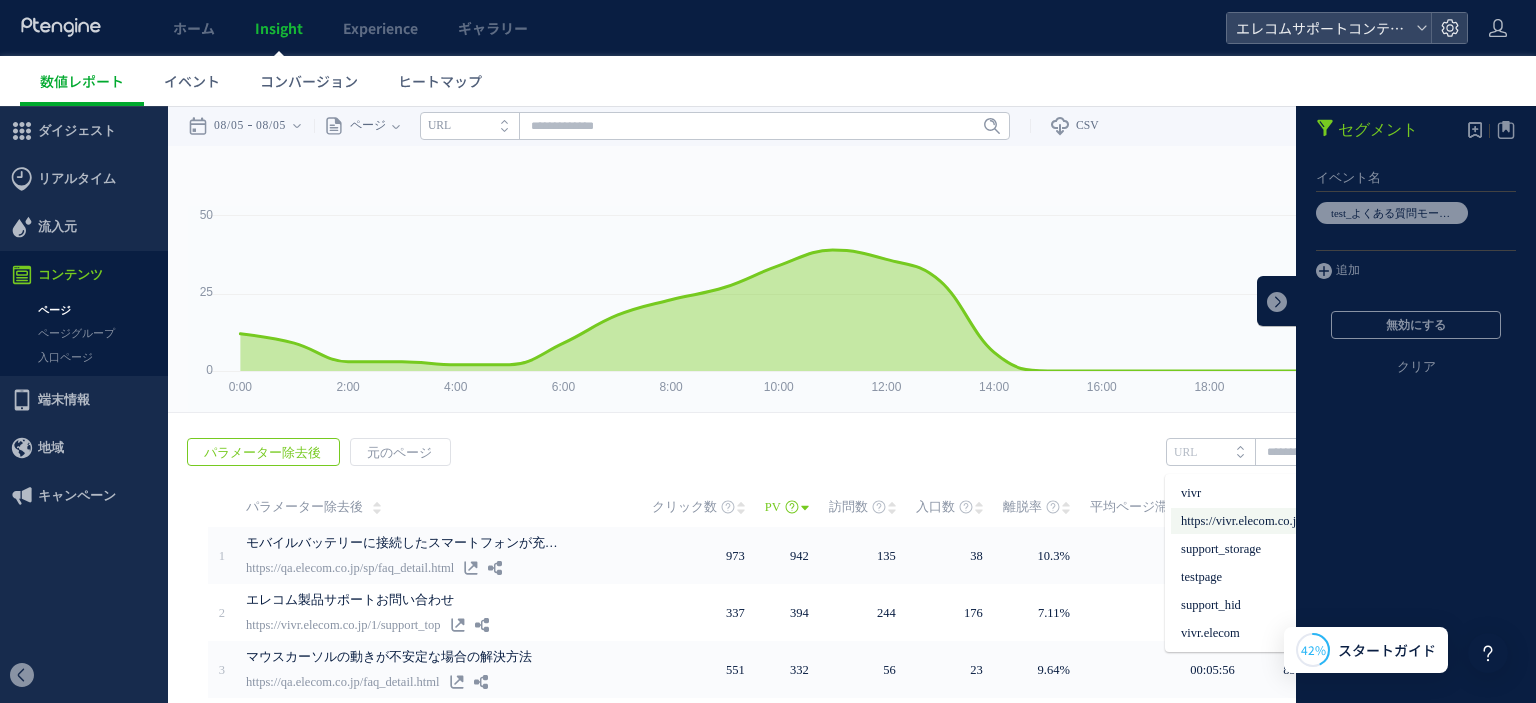 click on "https://vivr.elecom.co.jp/1/support_storage" at bounding box center [1330, 521] 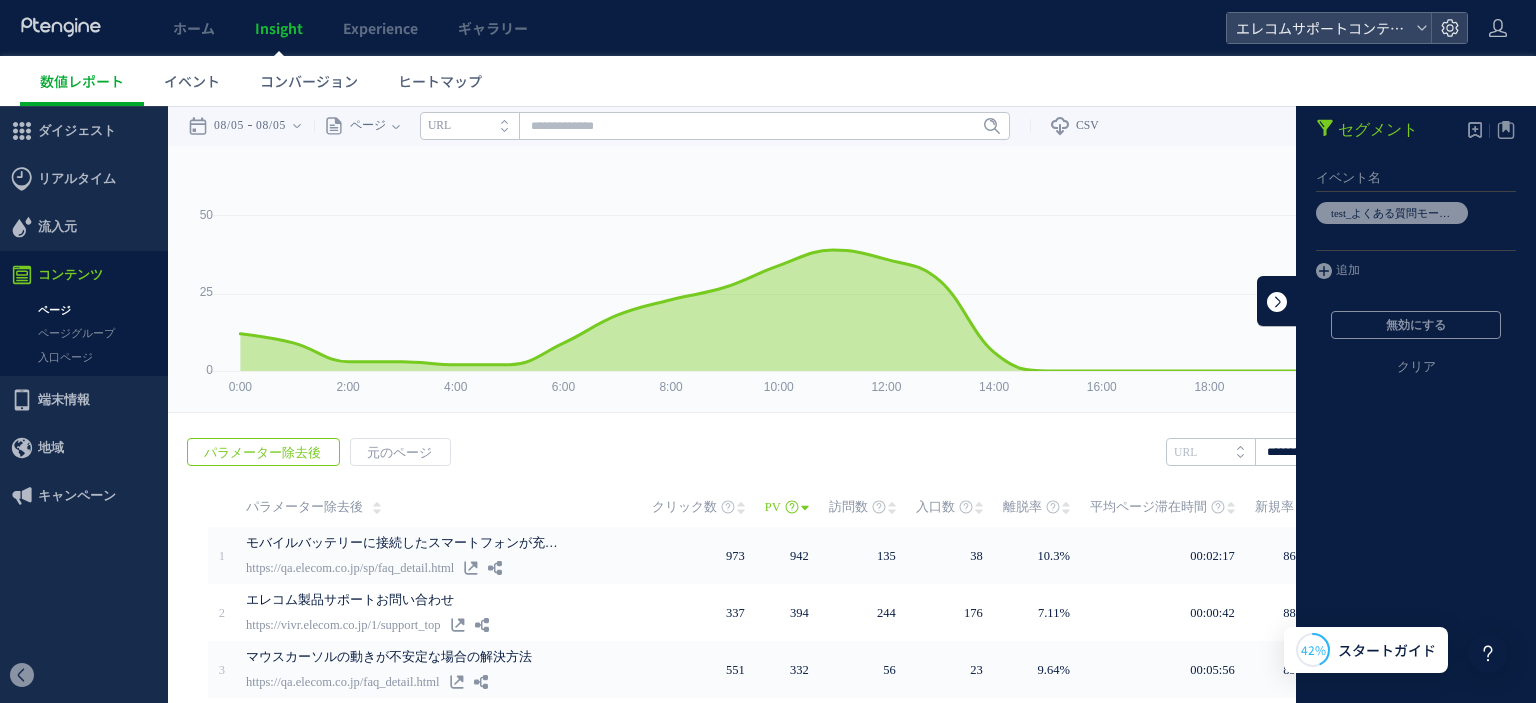 click at bounding box center (1277, 301) 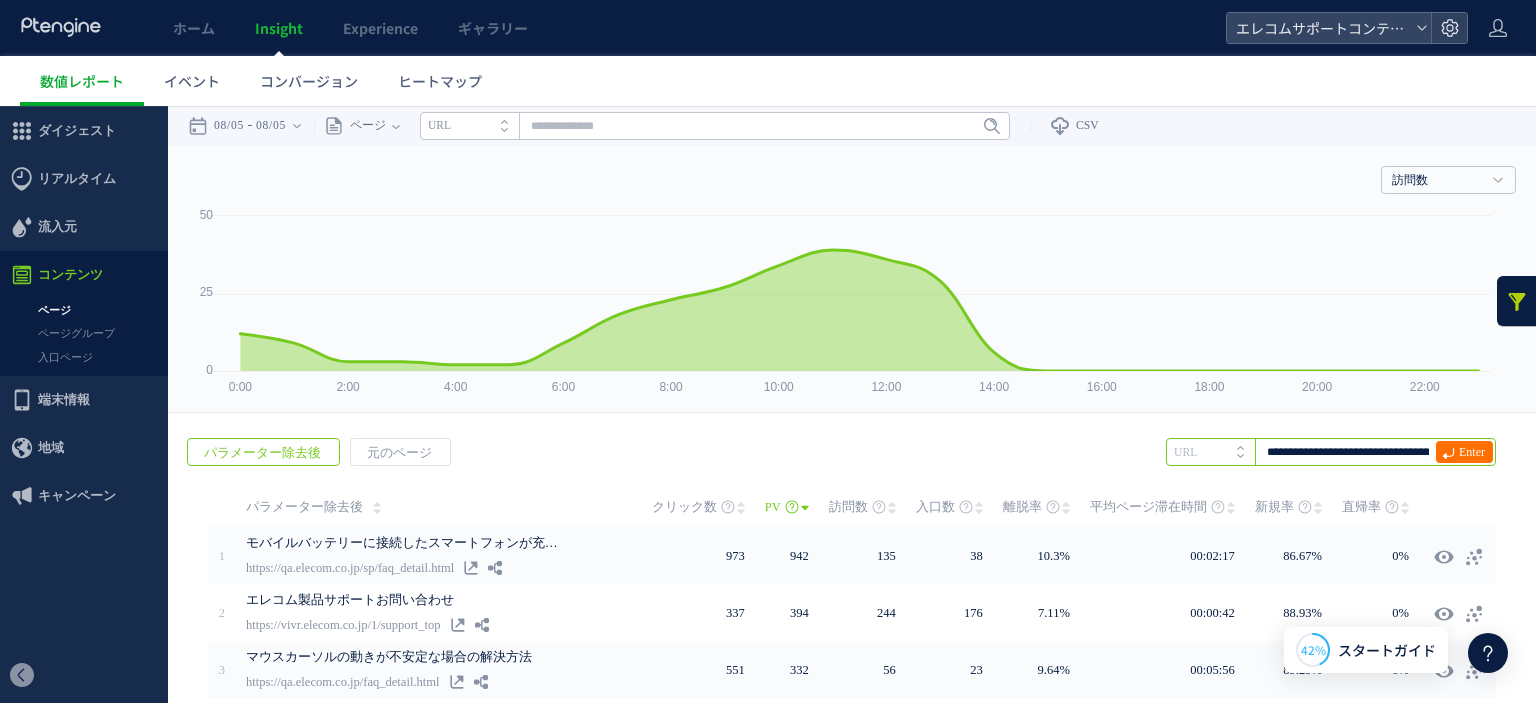 scroll, scrollTop: 0, scrollLeft: 88, axis: horizontal 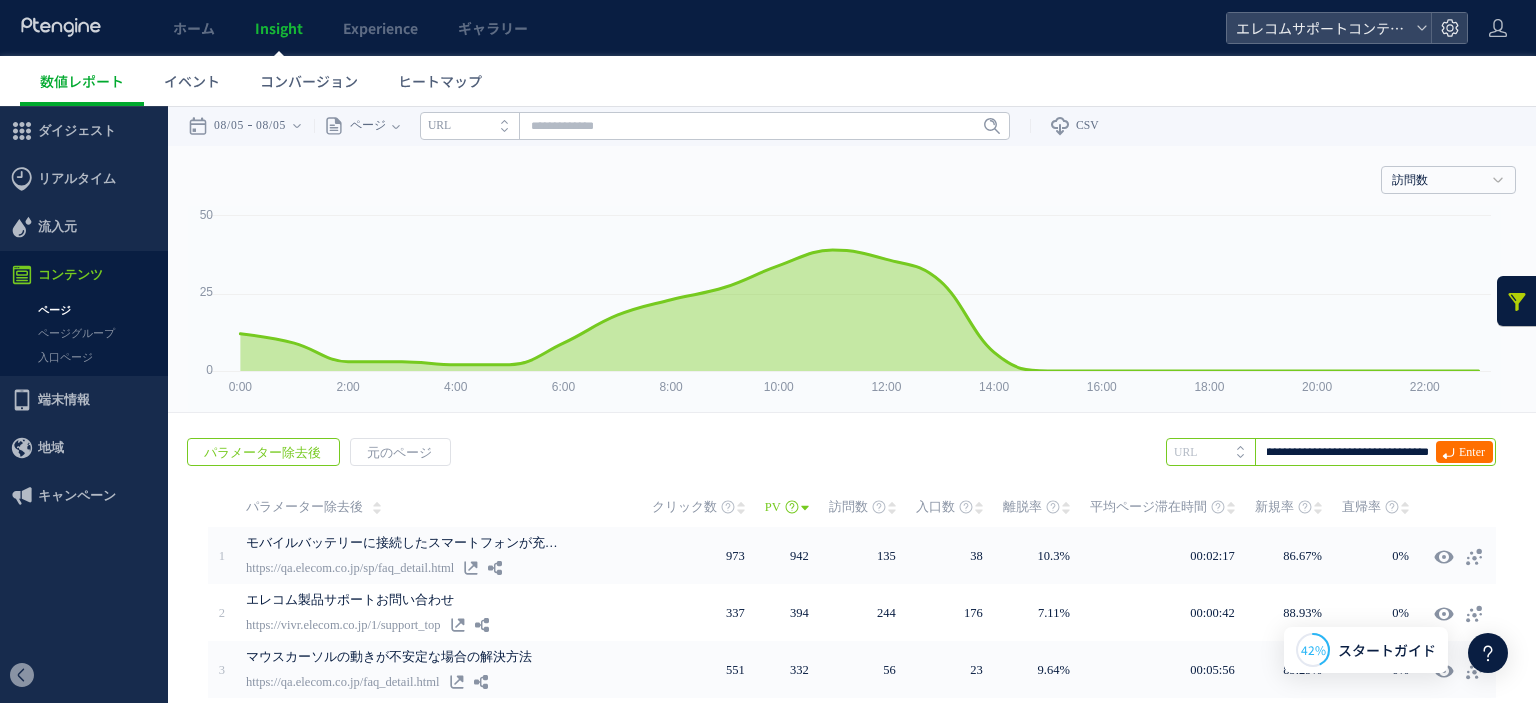 drag, startPoint x: 1392, startPoint y: 454, endPoint x: 1500, endPoint y: 469, distance: 109.03669 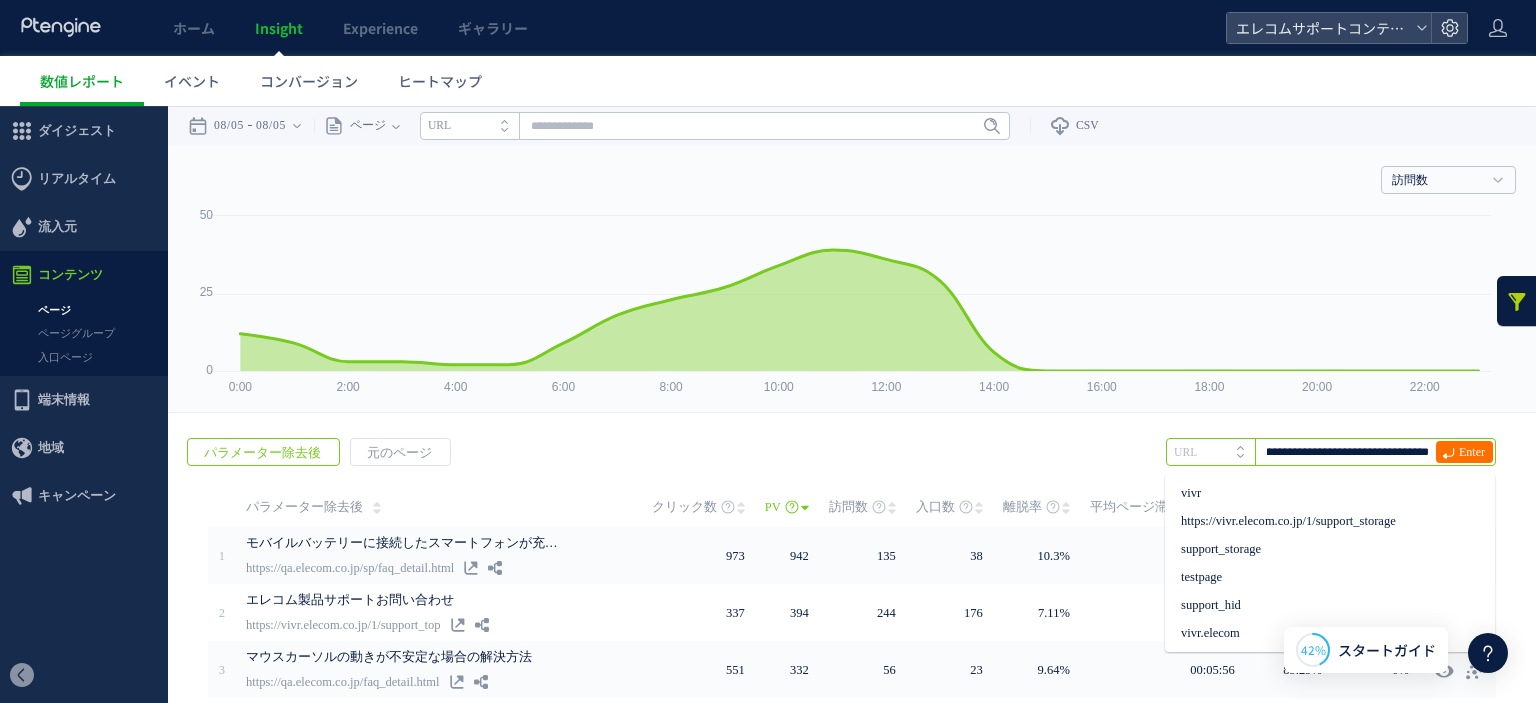 drag, startPoint x: 1376, startPoint y: 451, endPoint x: 1496, endPoint y: 483, distance: 124.1934 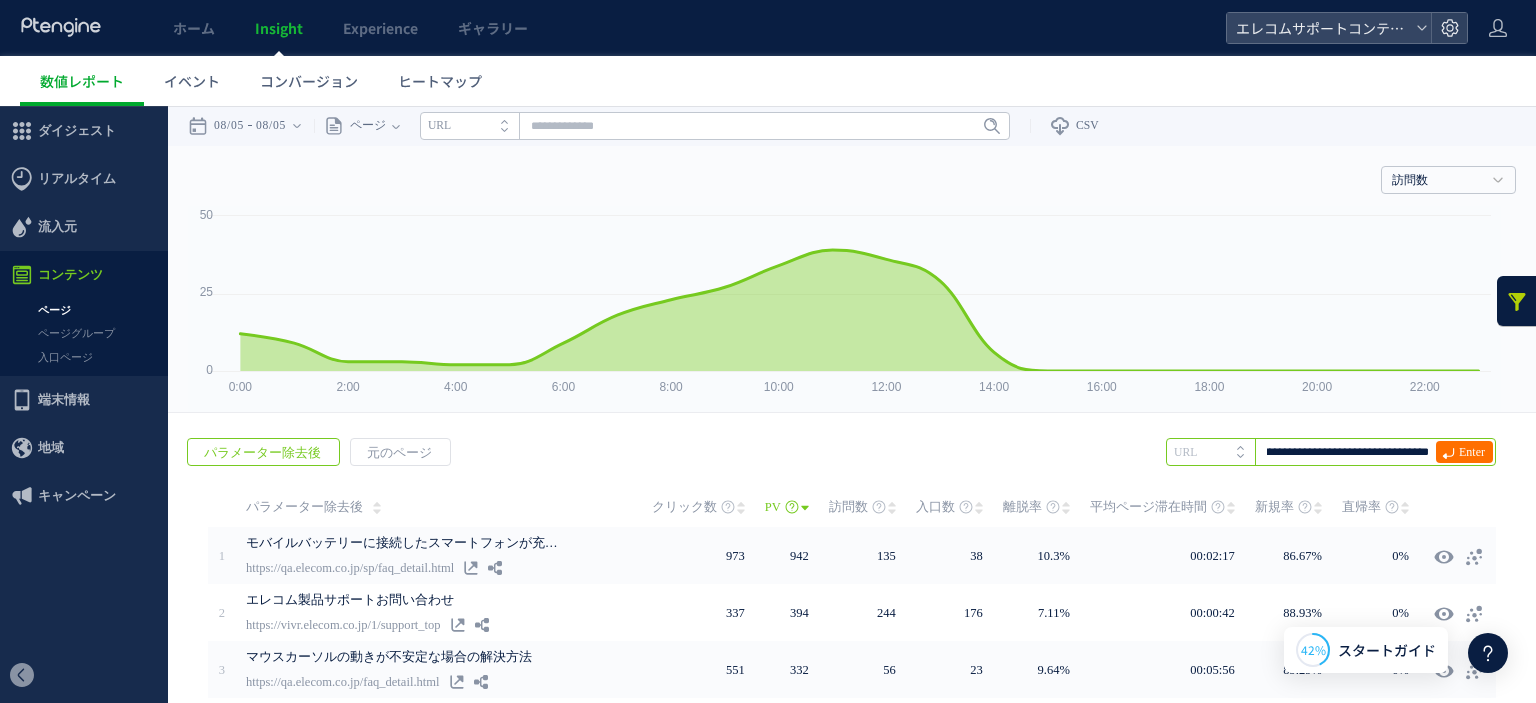 scroll, scrollTop: 0, scrollLeft: 46, axis: horizontal 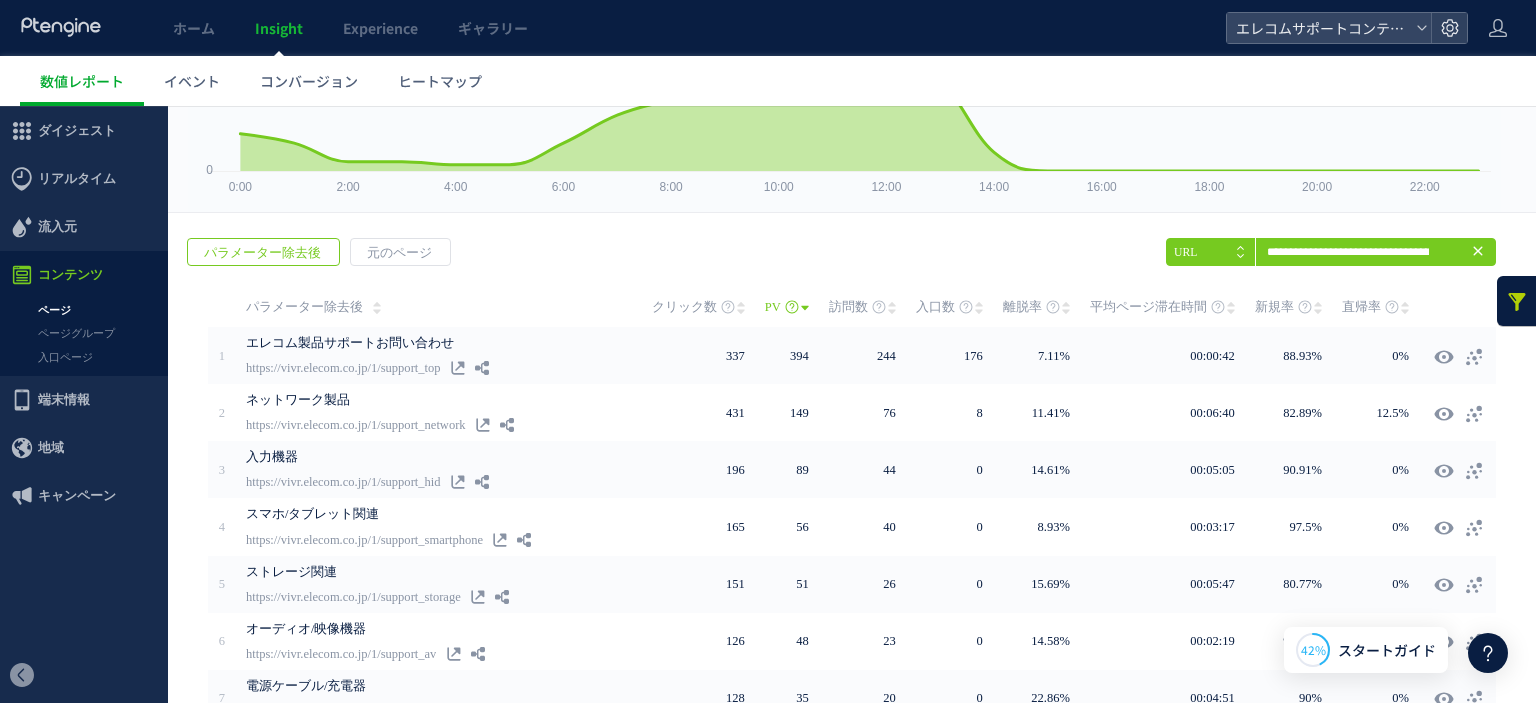 click on "**********" at bounding box center [852, 604] 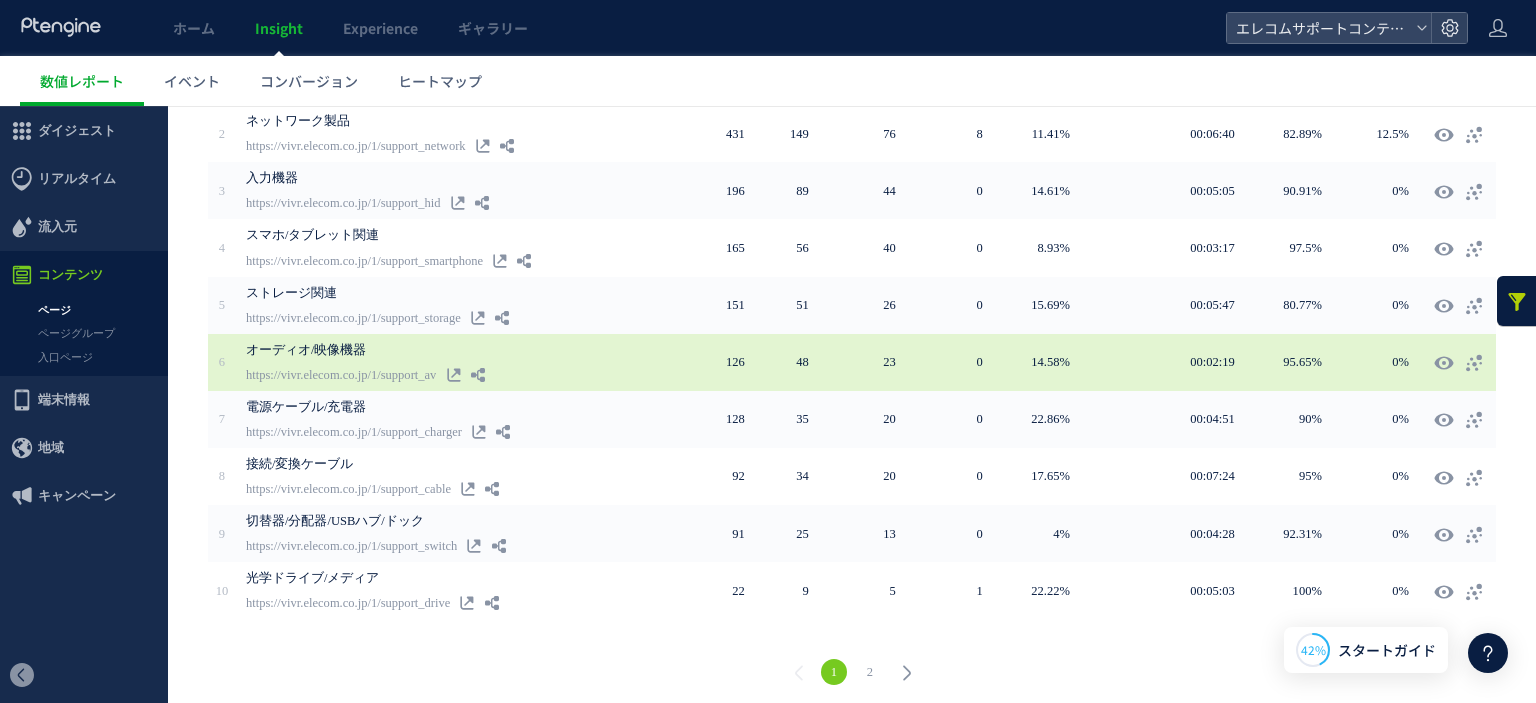 scroll, scrollTop: 480, scrollLeft: 0, axis: vertical 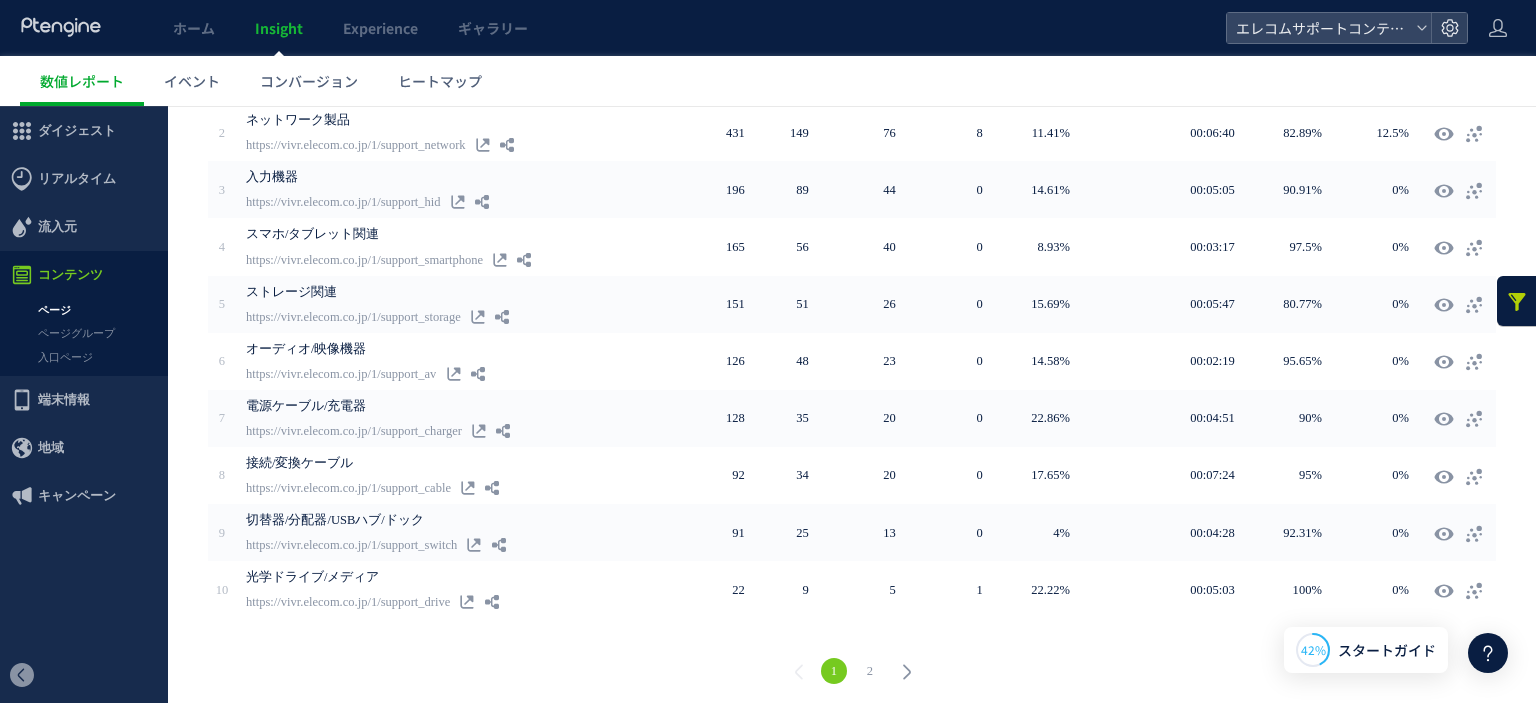 click on "2" at bounding box center (870, 671) 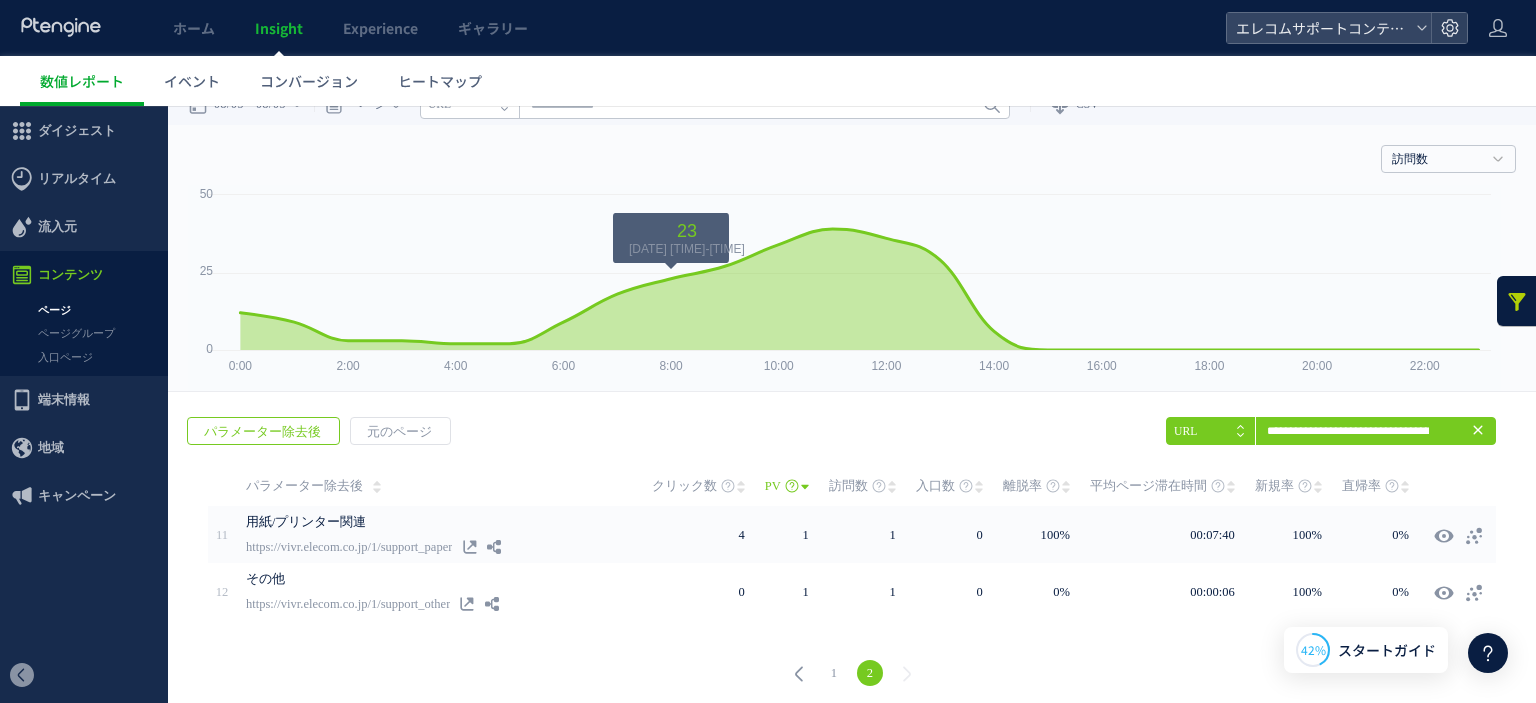 scroll, scrollTop: 28, scrollLeft: 0, axis: vertical 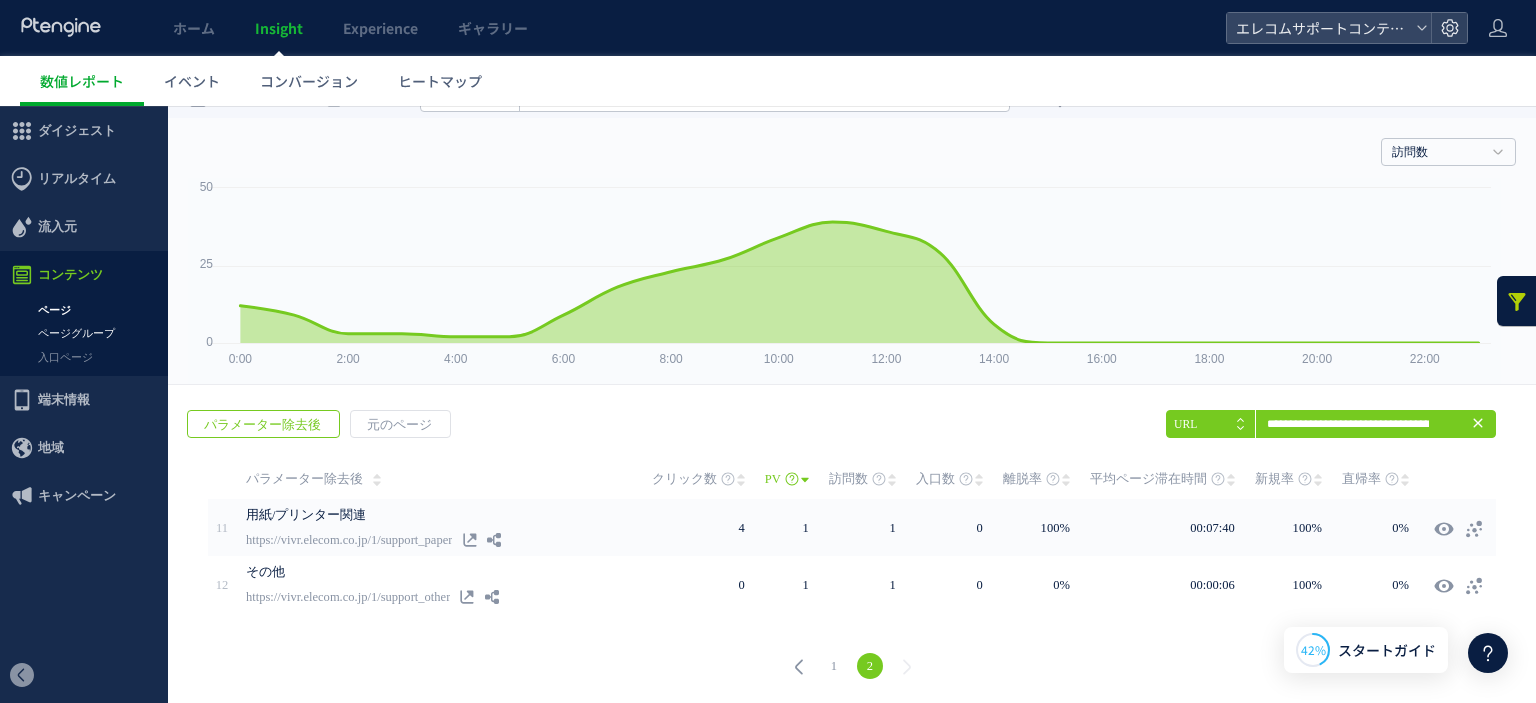 click on "ページグループ" at bounding box center (84, 333) 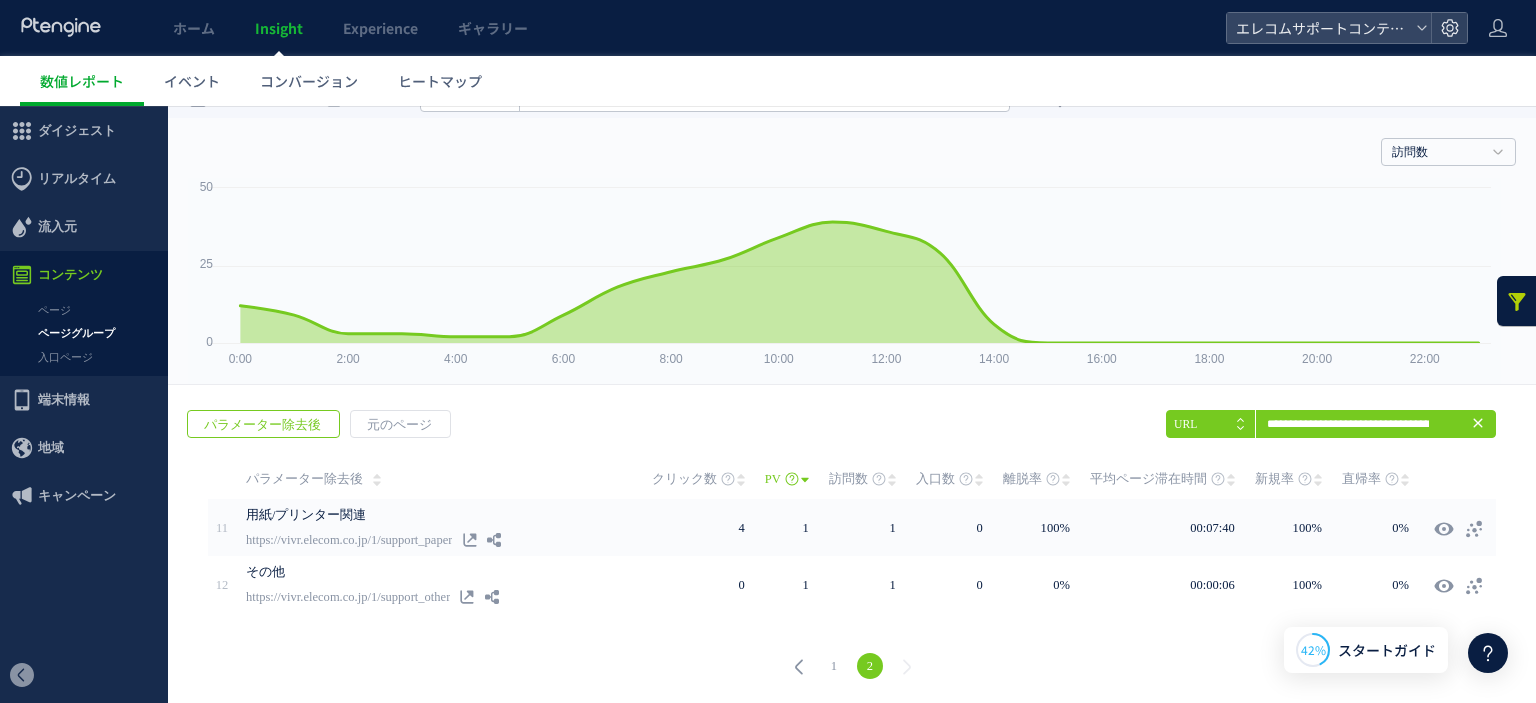 scroll, scrollTop: 0, scrollLeft: 0, axis: both 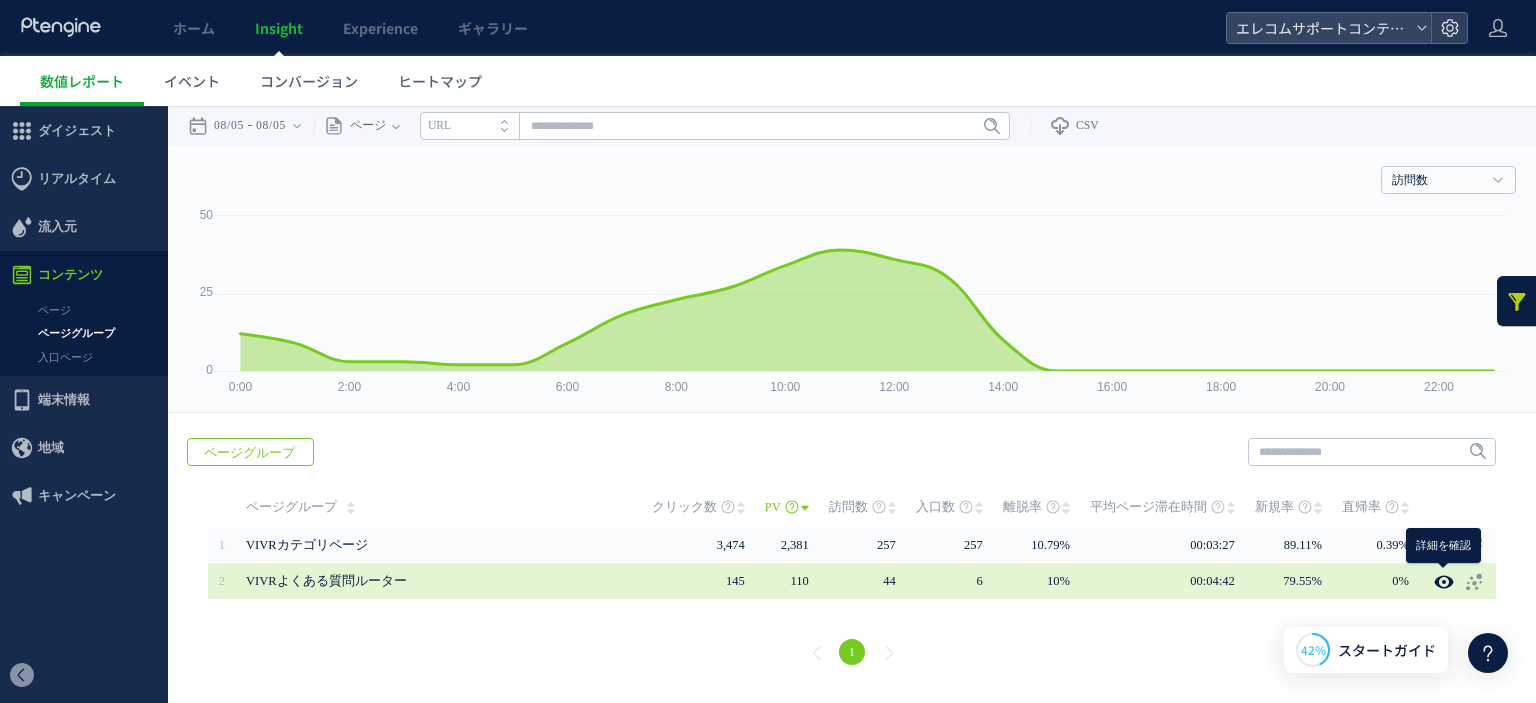 click 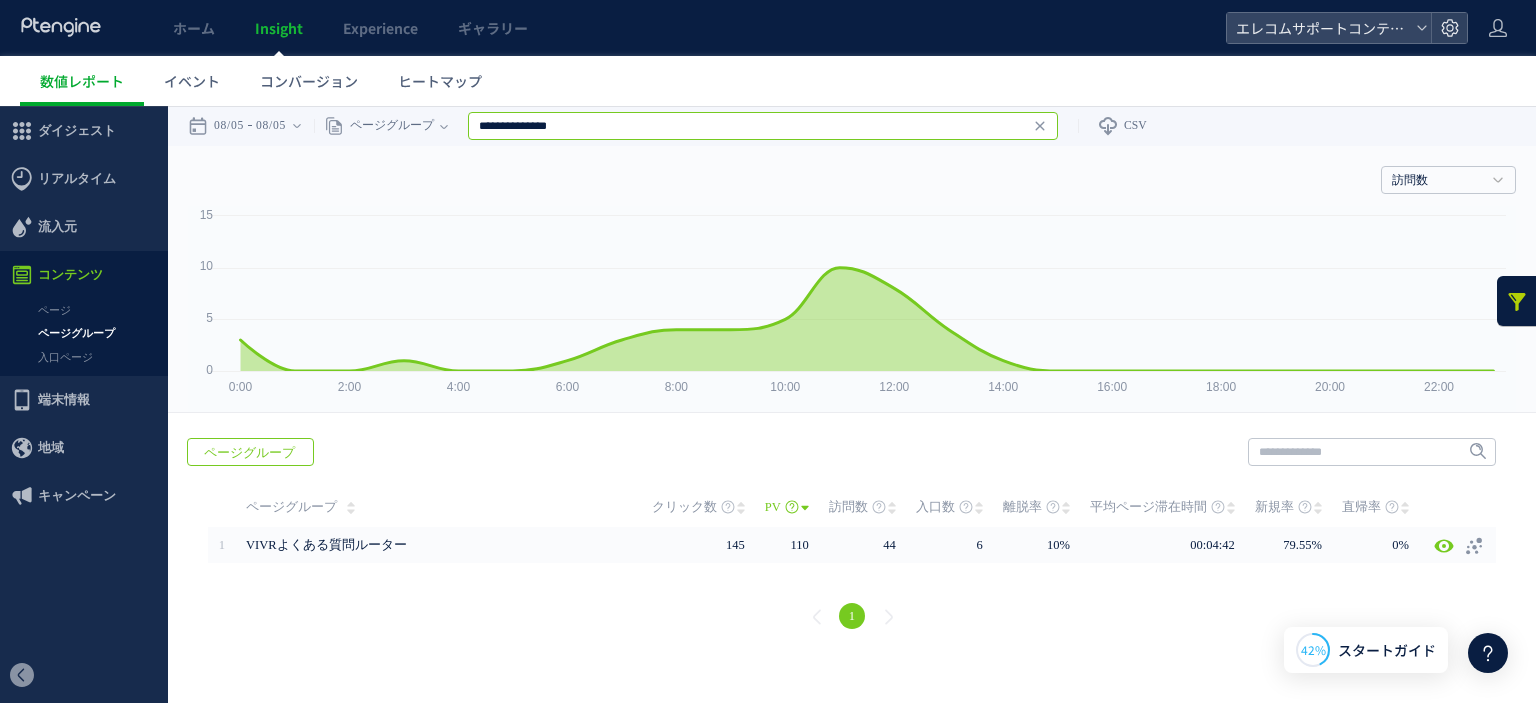 click on "**********" at bounding box center [763, 126] 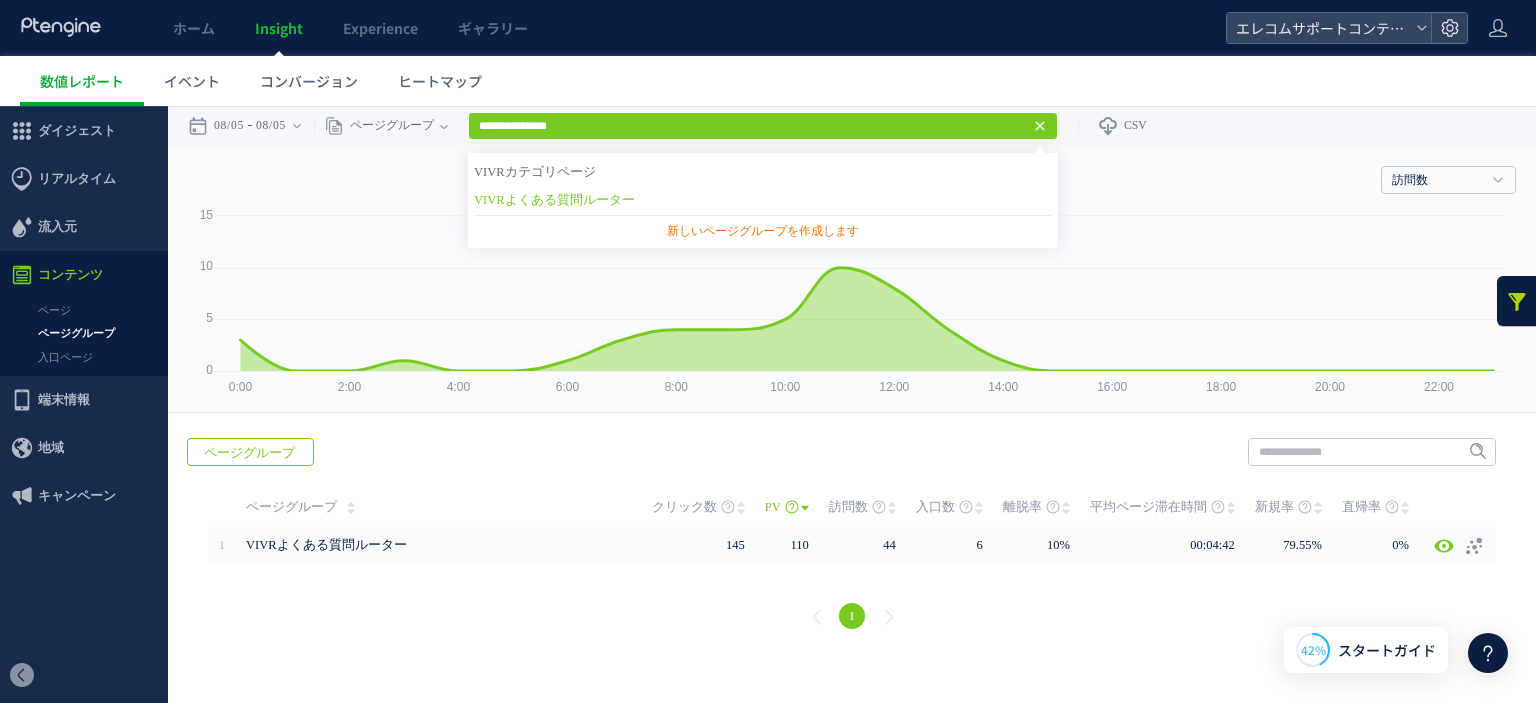 click on "VIVRカテゴリページ" at bounding box center [763, 172] 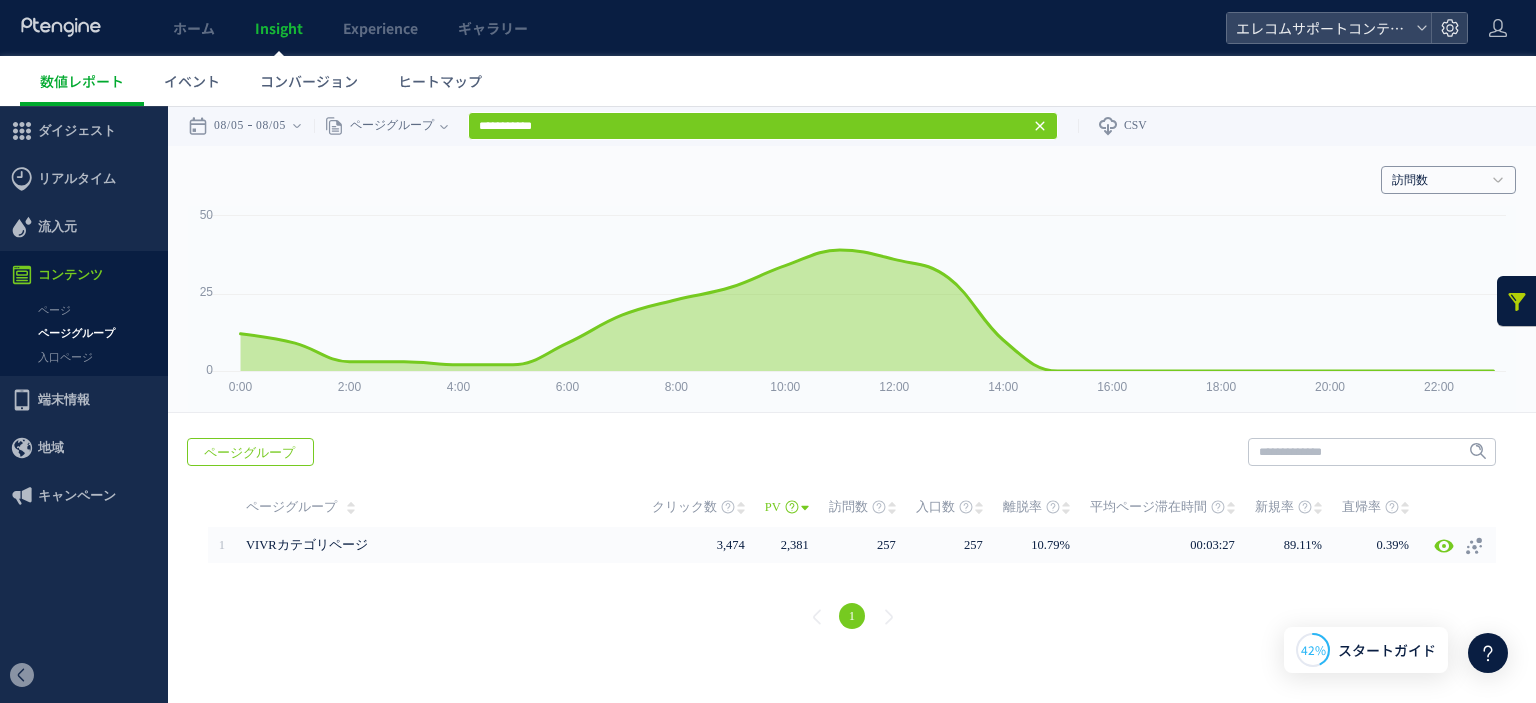 click on "訪問数" at bounding box center [1437, 181] 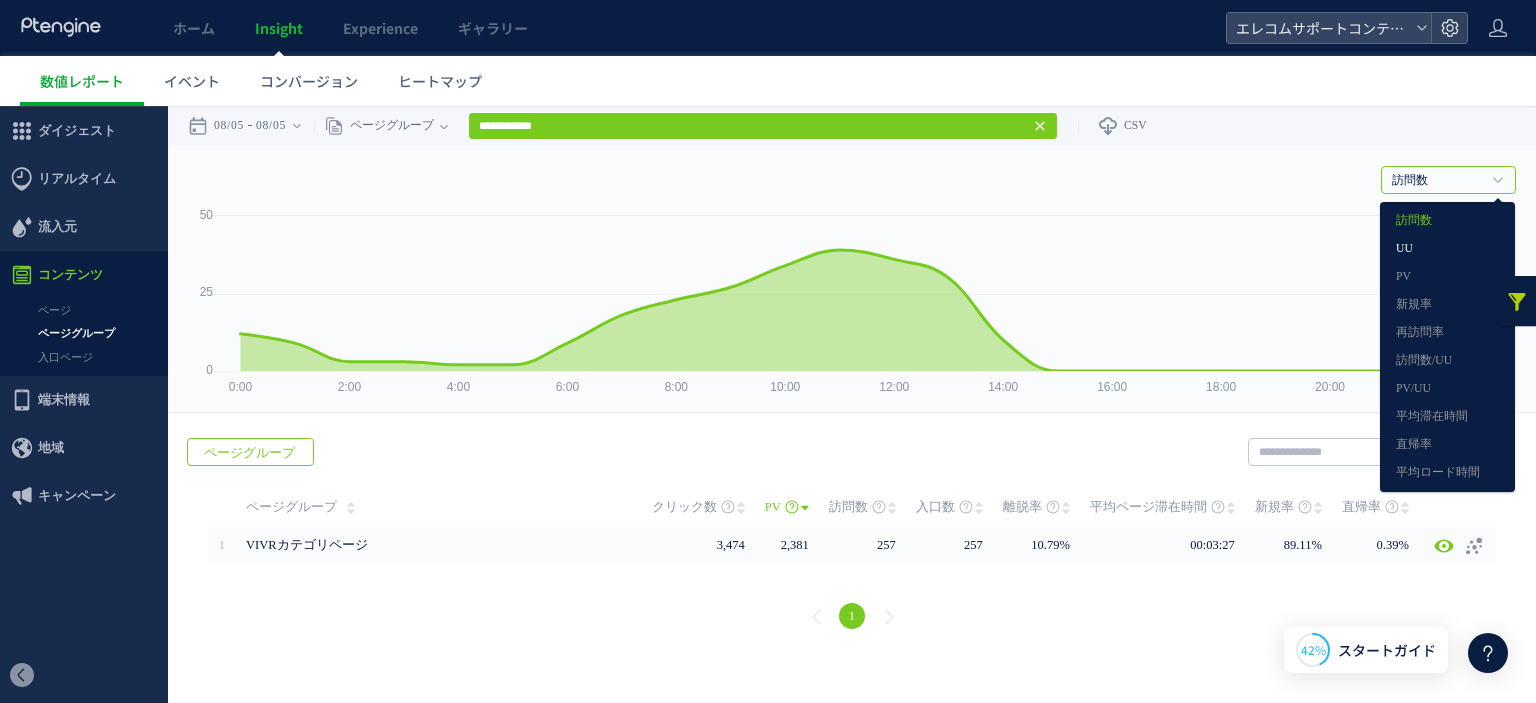 click on "UU" at bounding box center [1447, 249] 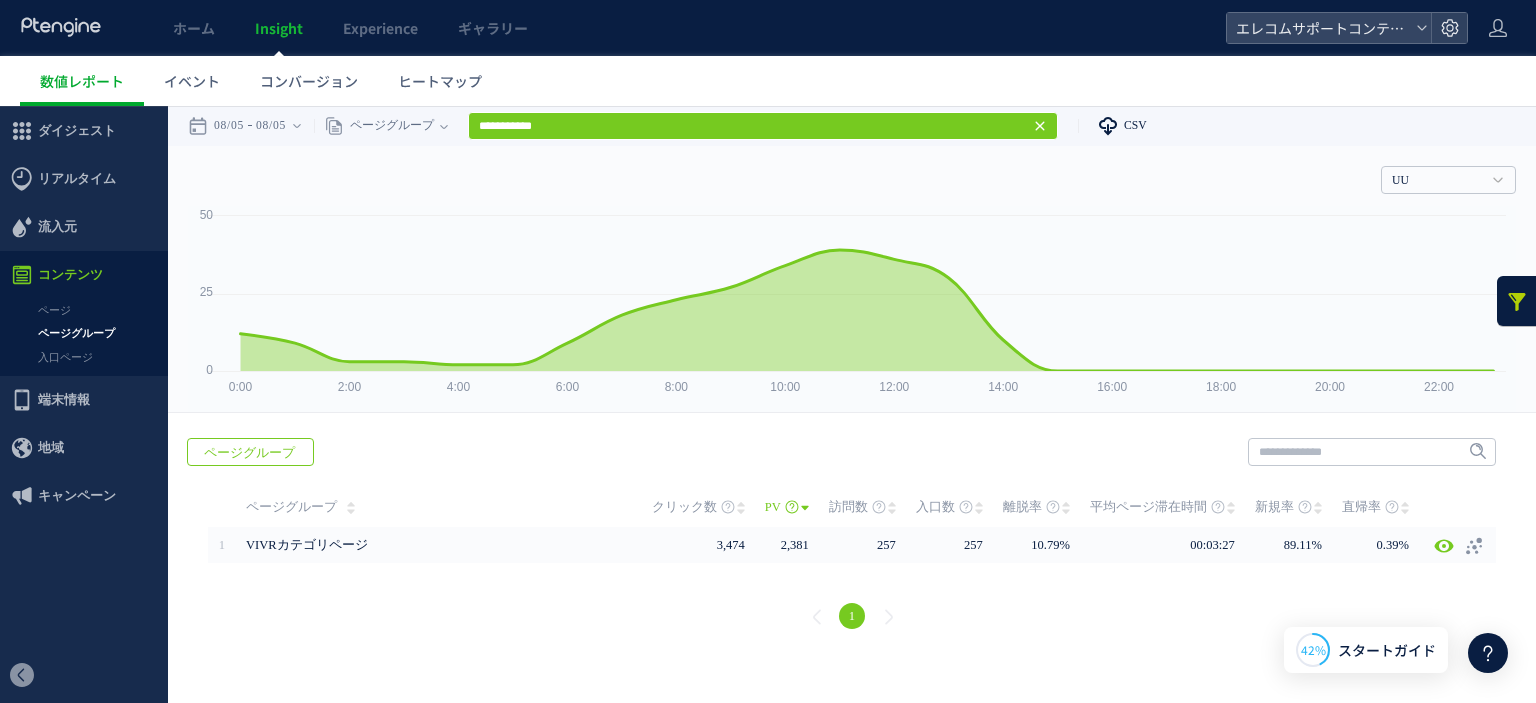 click 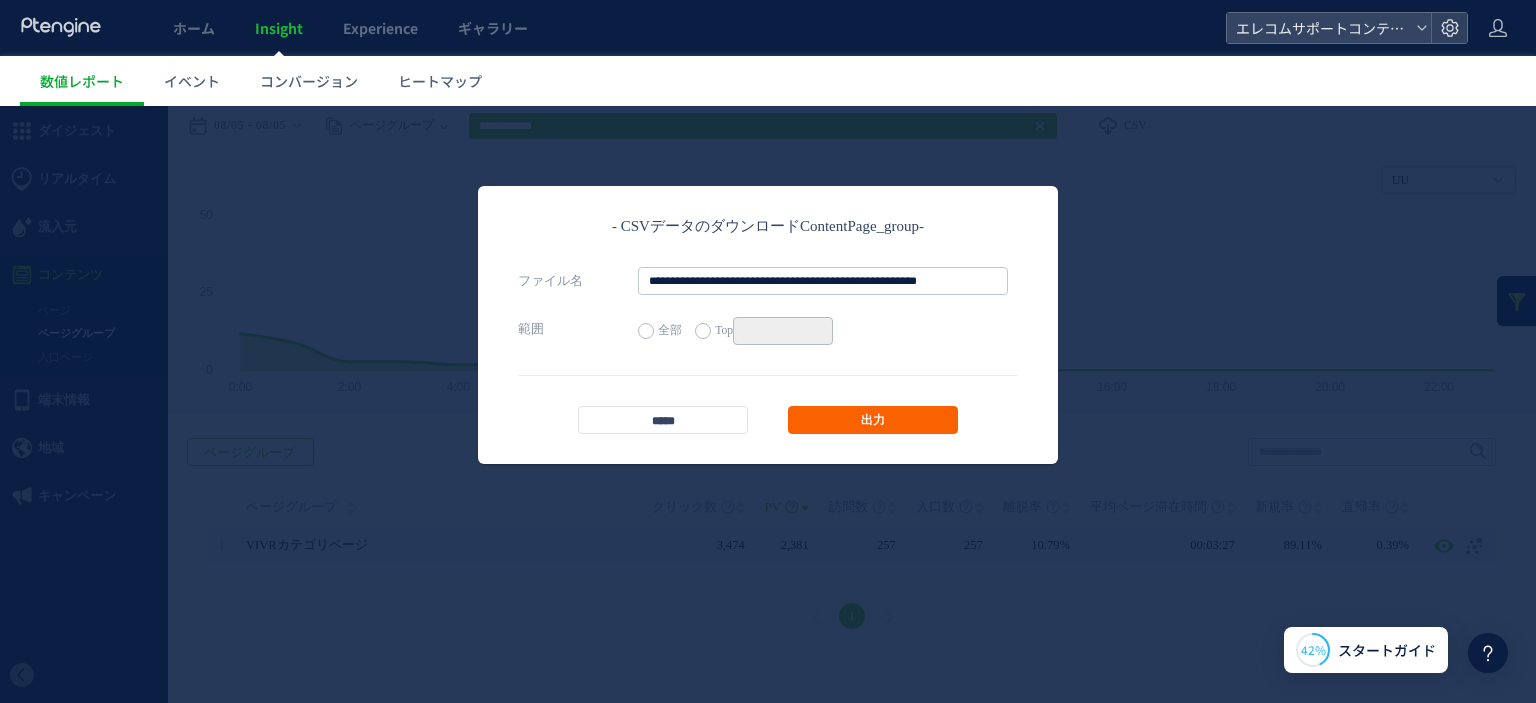 click on "出力" at bounding box center (873, 420) 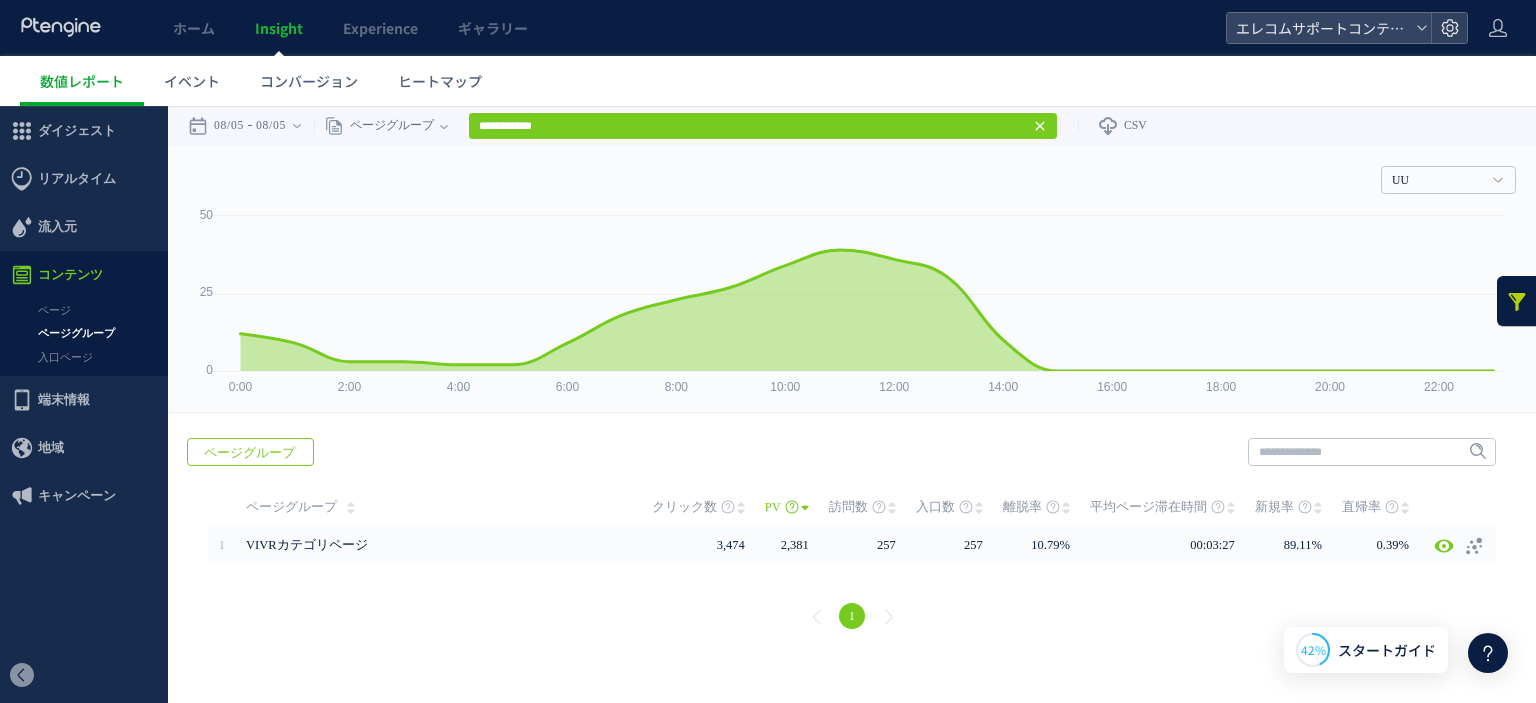 drag, startPoint x: 1224, startPoint y: 2, endPoint x: 873, endPoint y: 81, distance: 359.7805 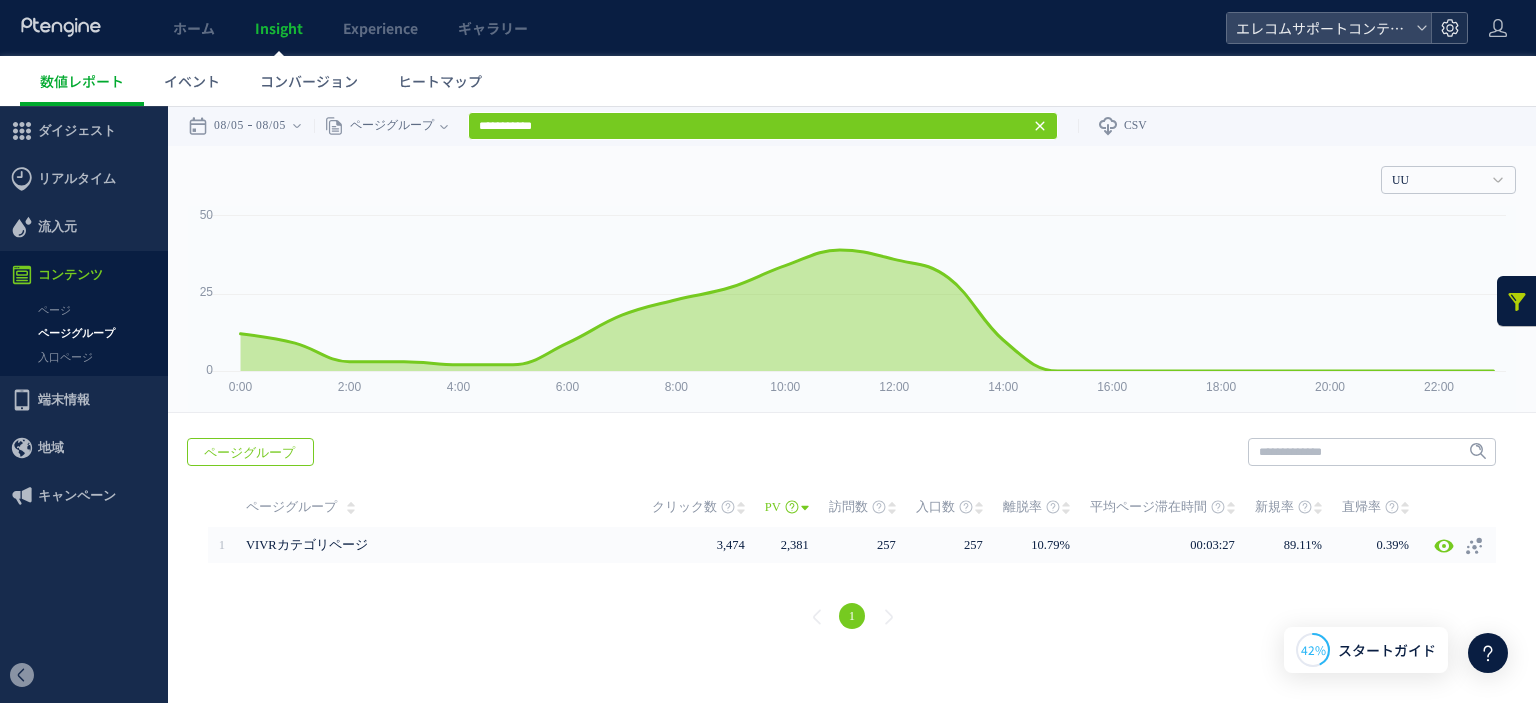 click 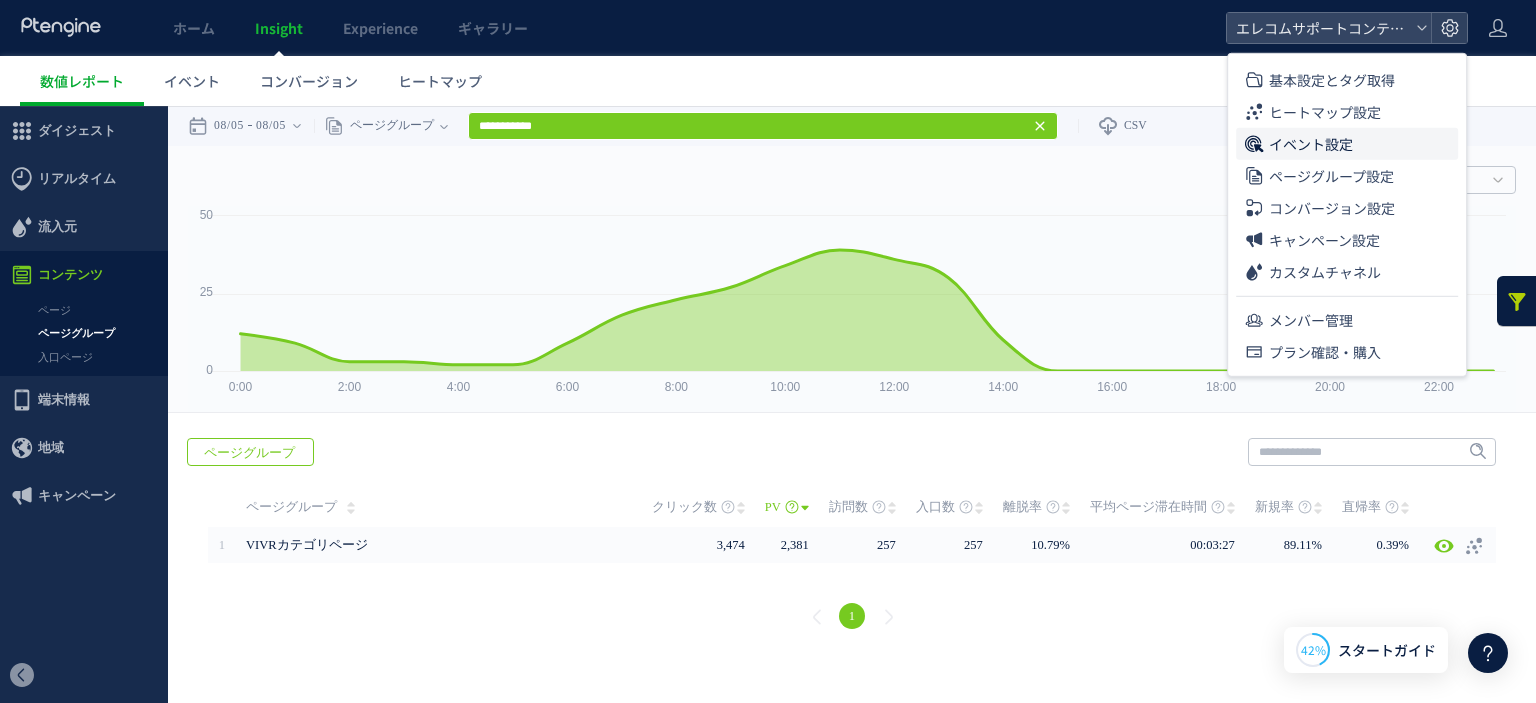 click on "イベント設定" at bounding box center [1311, 144] 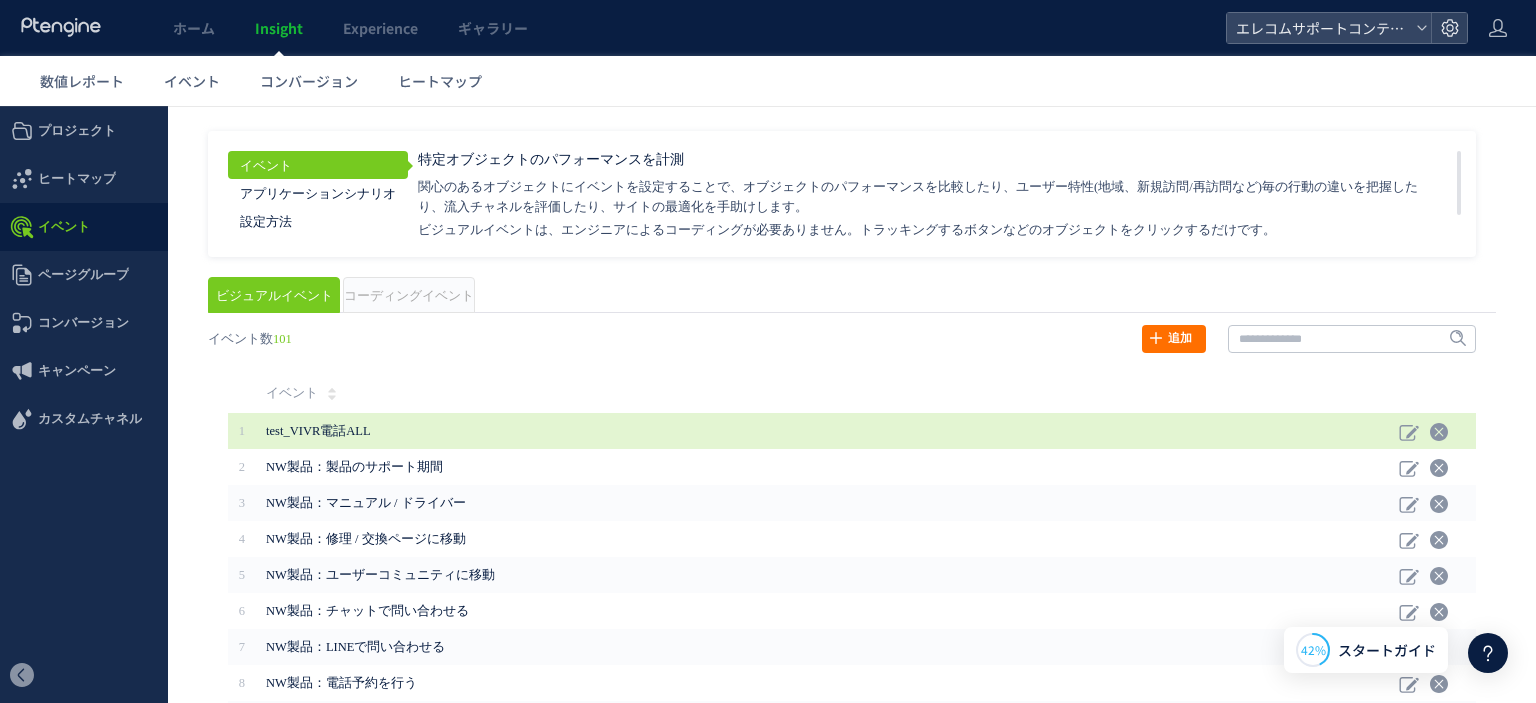 click on "test_VIVR電話ALL" at bounding box center (711, 431) 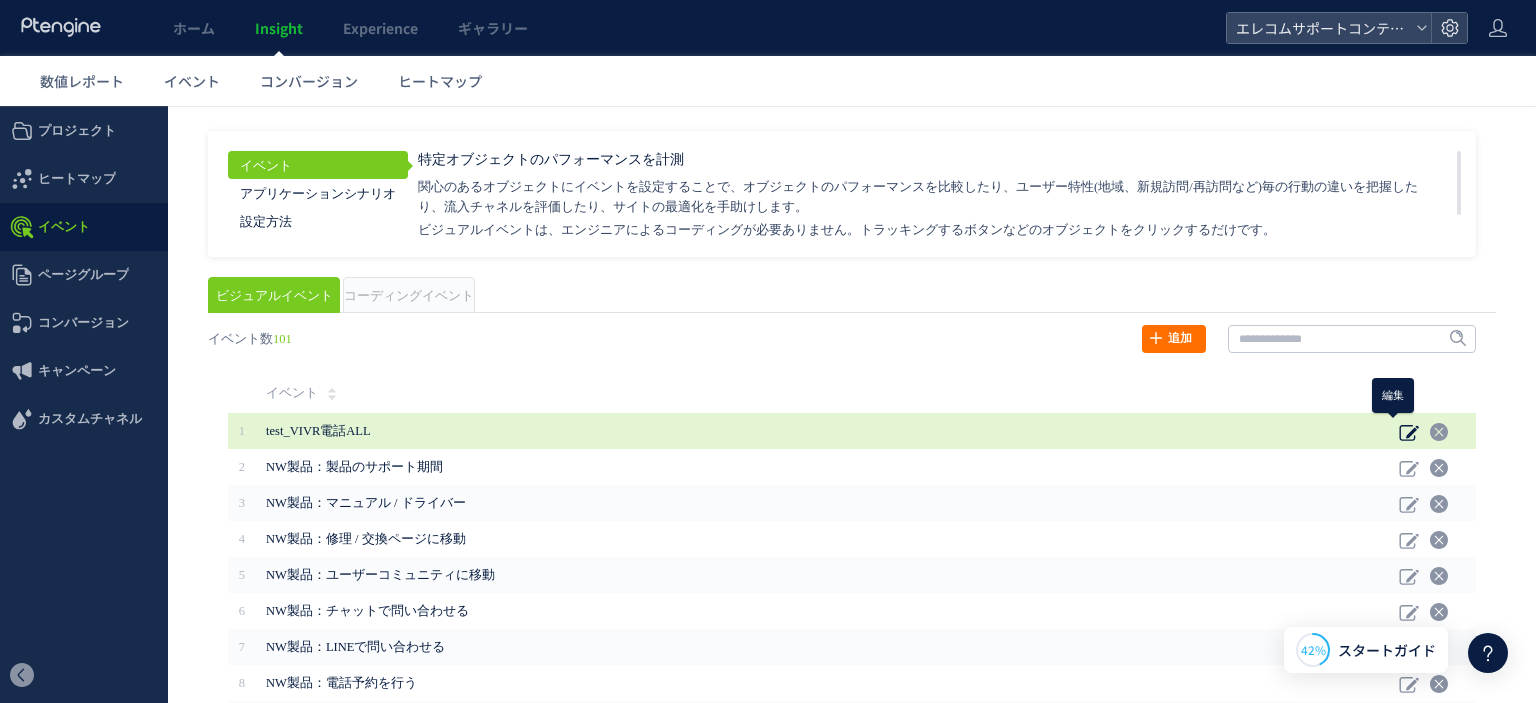 click 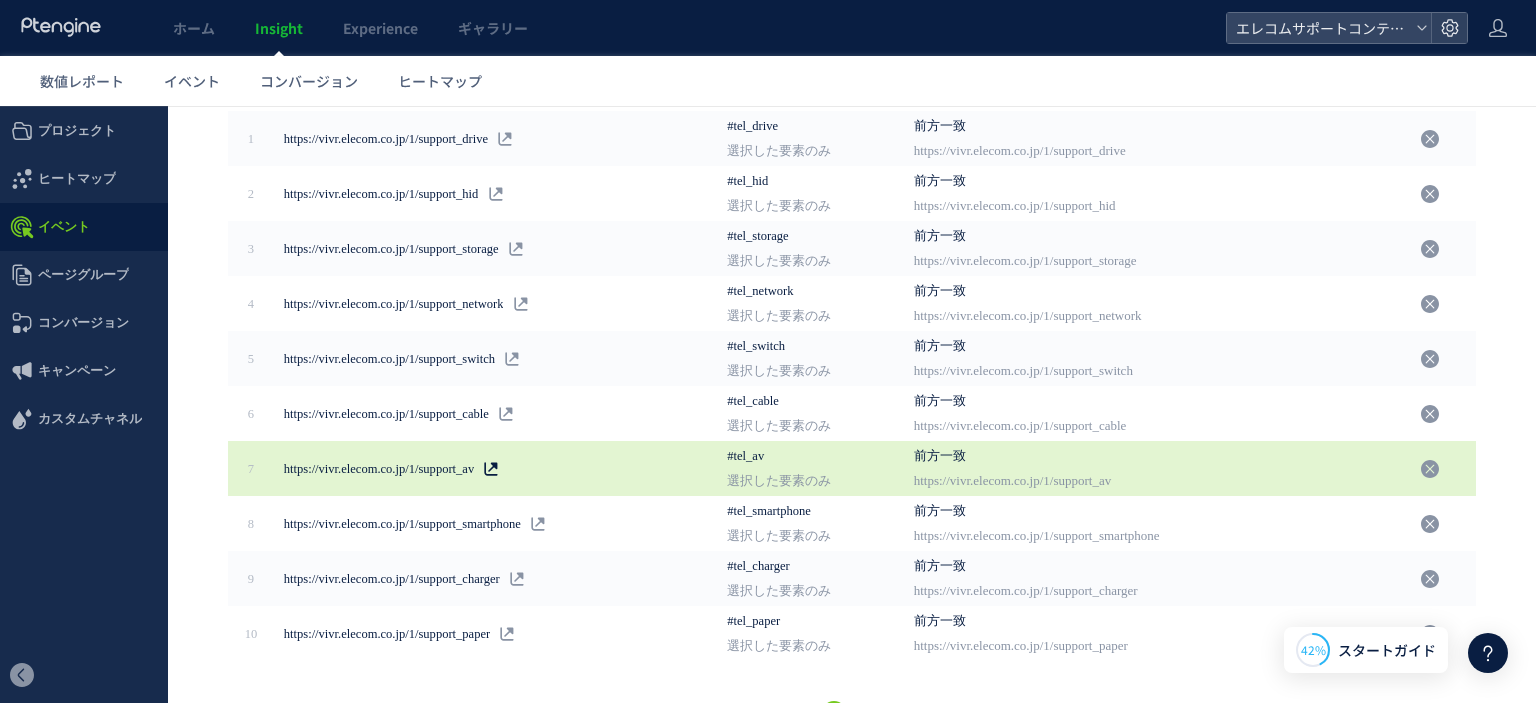 scroll, scrollTop: 271, scrollLeft: 0, axis: vertical 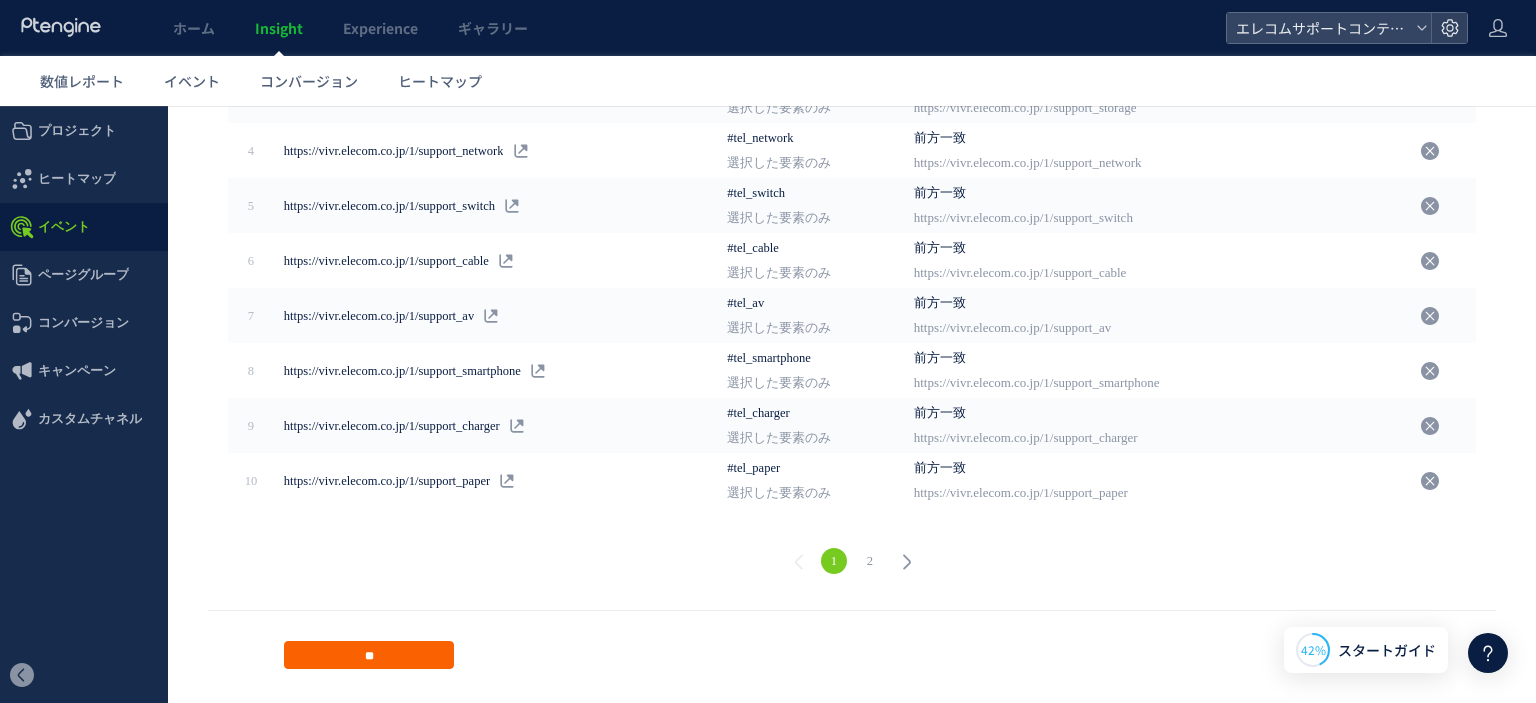 click on "**" at bounding box center (369, 655) 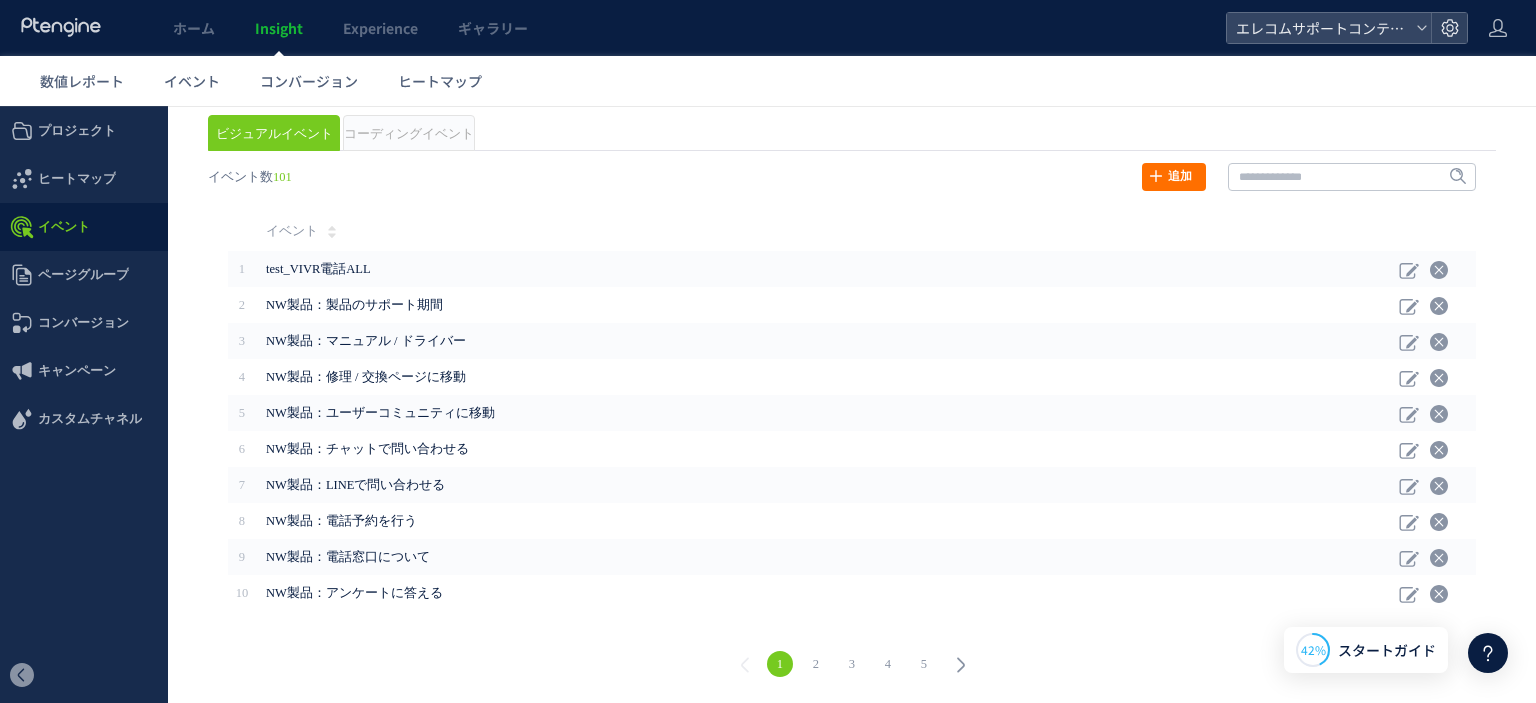 scroll, scrollTop: 161, scrollLeft: 0, axis: vertical 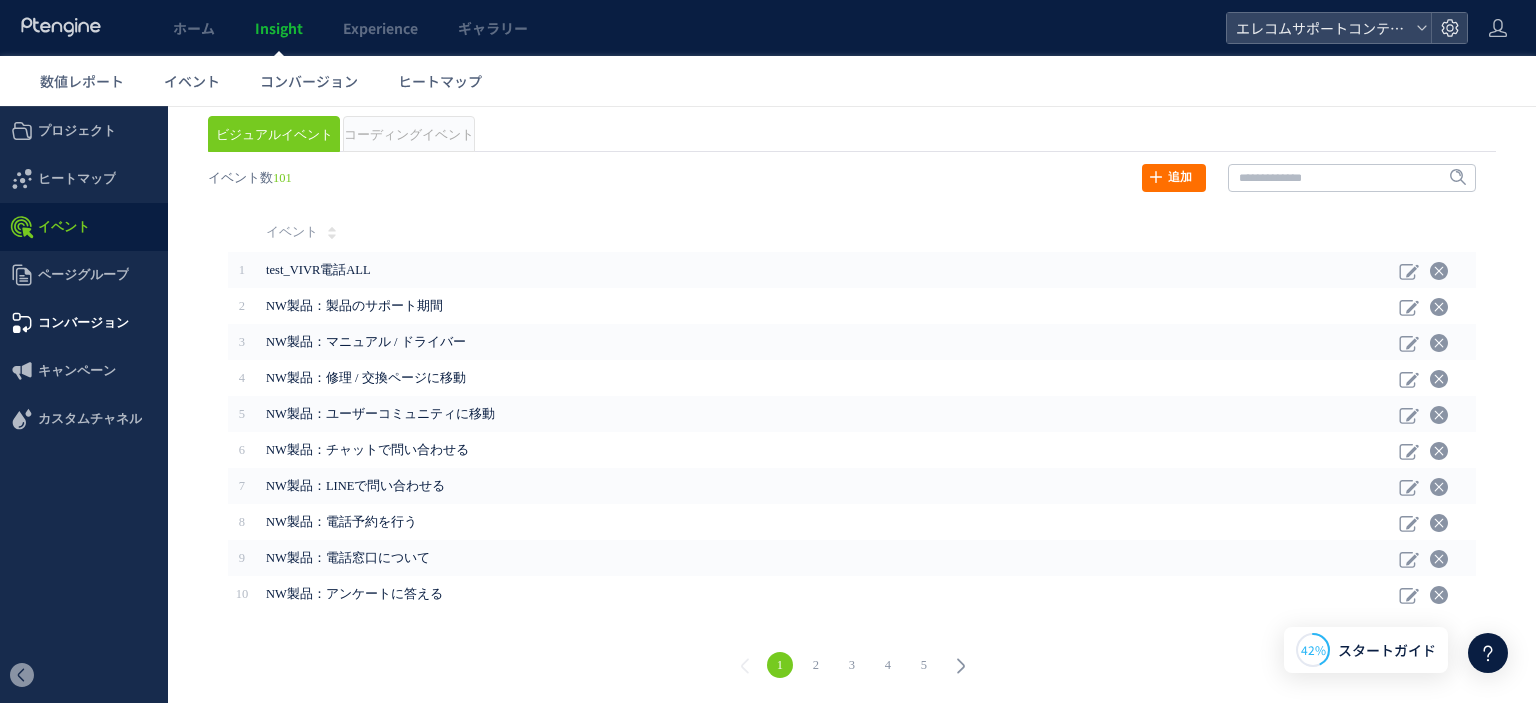 click on "コンバージョン" at bounding box center [83, 323] 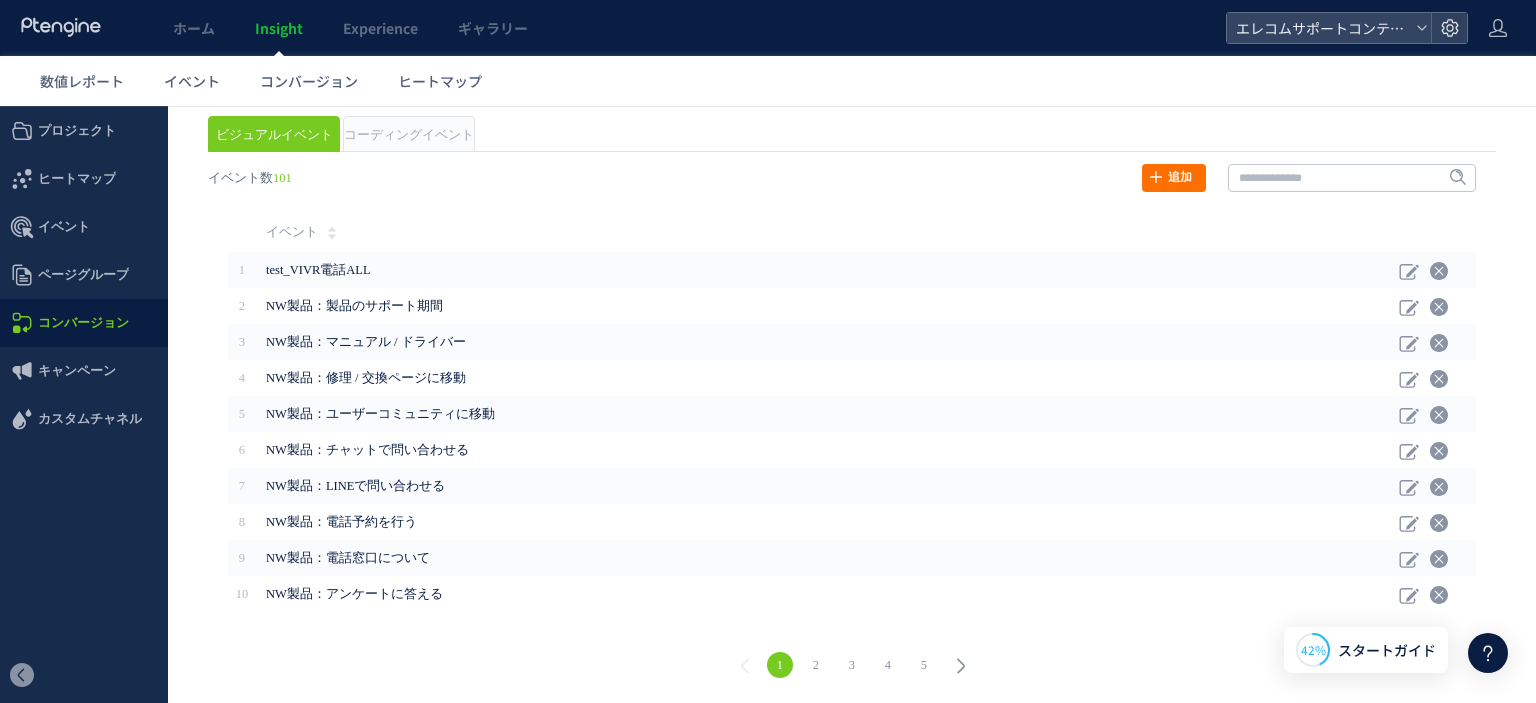 scroll, scrollTop: 0, scrollLeft: 0, axis: both 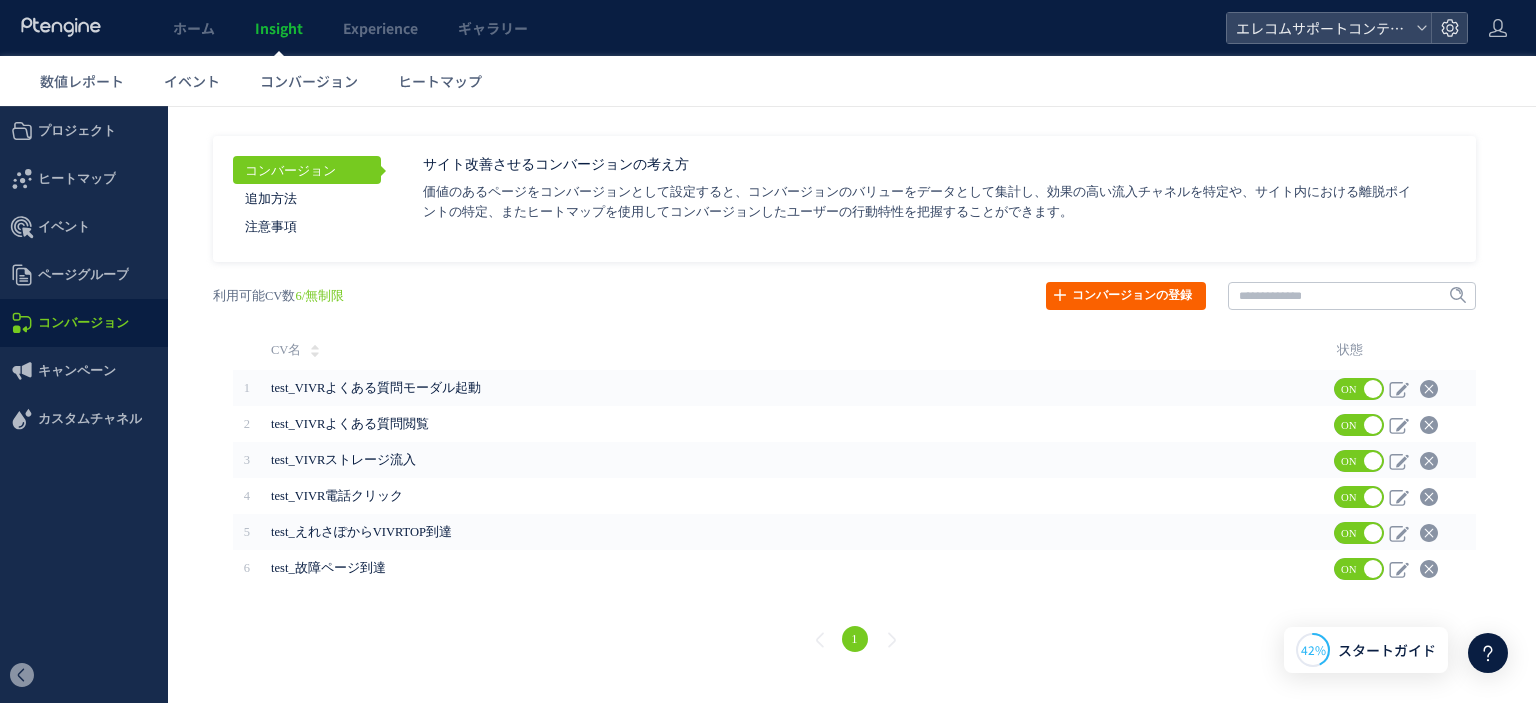 click on "コンバージョンの登録" at bounding box center (1126, 296) 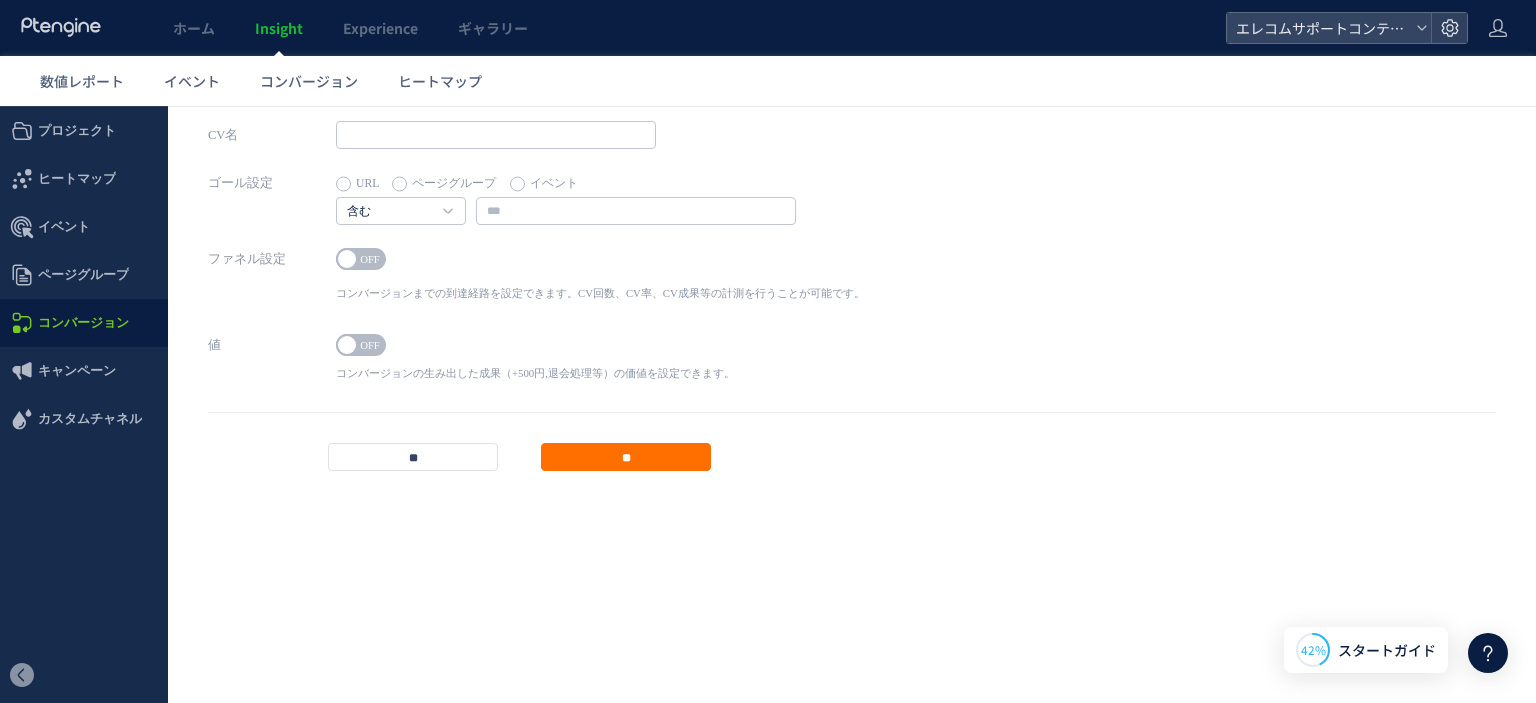 click on "イベント" at bounding box center [544, 184] 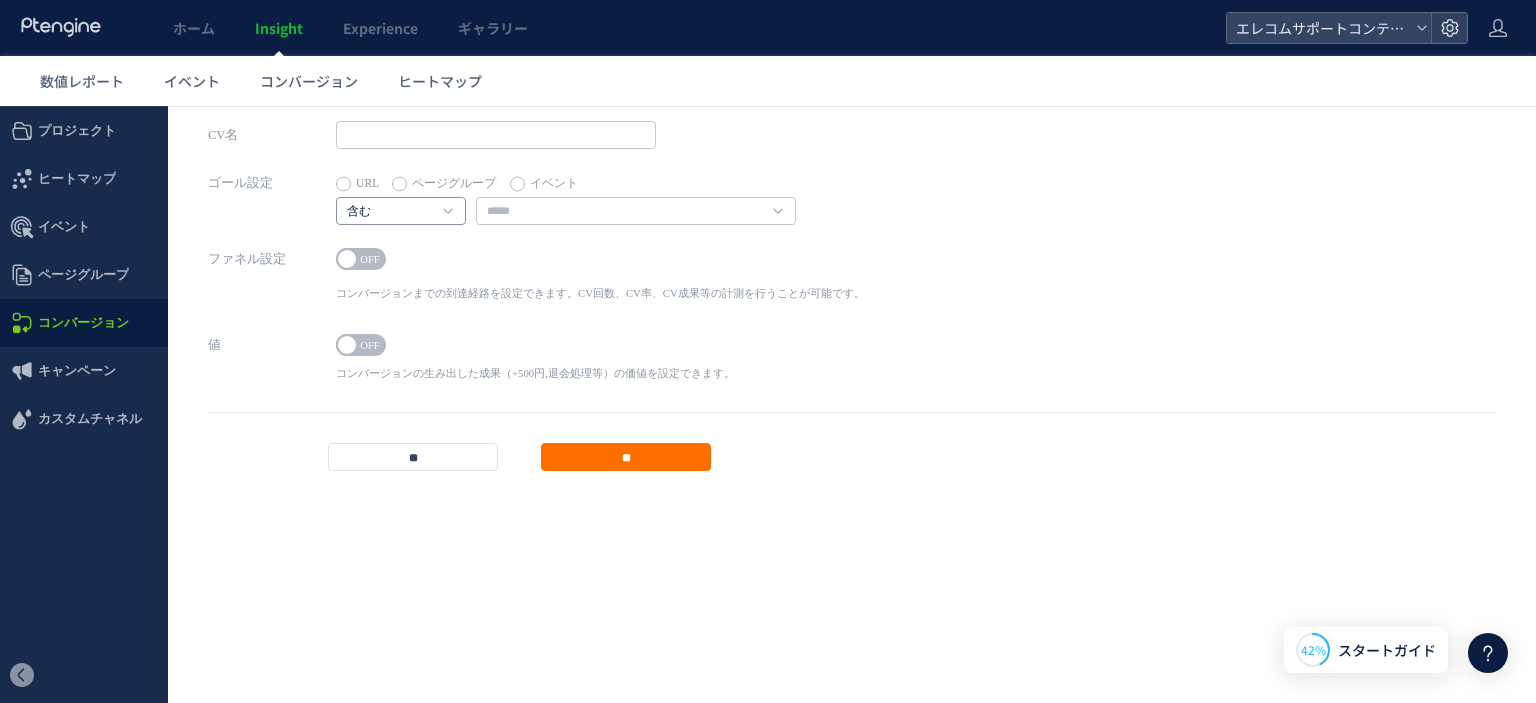 click on "含む" at bounding box center [401, 211] 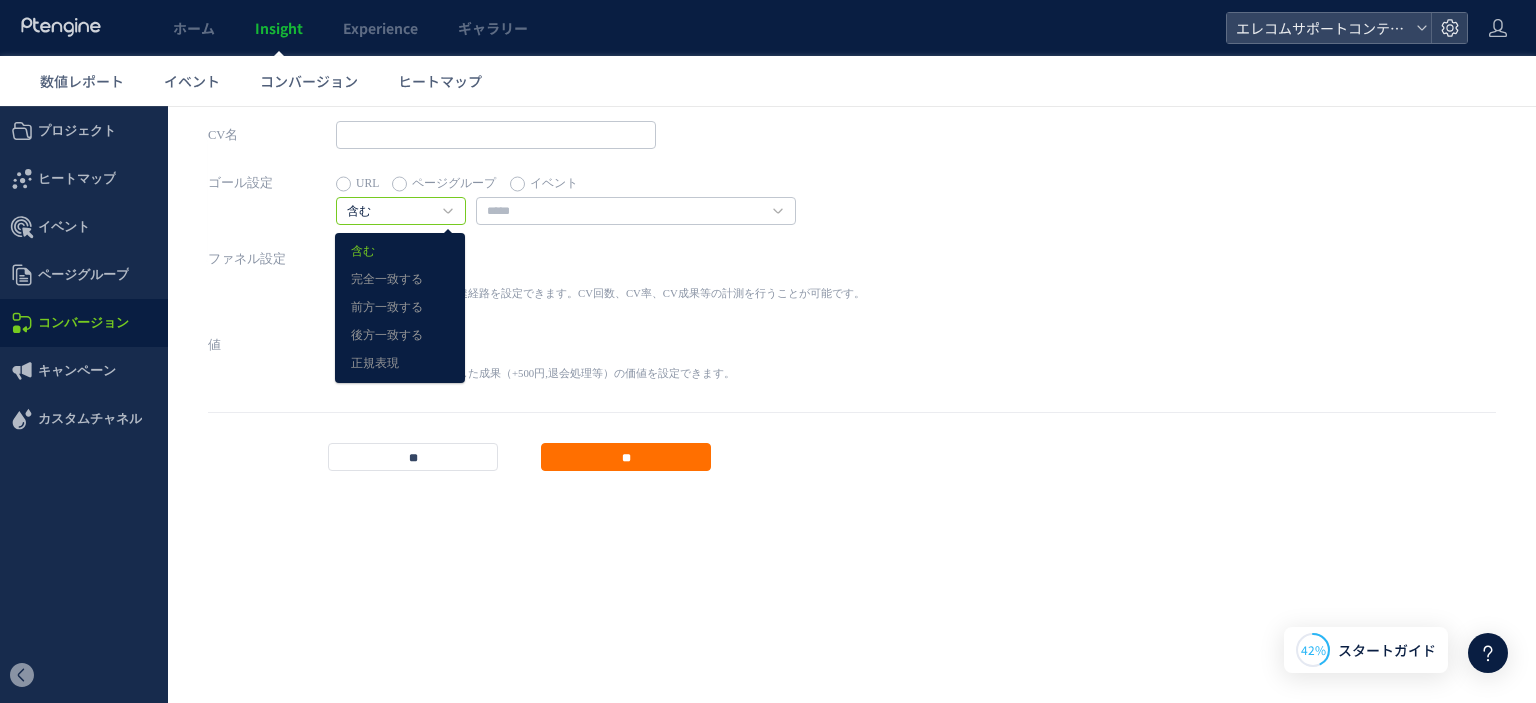 click on "ON
OFF" at bounding box center (600, 262) 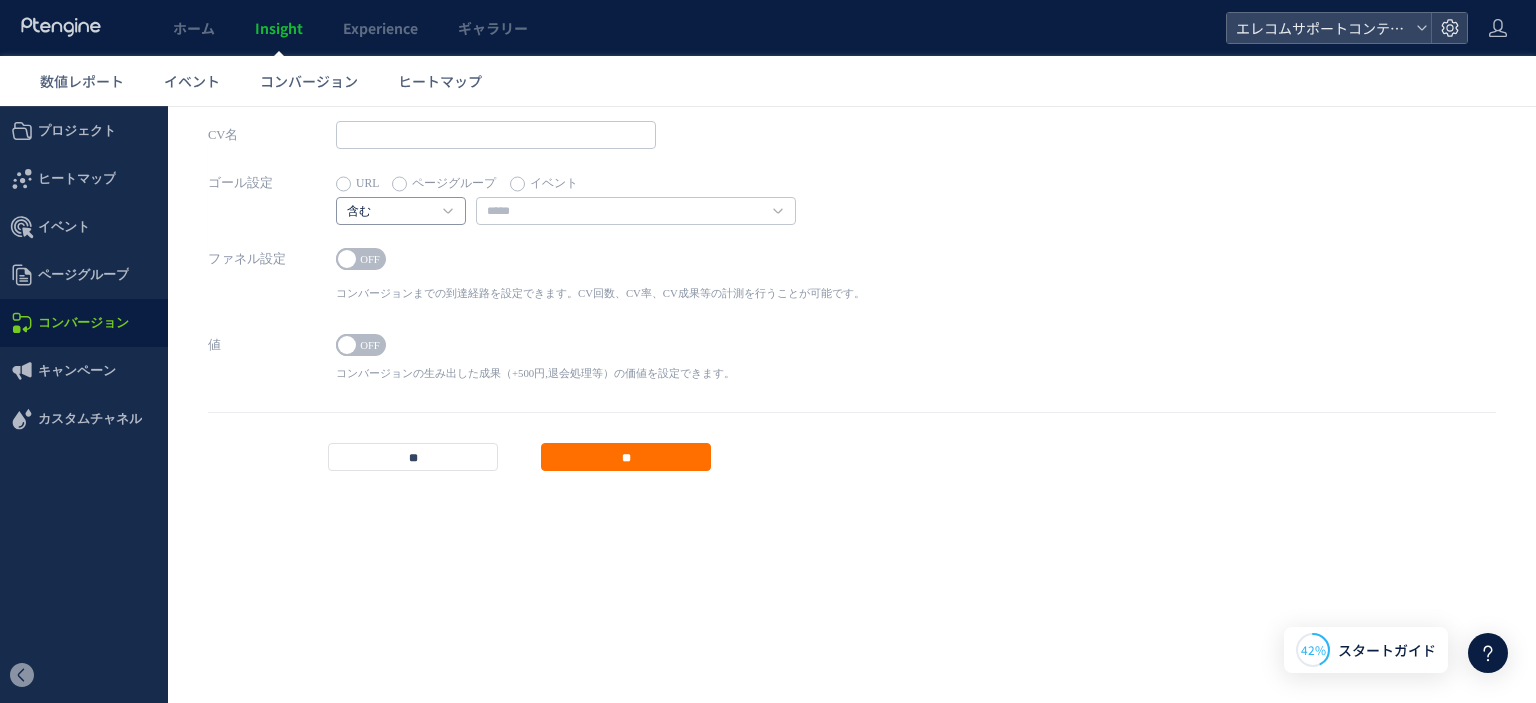 click 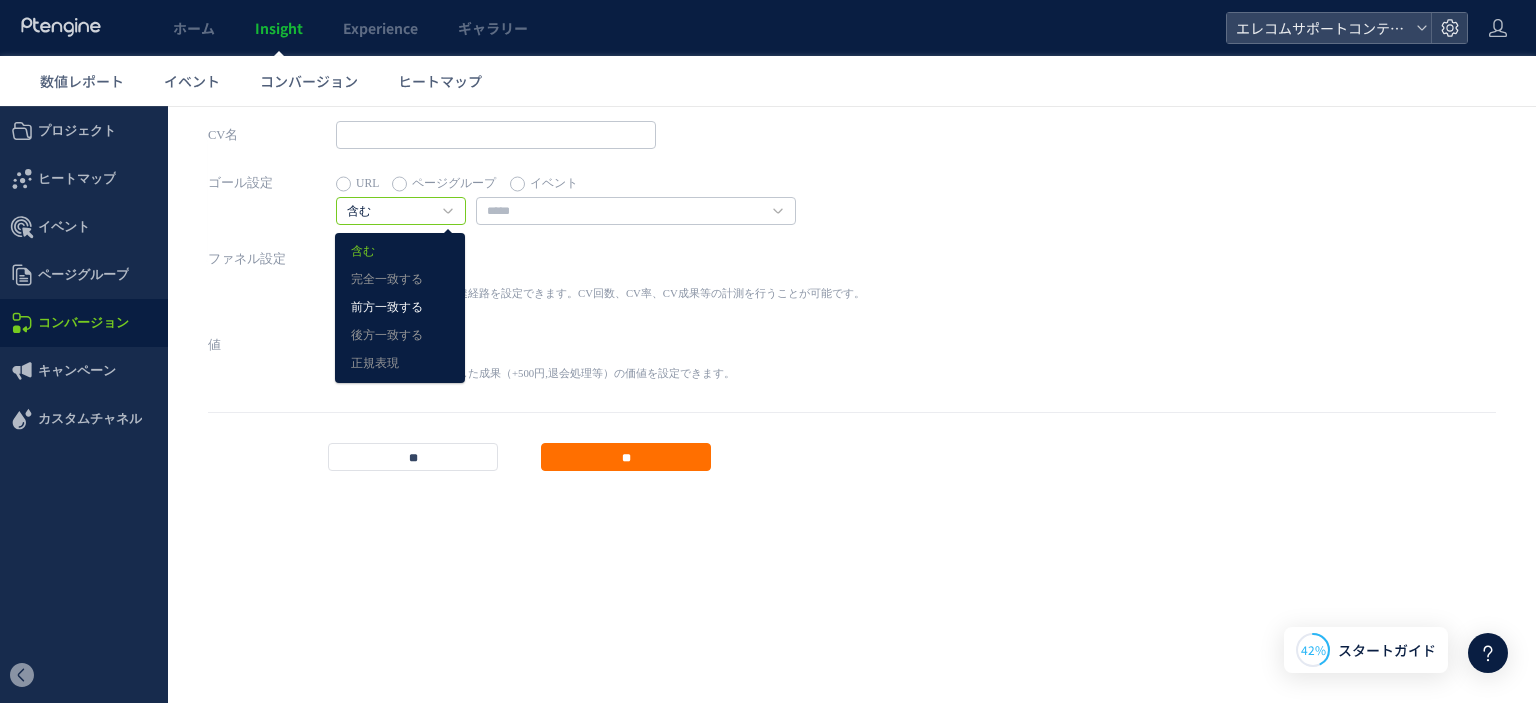 click on "前方一致する" at bounding box center (400, 308) 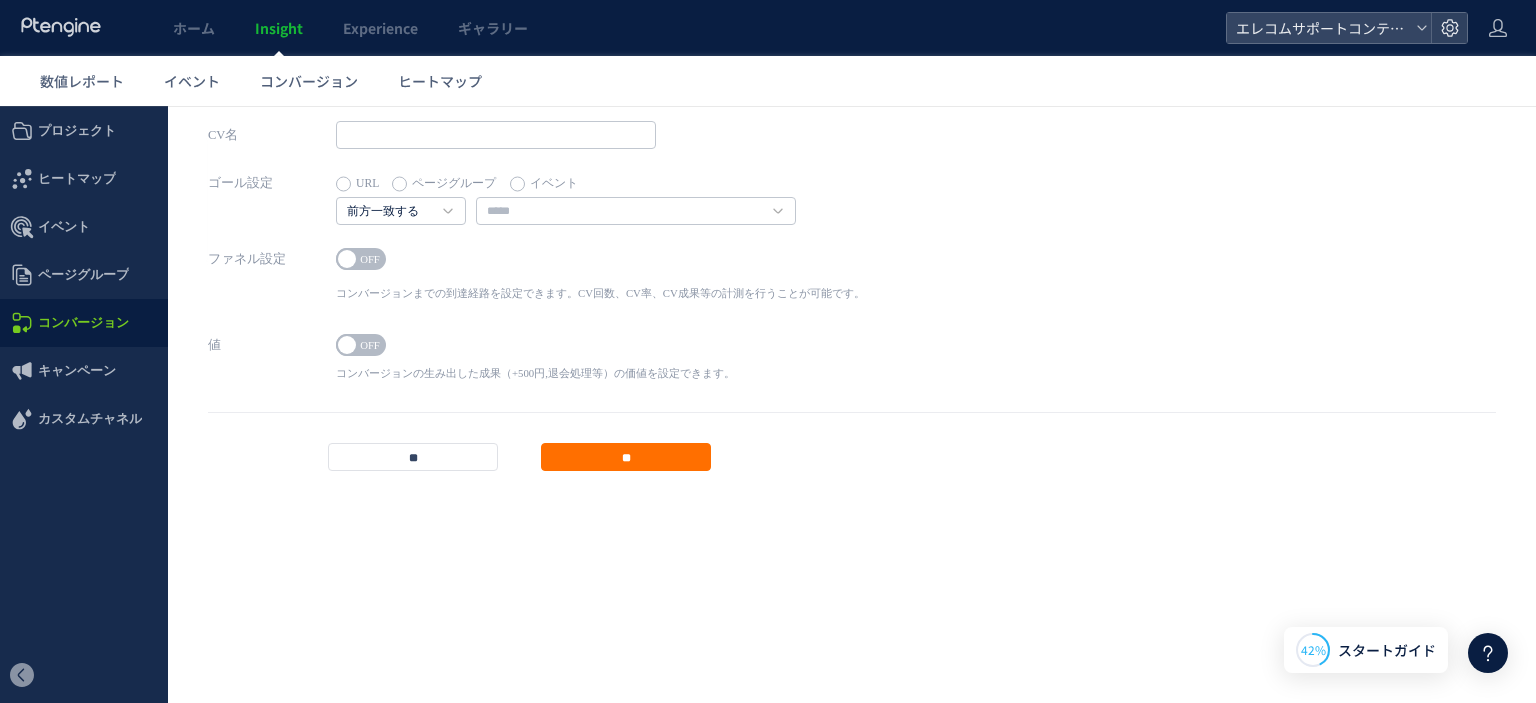 click on "URL
ページグループ
イベント" at bounding box center (566, 183) 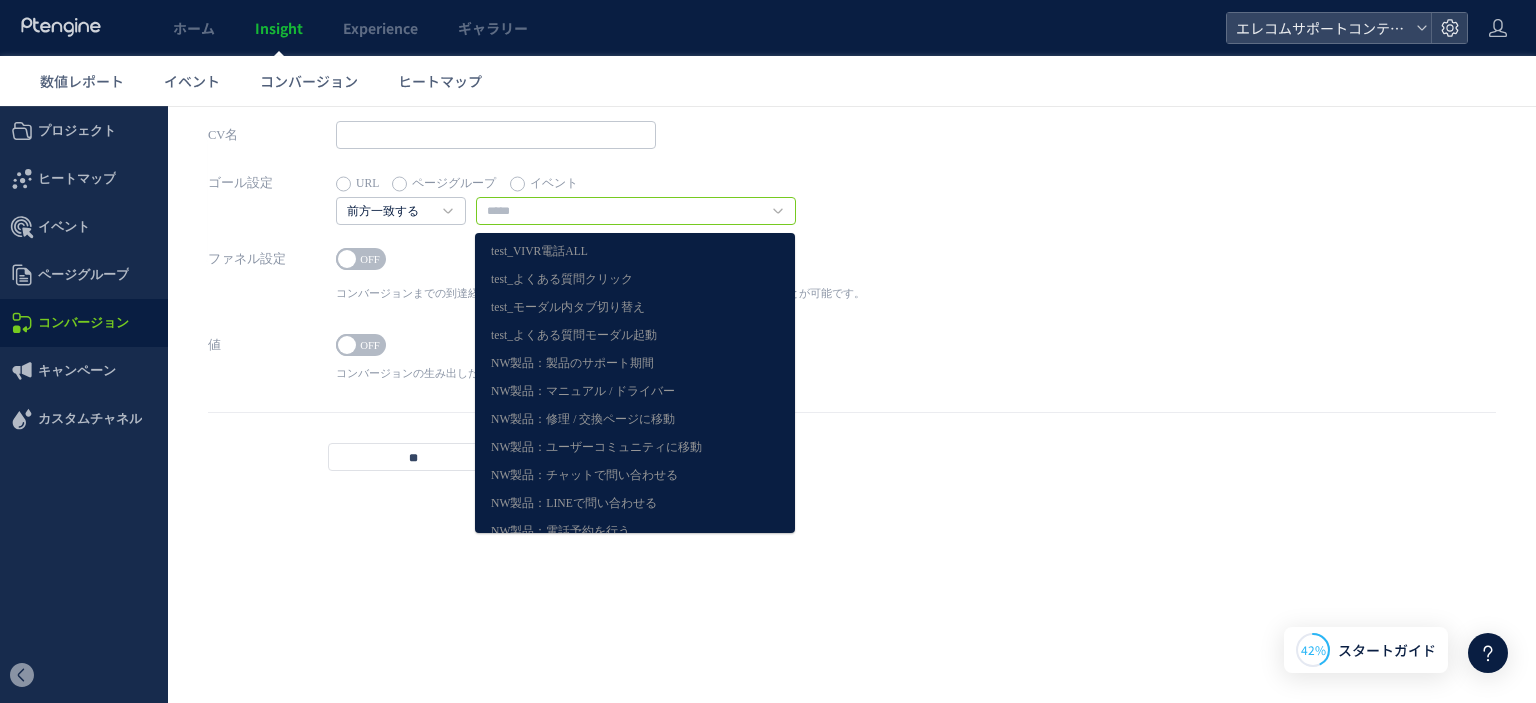 click at bounding box center (636, 211) 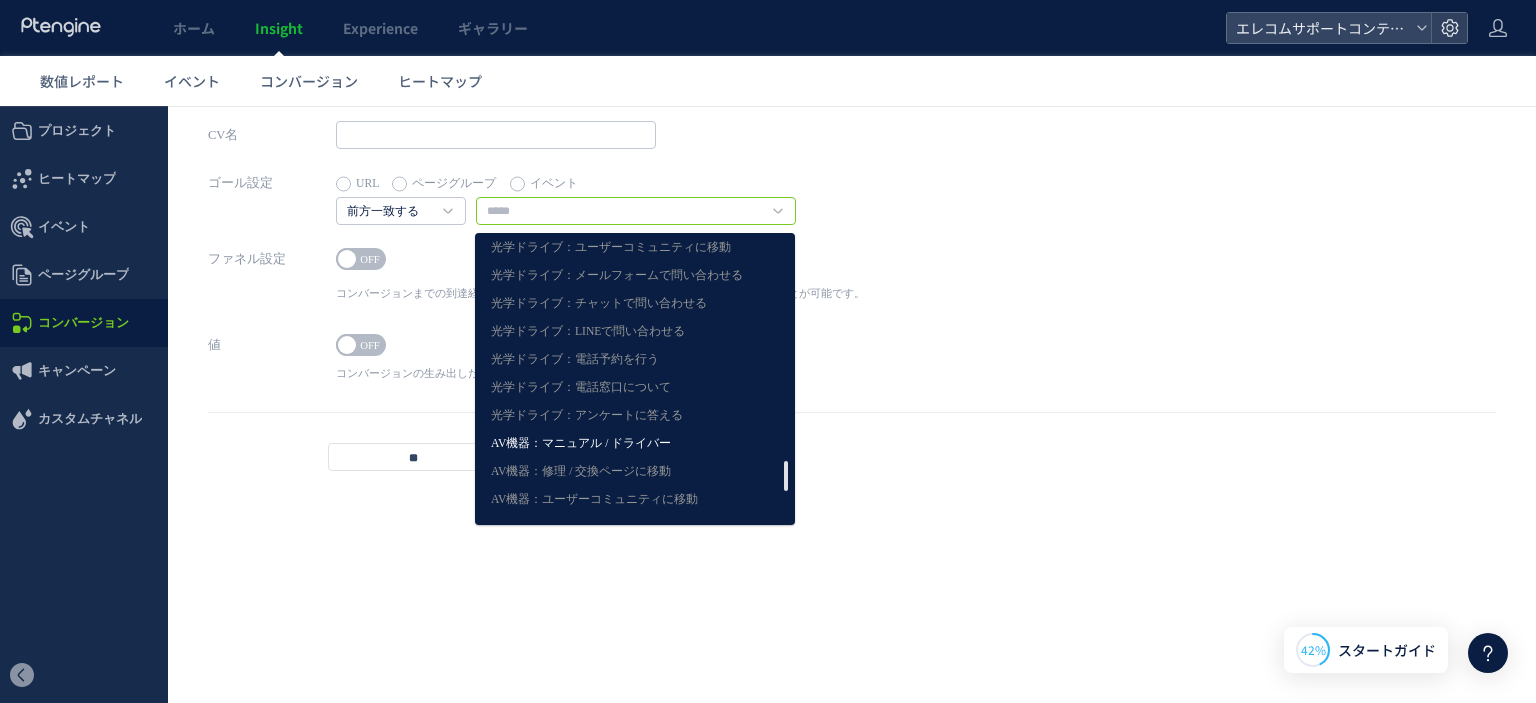 scroll, scrollTop: 2470, scrollLeft: 0, axis: vertical 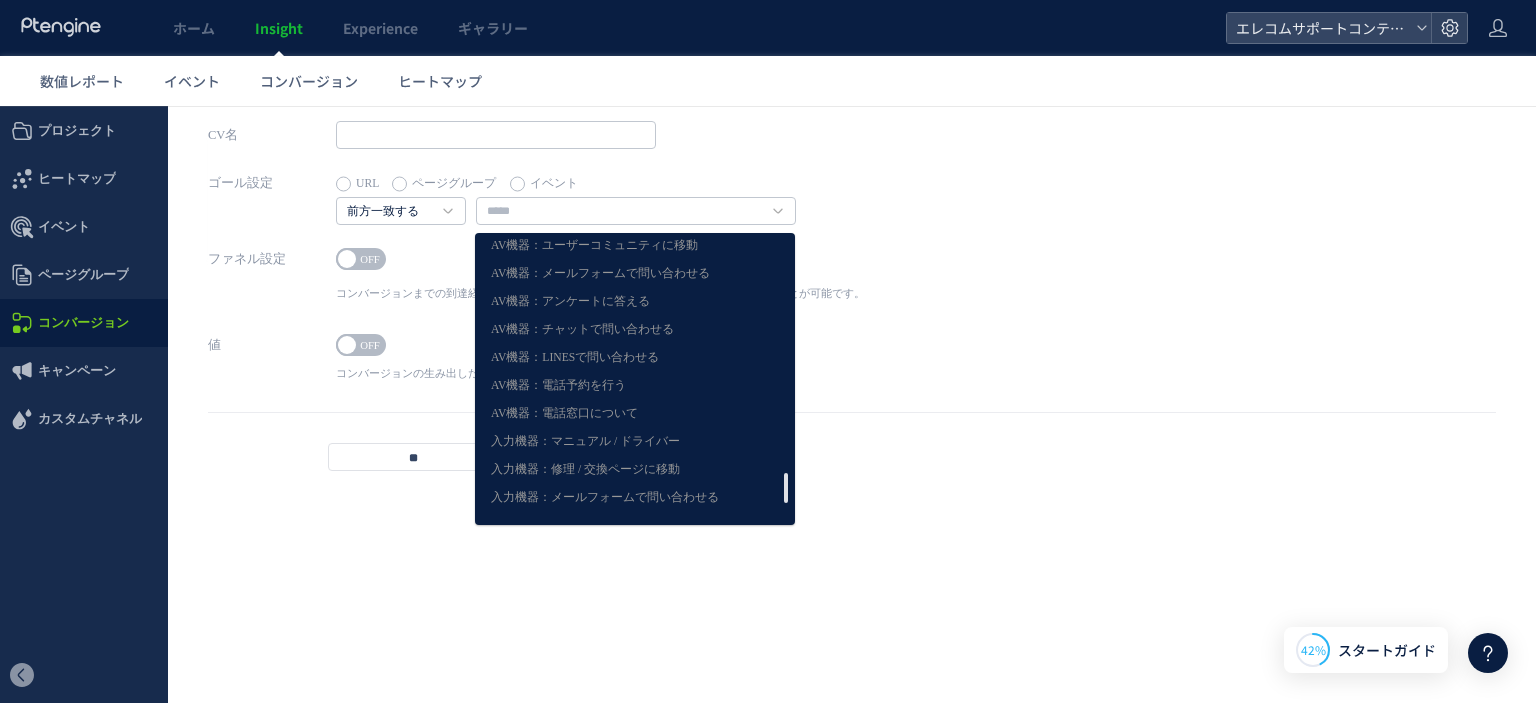 click on "ゴール設定
URL
ページグループ
イベント
前方一致する
含む
完全一致する
前方一致する
後方一致する
正規表現" at bounding box center [852, 207] 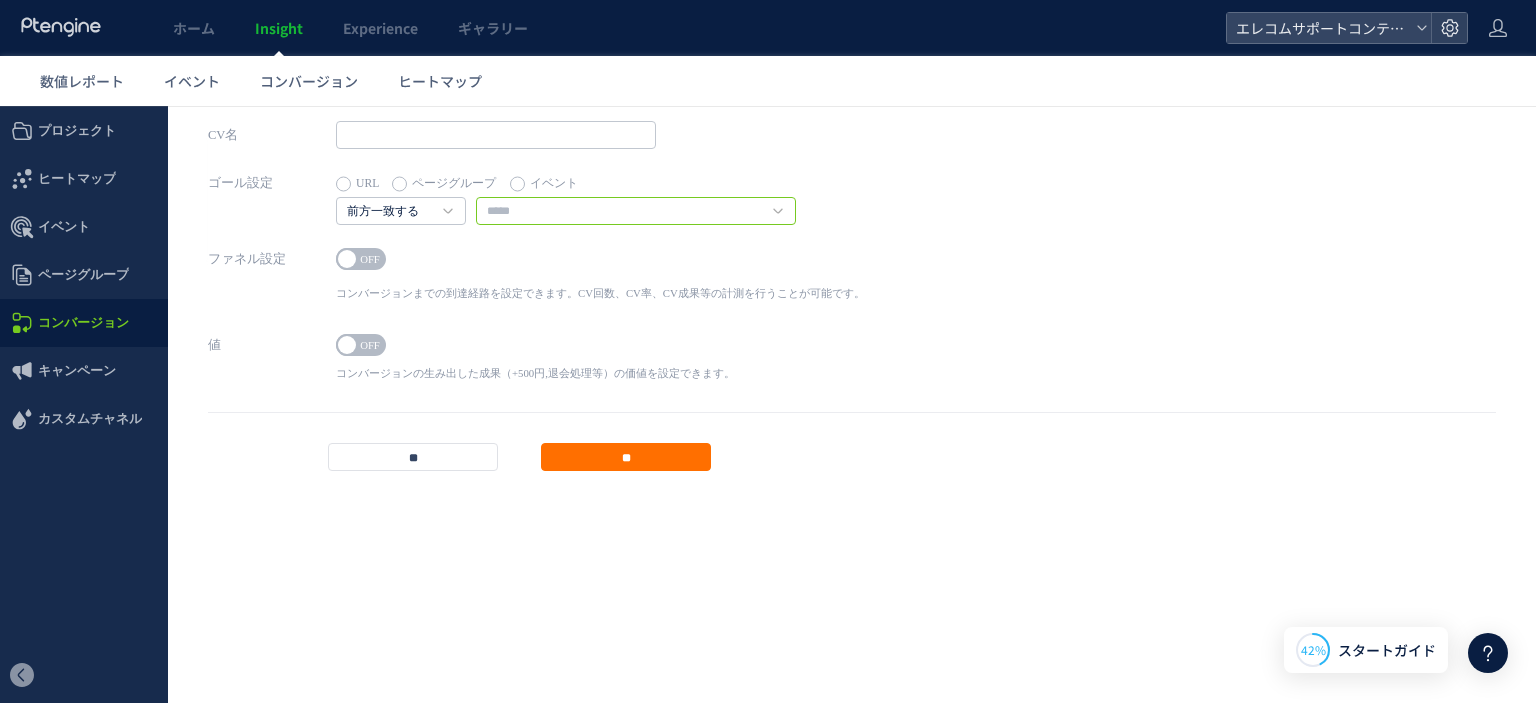 click at bounding box center (636, 211) 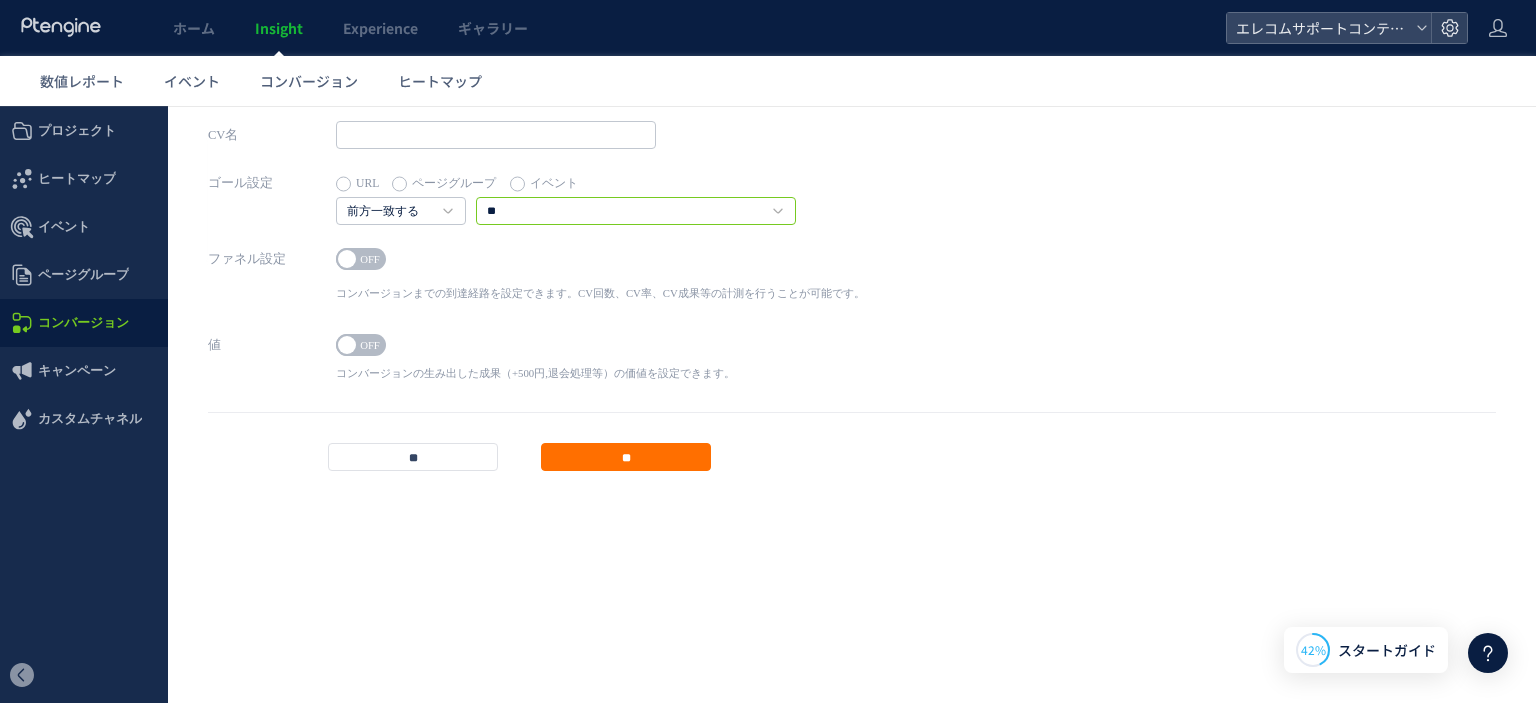 type on "*" 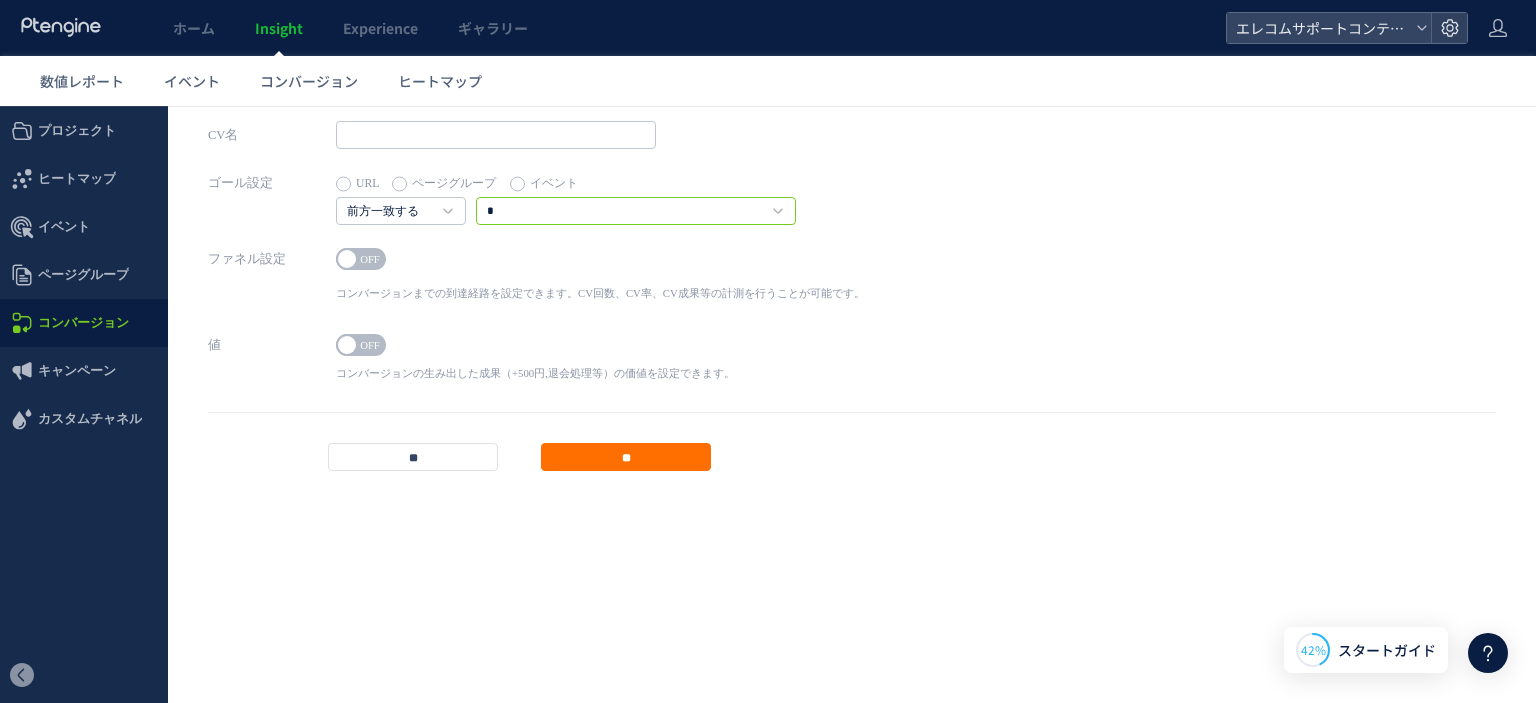 type 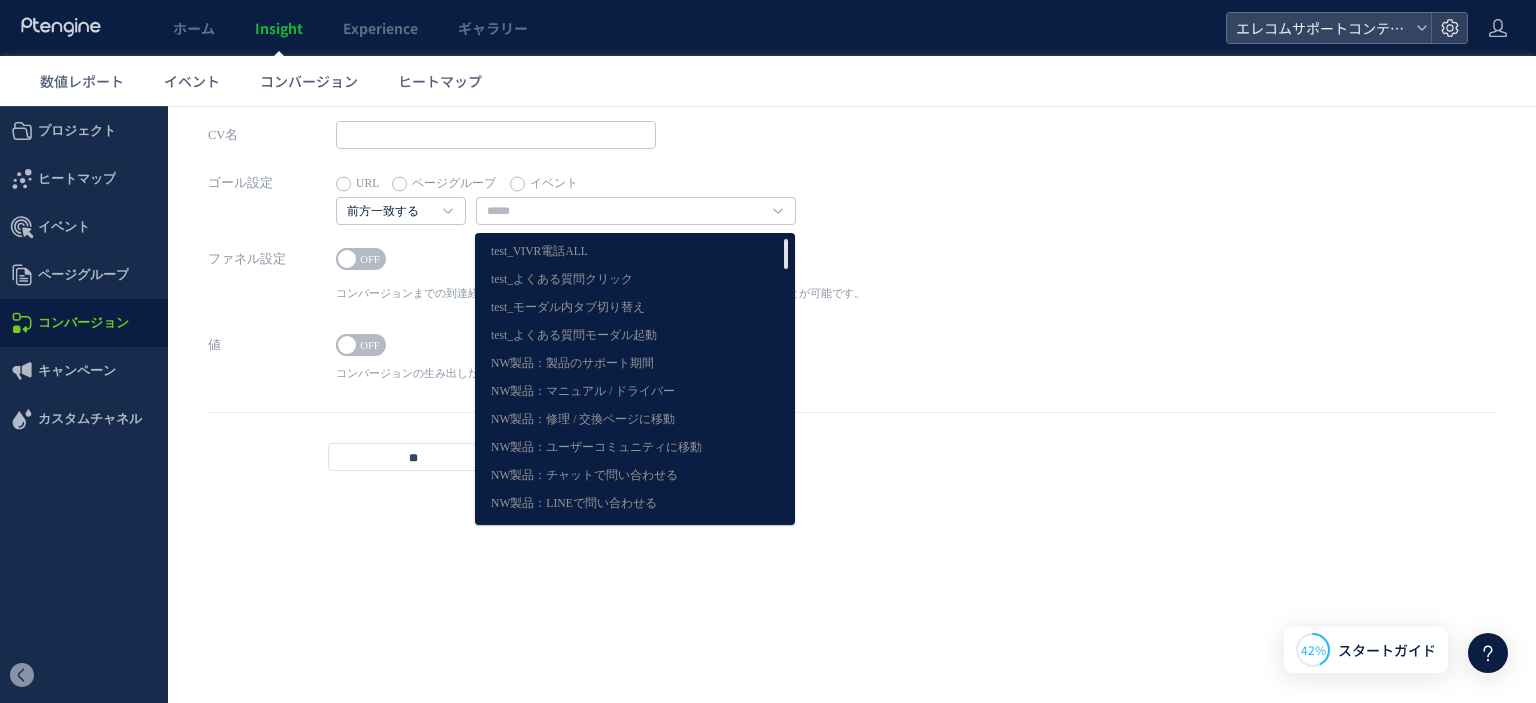 click on "ゴール設定
URL
ページグループ
イベント
前方一致する
含む
完全一致する
前方一致する
後方一致する
正規表現" at bounding box center [852, 207] 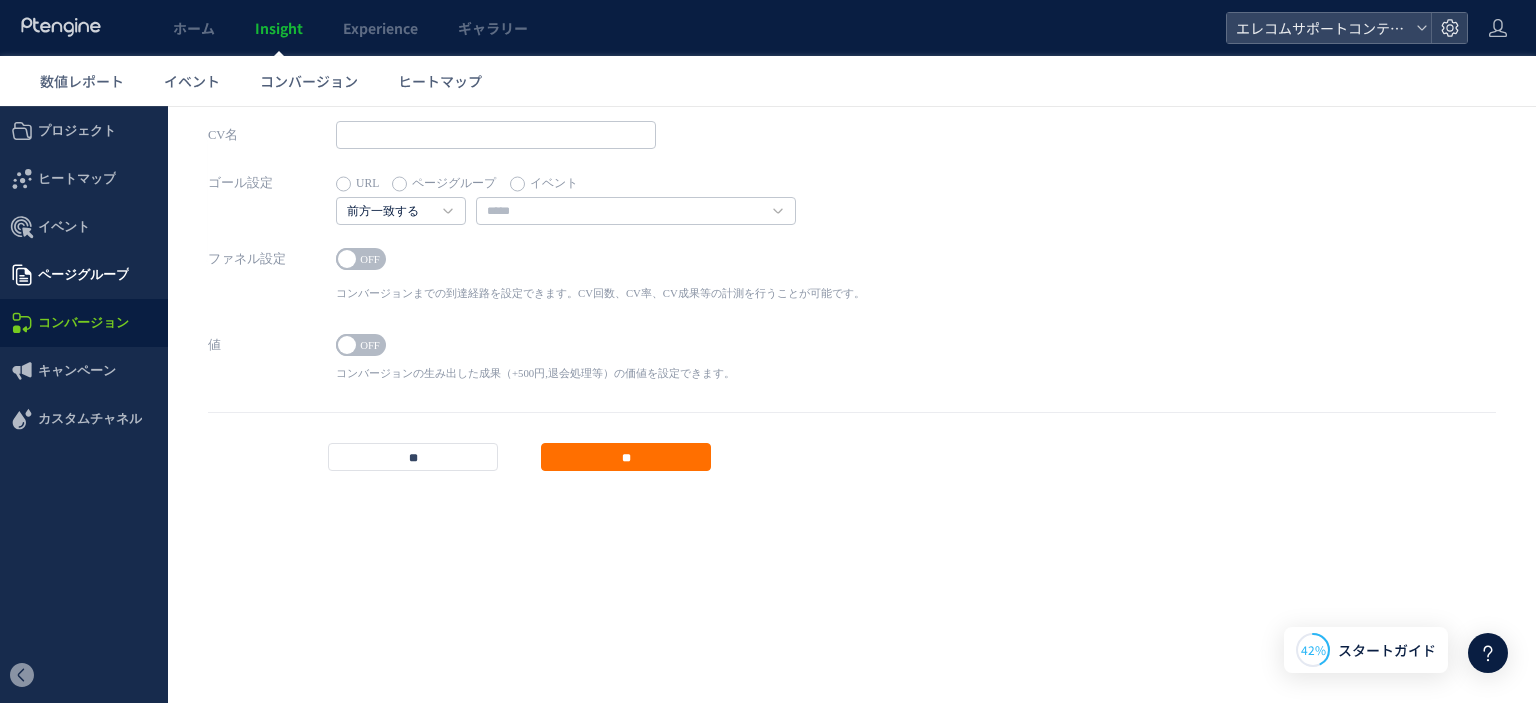 click on "ページグループ" at bounding box center [83, 275] 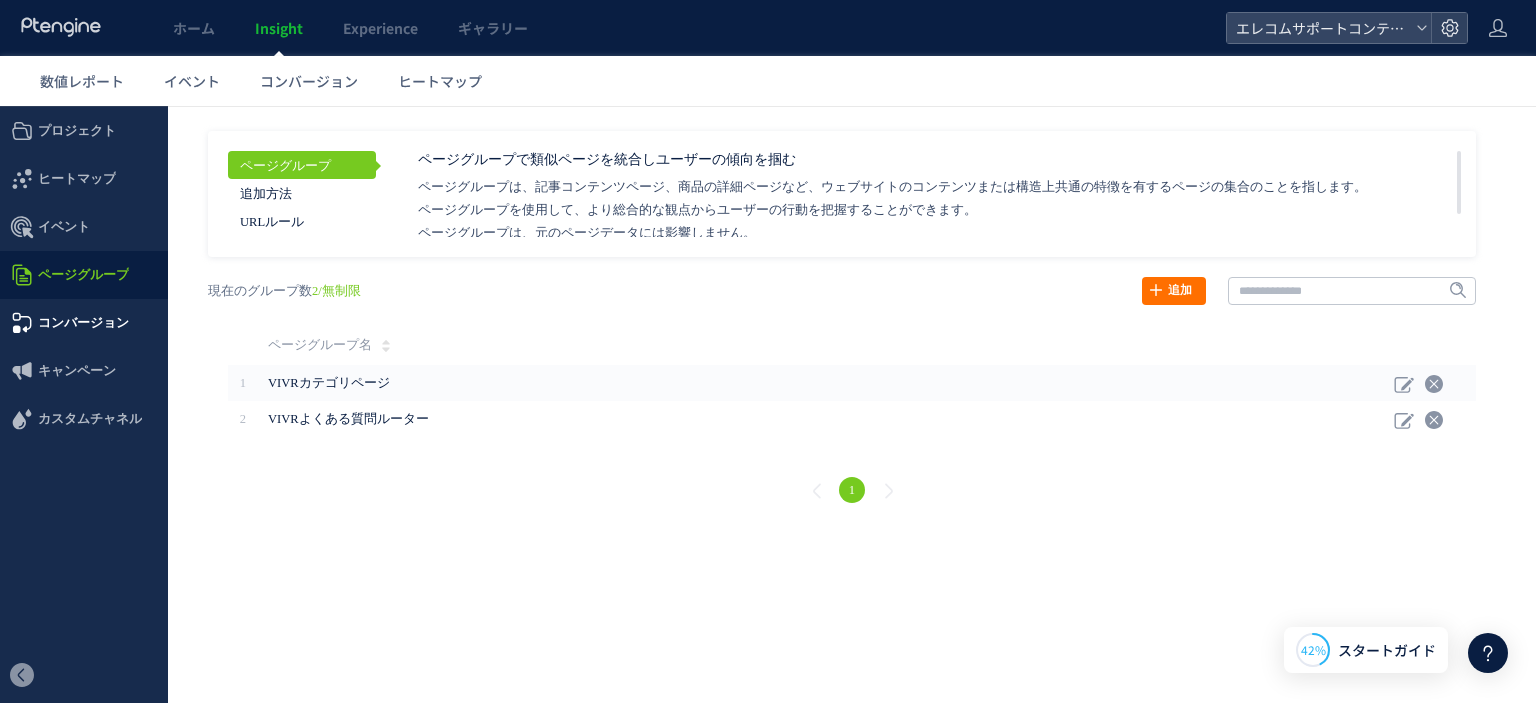 click on "コンバージョン" at bounding box center (83, 323) 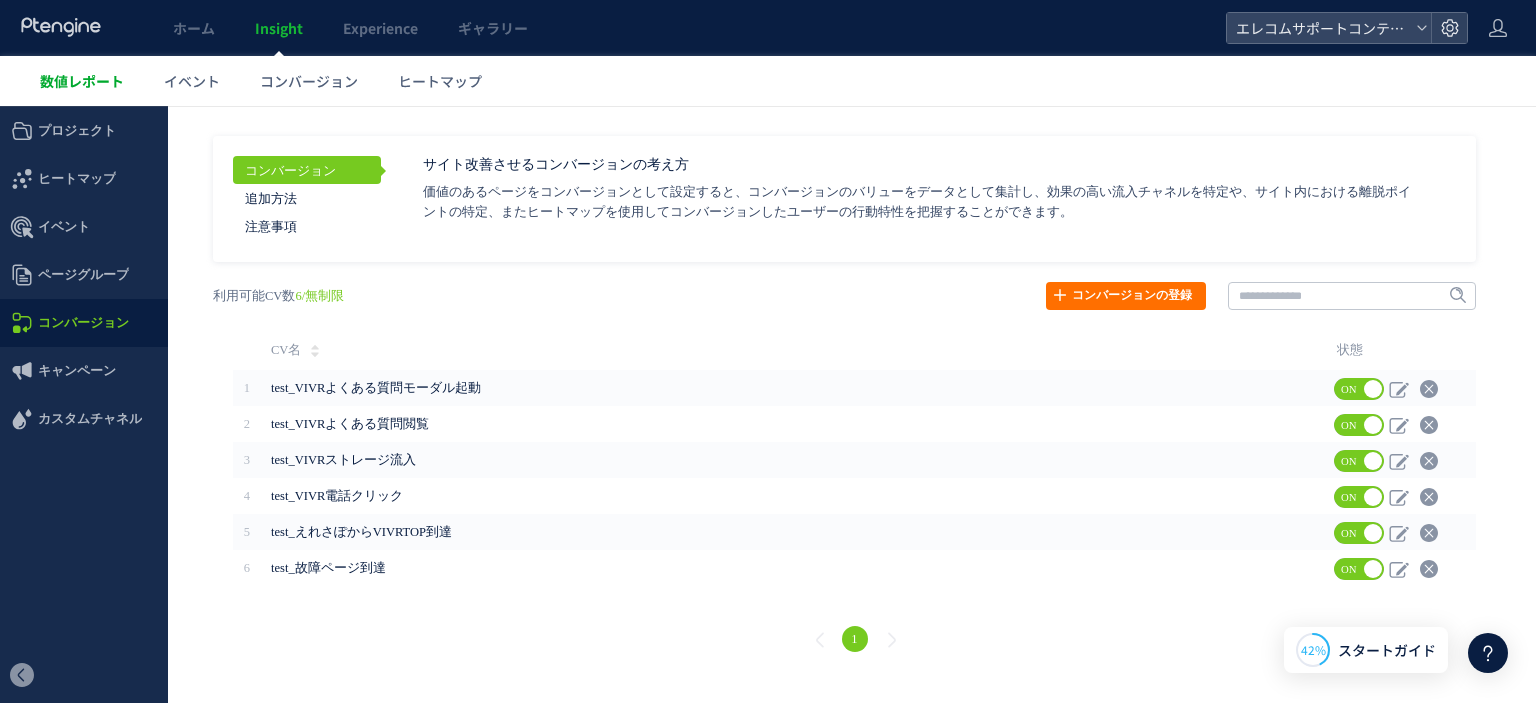 click on "数値レポート" at bounding box center [82, 81] 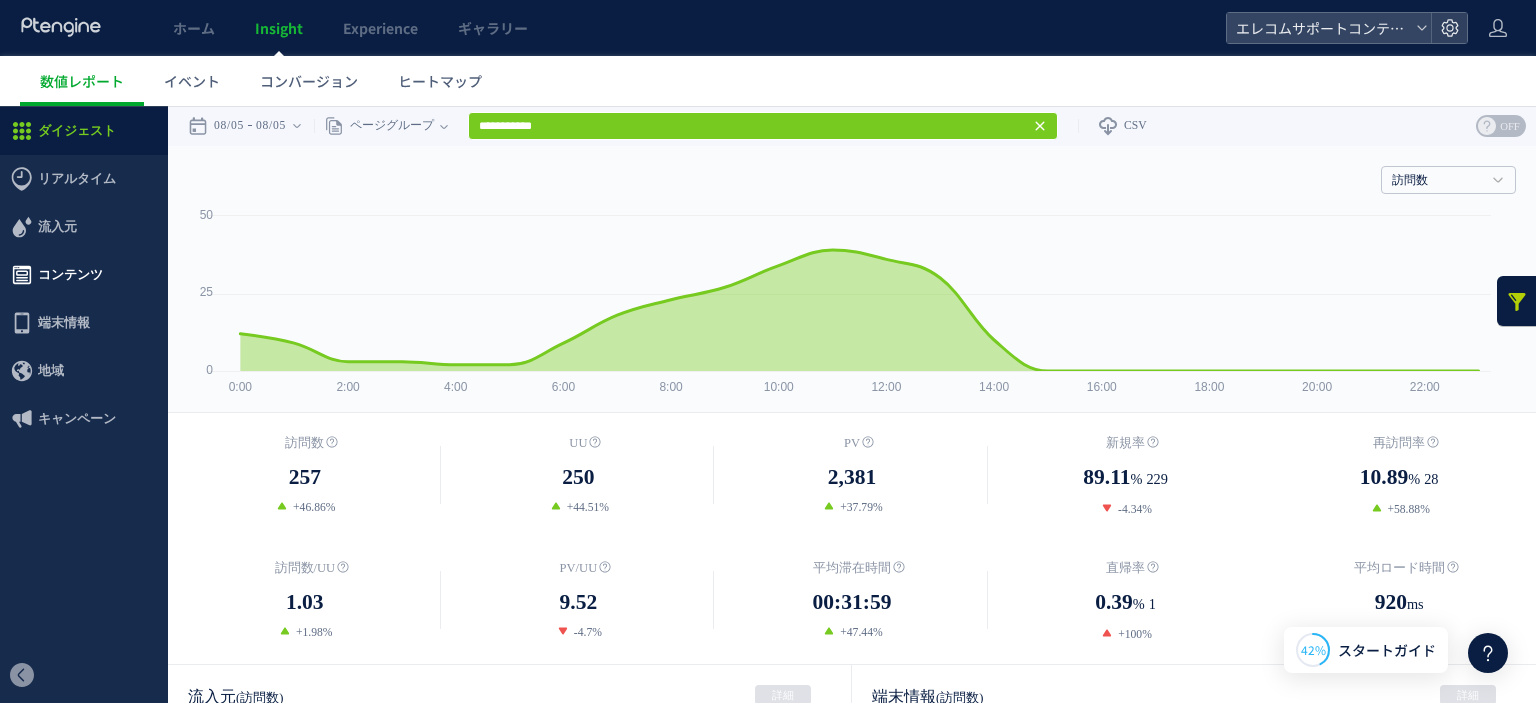 click on "コンテンツ" at bounding box center [70, 275] 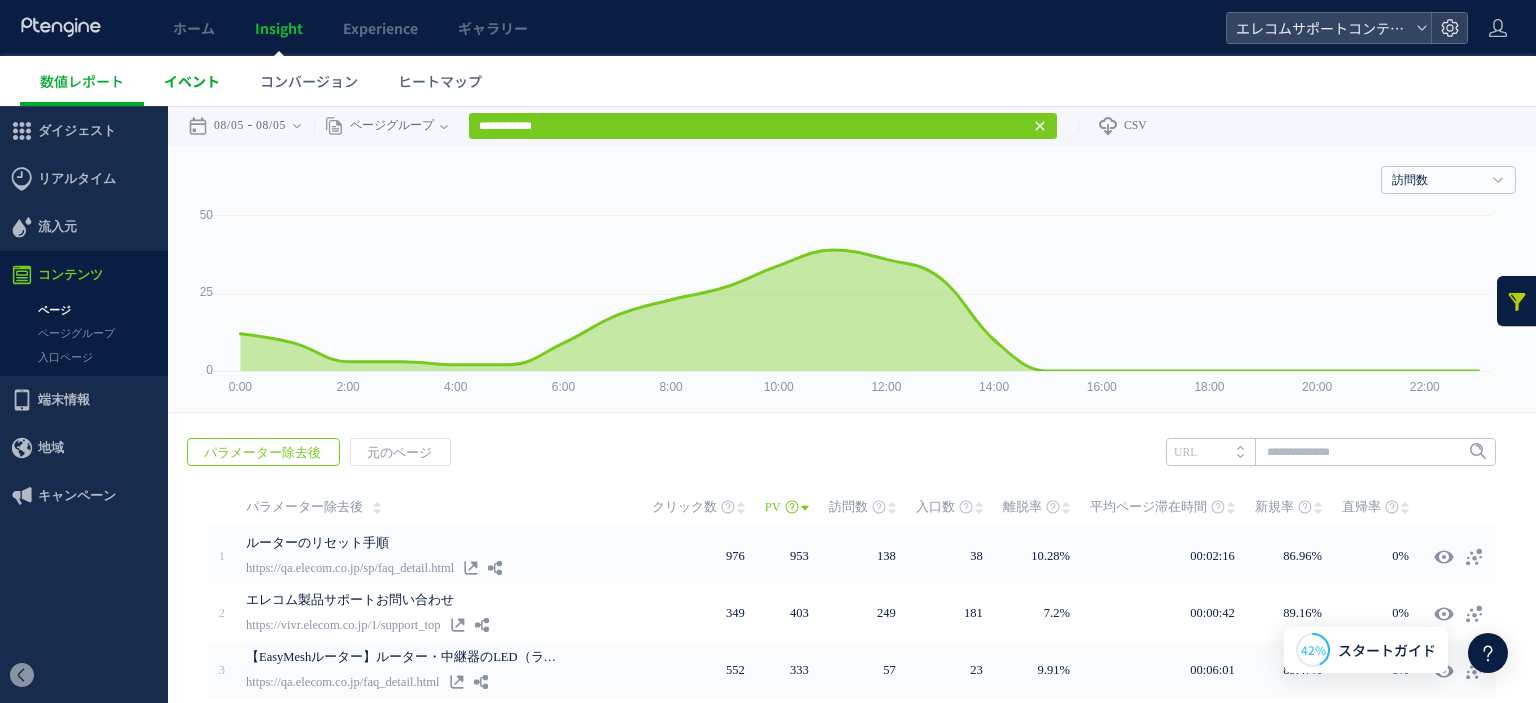 click on "イベント" at bounding box center [192, 81] 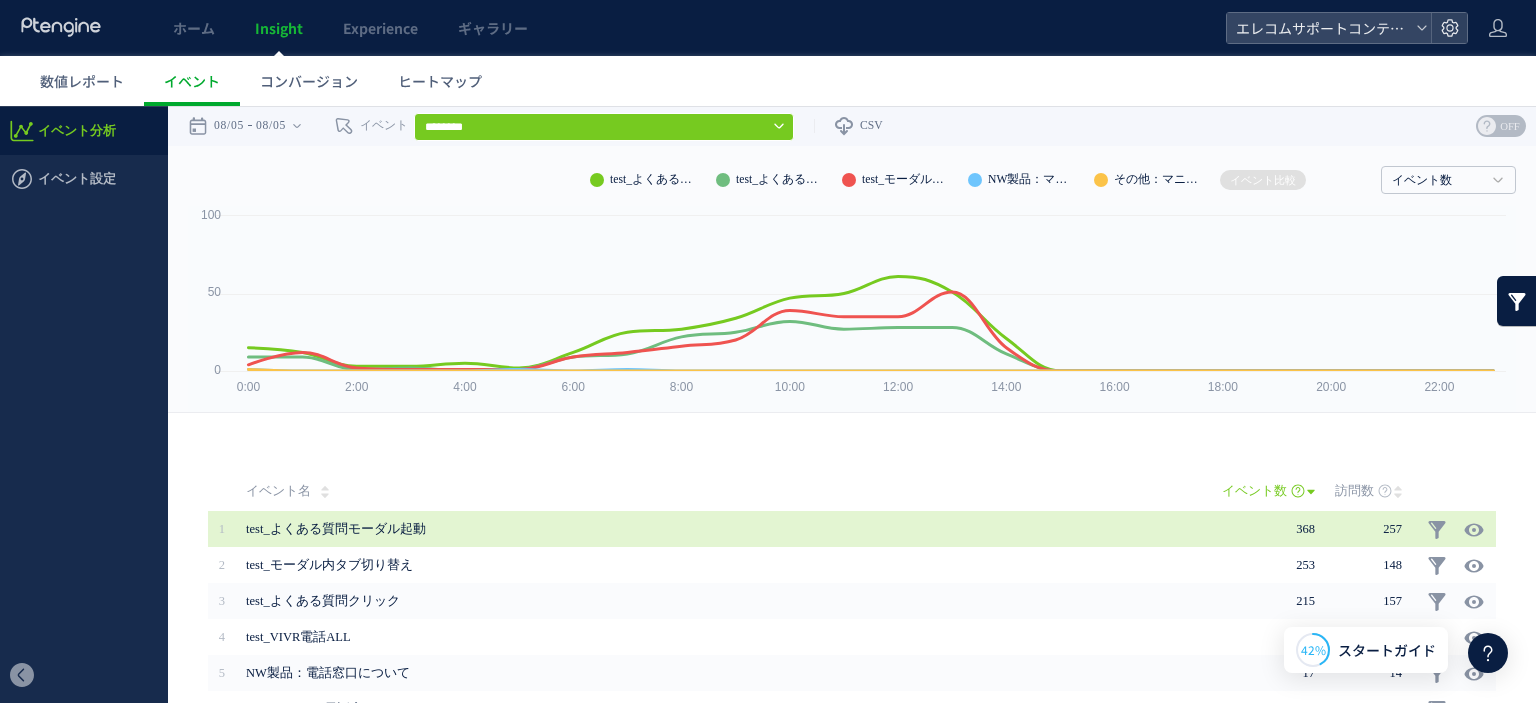 click on "test_よくある質問モーダル起動" at bounding box center [724, 529] 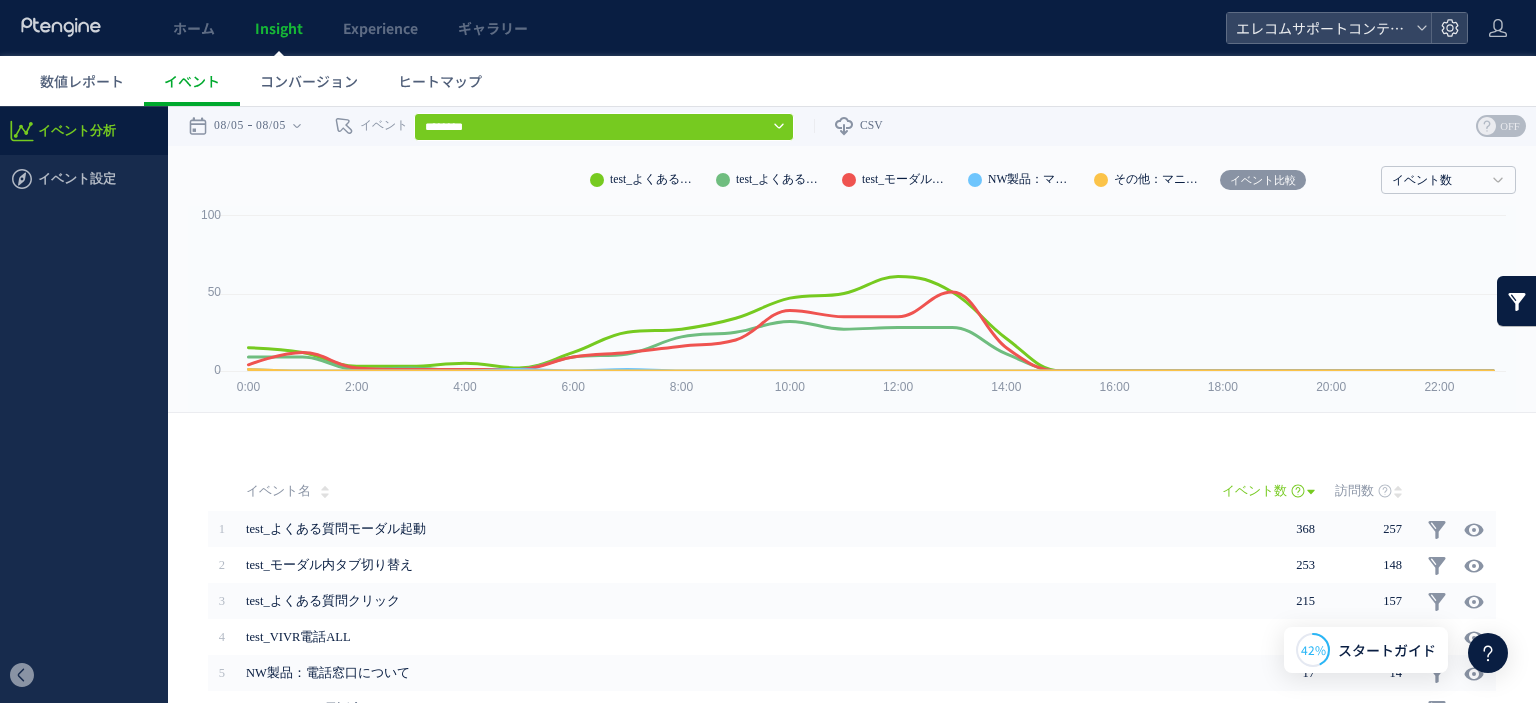 click on "イベント比較" at bounding box center [1263, 180] 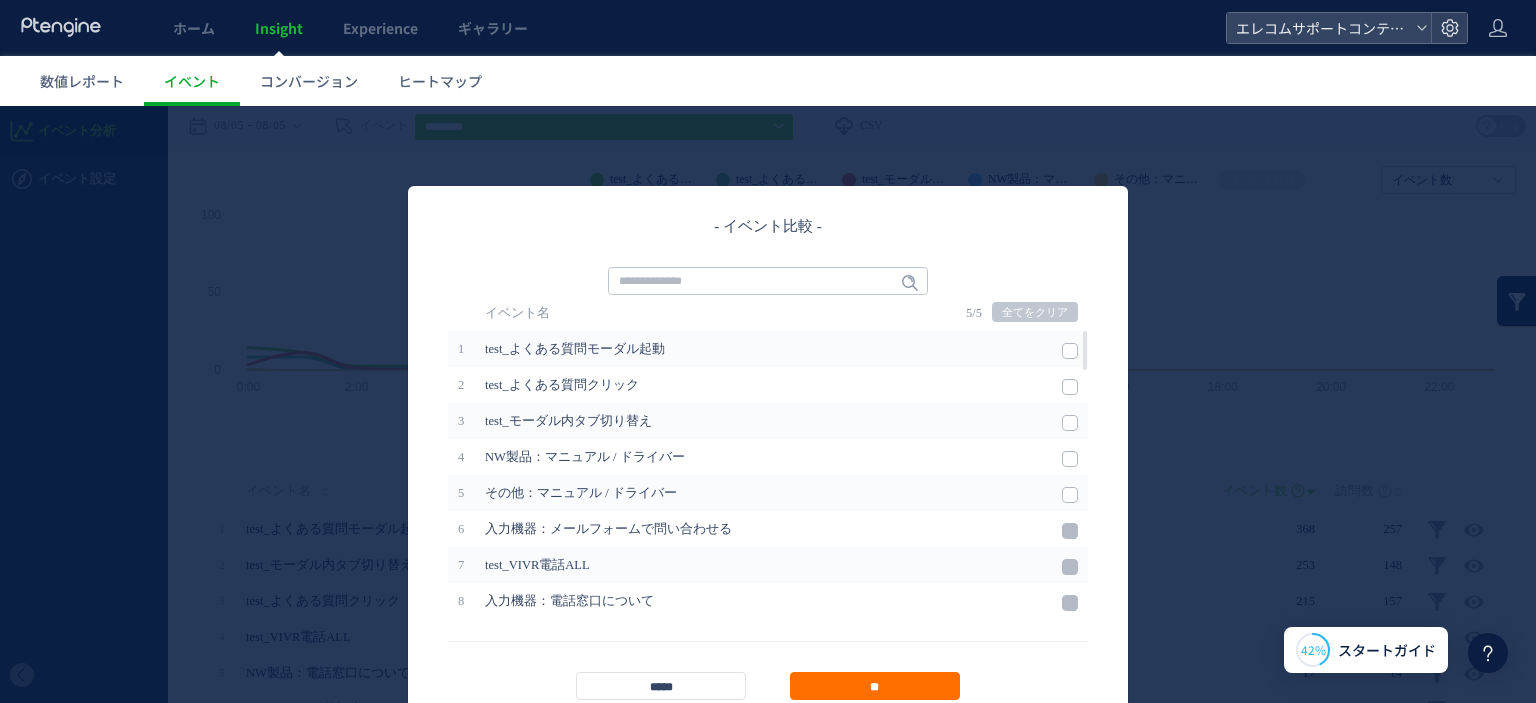 click on "全てをクリア" at bounding box center [1035, 312] 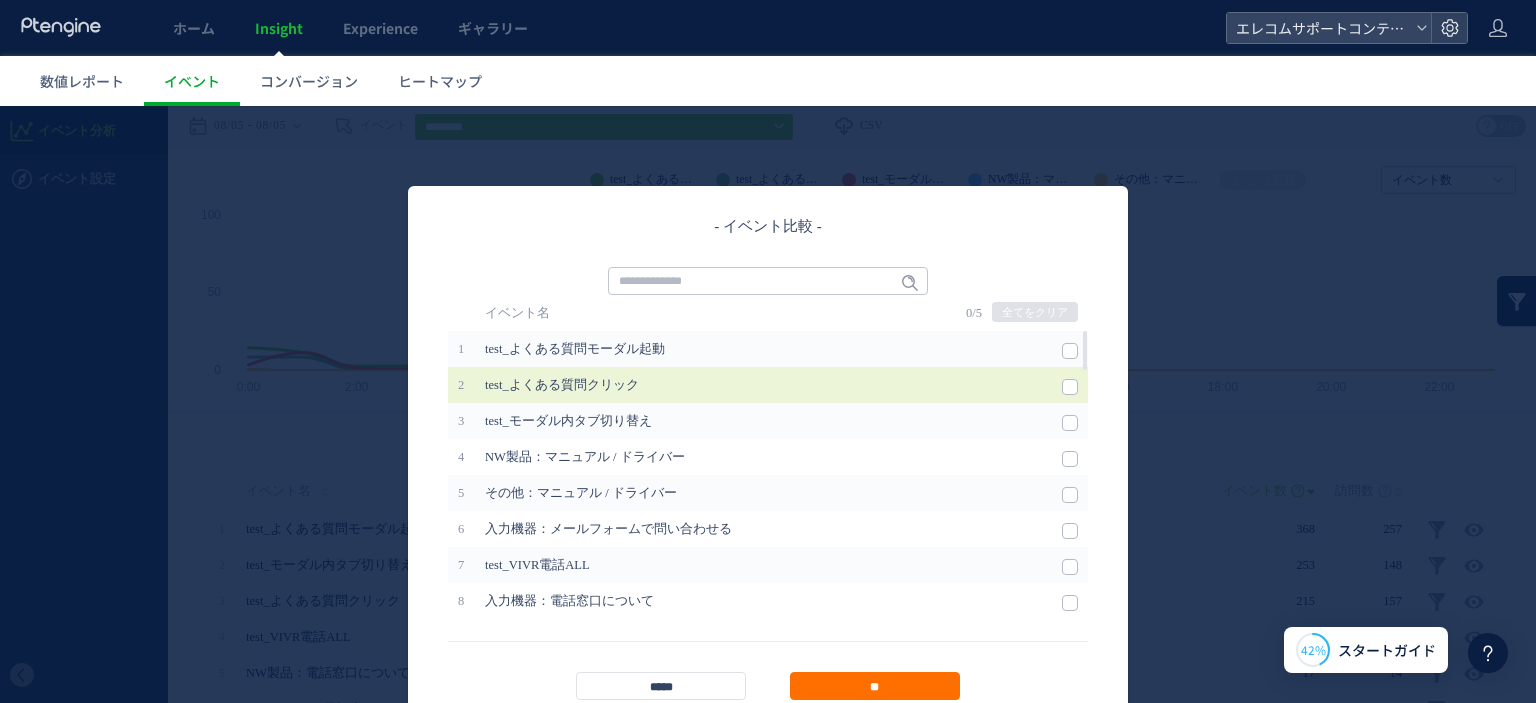 click on "2 test_よくある質問クリック" at bounding box center [768, 385] 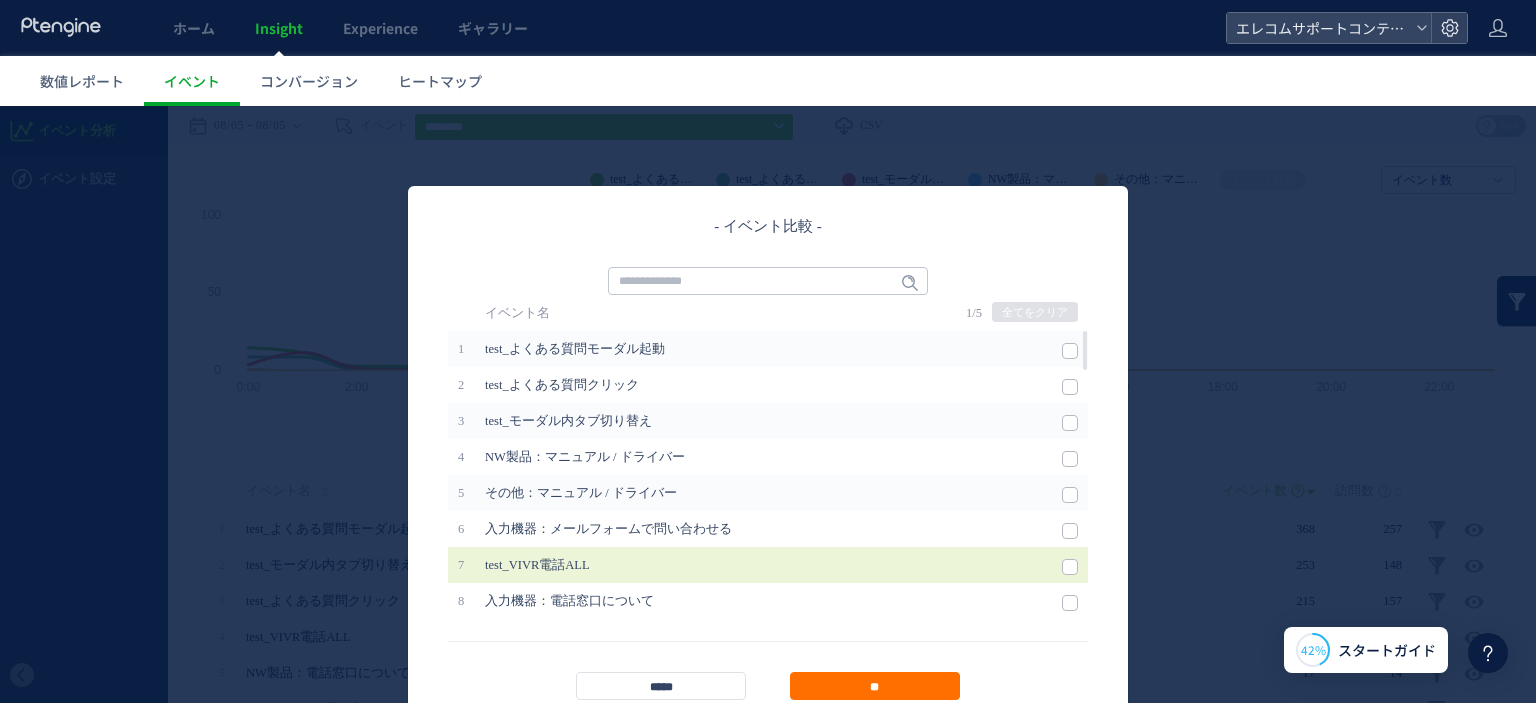 click on "7 test_VIVR電話ALL" at bounding box center [768, 565] 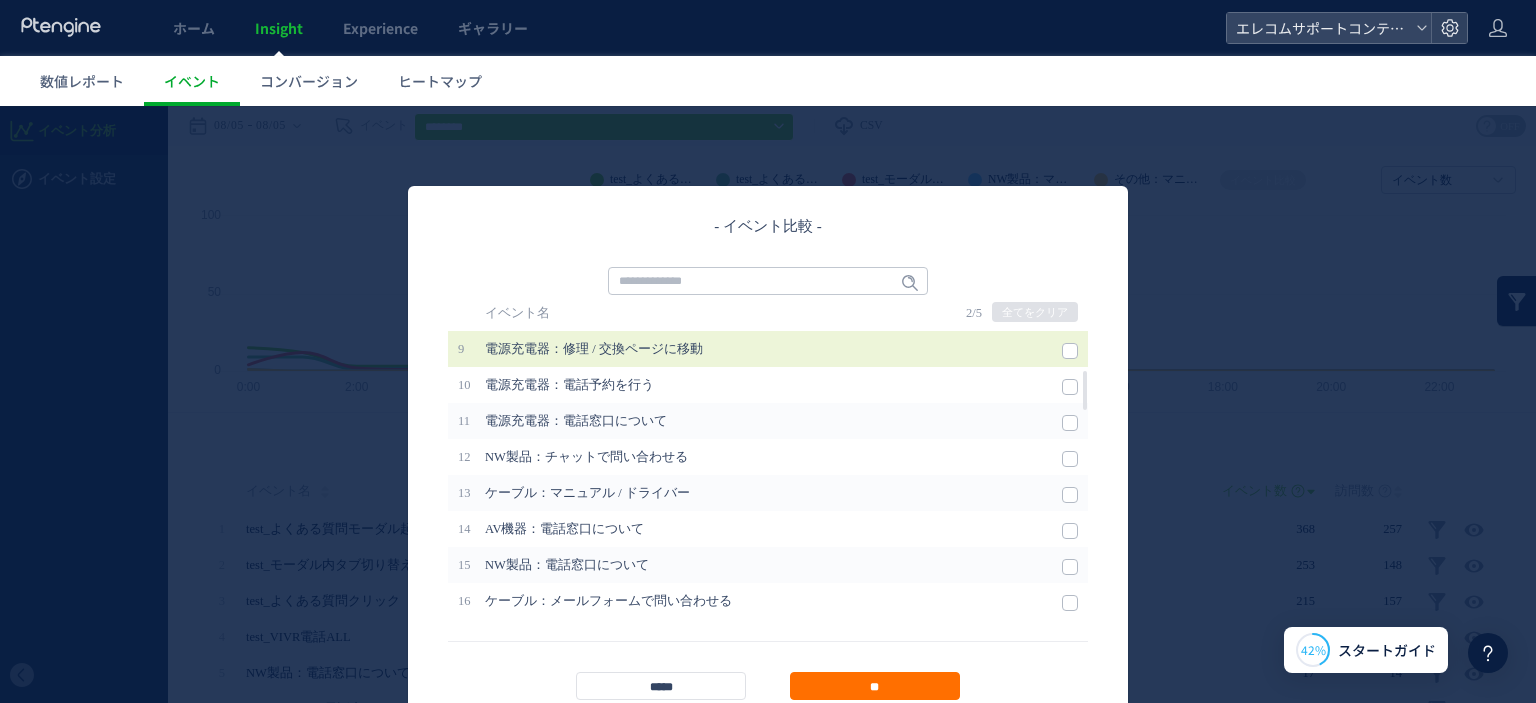 scroll, scrollTop: 172, scrollLeft: 0, axis: vertical 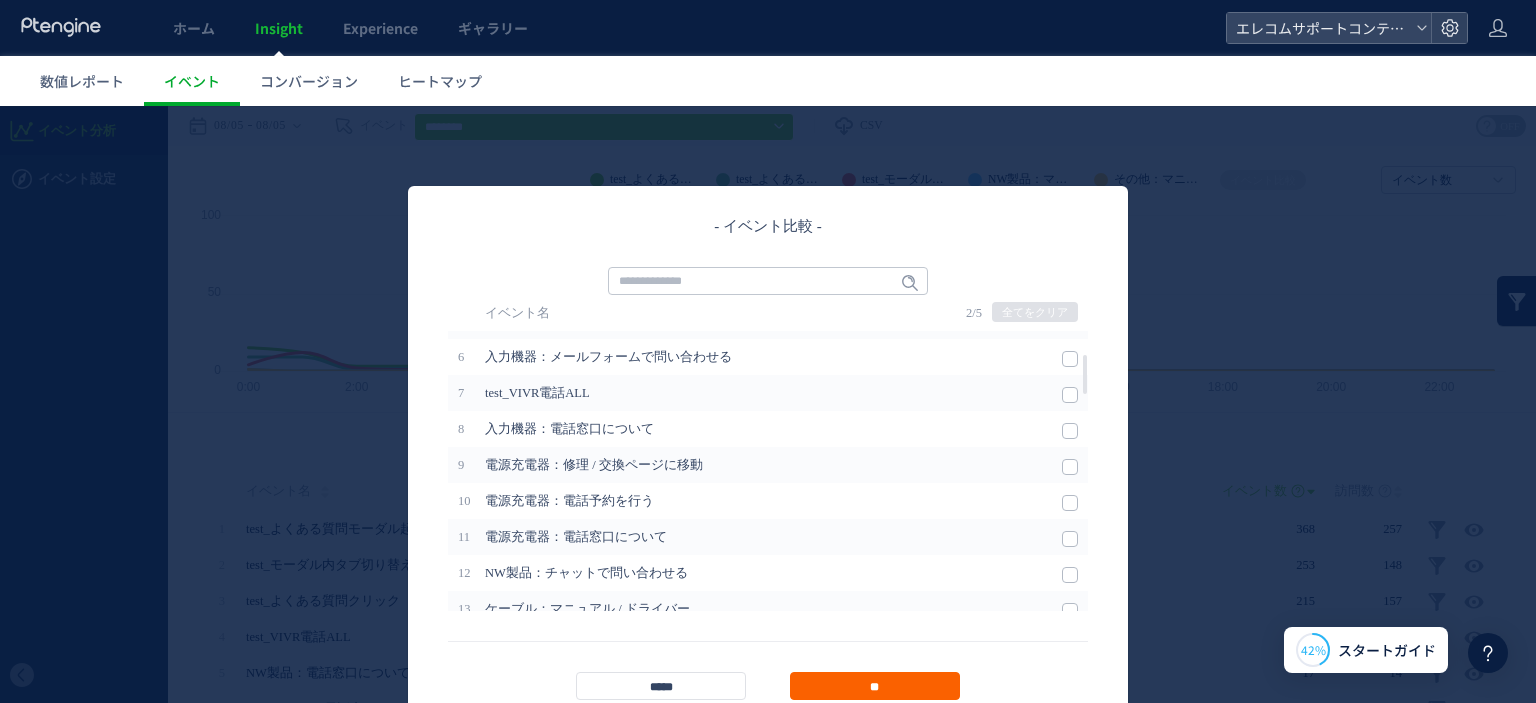 click on "**" at bounding box center [875, 686] 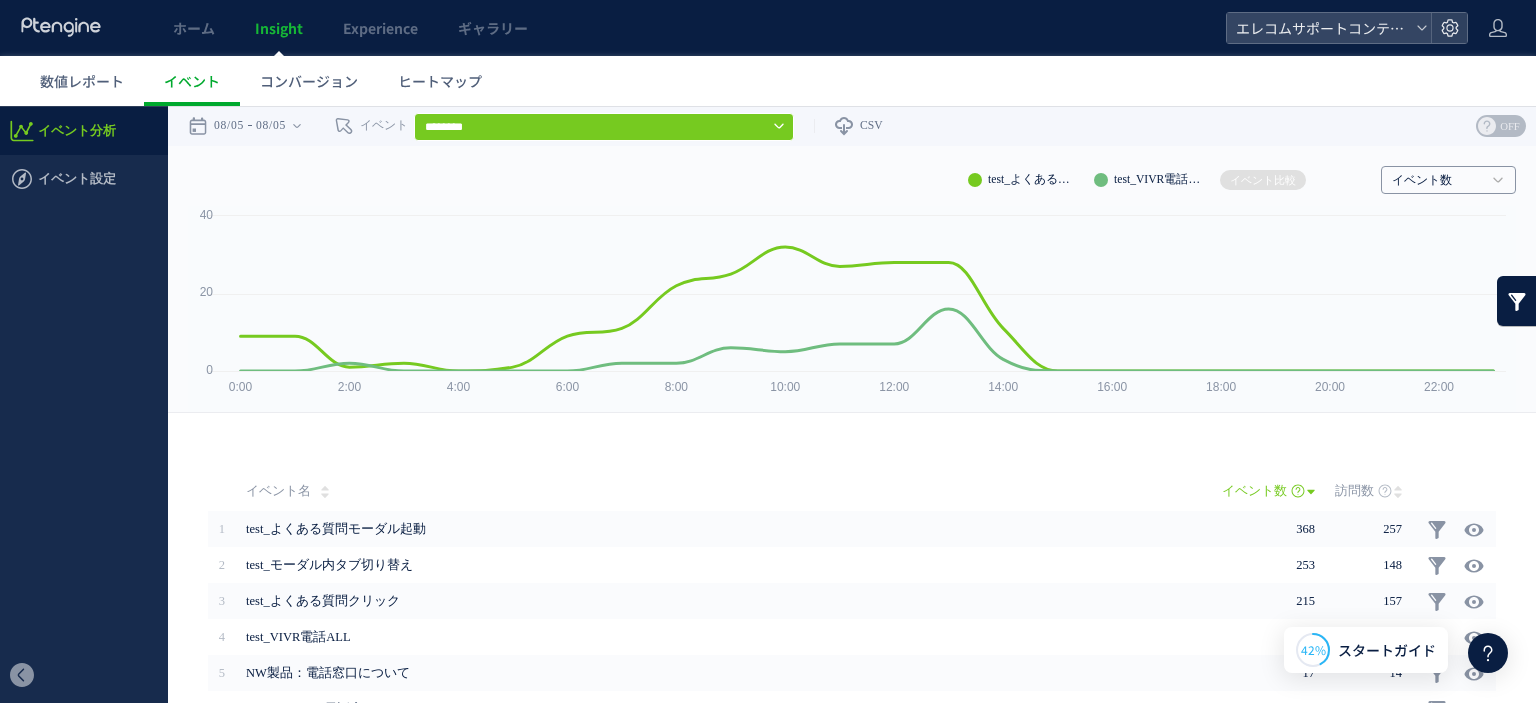 click on "イベント数" at bounding box center (1437, 181) 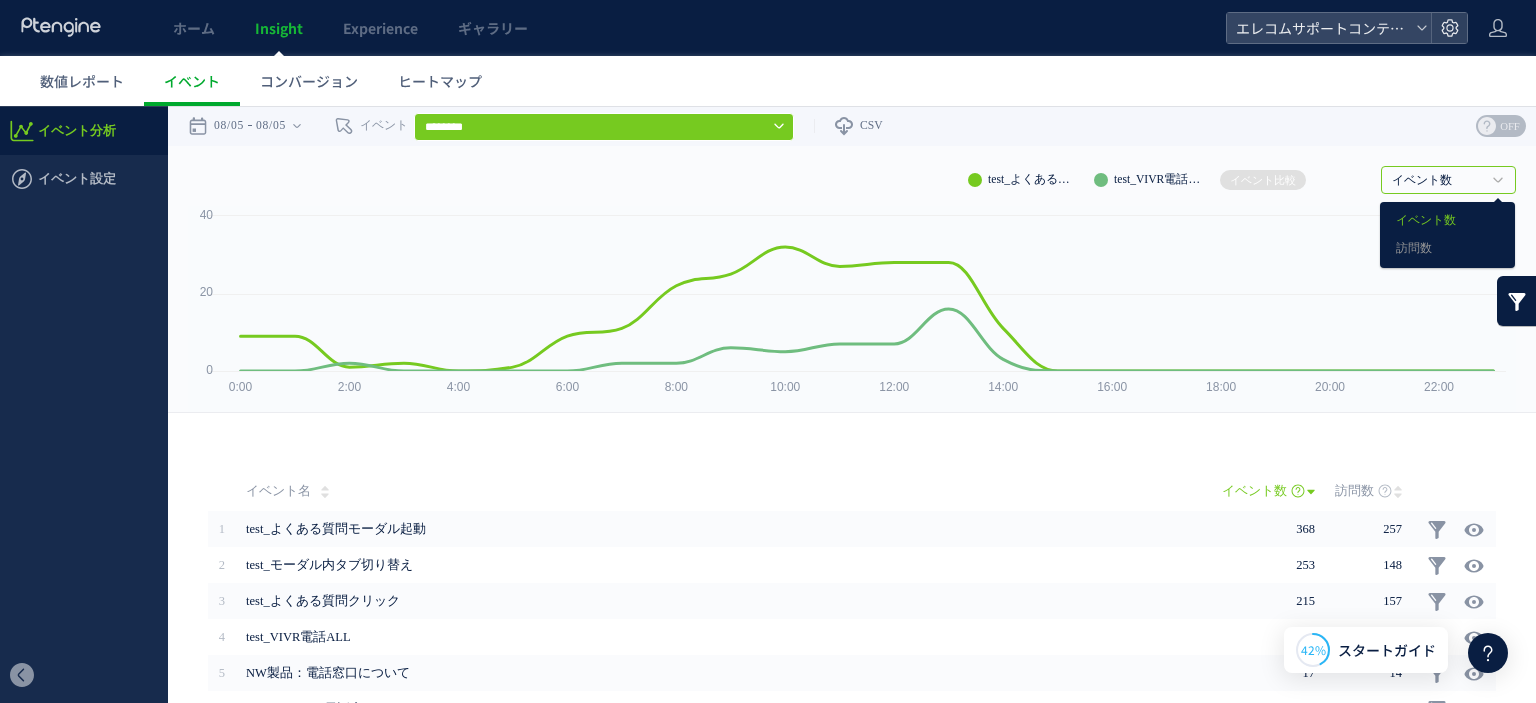click on "08/[DD]" at bounding box center (852, 126) 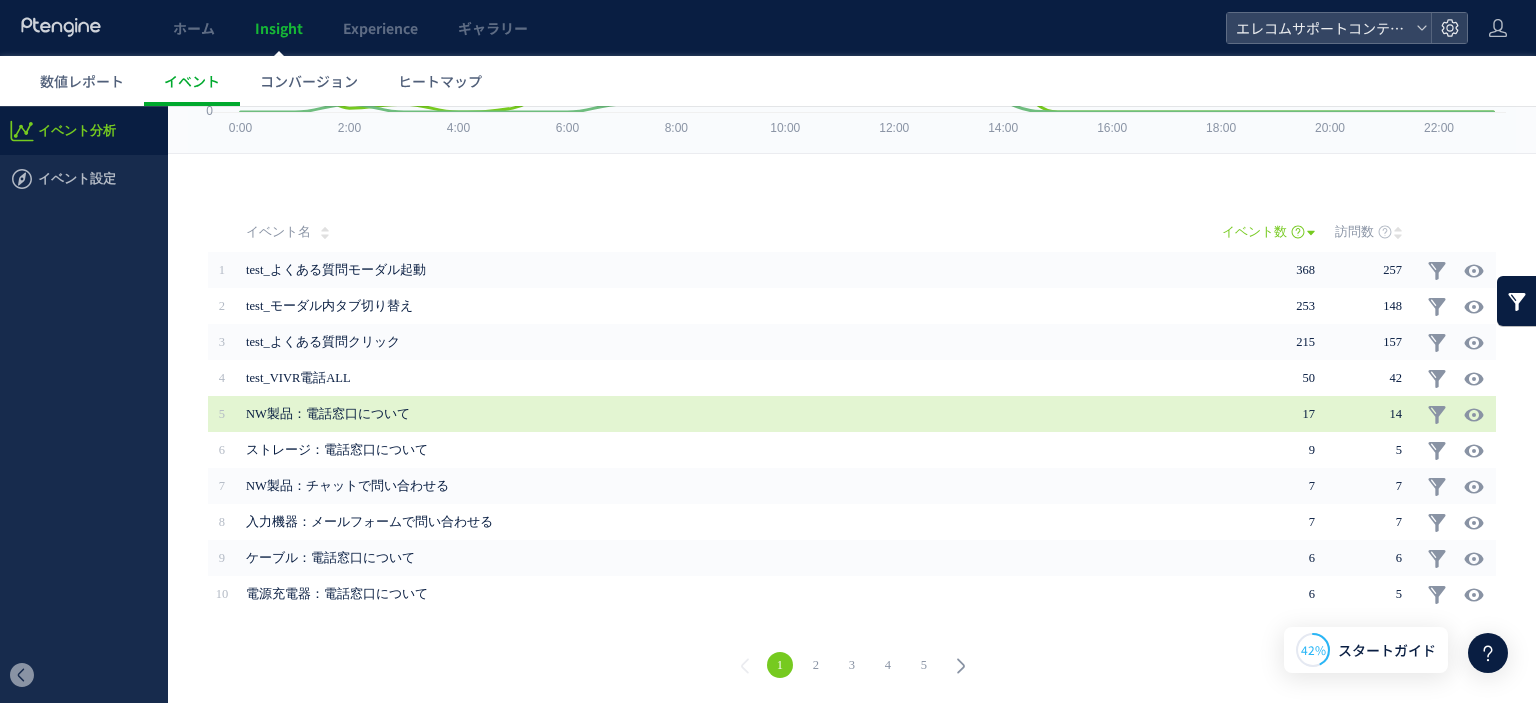 scroll, scrollTop: 0, scrollLeft: 0, axis: both 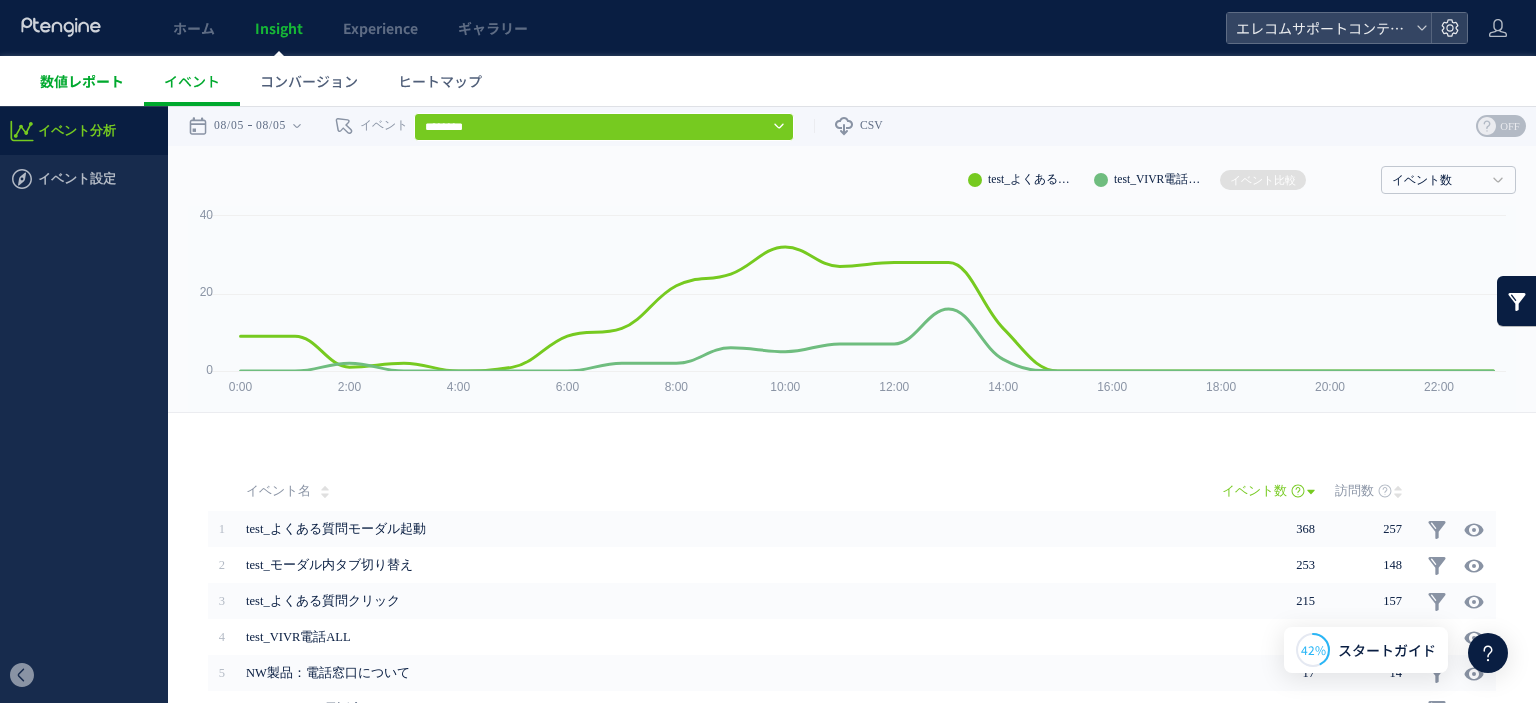 click on "数値レポート" at bounding box center [82, 81] 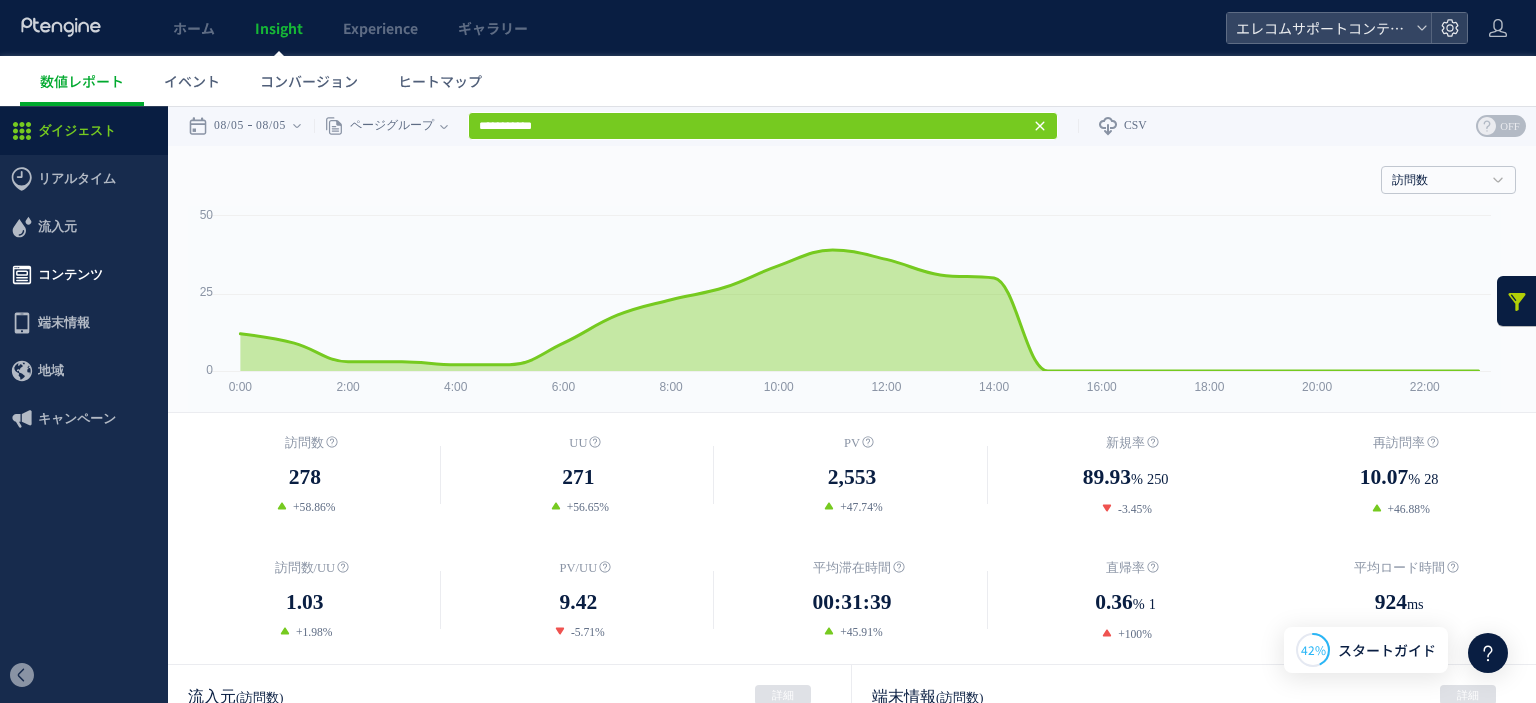 click on "コンテンツ" at bounding box center (70, 275) 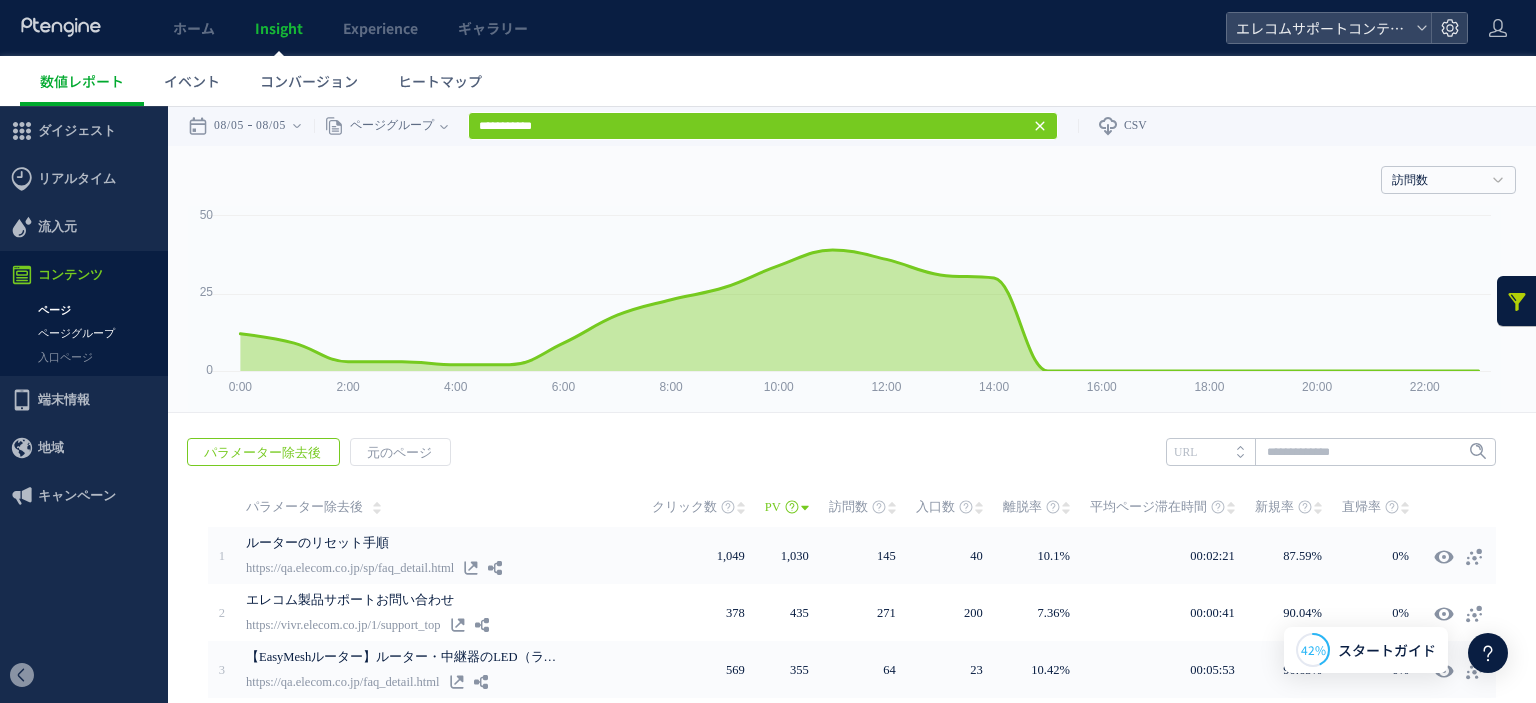 click on "ページグループ" at bounding box center (84, 333) 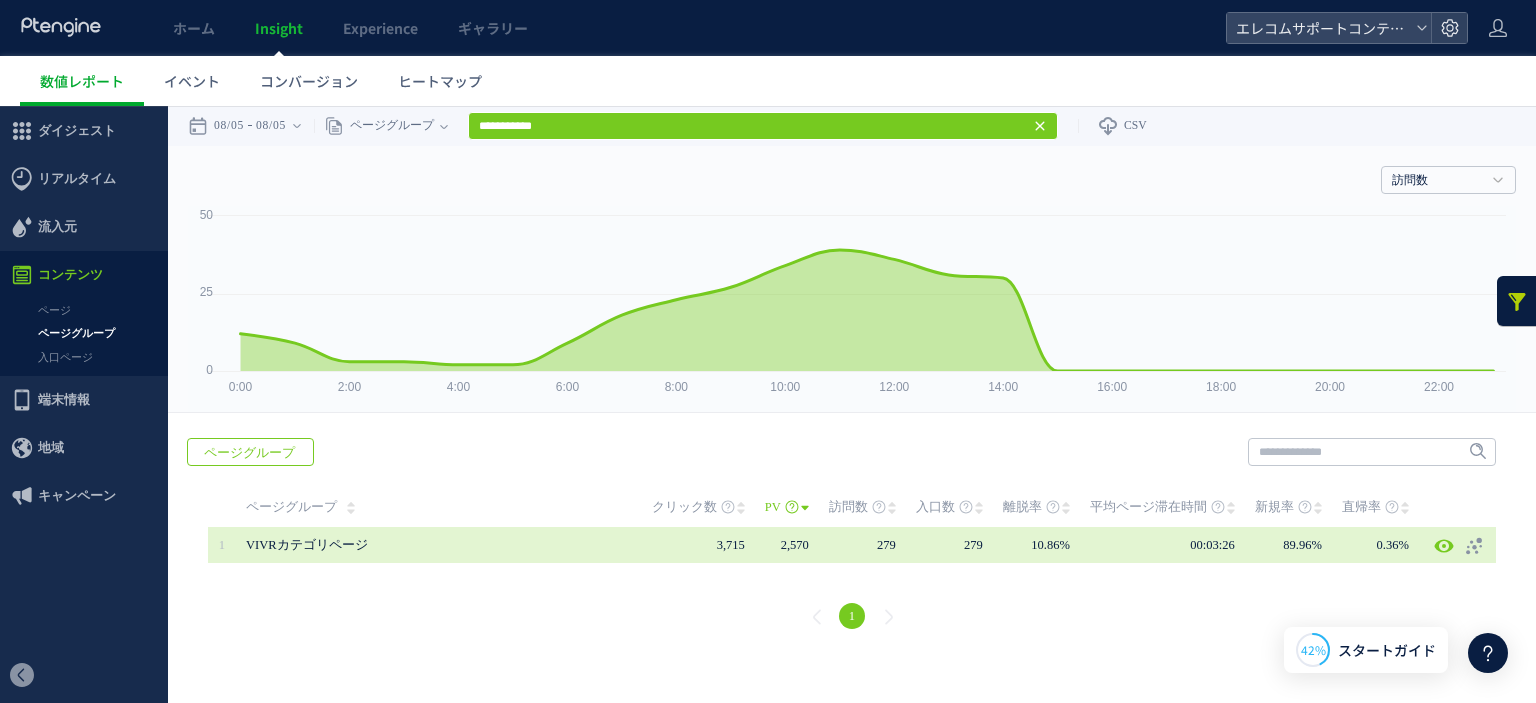 click on "00:03:26" at bounding box center [1172, 545] 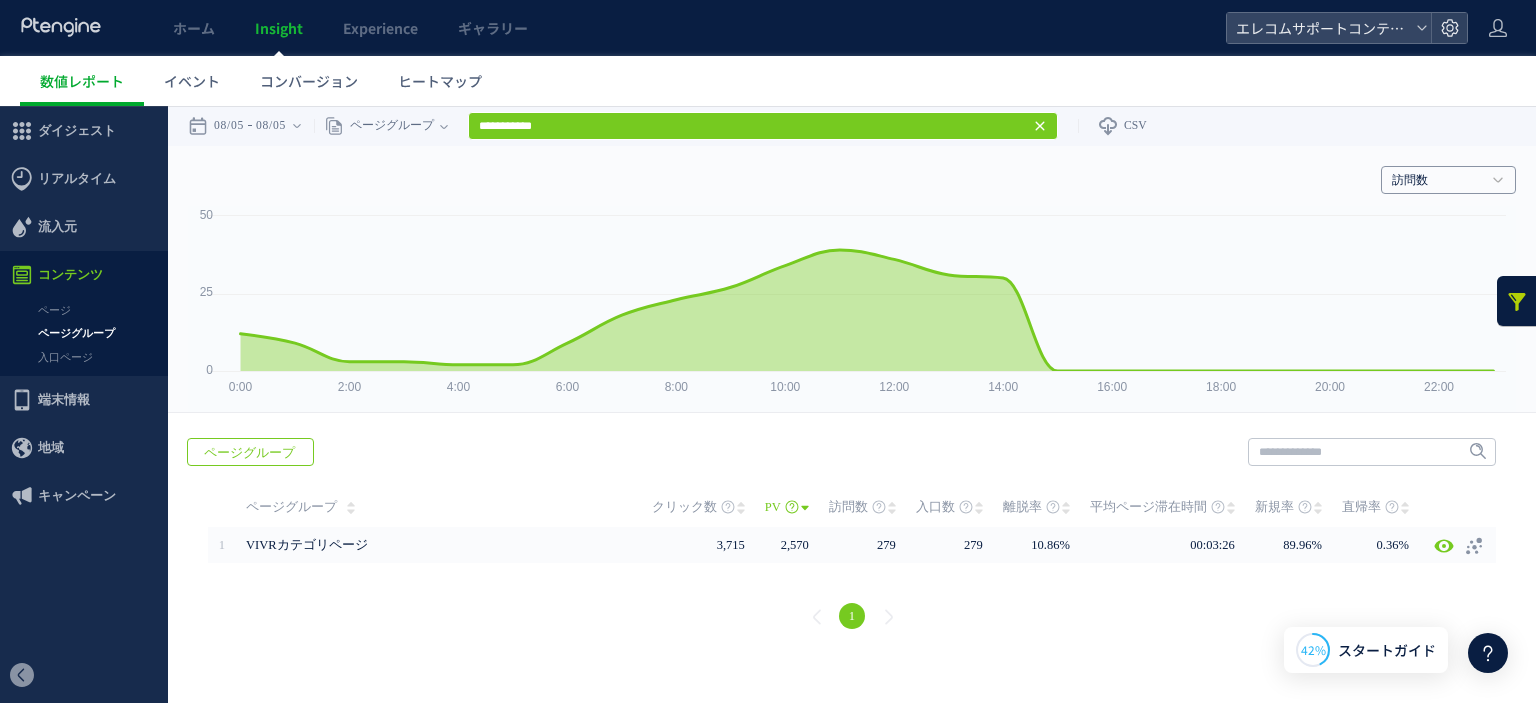 click on "訪問数" at bounding box center [1448, 180] 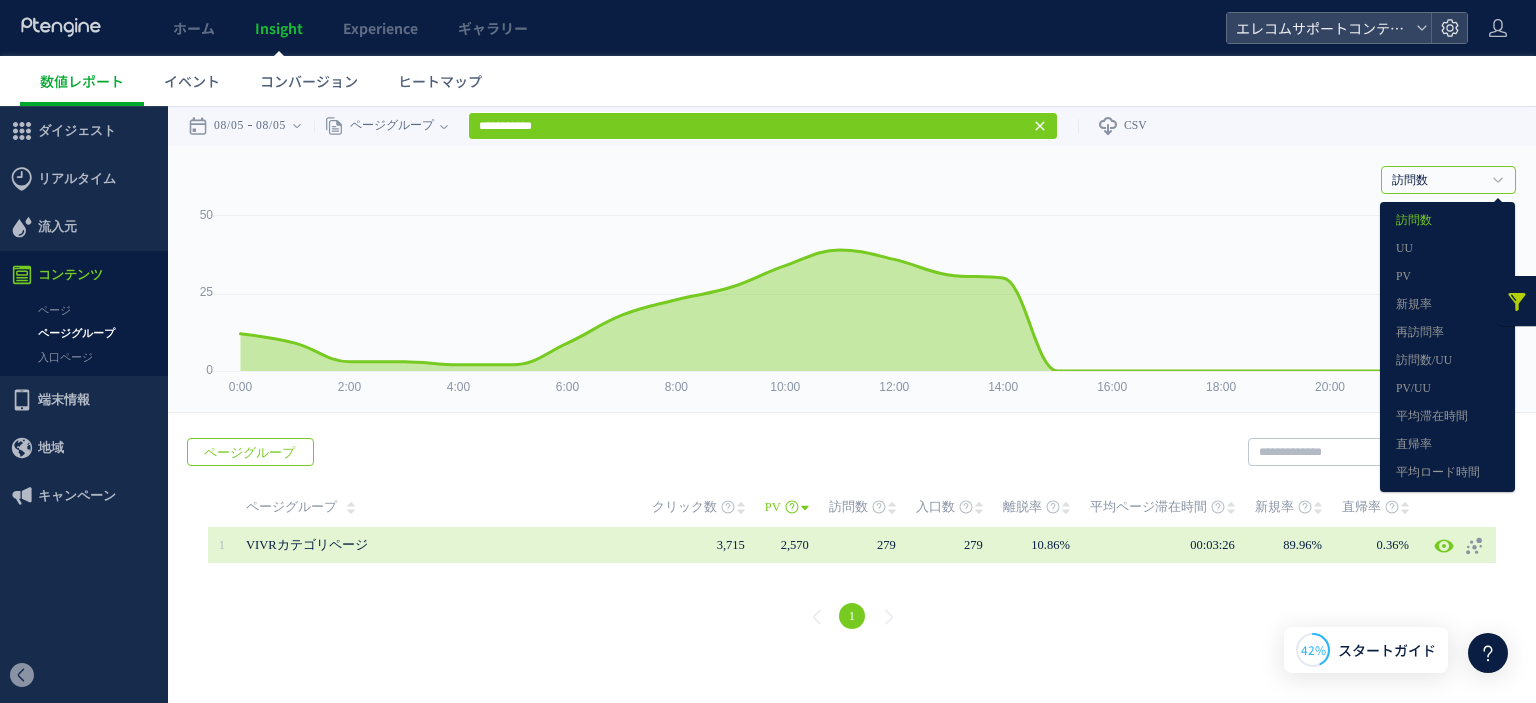 click on "00:03:26" at bounding box center (1172, 545) 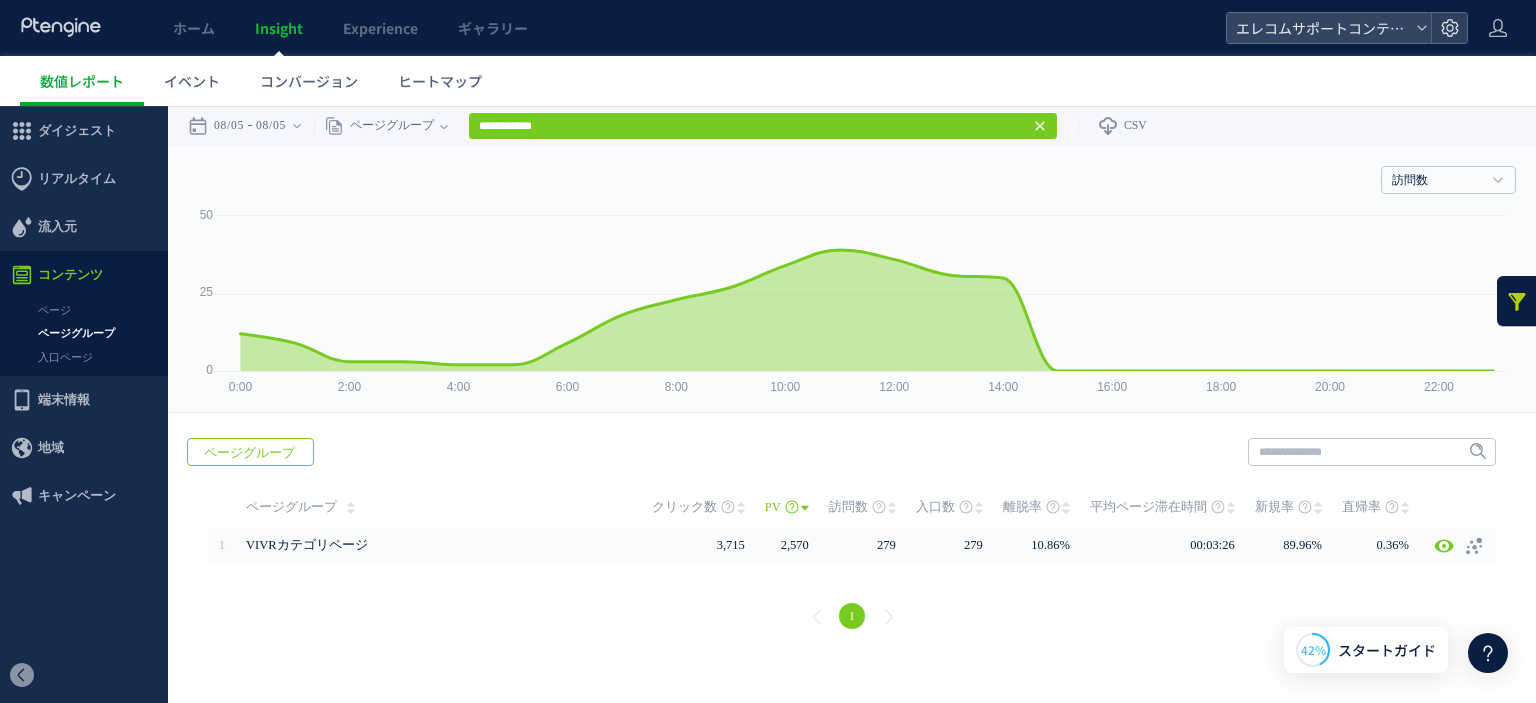 click at bounding box center (1517, 301) 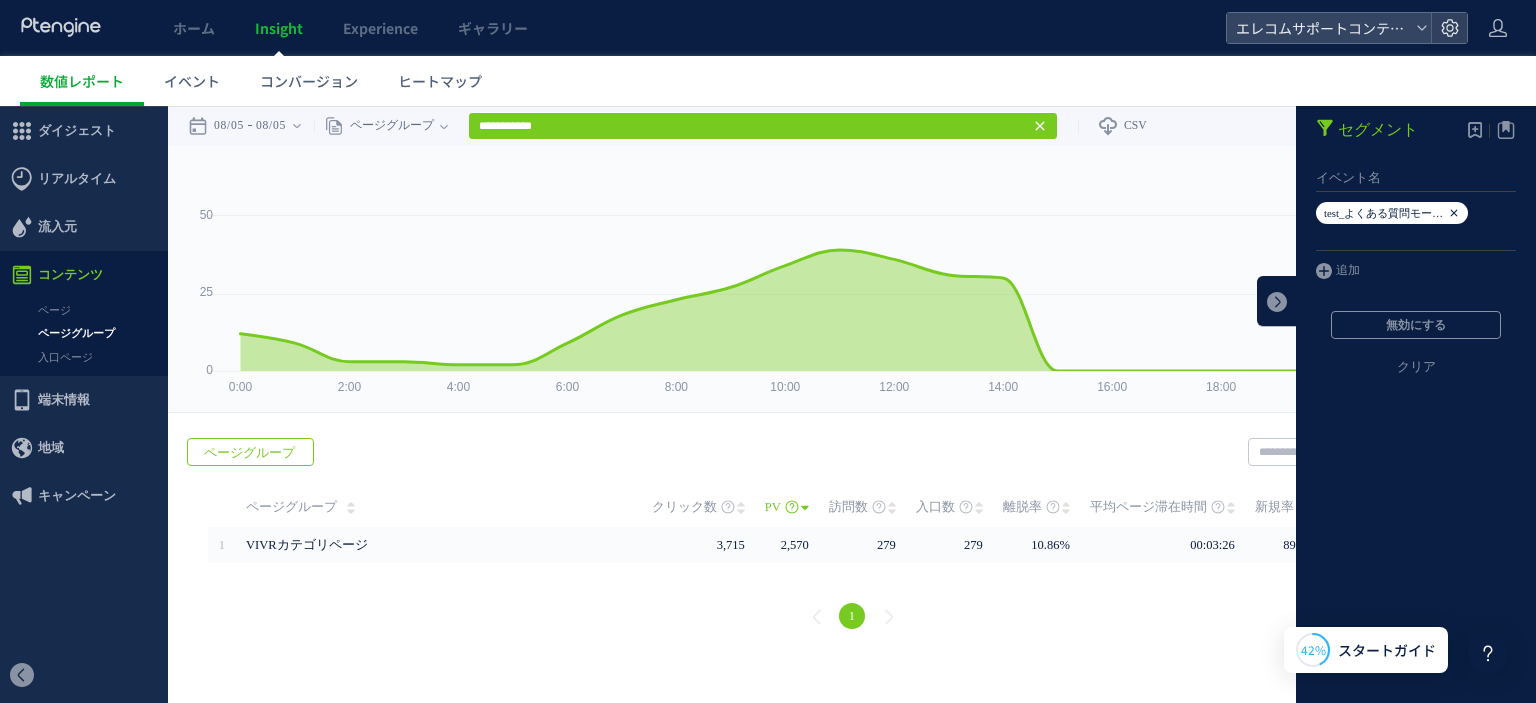 click at bounding box center [1454, 213] 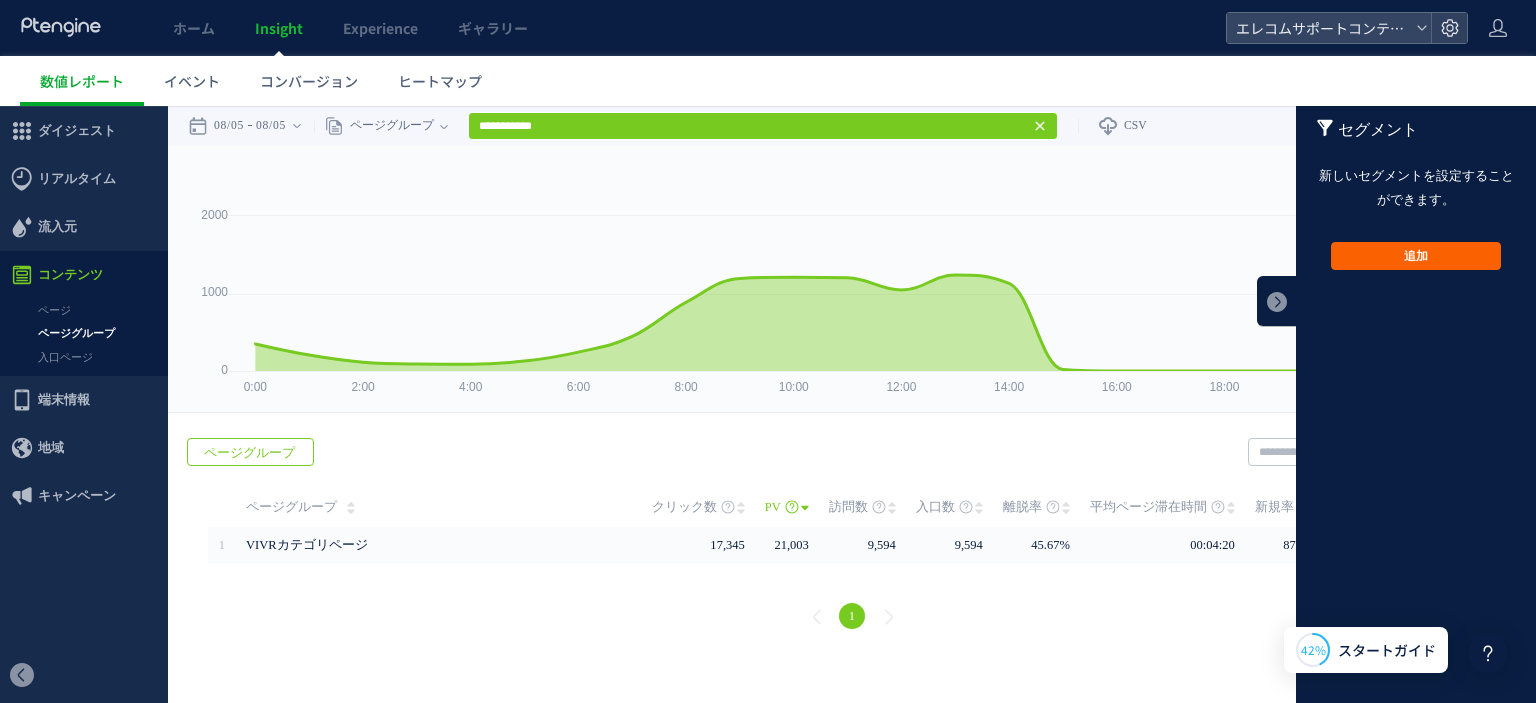 click on "追加" at bounding box center [1416, 256] 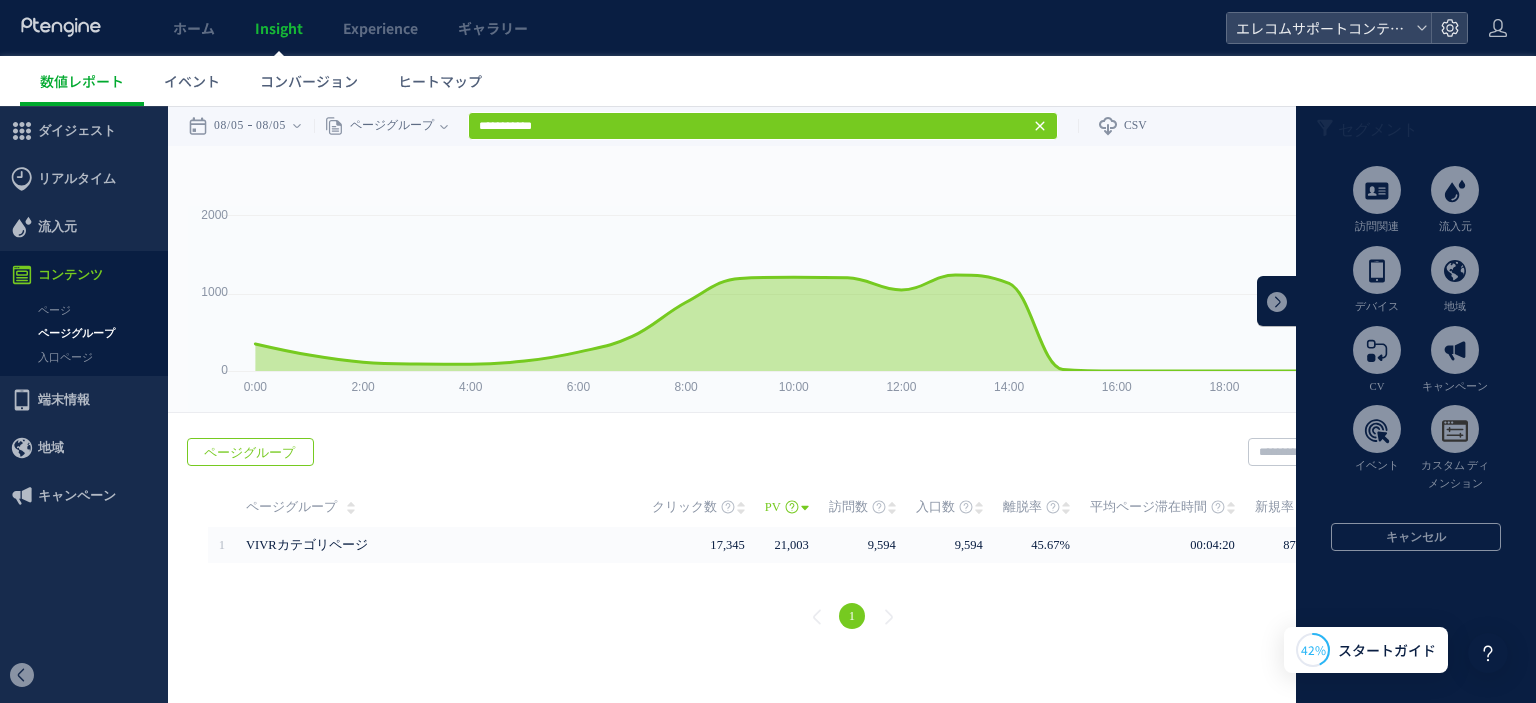 click at bounding box center (1377, 429) 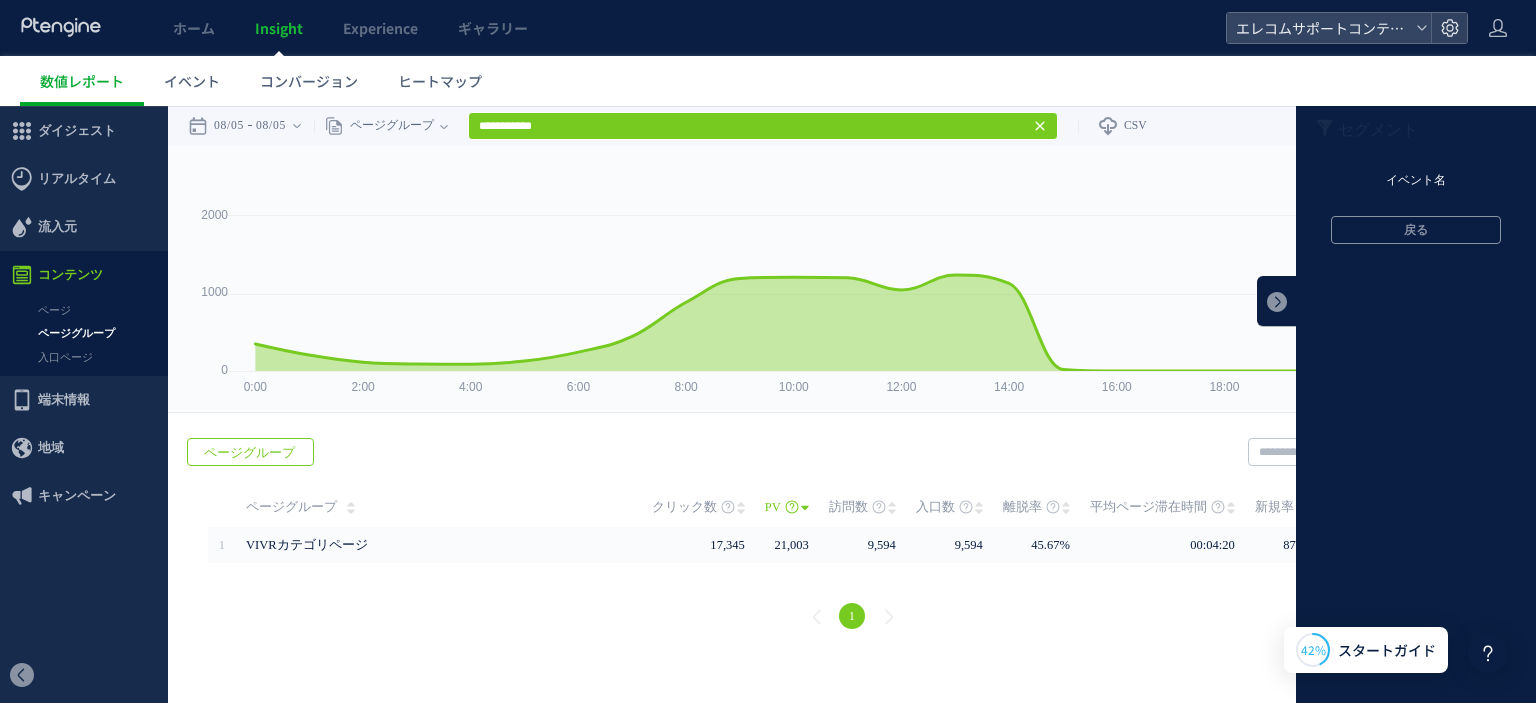 click on "イベント名" at bounding box center [1416, 181] 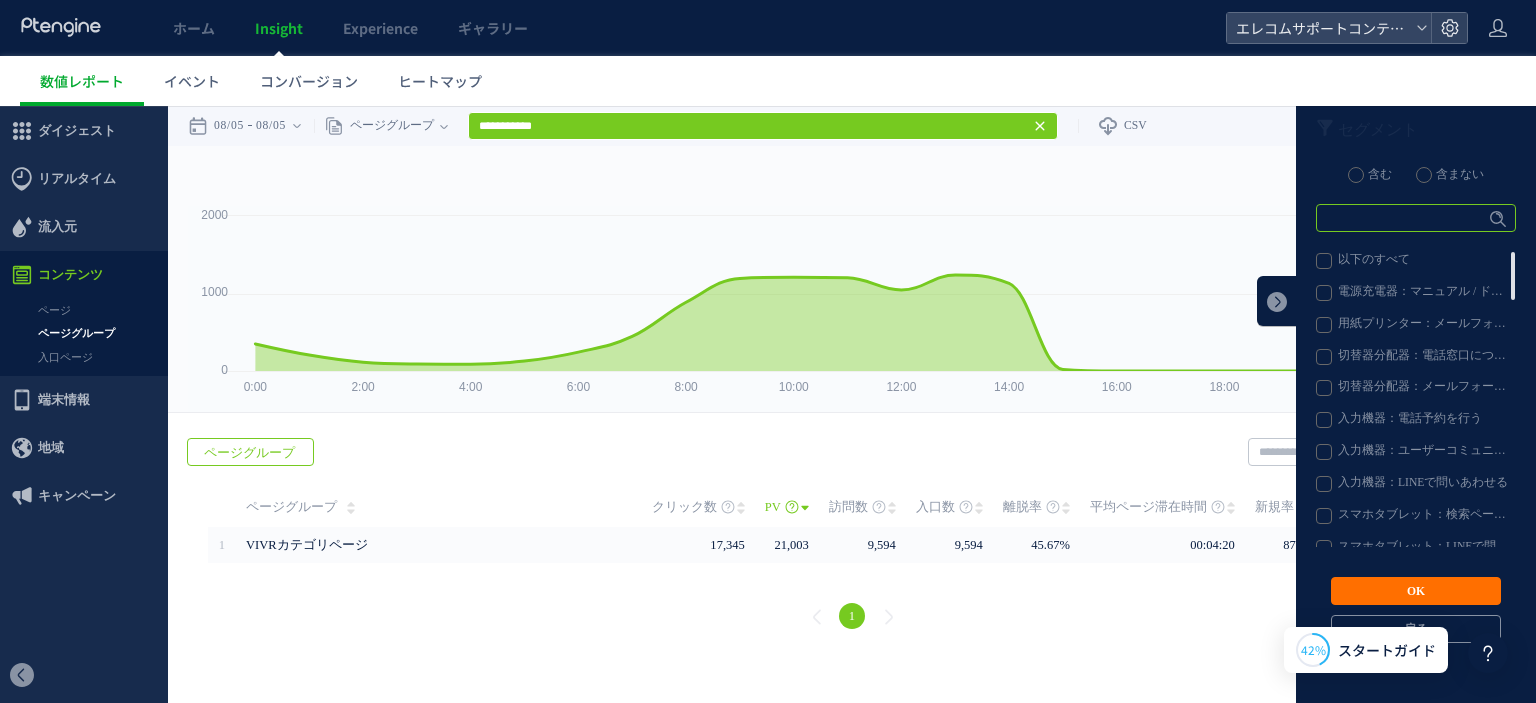 click at bounding box center (1416, 218) 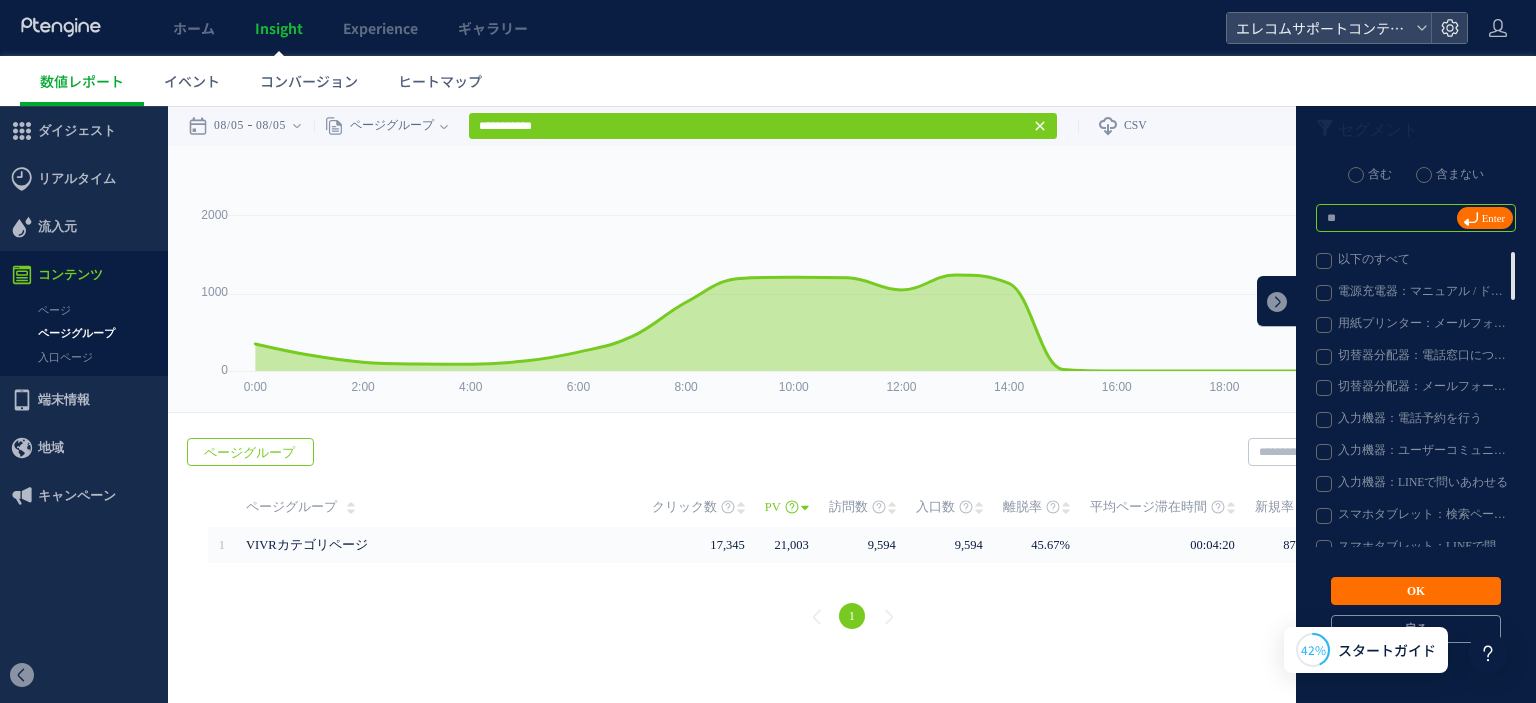type on "**" 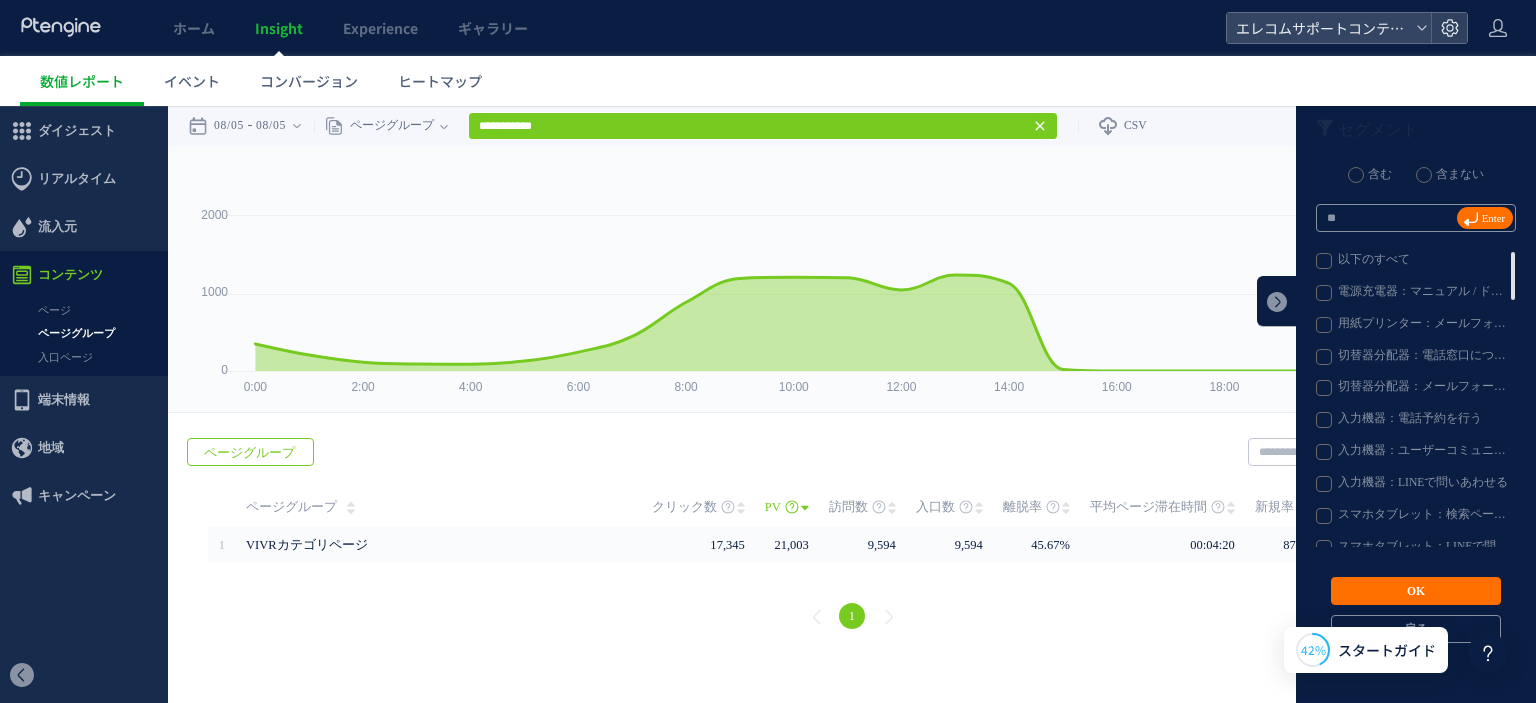 click on "Enter" at bounding box center [1485, 218] 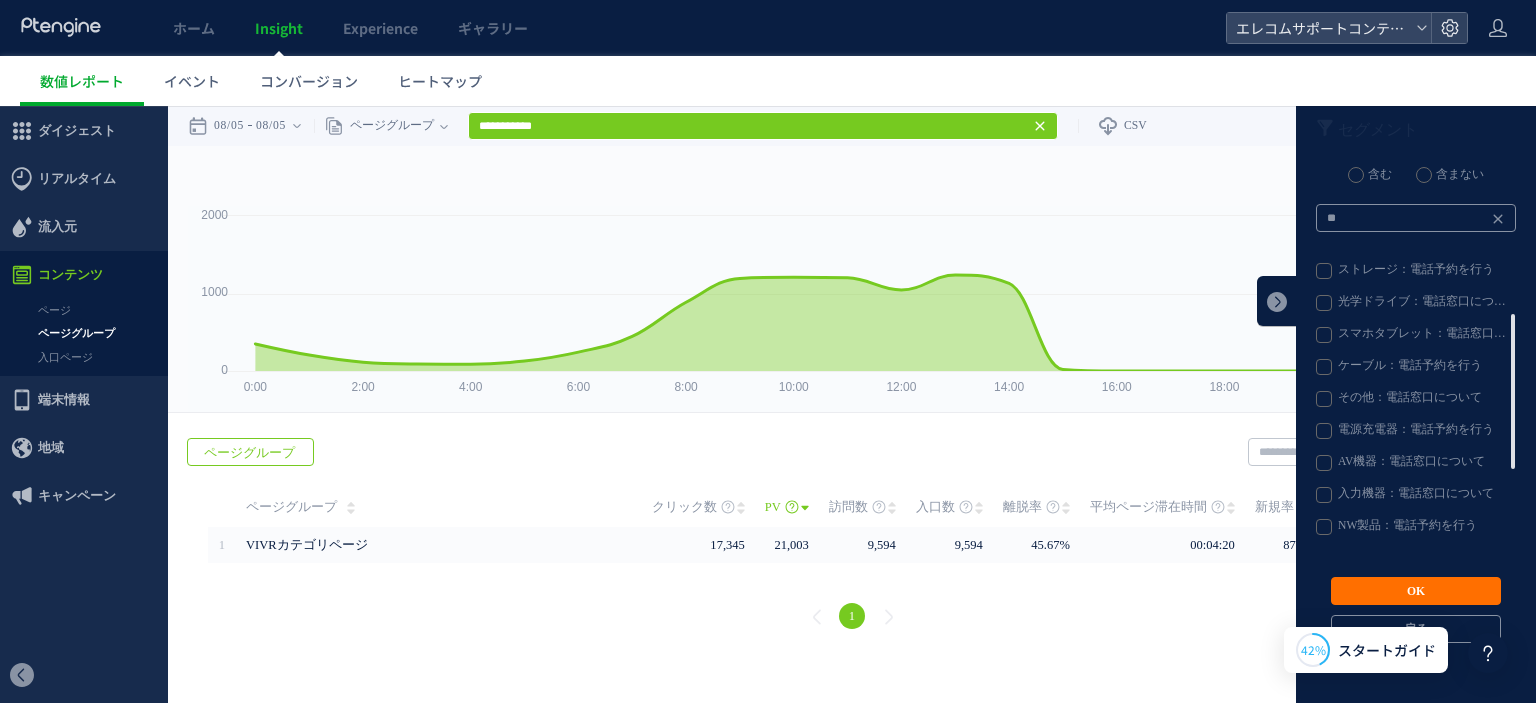 scroll, scrollTop: 265, scrollLeft: 0, axis: vertical 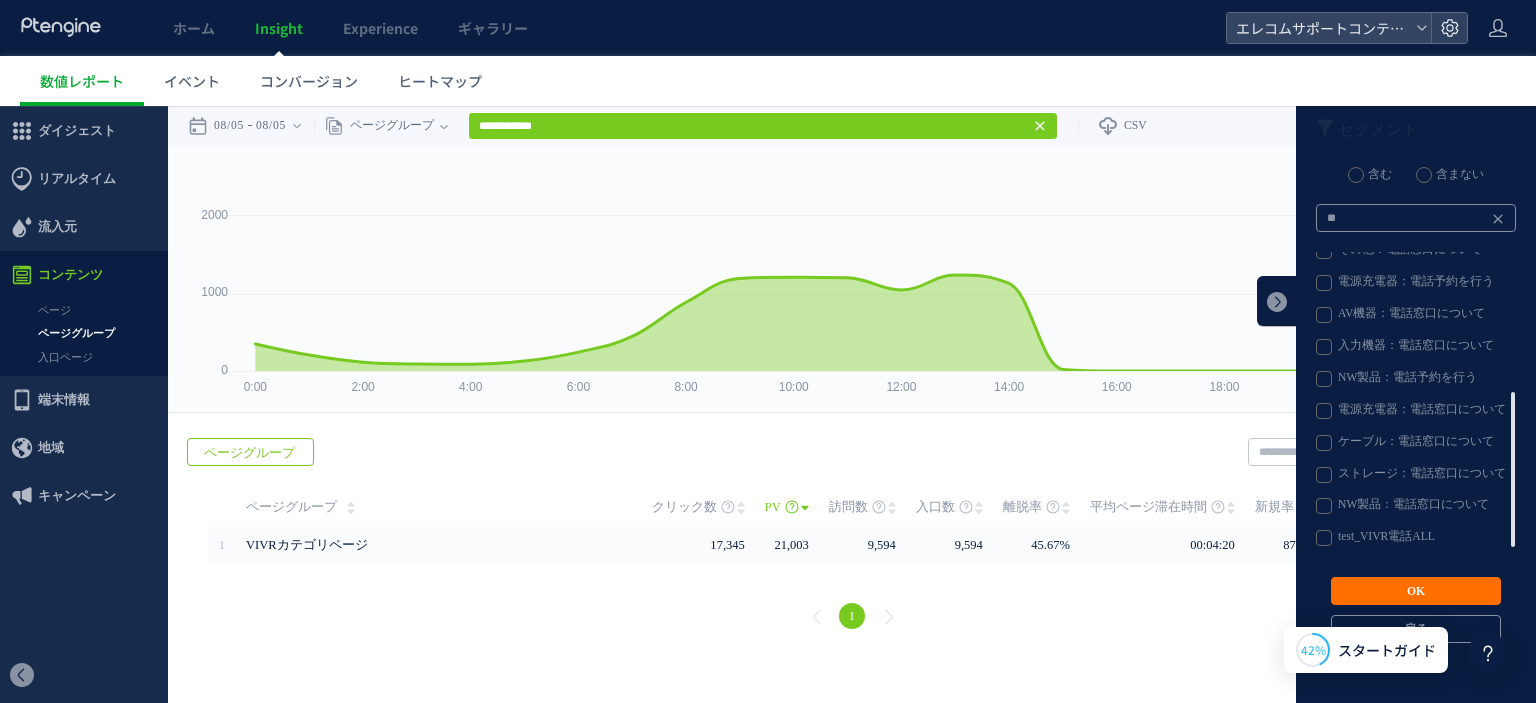 drag, startPoint x: 1325, startPoint y: 509, endPoint x: 1382, endPoint y: 523, distance: 58.694122 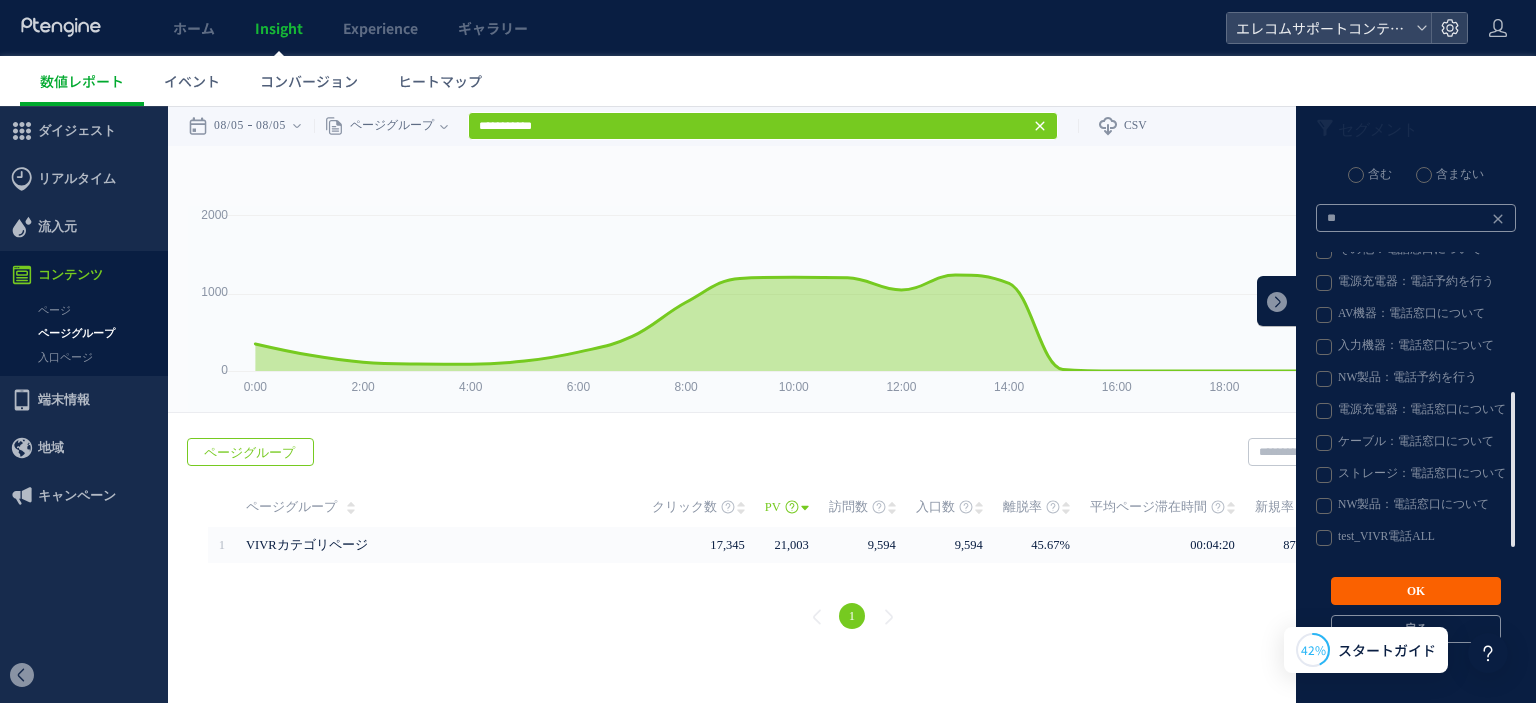click on "OK" at bounding box center (1416, 591) 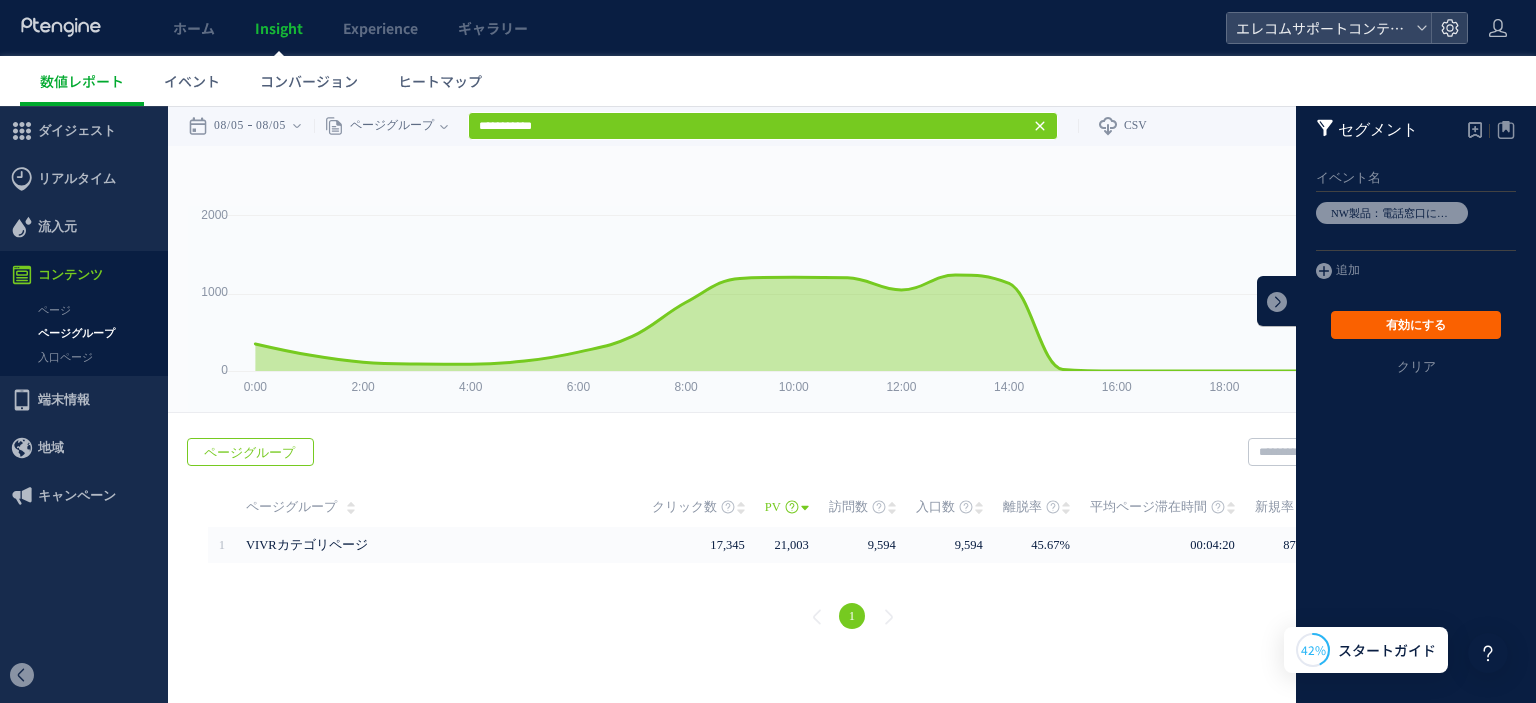 click on "有効にする" at bounding box center [1416, 325] 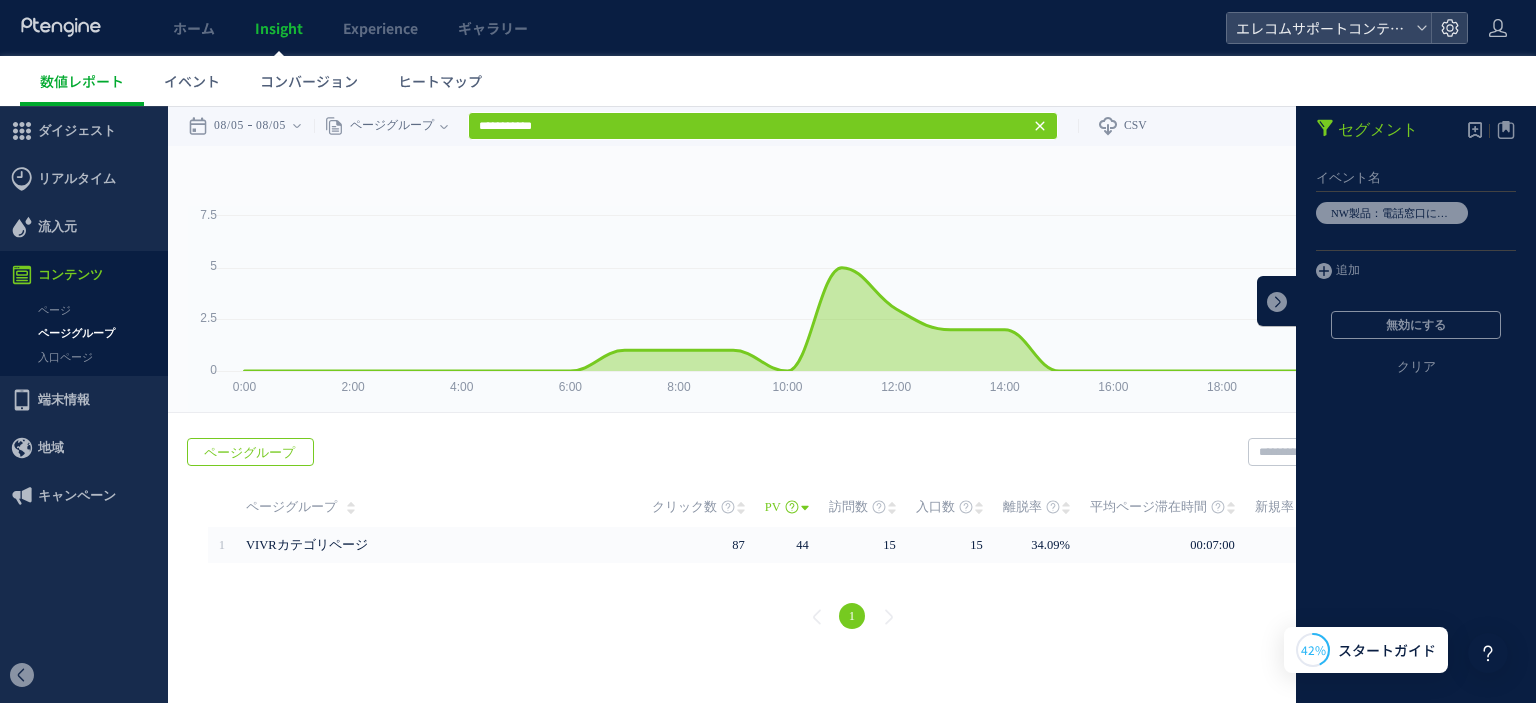 click on "訪問数
訪問数
UU
PV
新規率
再訪問率
訪問数/UU
PV/UU
平均滞在時間
直帰率
平均ロード時間" at bounding box center [852, 176] 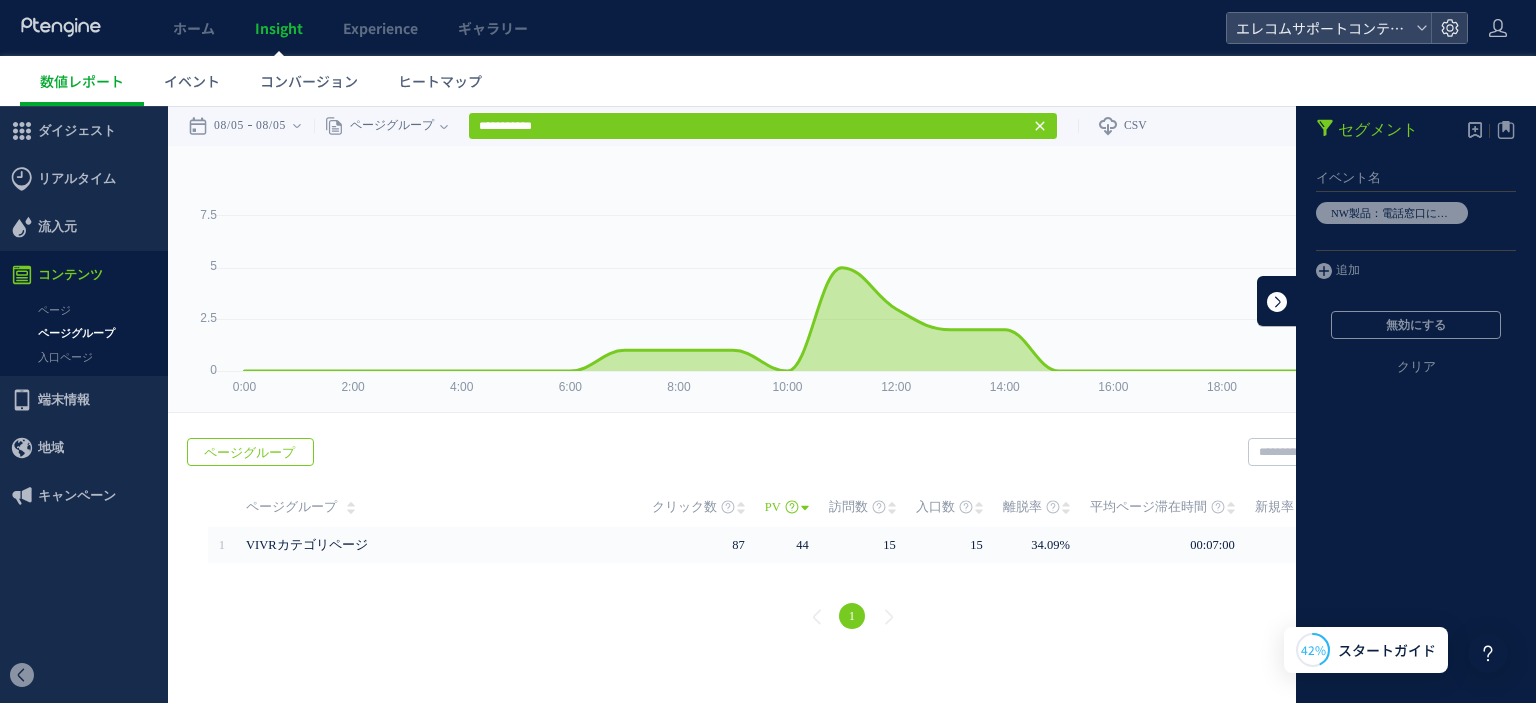 click at bounding box center (1277, 301) 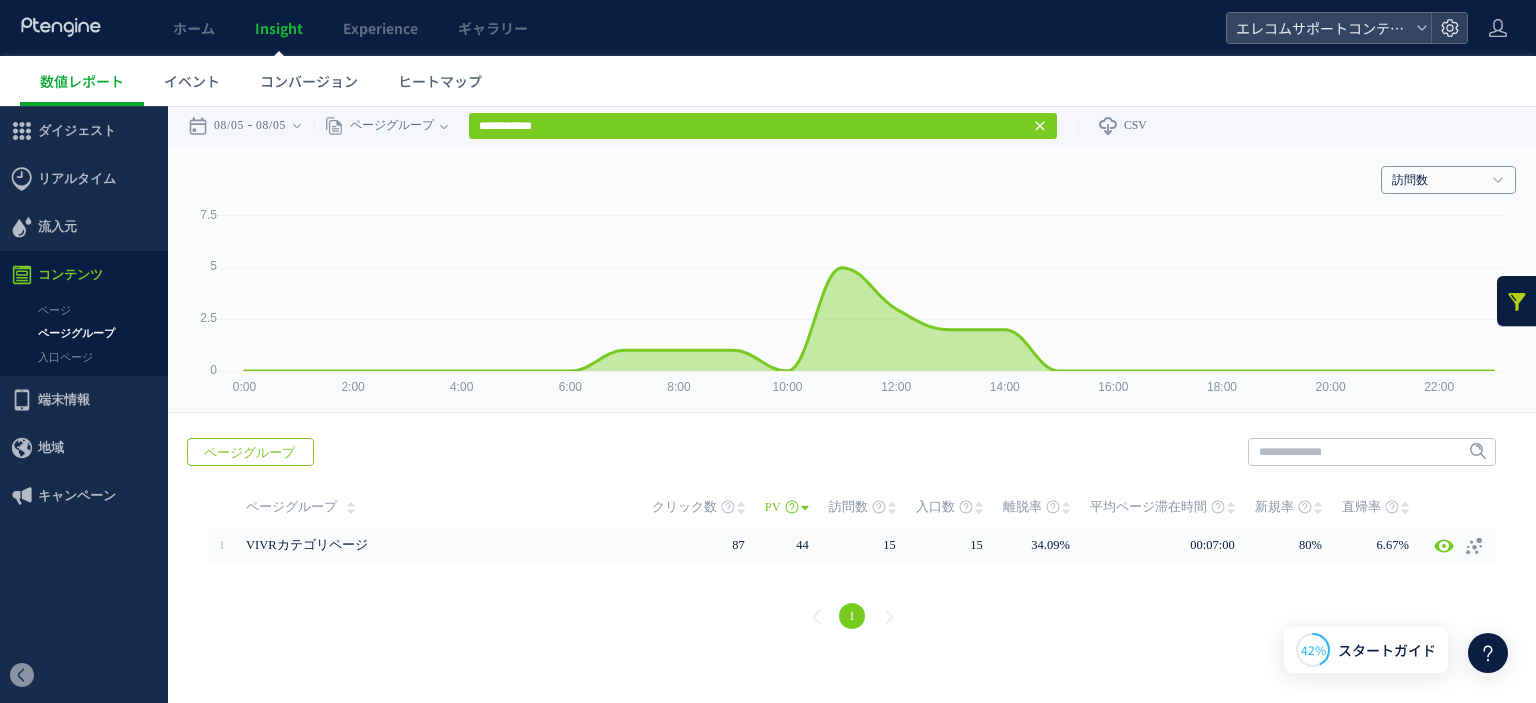 click on "訪問数" at bounding box center [1448, 180] 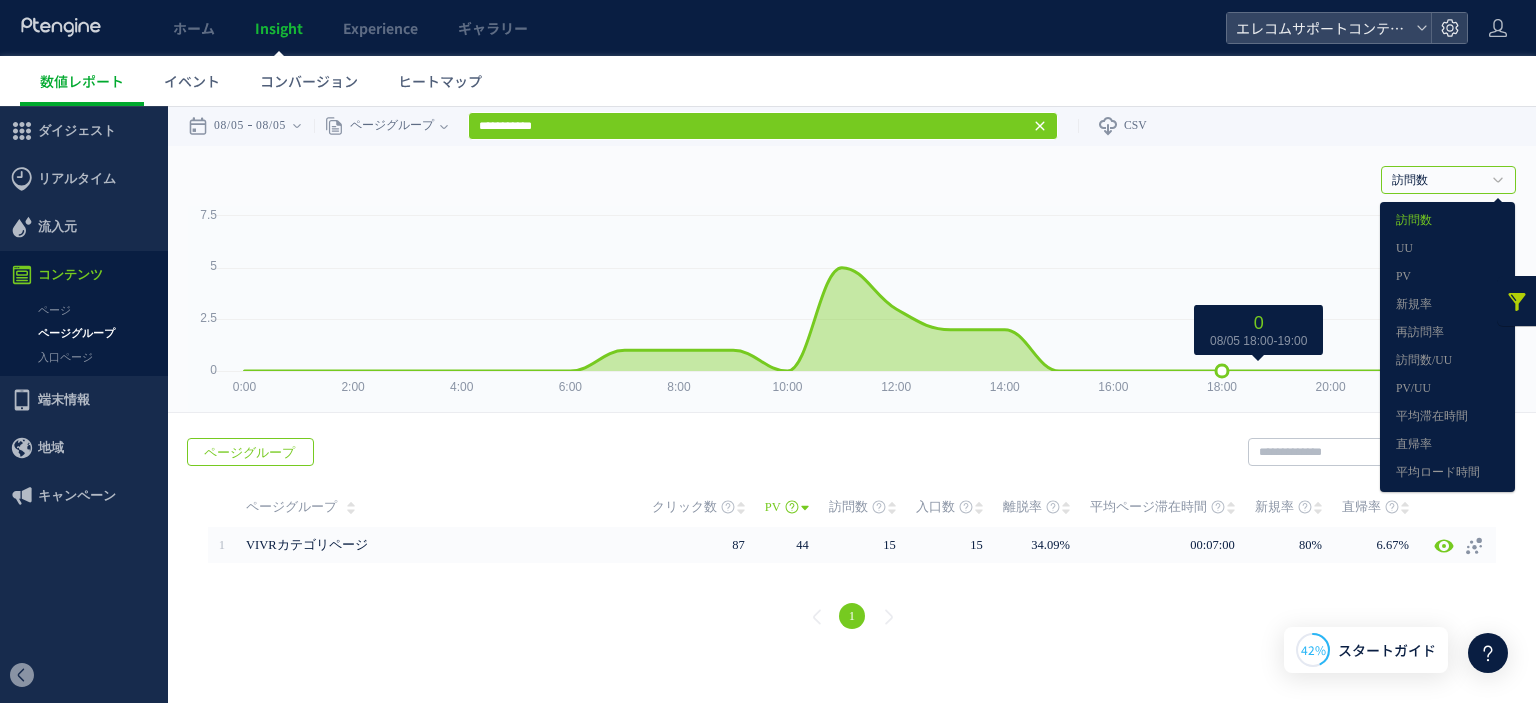 click 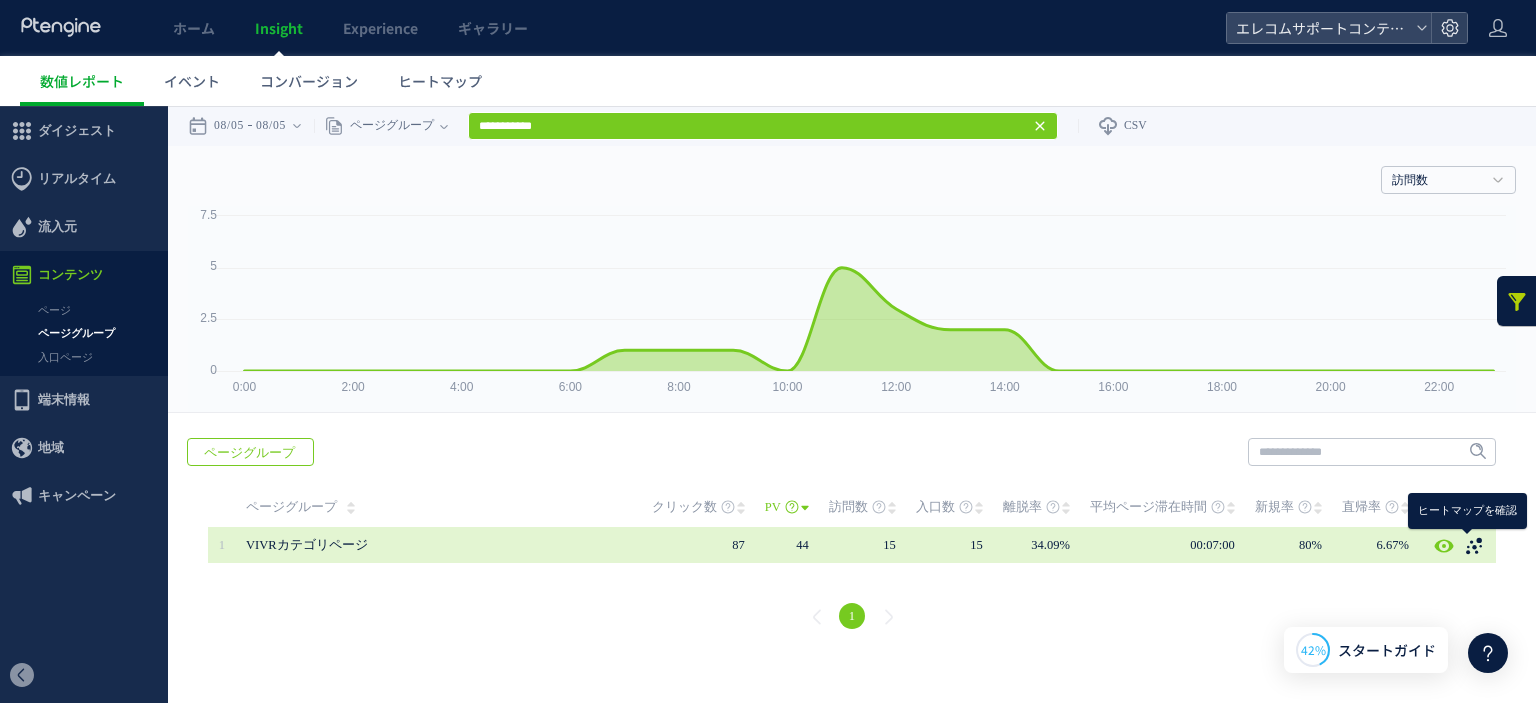 click 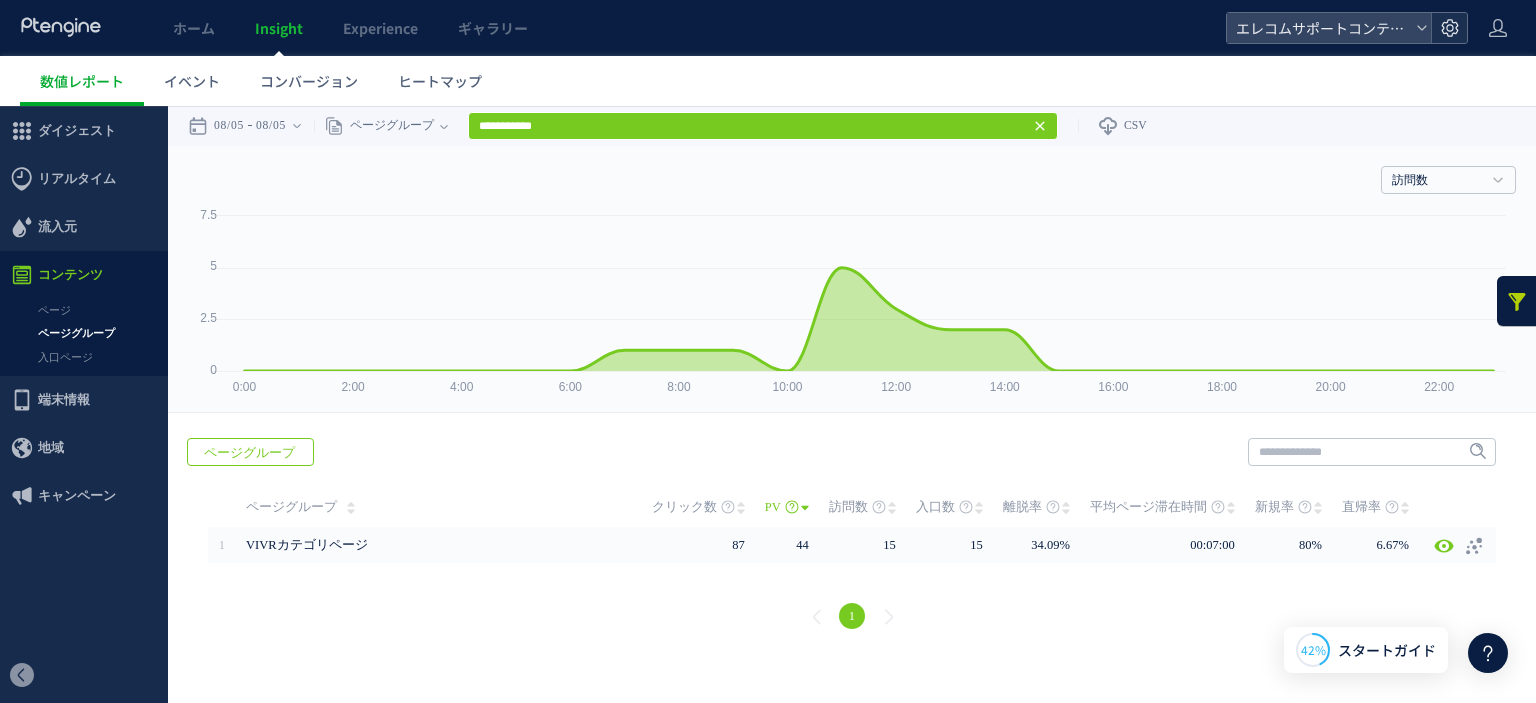 click 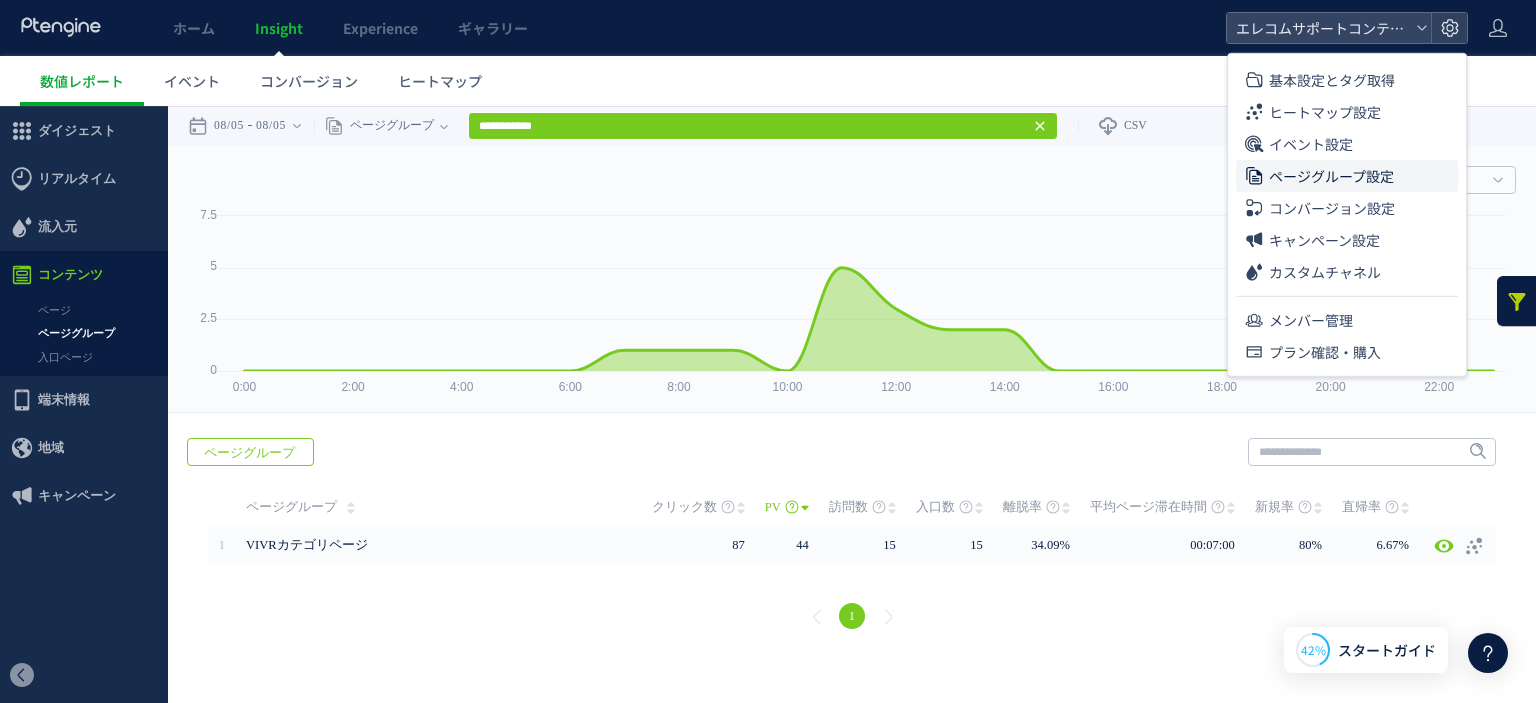 click on "ページグループ設定" at bounding box center [1331, 176] 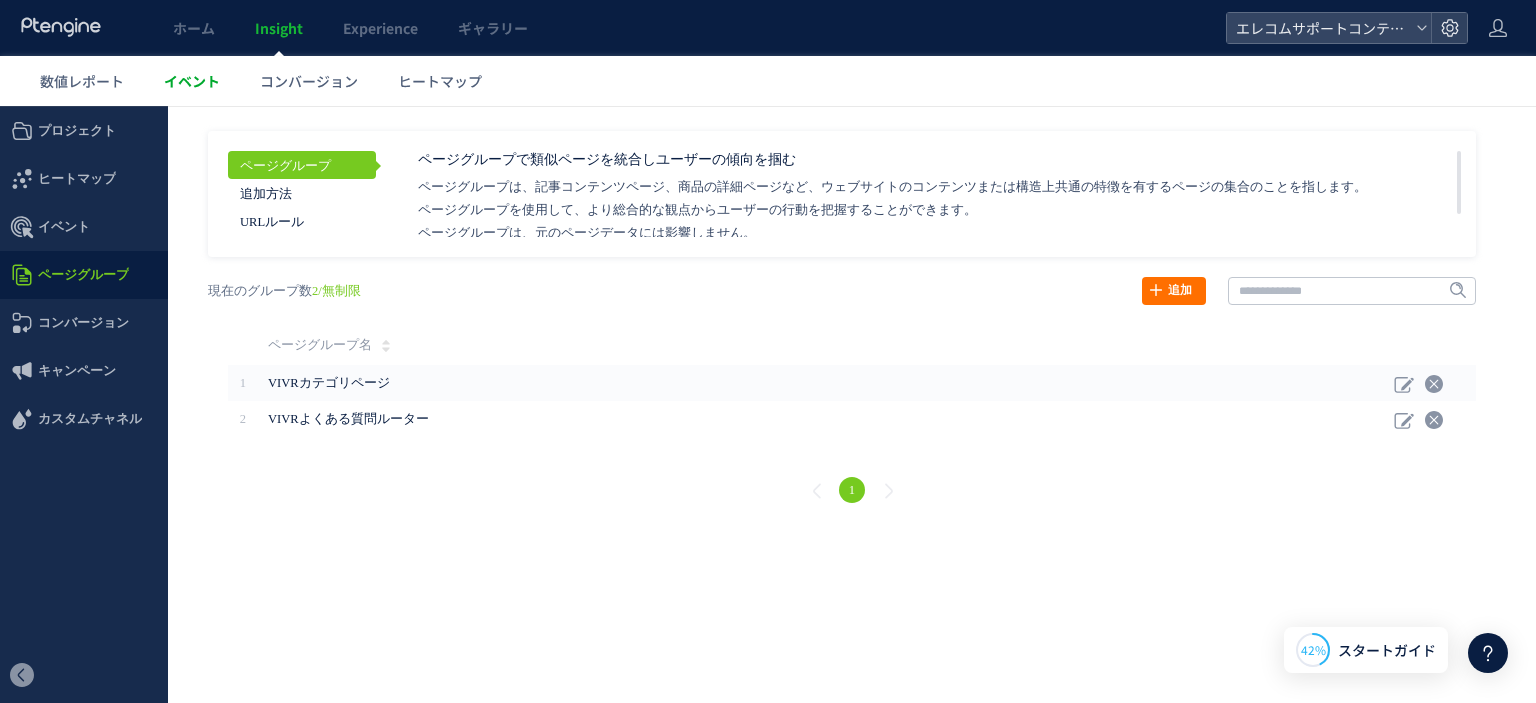 click on "イベント" at bounding box center (192, 81) 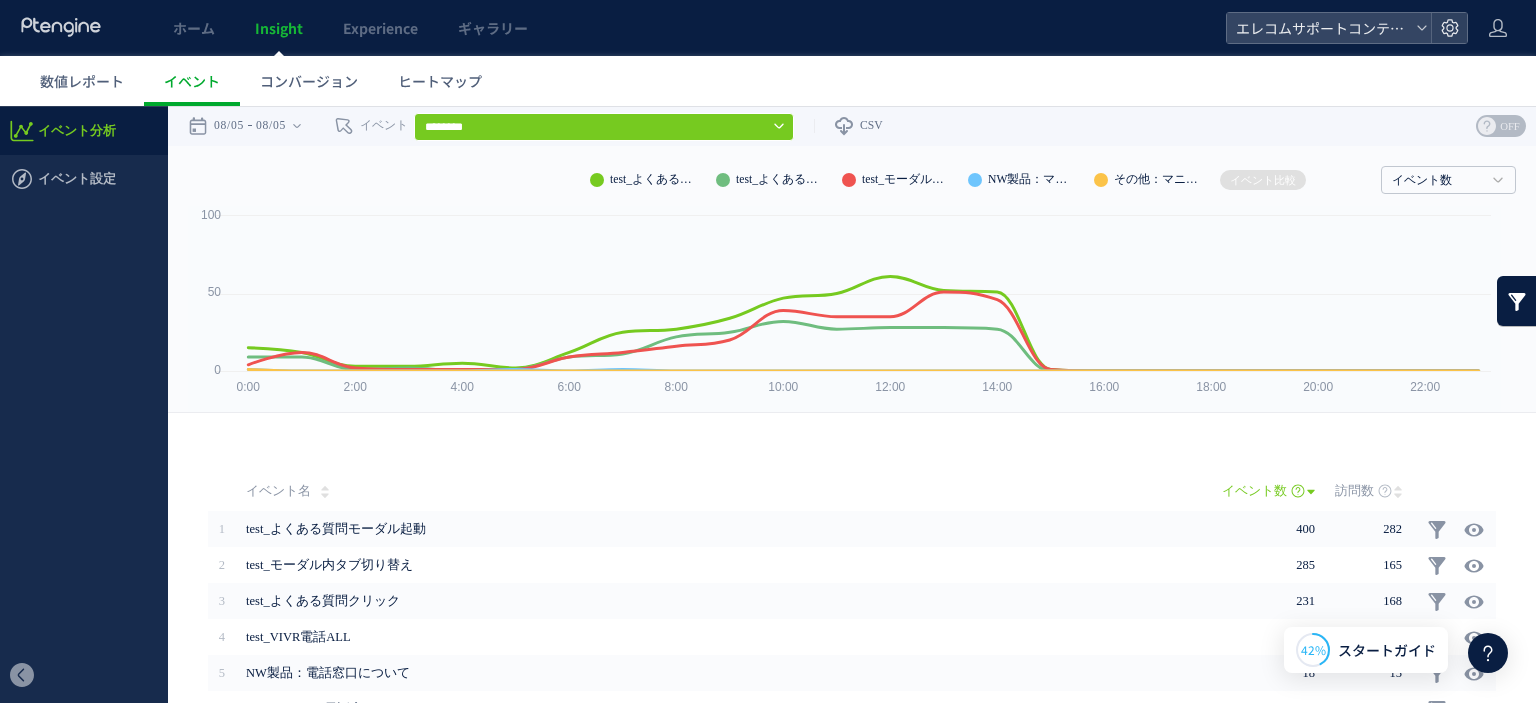 click on "********" at bounding box center [604, 127] 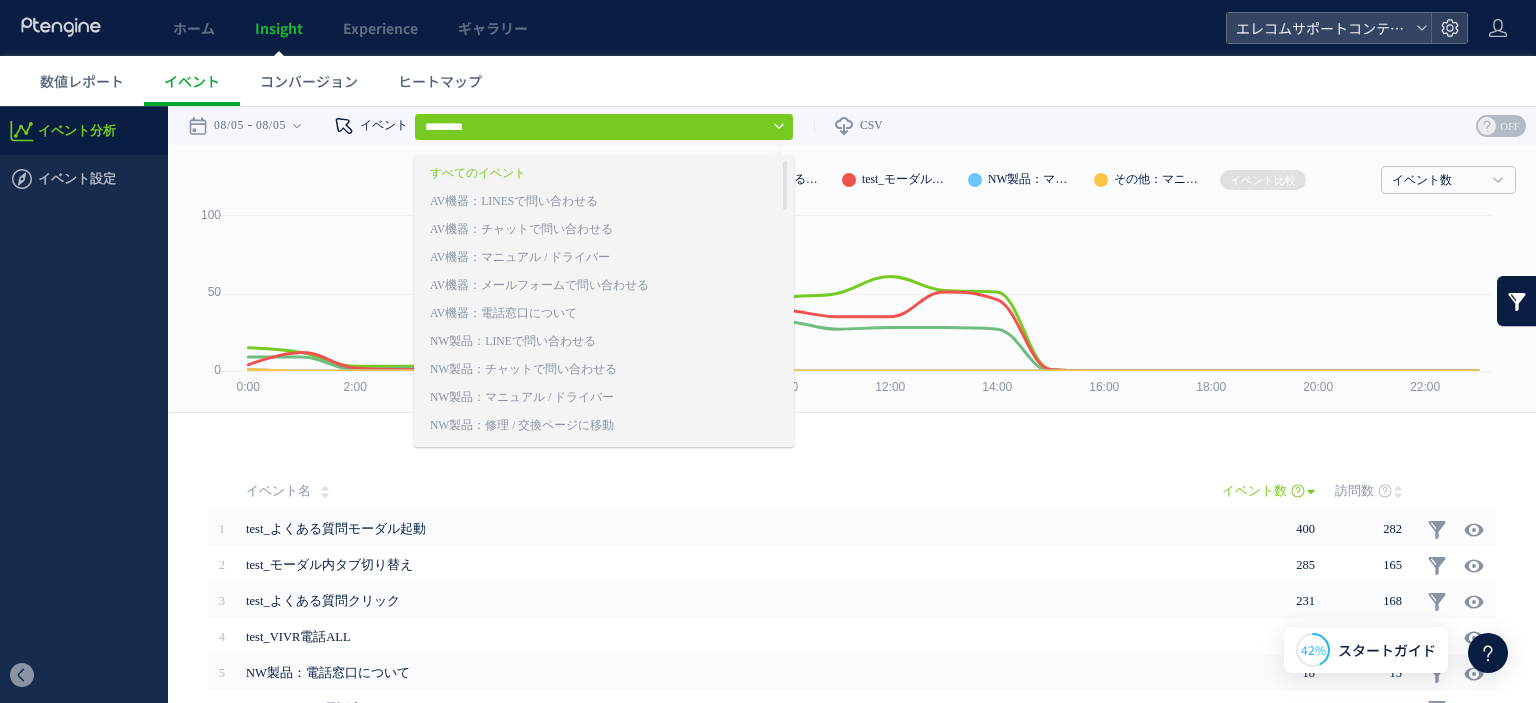 click on "イベント" at bounding box center [361, 126] 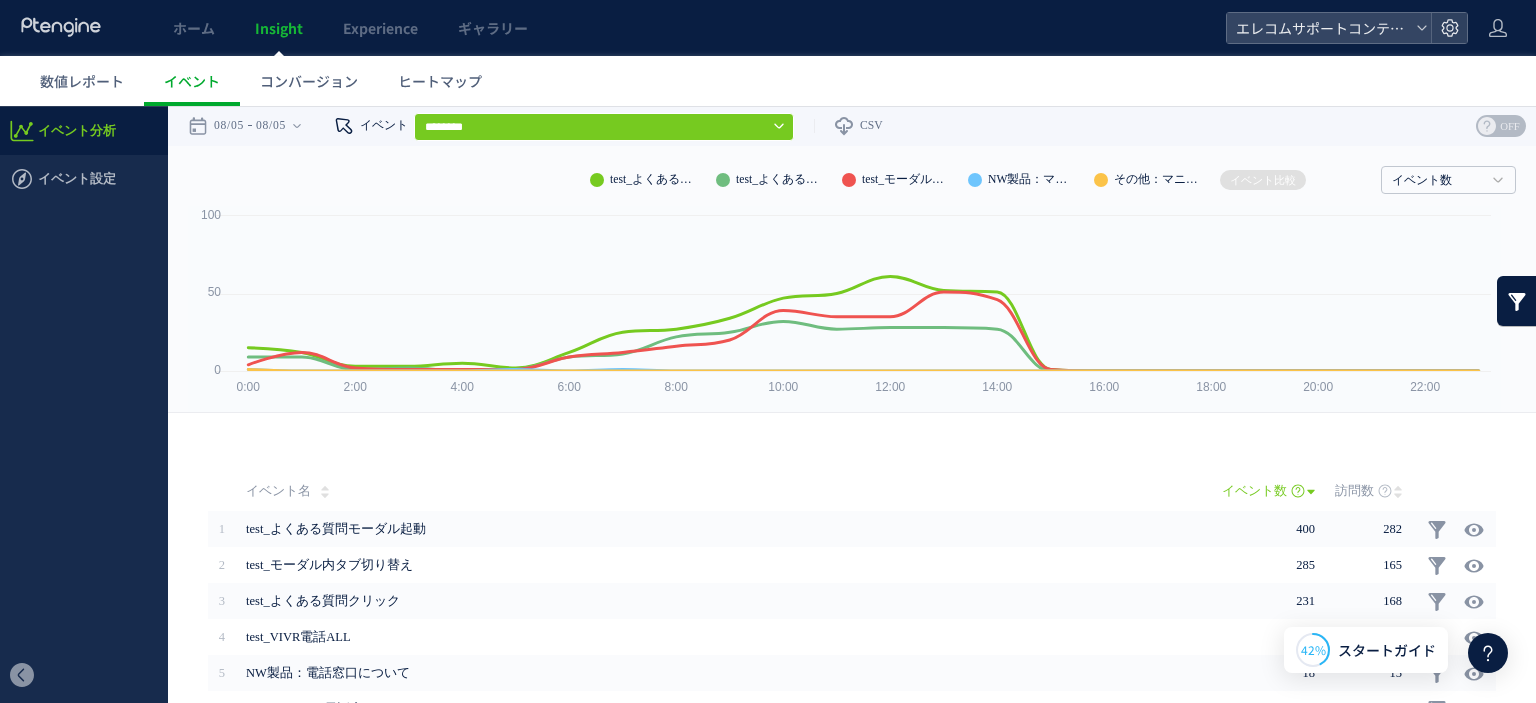 click on "イベント" at bounding box center (361, 126) 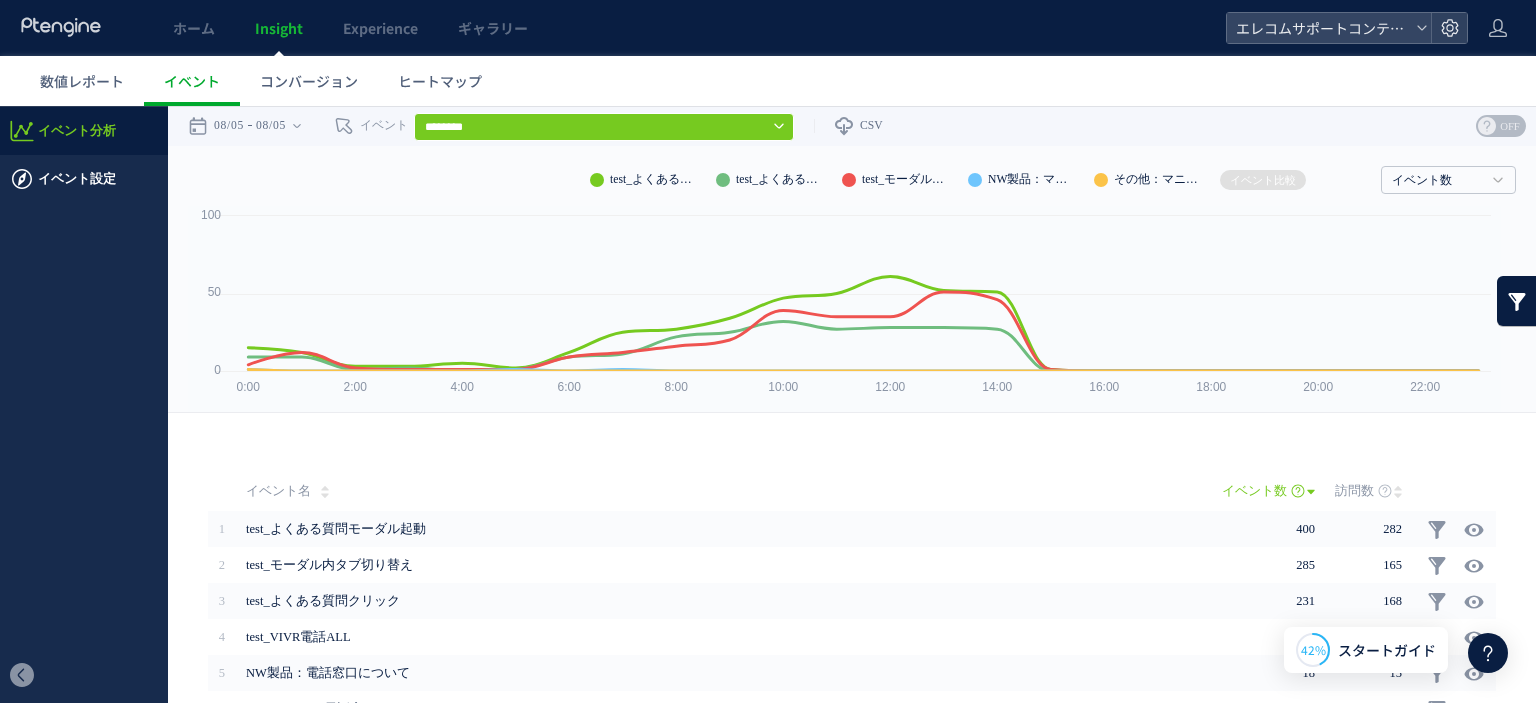 click on "イベント設定" at bounding box center (77, 179) 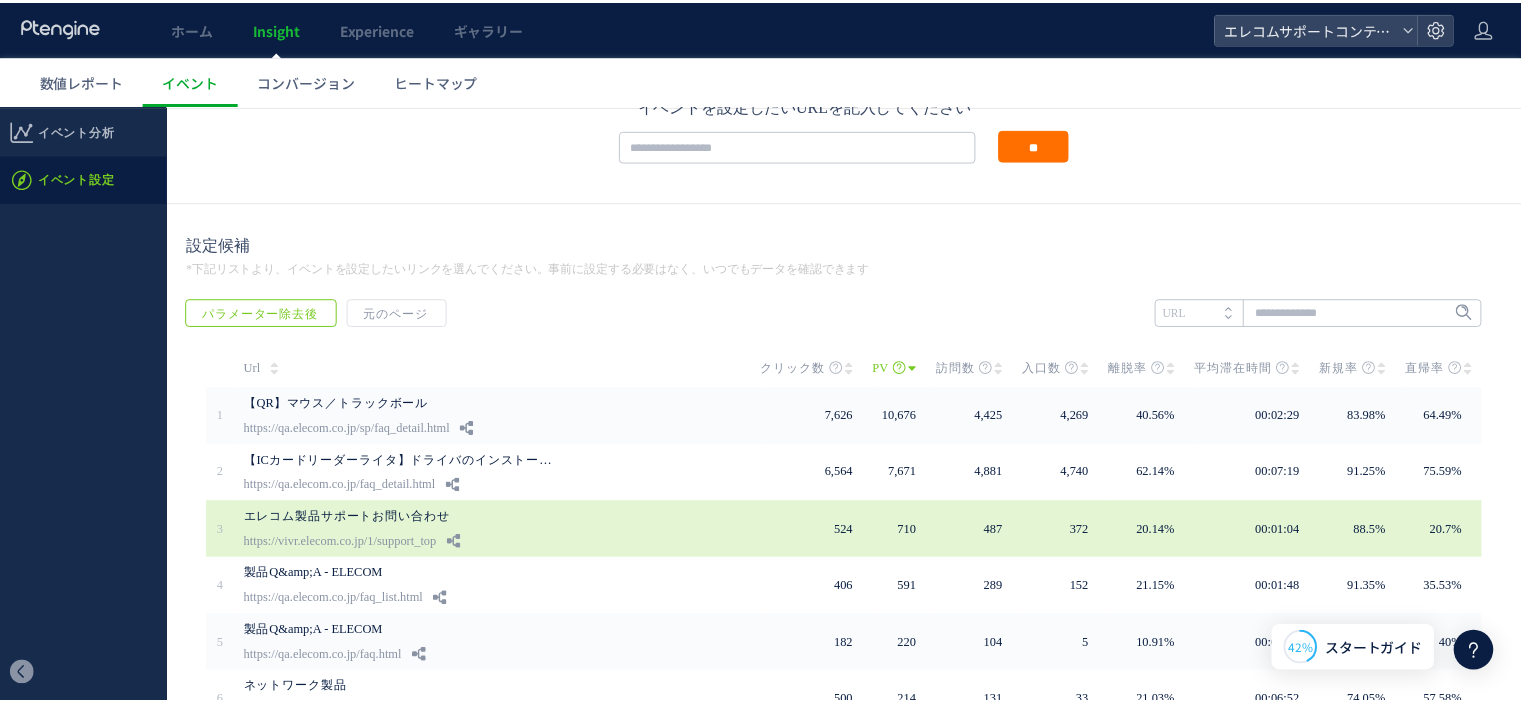 scroll, scrollTop: 0, scrollLeft: 0, axis: both 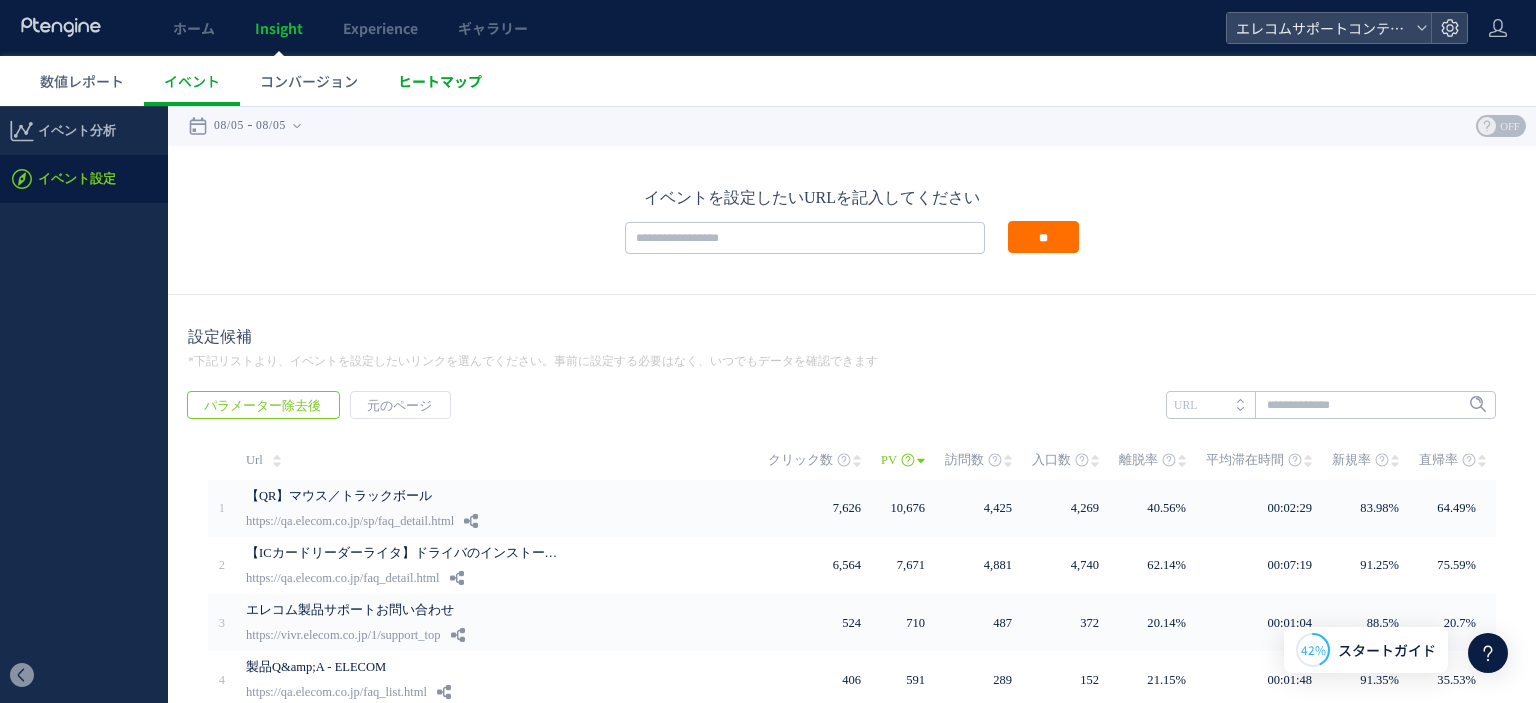 click on "ヒートマップ" at bounding box center [440, 81] 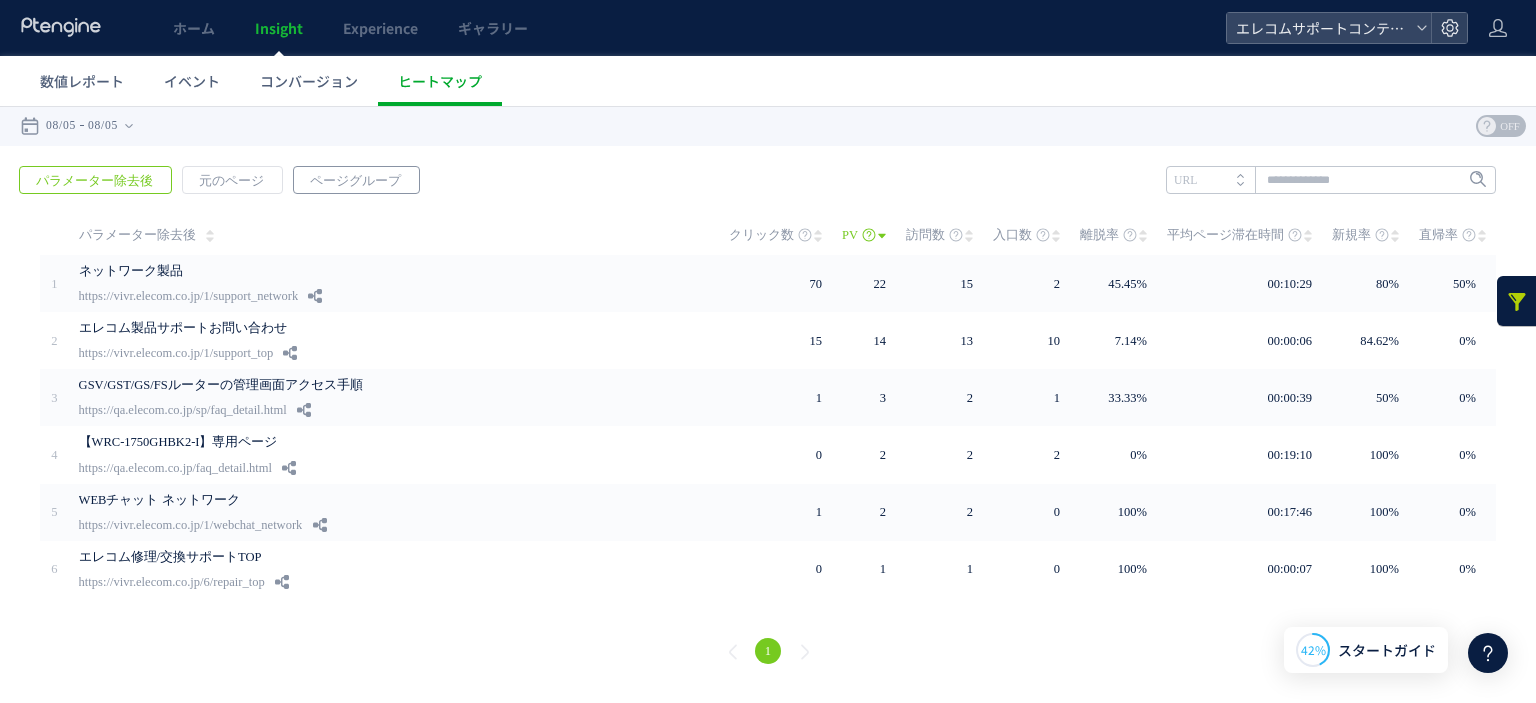 click on "ページグループ" at bounding box center [355, 181] 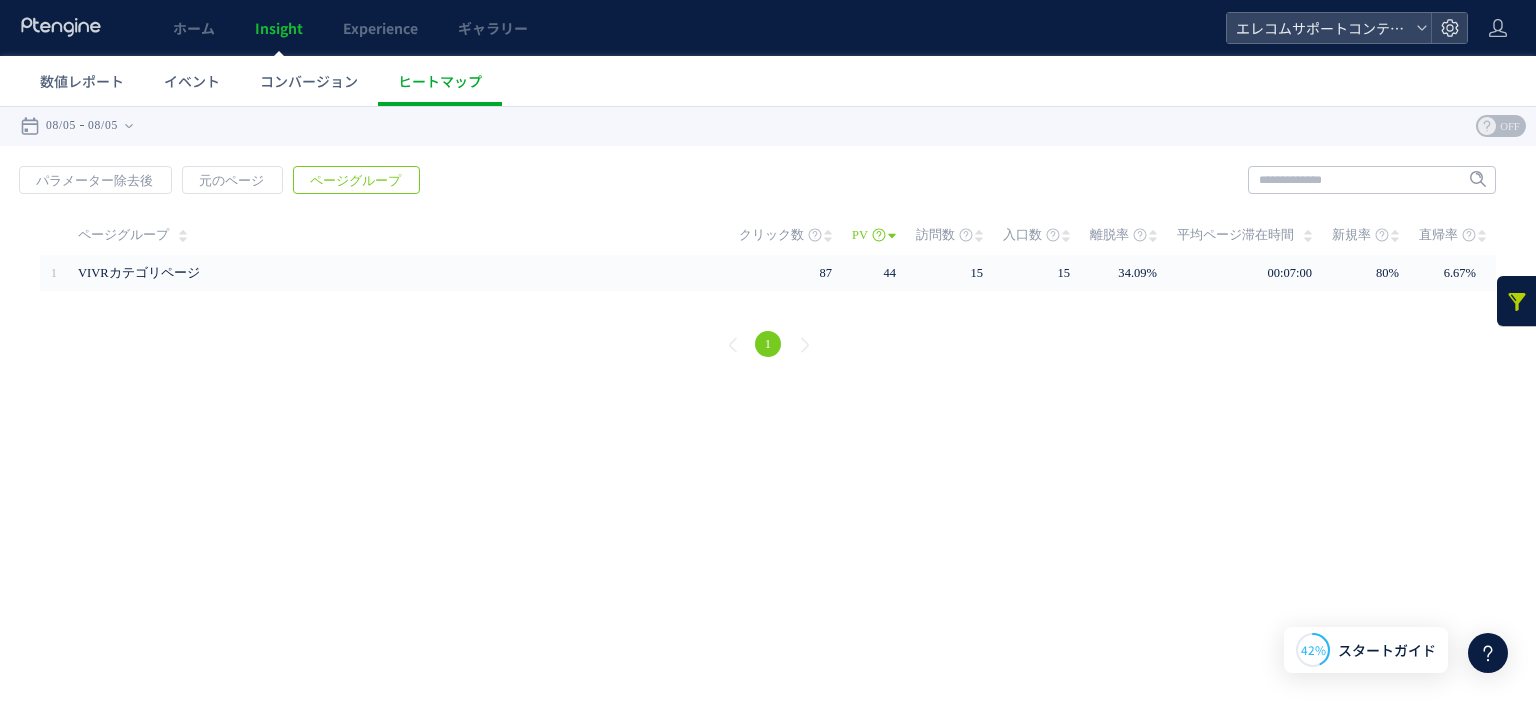 click at bounding box center (1517, 301) 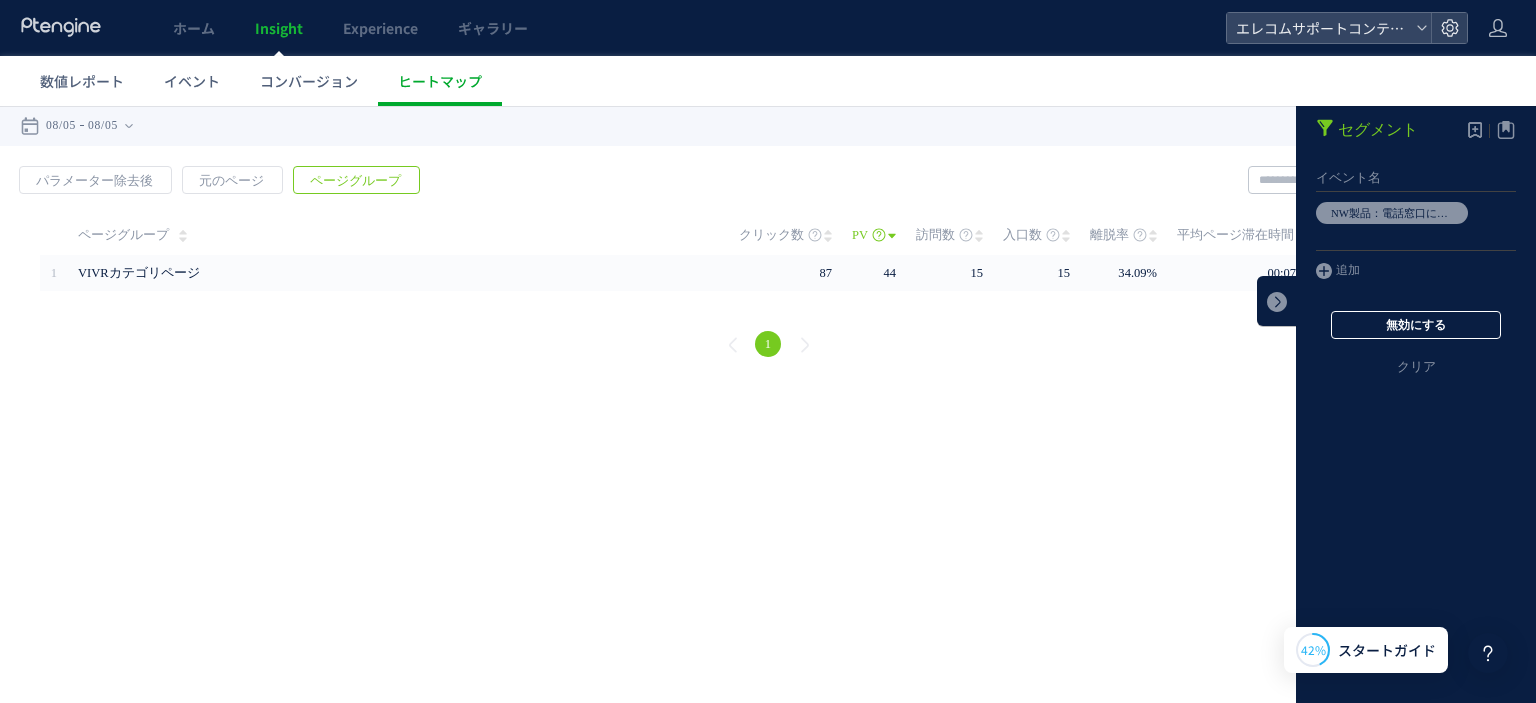 click on "無効にする" at bounding box center (1416, 325) 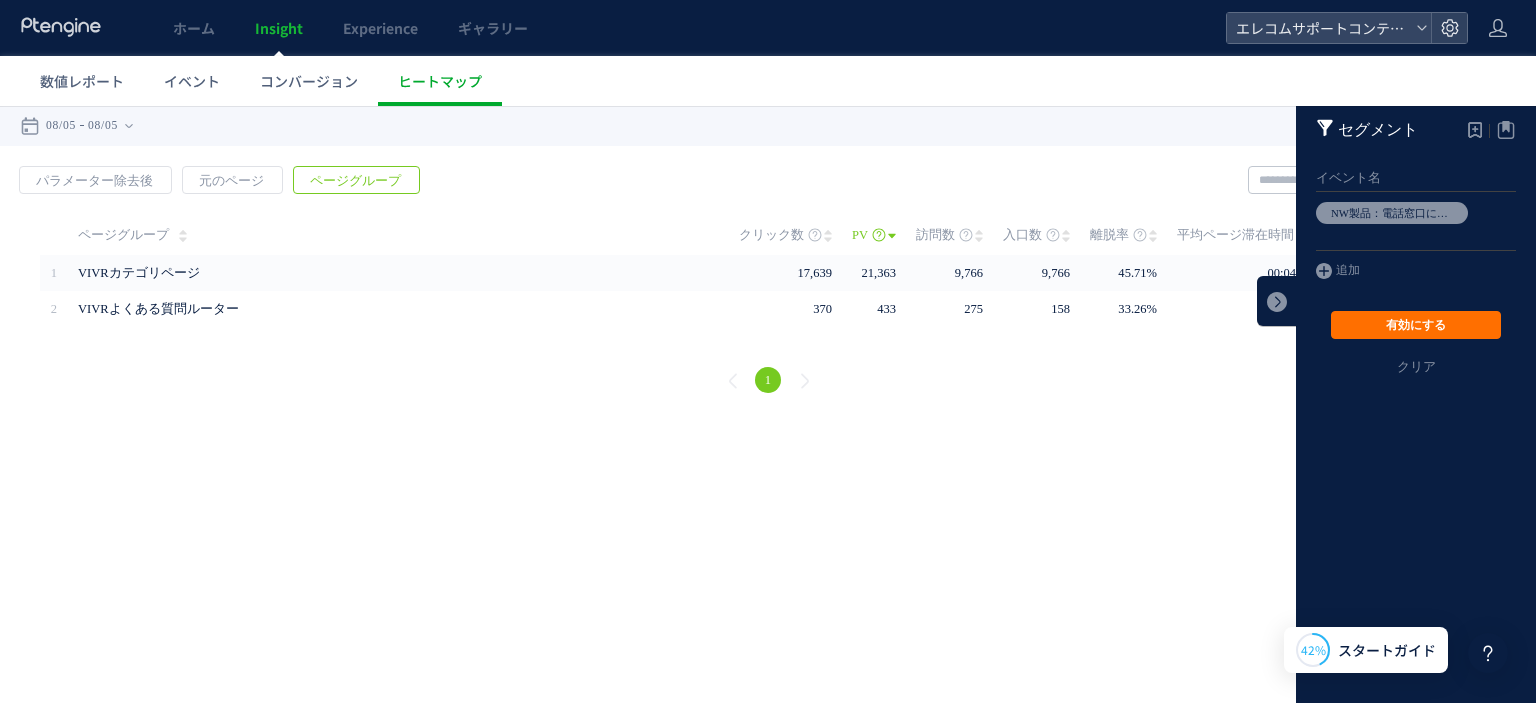 click on ".cls-1 {
fill-rule: evenodd;
} .cls-1 {
fill: #ececec;
}
.cls-2 {
fill: #929292;
} .cls-1 {
fill-rule: evenodd;
} Created with Sketch. Search for dashboard, wedget or data sources… Add a widget Share ( 2 ) Product Dashboard Description Jan 2 2 K 0 6 K 4 K 8 K Jan 4 Jan 6 Jan 8 Jan1 0 Total month over month Growth Past 30 days Monthly Spending Past 10 days 168,21 5 20 % Total Company Sales Past 30 days 18% Europe 14% Asia 4% Afriaca 2% Not set Americas 62% 168,21 5 Session by Continents Past 7 days Total Number of clients 01/01/2011 - 12/31/2015 8129,1029 Count of Session Mathematics Chinese Percent reached of sales goal This Month 501,029 / 750,031 60% Dasheboard Total Number of clients 01/01/2011 - 12/31/2015 8129,1029 Count of Session Mathematics Chinese Ja n2 2 K 0 6 K 4 K 8 K Ja n4 Ja n6 Ja" at bounding box center (768, 286) 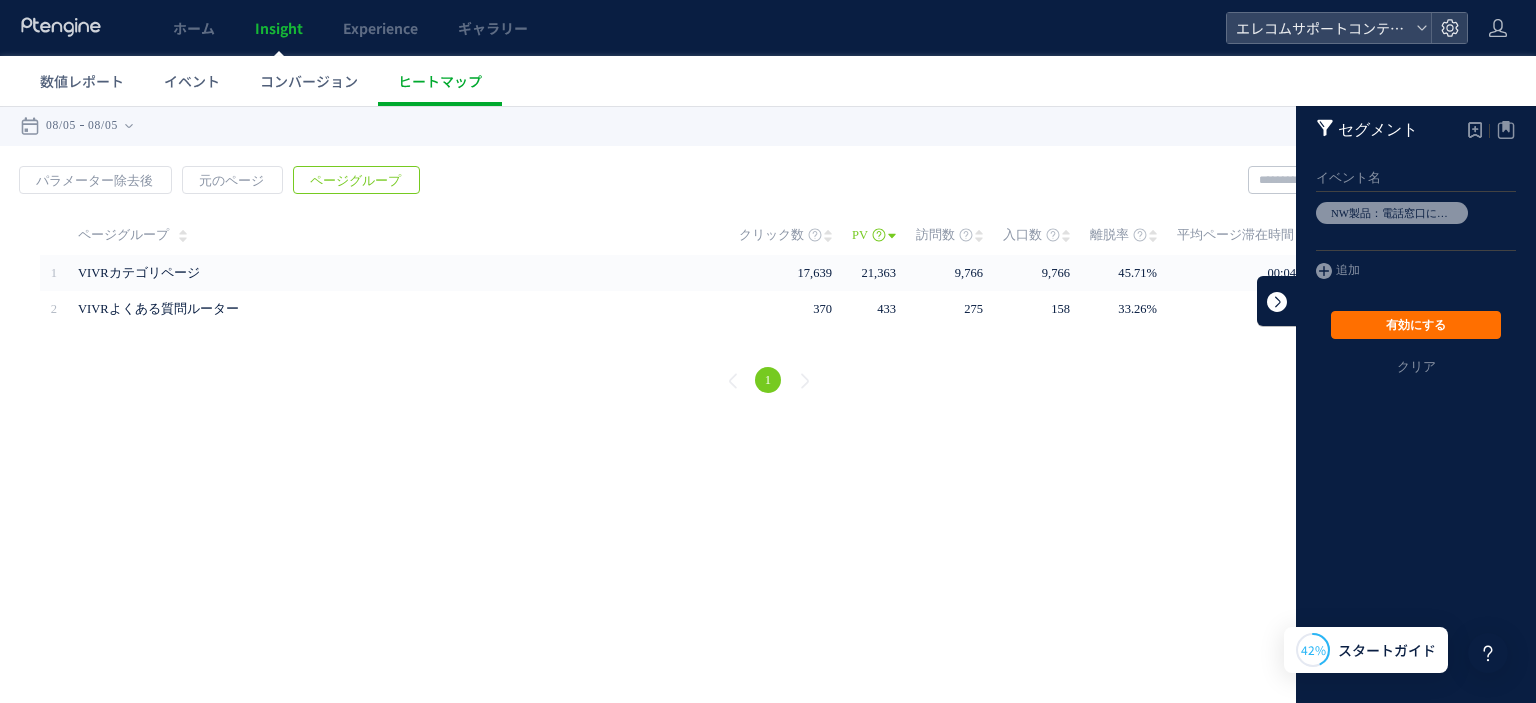 click at bounding box center (1277, 301) 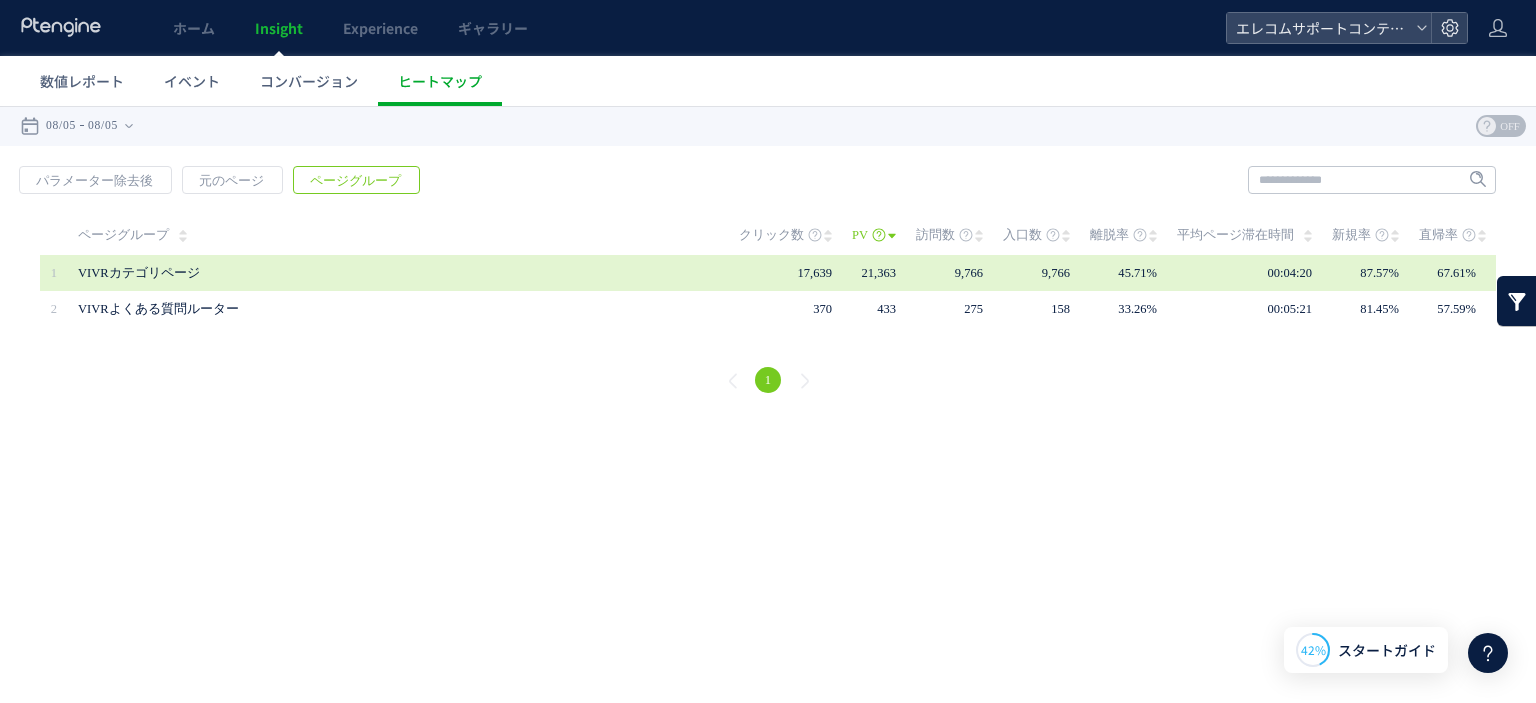 click on "9,766" at bounding box center [969, 273] 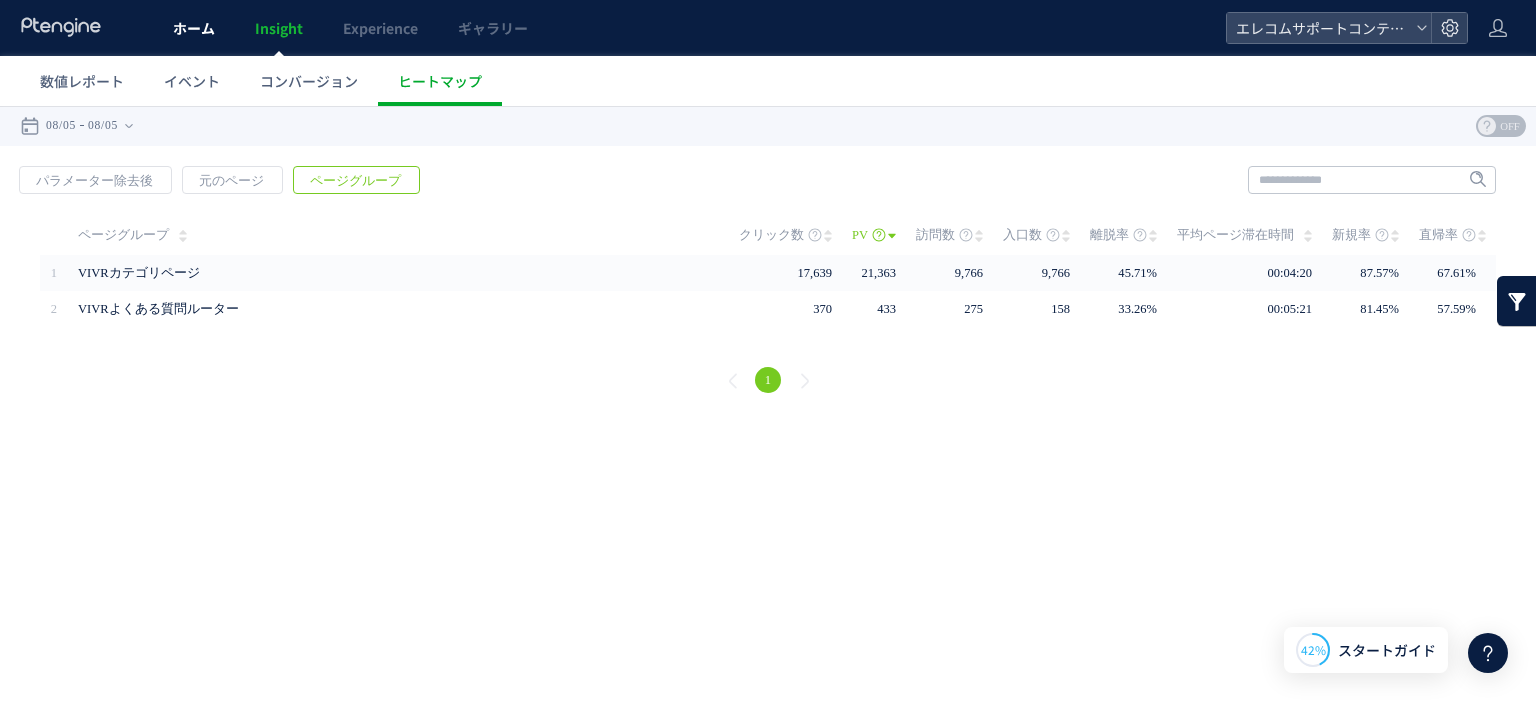 click on "ホーム" at bounding box center [194, 28] 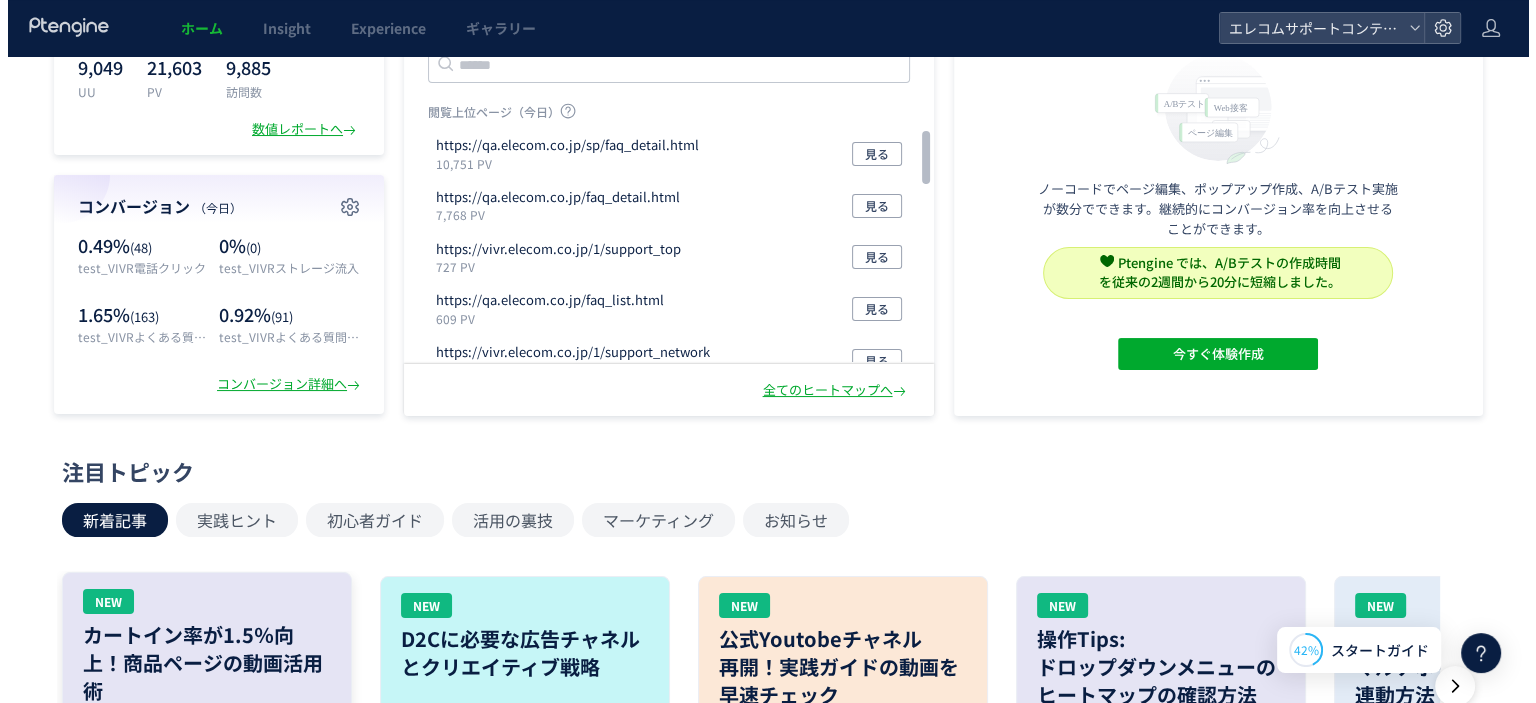 scroll, scrollTop: 0, scrollLeft: 0, axis: both 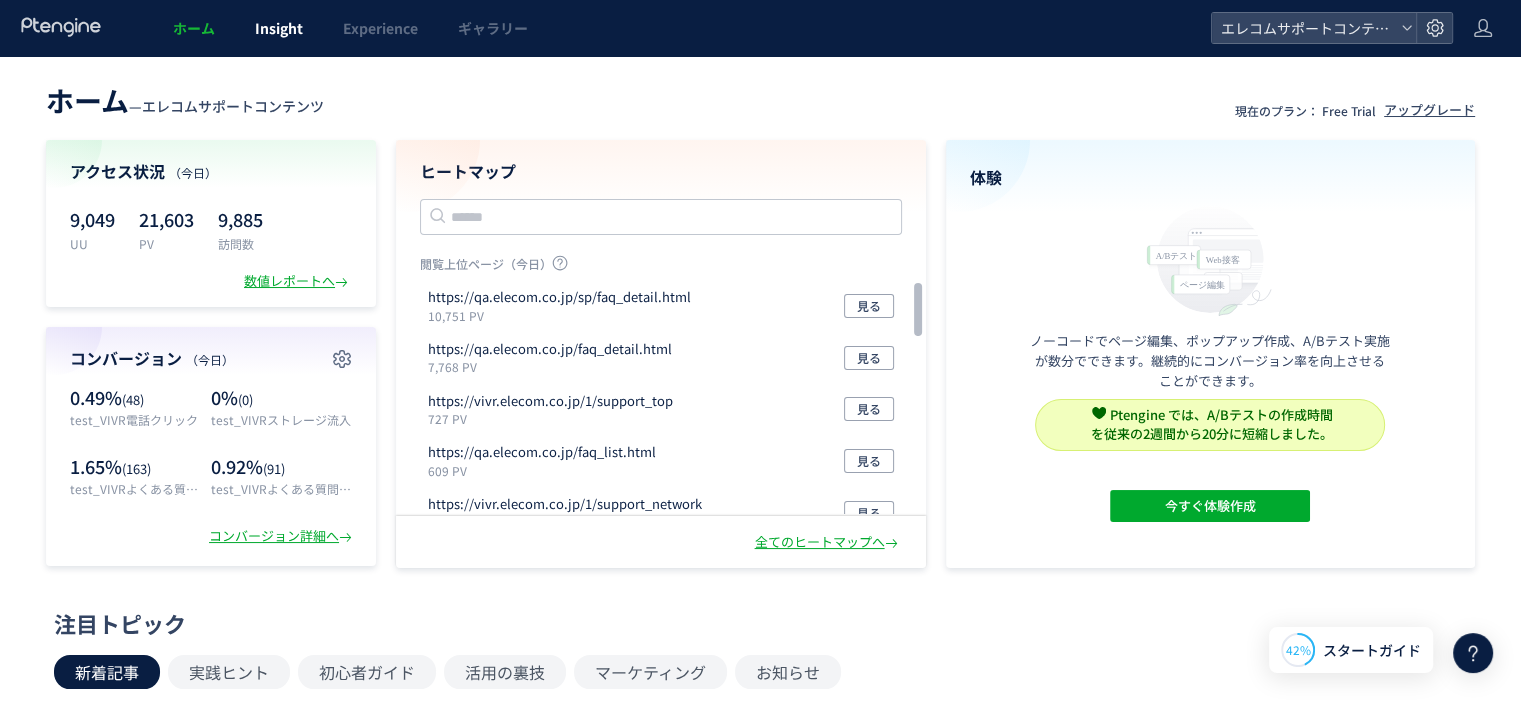 click on "Insight" at bounding box center [279, 28] 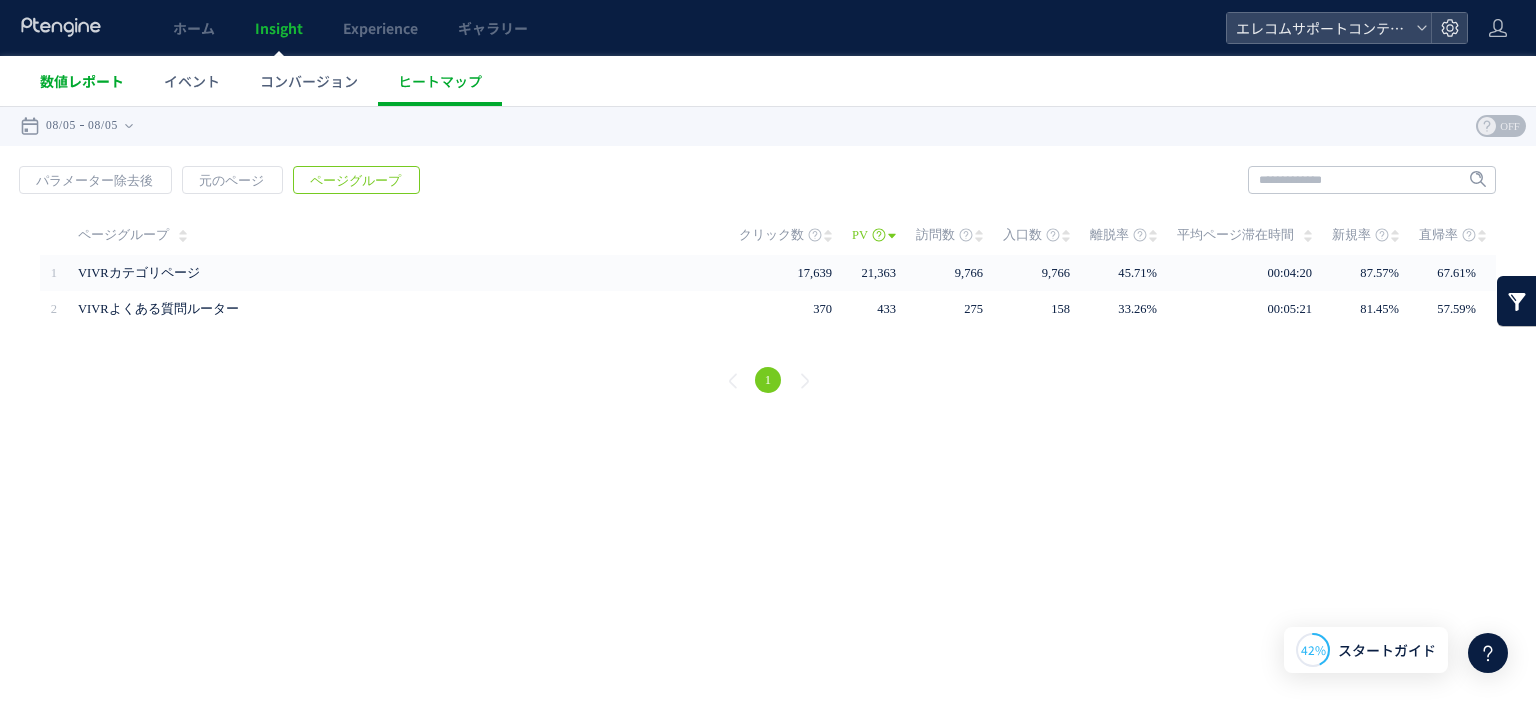 click on "数値レポート" at bounding box center (82, 81) 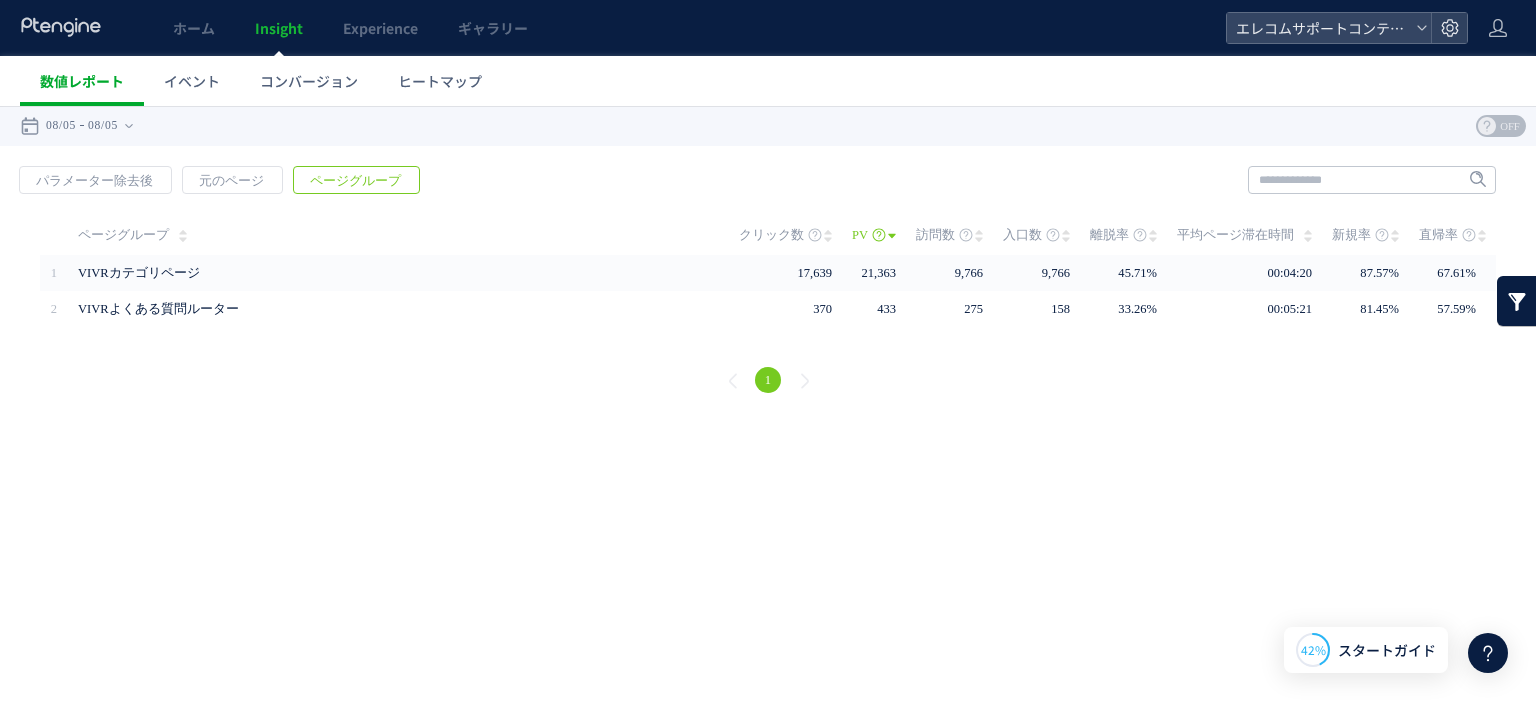 type 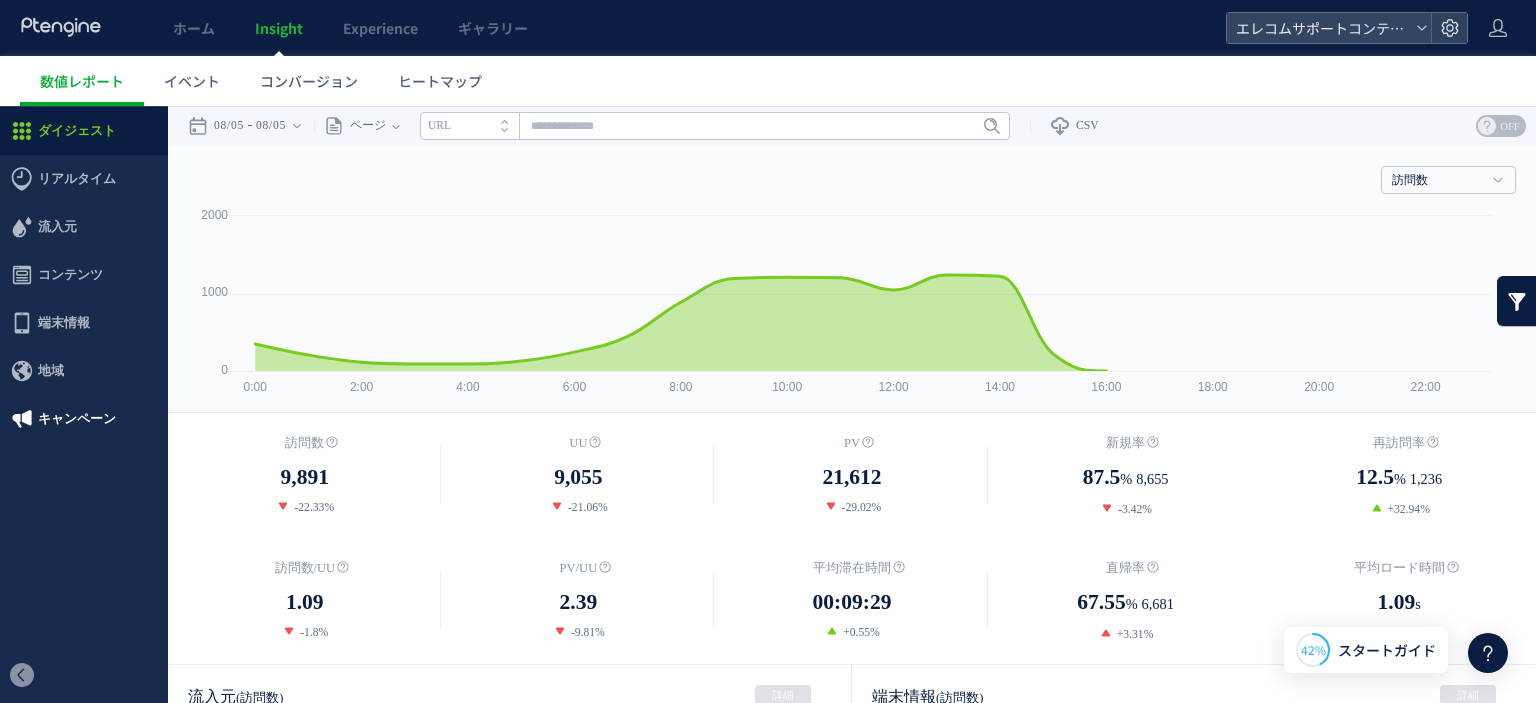 click on "キャンペーン" at bounding box center (77, 419) 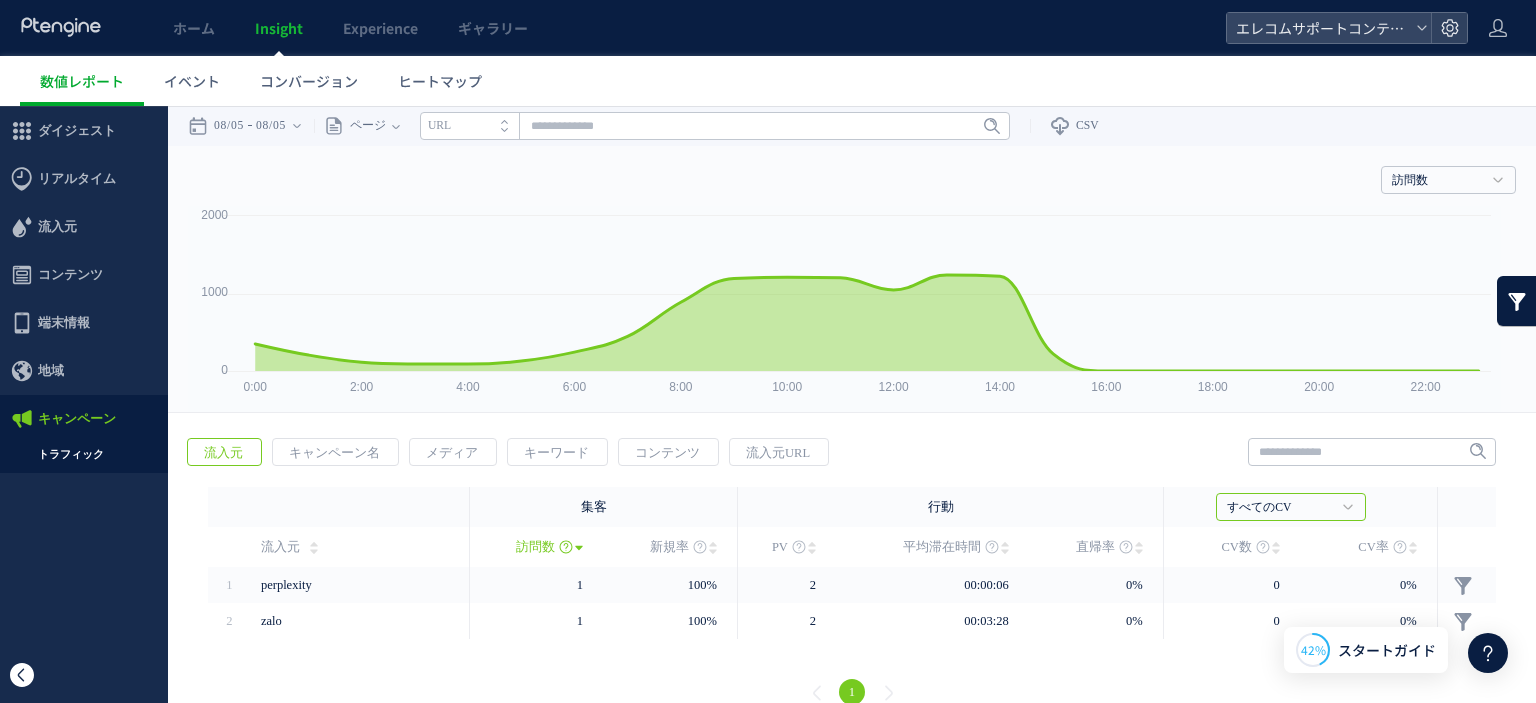 click at bounding box center (22, 675) 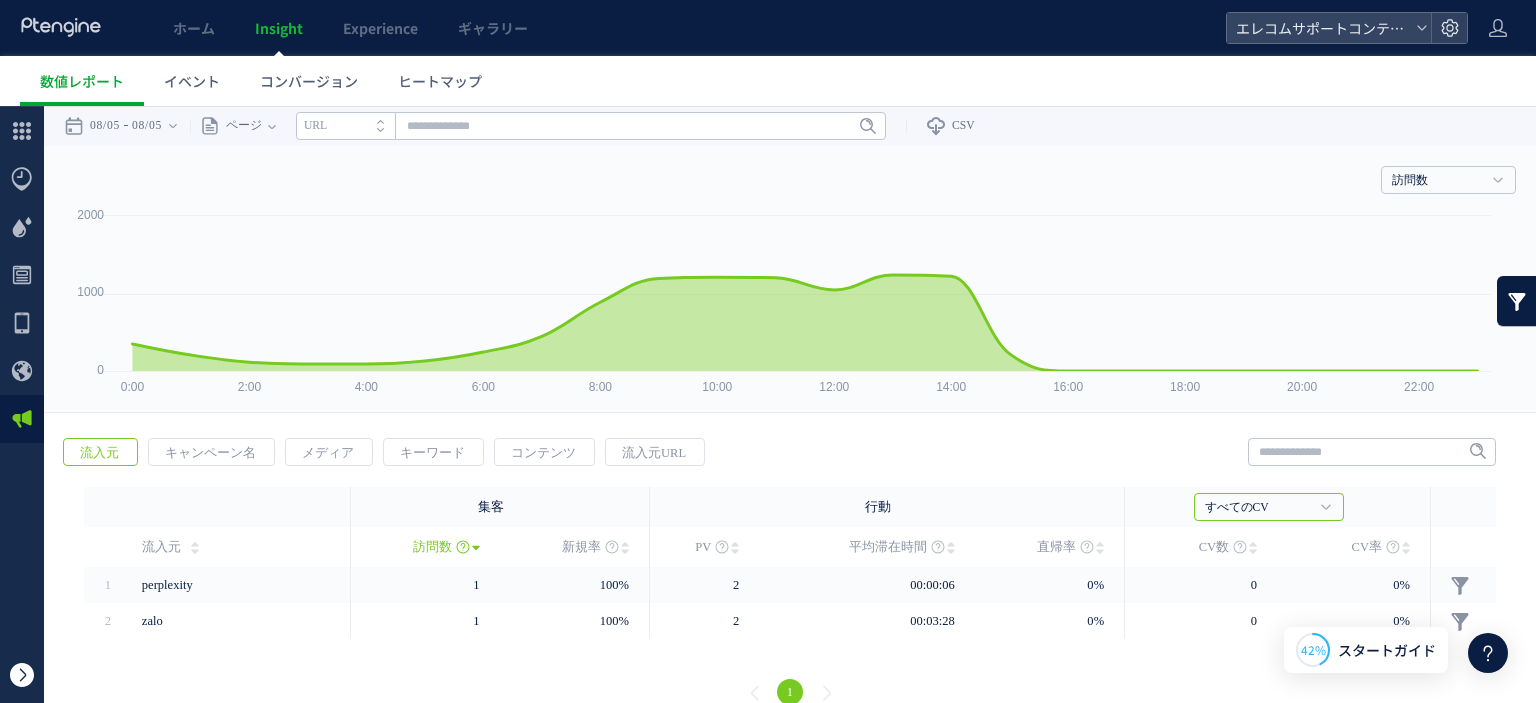 click at bounding box center [22, 675] 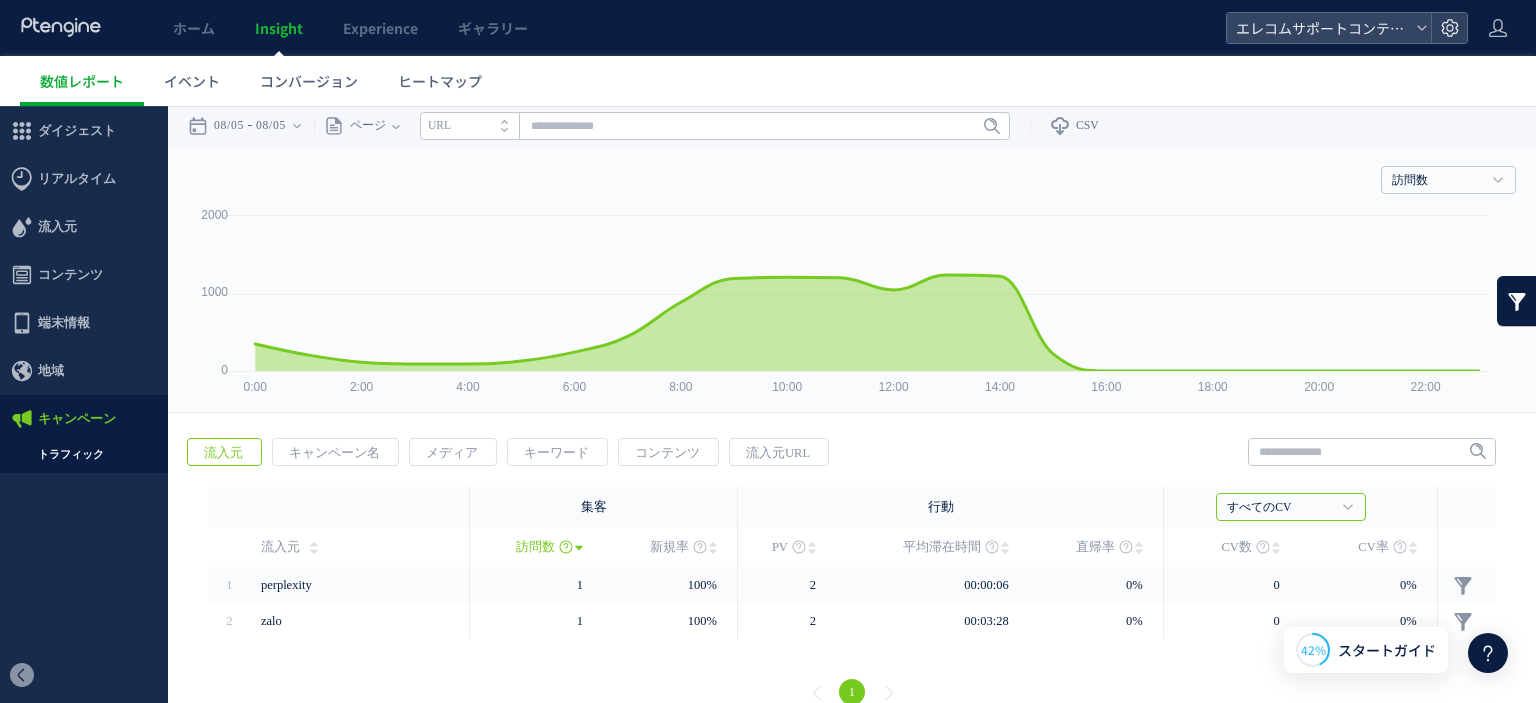 click on "流入元" at bounding box center [223, 453] 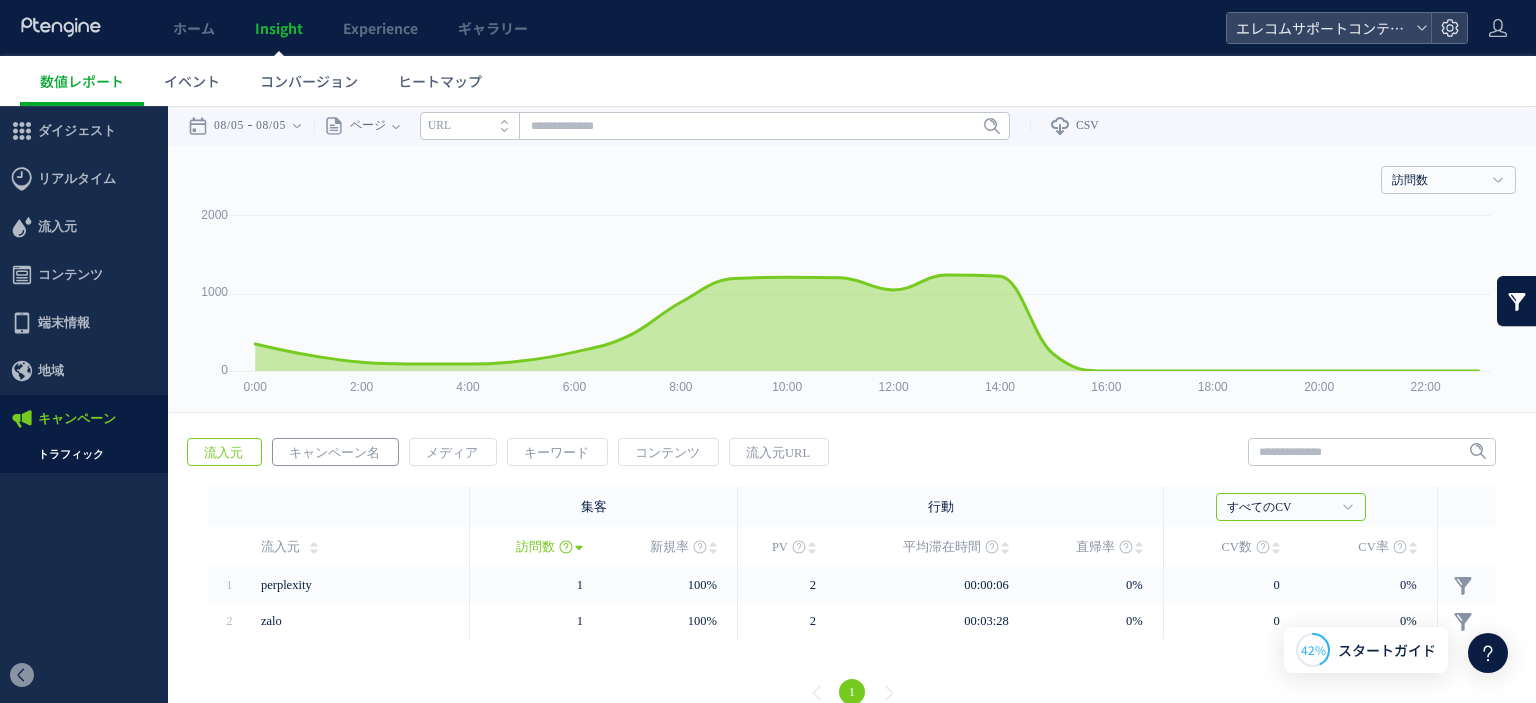 click on "キャンペーン名" at bounding box center (334, 453) 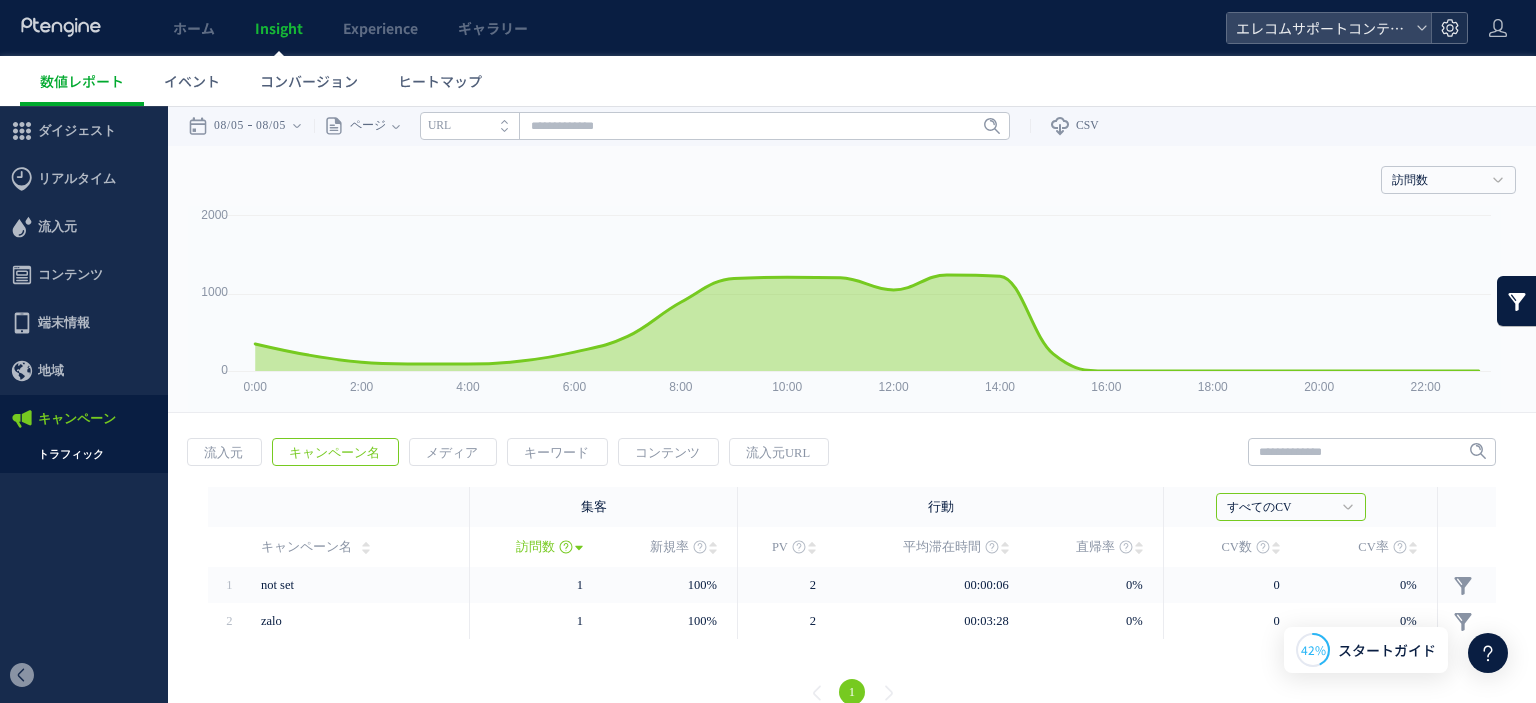 click 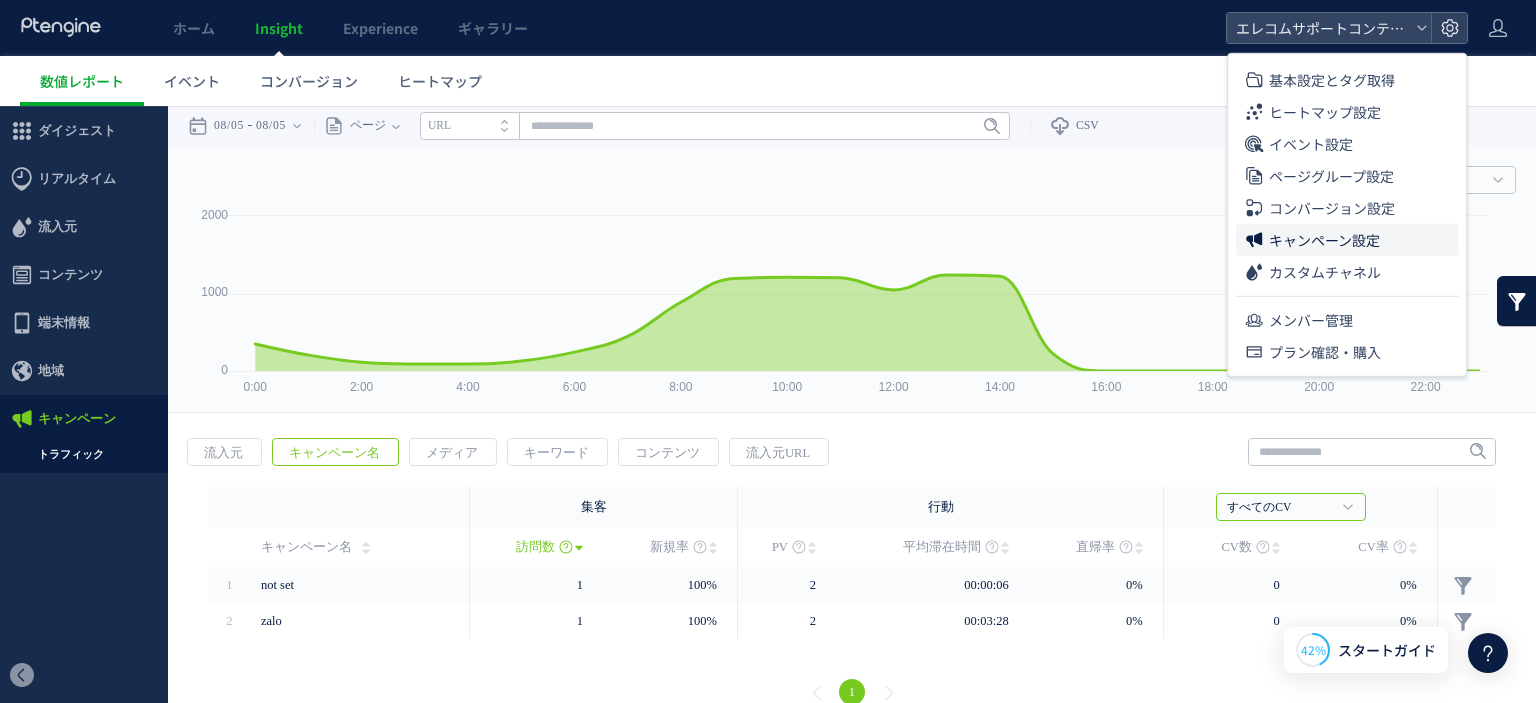 click on "キャンペーン設定" at bounding box center [1324, 240] 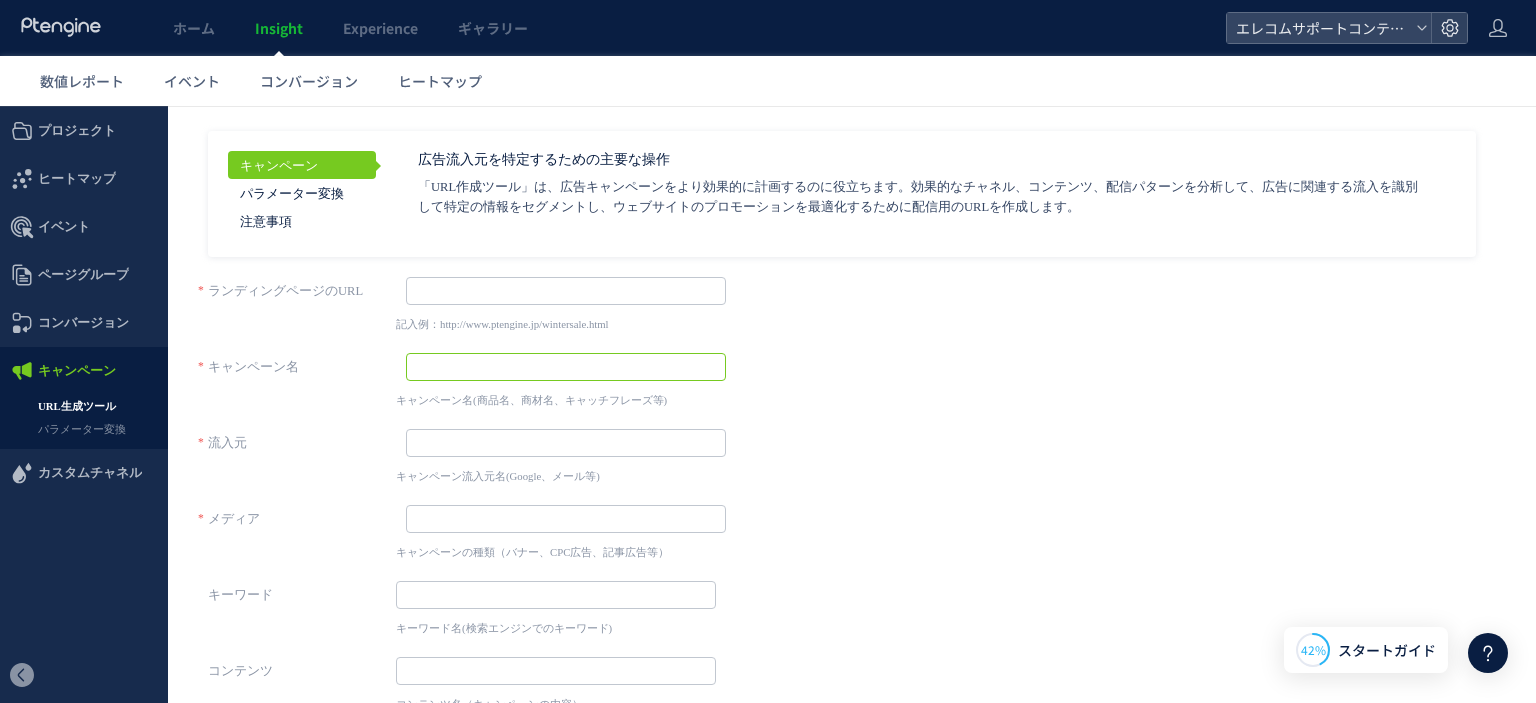 click at bounding box center [566, 367] 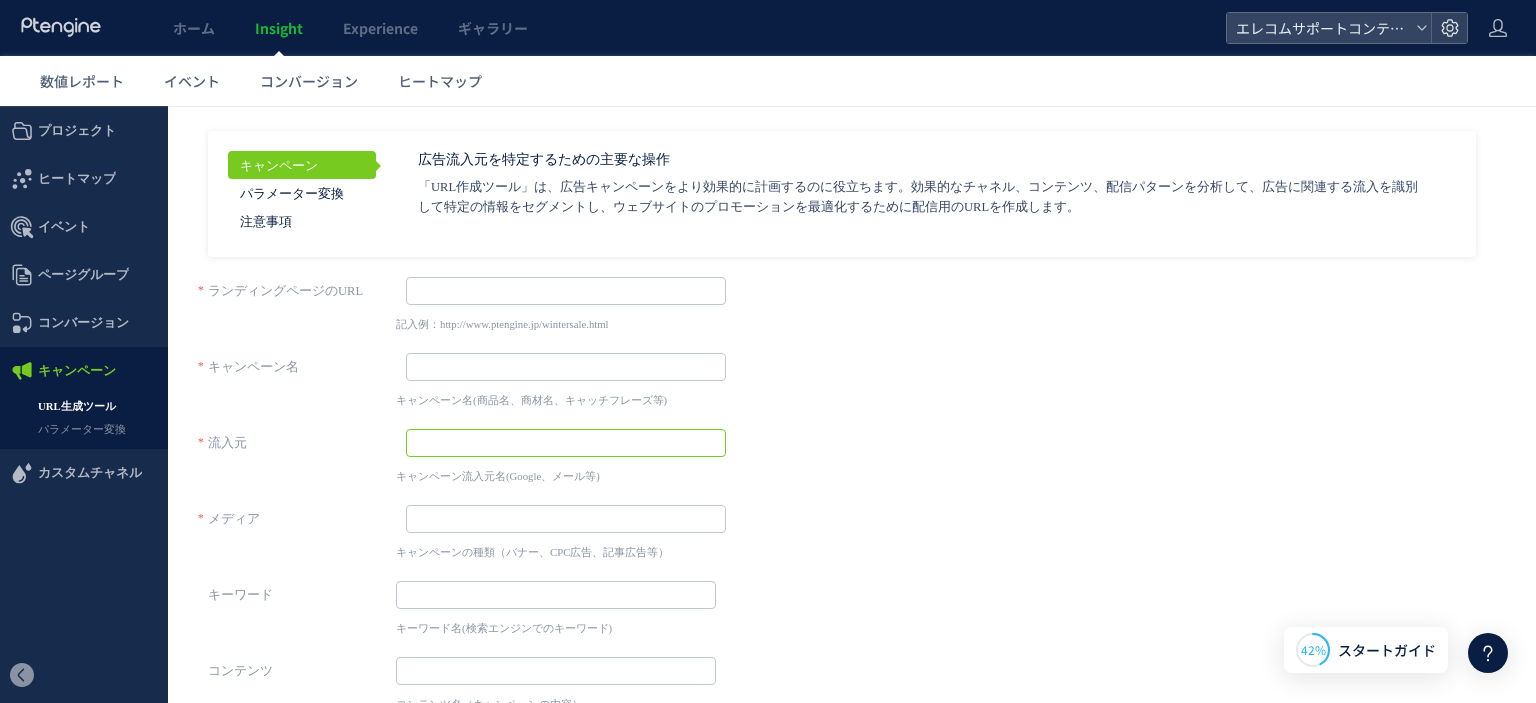 click at bounding box center (566, 443) 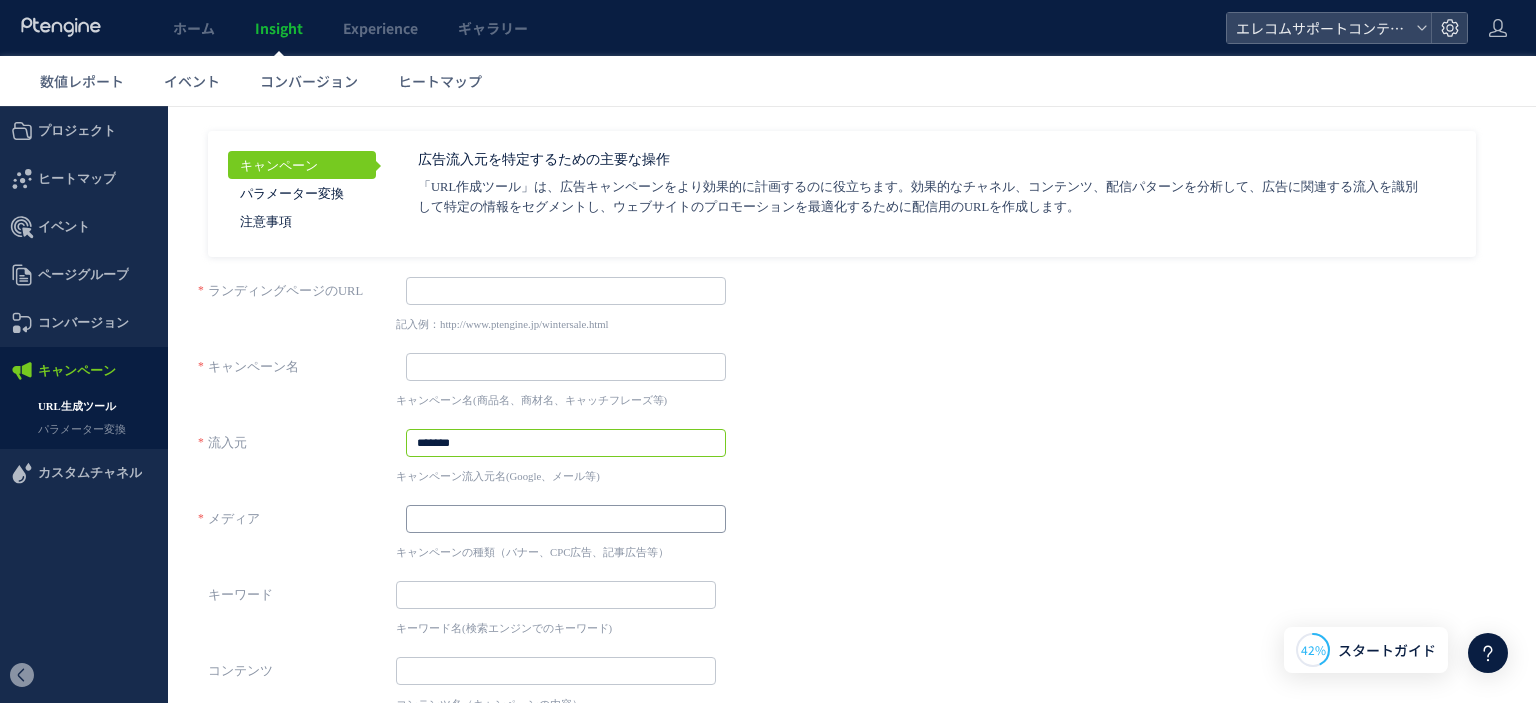 type on "*******" 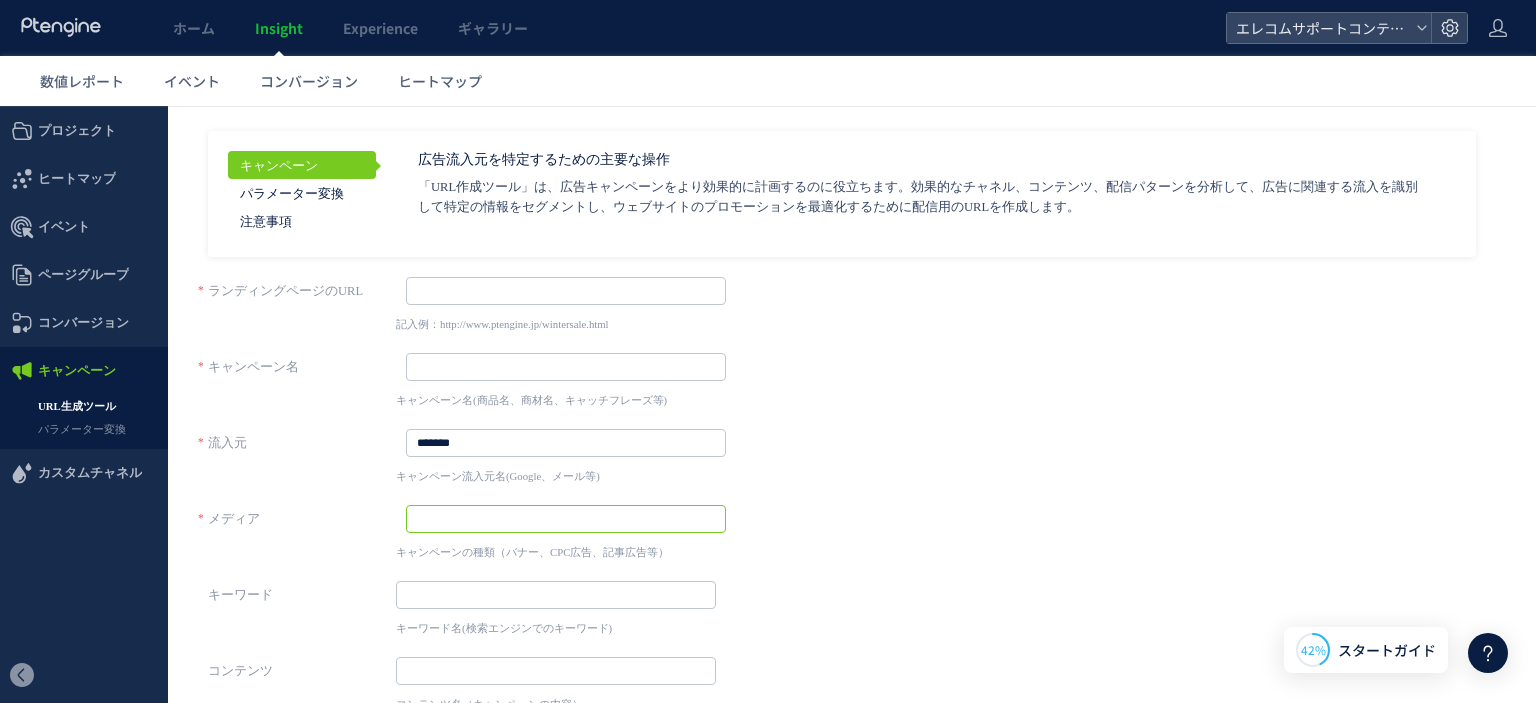 click at bounding box center (566, 519) 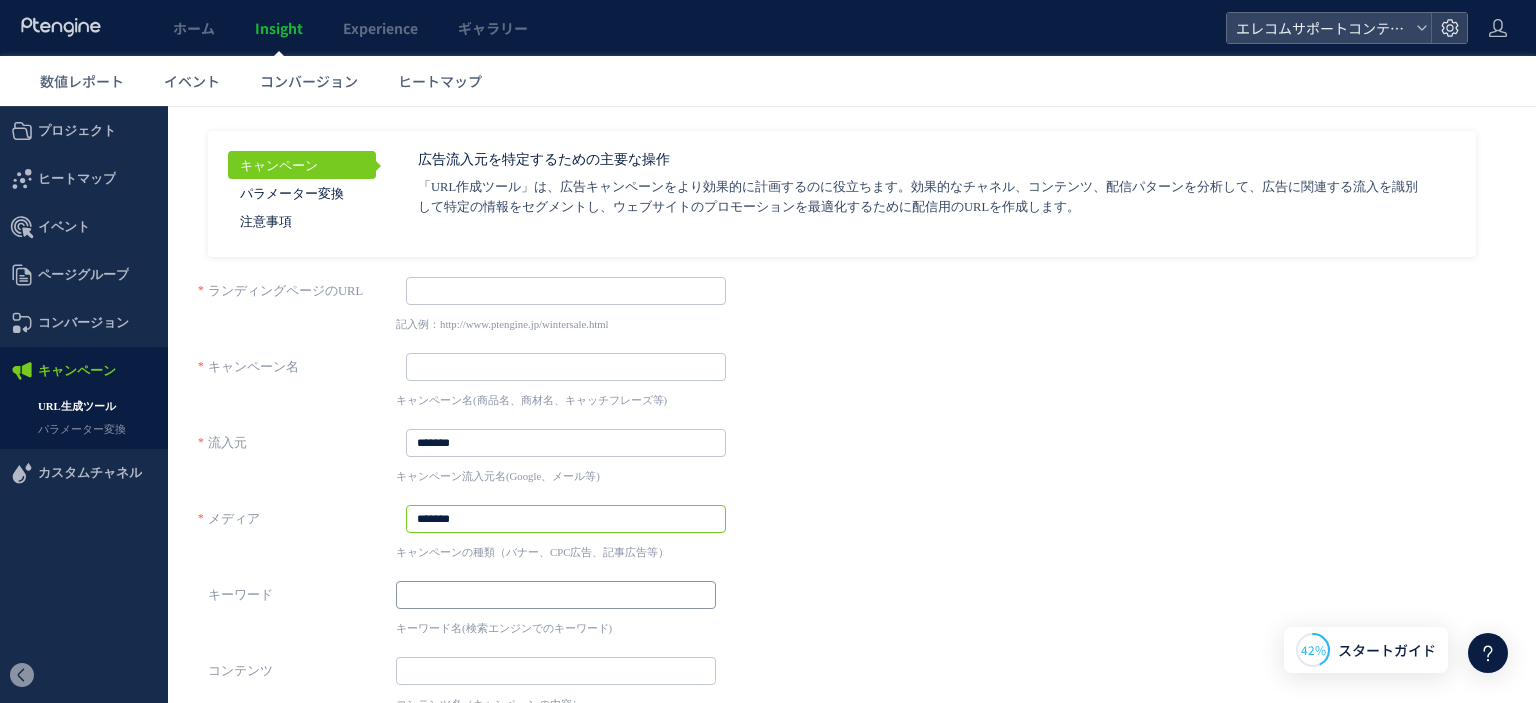 type on "*******" 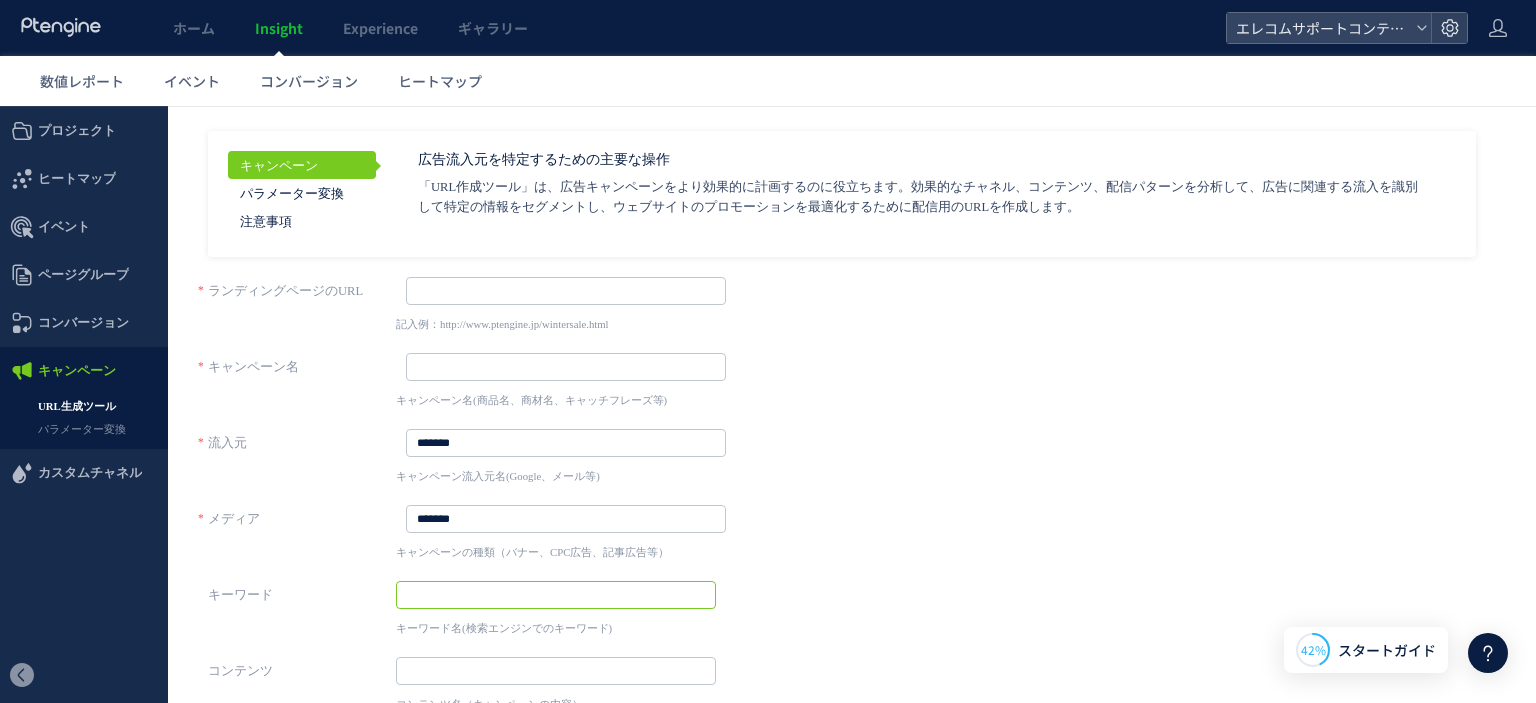 click at bounding box center [556, 595] 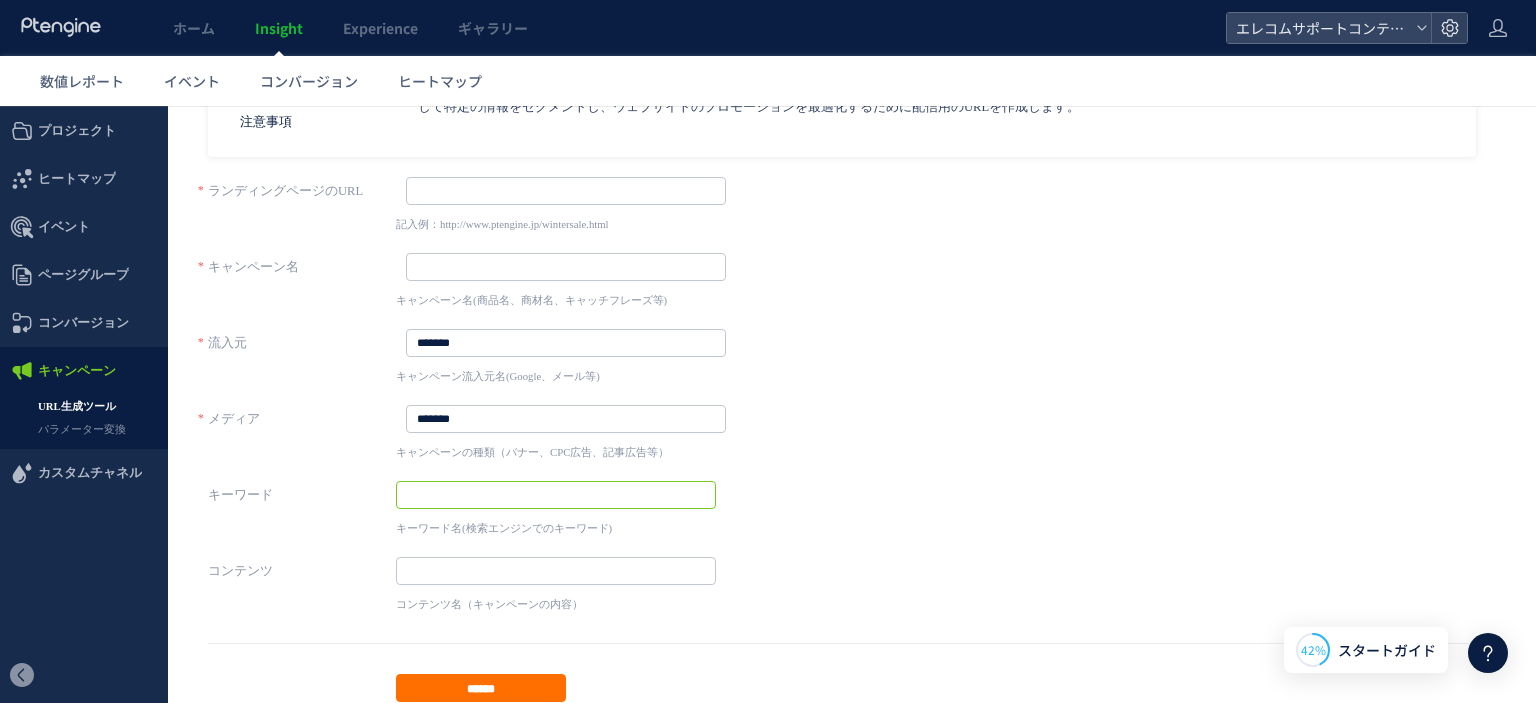 scroll, scrollTop: 0, scrollLeft: 0, axis: both 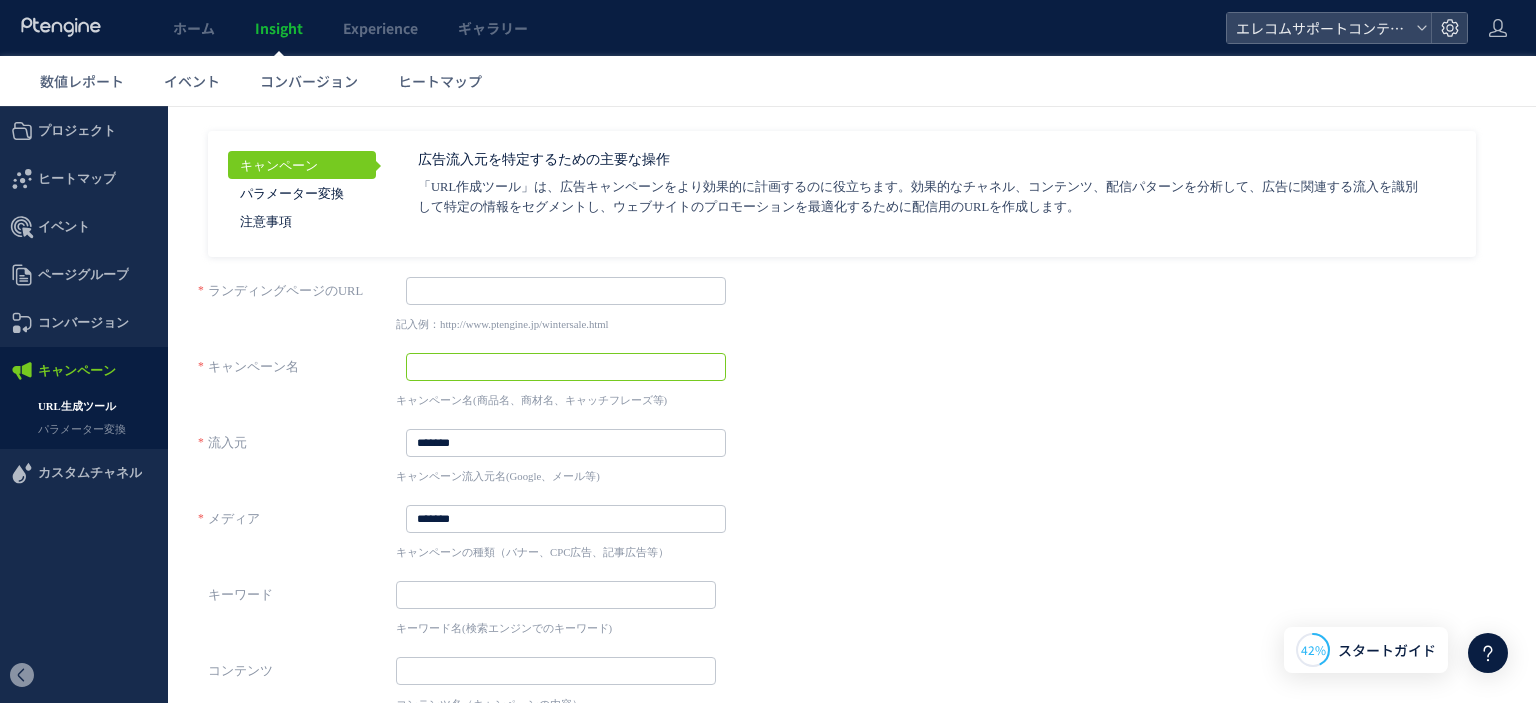 click at bounding box center [566, 367] 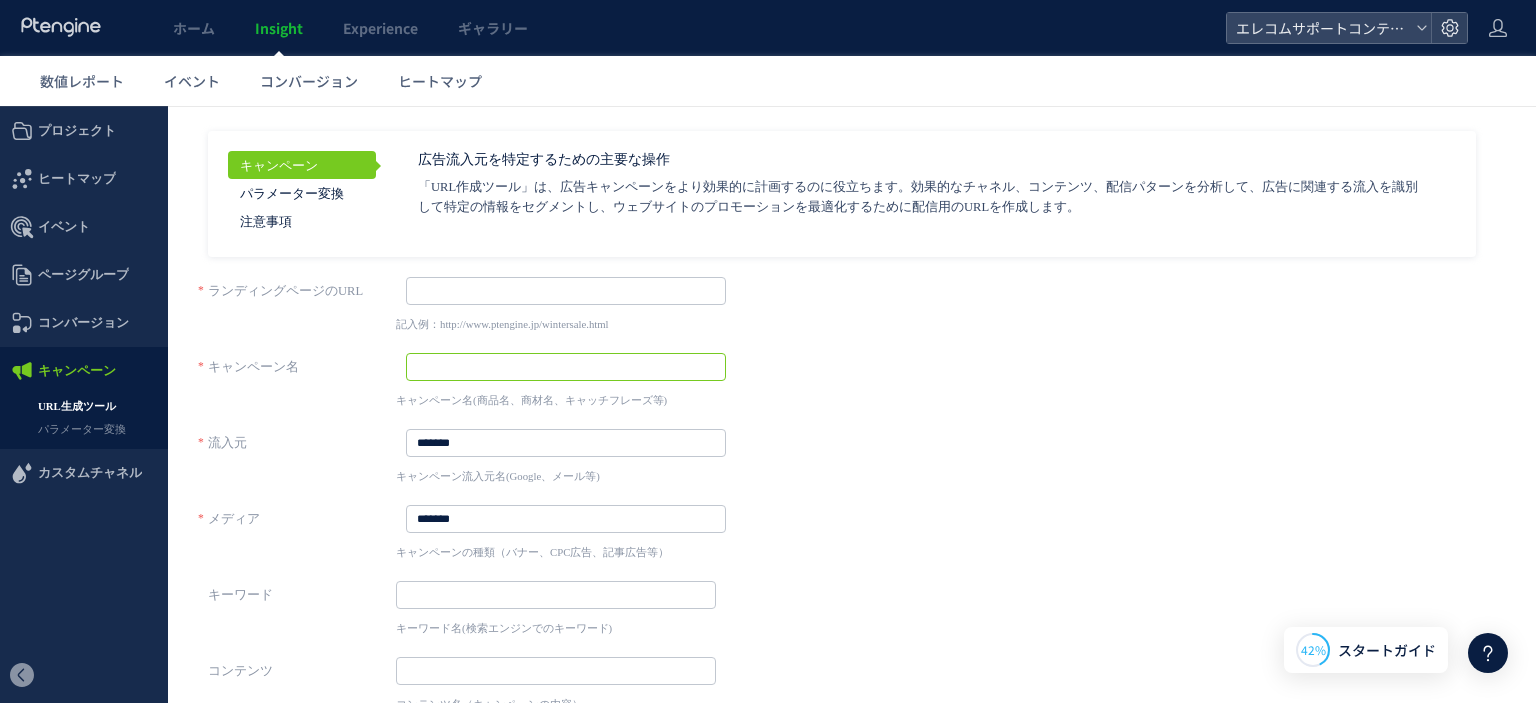 click at bounding box center (566, 367) 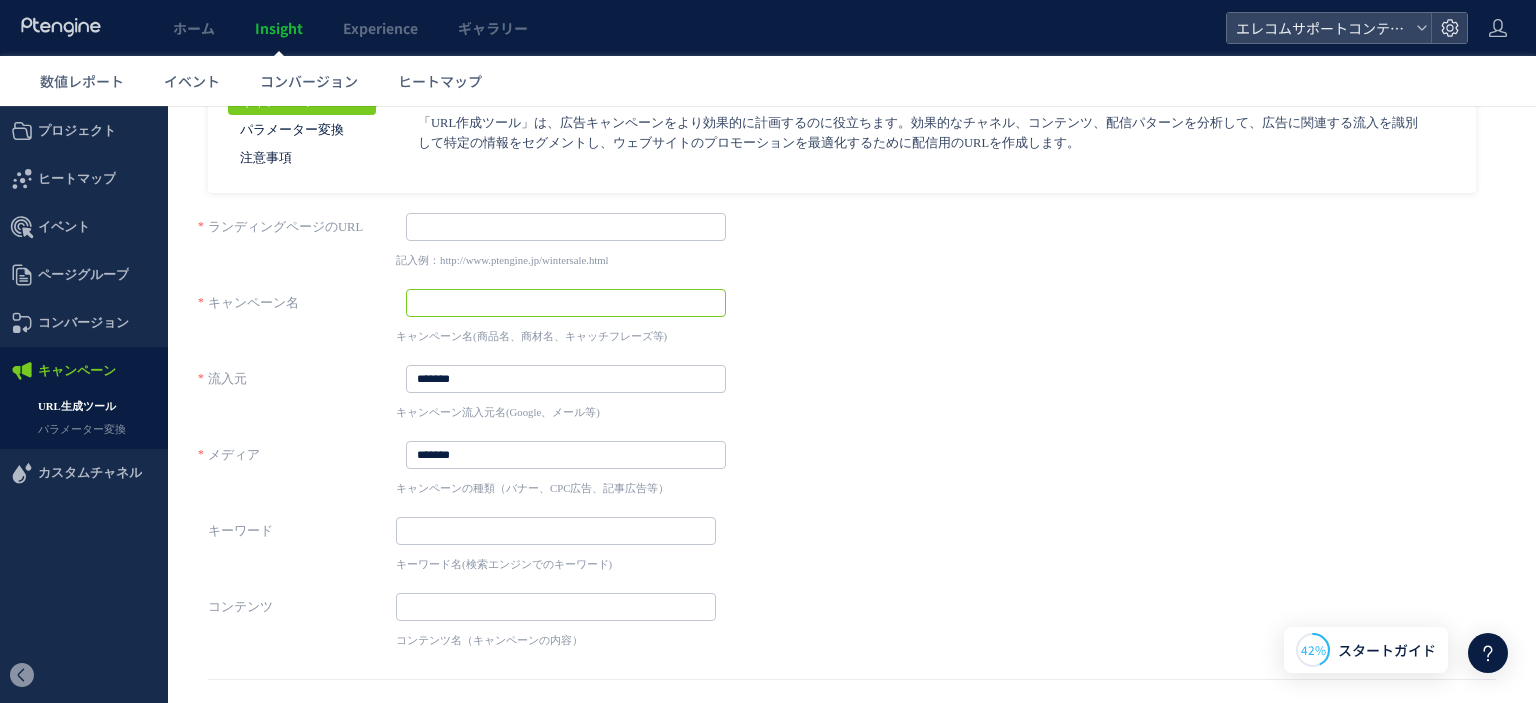 scroll, scrollTop: 0, scrollLeft: 0, axis: both 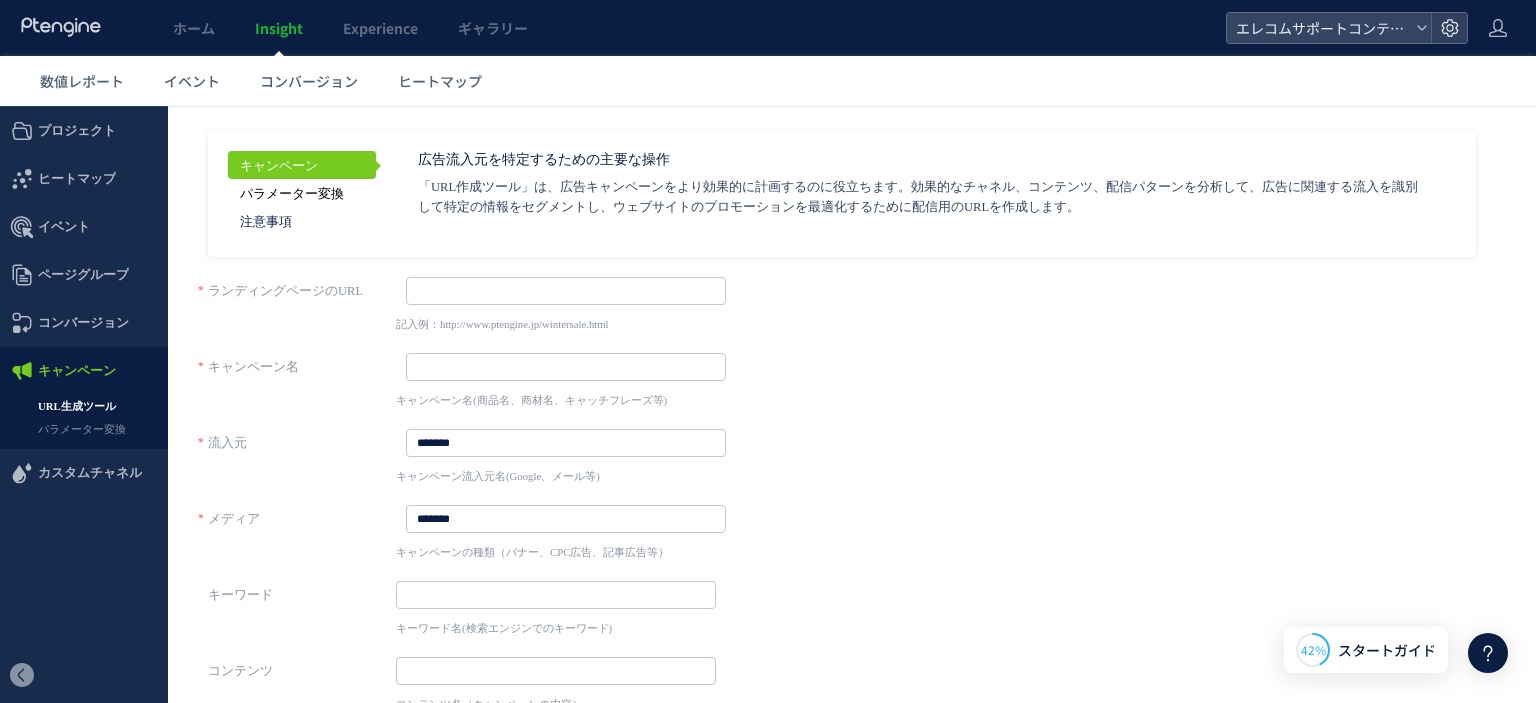 click on "パラメーター変換" at bounding box center (302, 193) 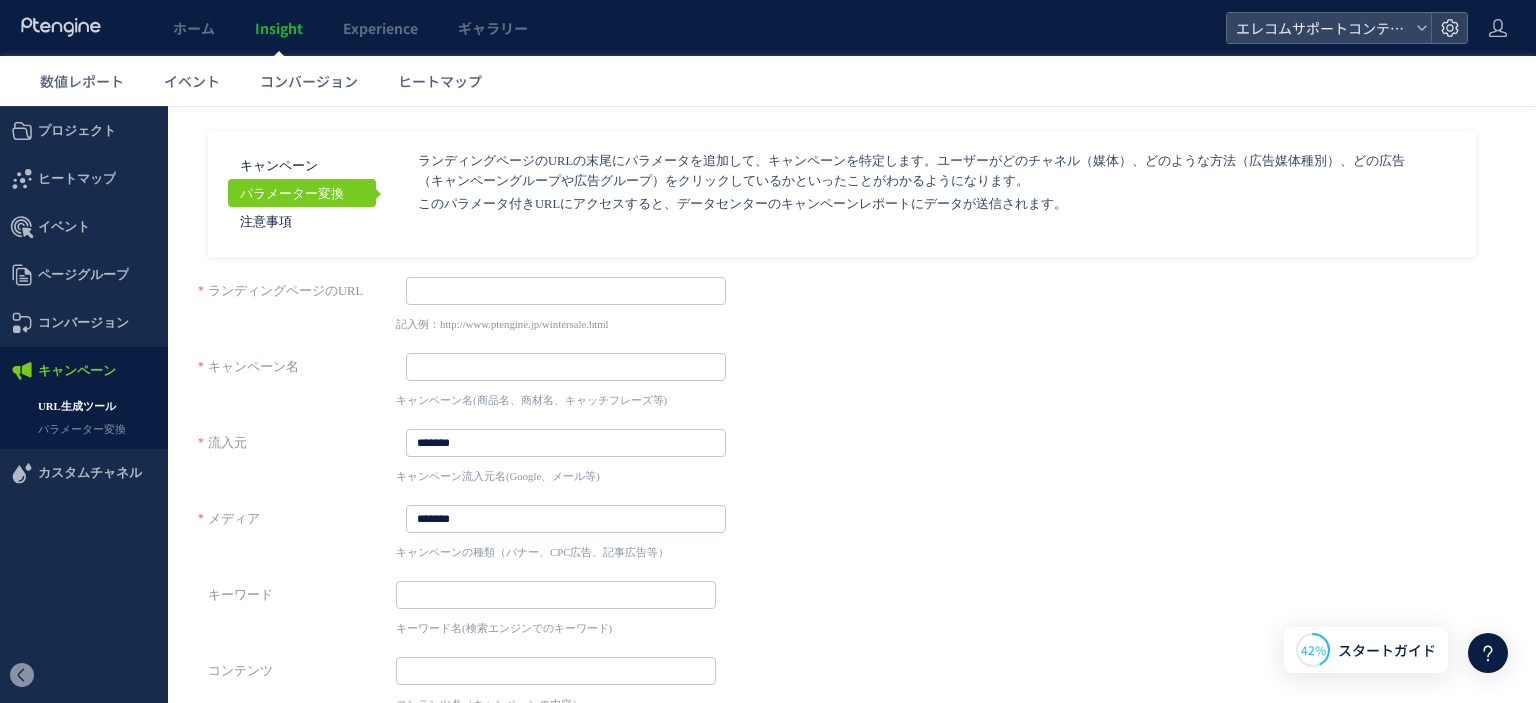 click on "キャンペーン名
キャンペーン名(商品名、商材名、キャッチフレーズ等)" at bounding box center [852, 381] 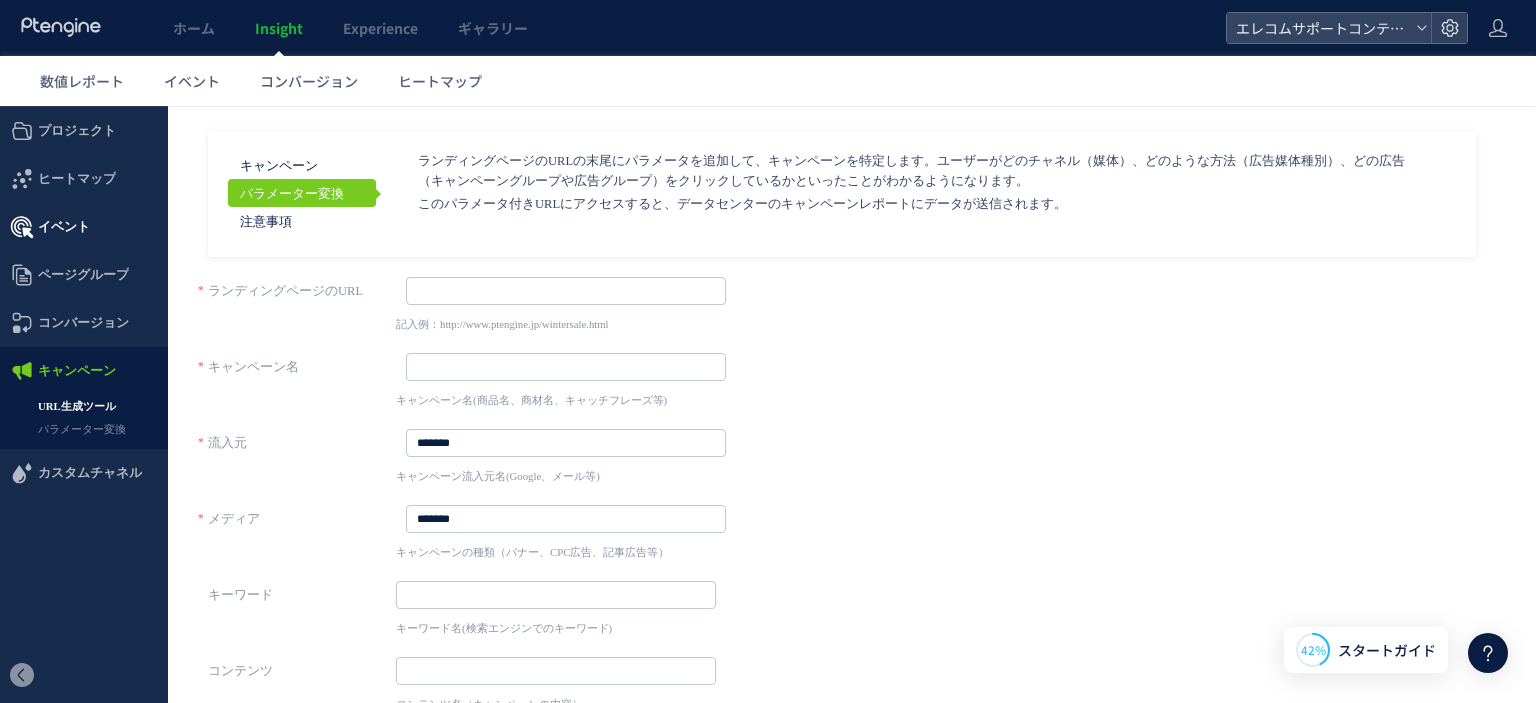 click on "イベント" at bounding box center (64, 227) 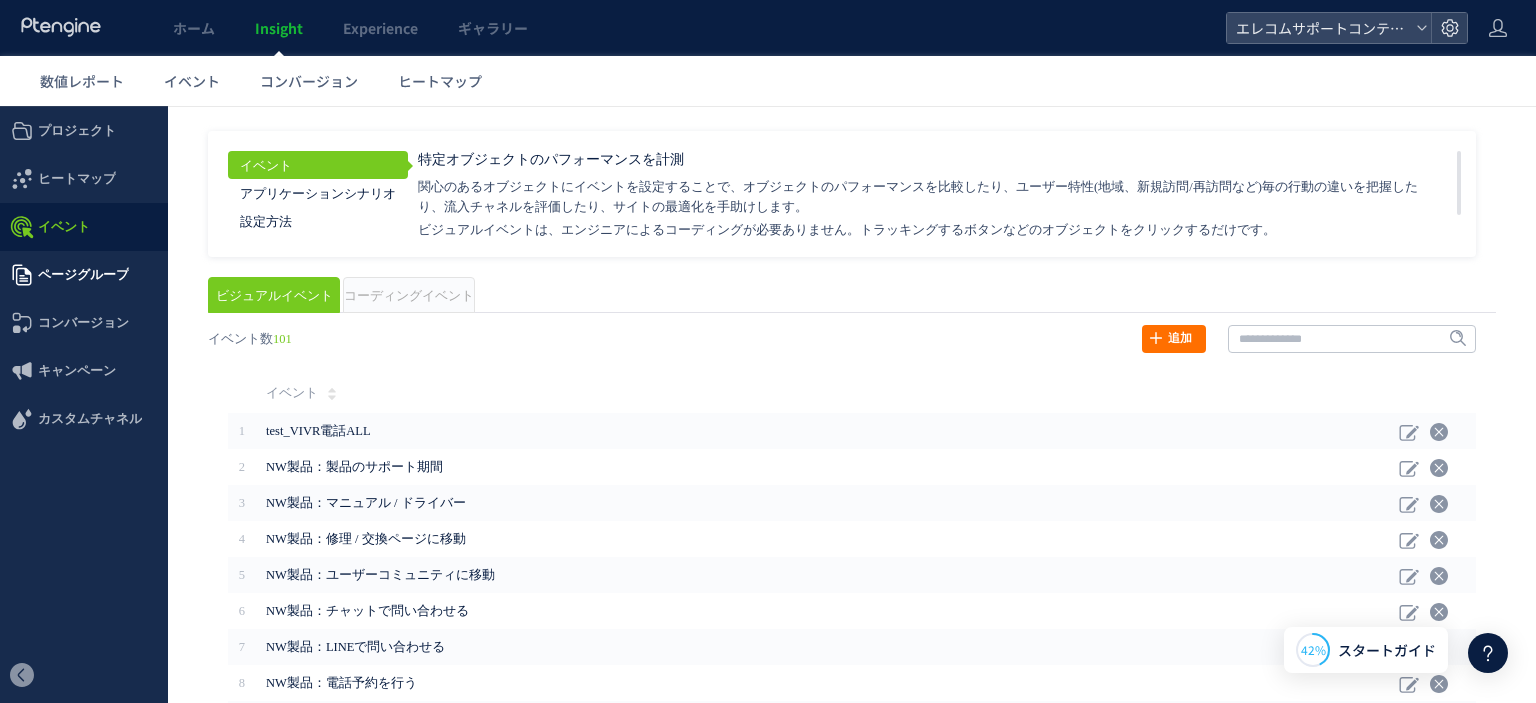 click on "ページグループ" at bounding box center [83, 275] 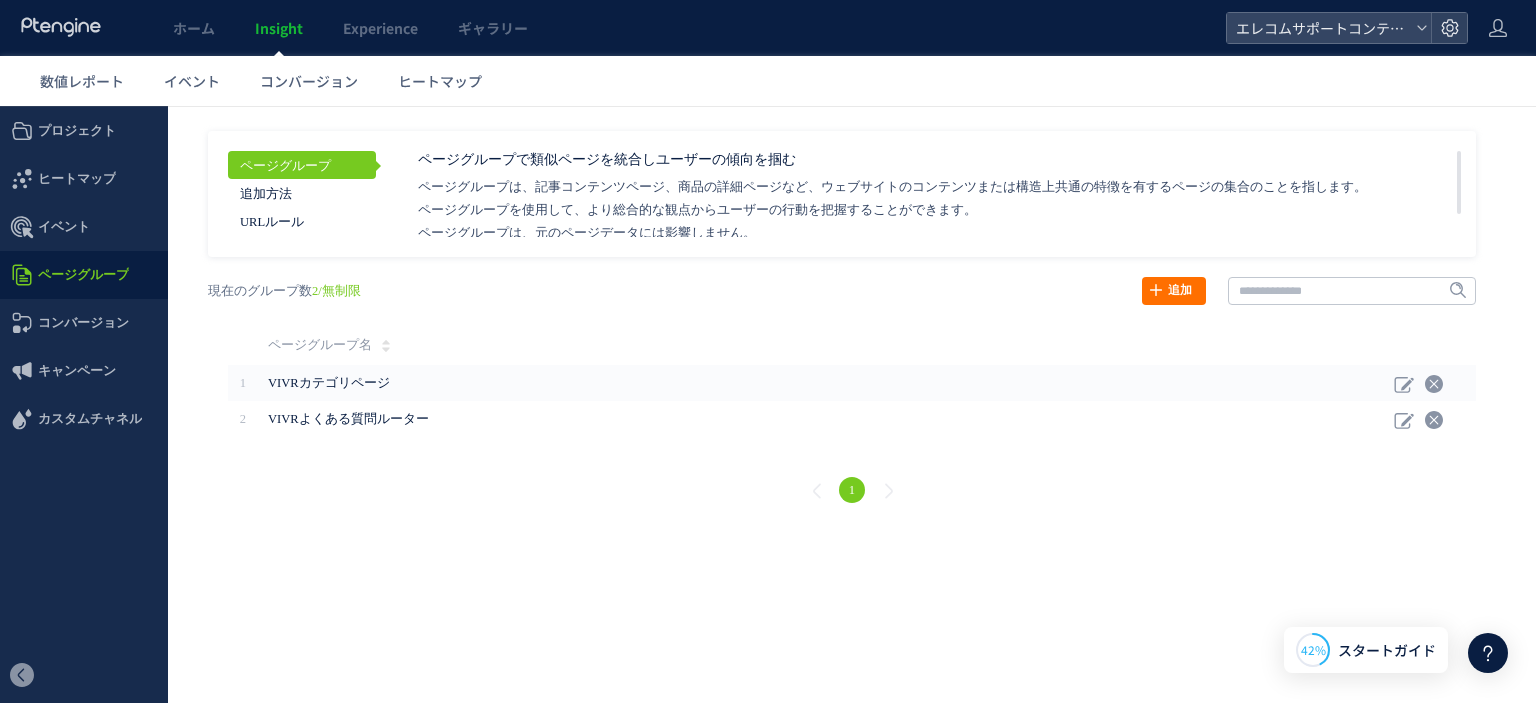 click on "コンバージョン" at bounding box center [83, 323] 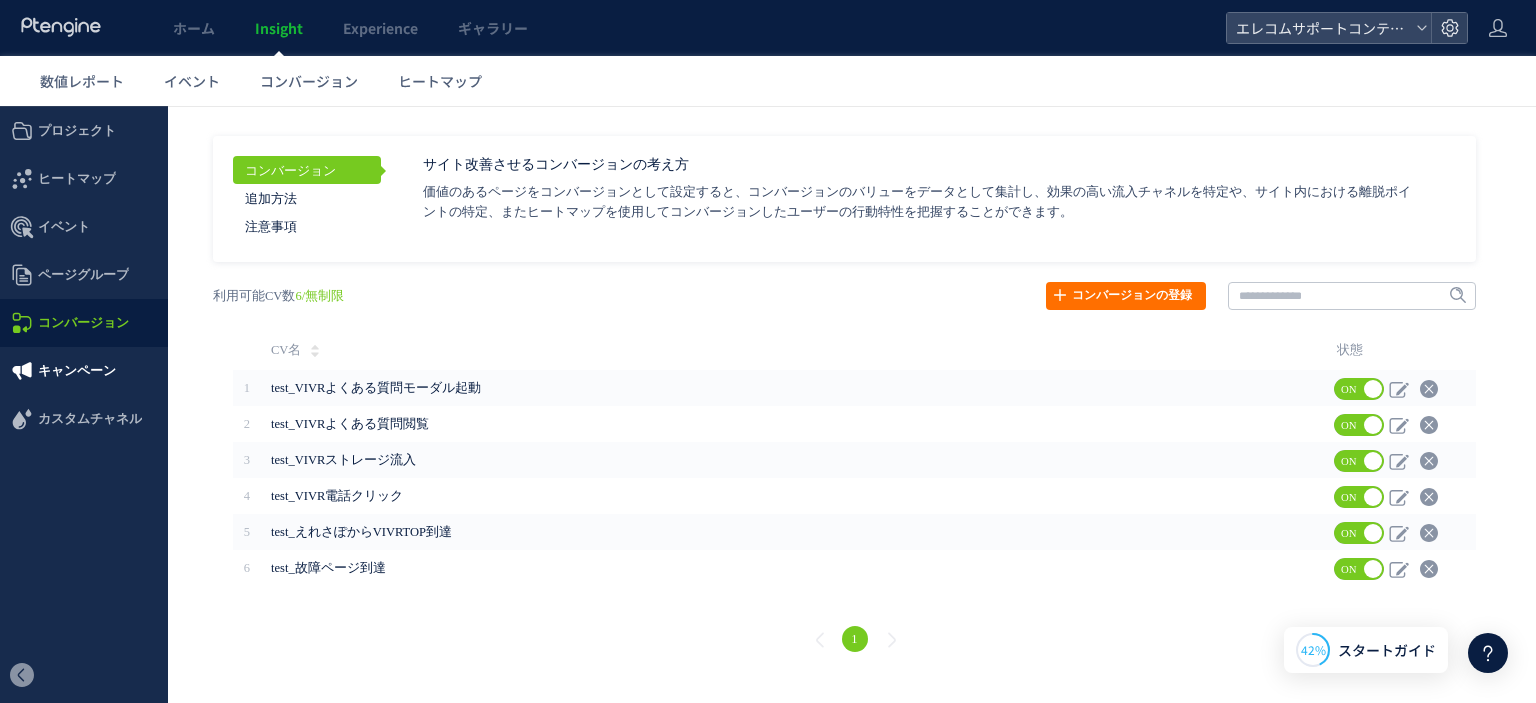 click on "キャンペーン" at bounding box center [77, 371] 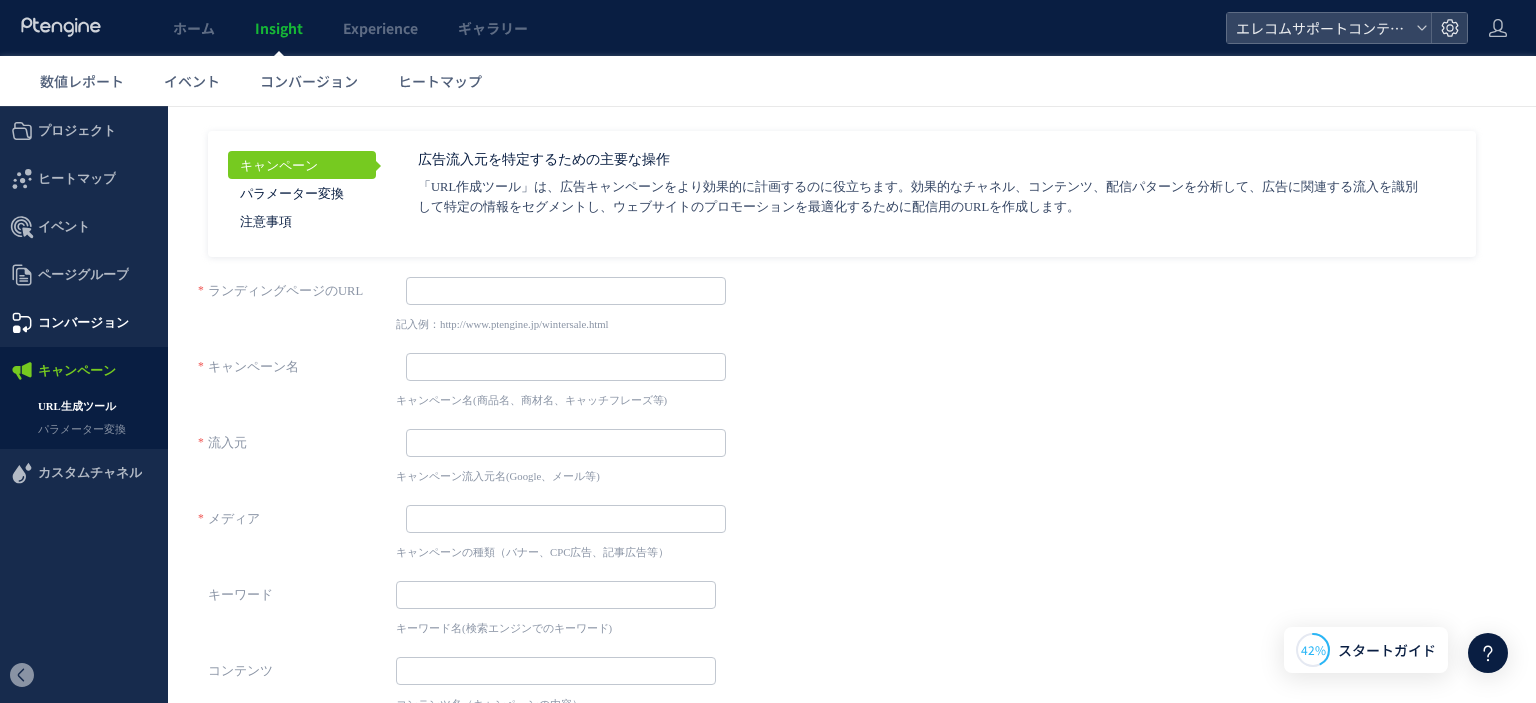 click on "コンバージョン" at bounding box center (83, 323) 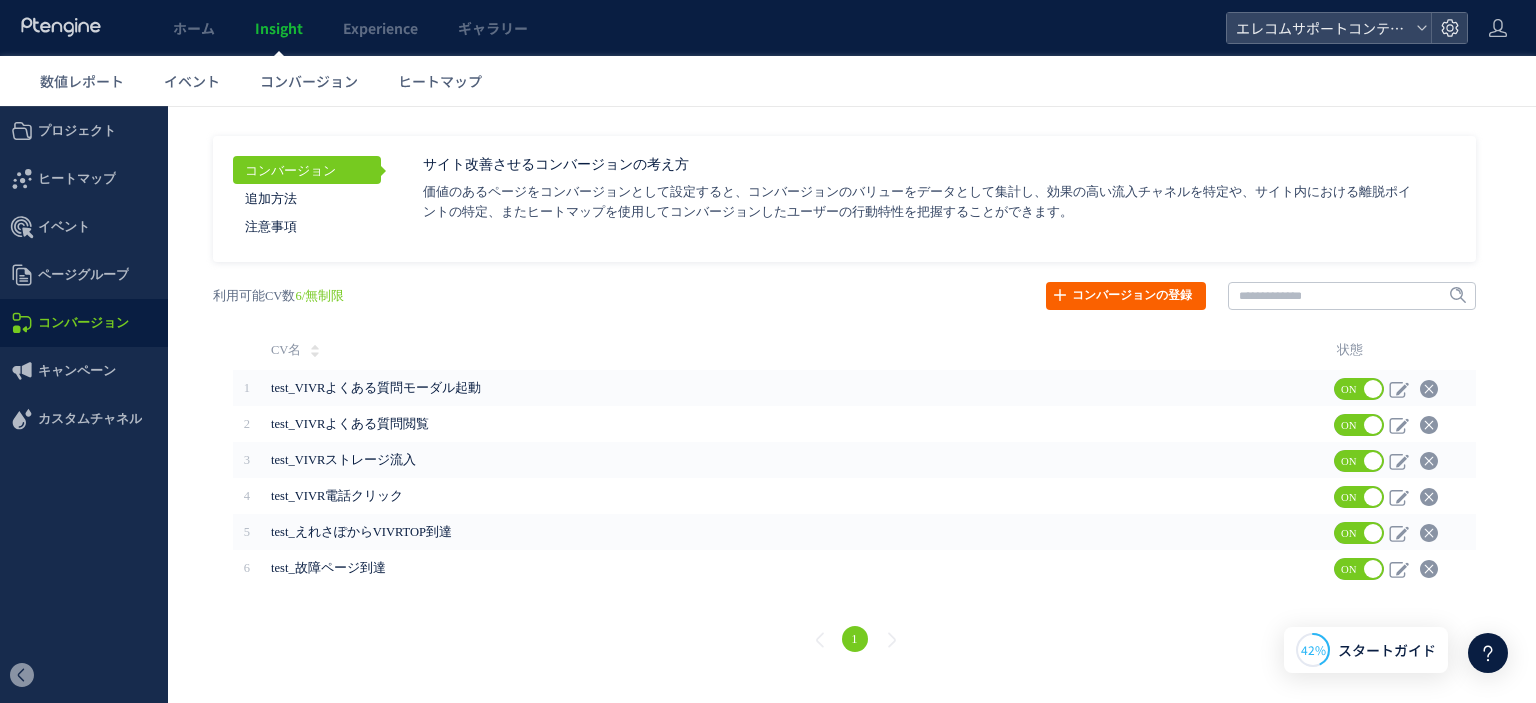click on "コンバージョンの登録" at bounding box center (1126, 296) 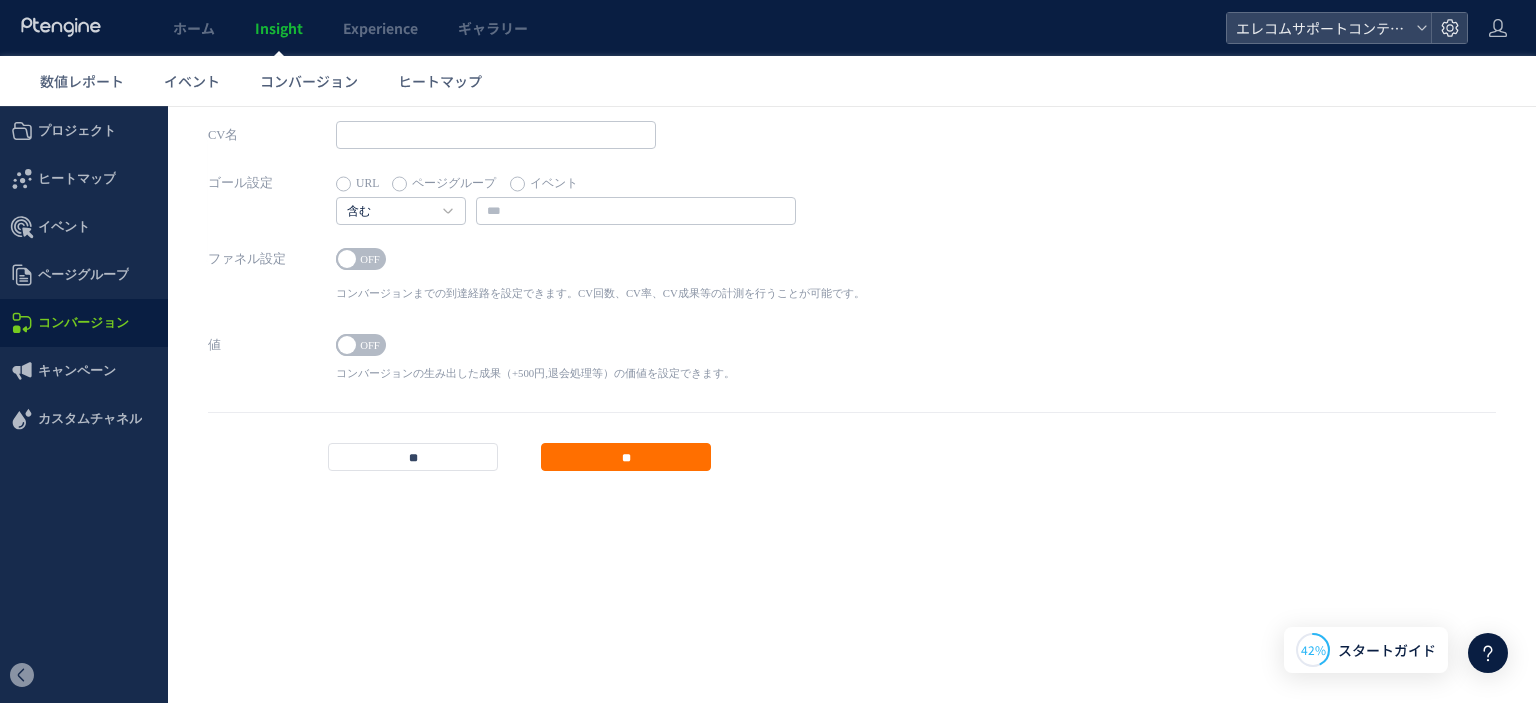 click on "イベント" at bounding box center (544, 184) 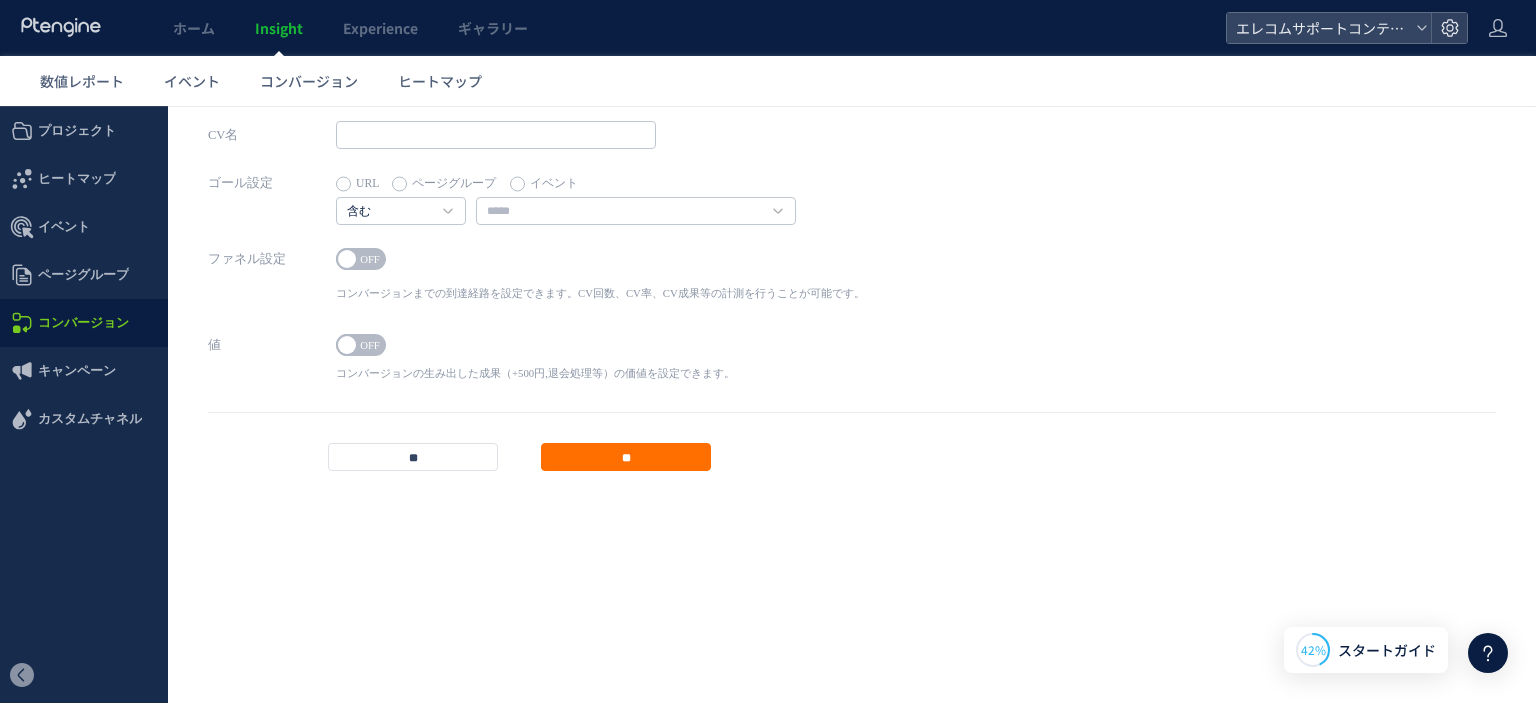 click on "URL" at bounding box center (357, 184) 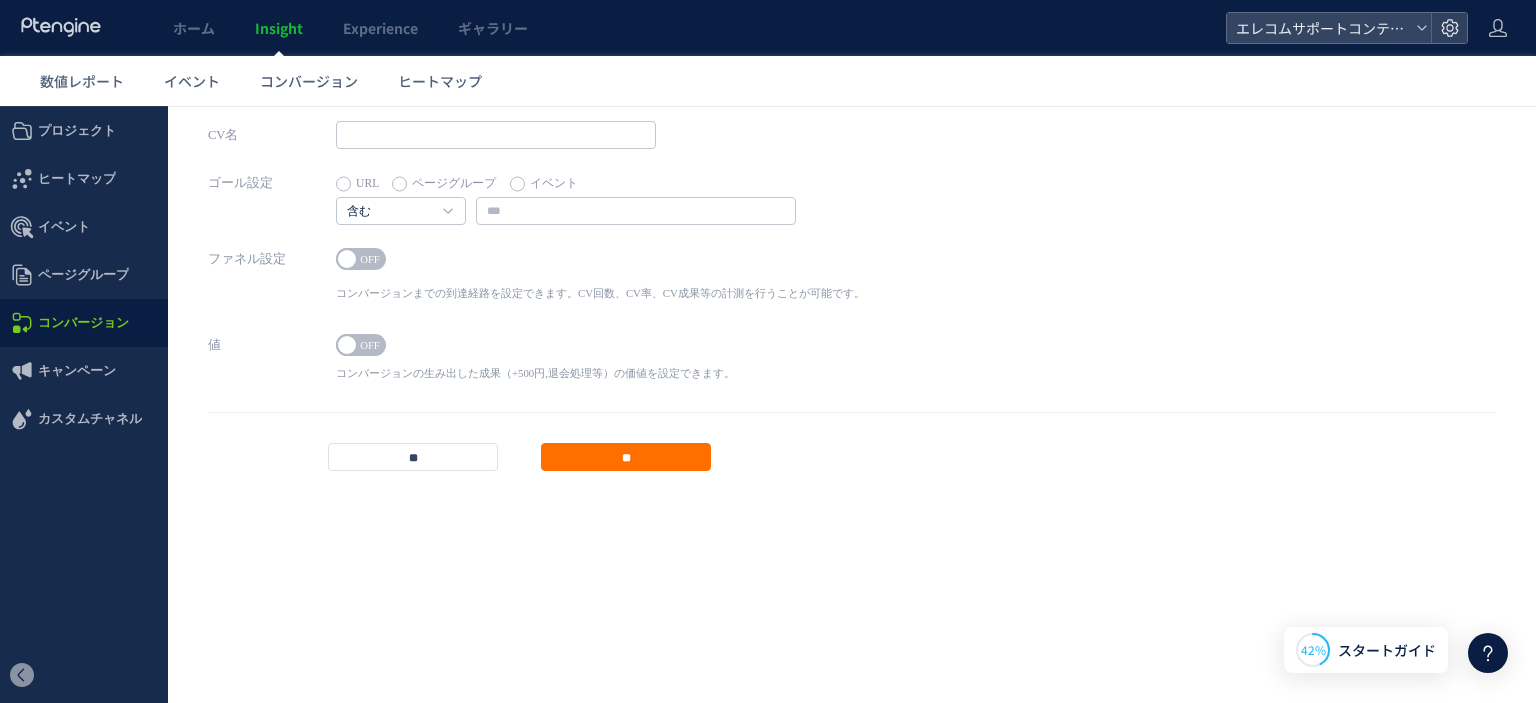 click on "イベント" at bounding box center [544, 184] 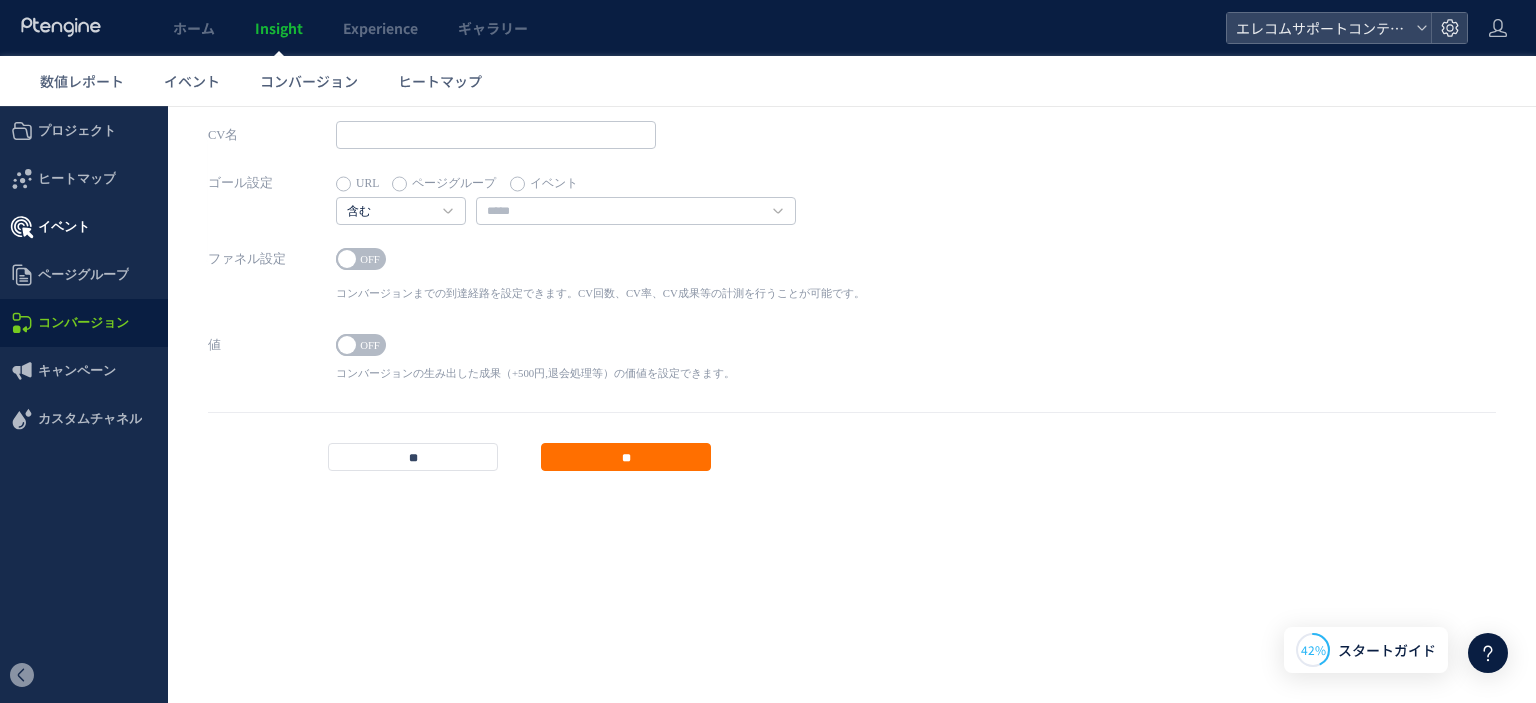 click on "イベント" at bounding box center [84, 227] 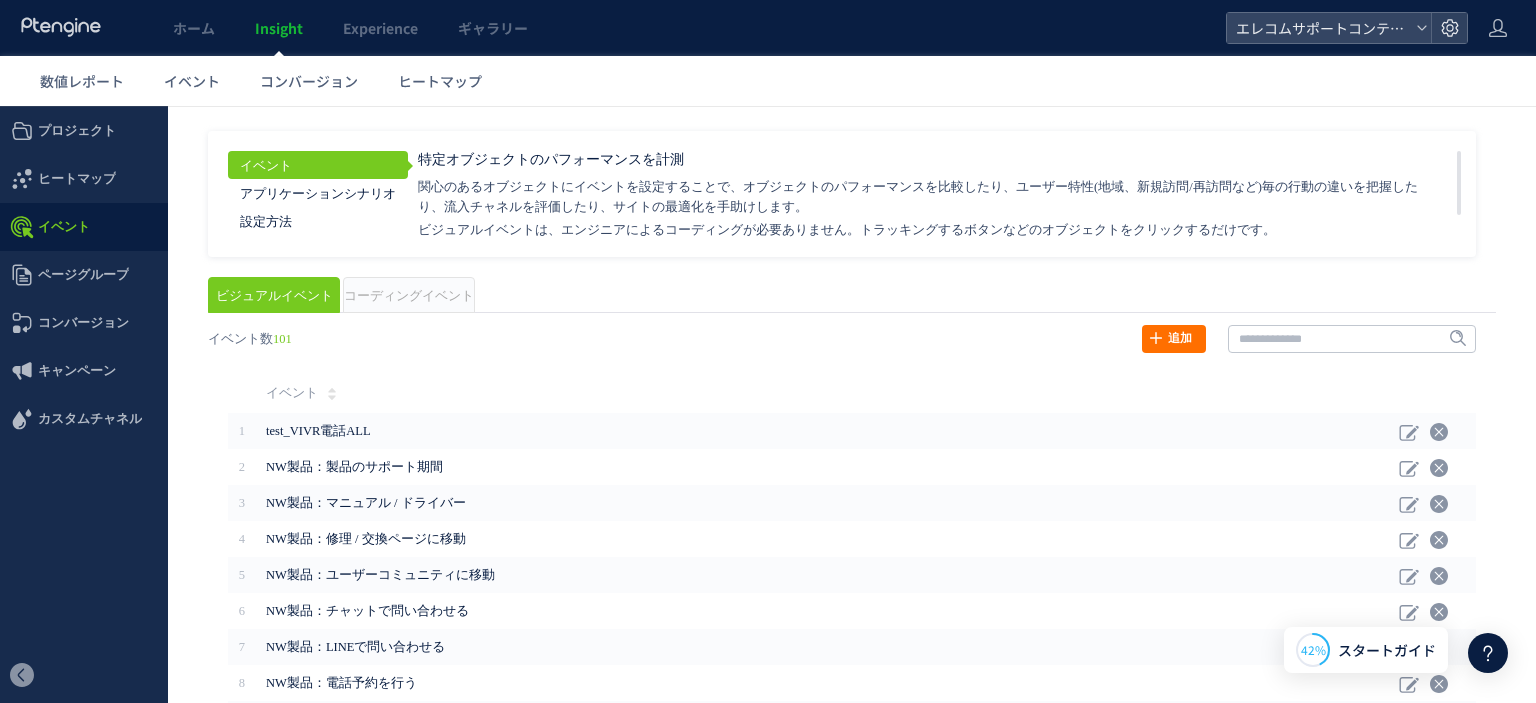 click on "戻る
ヒートマップを計測させるには、解析コードを実装してください。
実装
URL
タイトル名" at bounding box center [852, 585] 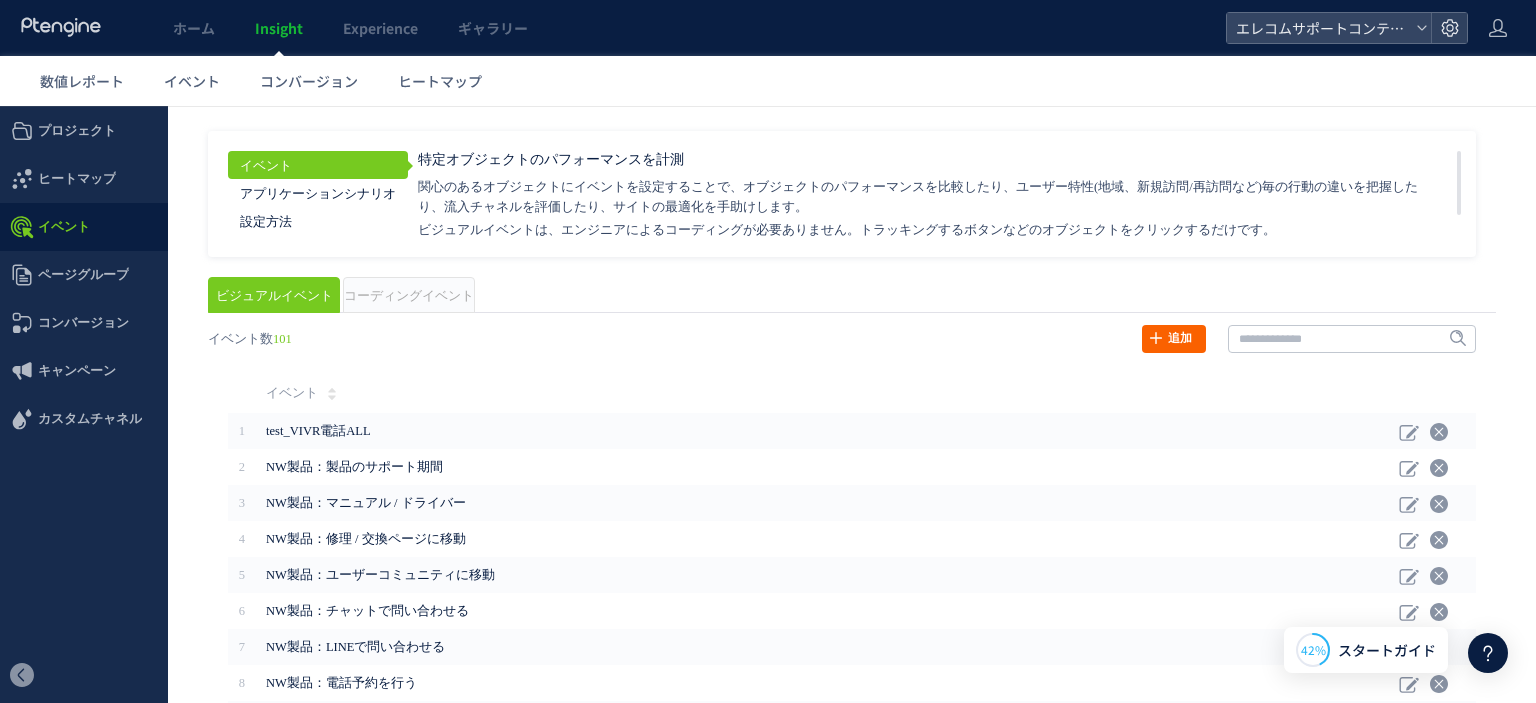 click on "追加" at bounding box center (1174, 339) 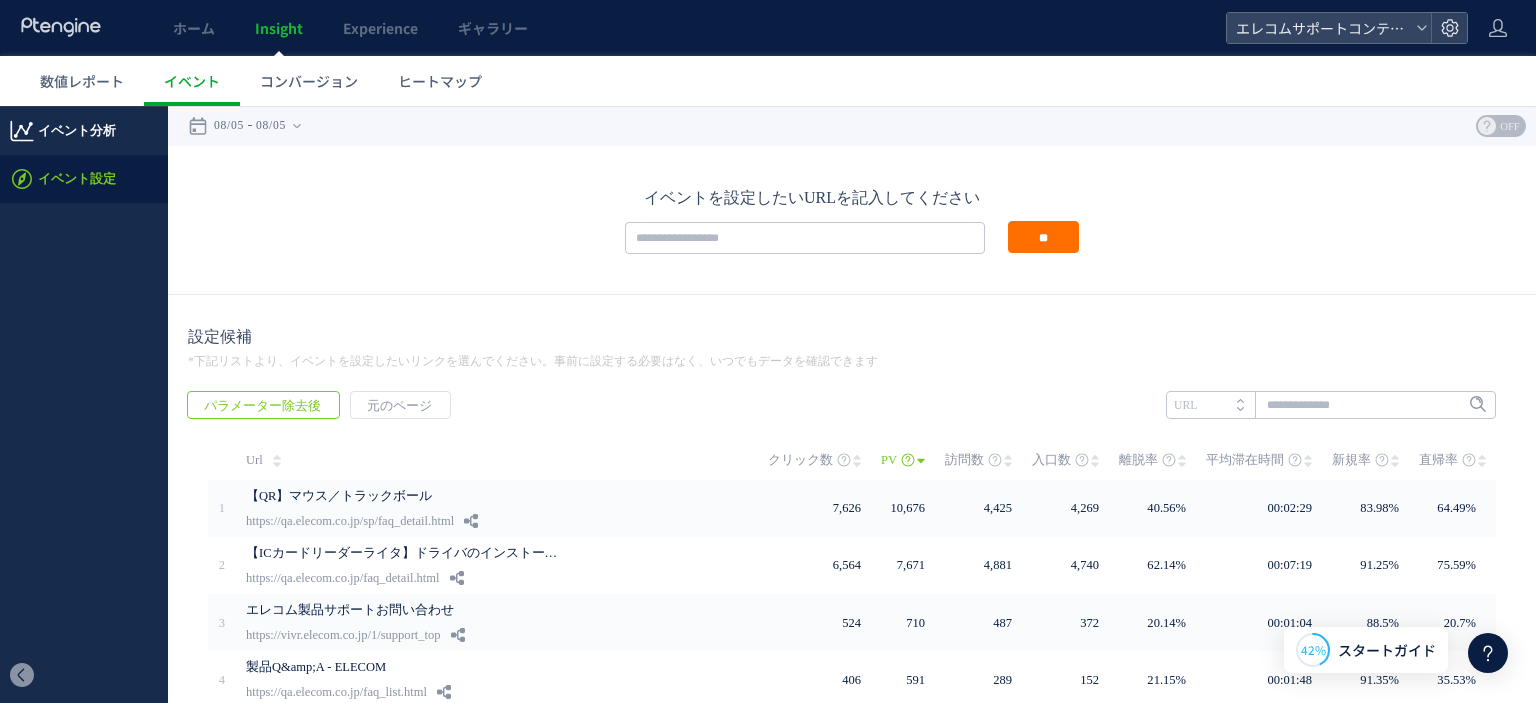 click on "イベント分析" at bounding box center (77, 131) 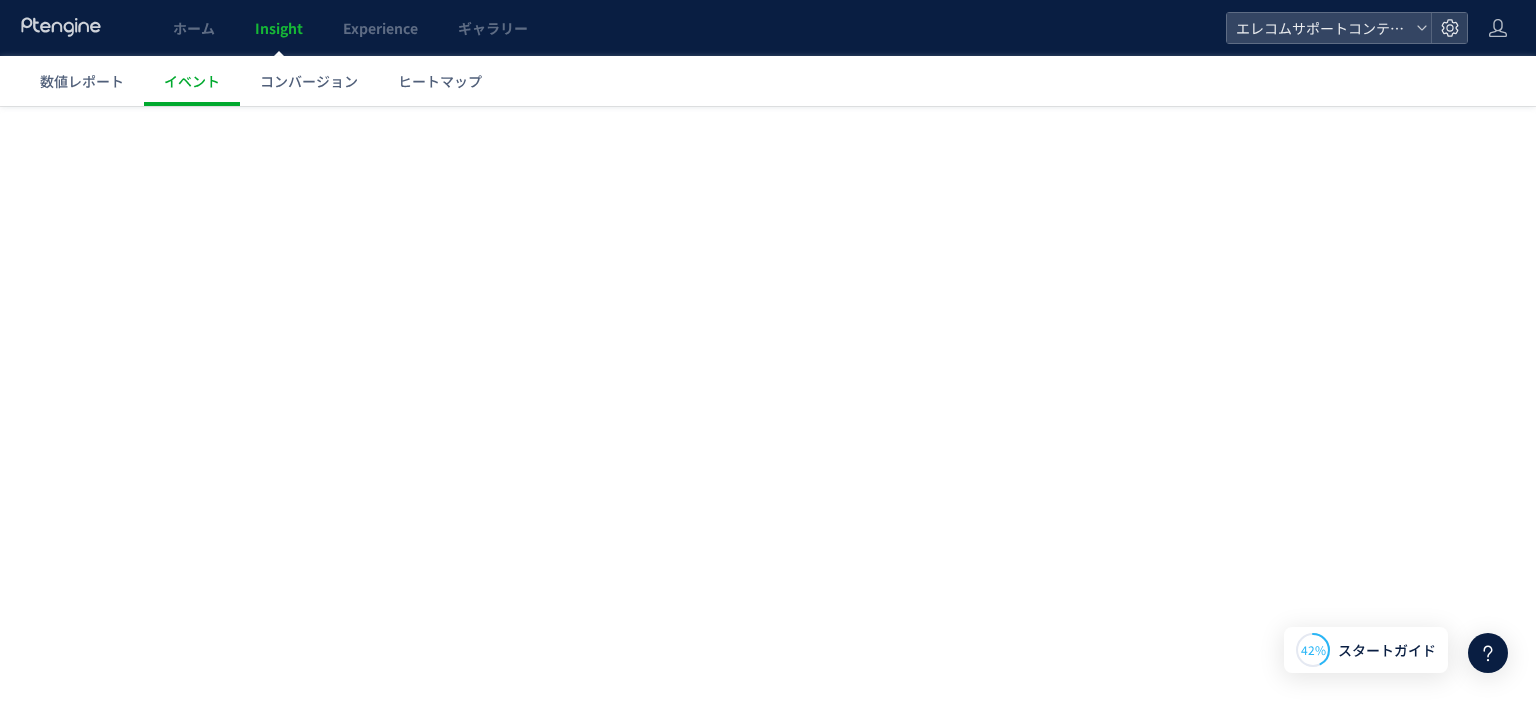 scroll, scrollTop: 0, scrollLeft: 0, axis: both 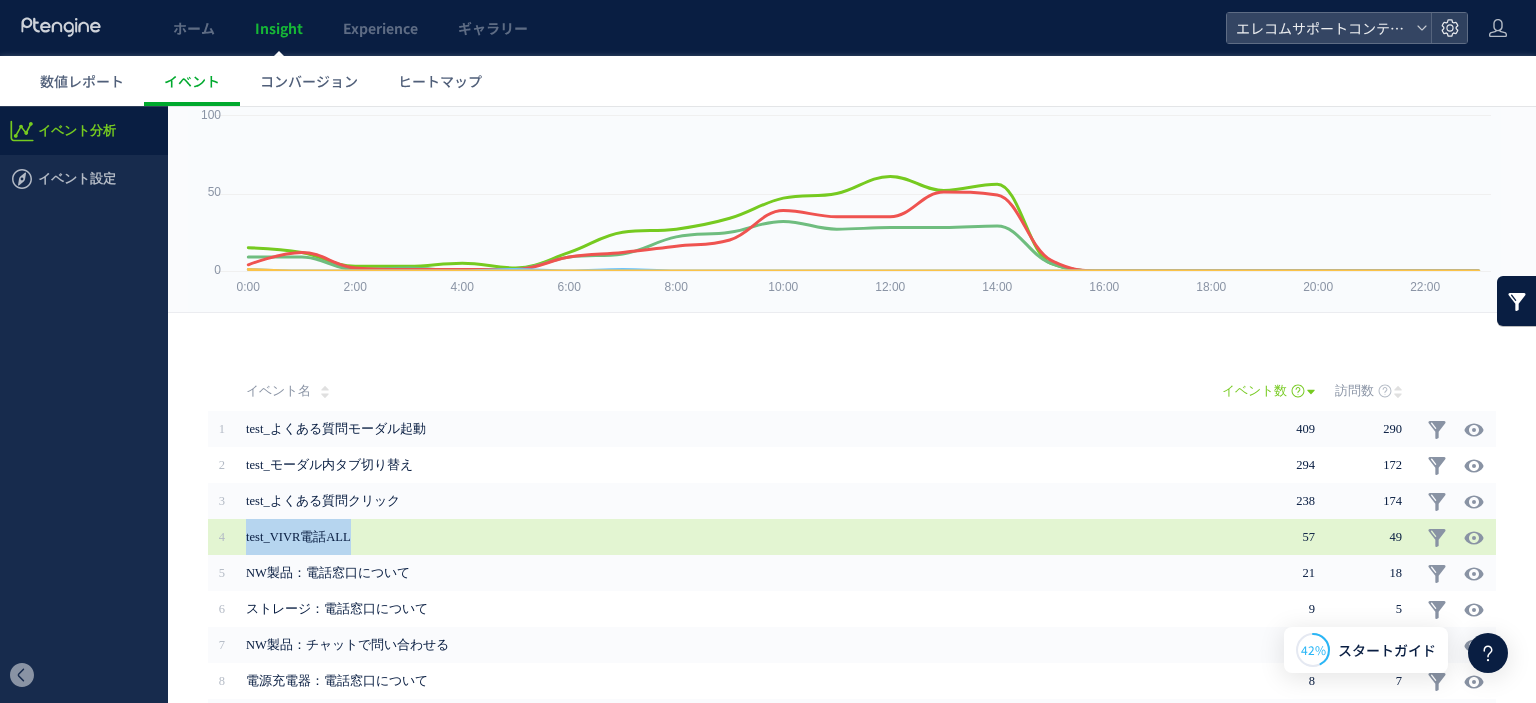 drag, startPoint x: 434, startPoint y: 523, endPoint x: 224, endPoint y: 525, distance: 210.00952 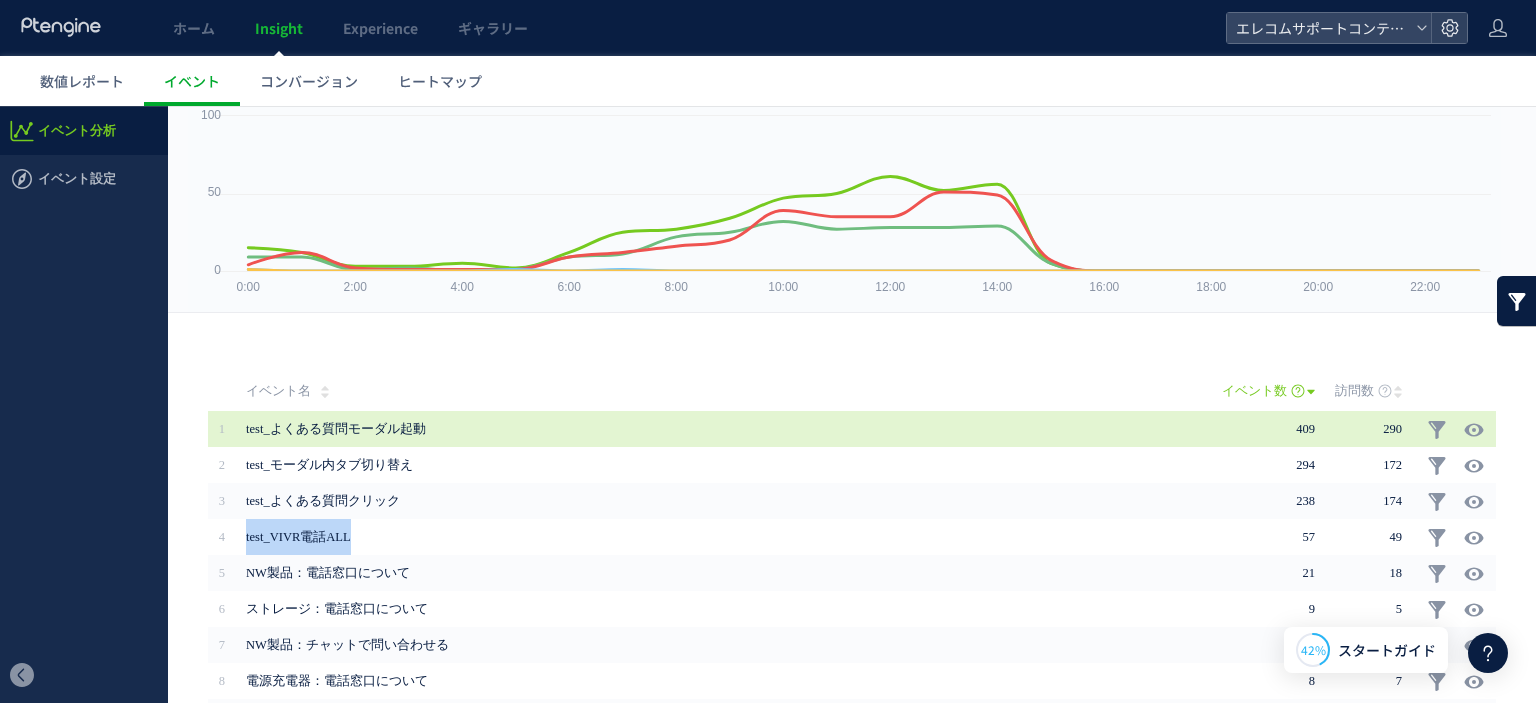 scroll, scrollTop: 0, scrollLeft: 0, axis: both 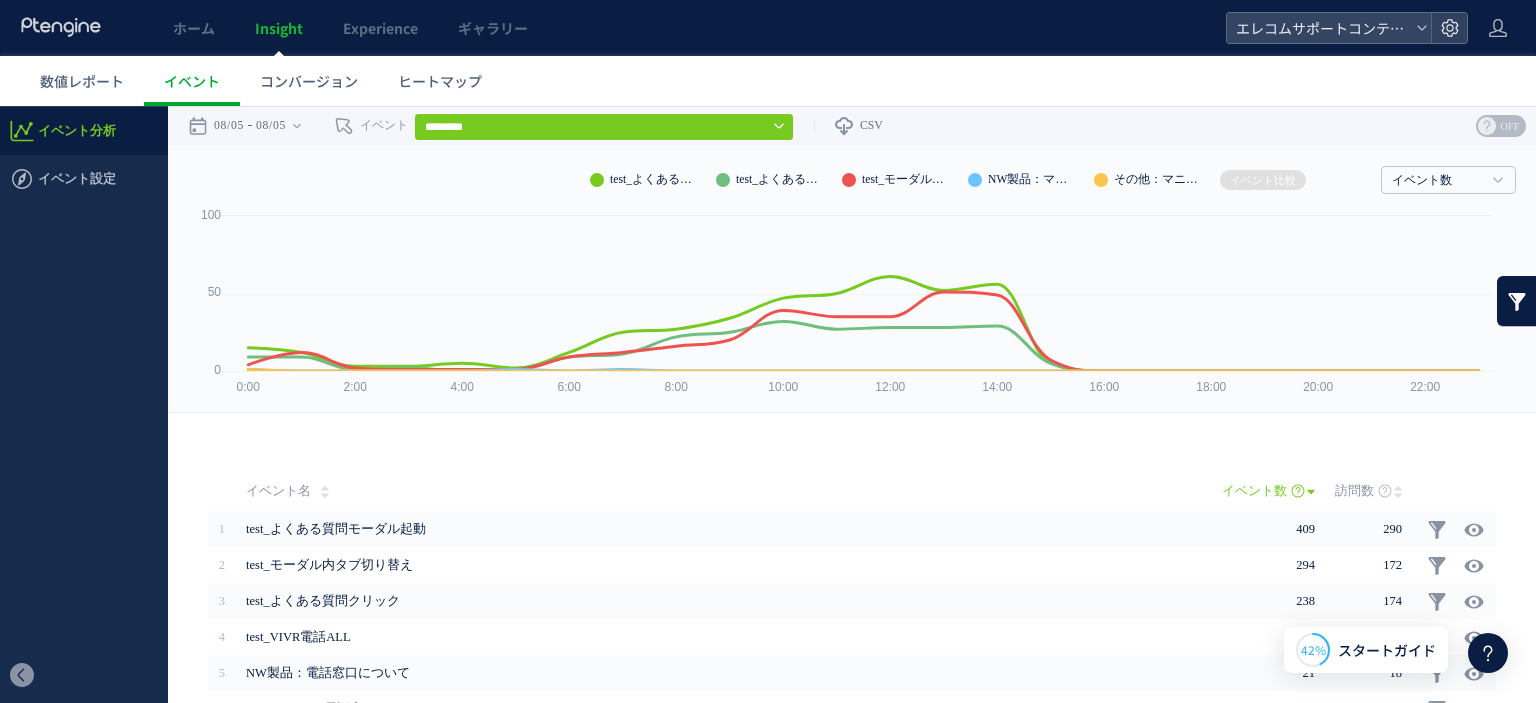 click 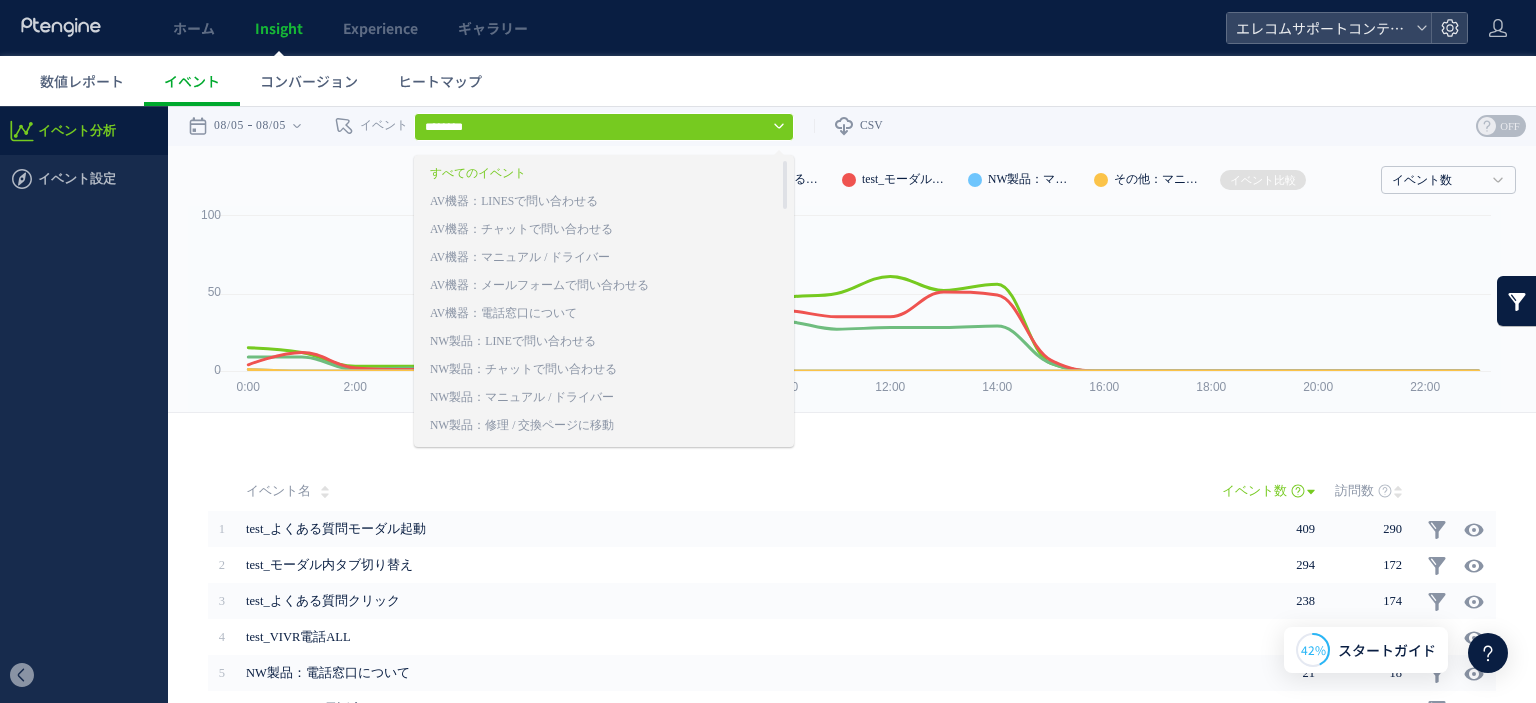 click on "08/[DD]" at bounding box center [852, 126] 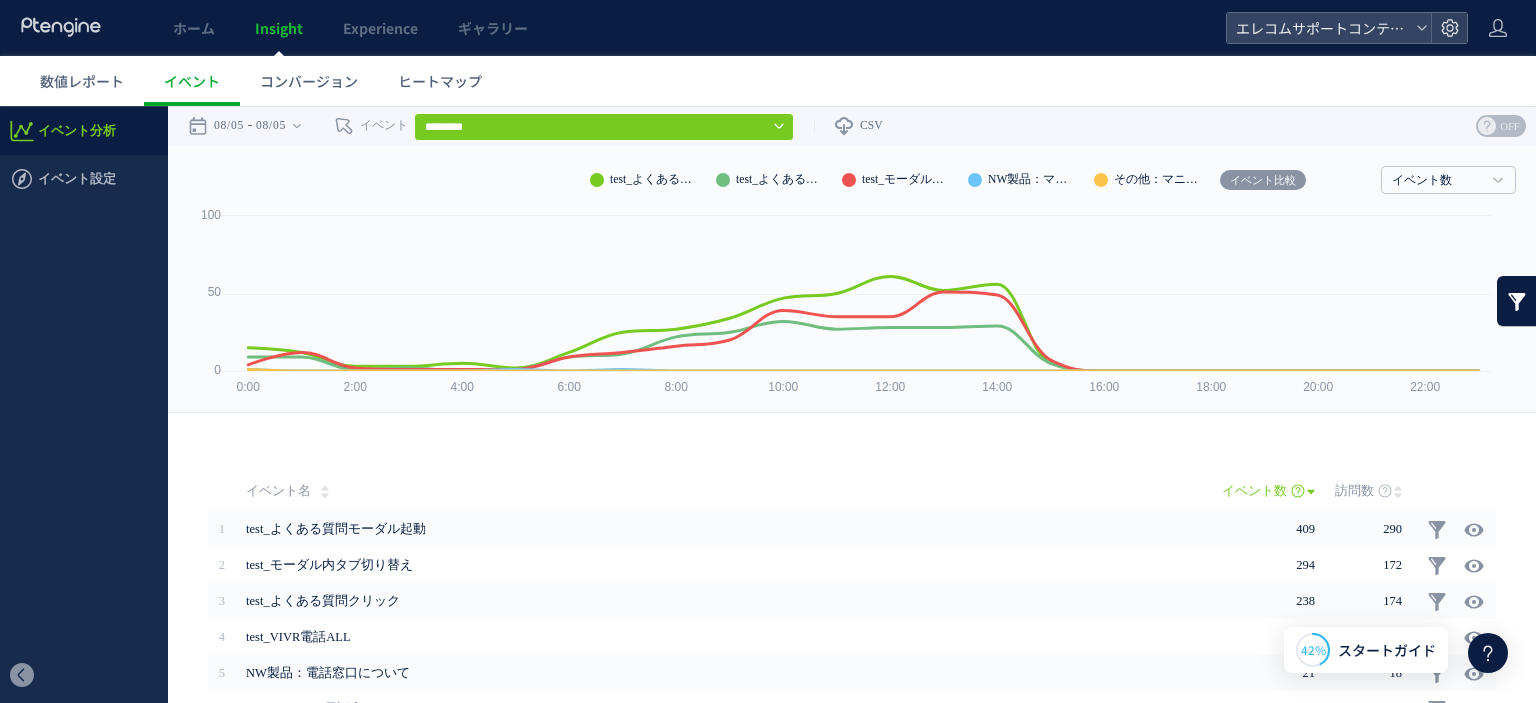 click on "イベント比較" at bounding box center (1263, 180) 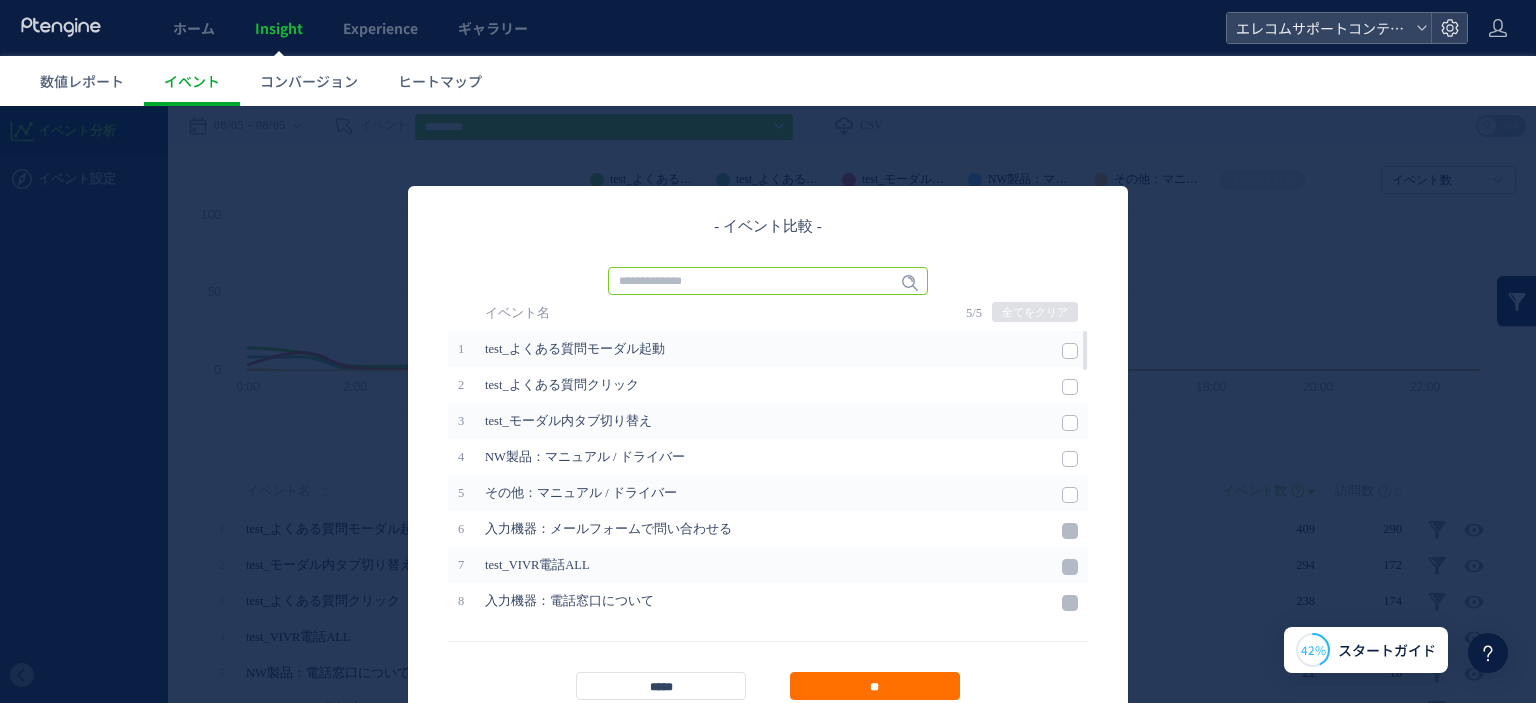 click at bounding box center [768, 281] 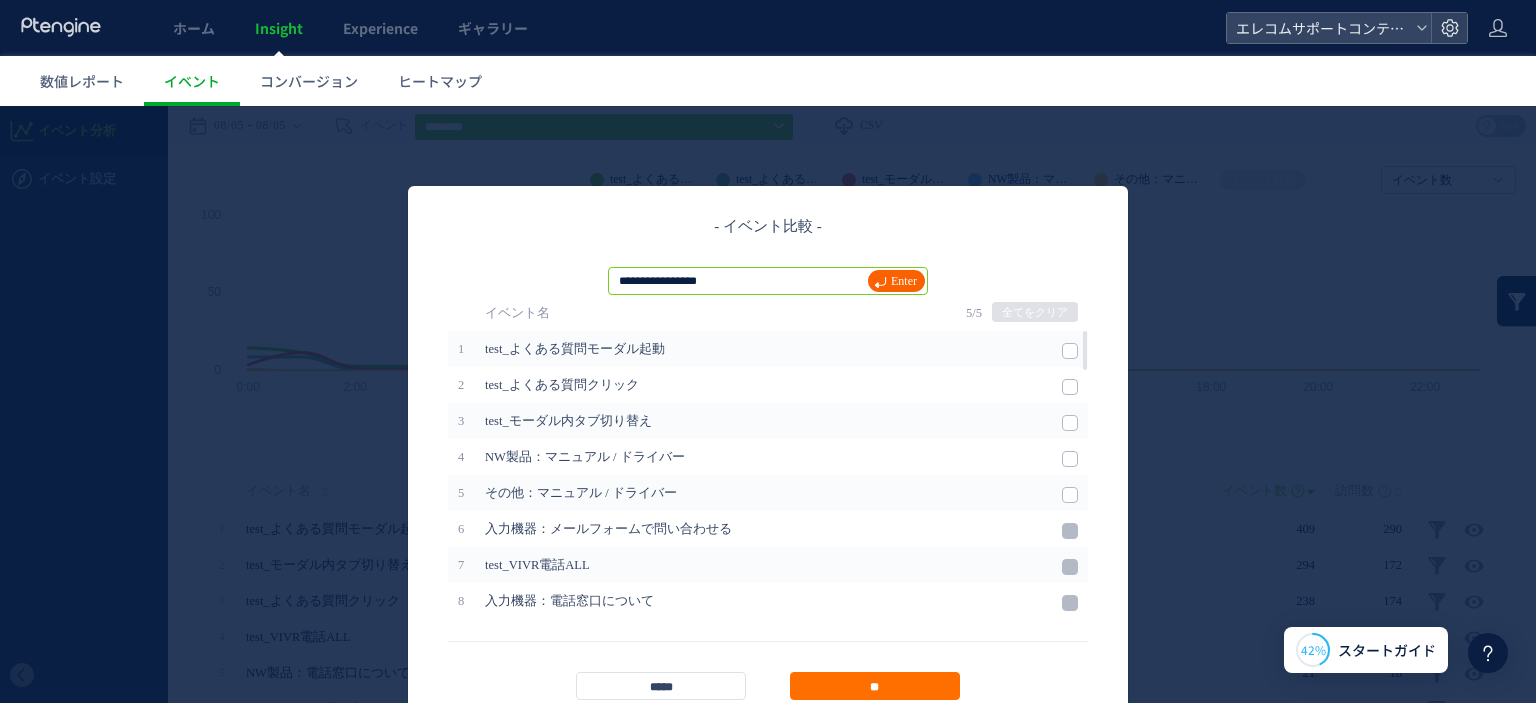 type on "**********" 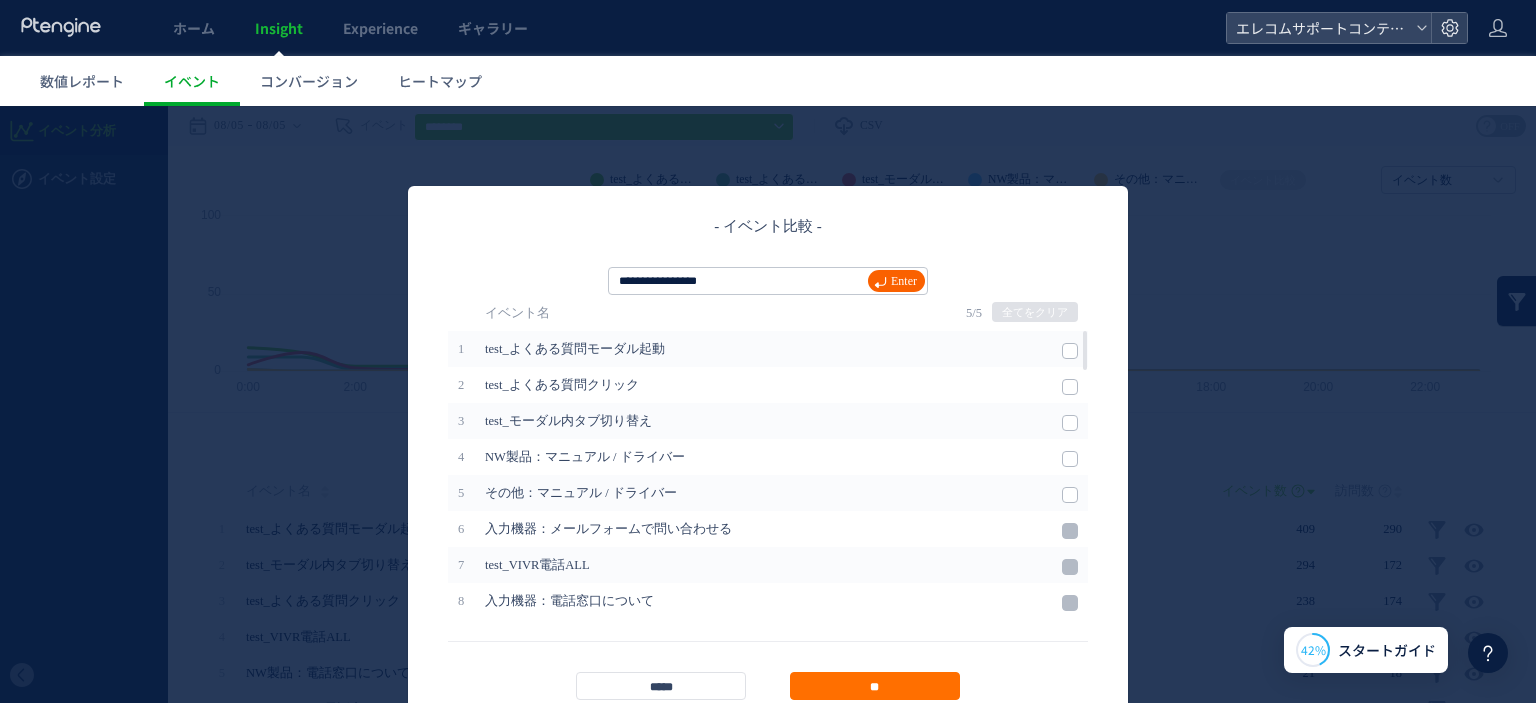 click on "Enter" at bounding box center [904, 281] 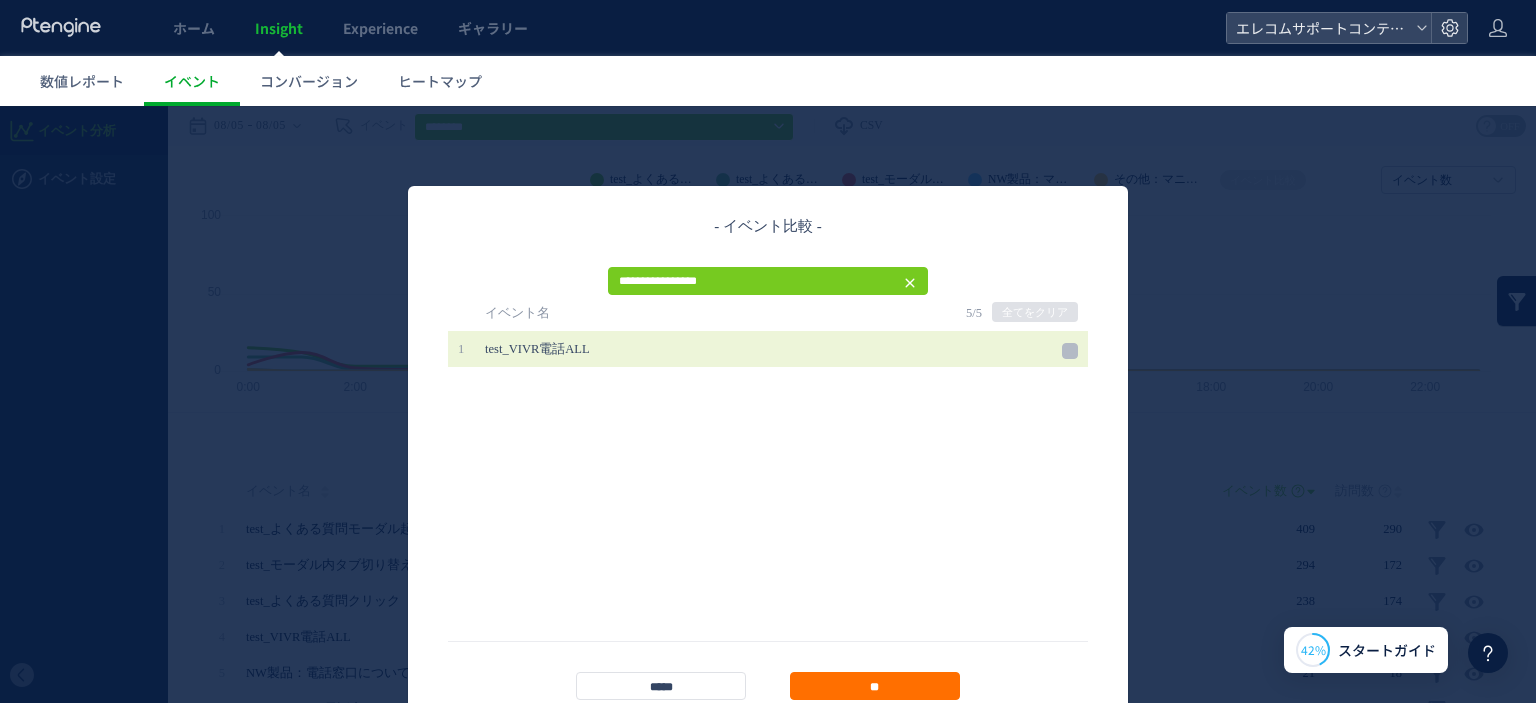 click at bounding box center (1070, 351) 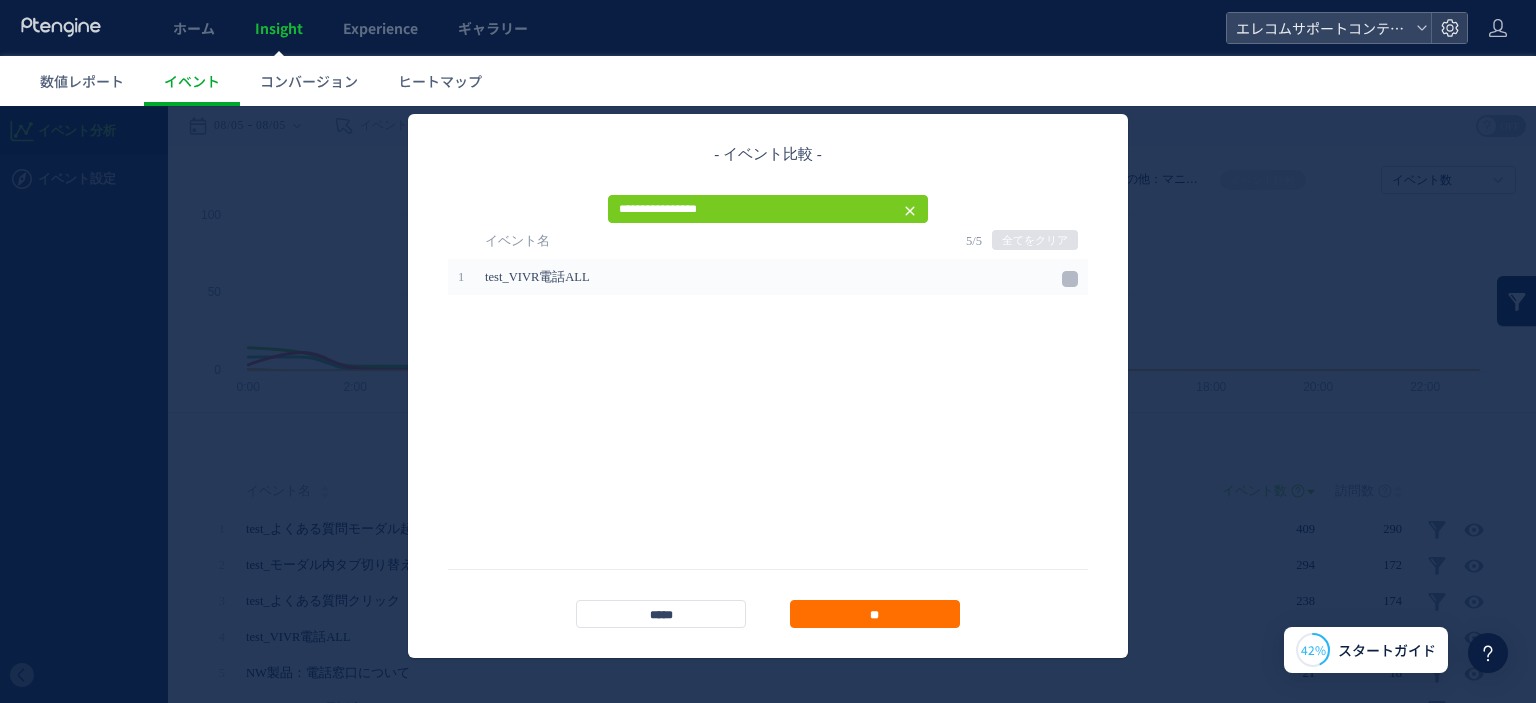 scroll, scrollTop: 100, scrollLeft: 0, axis: vertical 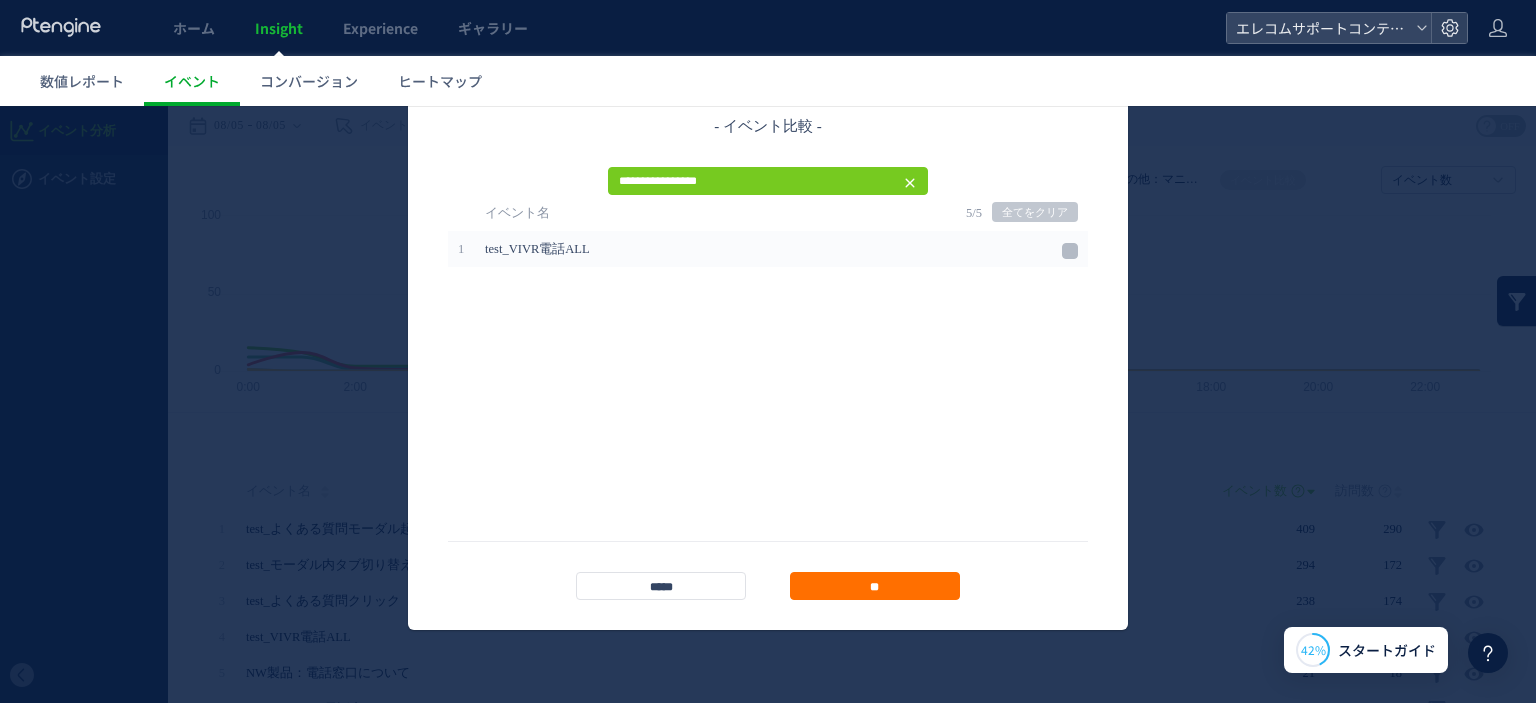 click on "全てをクリア" at bounding box center [1035, 212] 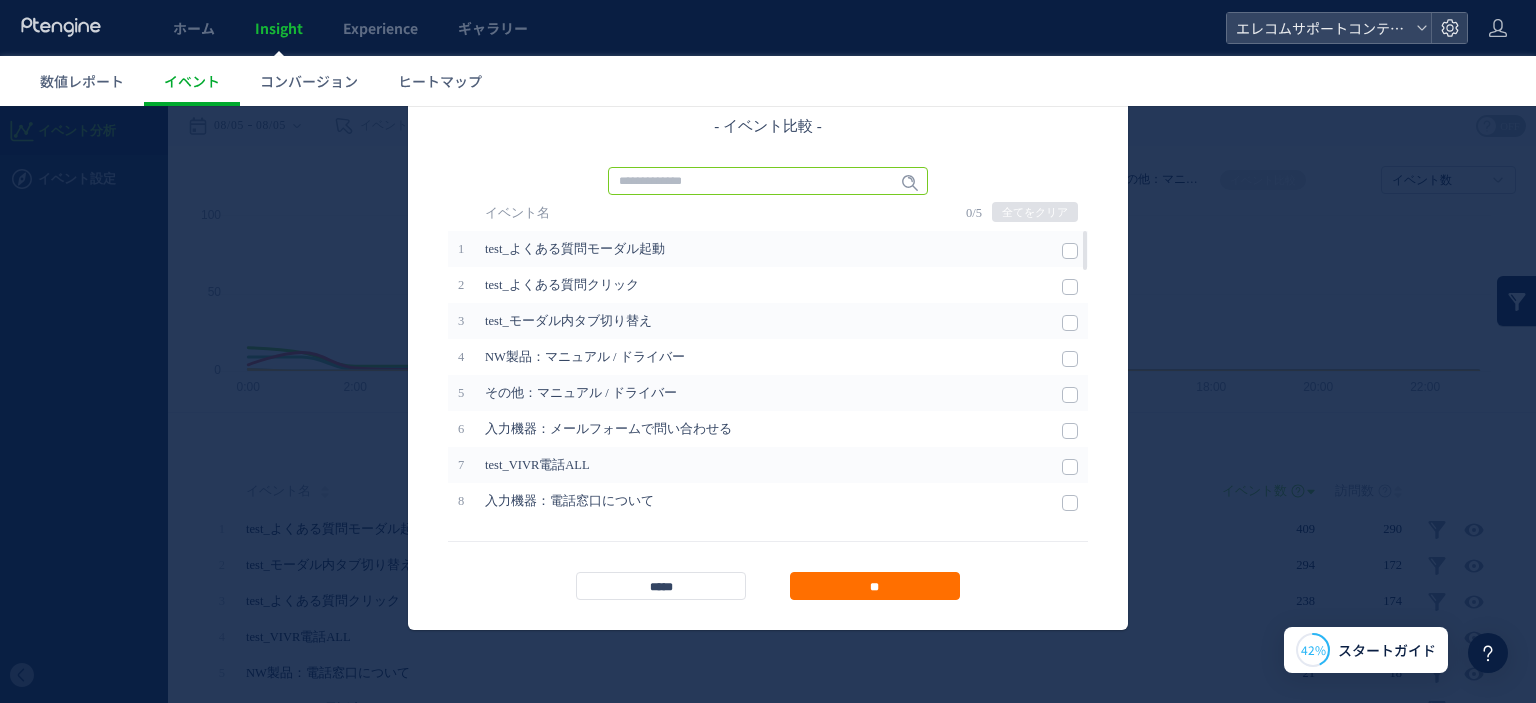 click at bounding box center (768, 181) 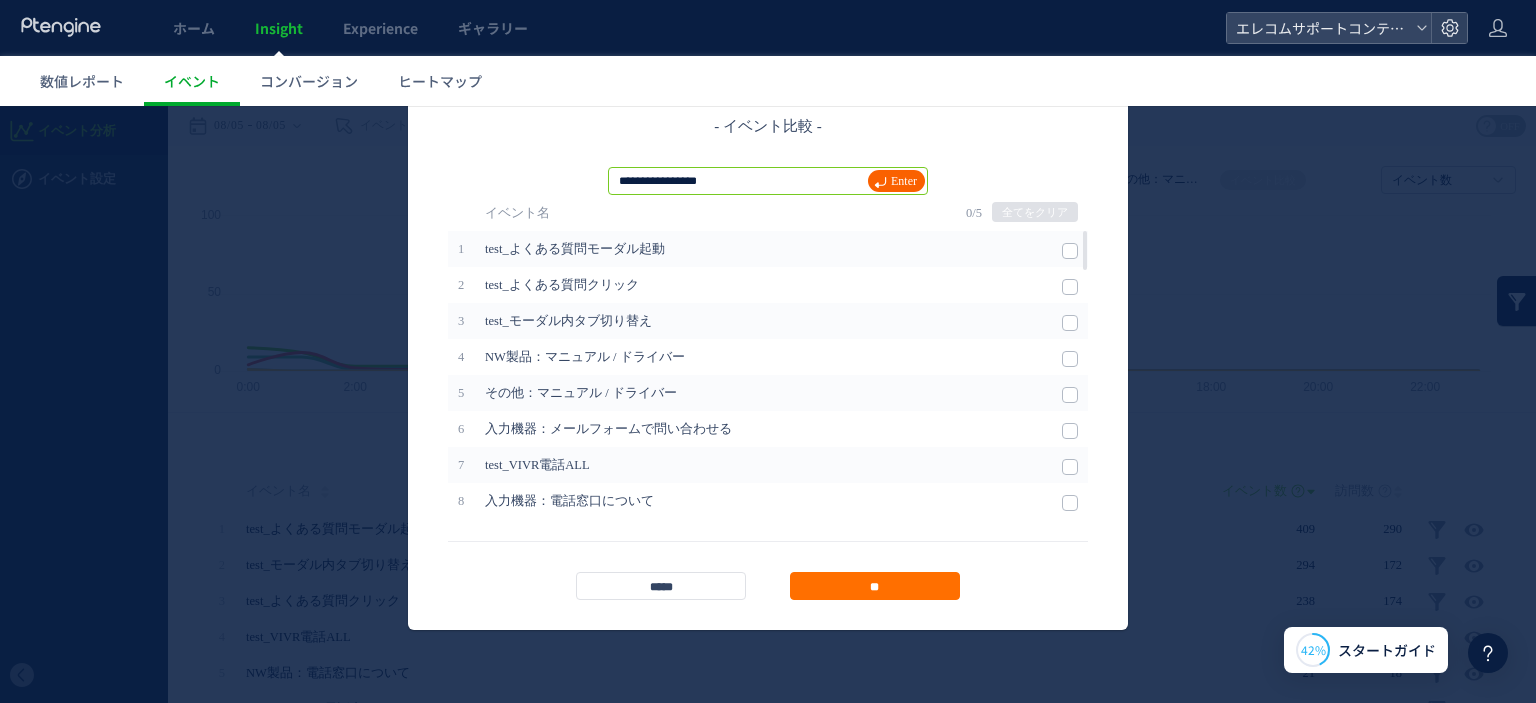 type on "**********" 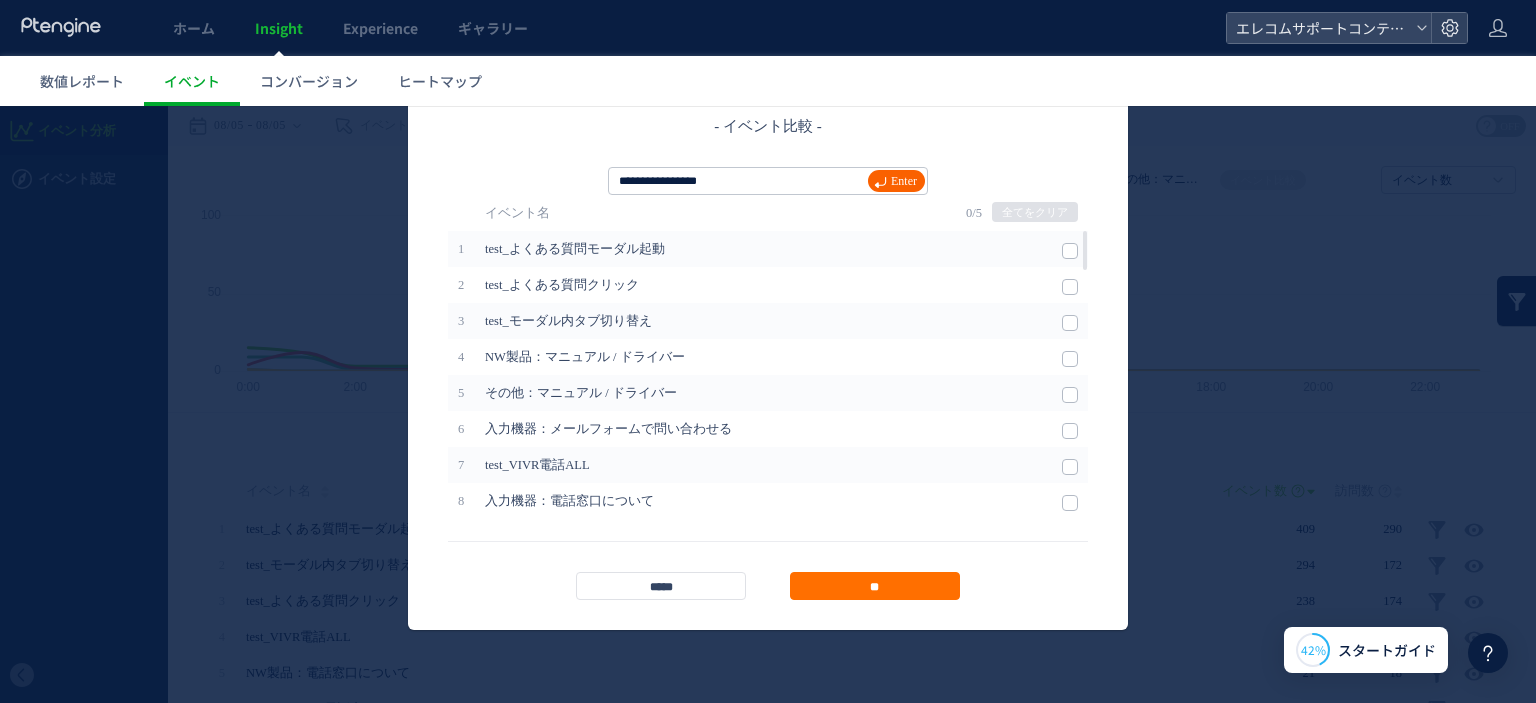 click on "Enter" at bounding box center [904, 181] 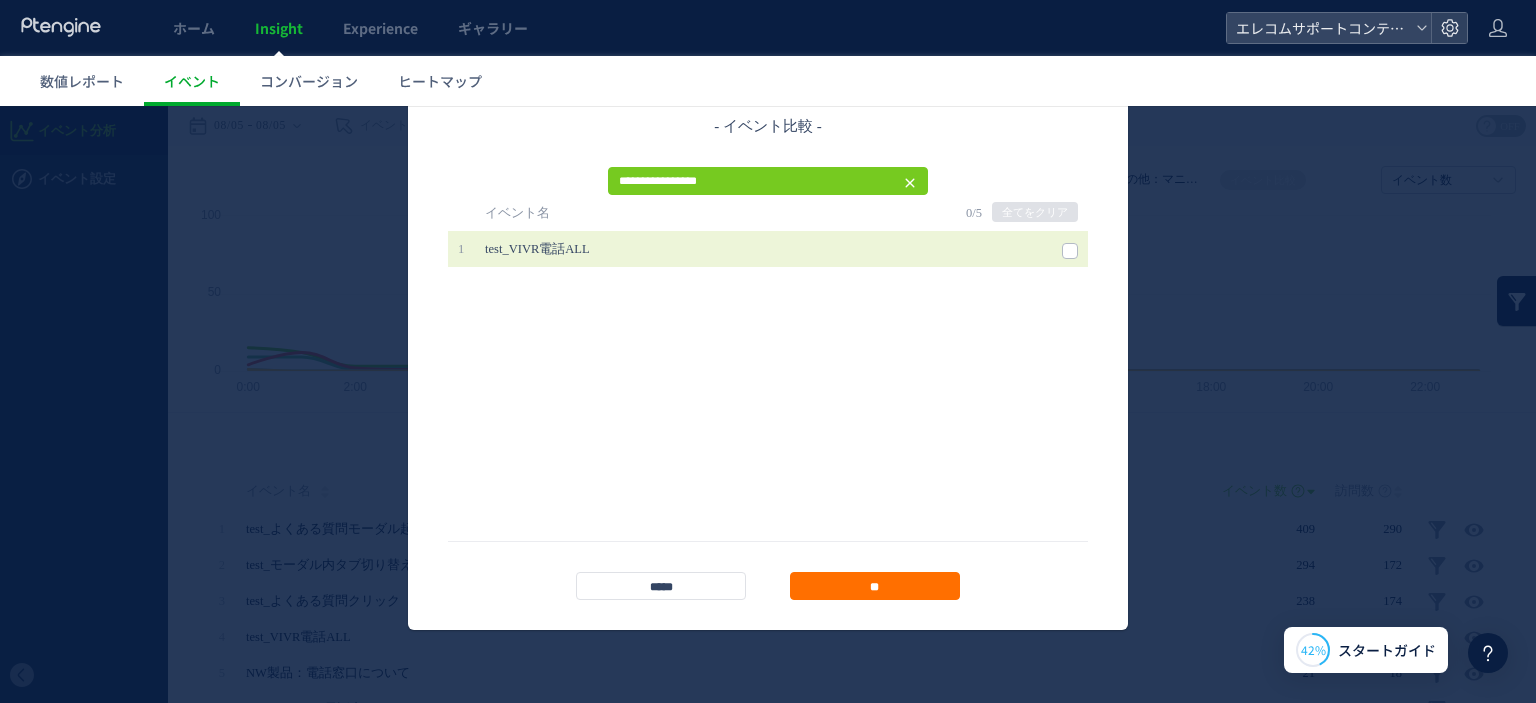 click at bounding box center (1070, 251) 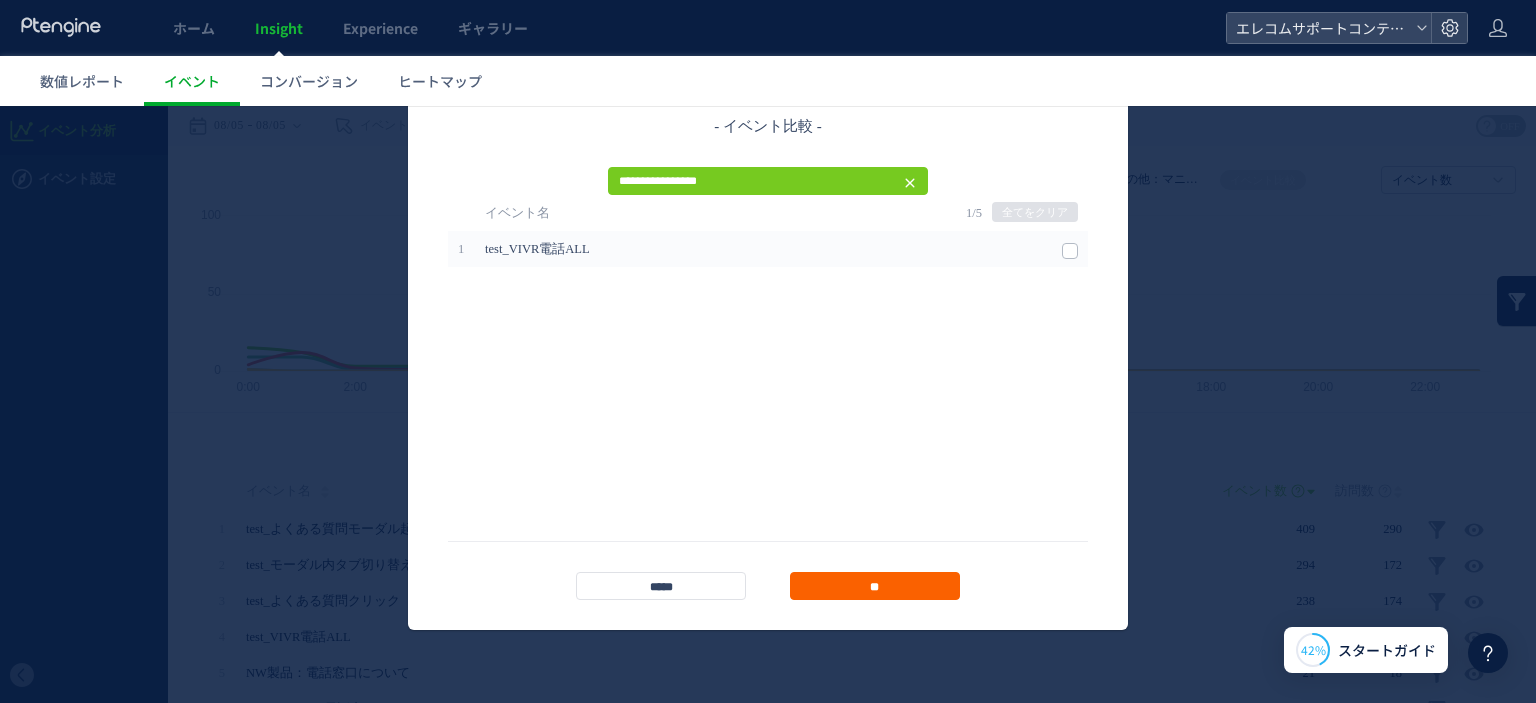 click on "**" at bounding box center [875, 586] 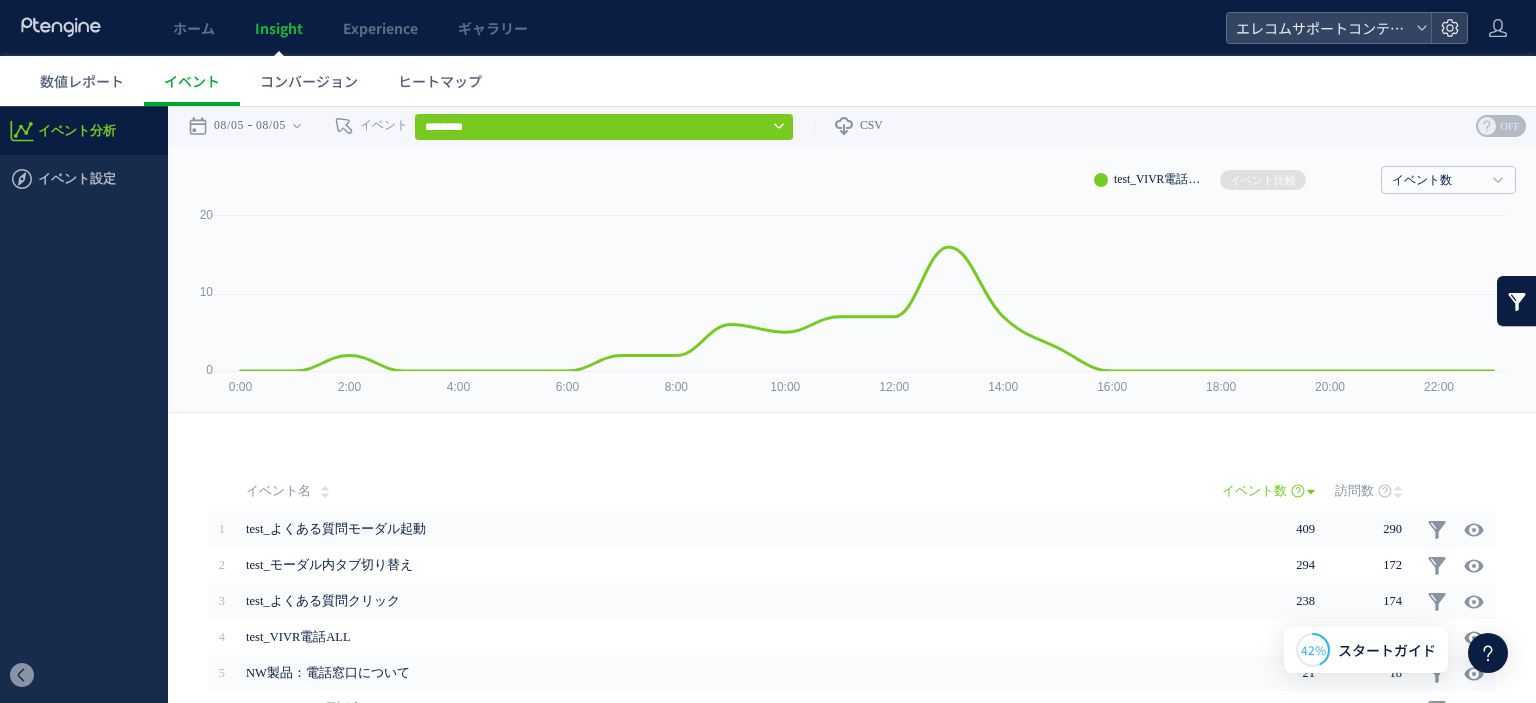 click at bounding box center (1517, 301) 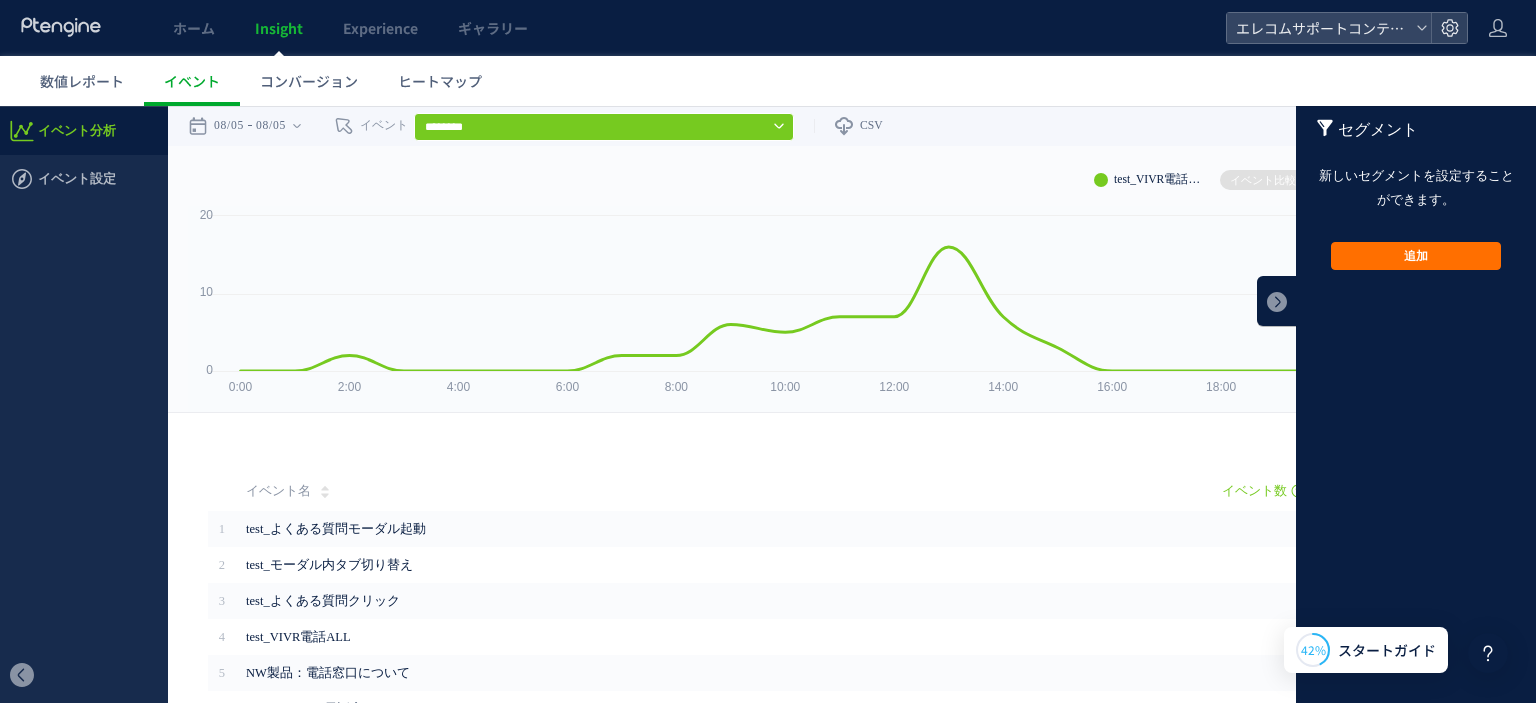 click on "追加
追加
有効にする
無効にする
クリア" at bounding box center (1416, 256) 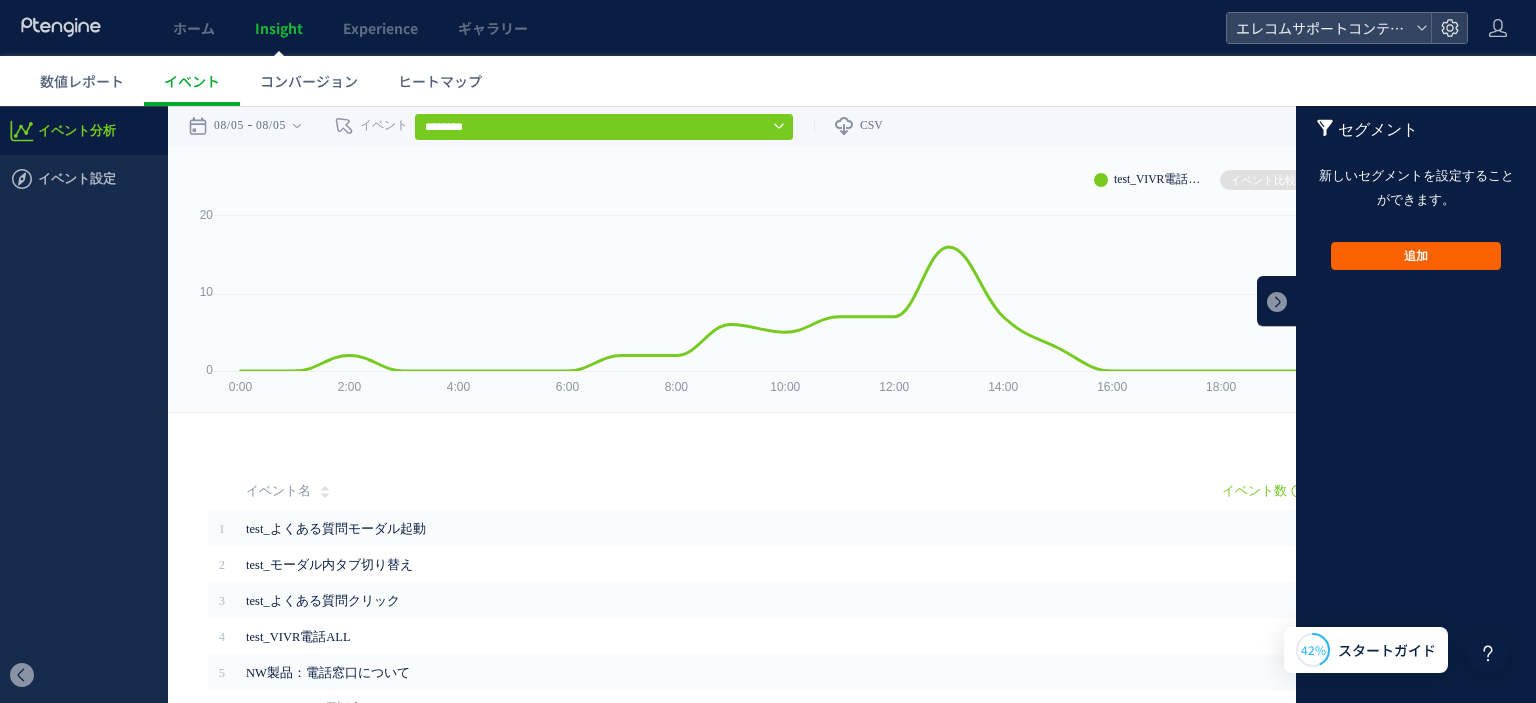 click on "追加" at bounding box center [1416, 256] 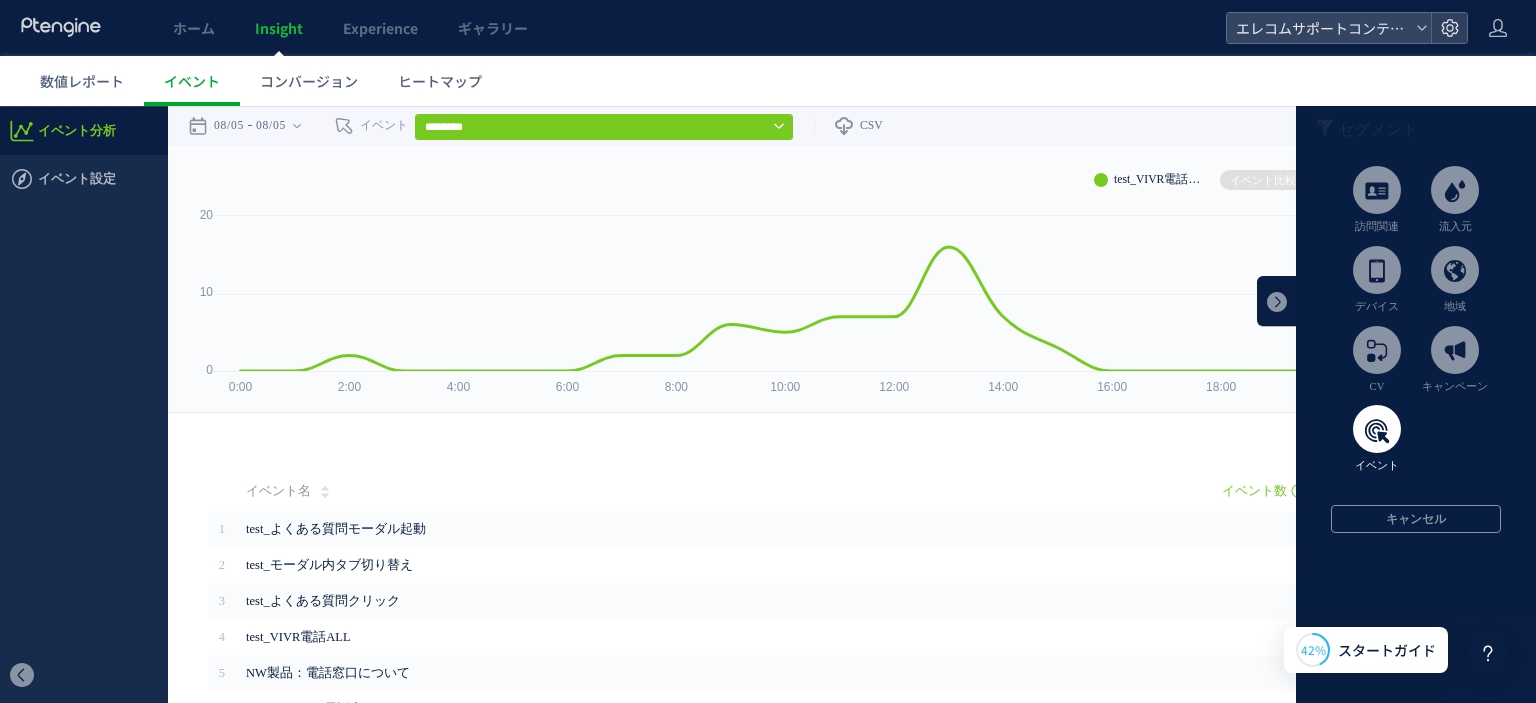 click at bounding box center (1377, 429) 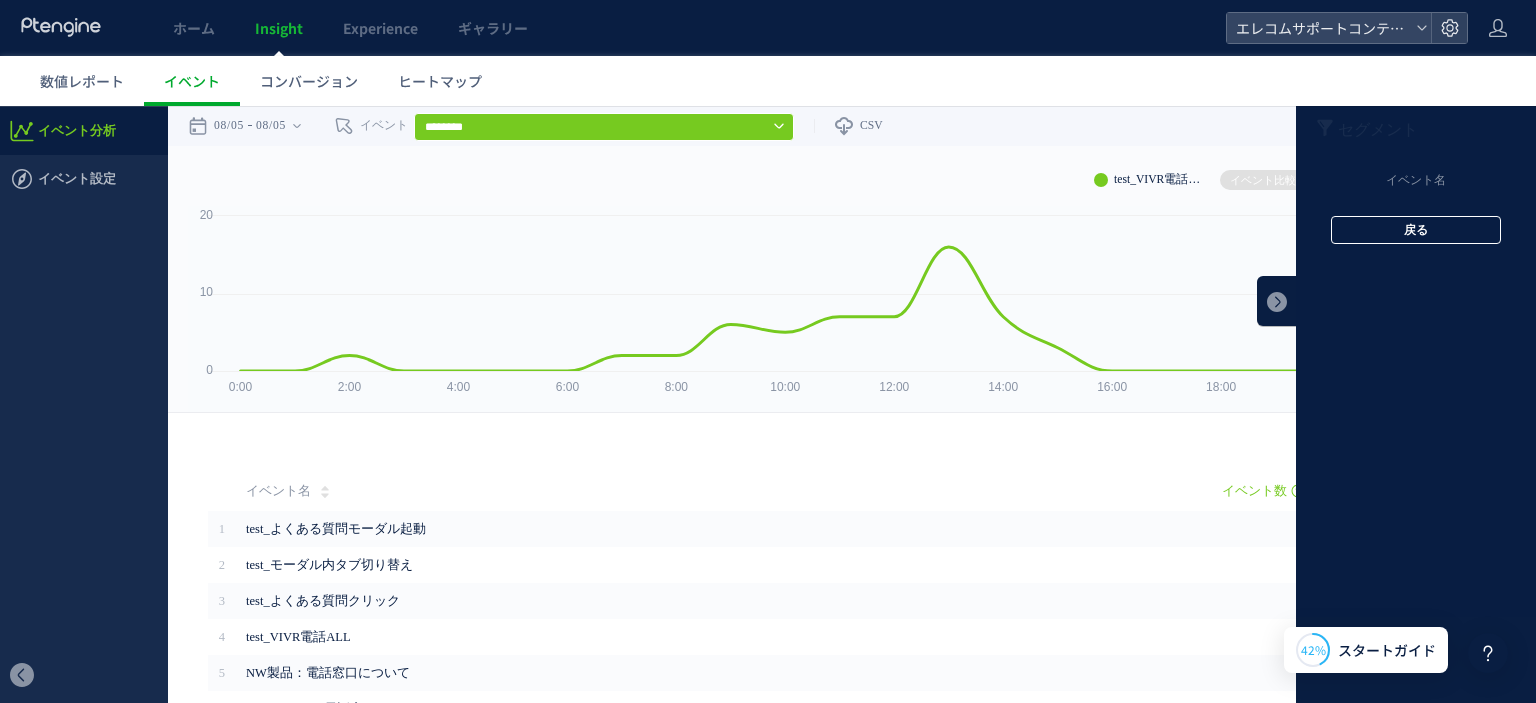 click on "戻る" at bounding box center (1416, 230) 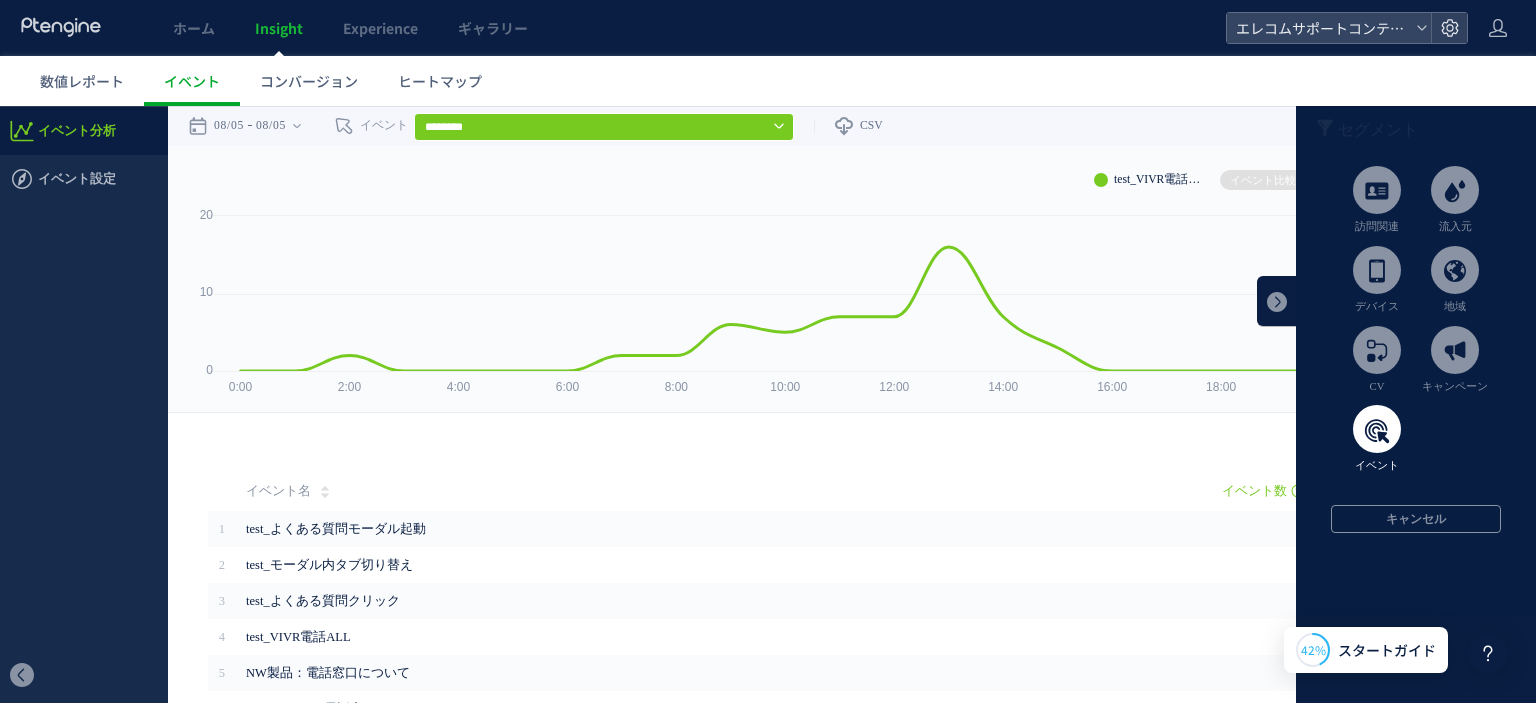 click at bounding box center (1377, 429) 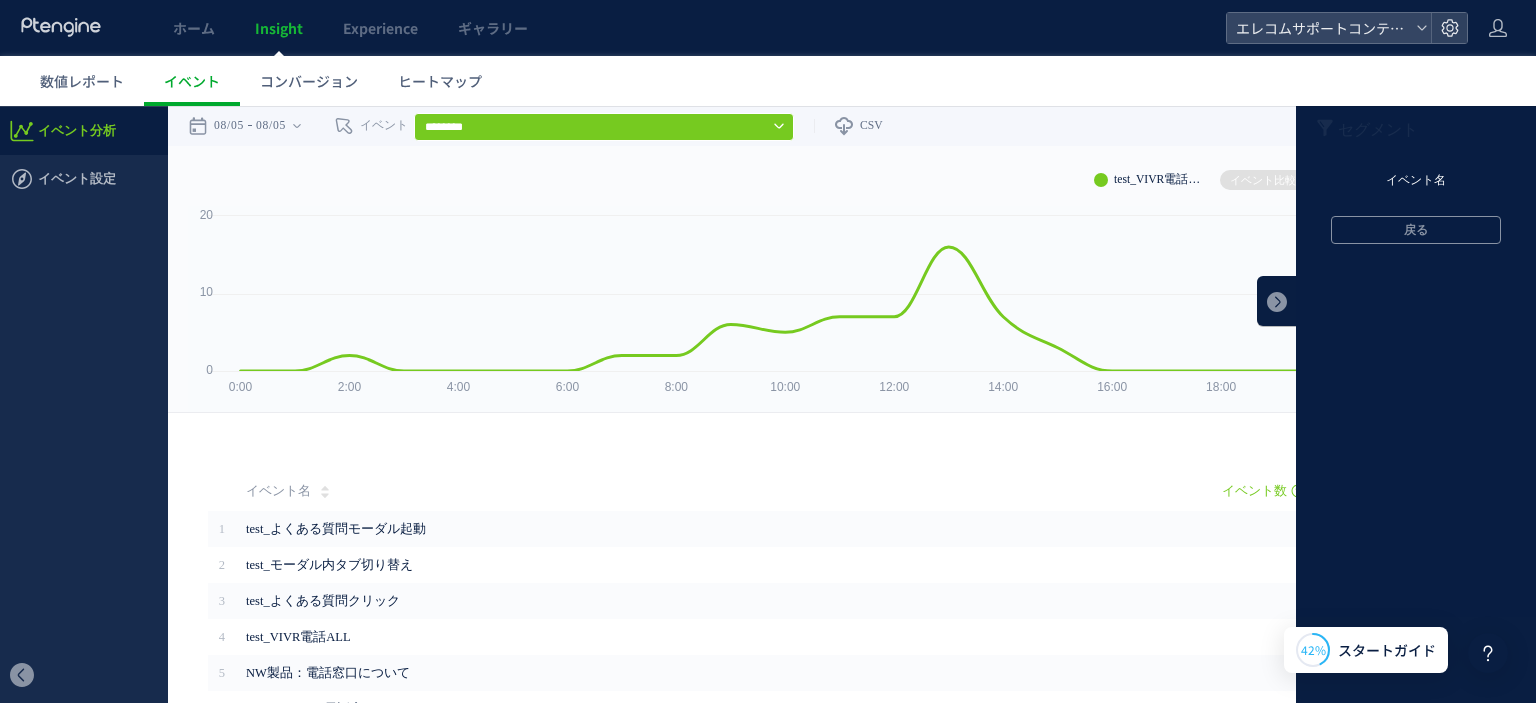 click on "イベント名" at bounding box center (1416, 181) 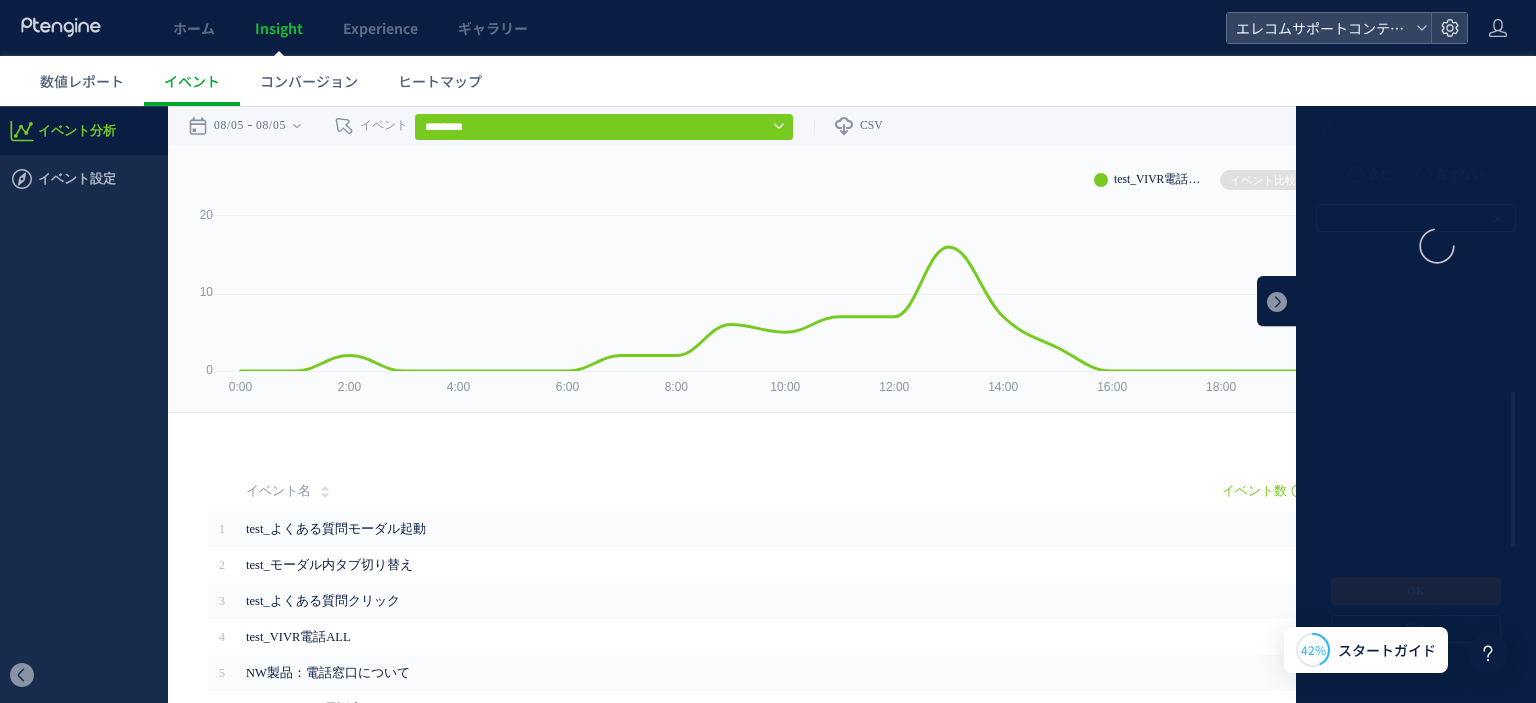 scroll, scrollTop: 0, scrollLeft: 0, axis: both 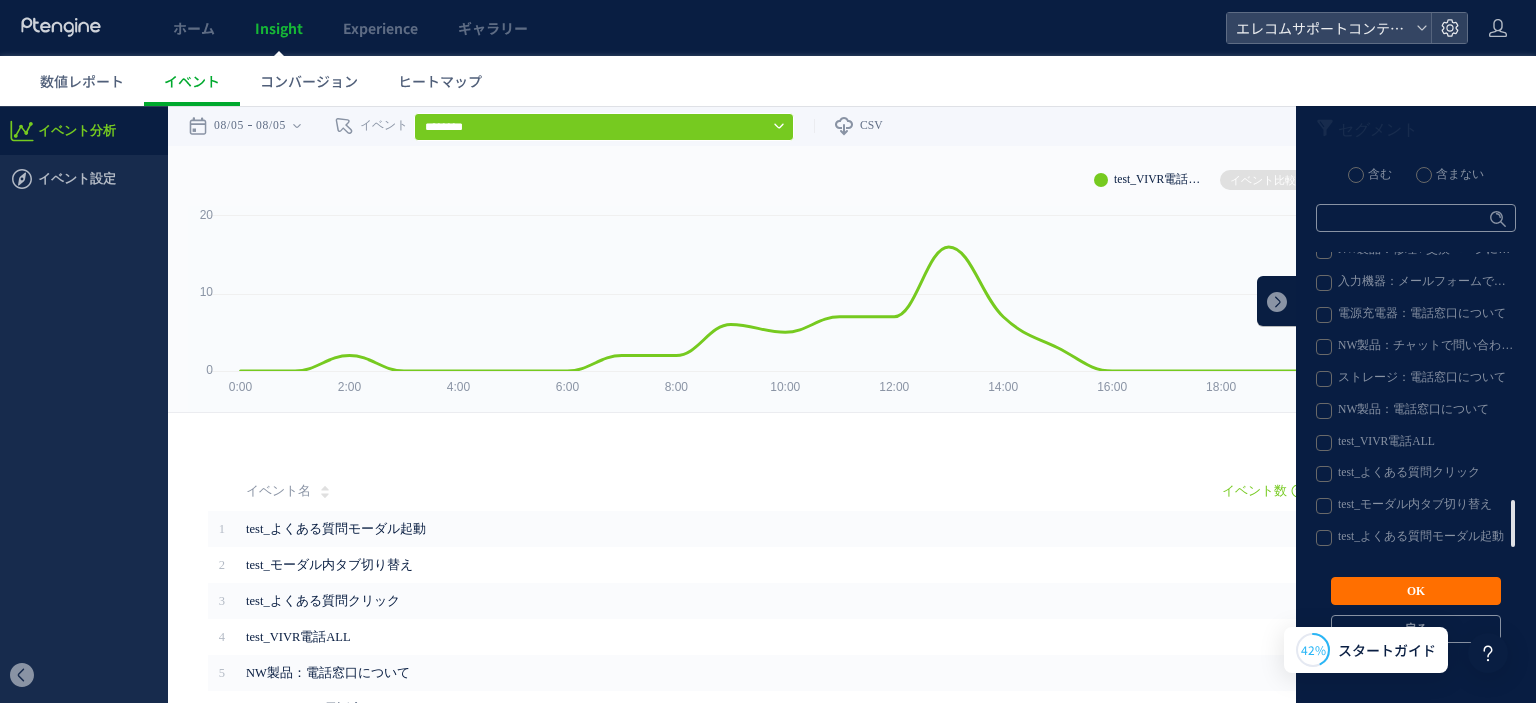 click on "test_よくある質問クリック" at bounding box center [1415, 474] 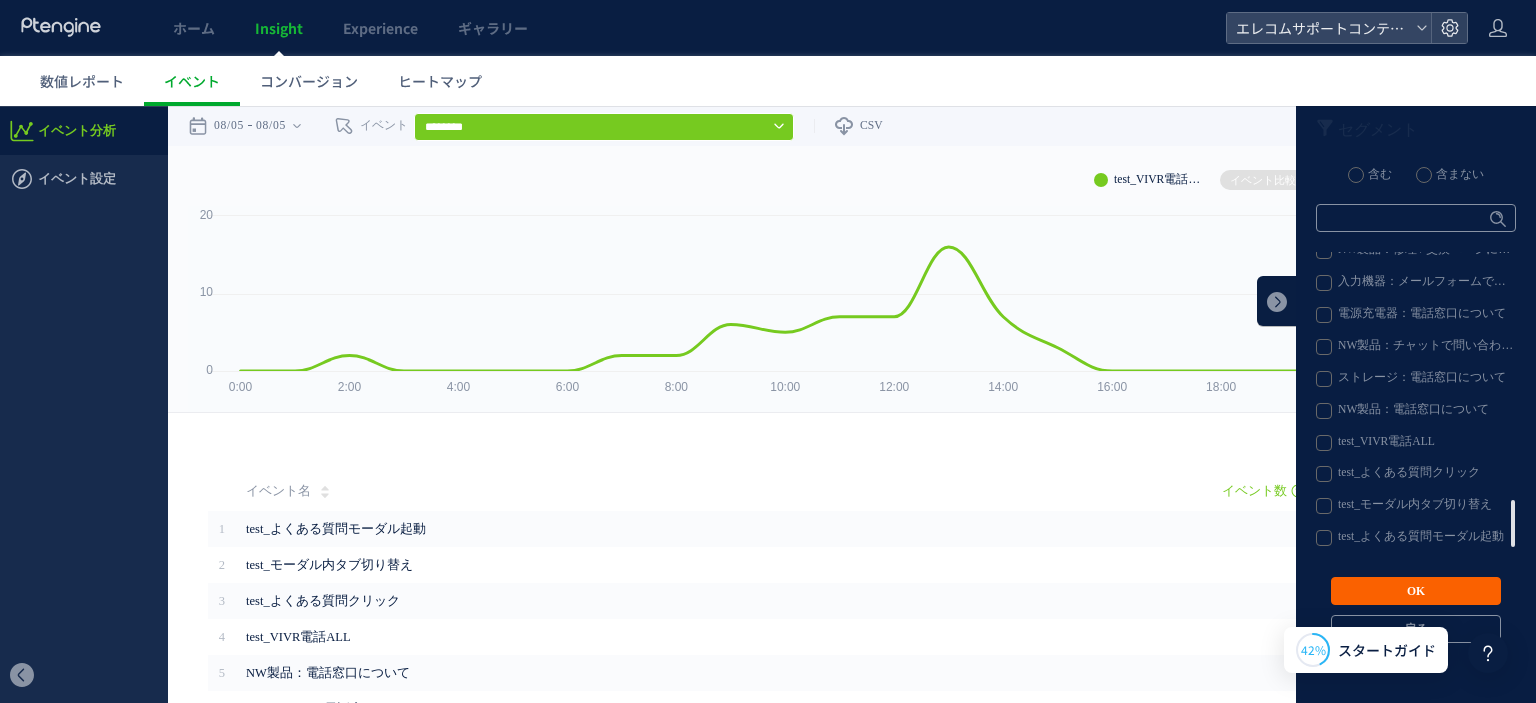 click on "OK" at bounding box center (1416, 591) 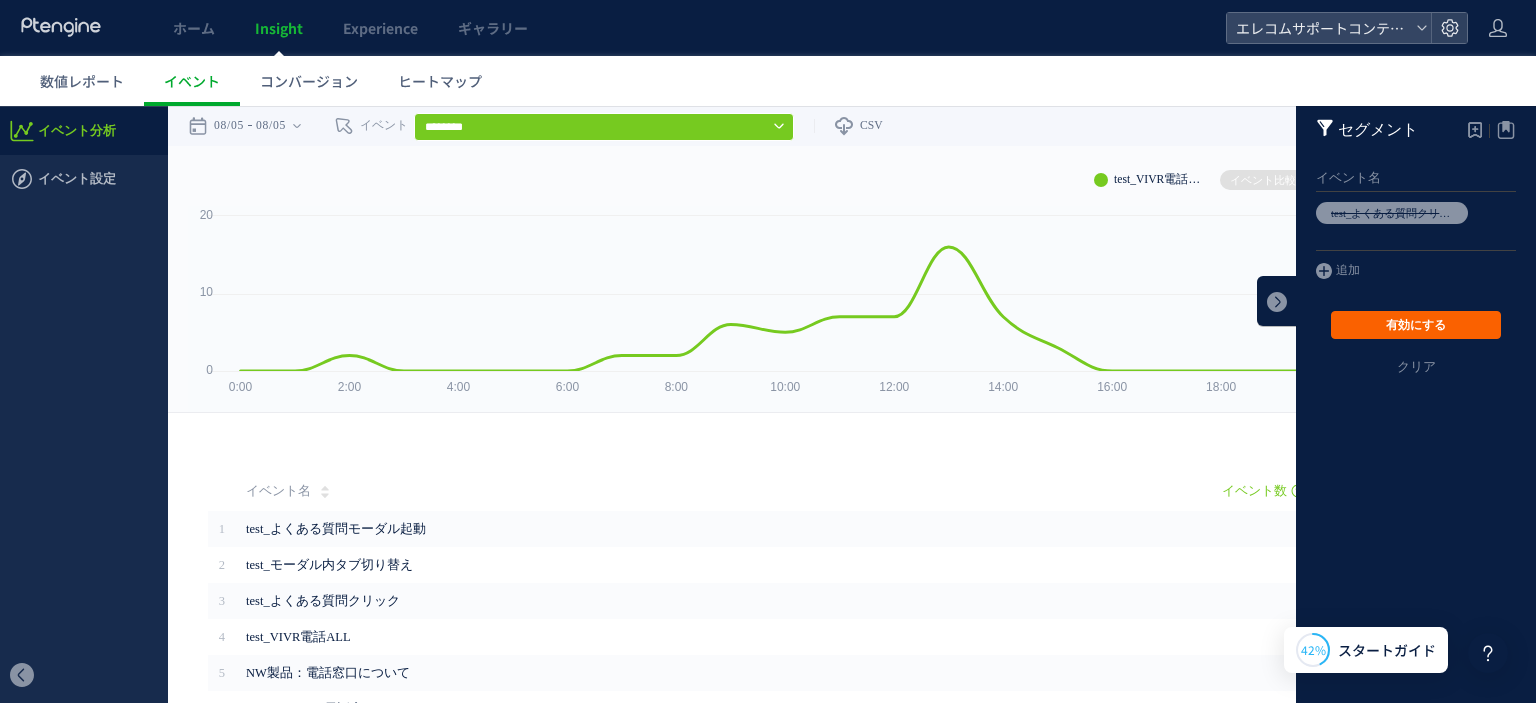 click on "有効にする" at bounding box center (1416, 325) 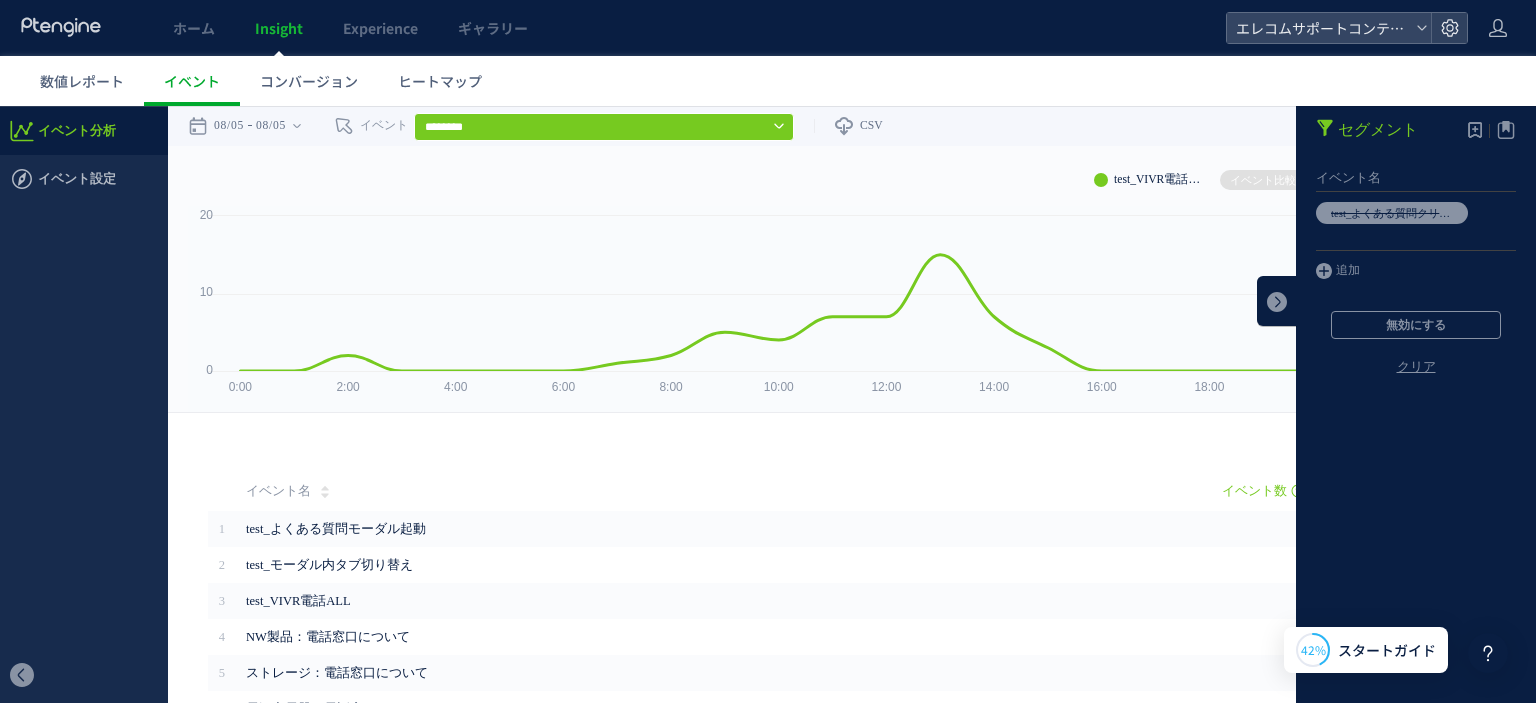 click on "クリア" at bounding box center [1416, 383] 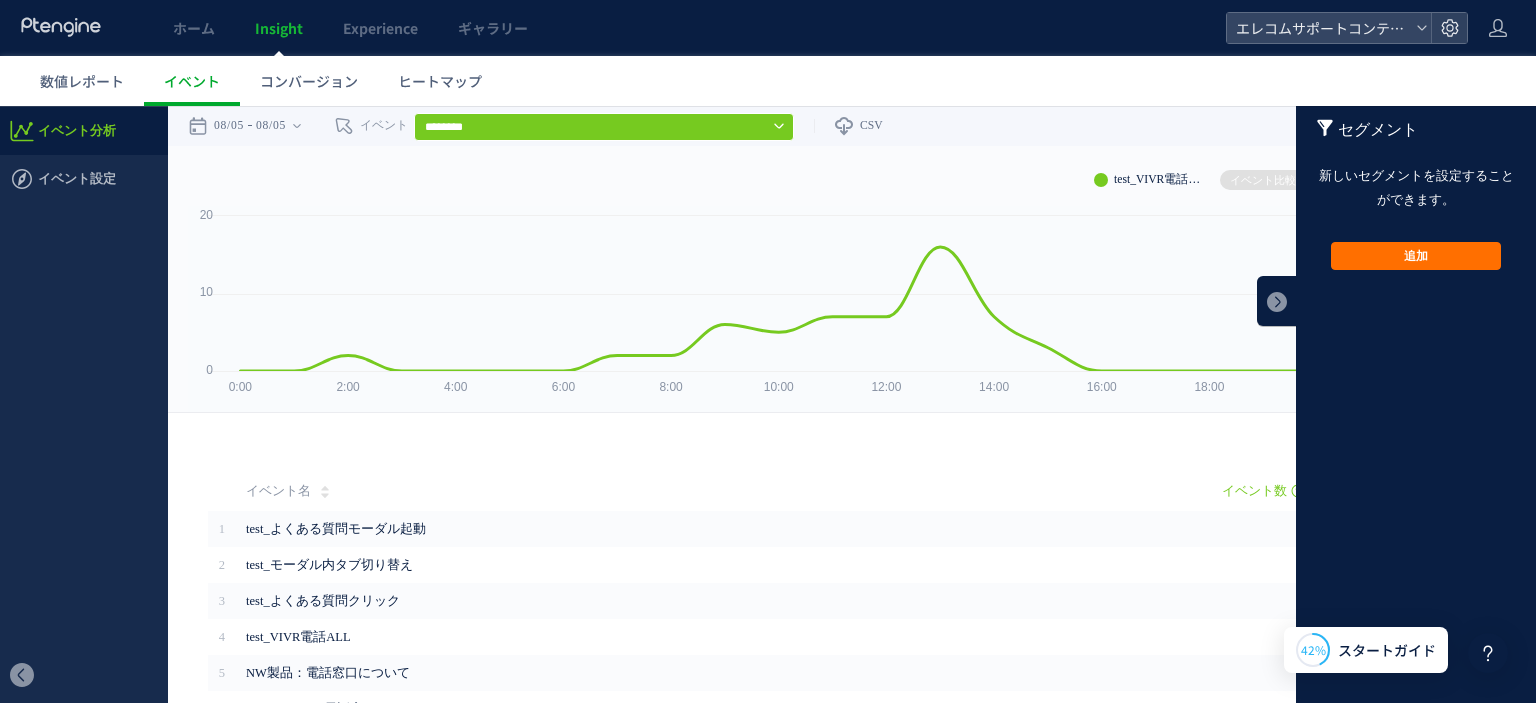 click on "戻る
デフォルト設定では本日のデータを表示しています。
カレンダーでご覧になりたい期間を指定することができます。
08/05
08/05
今日 昨日 先週 先月 過去7日間(今日含む) 過去30日間(今日含む) OK Cancel
ページ
ページグループ
パラメーター除去後" at bounding box center (852, 126) 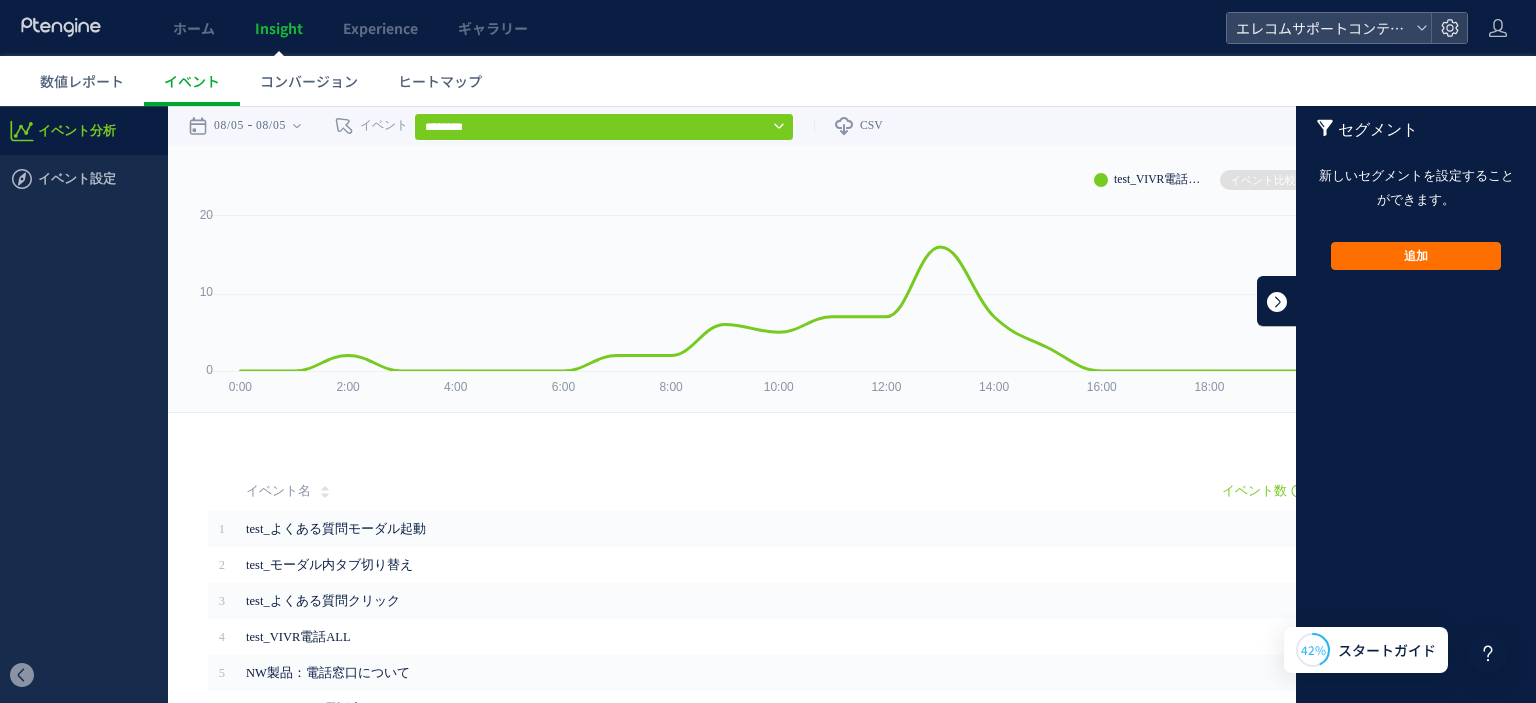click at bounding box center (1277, 301) 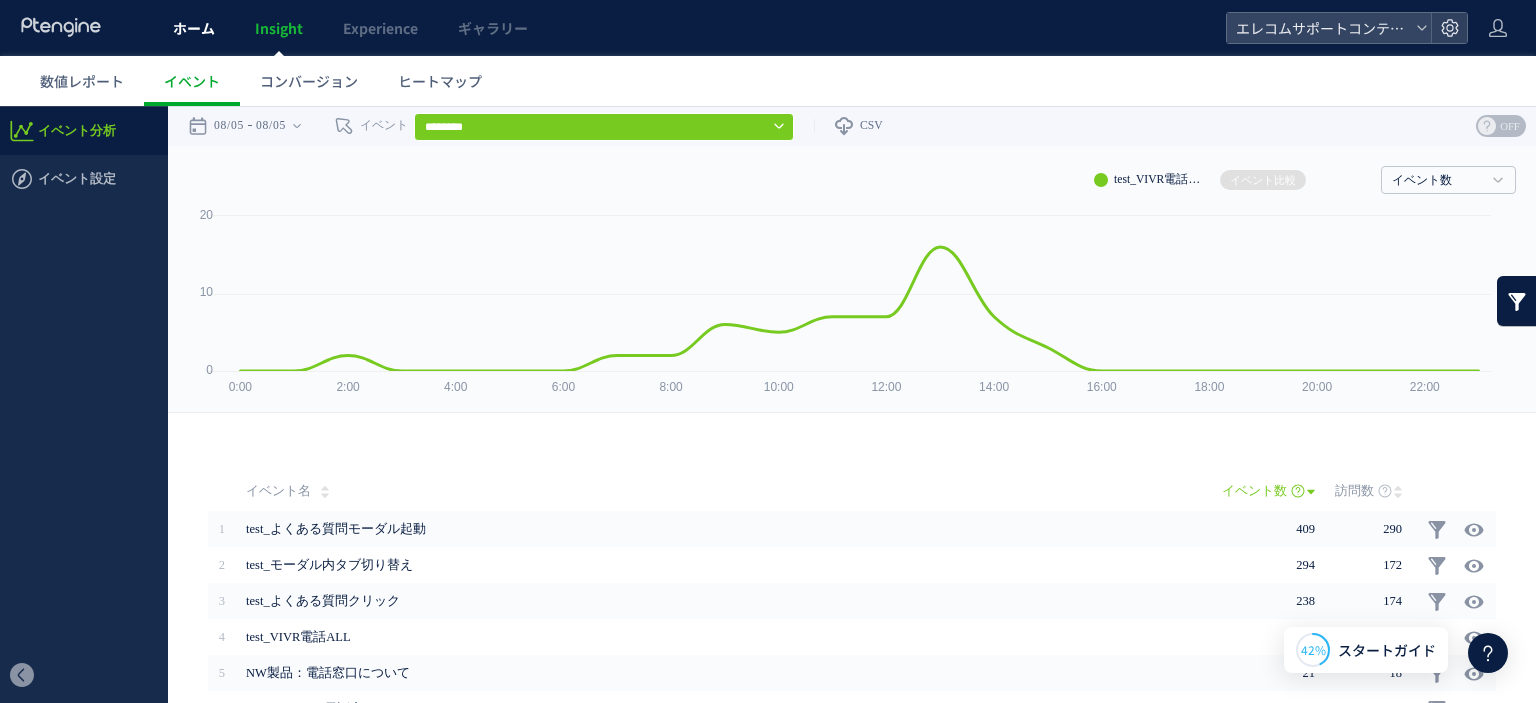 click on "ホーム" at bounding box center [194, 28] 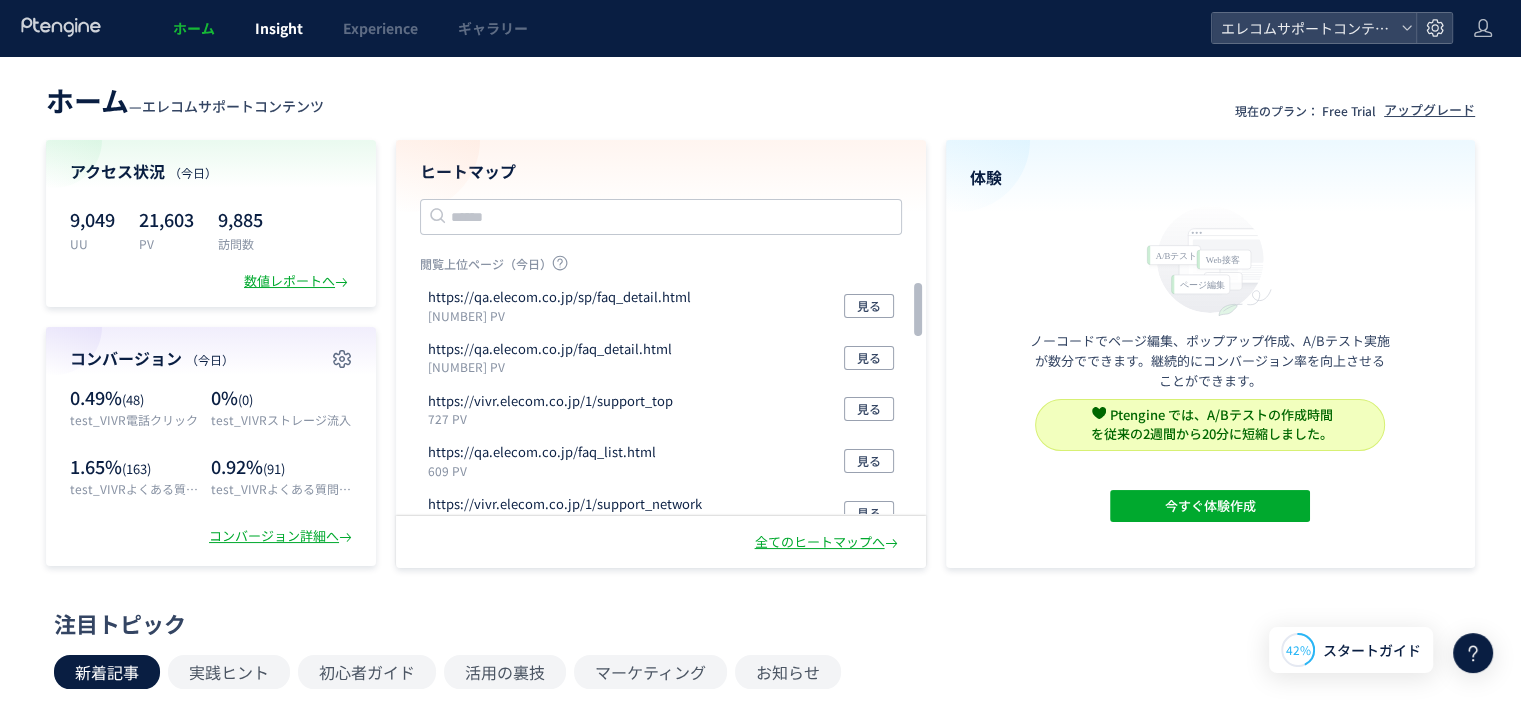 click on "Insight" at bounding box center (279, 28) 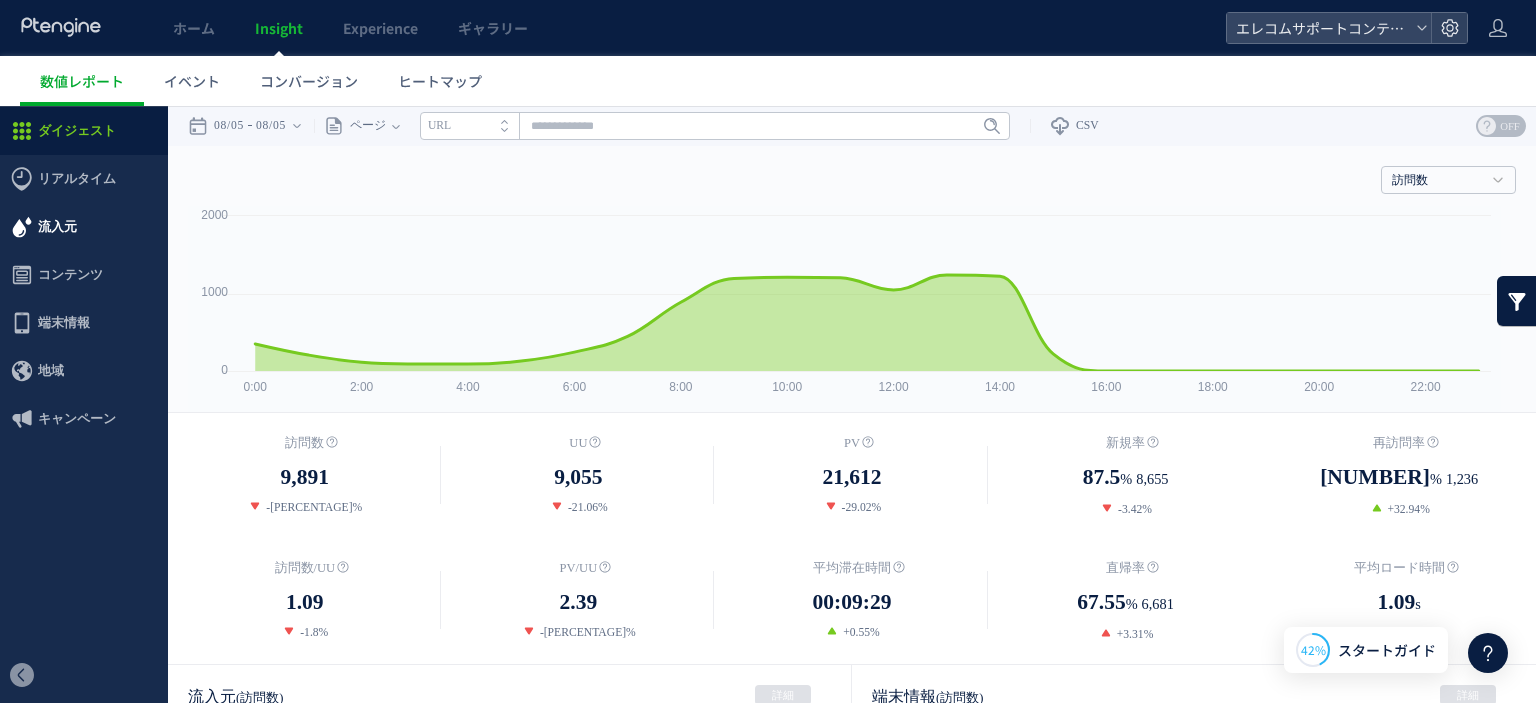 click on "流入元" at bounding box center (84, 227) 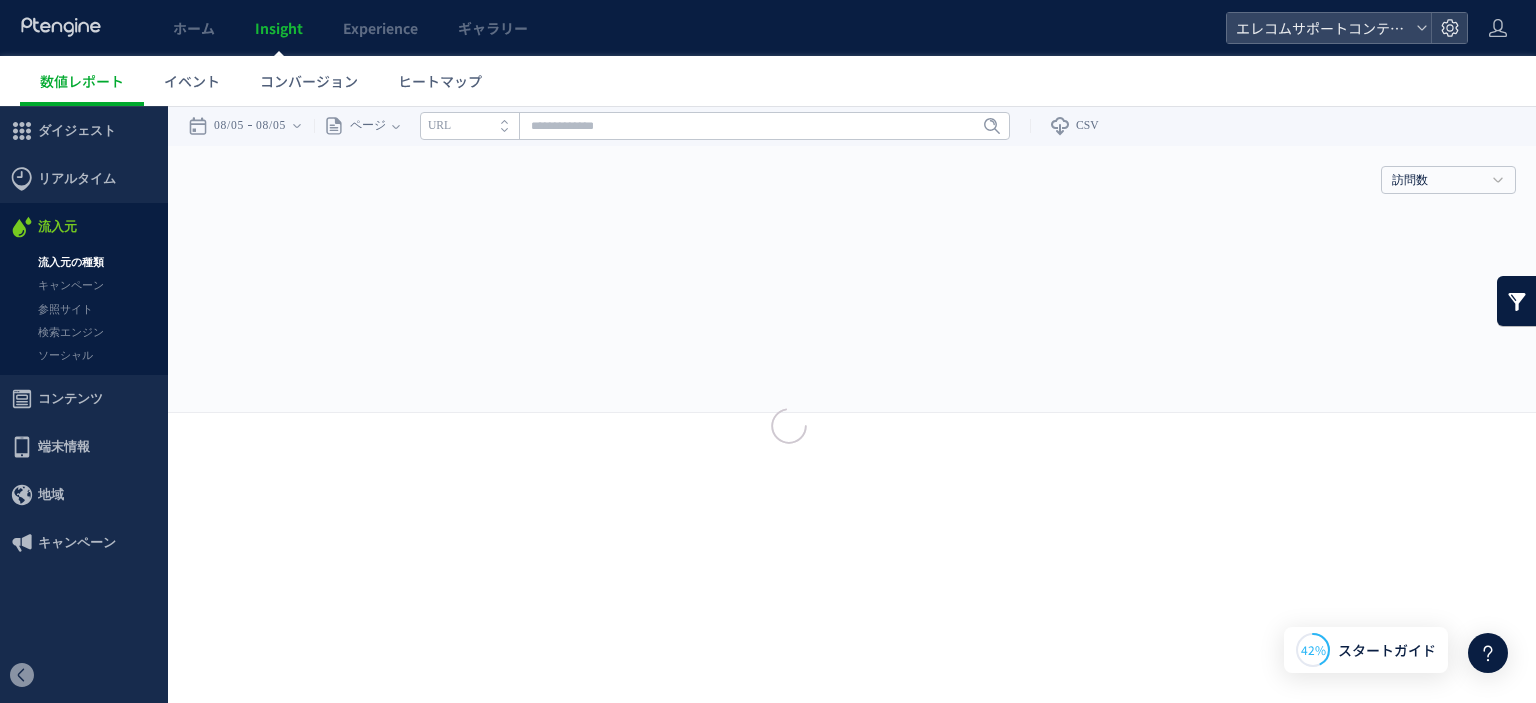 click 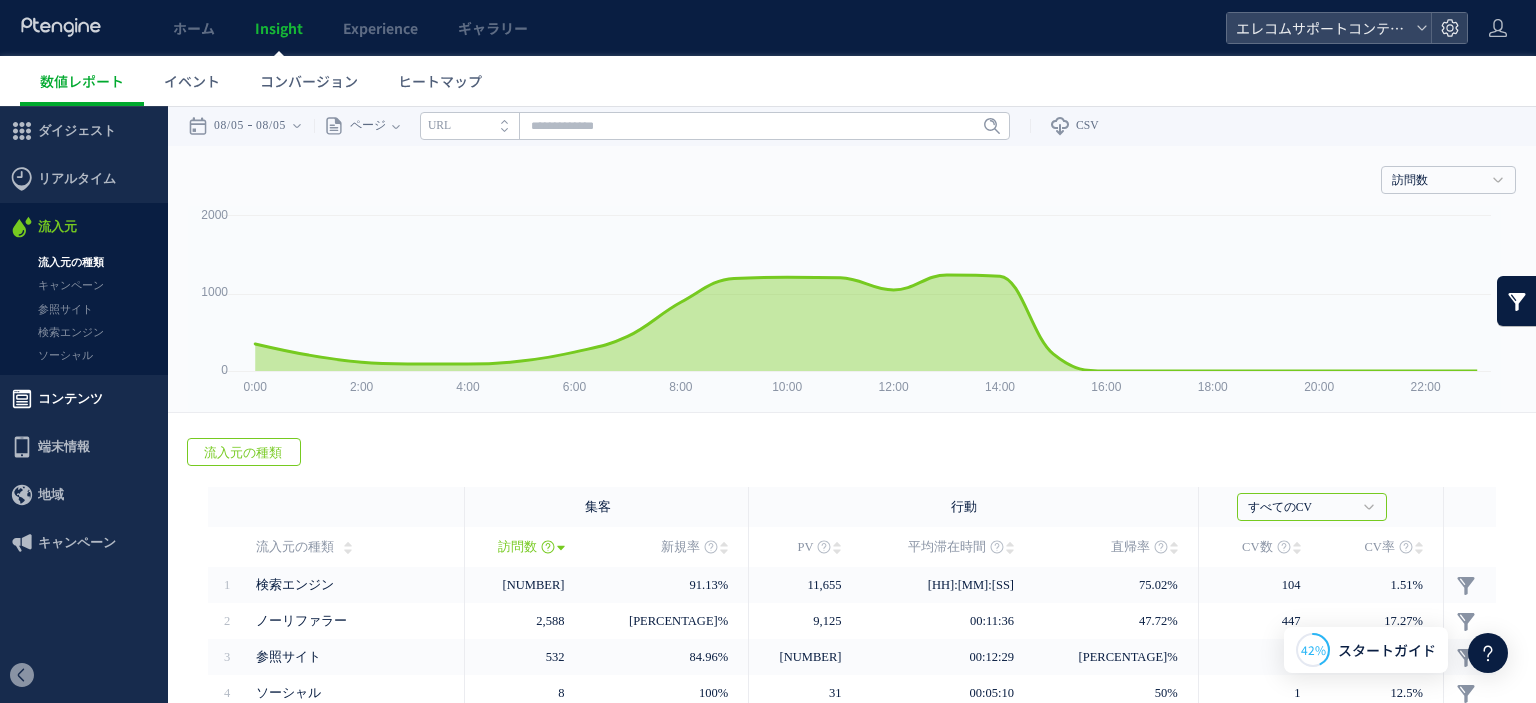 click on "コンテンツ" at bounding box center [70, 399] 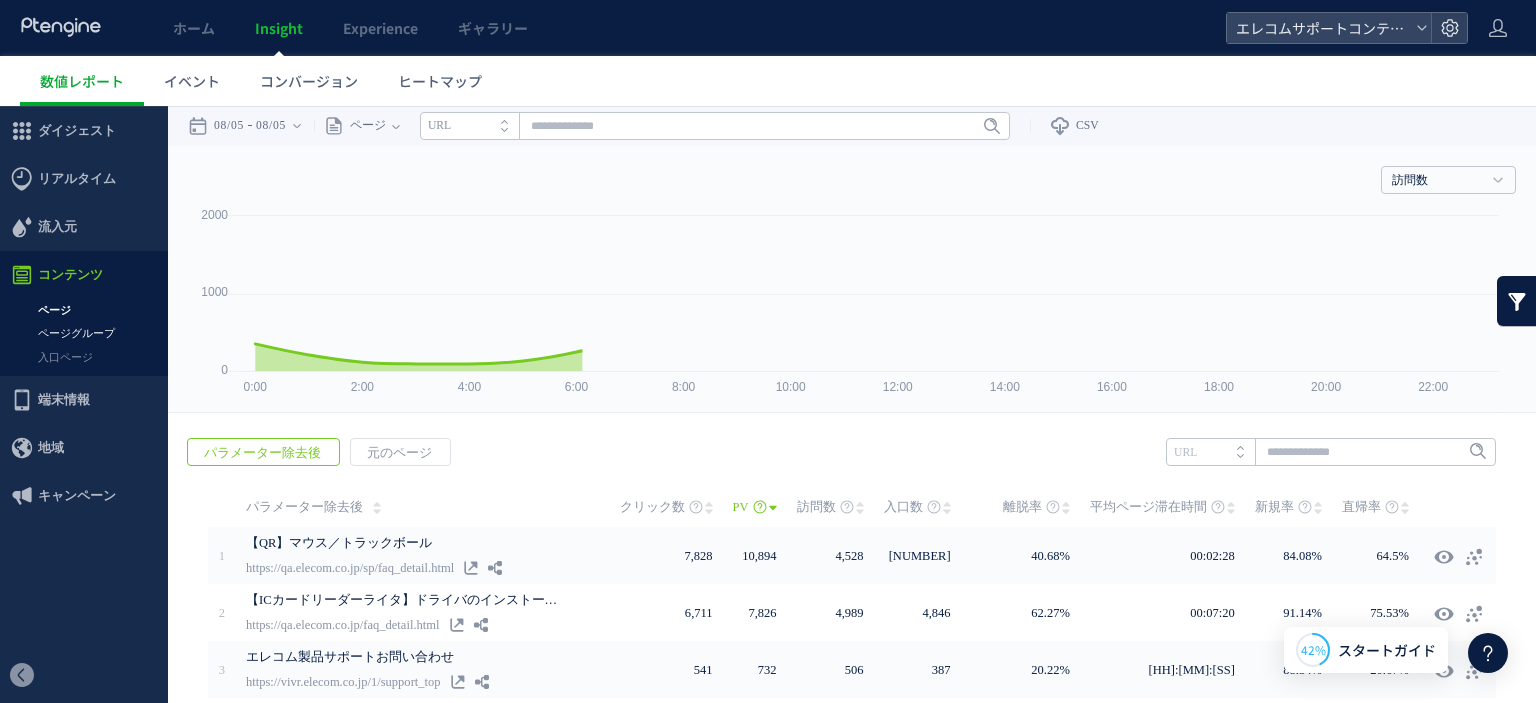 click on "ページグループ" at bounding box center [84, 333] 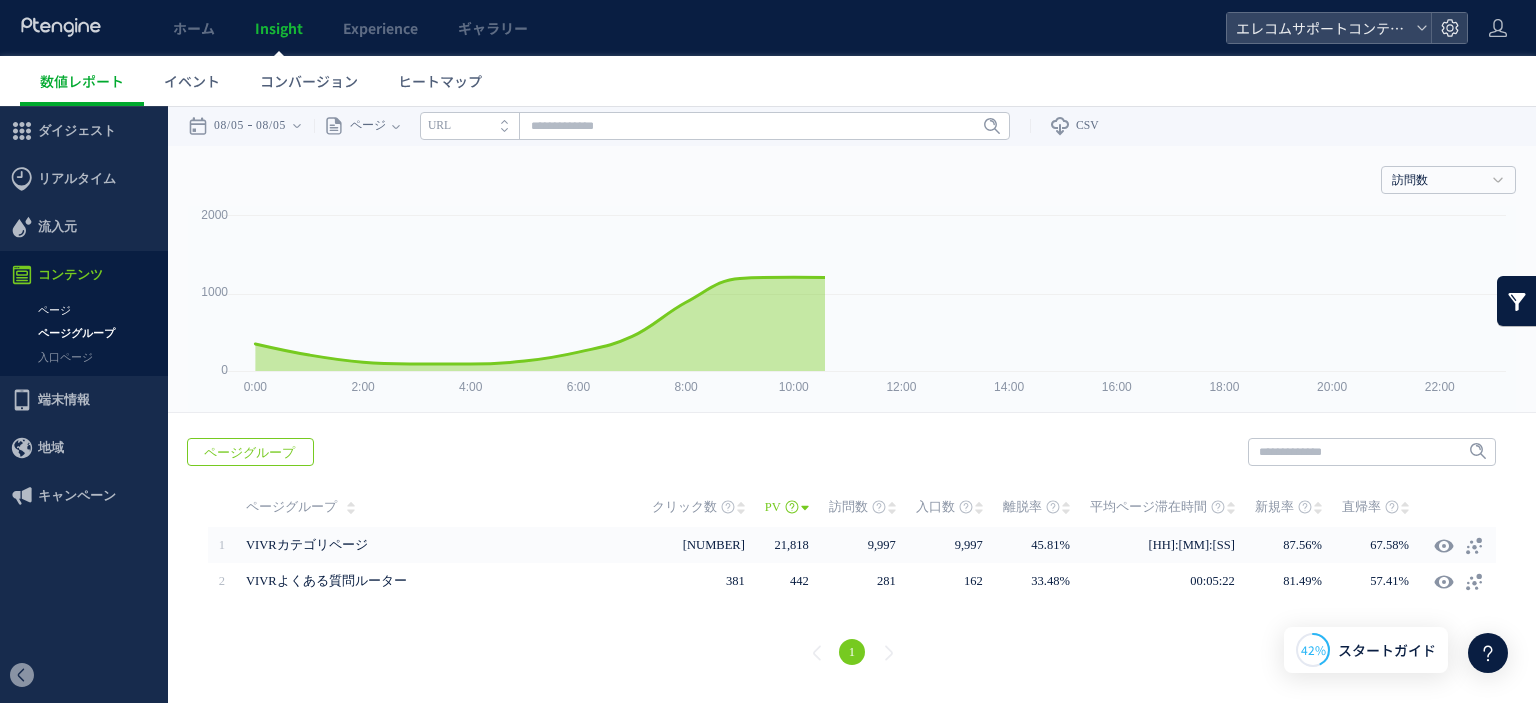 click on "ページ" at bounding box center [84, 310] 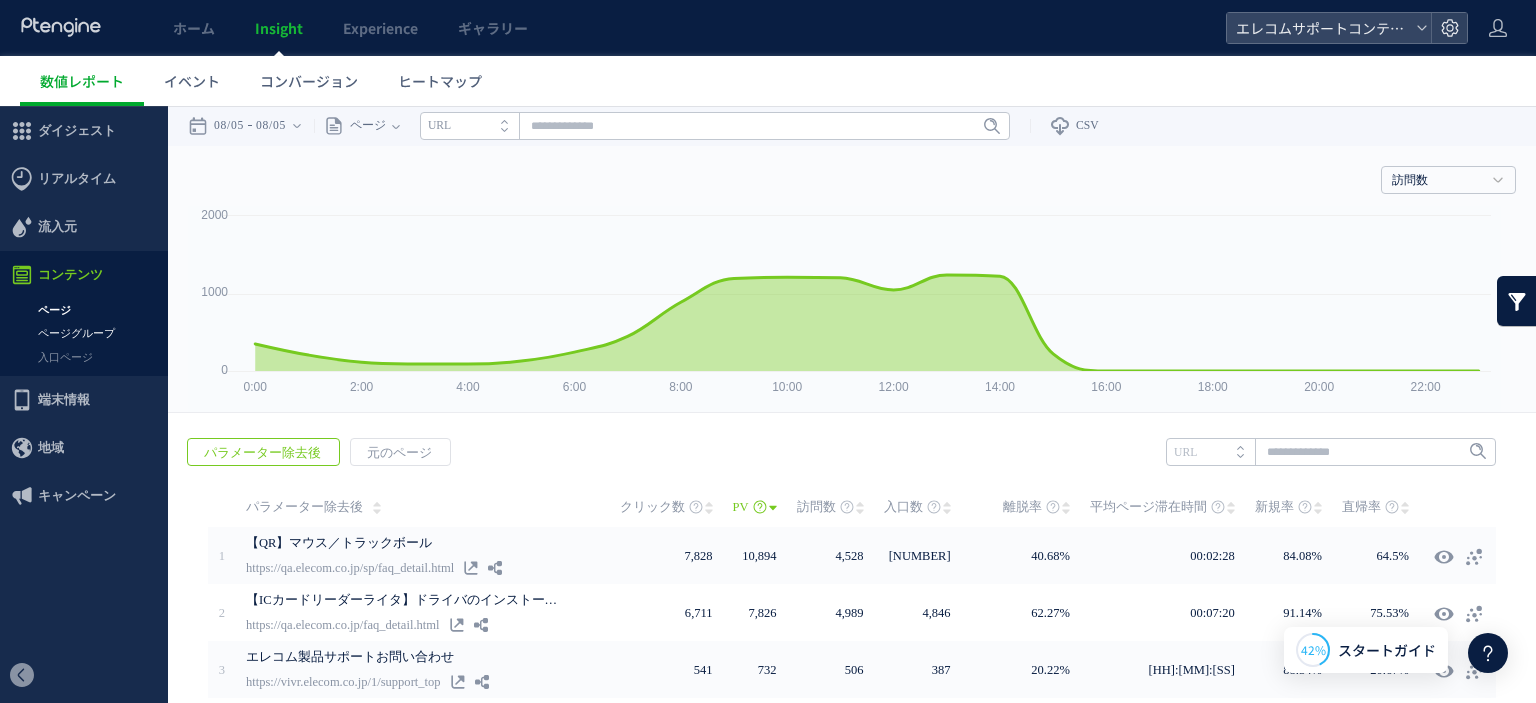click on "ページグループ" at bounding box center [84, 333] 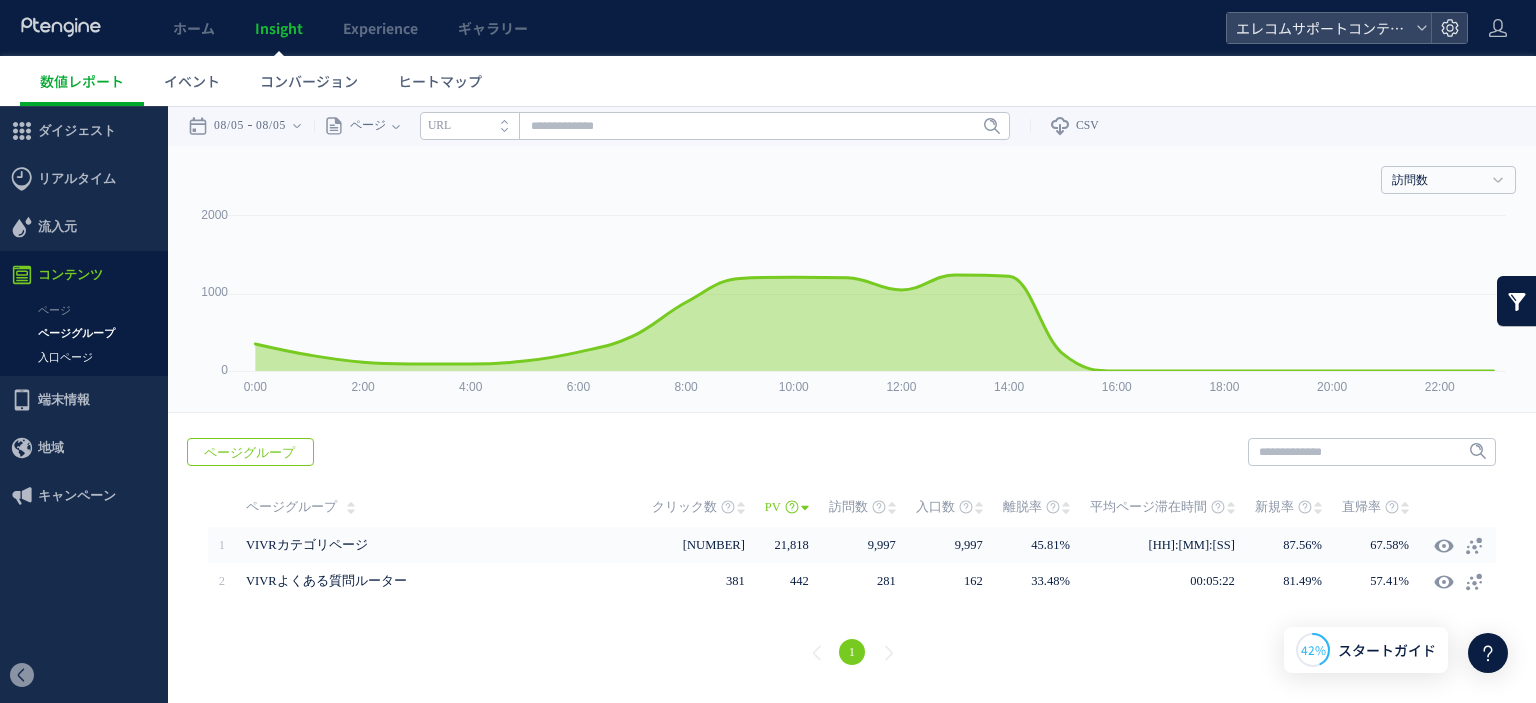 click on "入口ページ" at bounding box center (84, 357) 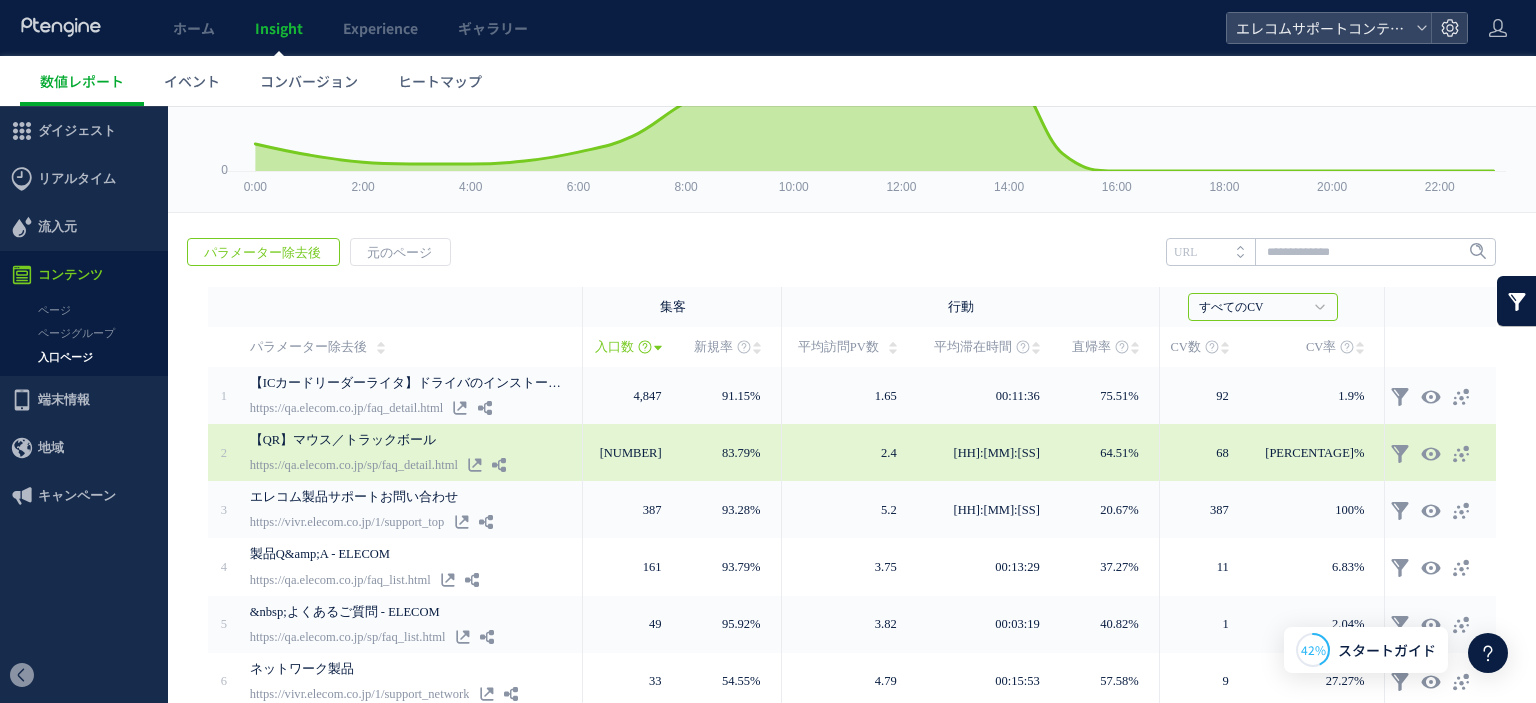 scroll, scrollTop: 0, scrollLeft: 0, axis: both 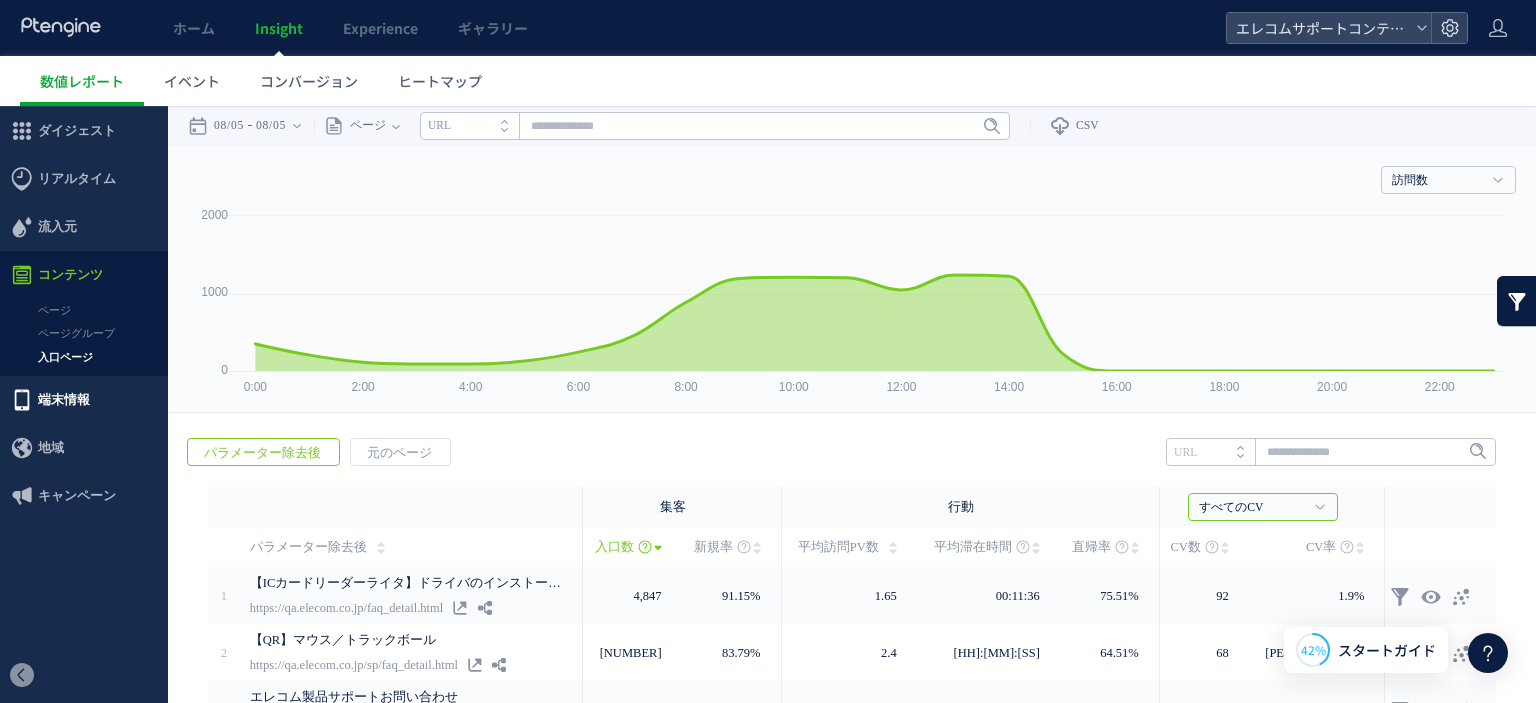 click on "端末情報" at bounding box center [64, 400] 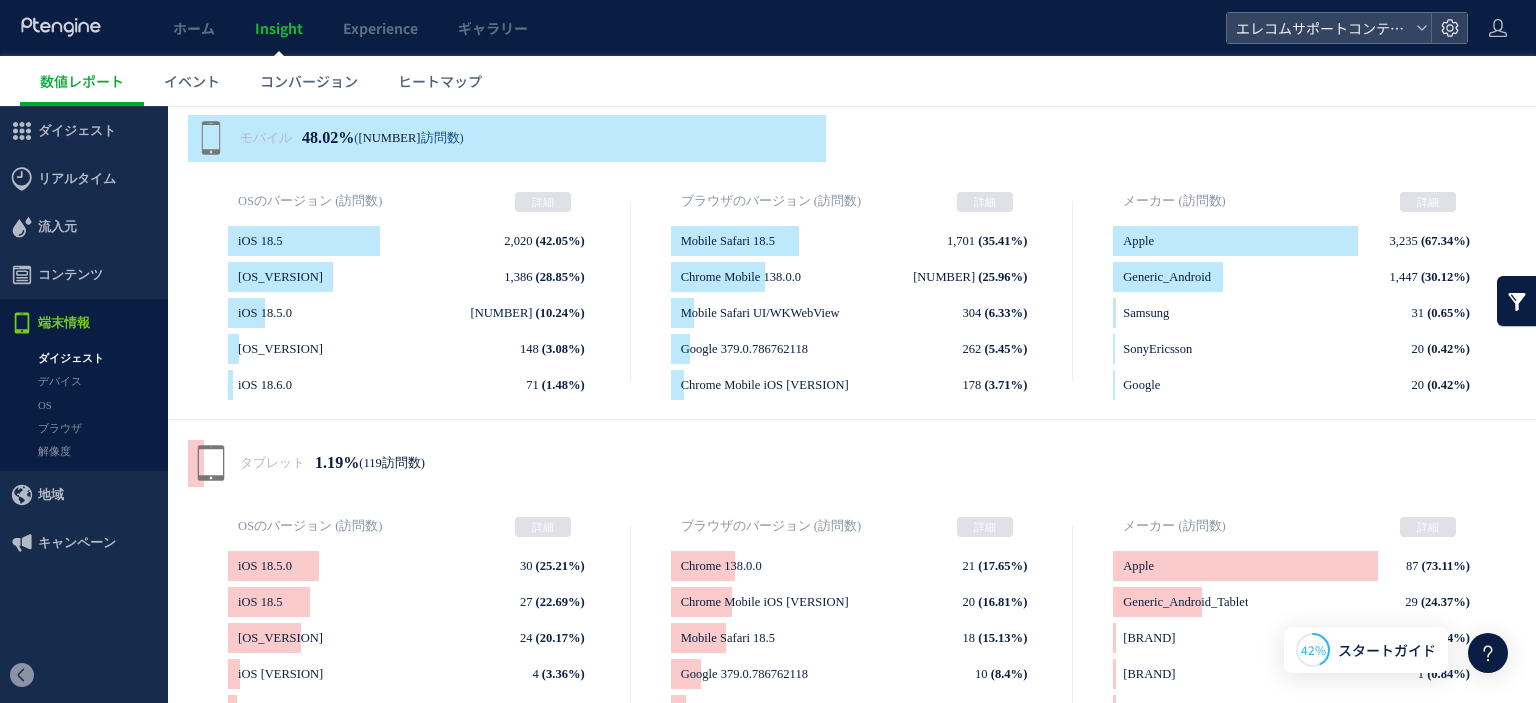 scroll, scrollTop: 685, scrollLeft: 0, axis: vertical 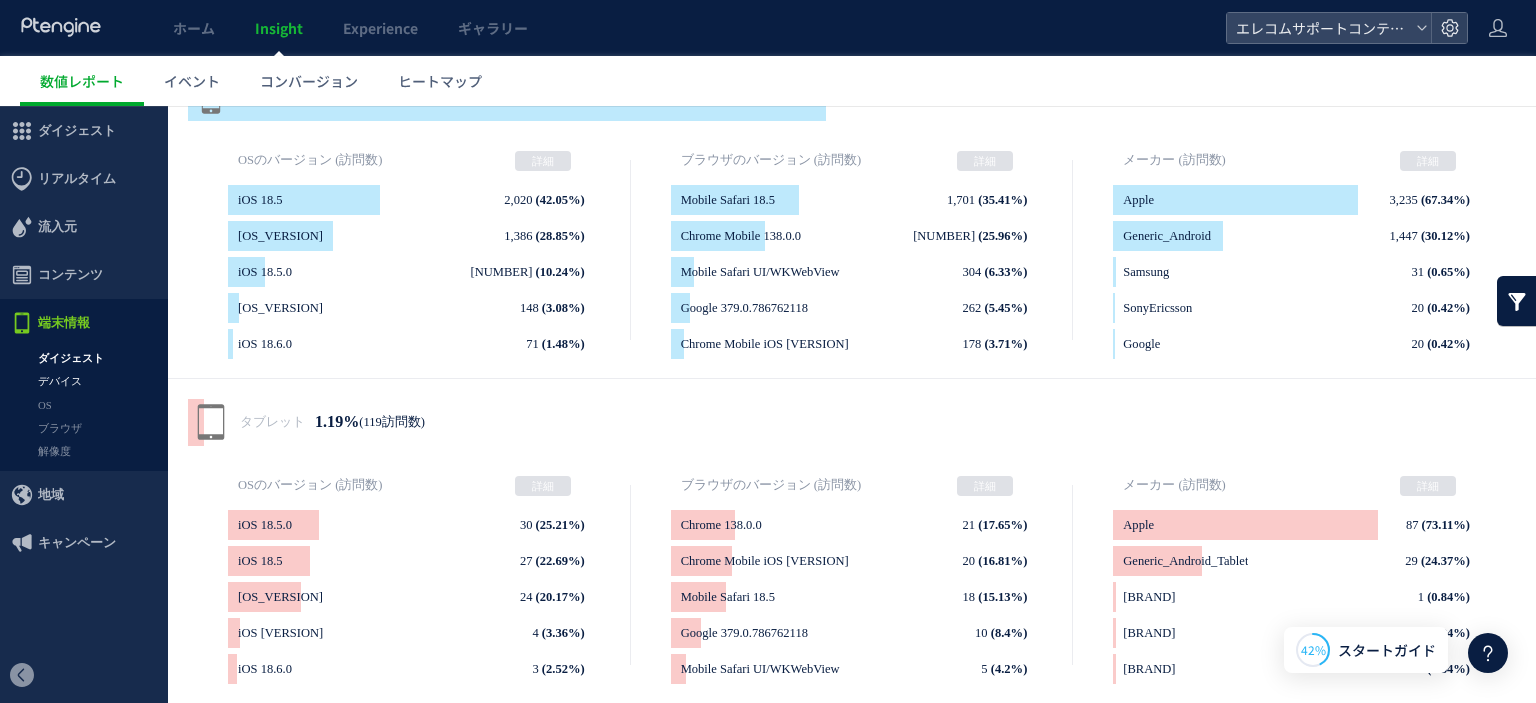 click on "デバイス" at bounding box center [84, 381] 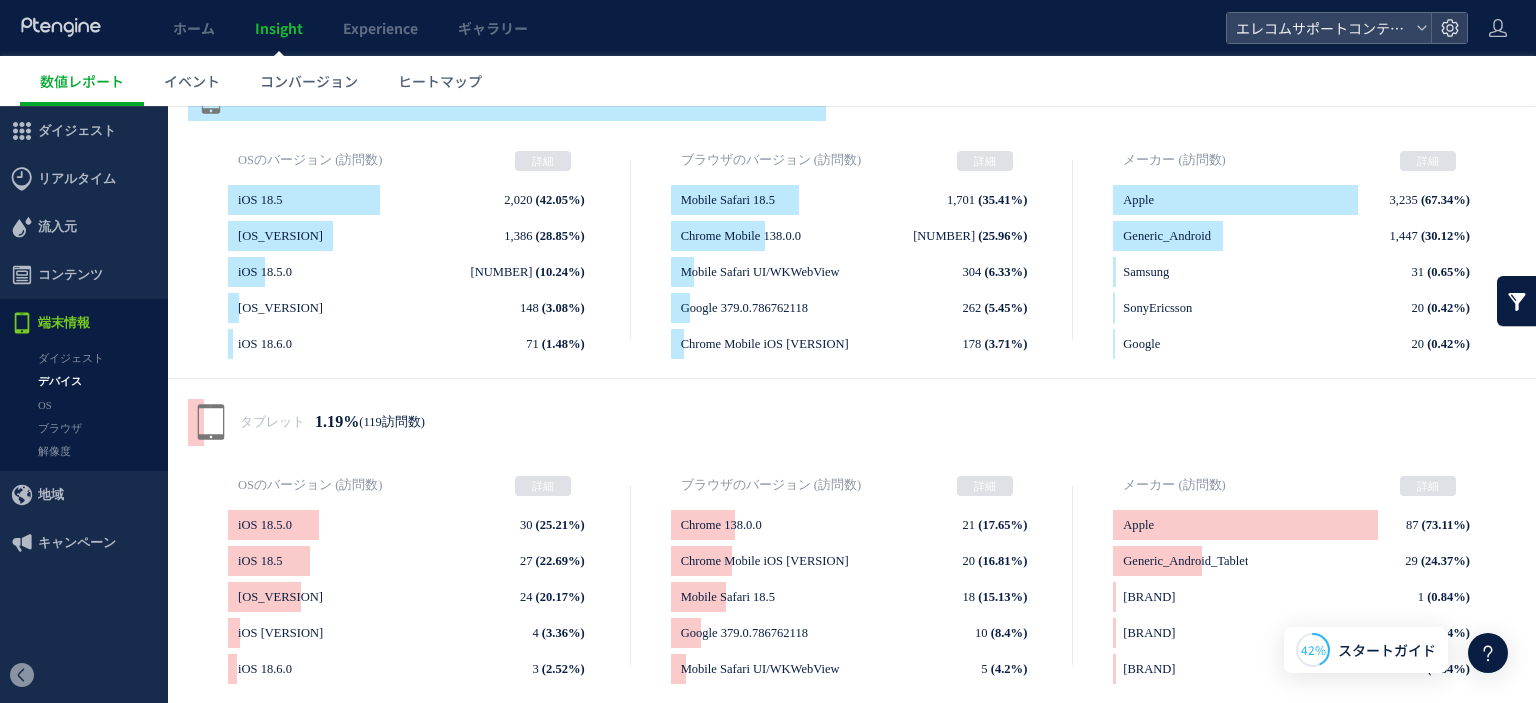 scroll, scrollTop: 0, scrollLeft: 0, axis: both 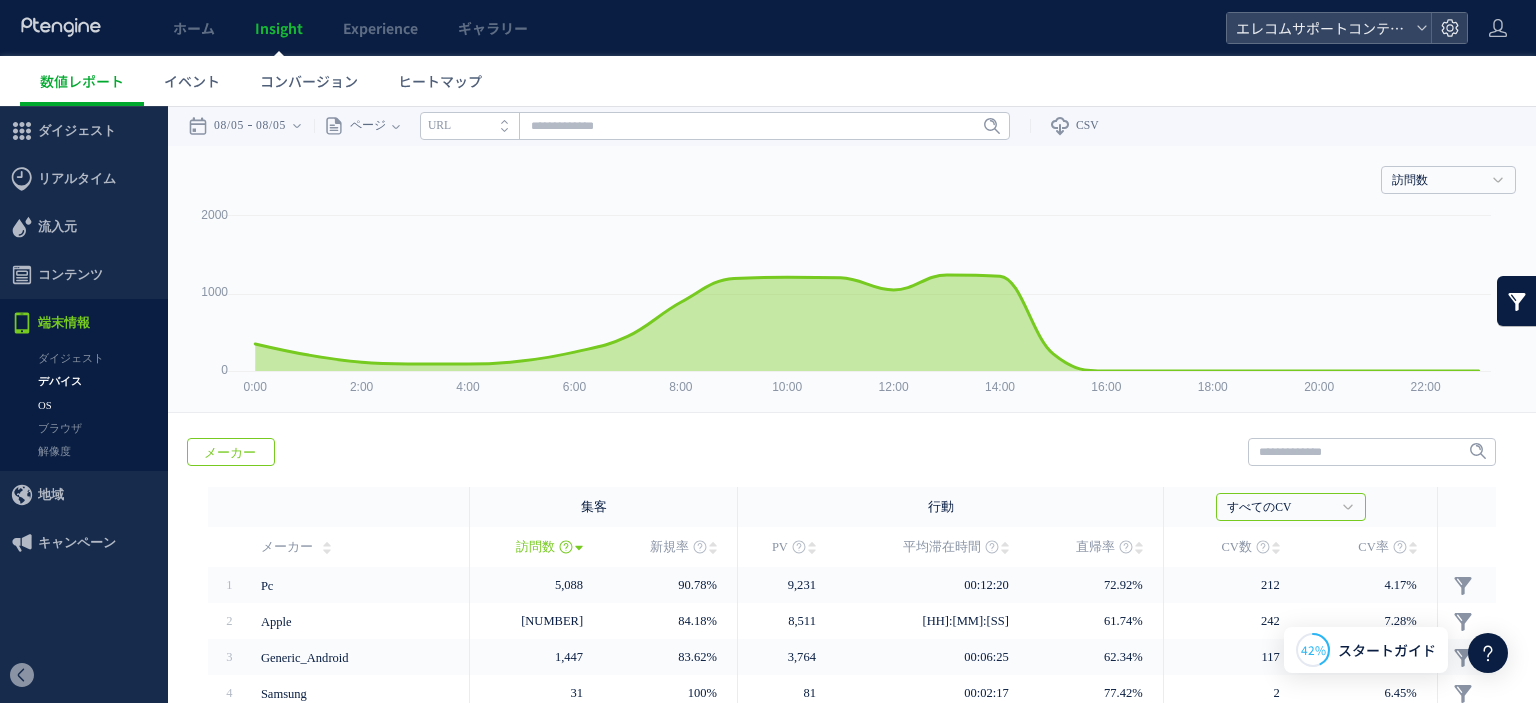 click on "OS" at bounding box center (84, 405) 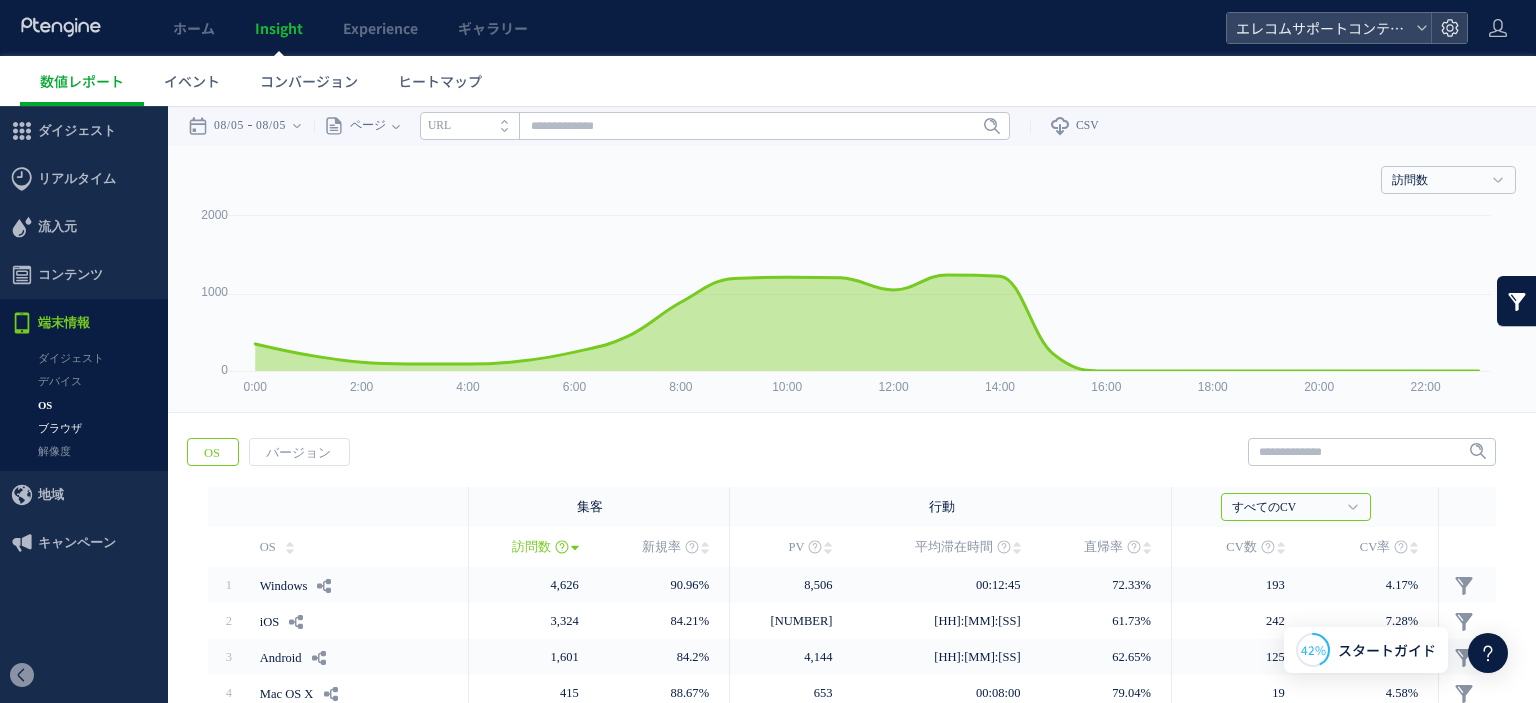 click on "ブラウザ" at bounding box center [84, 428] 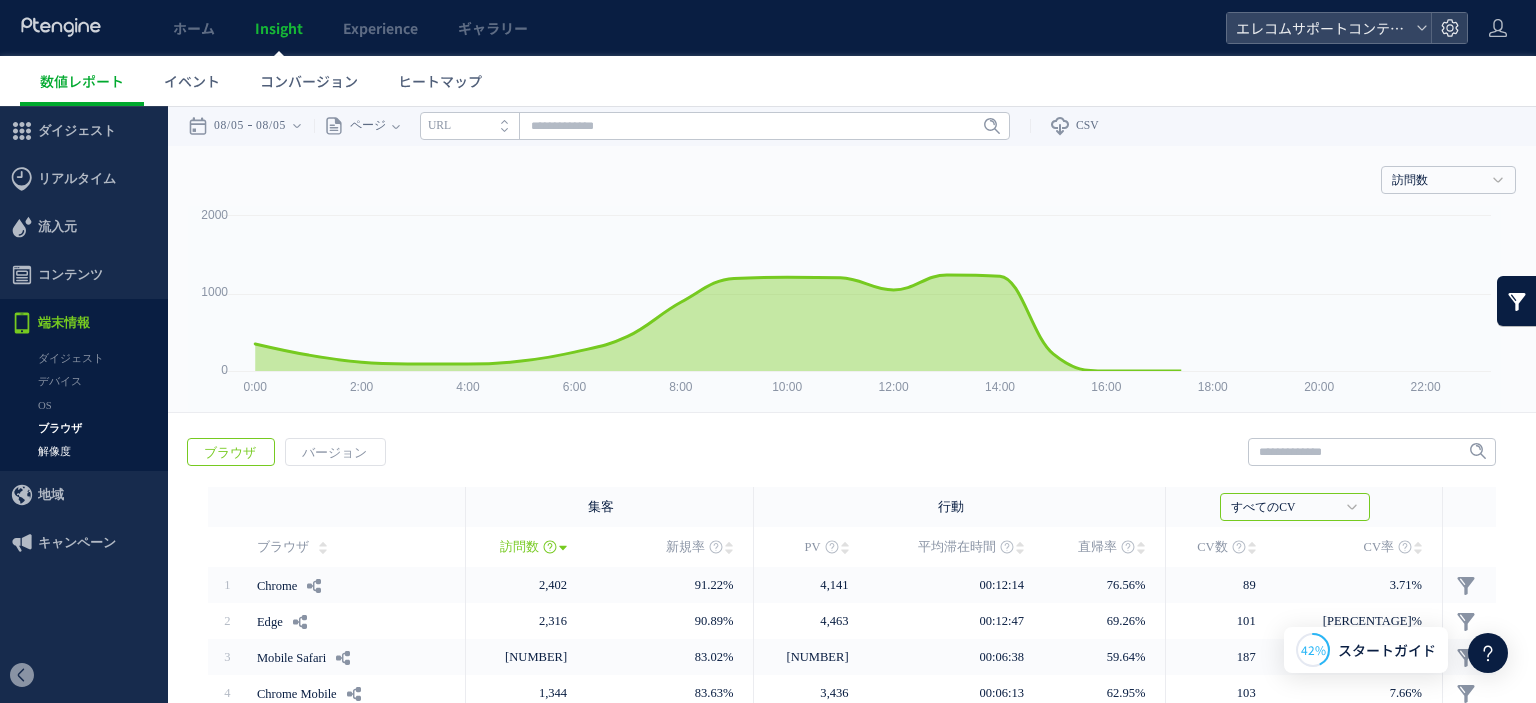 click on "解像度" at bounding box center [84, 451] 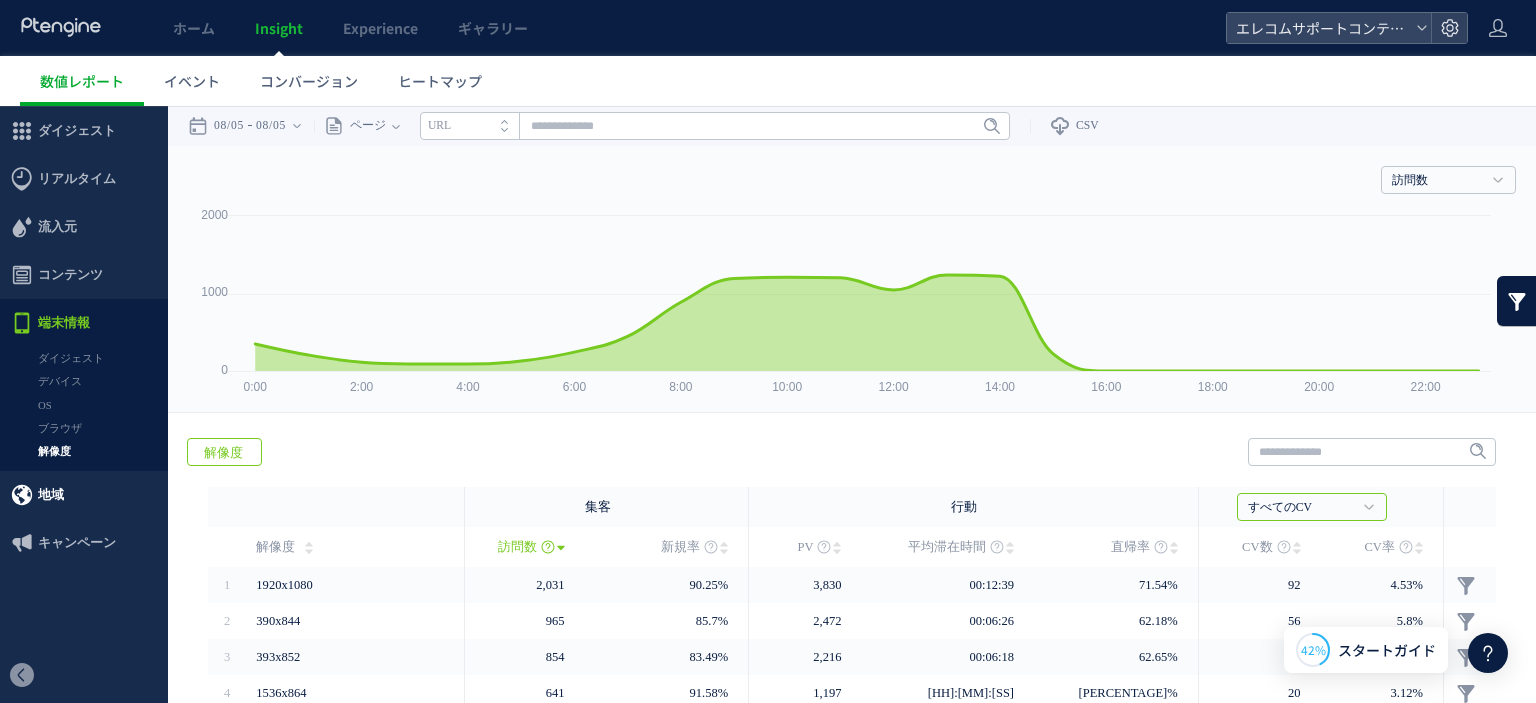 click on "地域" at bounding box center (84, 495) 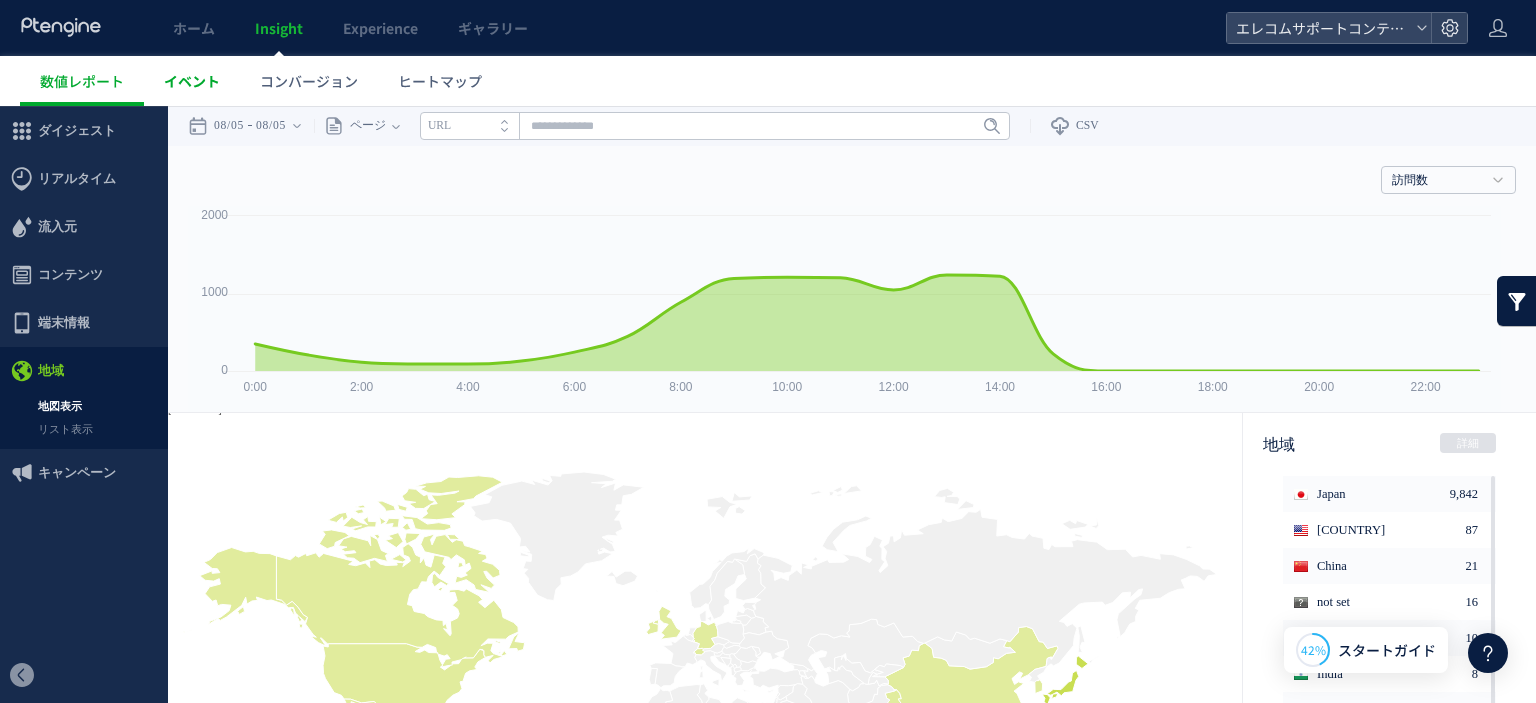 click on "イベント" at bounding box center [192, 81] 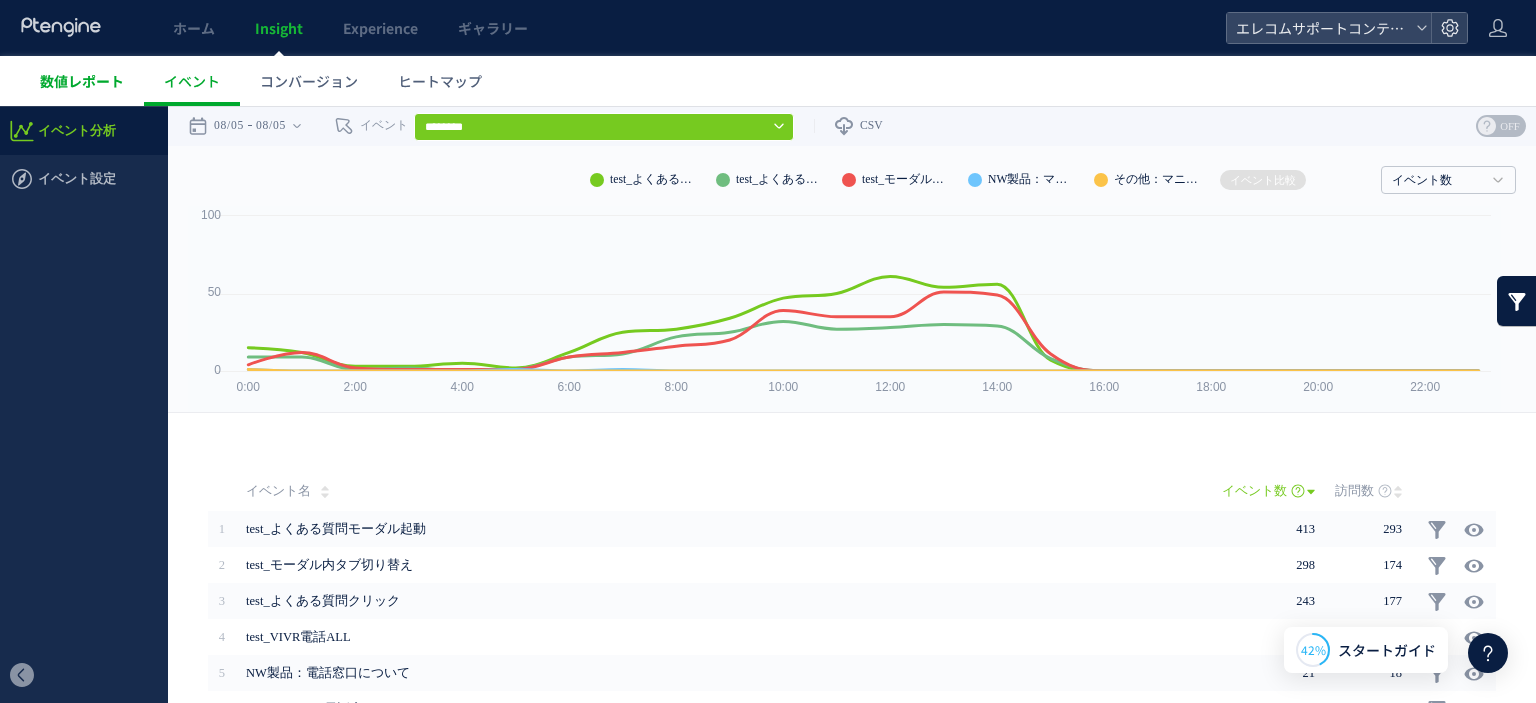 click on "数値レポート" at bounding box center (82, 81) 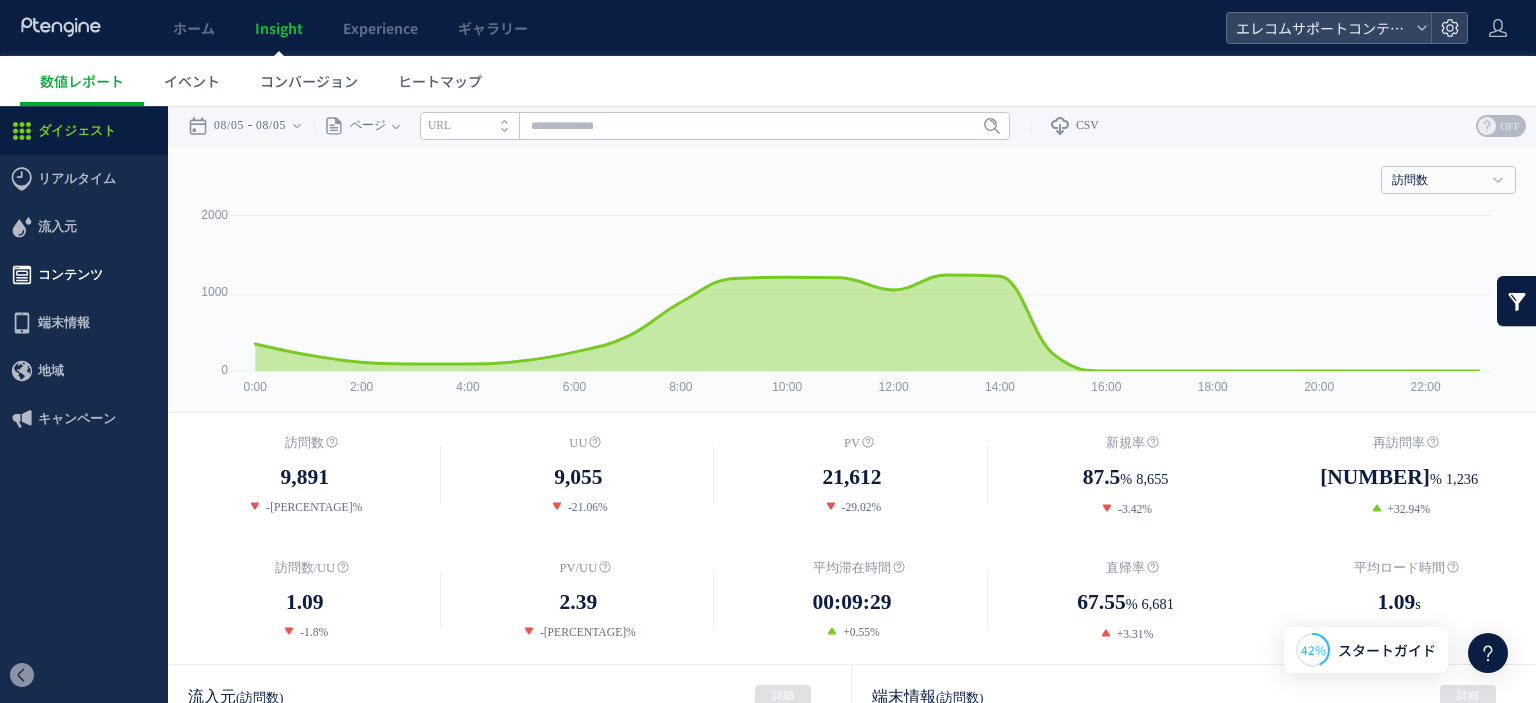click on "コンテンツ" at bounding box center [70, 275] 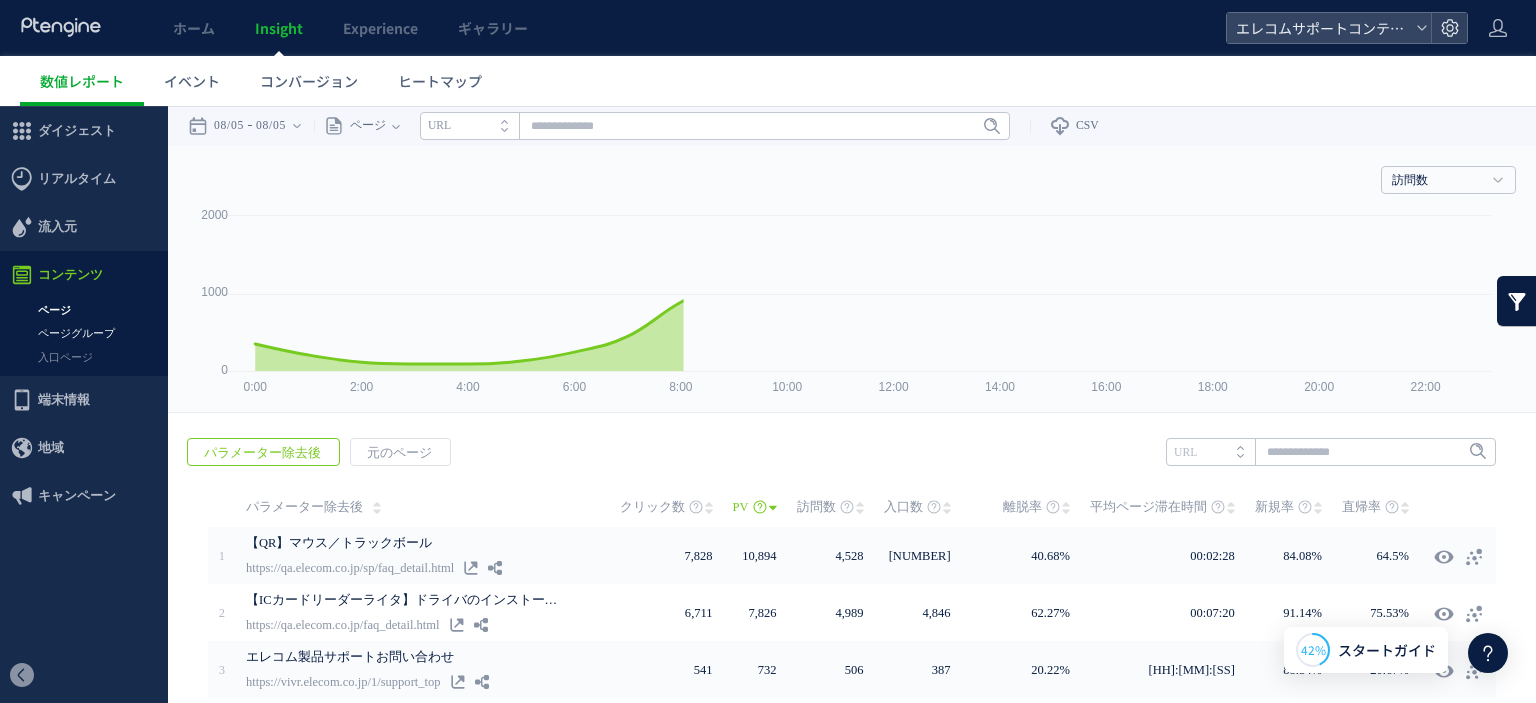 click on "ページグループ" at bounding box center (84, 333) 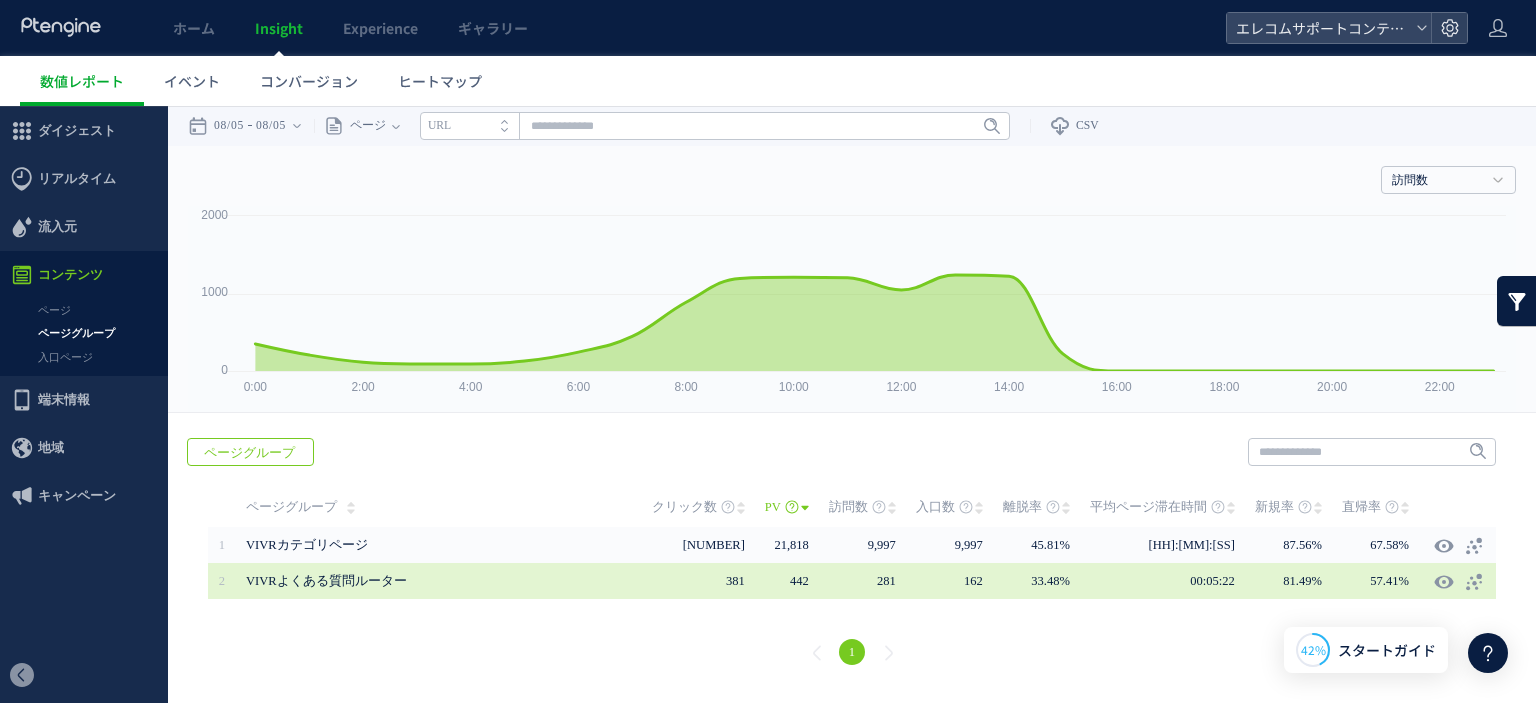 click on "VIVRよくある質問ルーター" at bounding box center [441, 581] 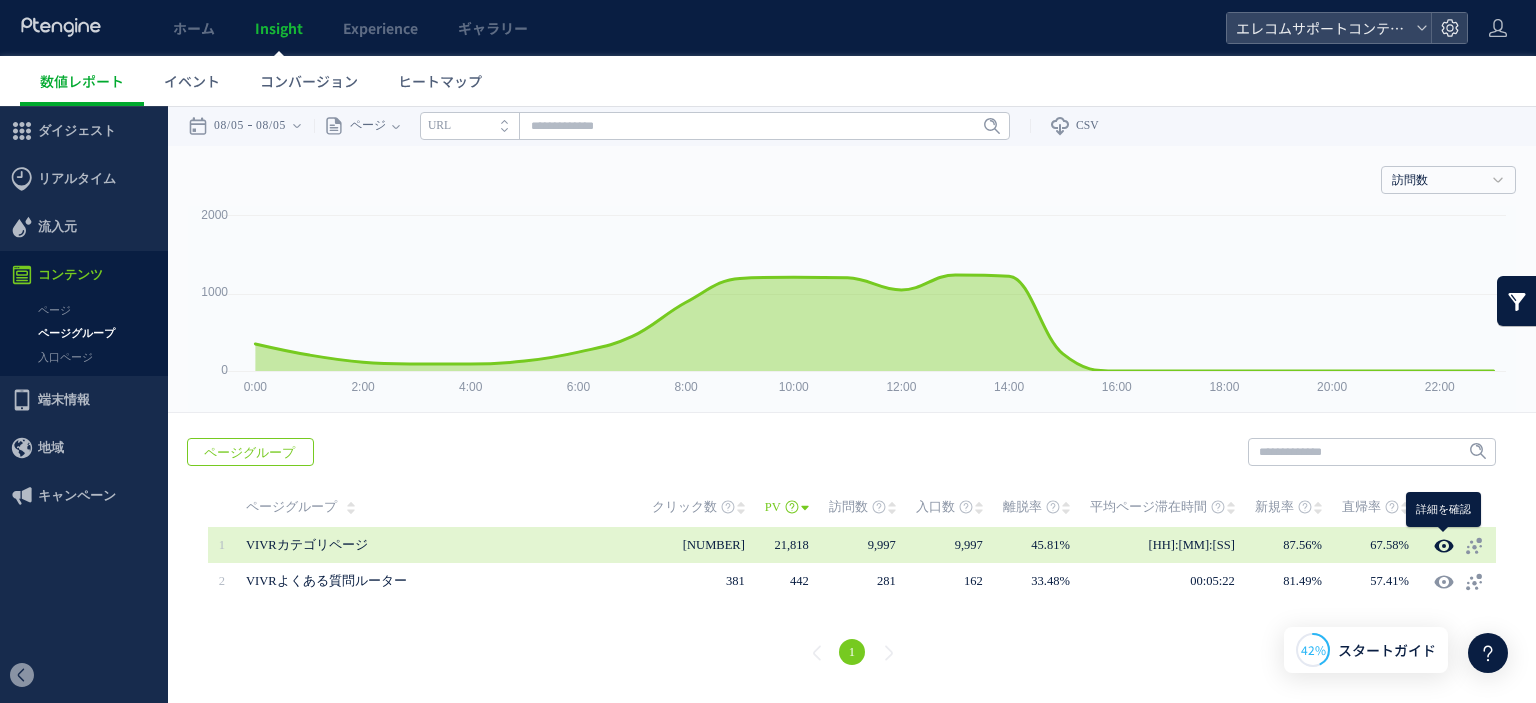 click 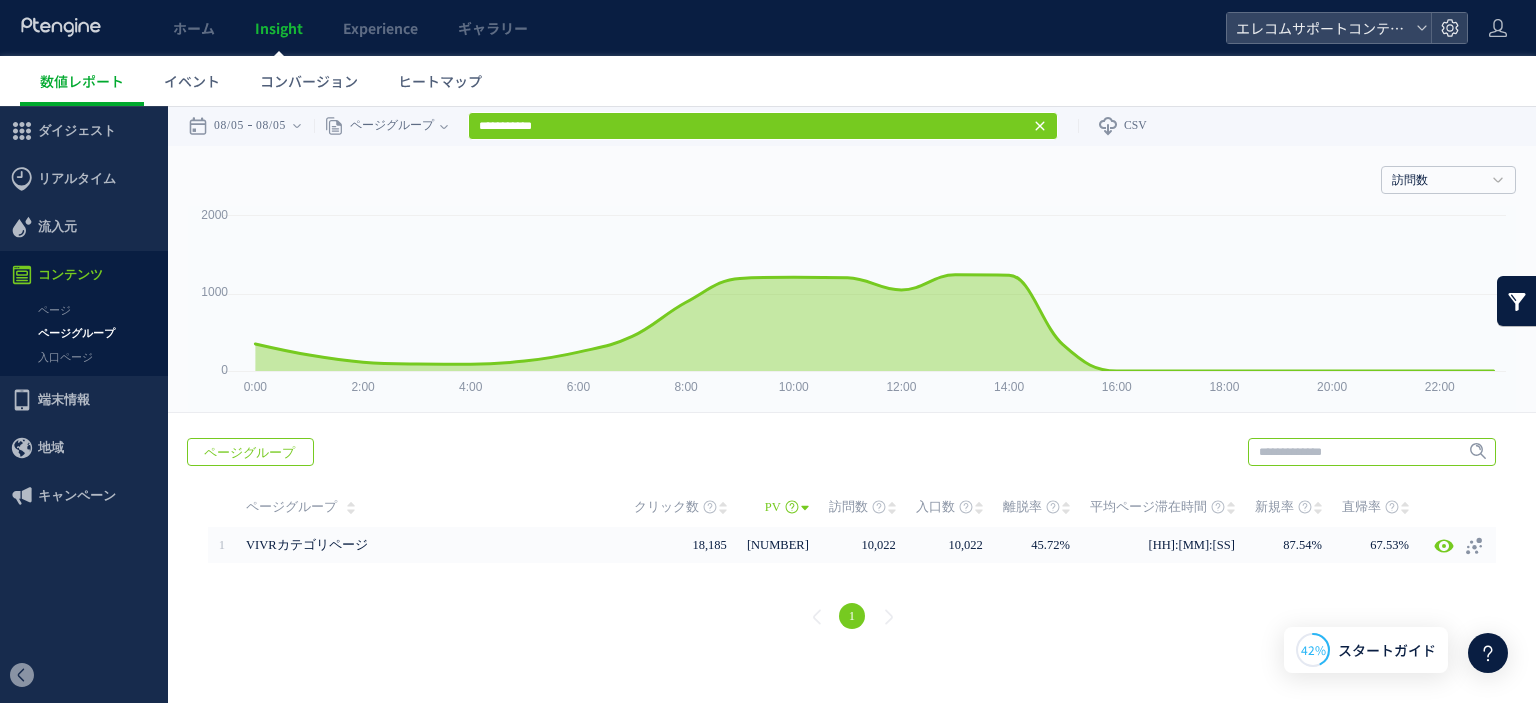 click at bounding box center [1372, 452] 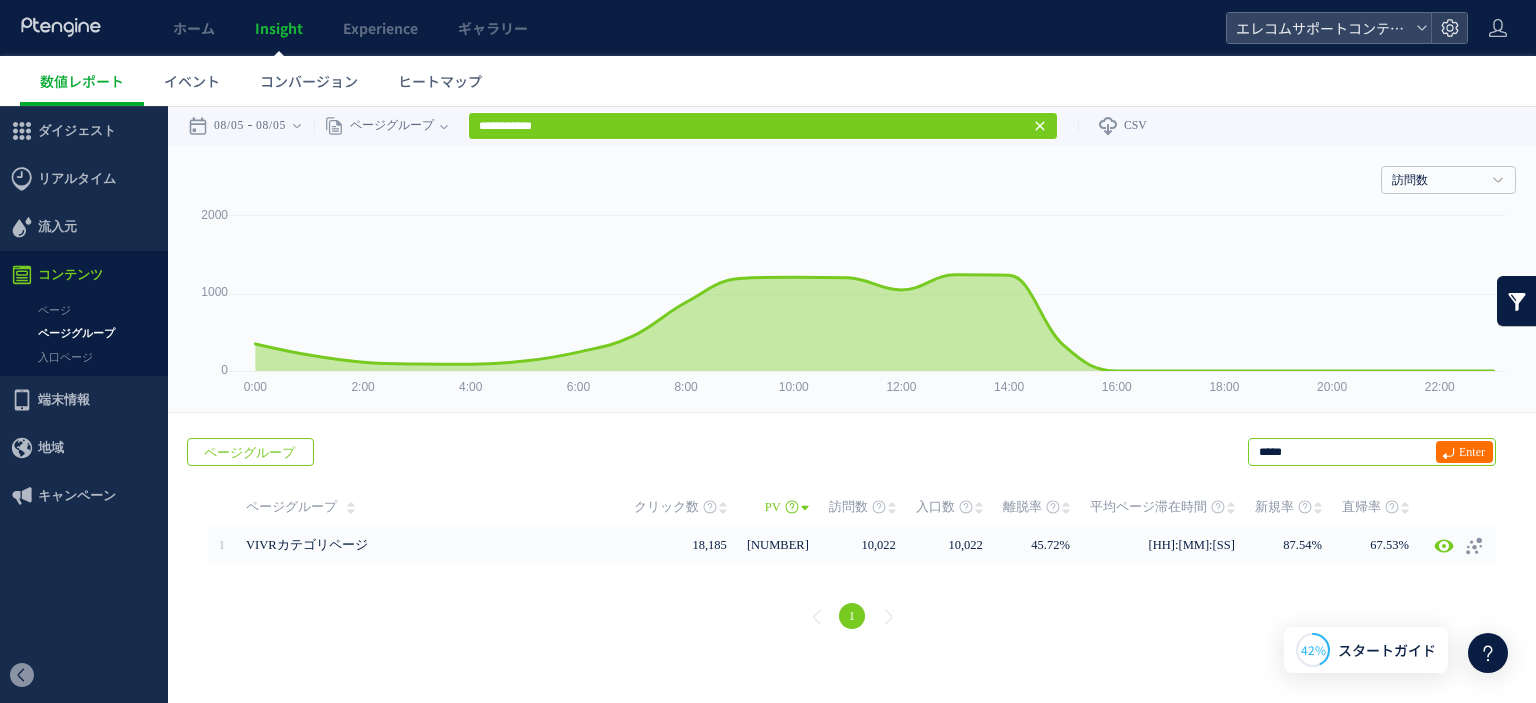 type on "*****" 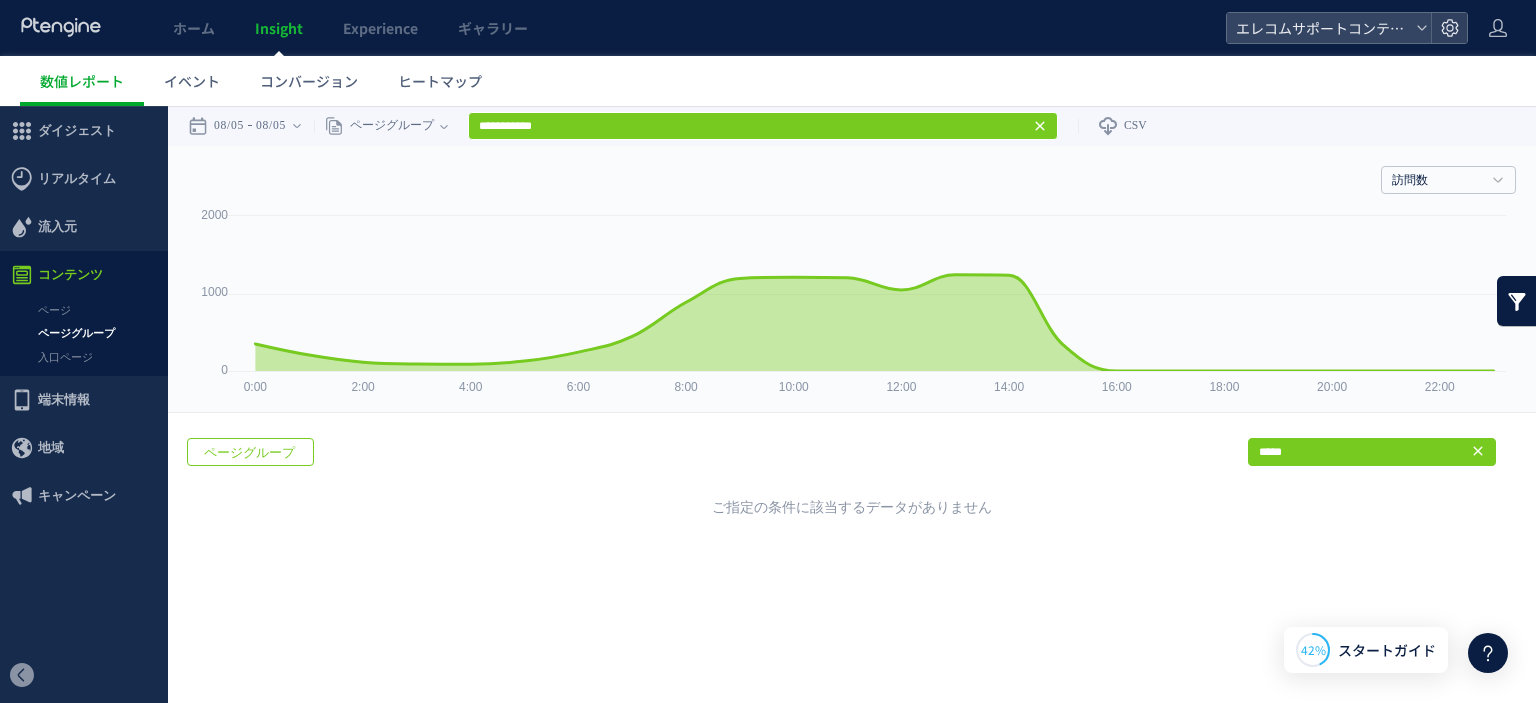 click 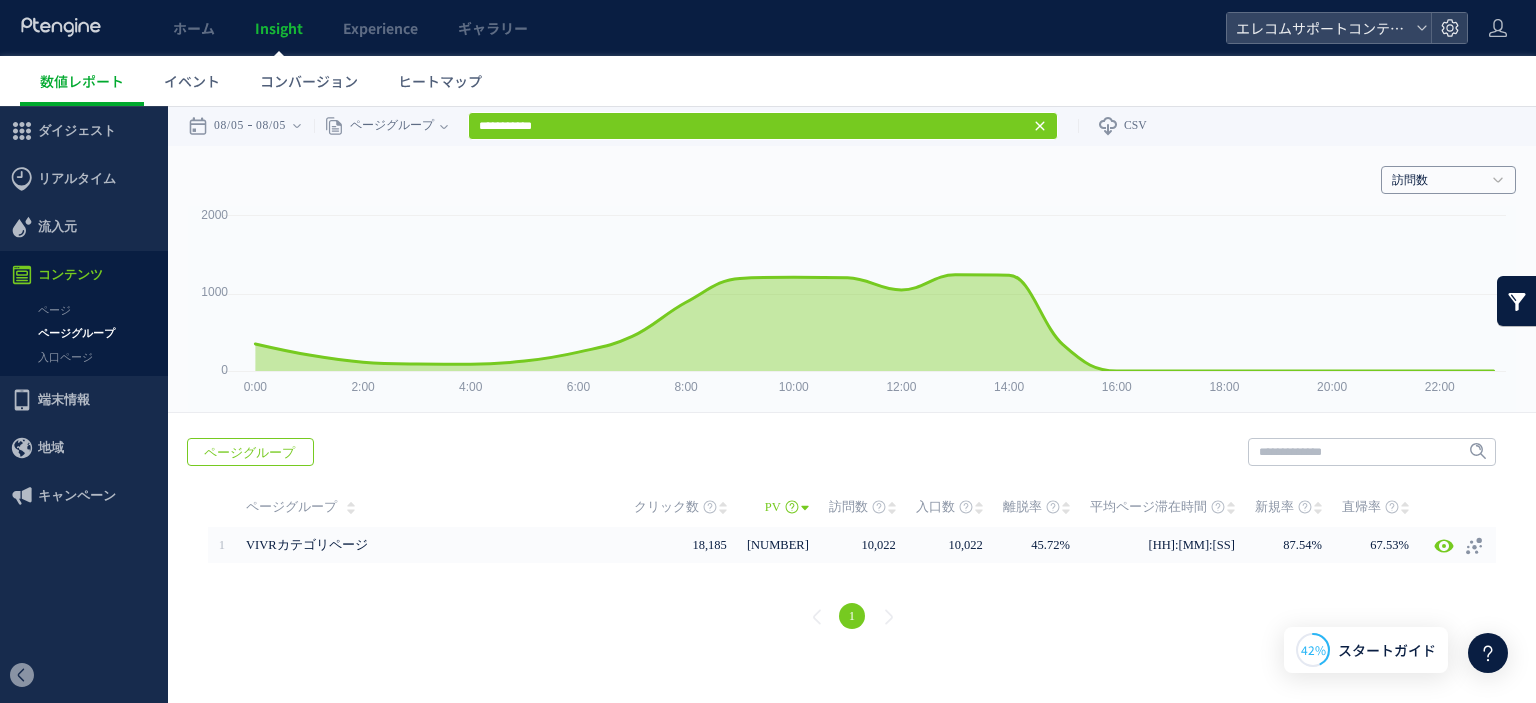 click on "訪問数" at bounding box center (1437, 181) 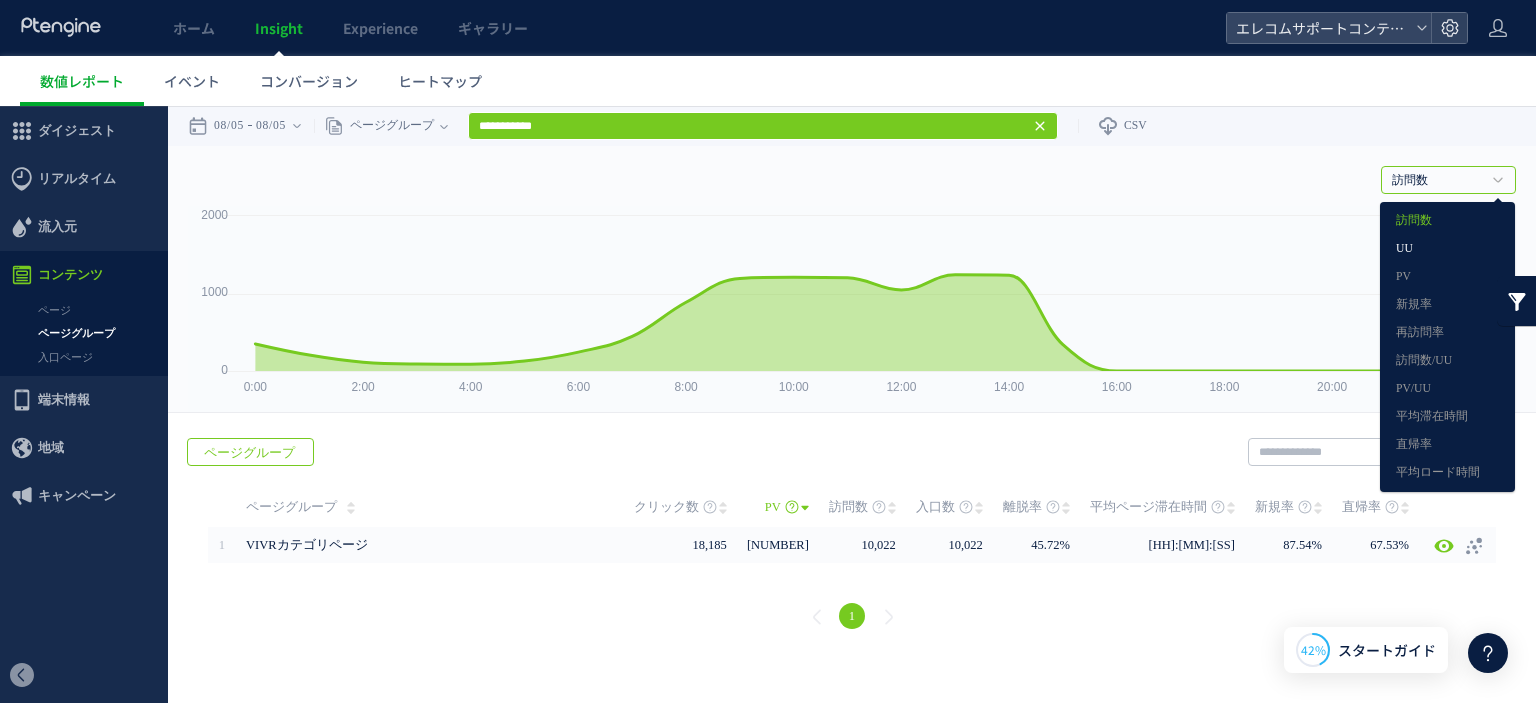 click on "UU" at bounding box center [1447, 249] 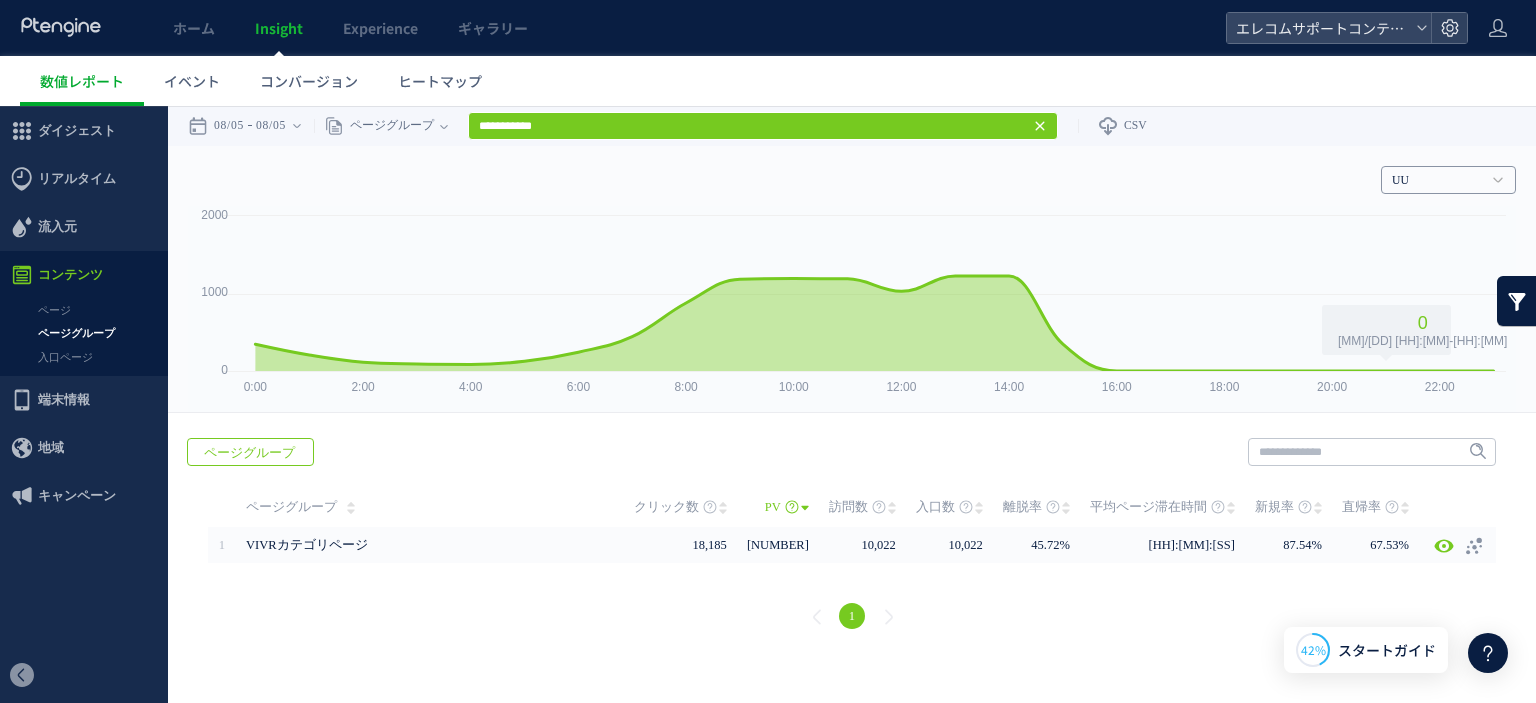 click on "UU" at bounding box center [1437, 181] 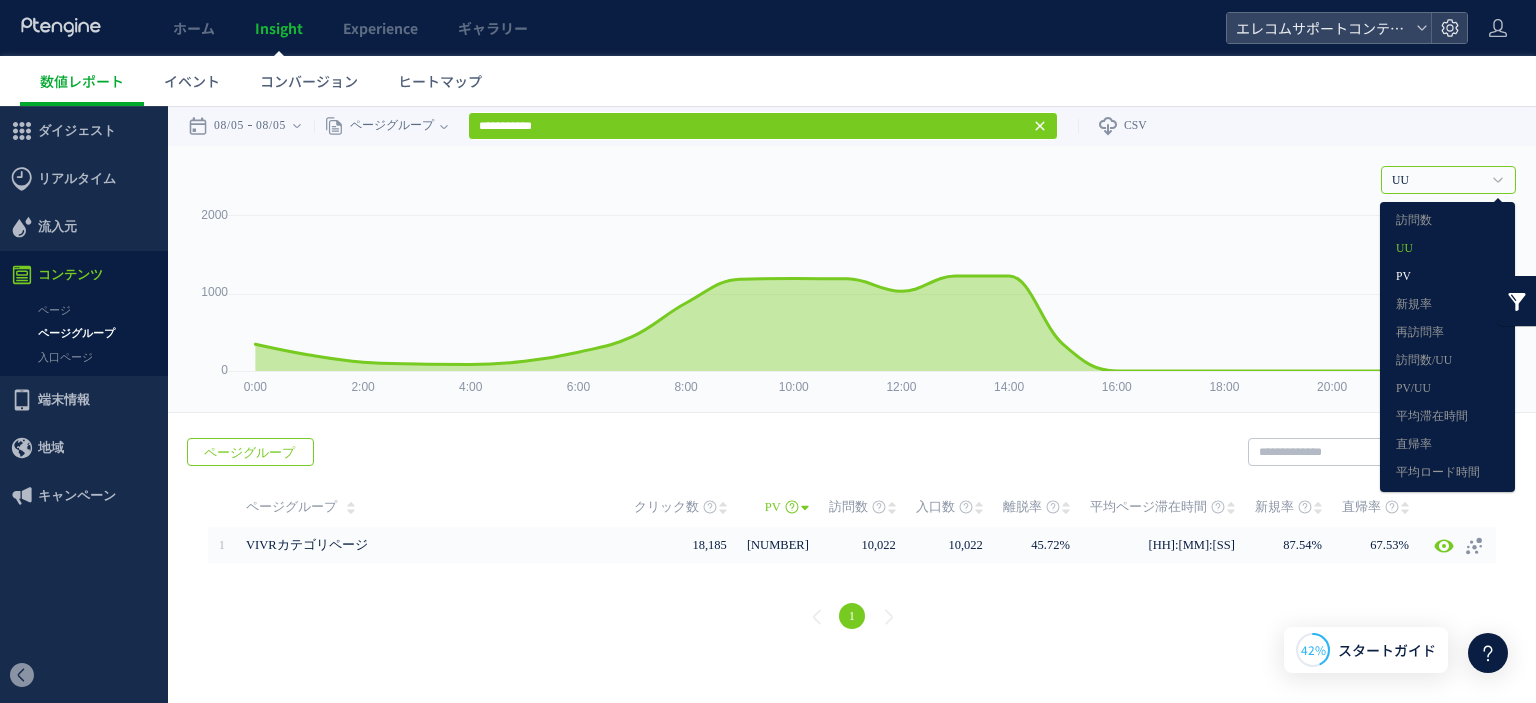 click on "PV" at bounding box center (1447, 277) 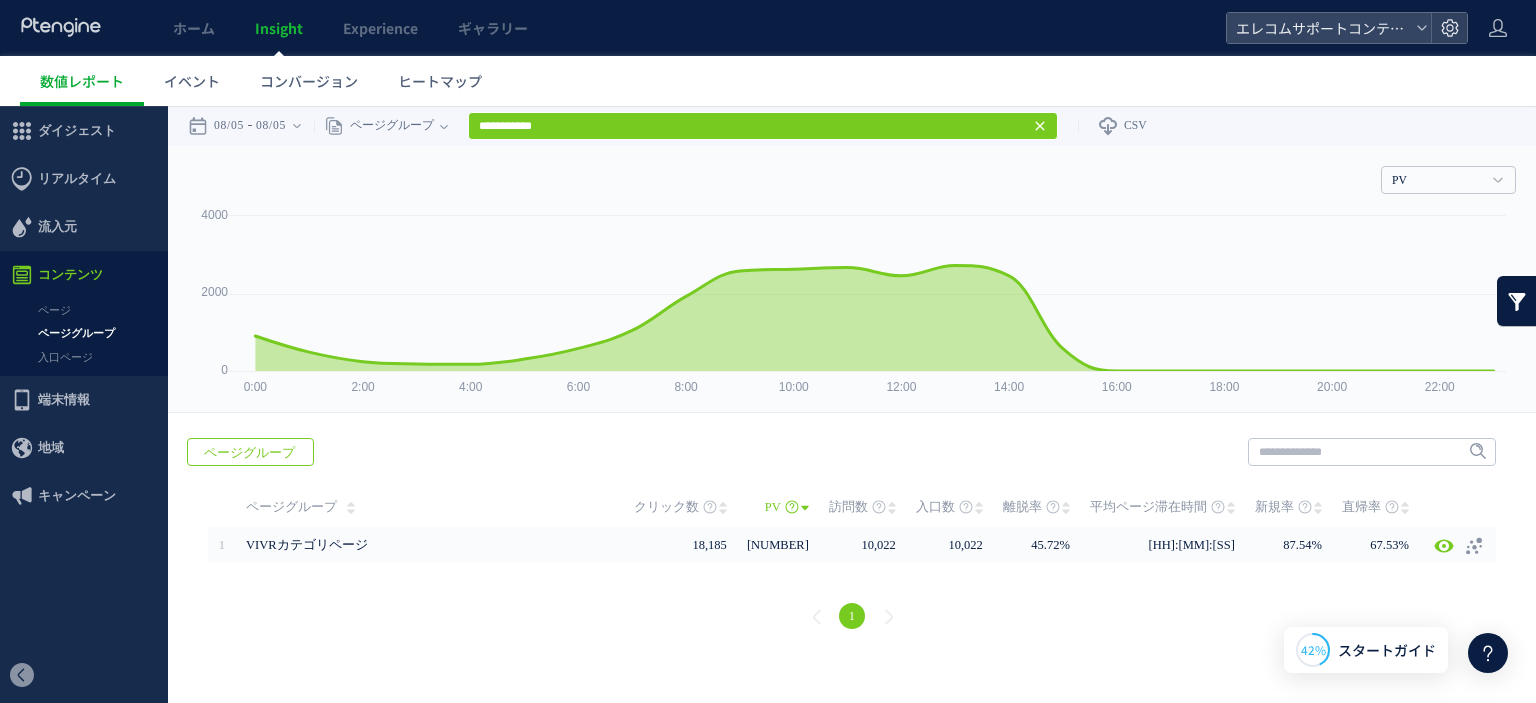 click on "PV
訪問数
UU
PV
新規率
再訪問率
訪問数/UU
PV/UU
平均滞在時間
直帰率
平均ロード時間" at bounding box center (852, 176) 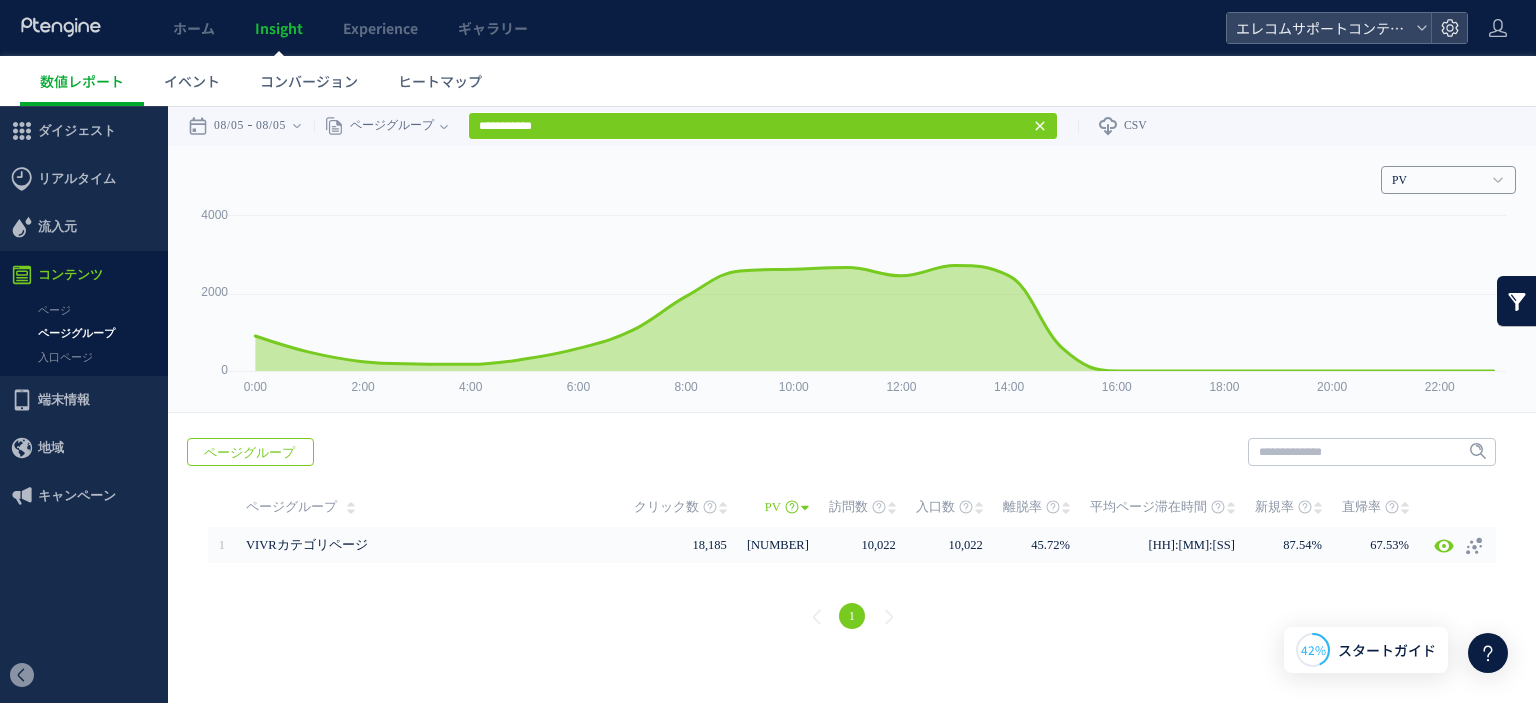 click on "PV" at bounding box center (1437, 181) 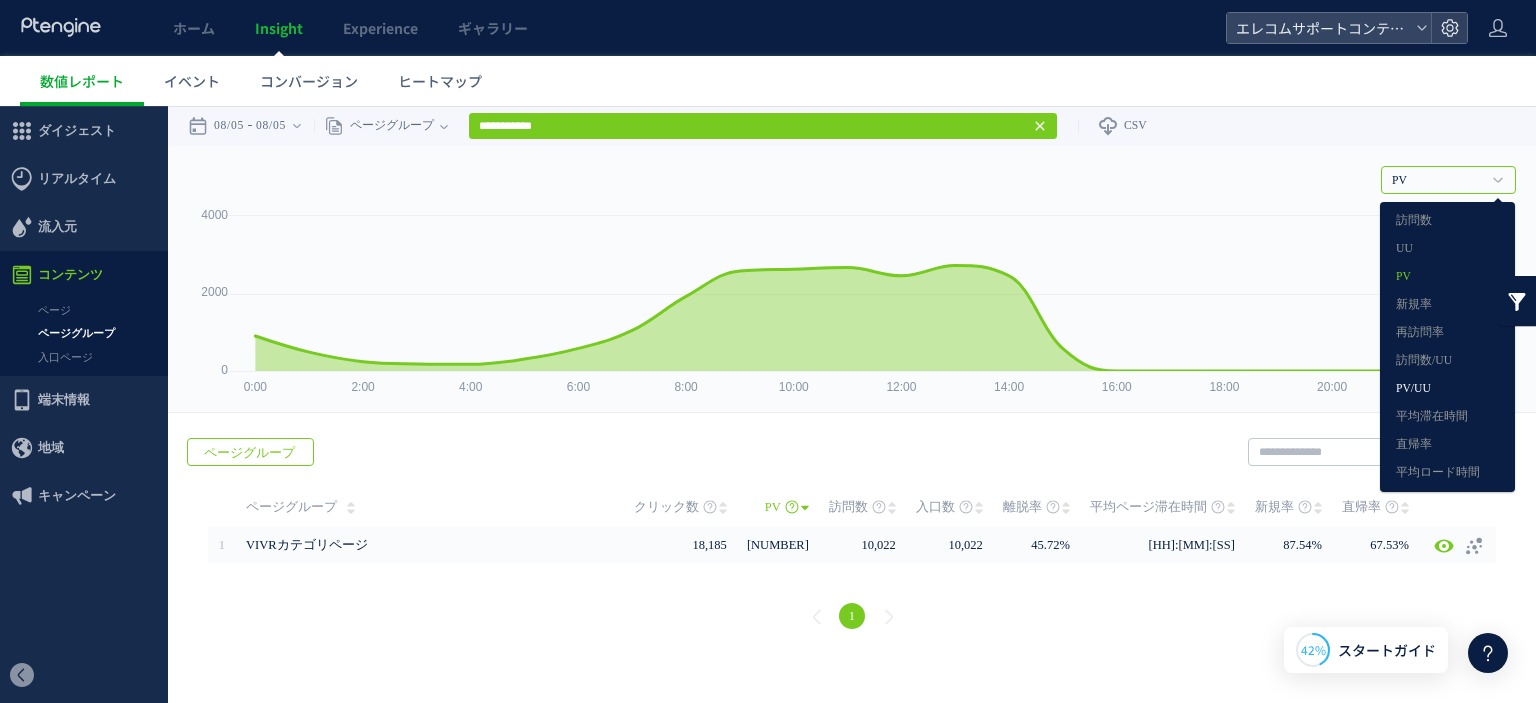 click on "PV/UU" at bounding box center (1447, 389) 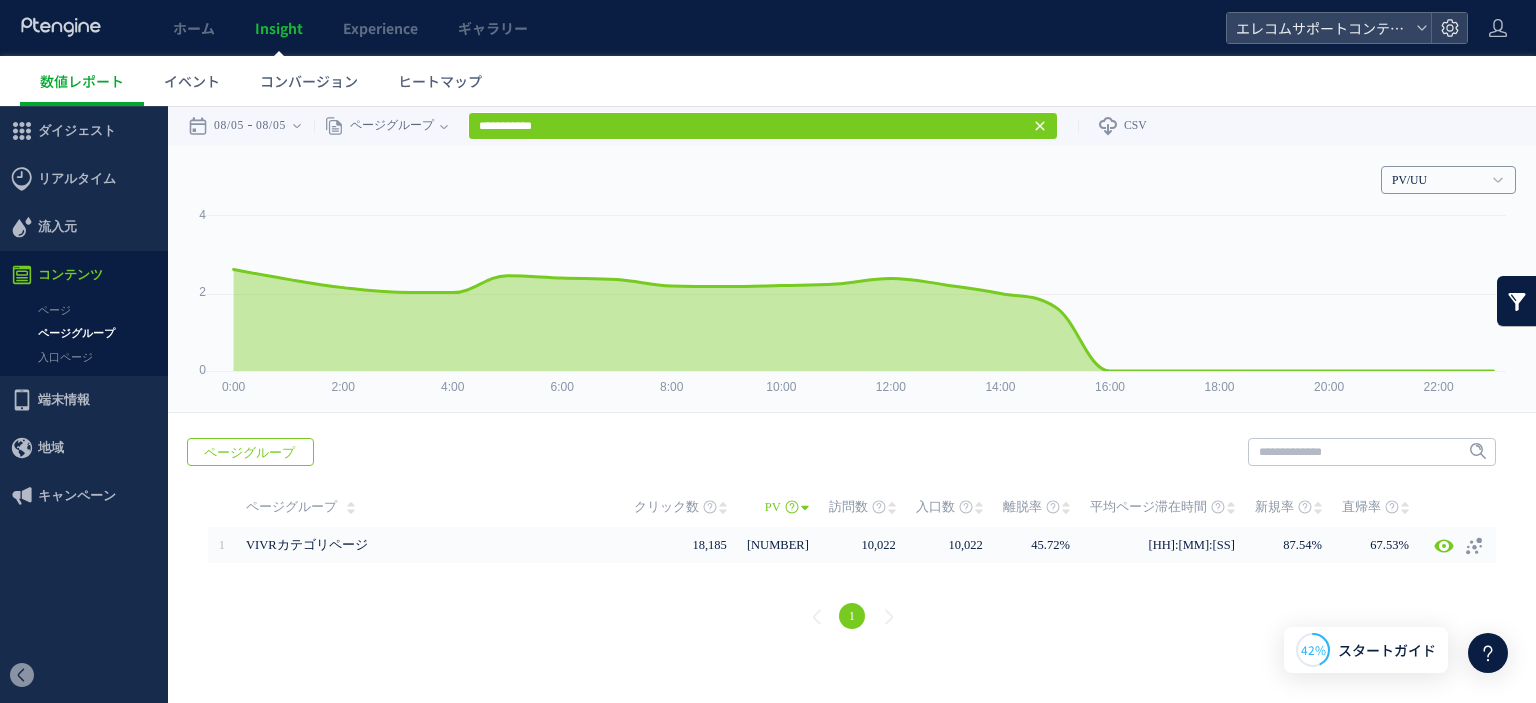 click on "PV/UU" at bounding box center [1448, 180] 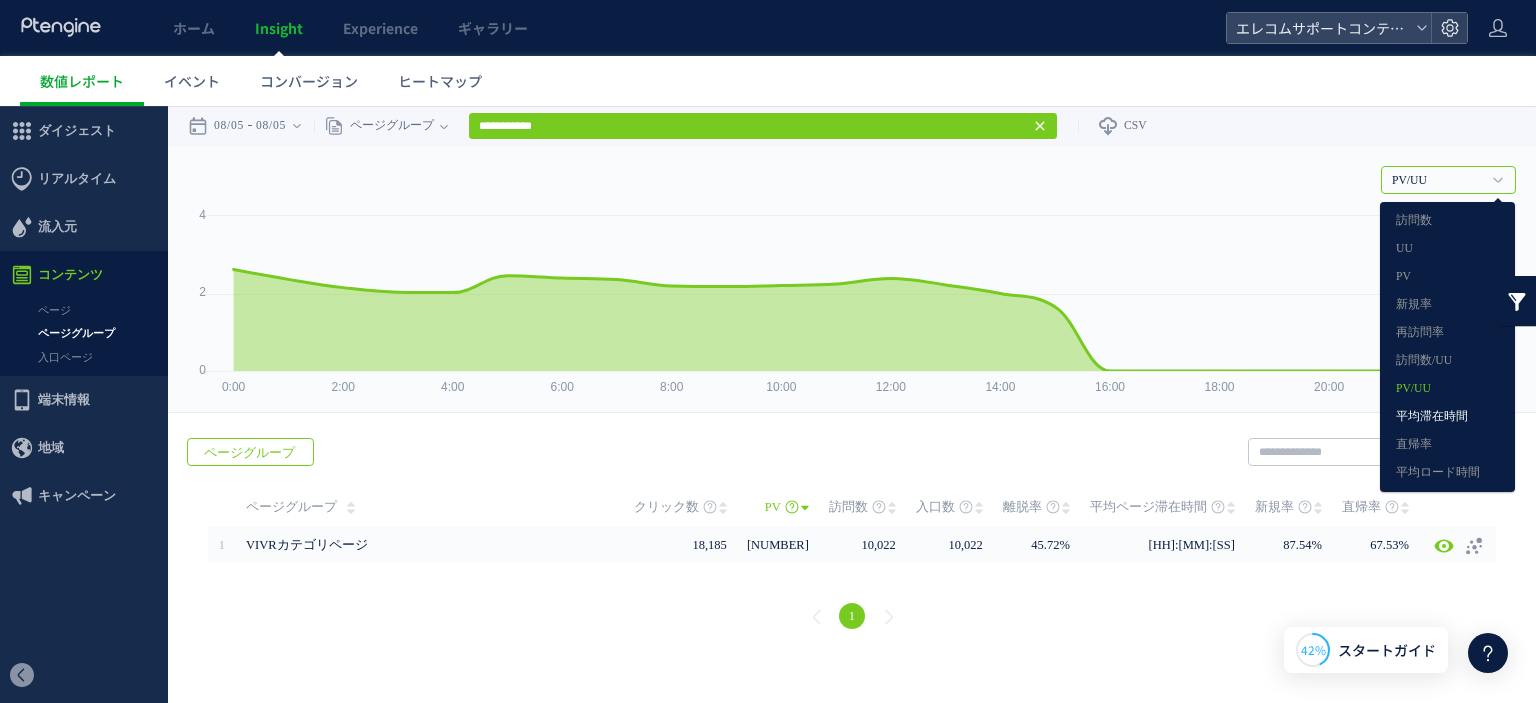 click on "平均滞在時間" at bounding box center (1447, 417) 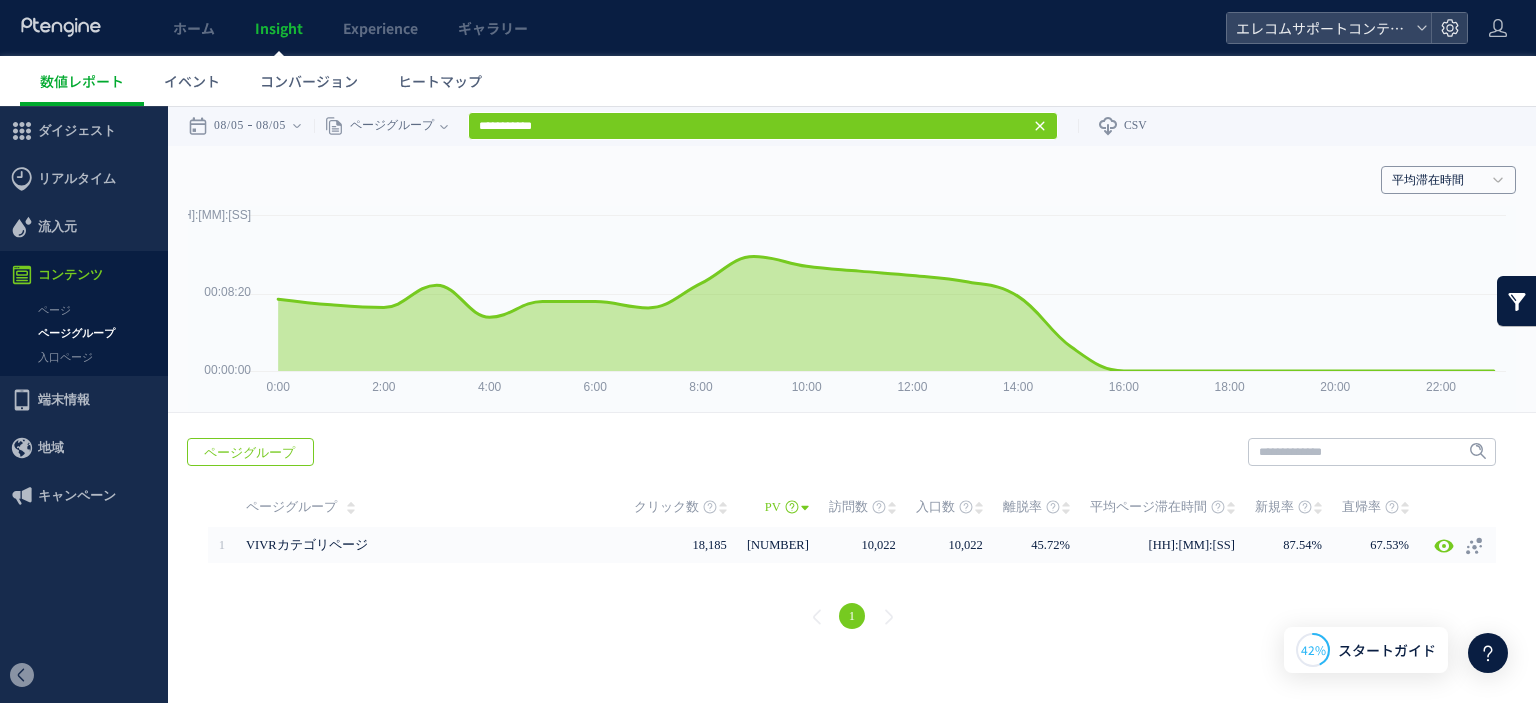 click on "平均滞在時間" at bounding box center [1437, 181] 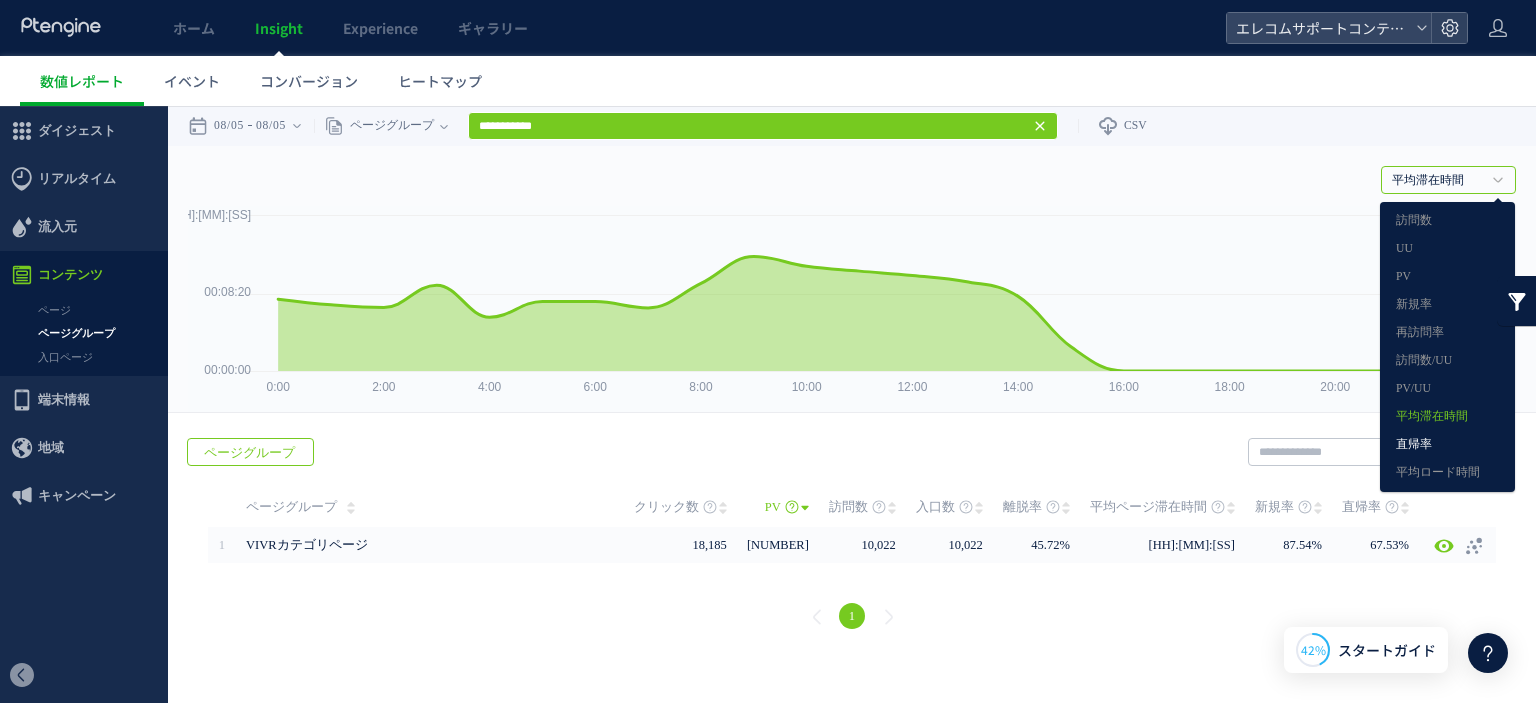 click on "直帰率" at bounding box center (1447, 445) 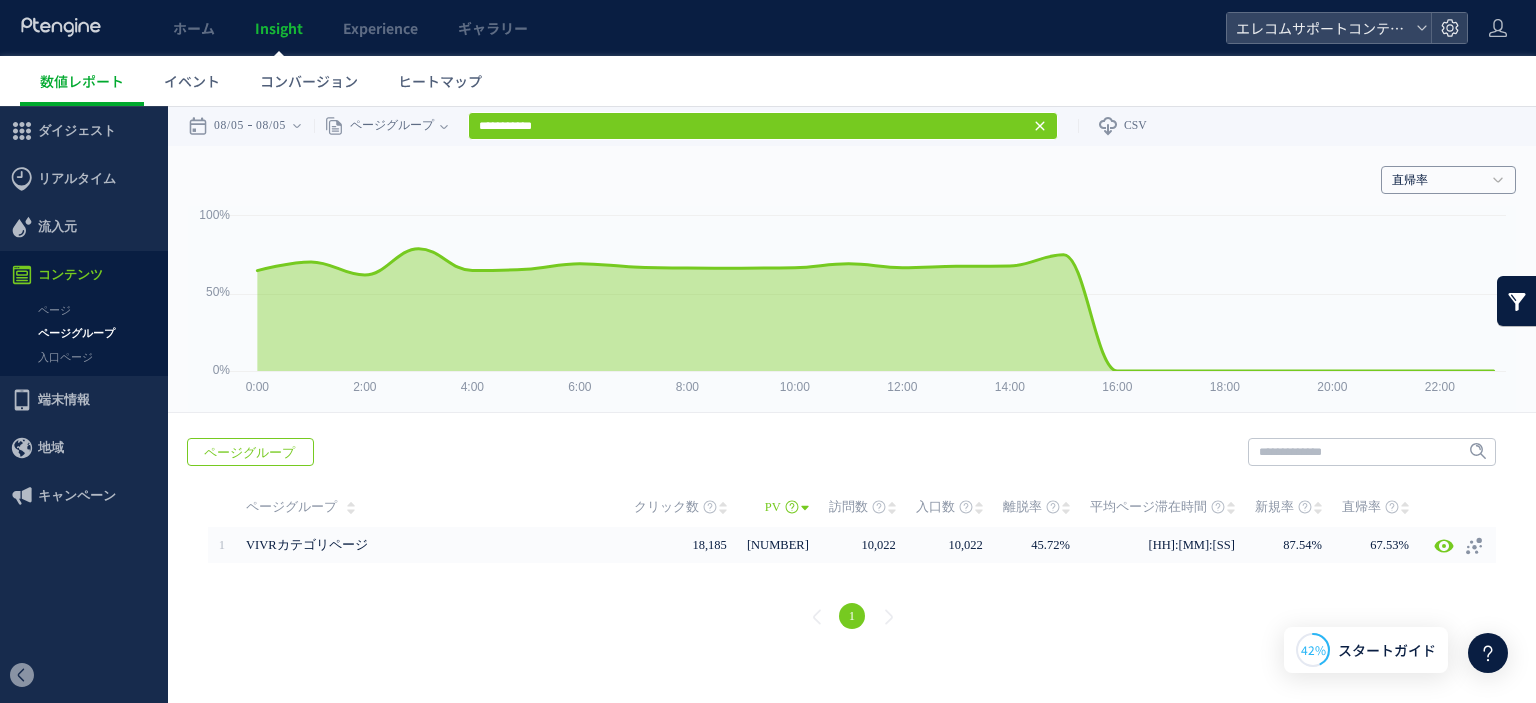 click on "直帰率" at bounding box center [1437, 181] 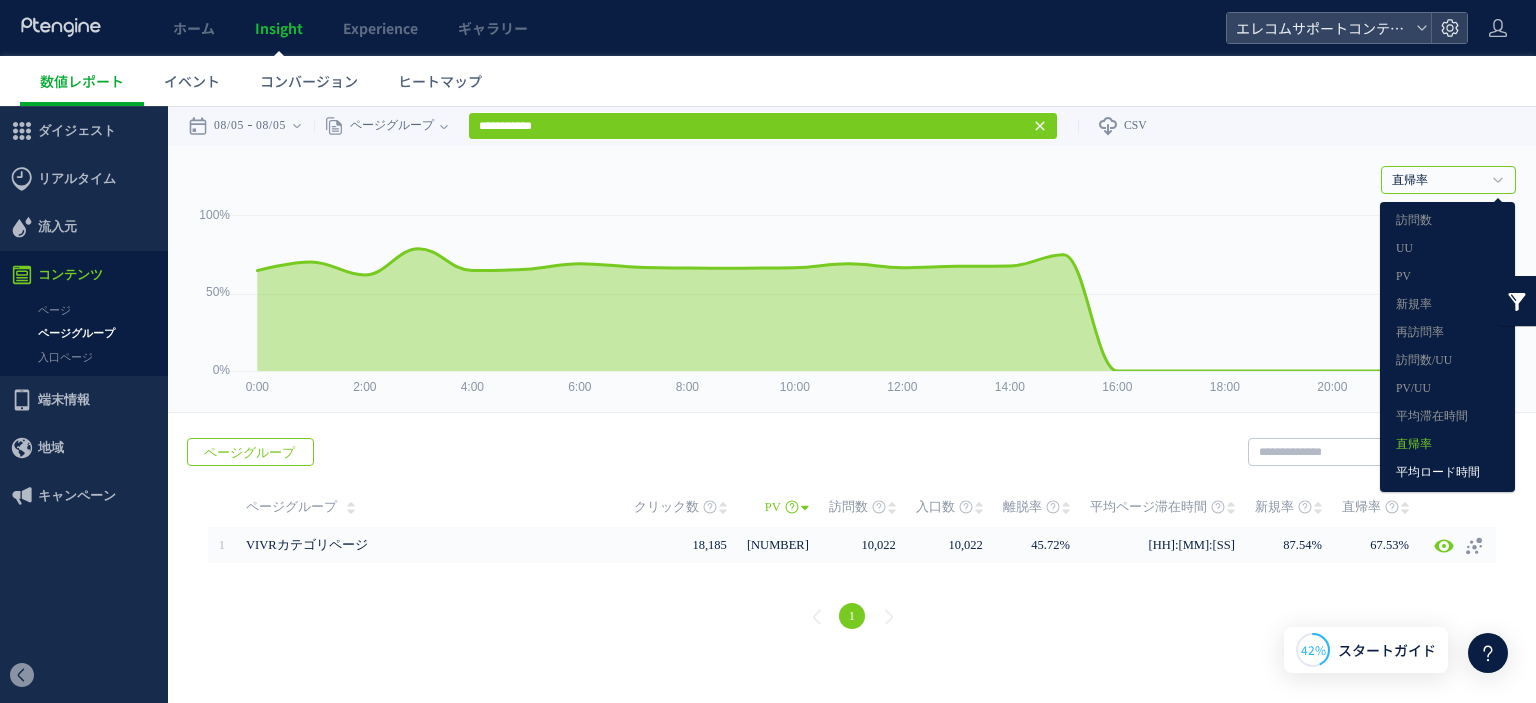 click on "平均ロード時間" at bounding box center (1447, 473) 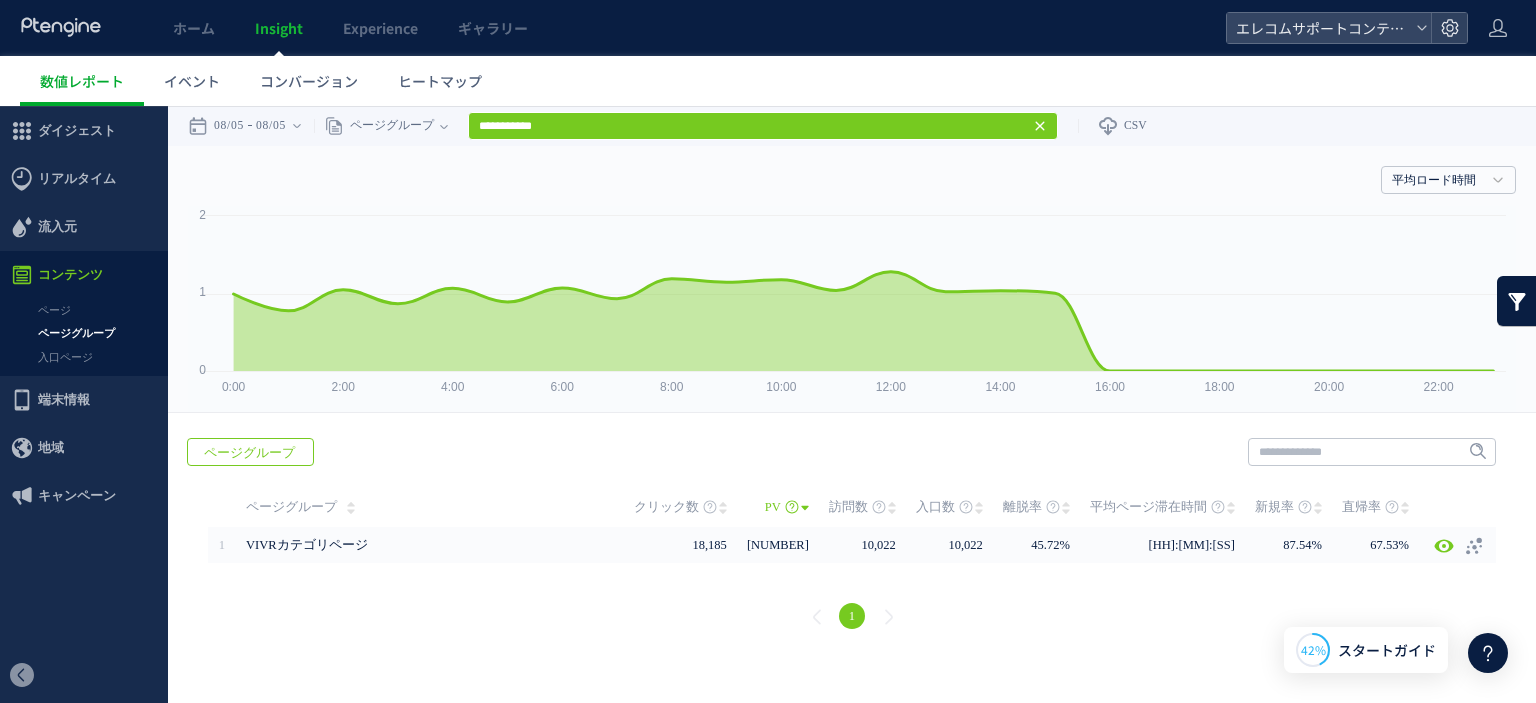 click on "平均ロード時間
訪問数
UU
PV
新規率
再訪問率
訪問数/UU
PV/UU
平均滞在時間
直帰率
平均ロード時間" at bounding box center (852, 176) 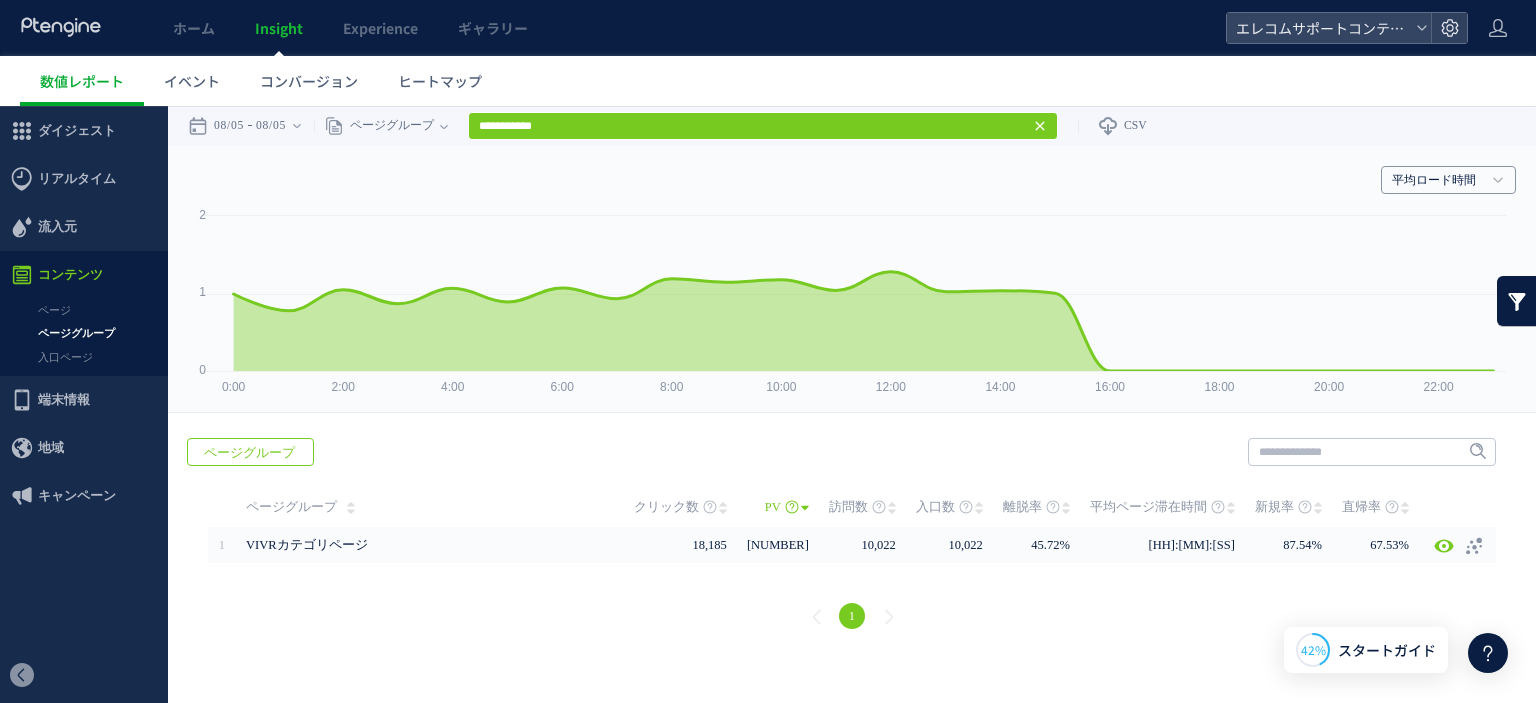 click on "平均ロード時間" at bounding box center (1437, 181) 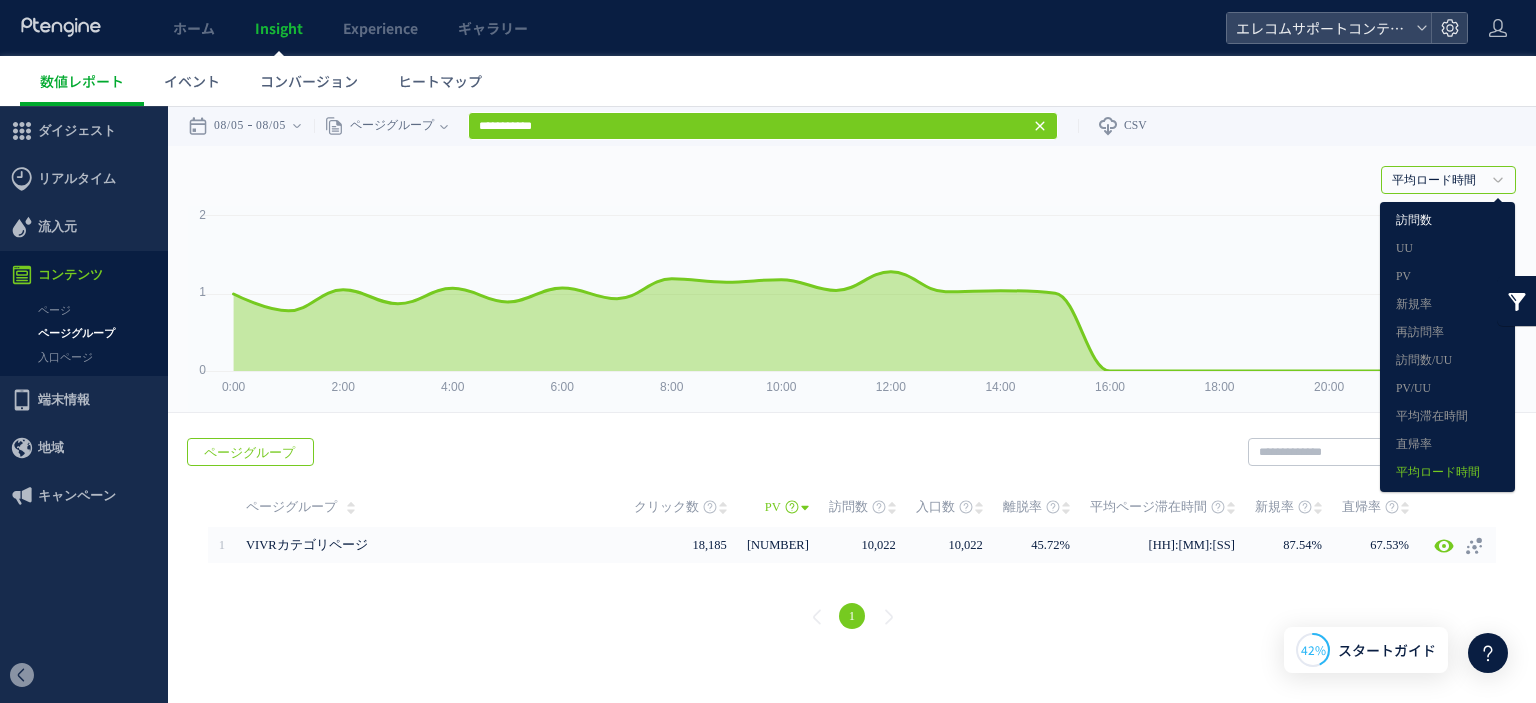 click on "訪問数" at bounding box center (1447, 221) 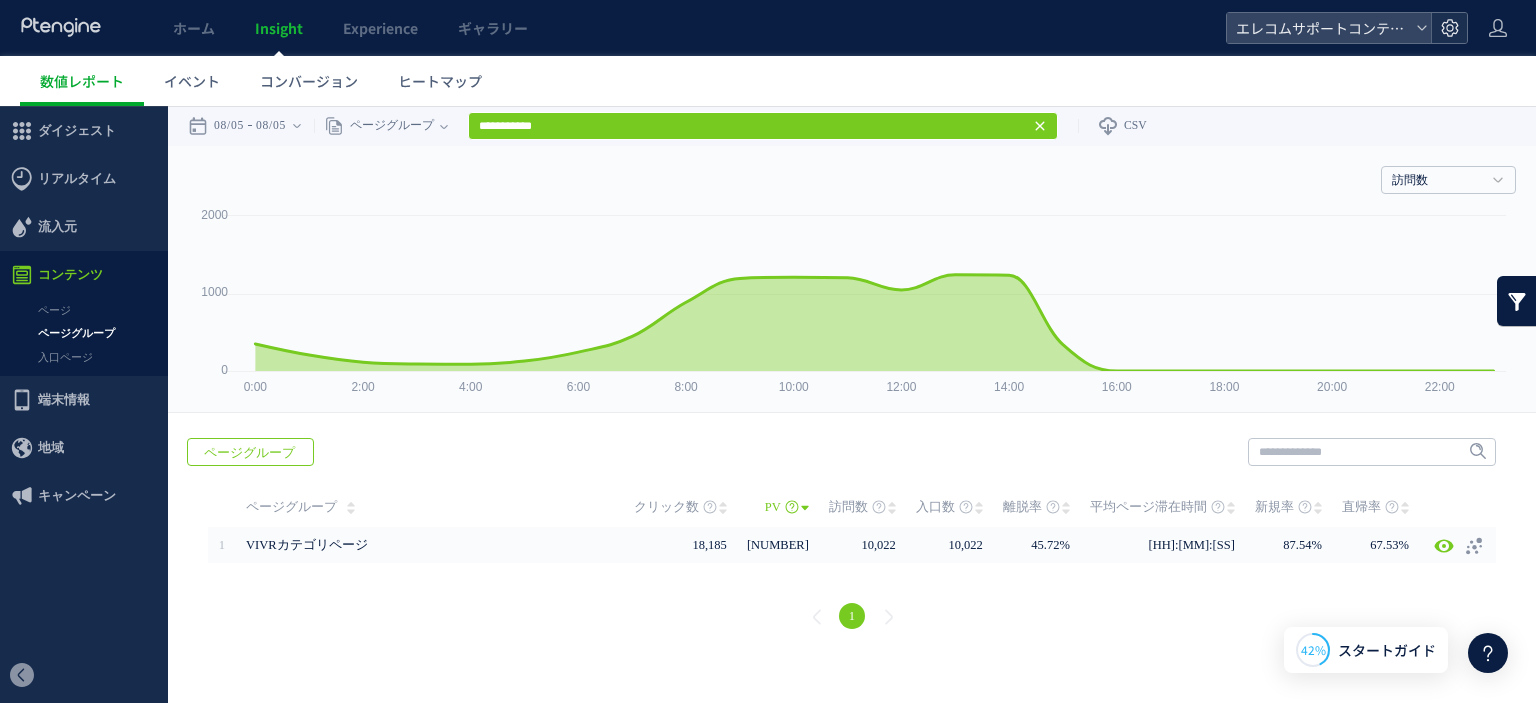 click 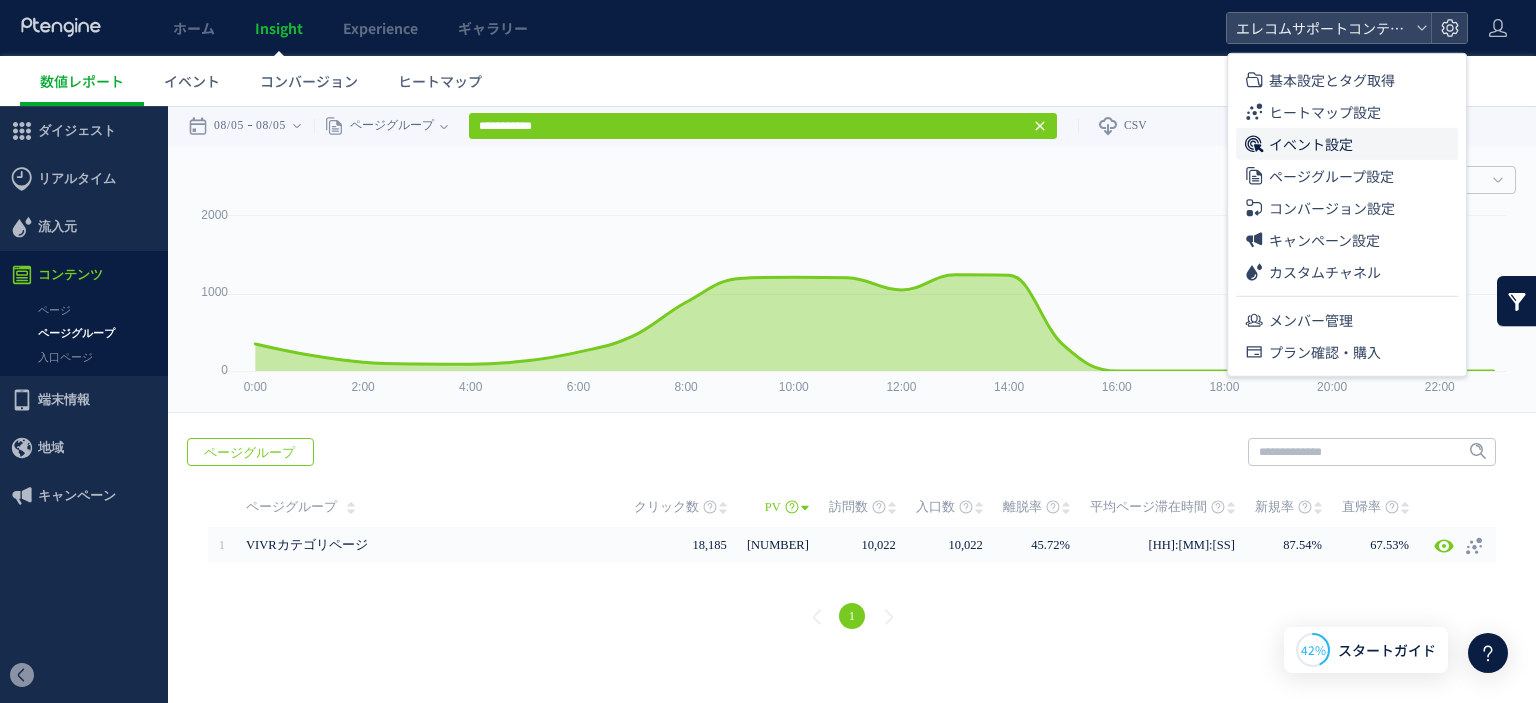 click on "イベント設定" 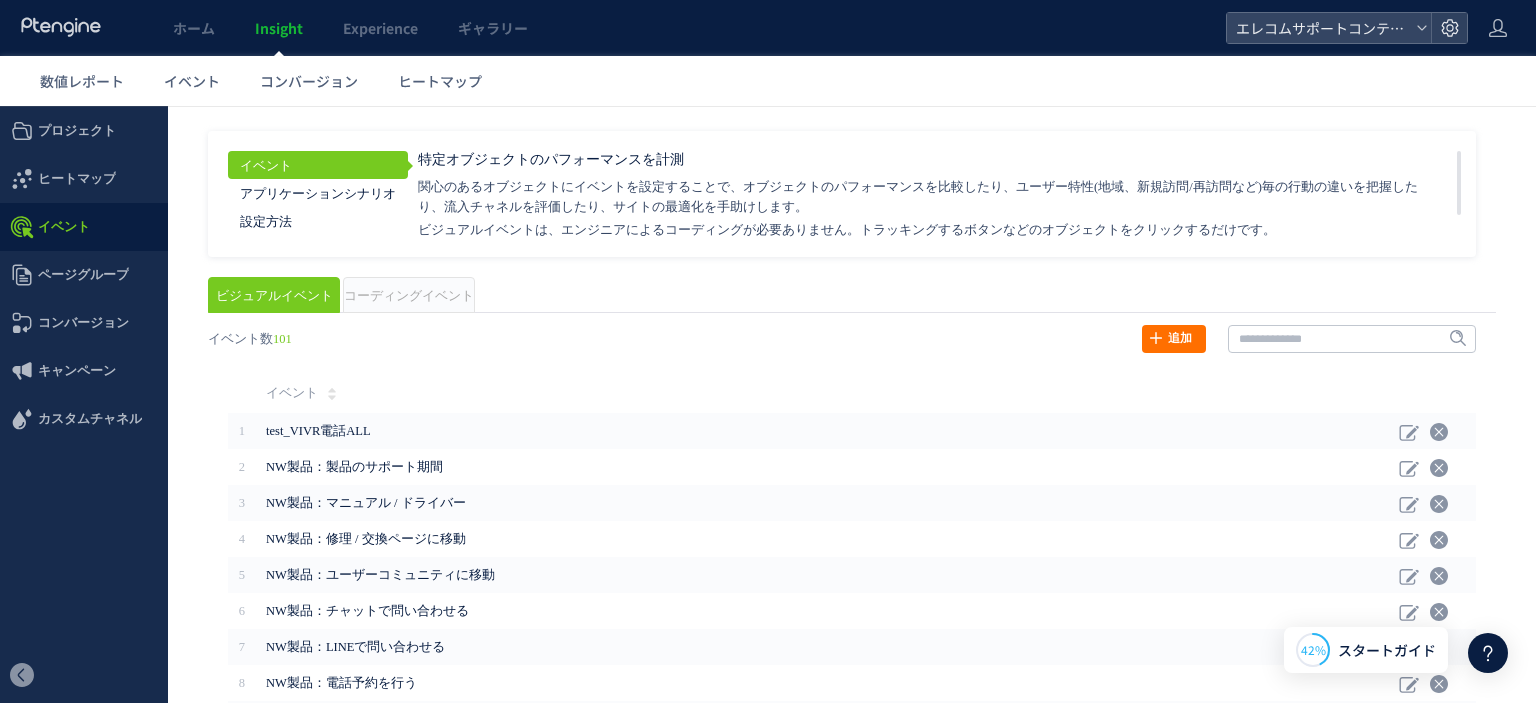 click on "コーディングイベント" at bounding box center (409, 296) 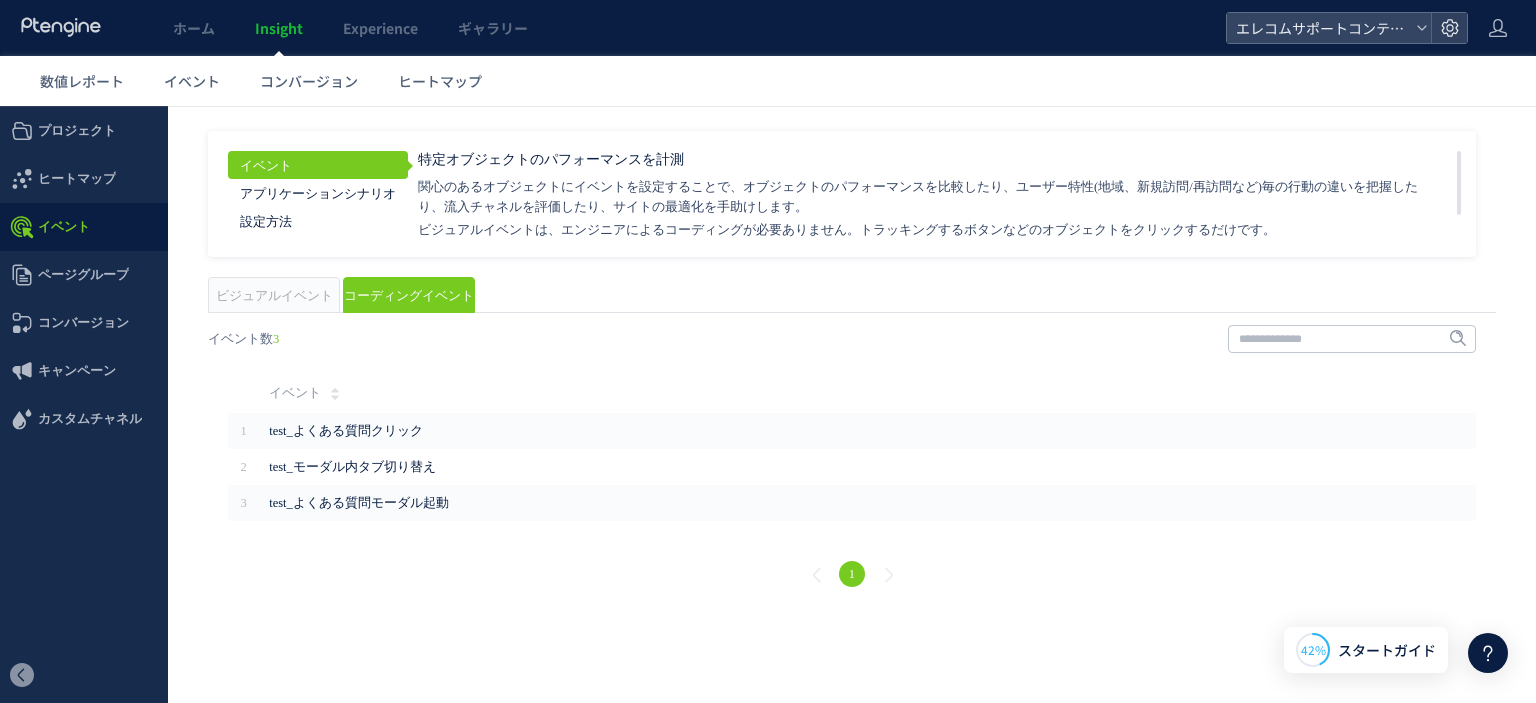 click on "ビジュアルイベント" at bounding box center (274, 296) 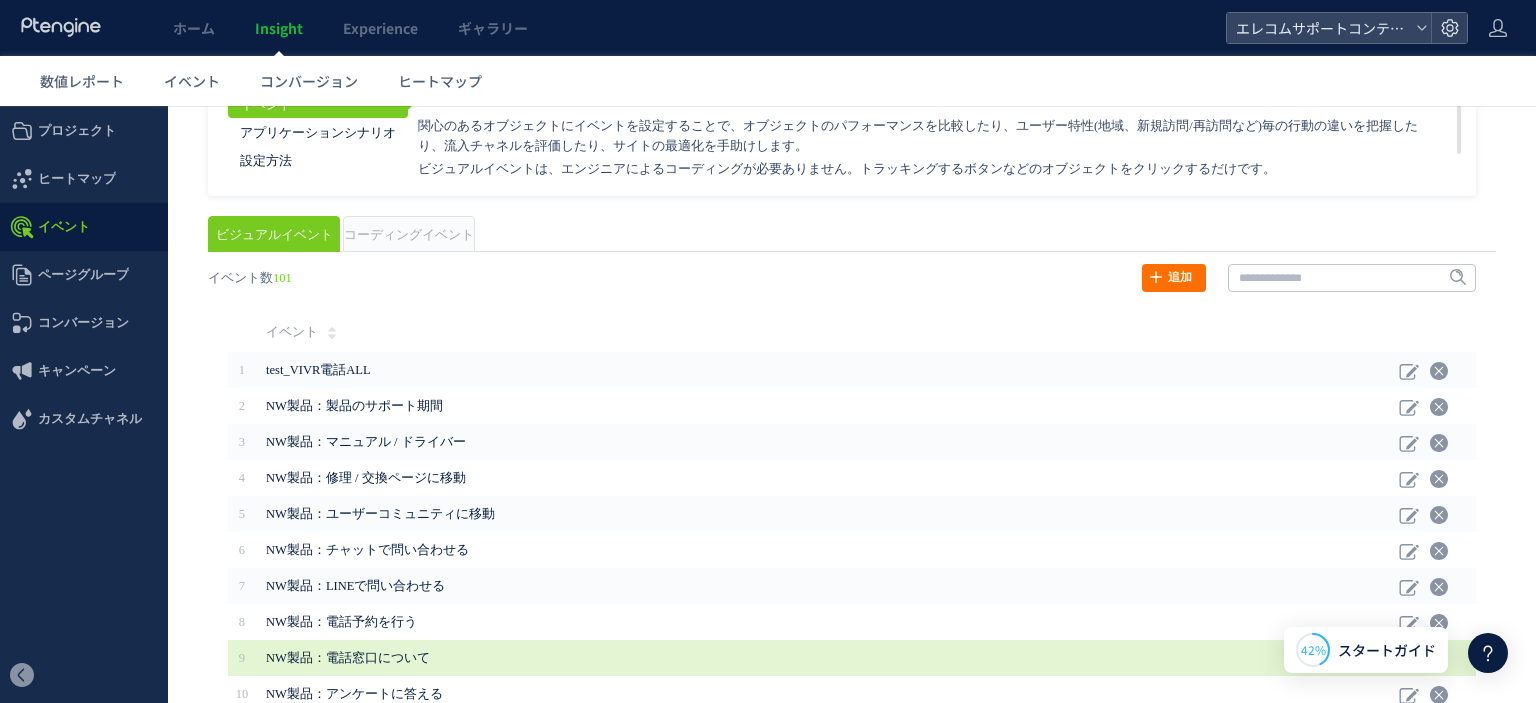 scroll, scrollTop: 161, scrollLeft: 0, axis: vertical 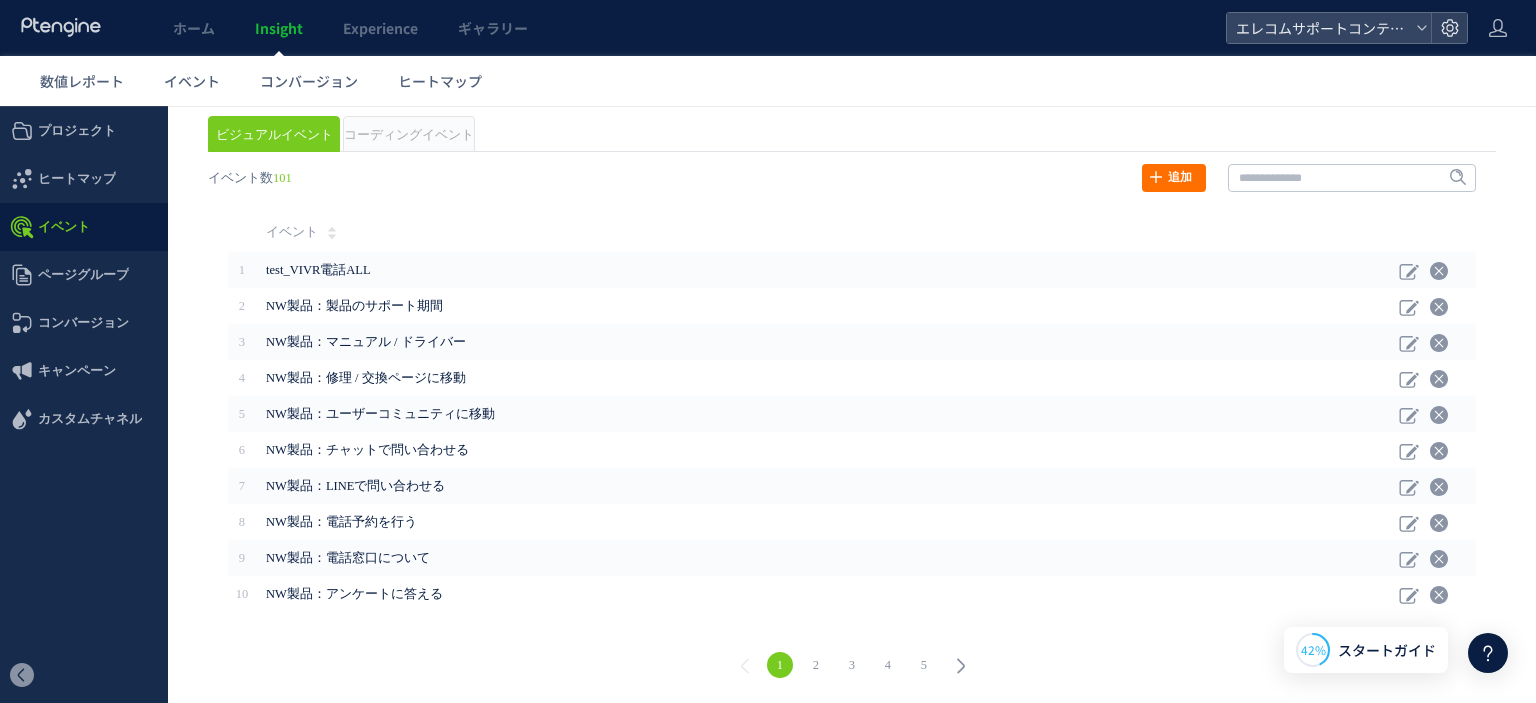 click on "5" at bounding box center [924, 665] 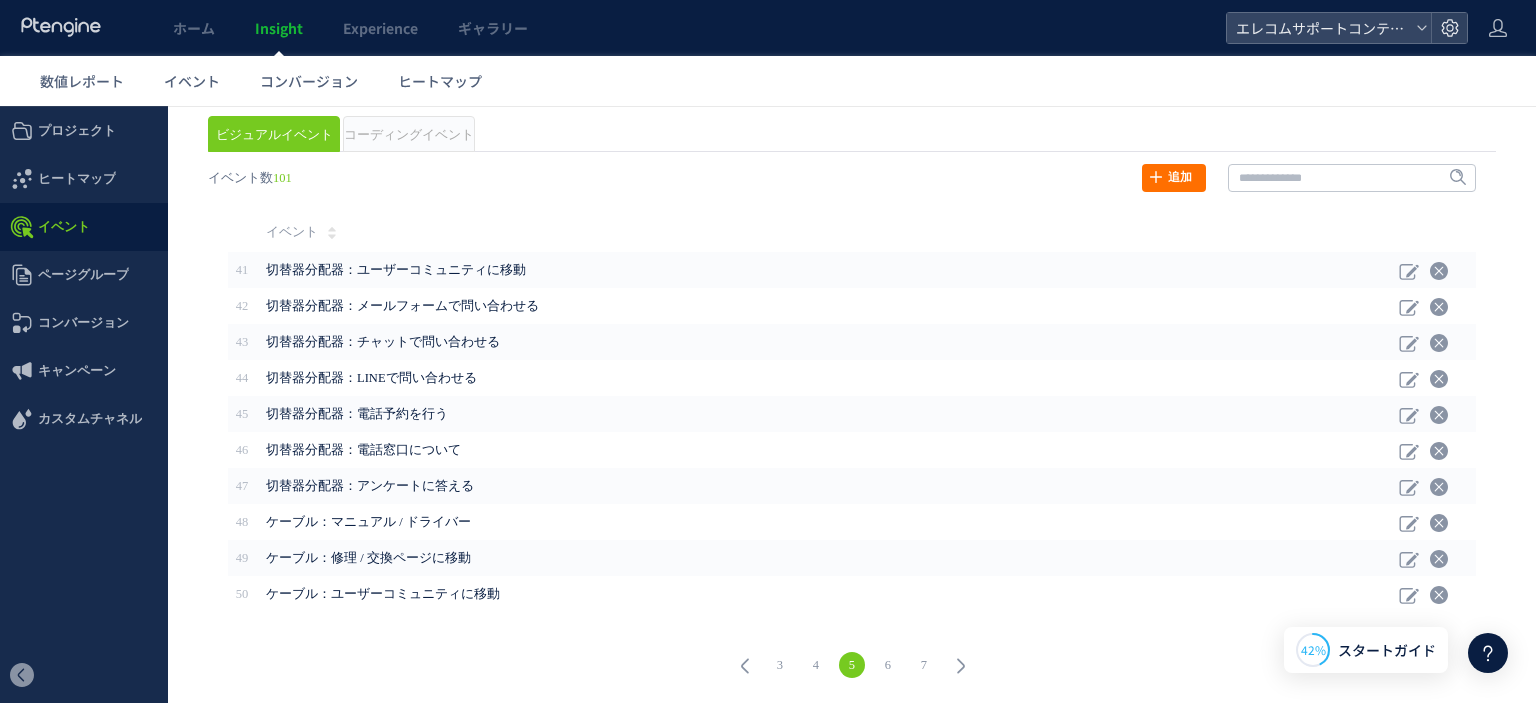 click at bounding box center [960, 665] 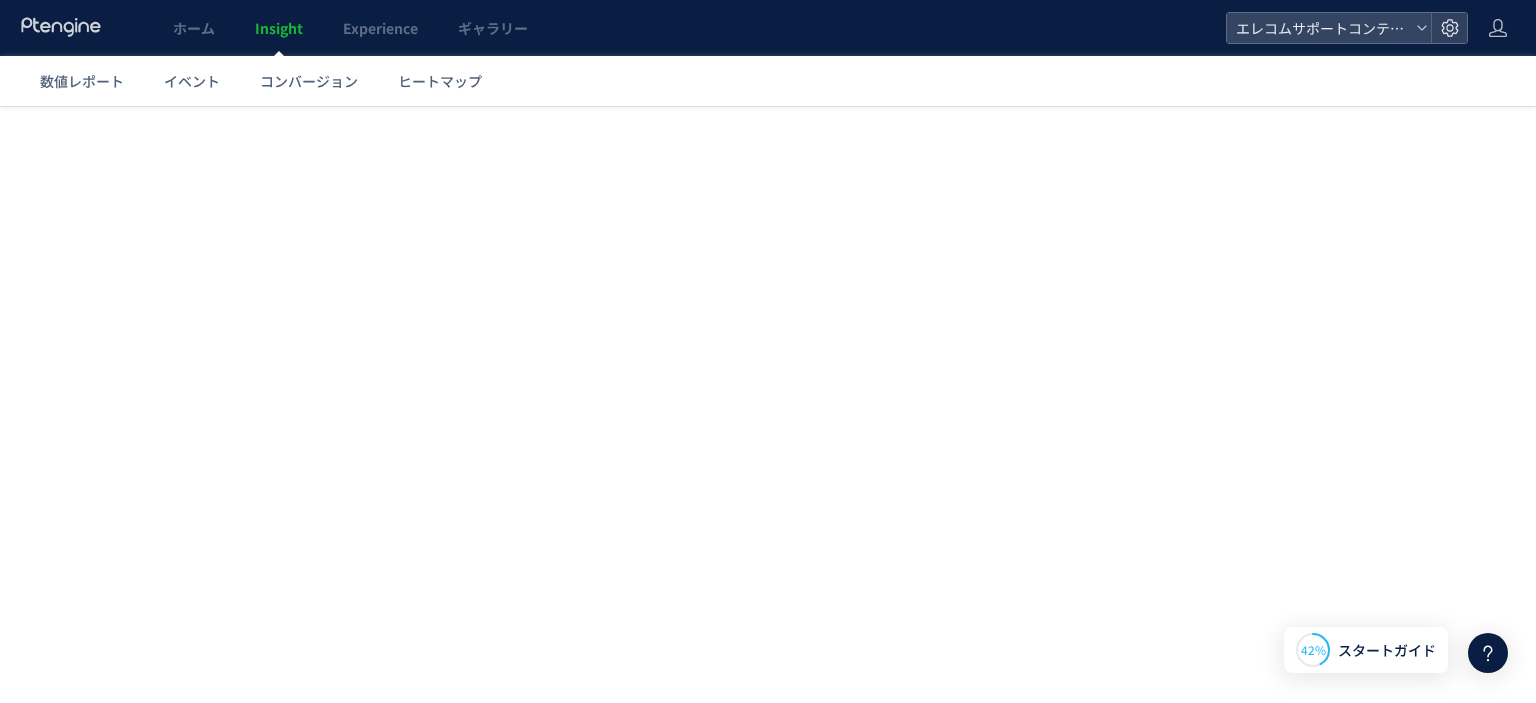 scroll, scrollTop: 0, scrollLeft: 0, axis: both 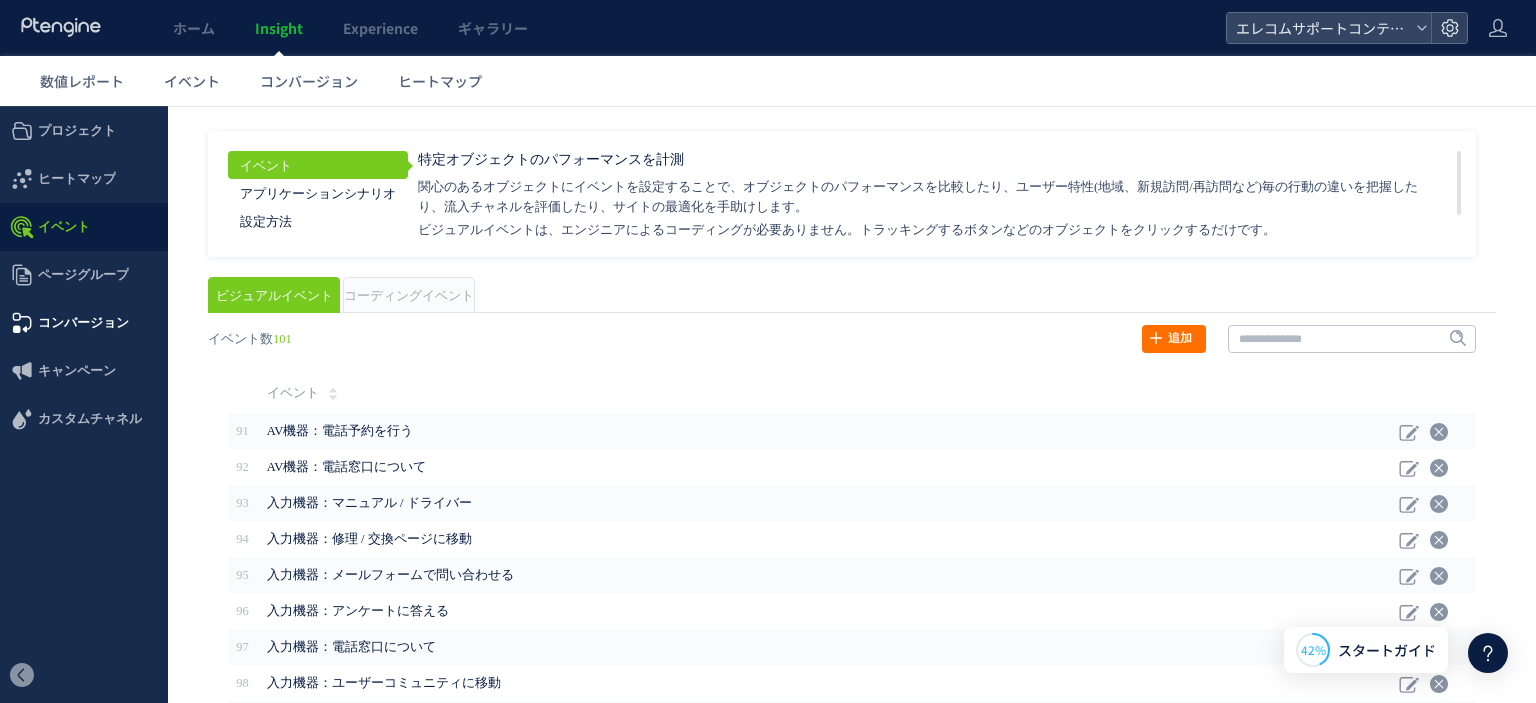 click on "コンバージョン" at bounding box center (83, 323) 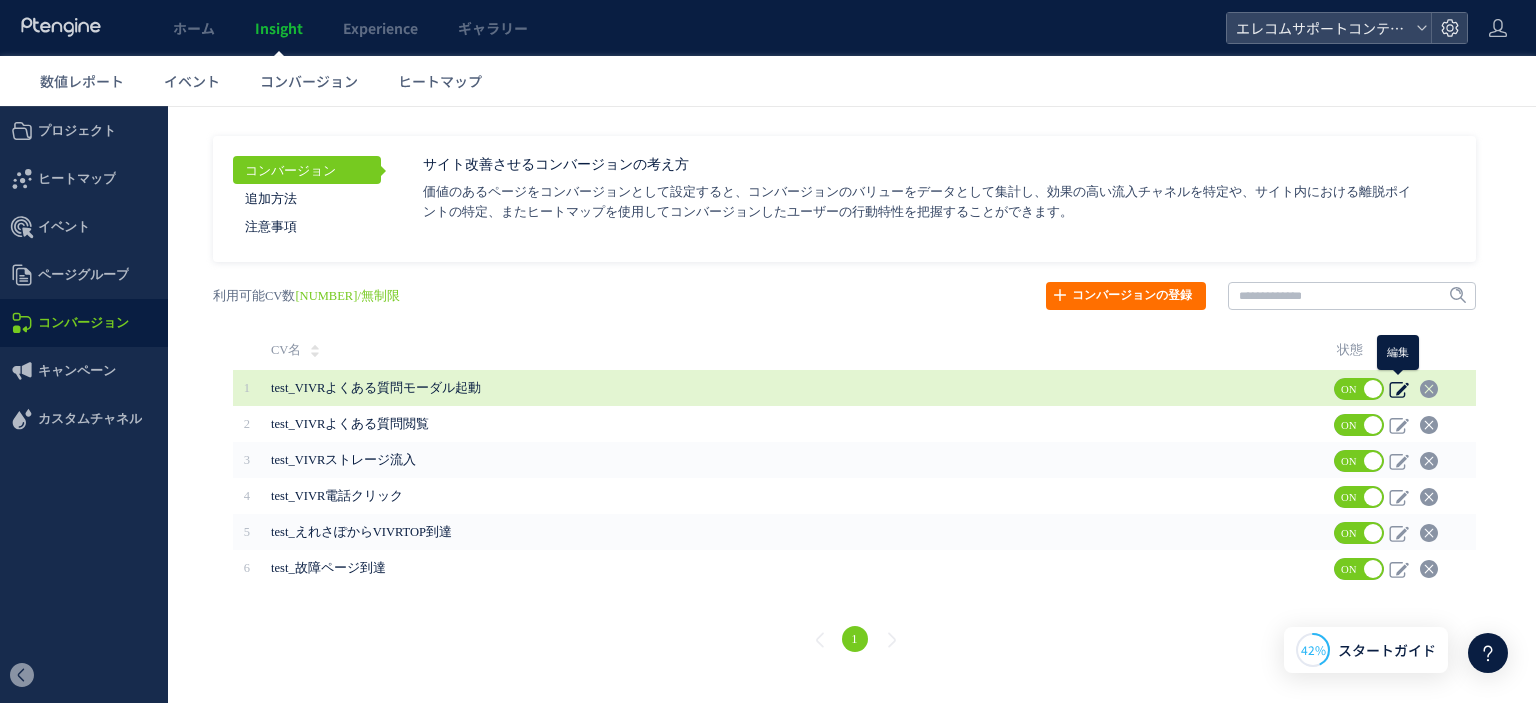 click 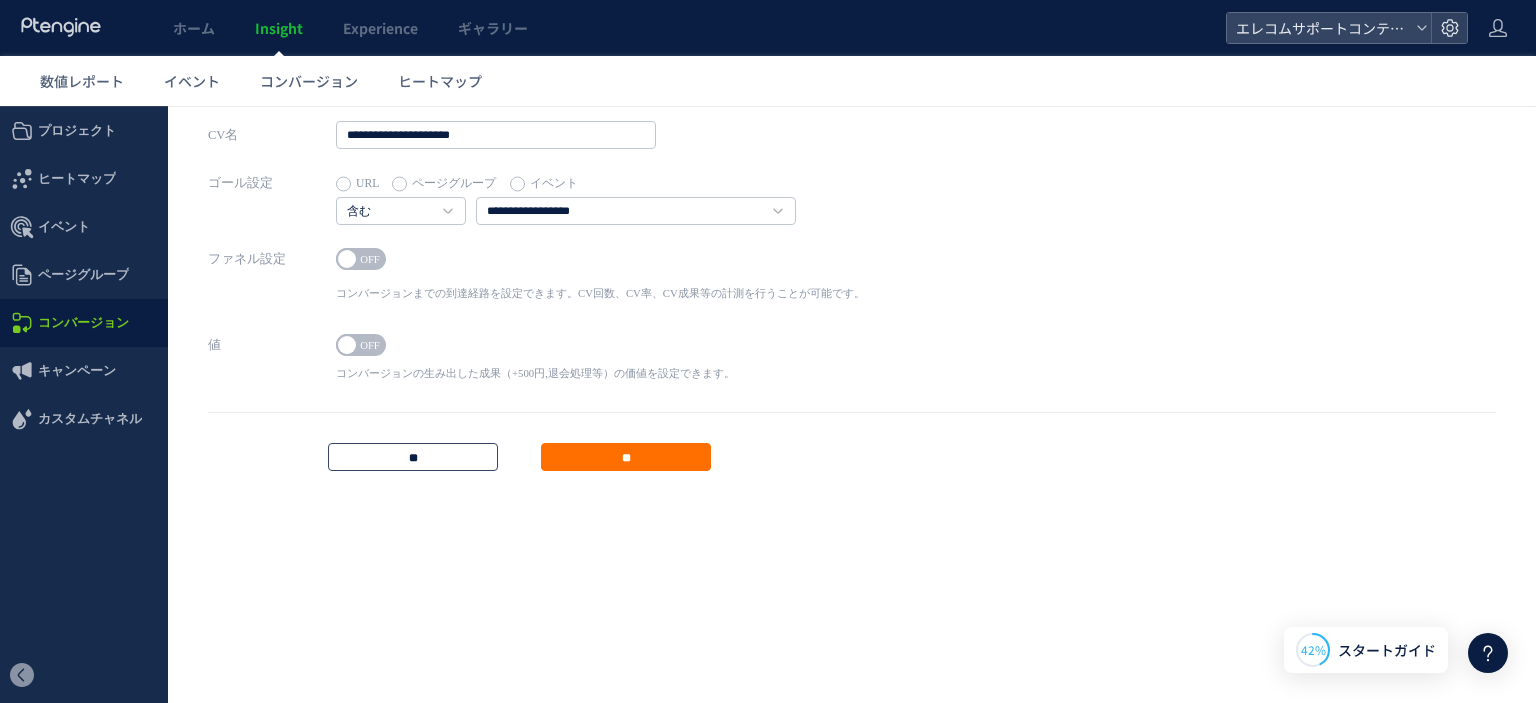 click on "**" at bounding box center (413, 457) 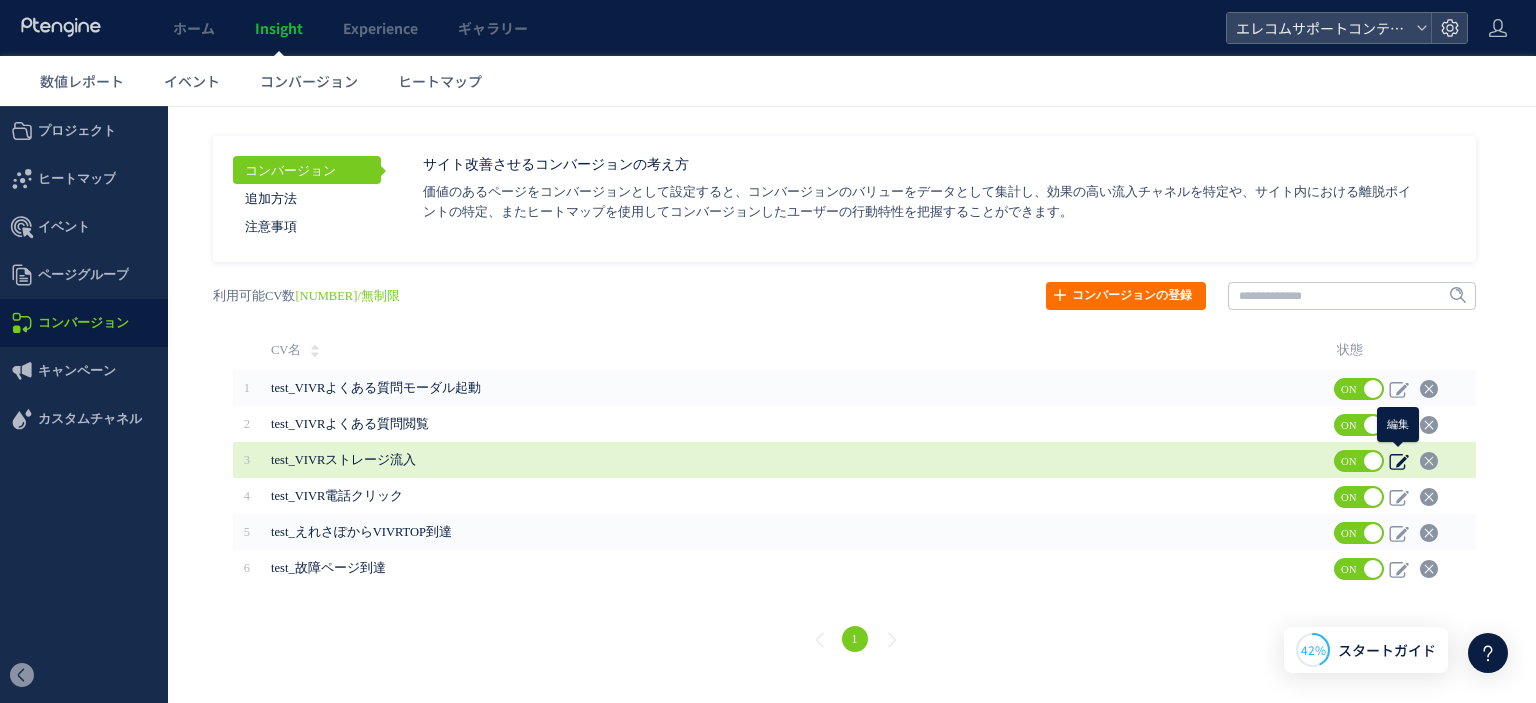 click 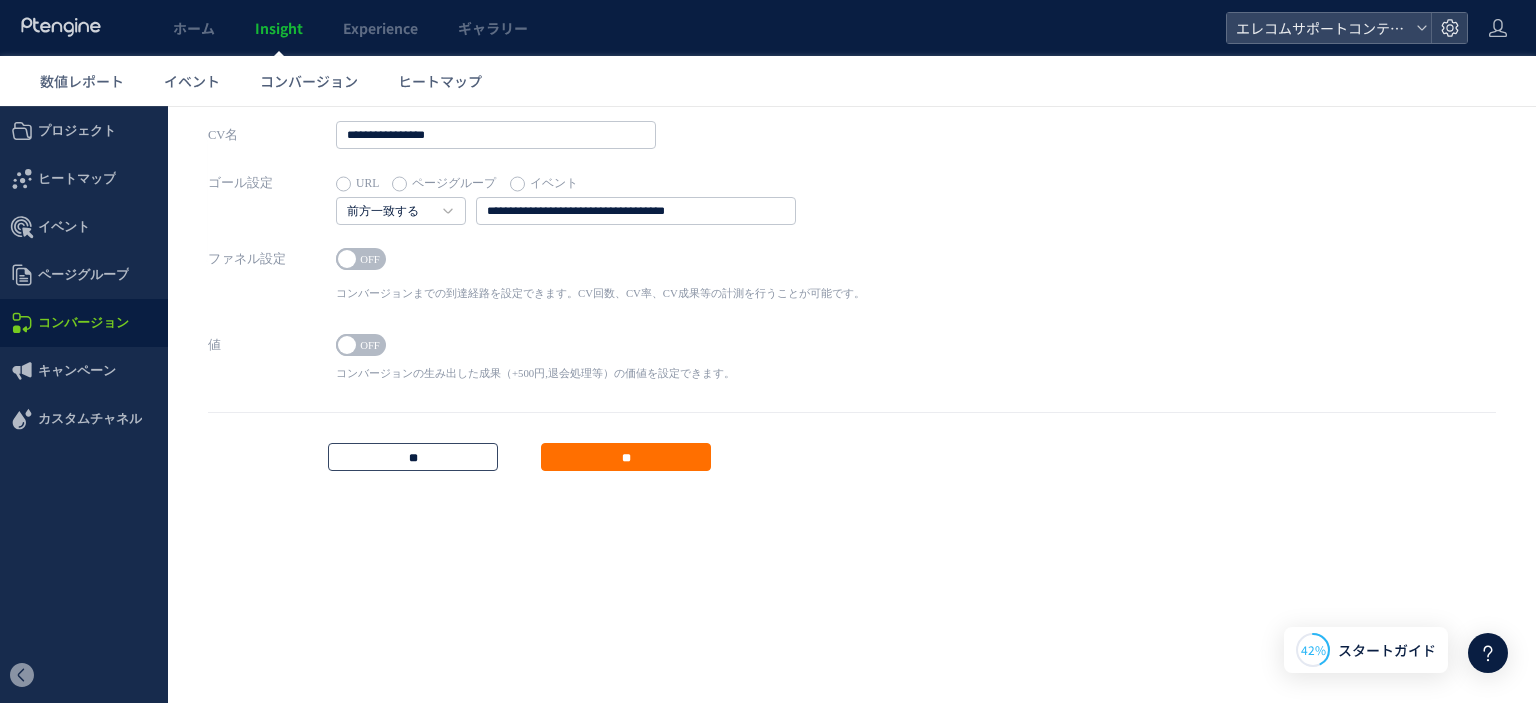 click on "**" at bounding box center (413, 457) 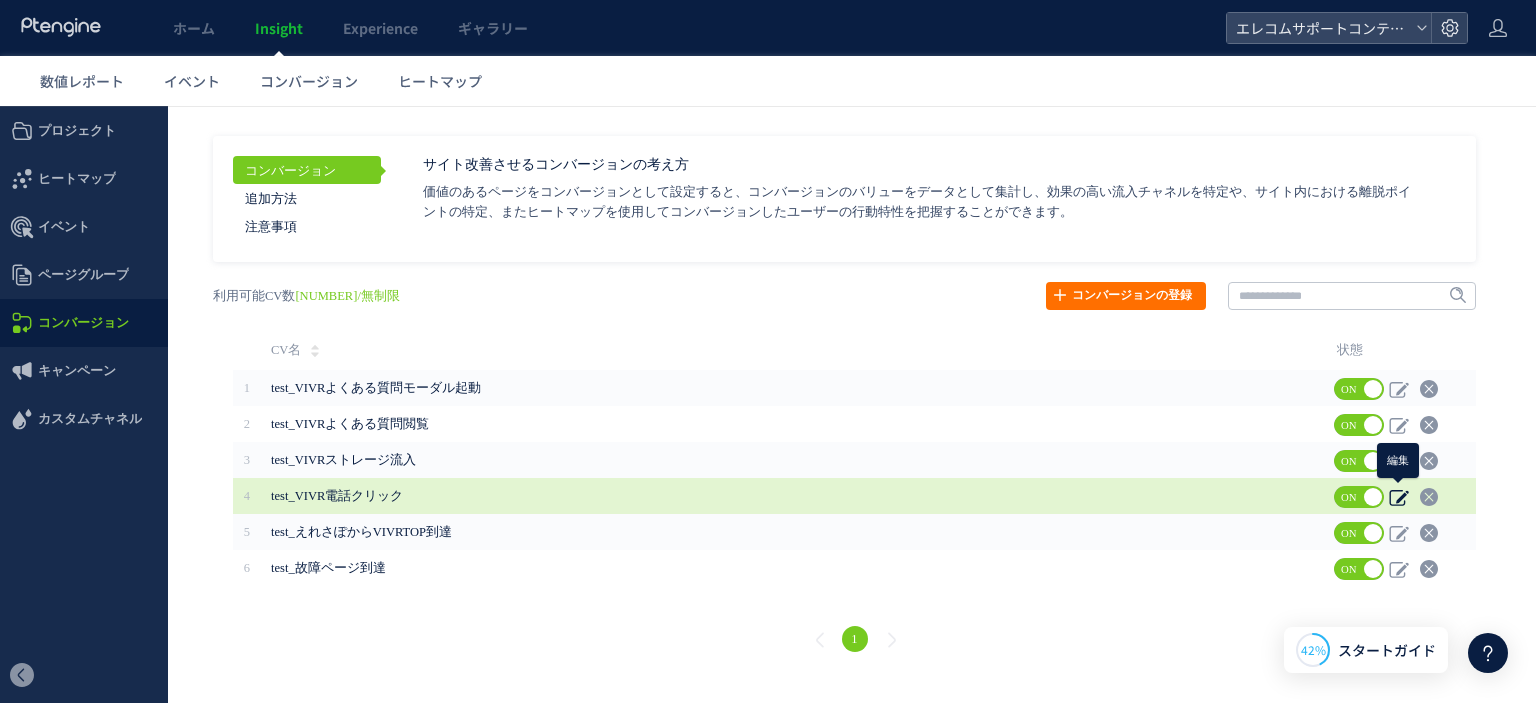click 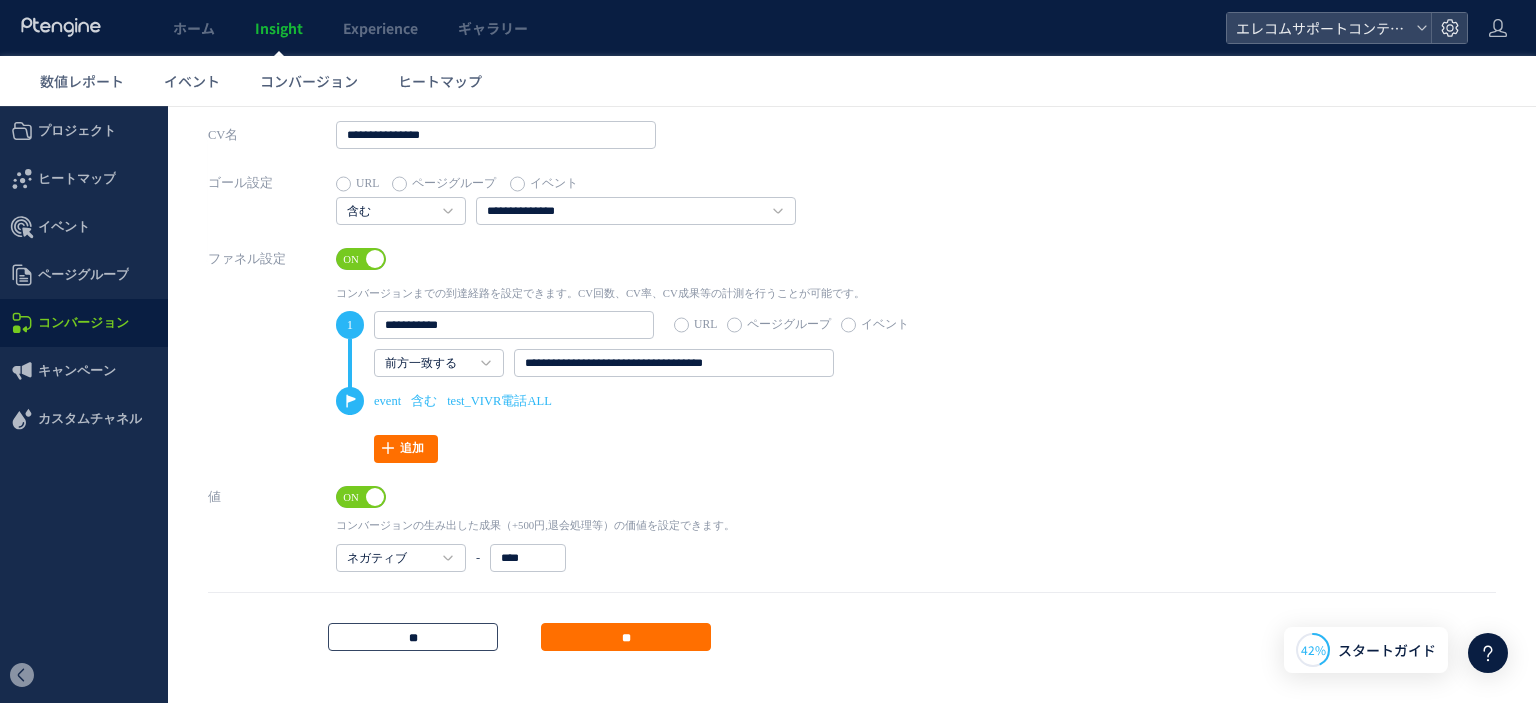 click on "**" at bounding box center (413, 637) 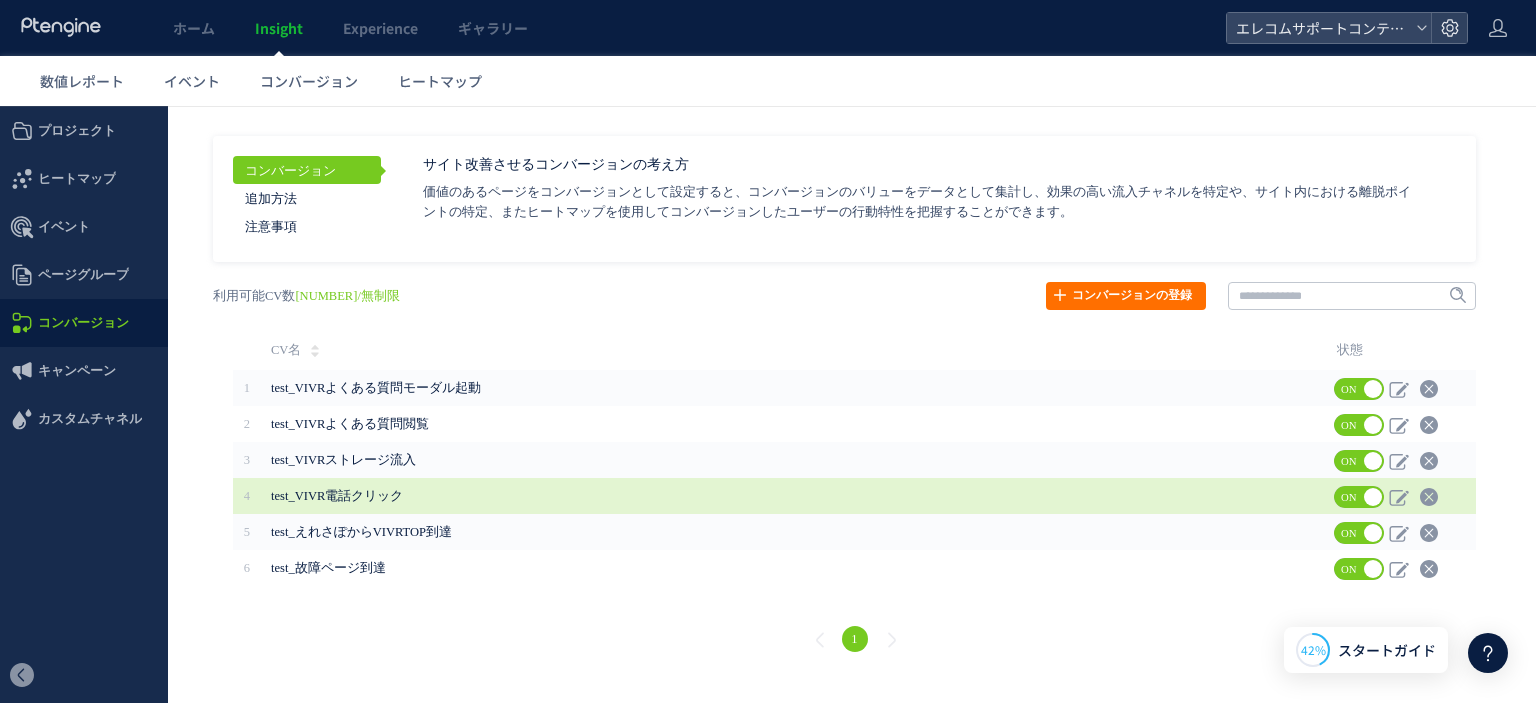 click at bounding box center [1417, 496] 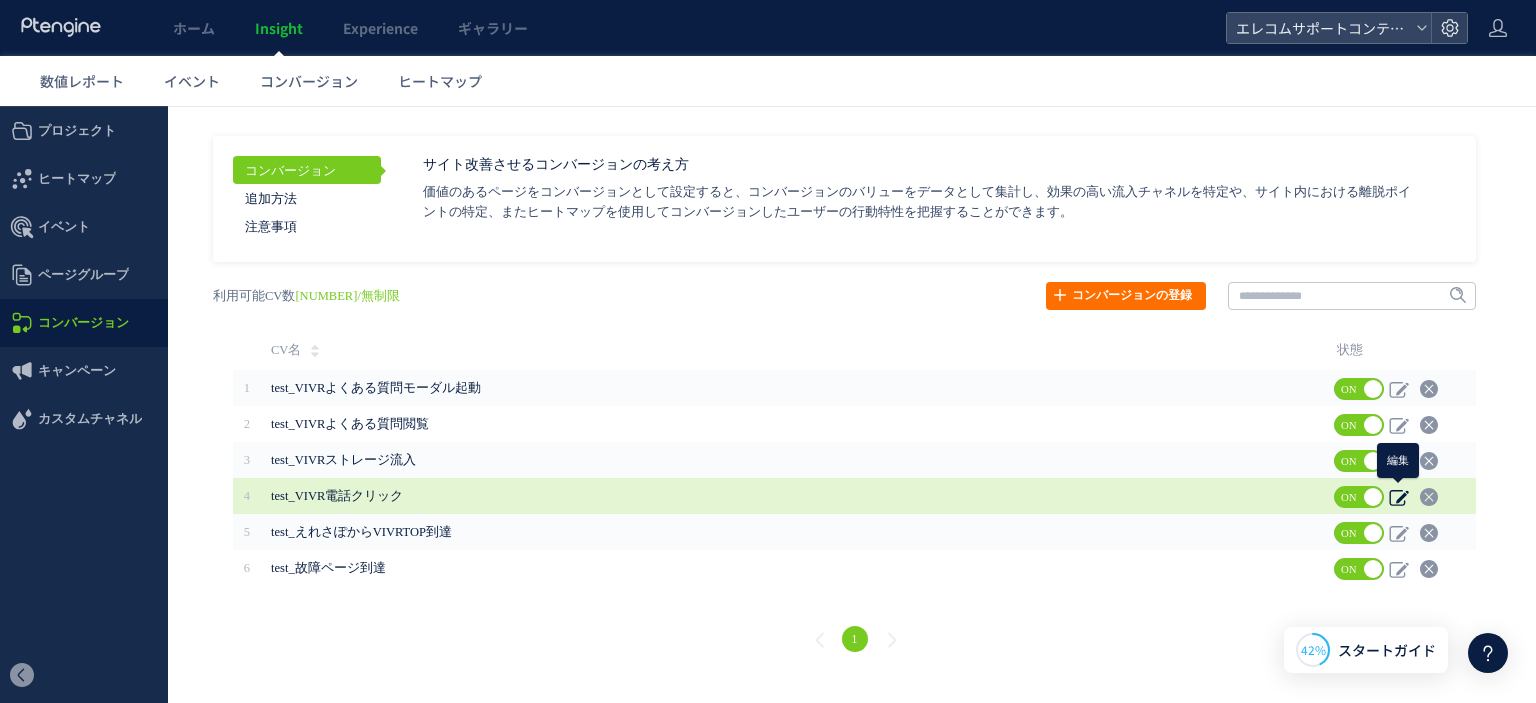 click 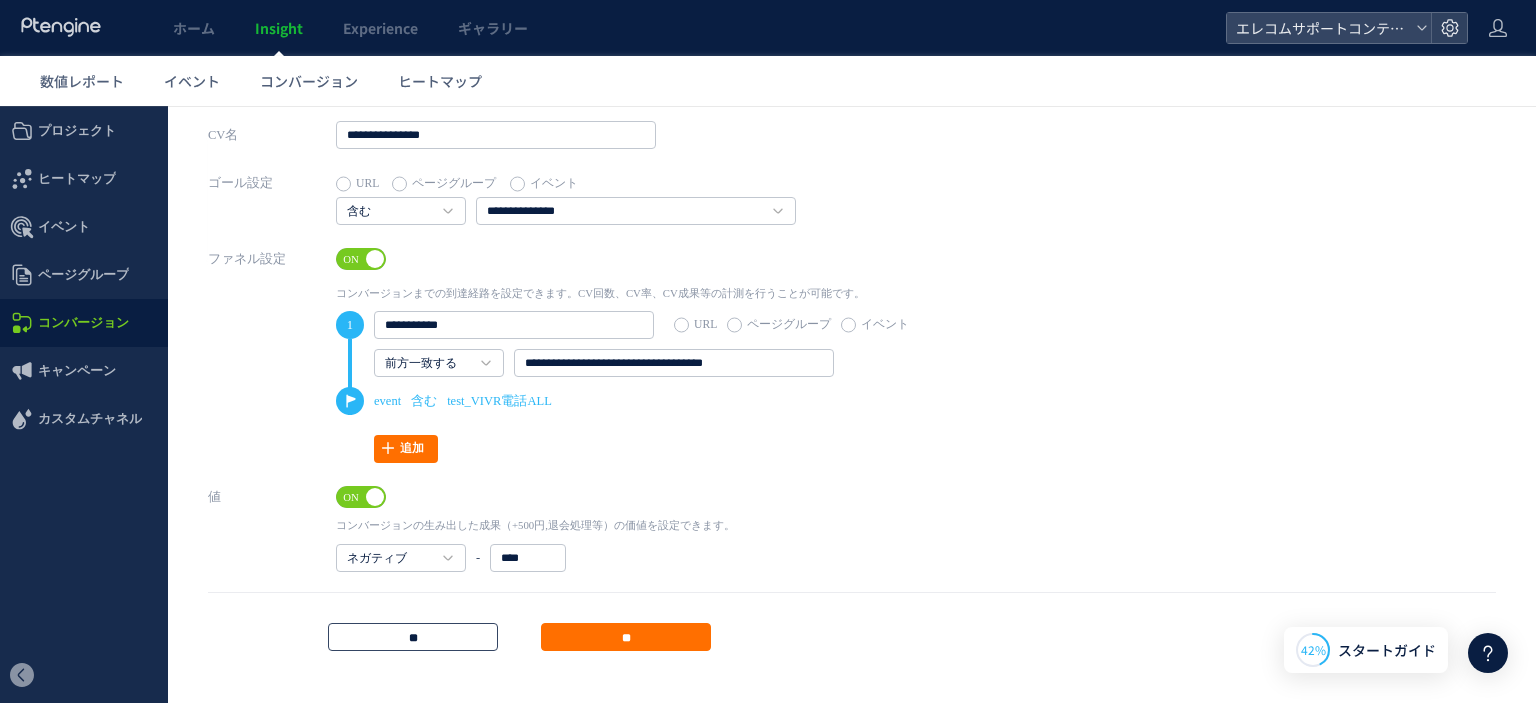 click on "**" at bounding box center [413, 637] 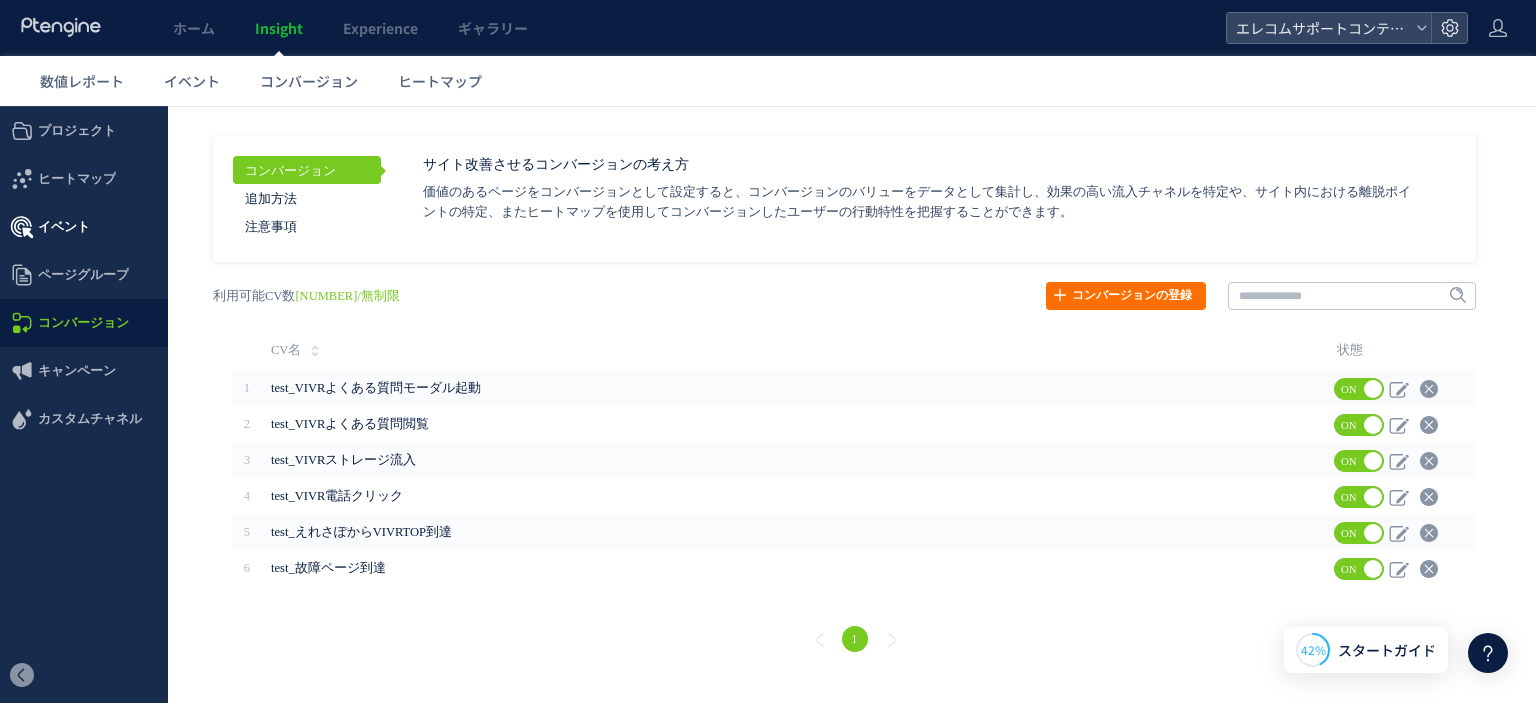 click on "イベント" at bounding box center [64, 227] 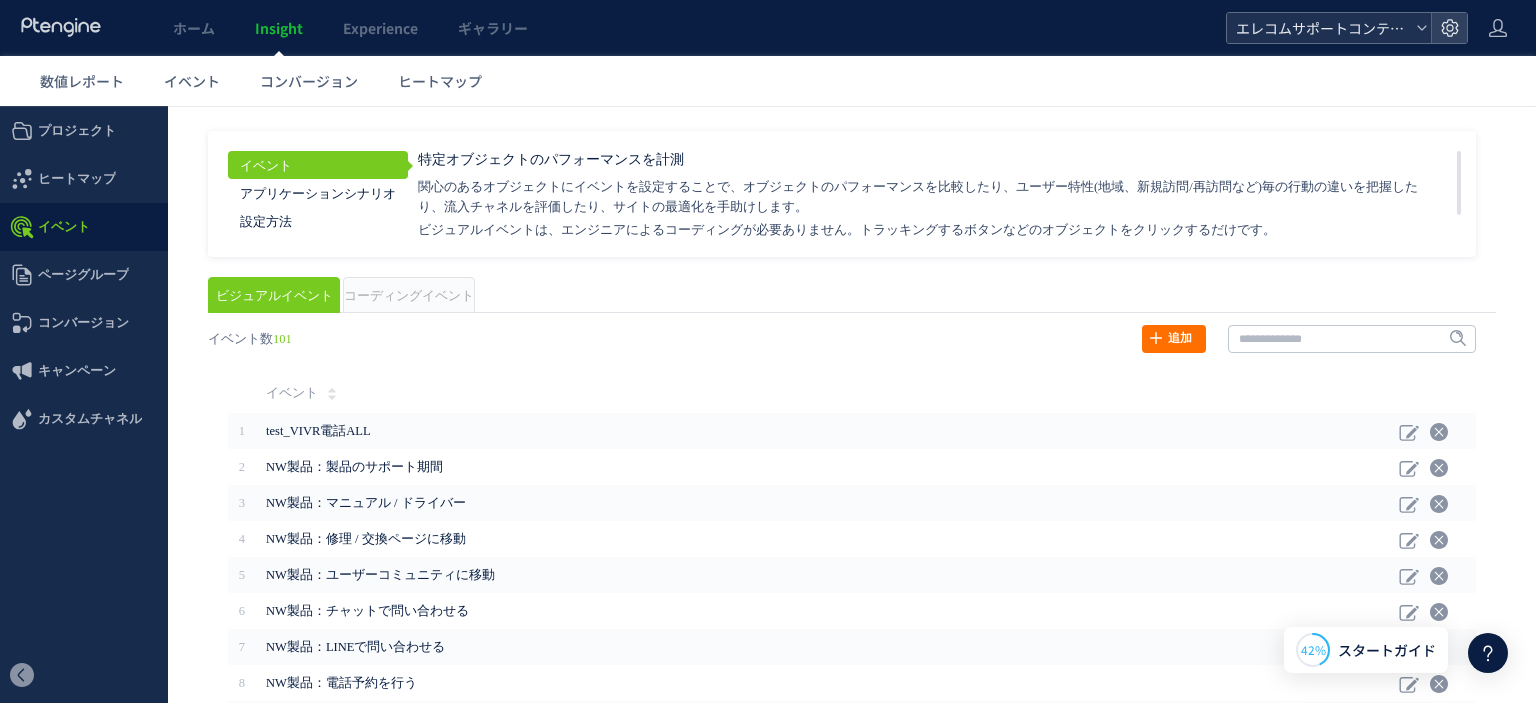 click on "エレコムサポートコンテンツ" at bounding box center (1319, 28) 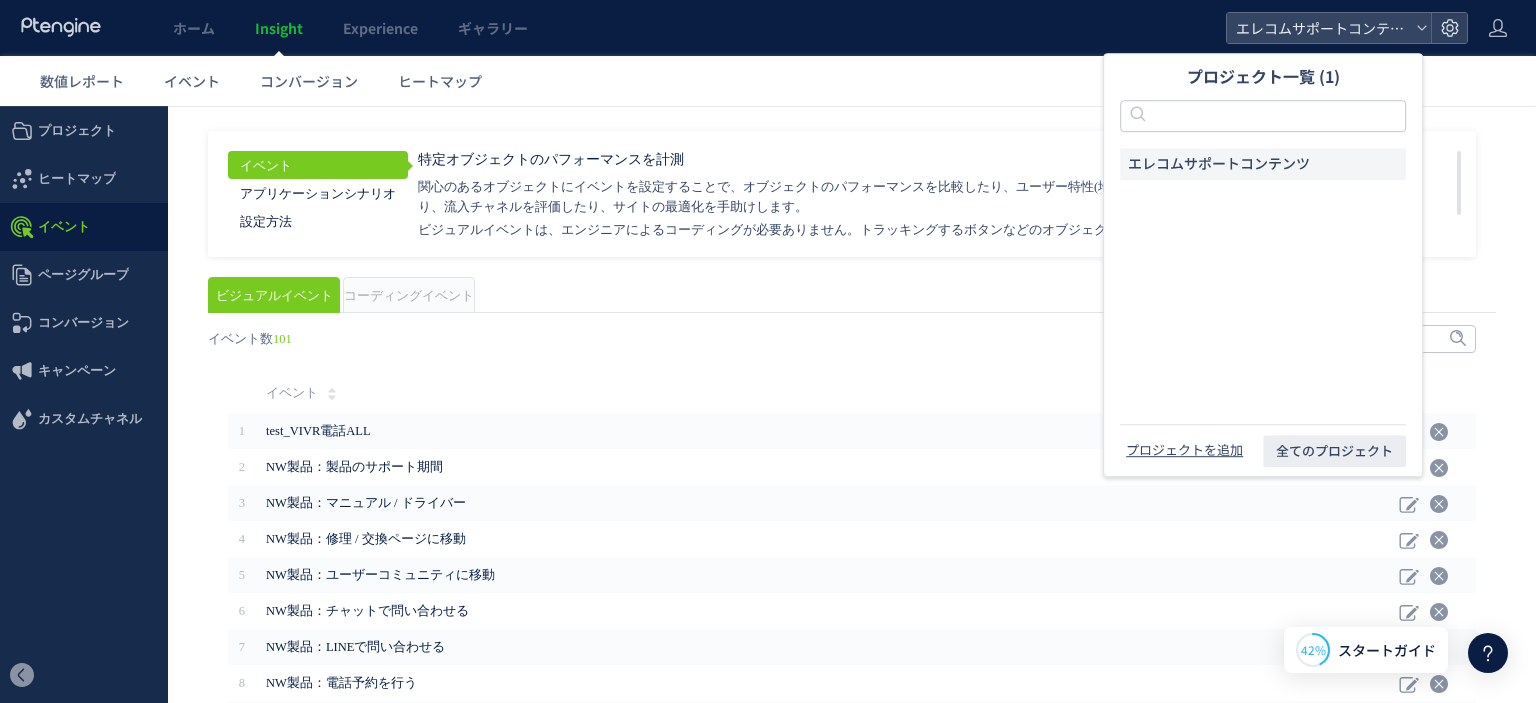 click on "ホーム Insight Experience ギャラリー" at bounding box center (613, 28) 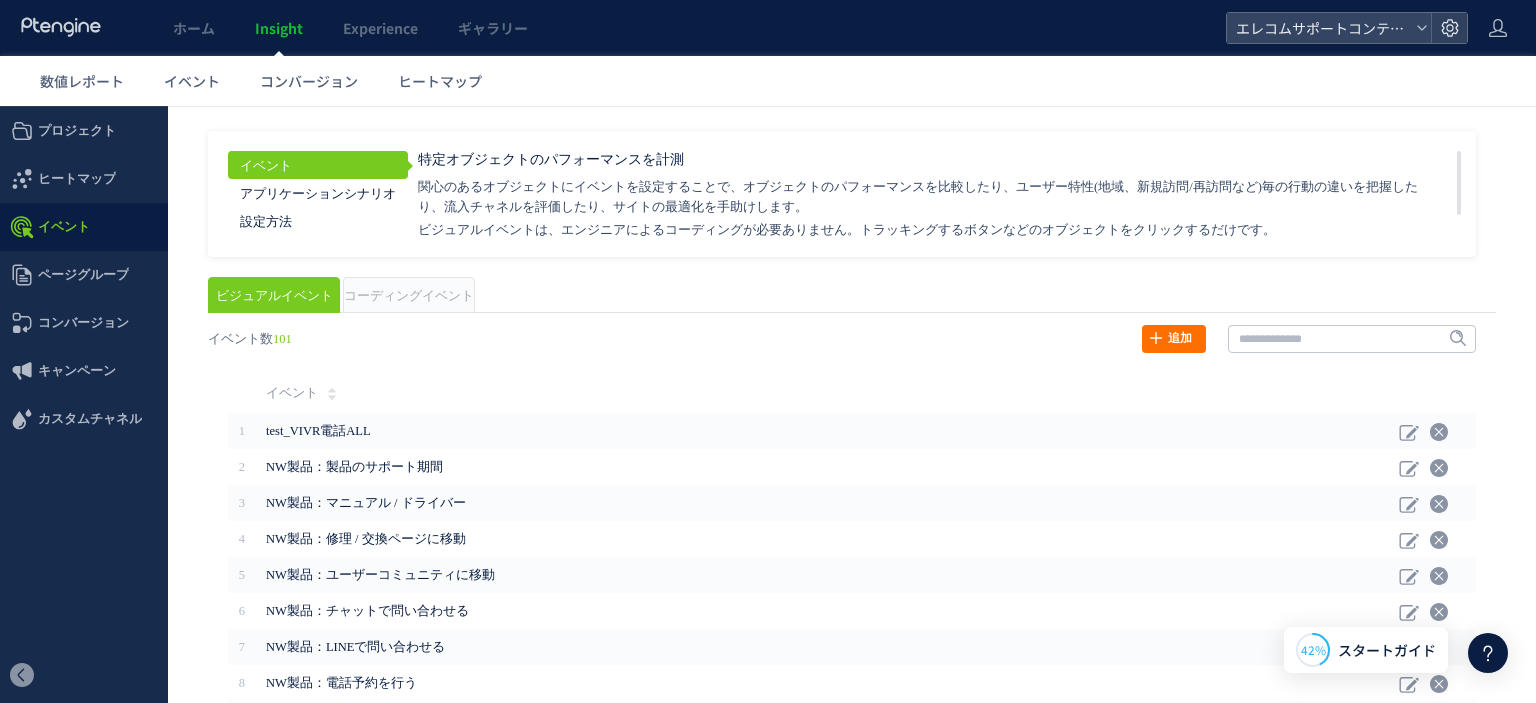 click on "ホーム Insight Experience ギャラリー" at bounding box center (613, 28) 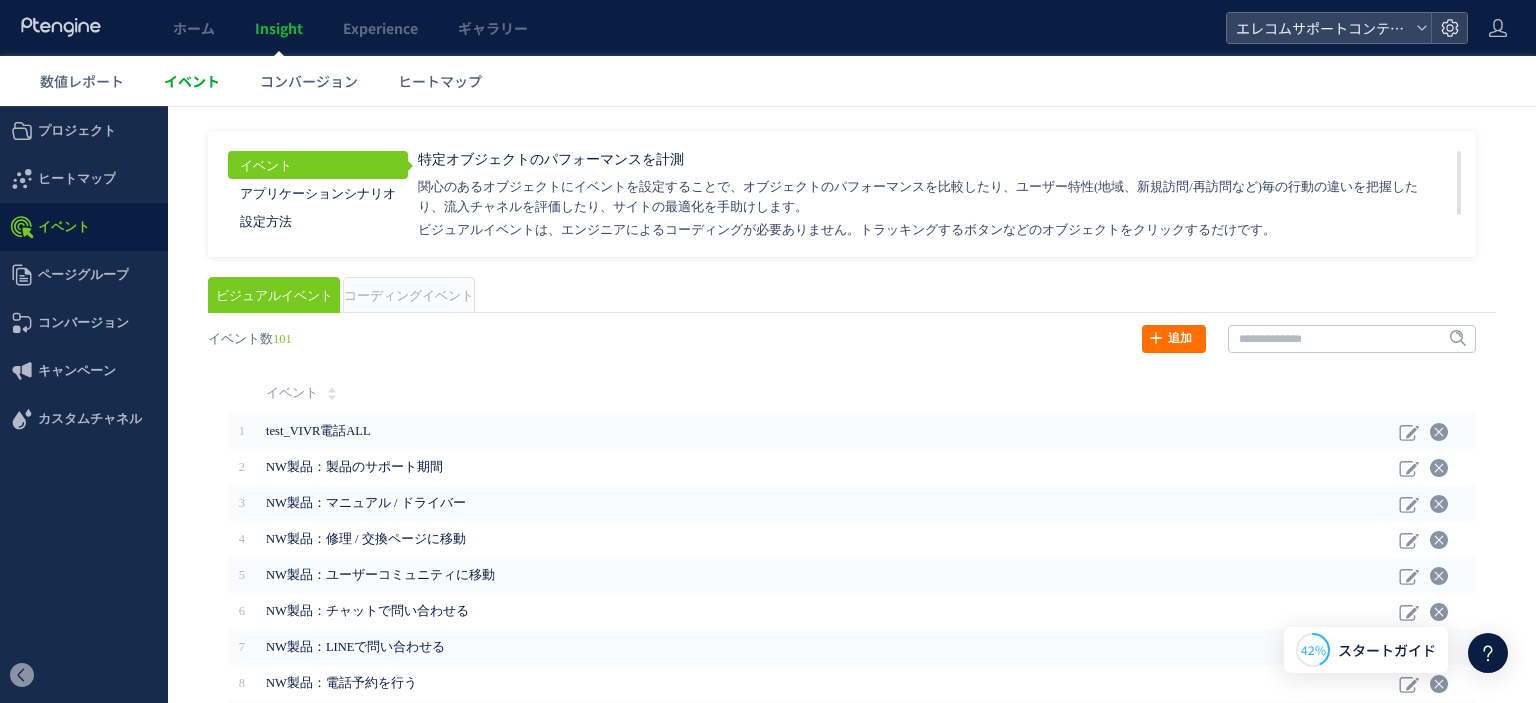 click on "イベント" at bounding box center (192, 81) 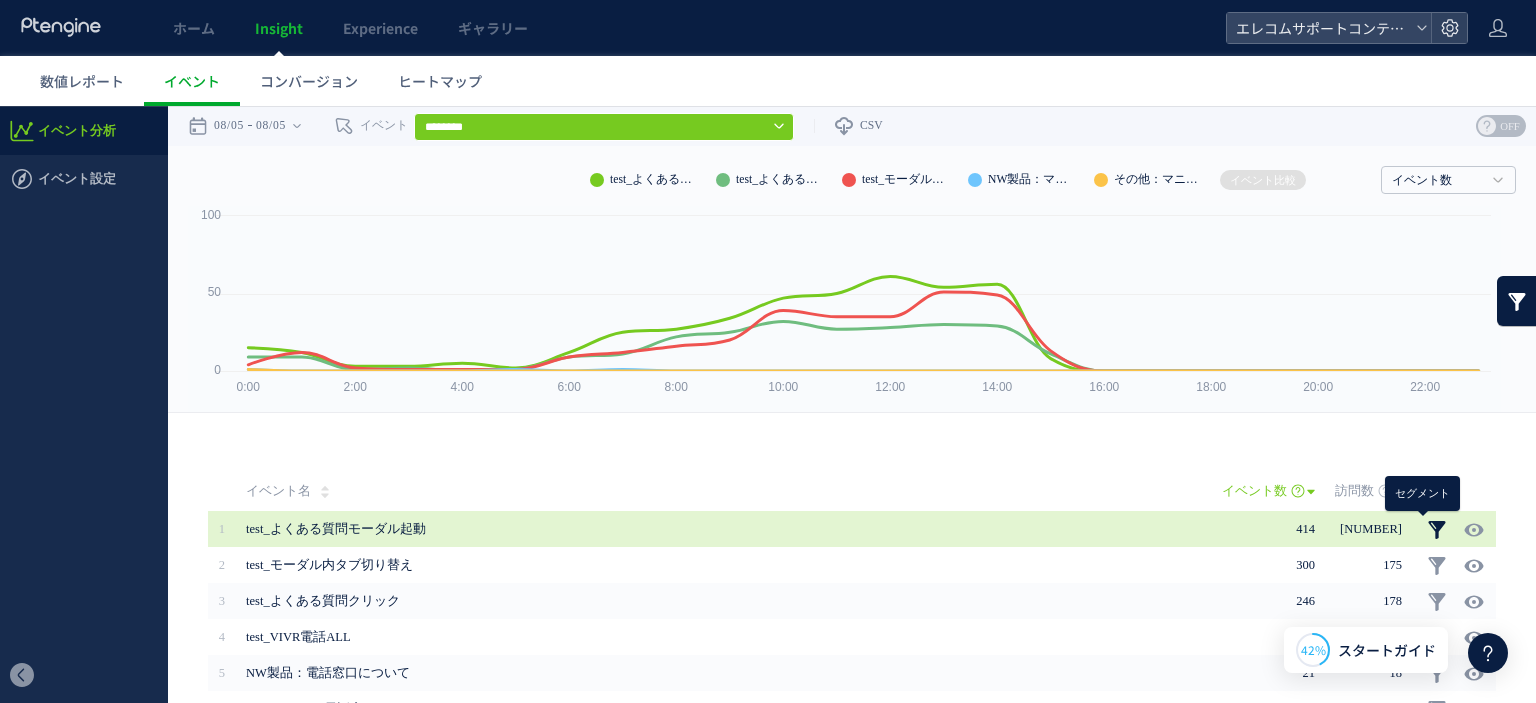 click at bounding box center [1437, 530] 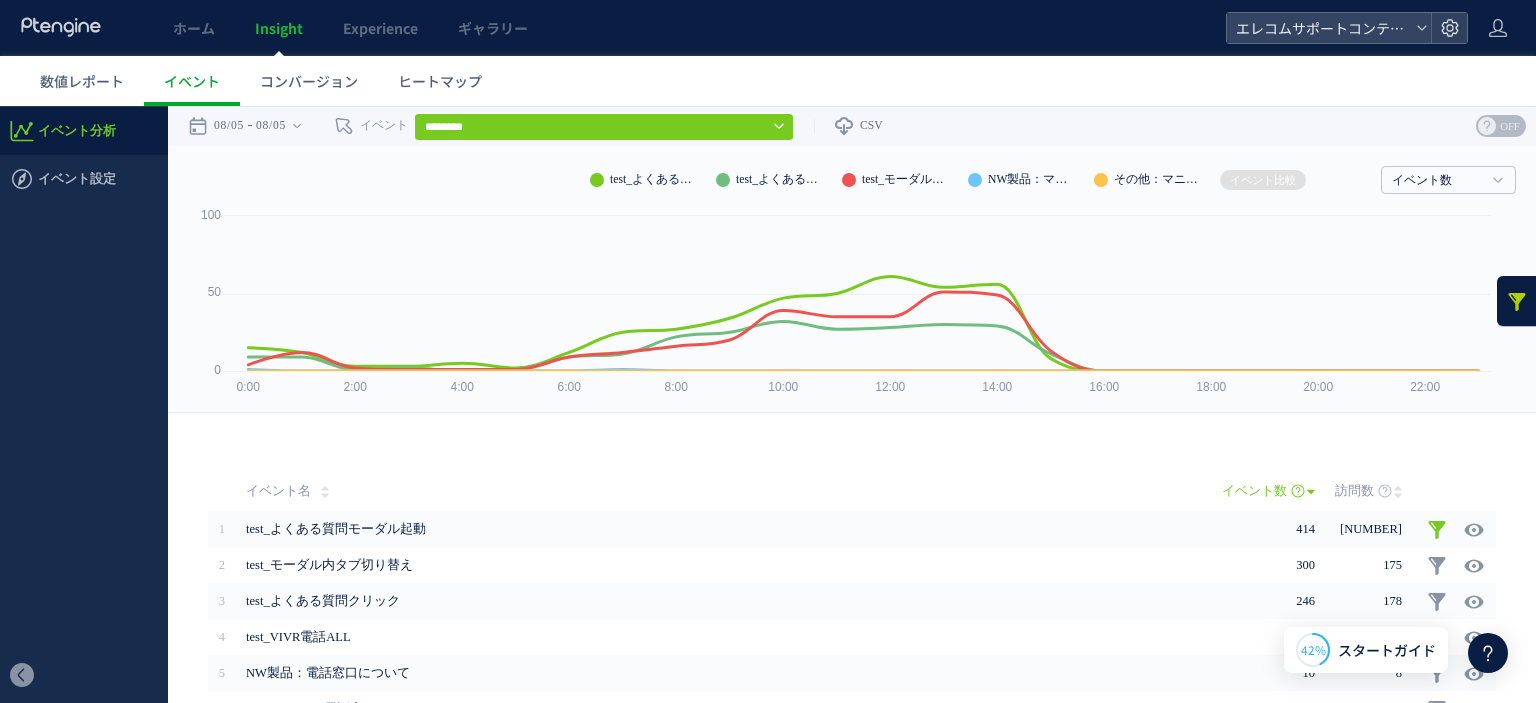 click at bounding box center (1517, 301) 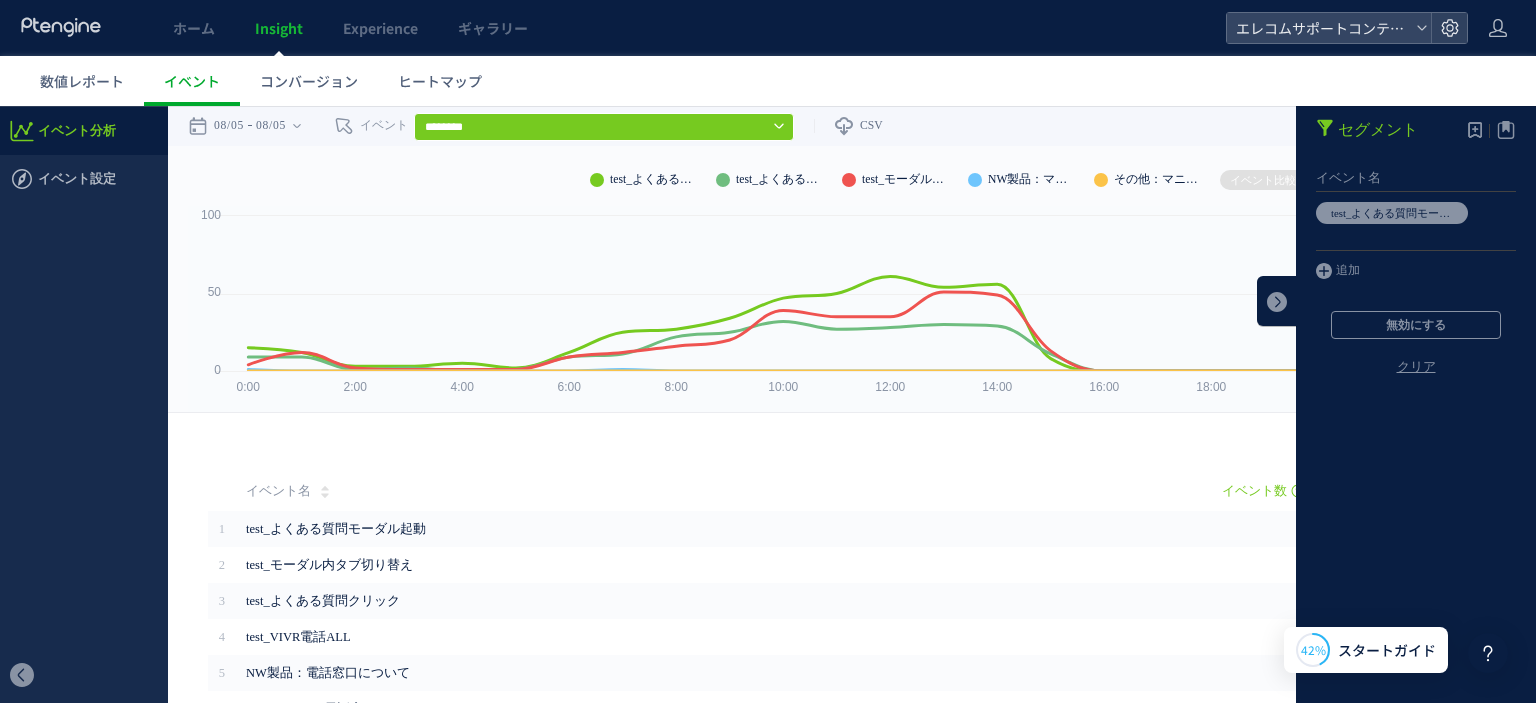 click on "クリア" at bounding box center [1416, 383] 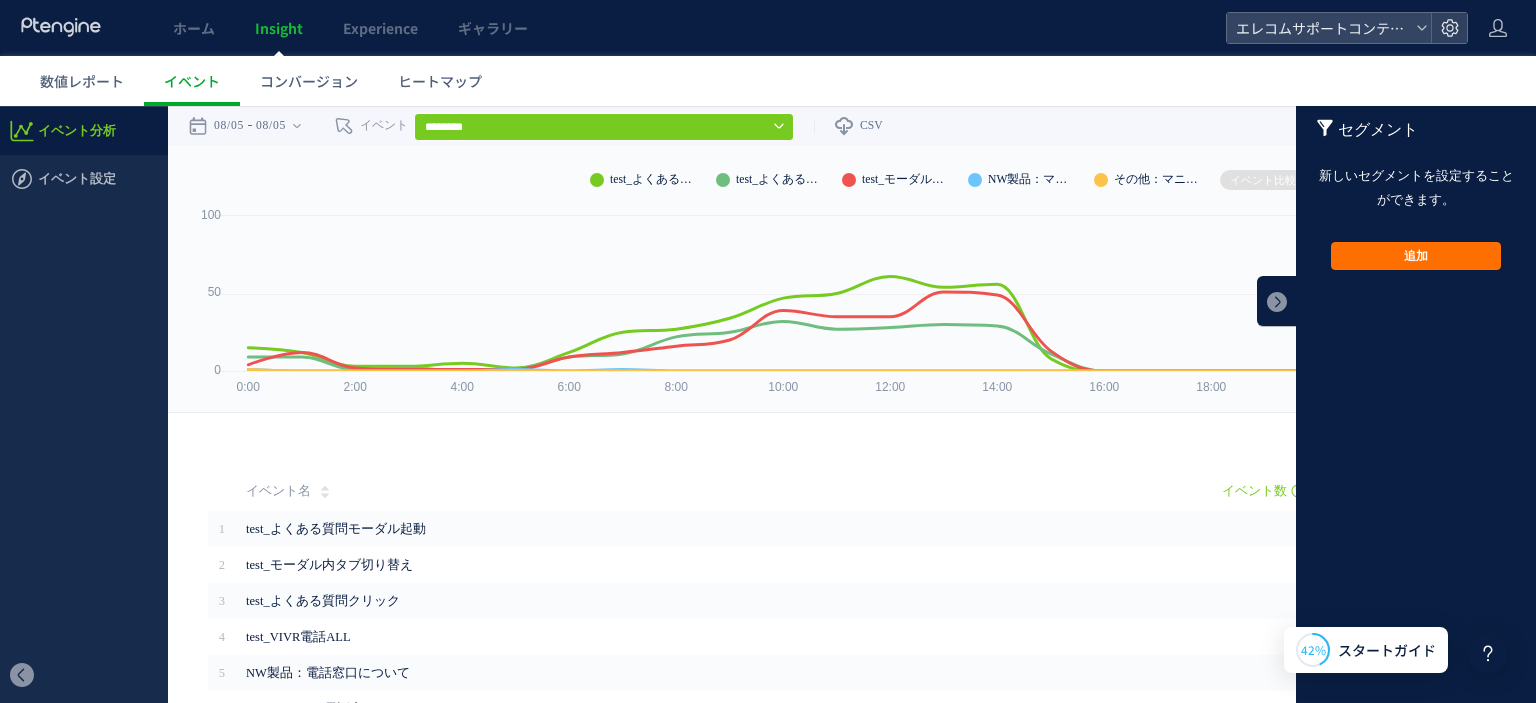 click on "追加
追加
有効にする
無効にする
クリア" at bounding box center [1416, 256] 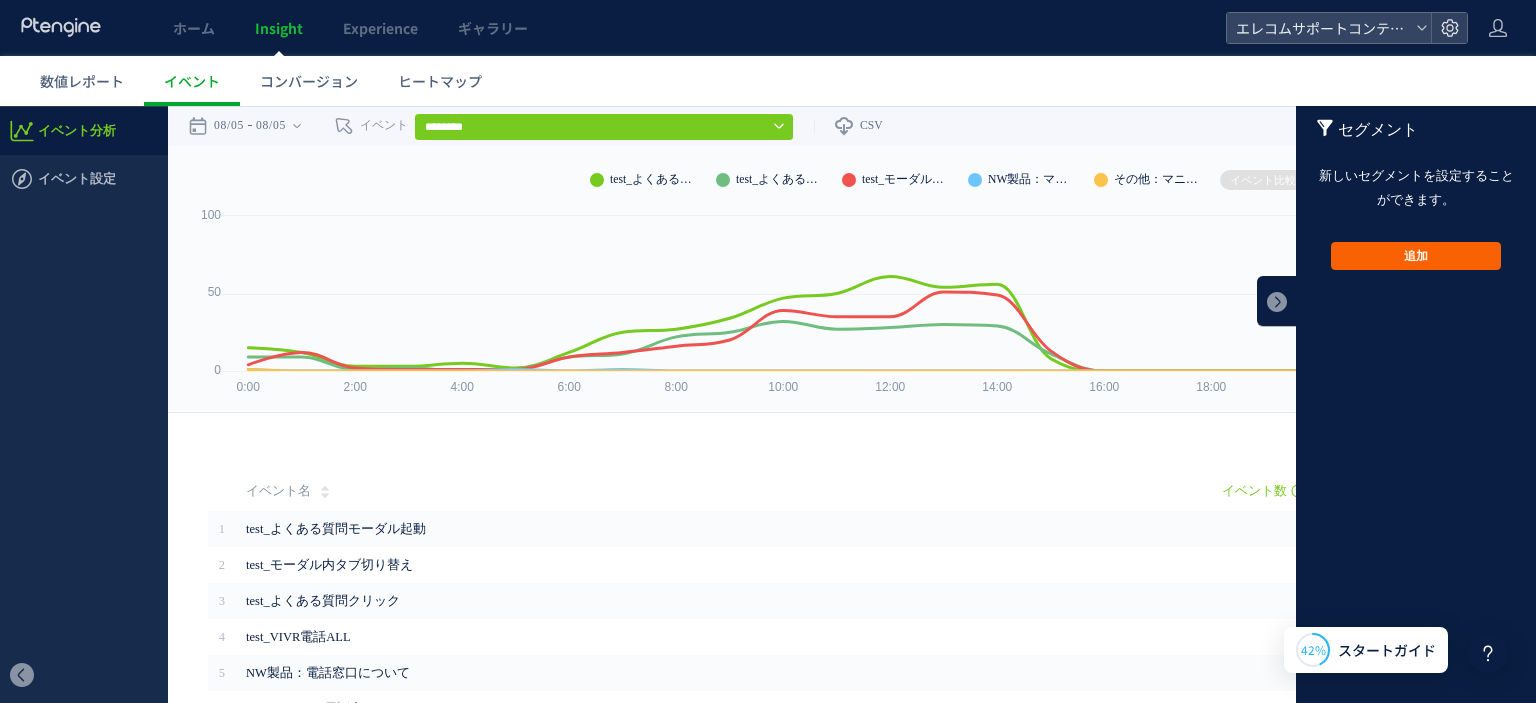 click on "追加" at bounding box center [1416, 256] 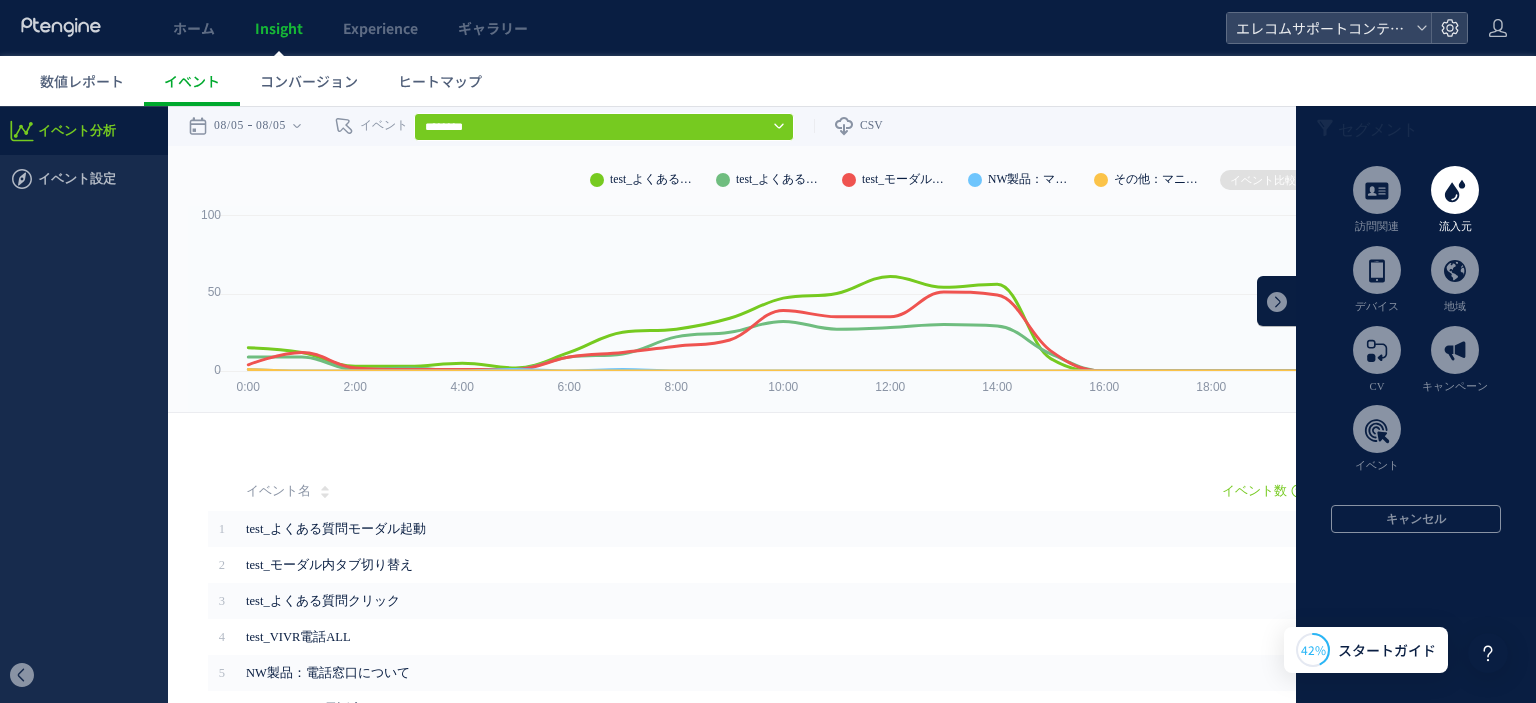 click at bounding box center (1455, 190) 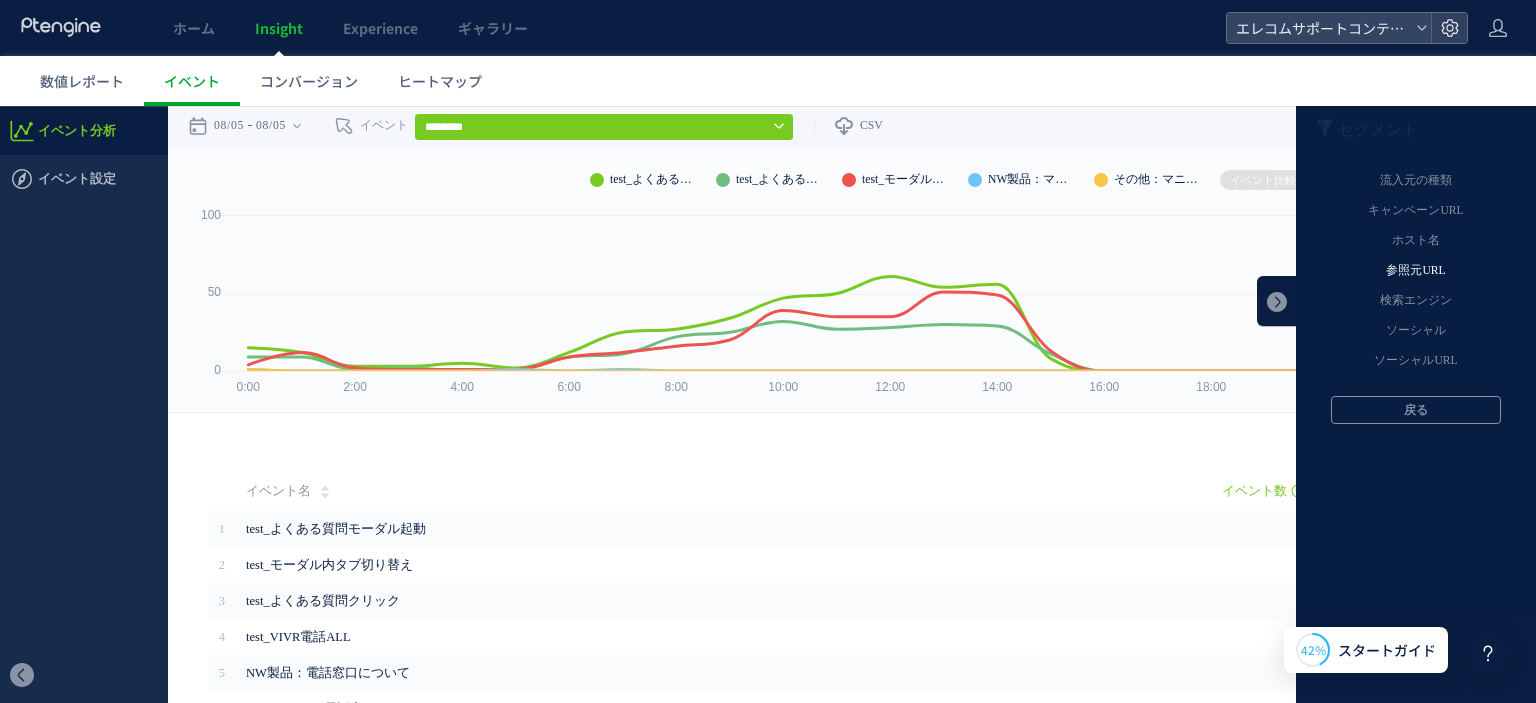 click on "参照元URL" at bounding box center [1416, 271] 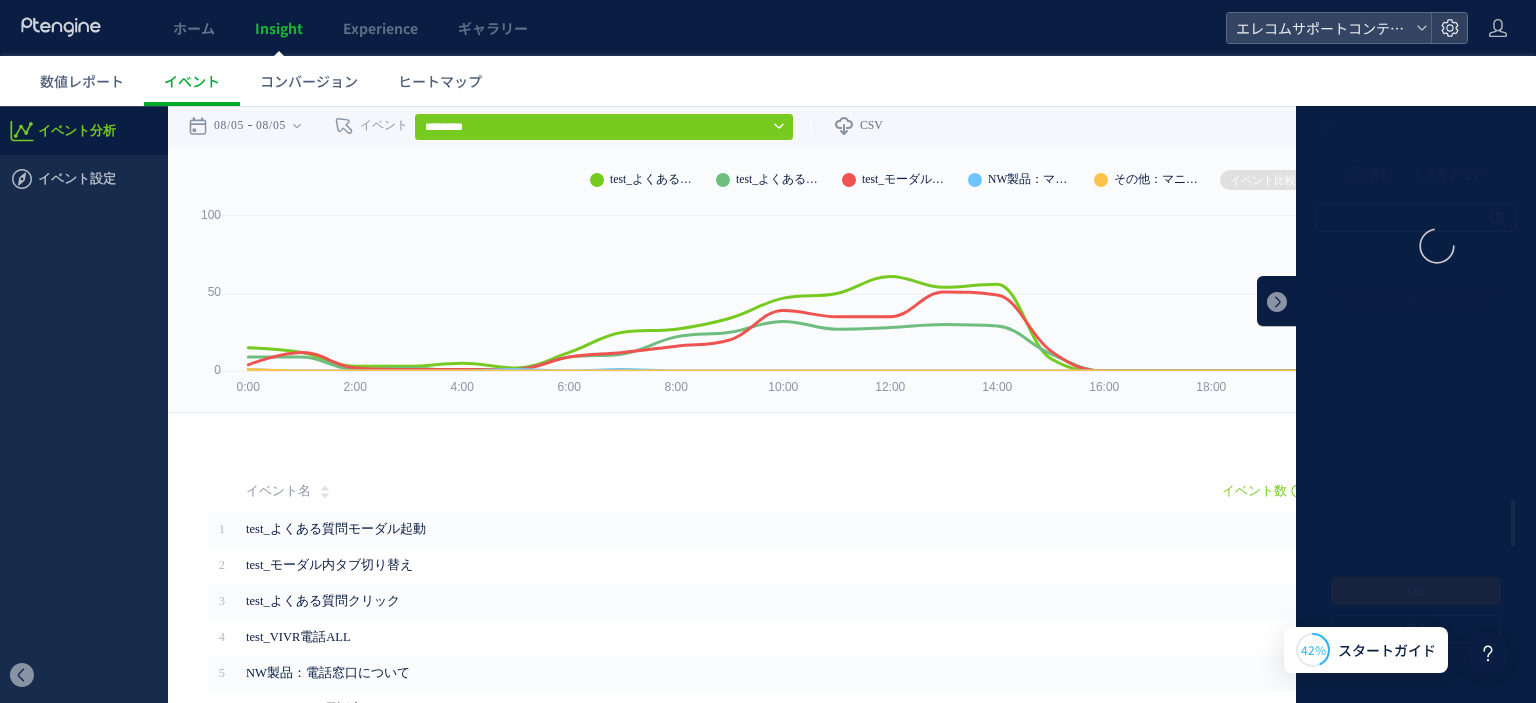 scroll, scrollTop: 0, scrollLeft: 0, axis: both 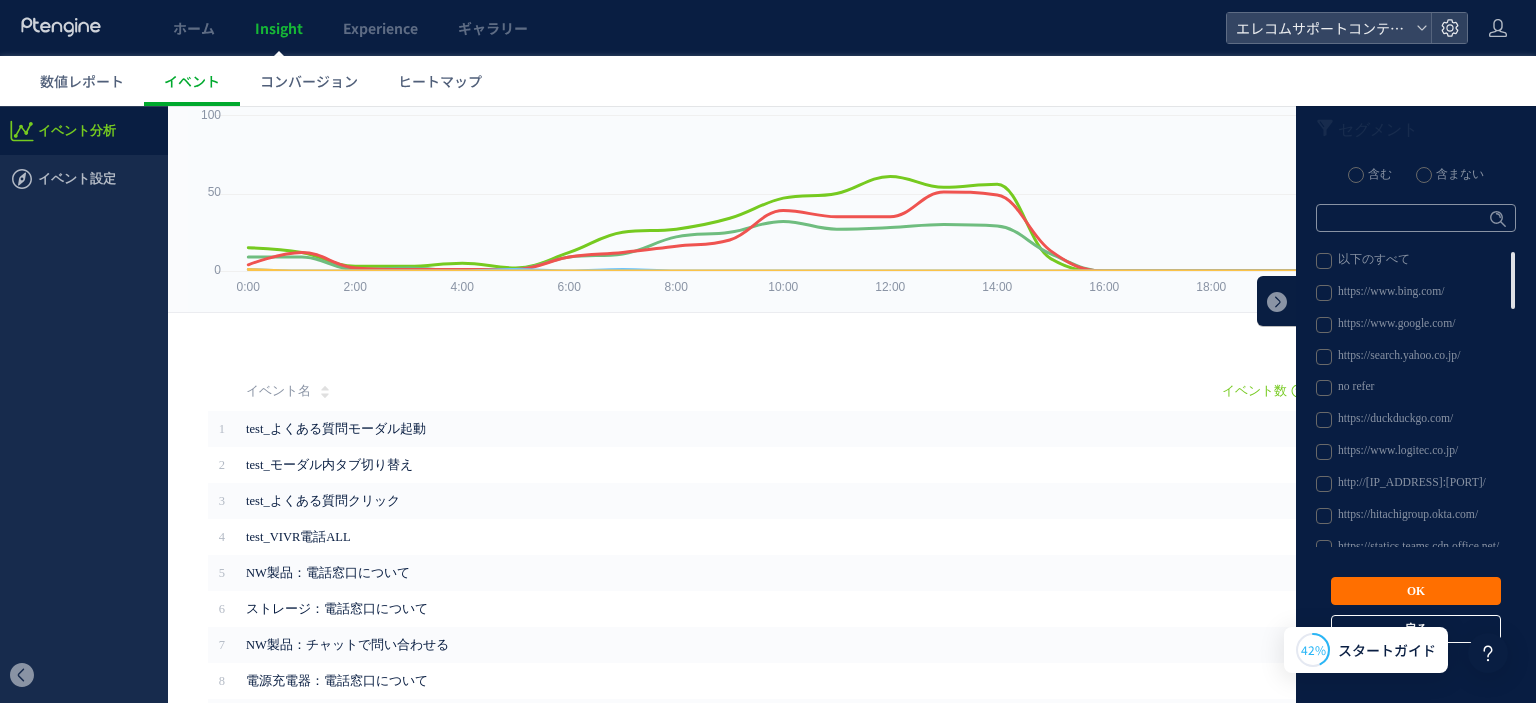 click on "戻る" at bounding box center (1416, 629) 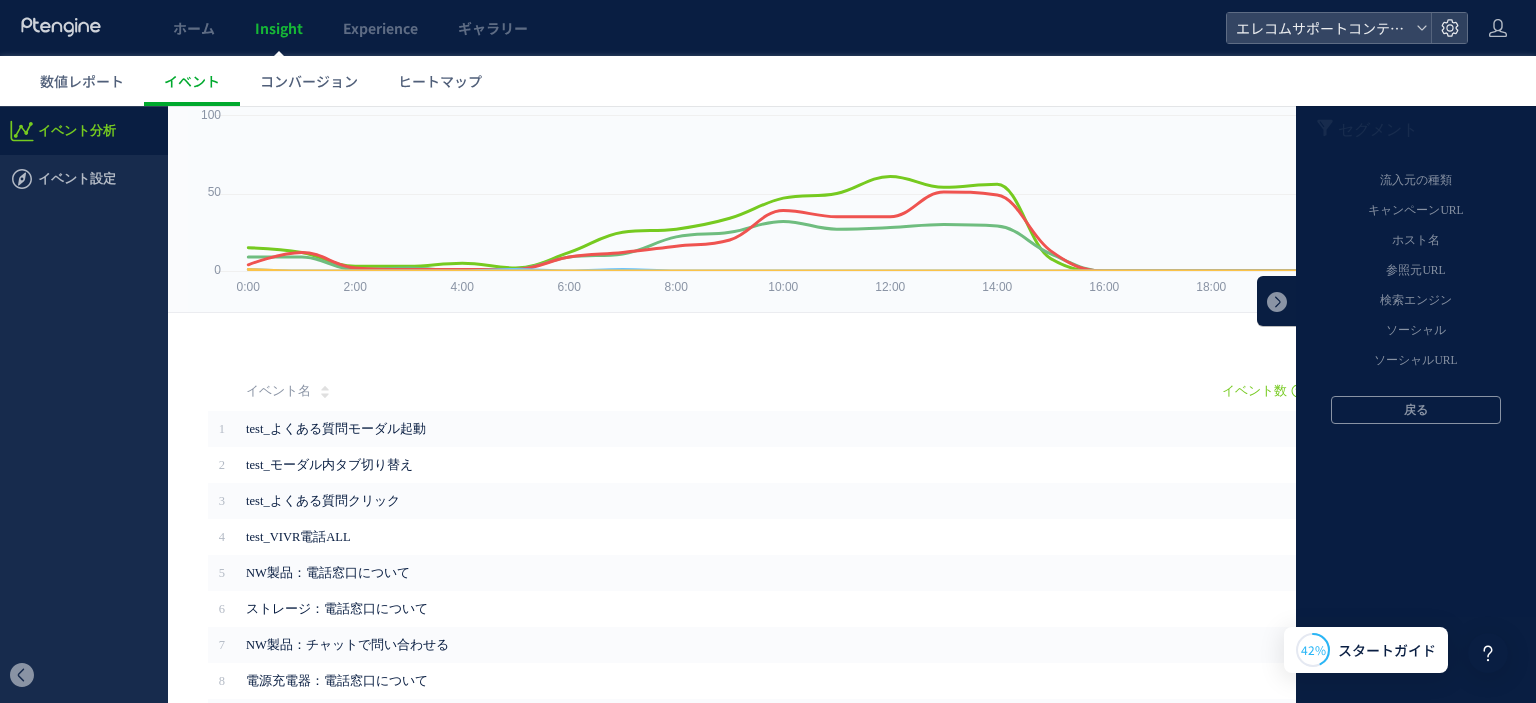 click on "戻る" at bounding box center (1416, 410) 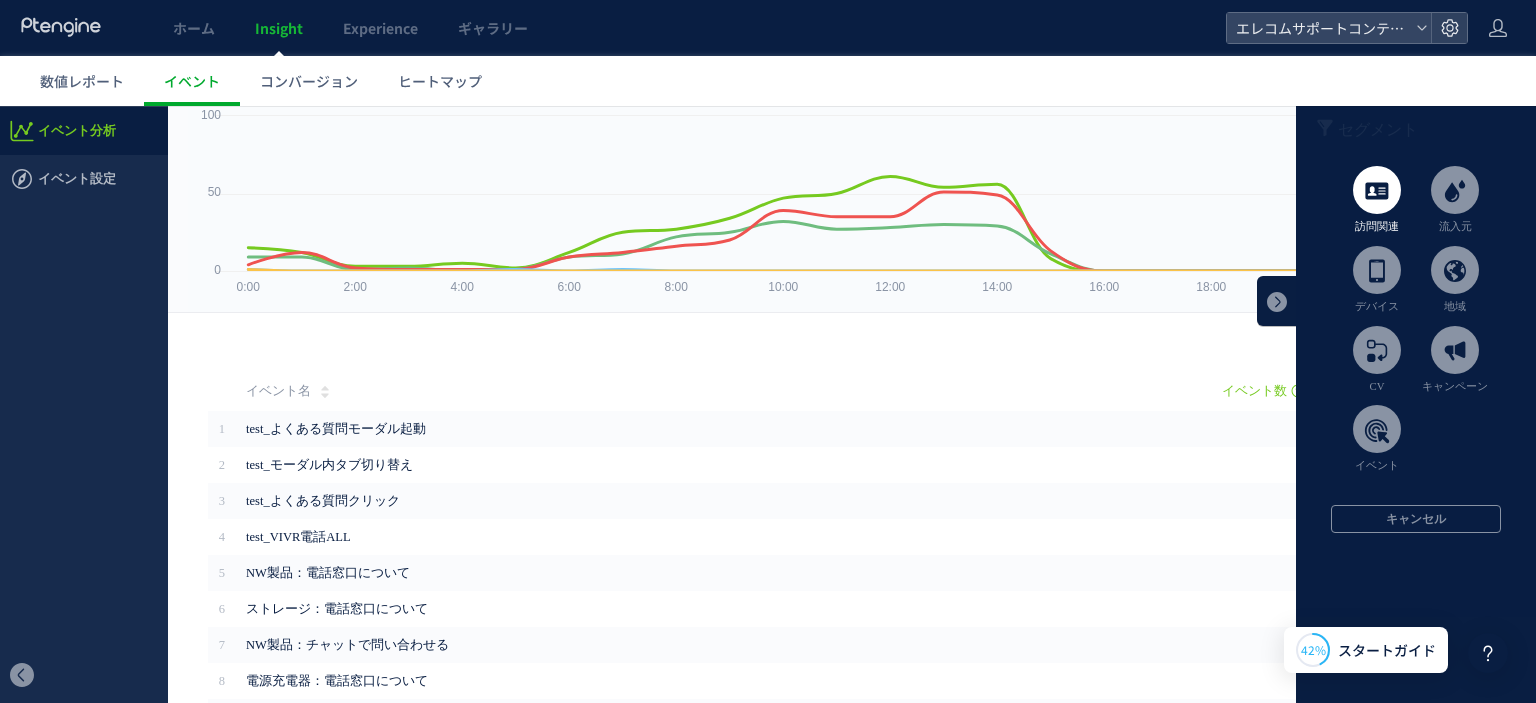 click at bounding box center (1377, 190) 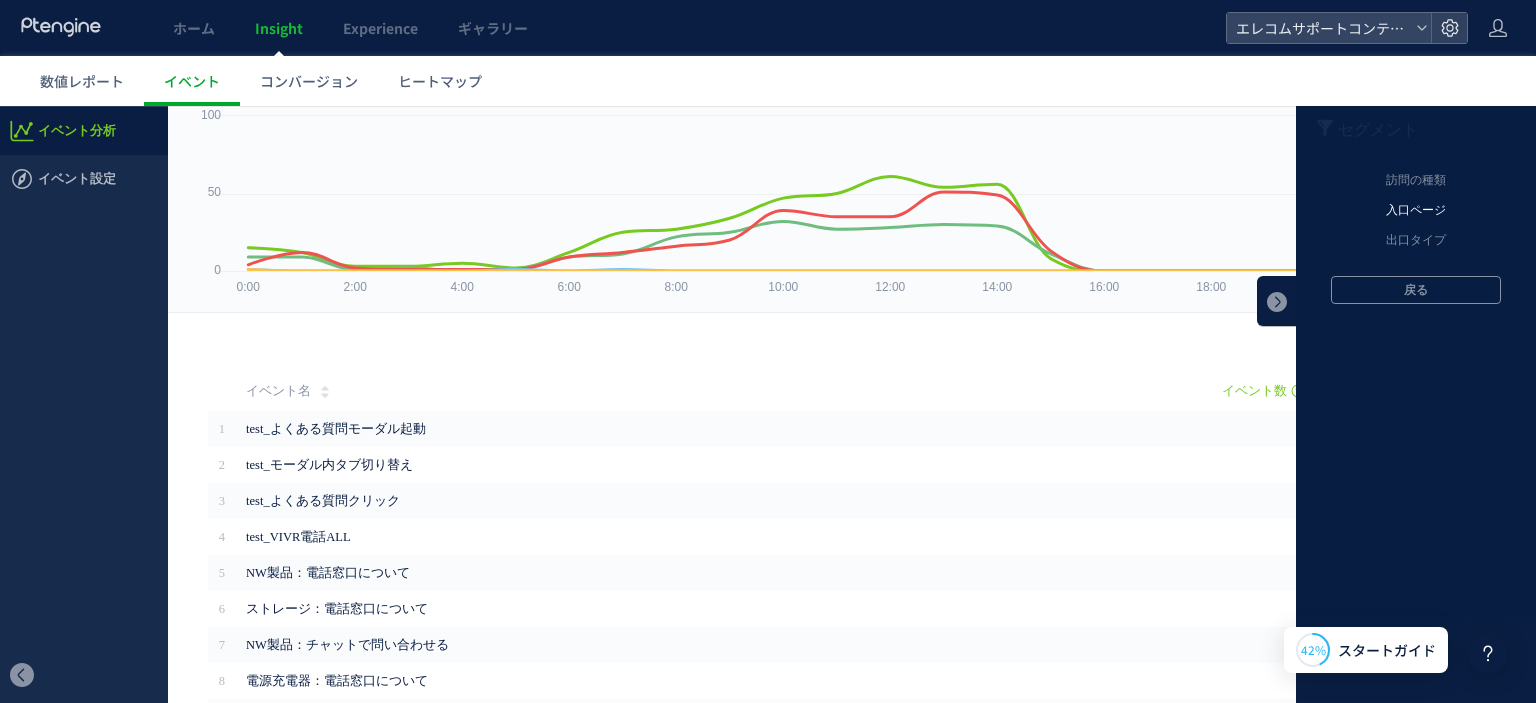 click on "入口ページ" at bounding box center (1416, 211) 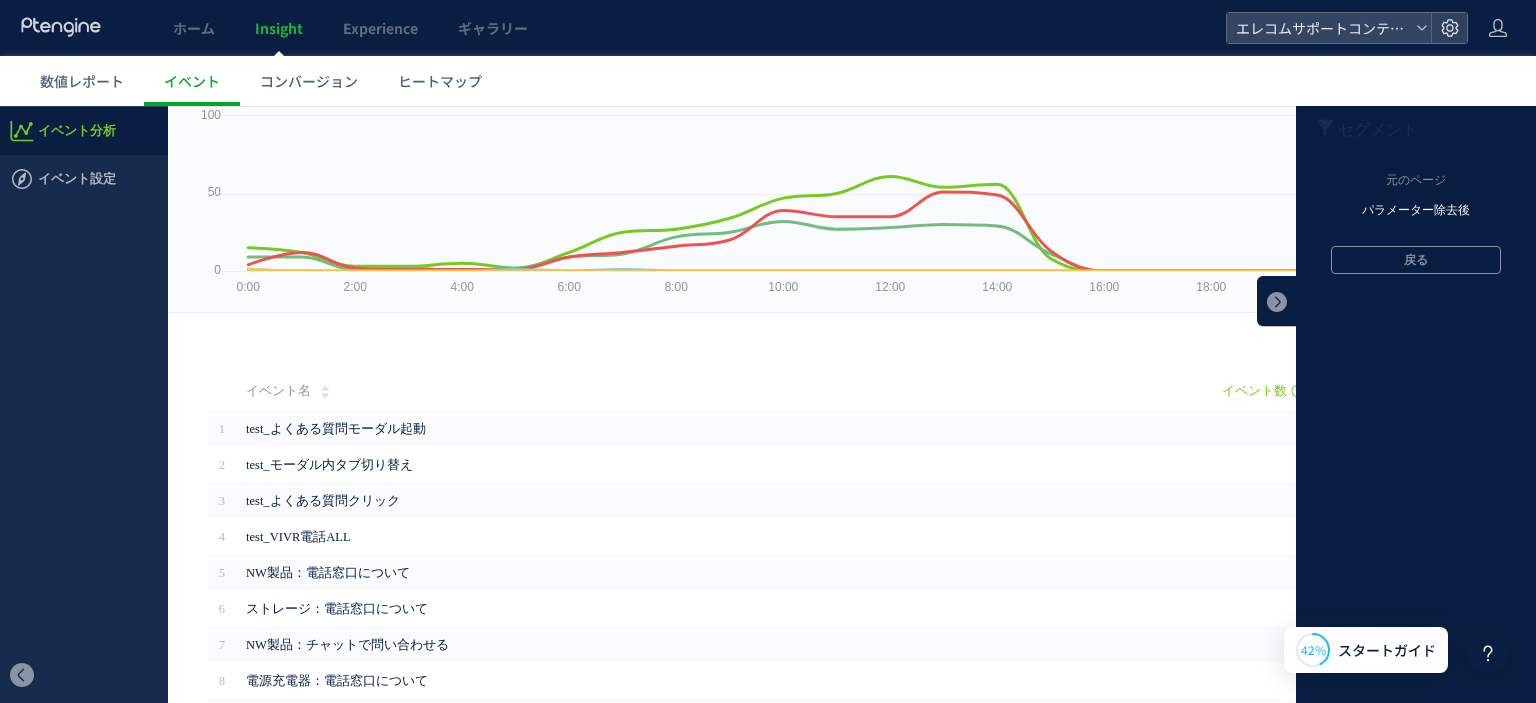 click on "パラメーター除去後" at bounding box center [1416, 211] 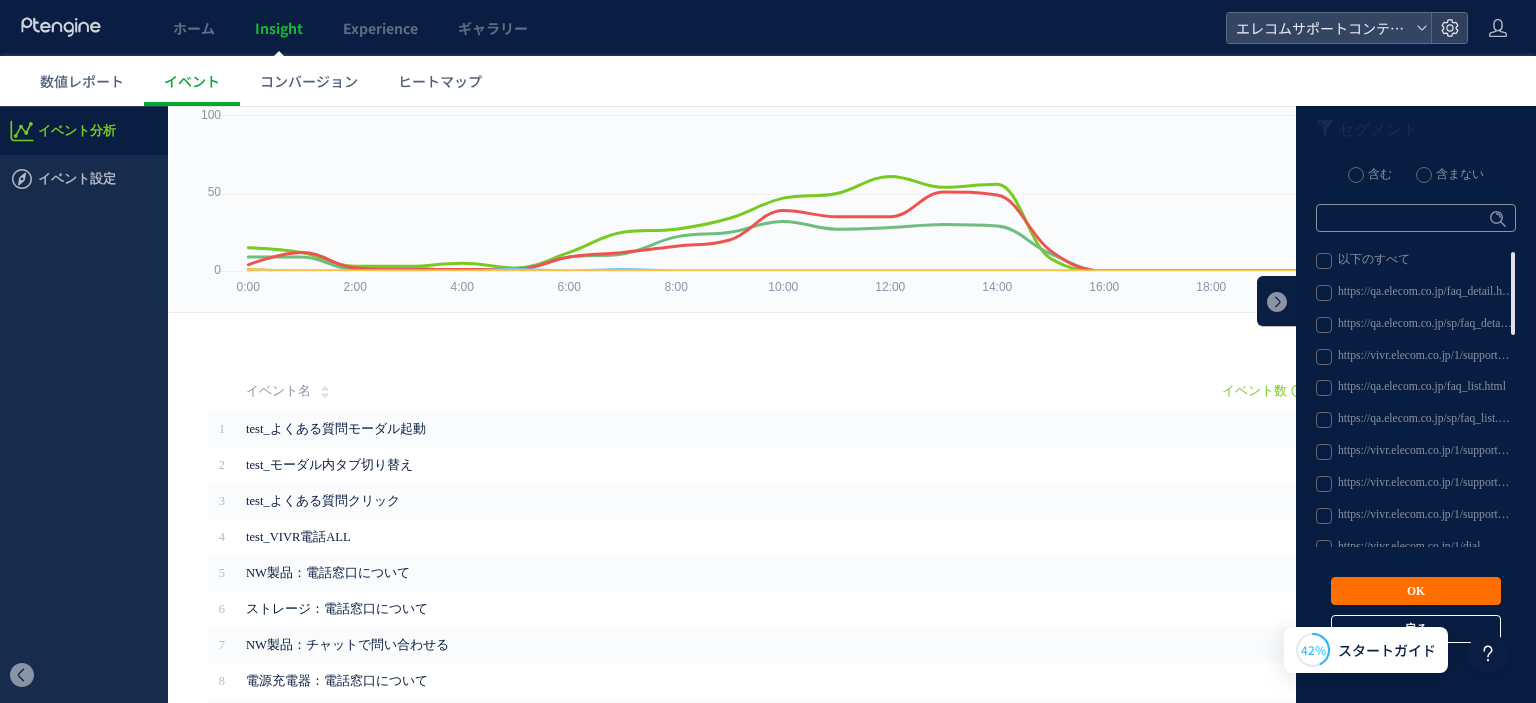 click on "戻る" at bounding box center (1416, 629) 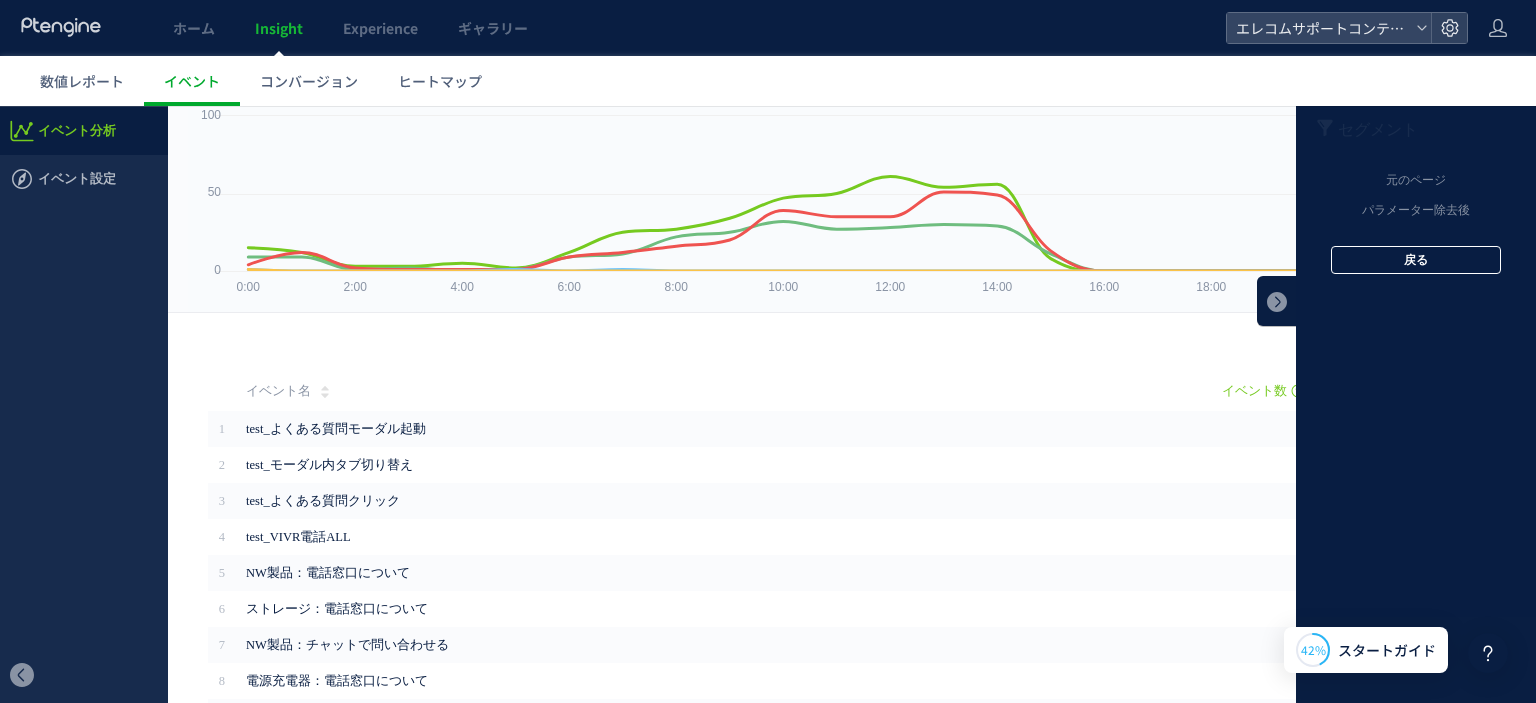click on "戻る" at bounding box center [1416, 260] 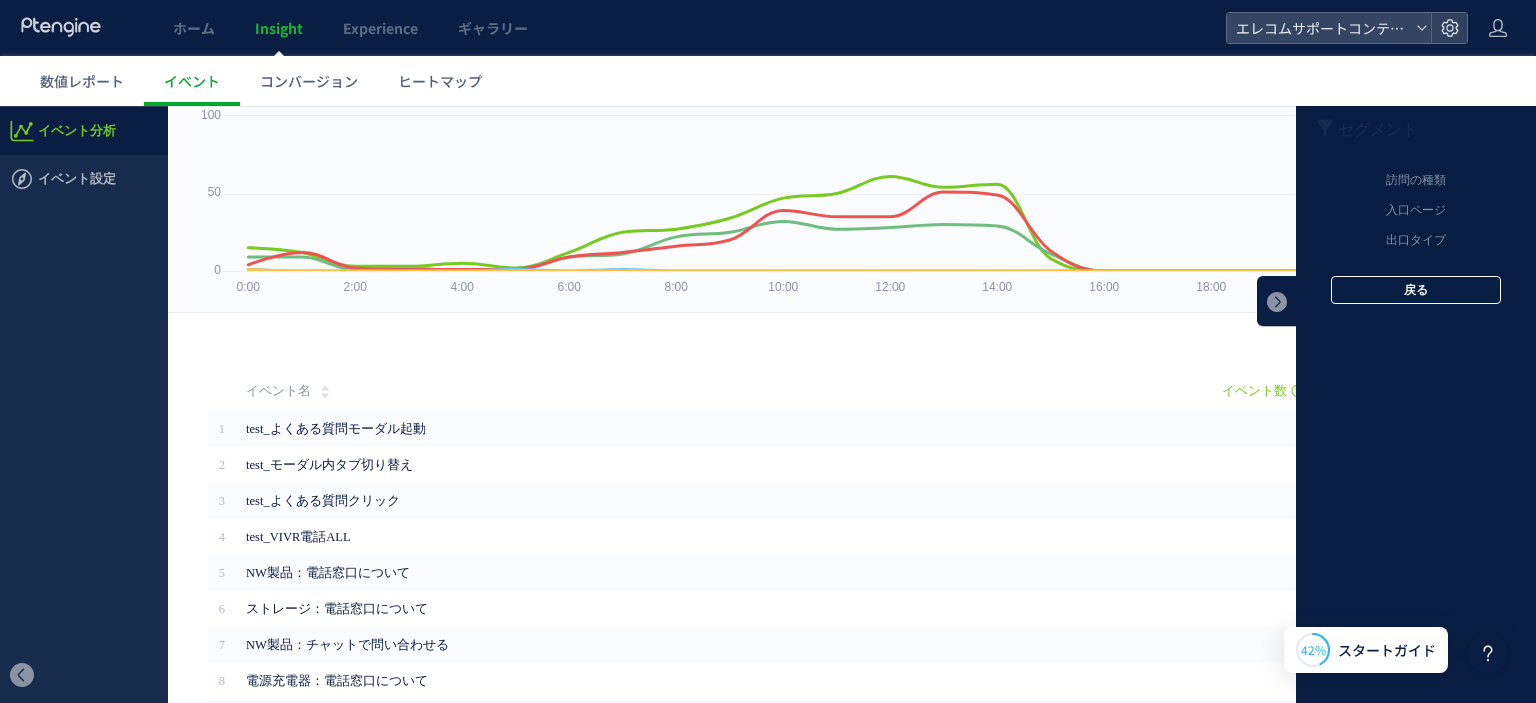 click on "戻る" at bounding box center [1416, 290] 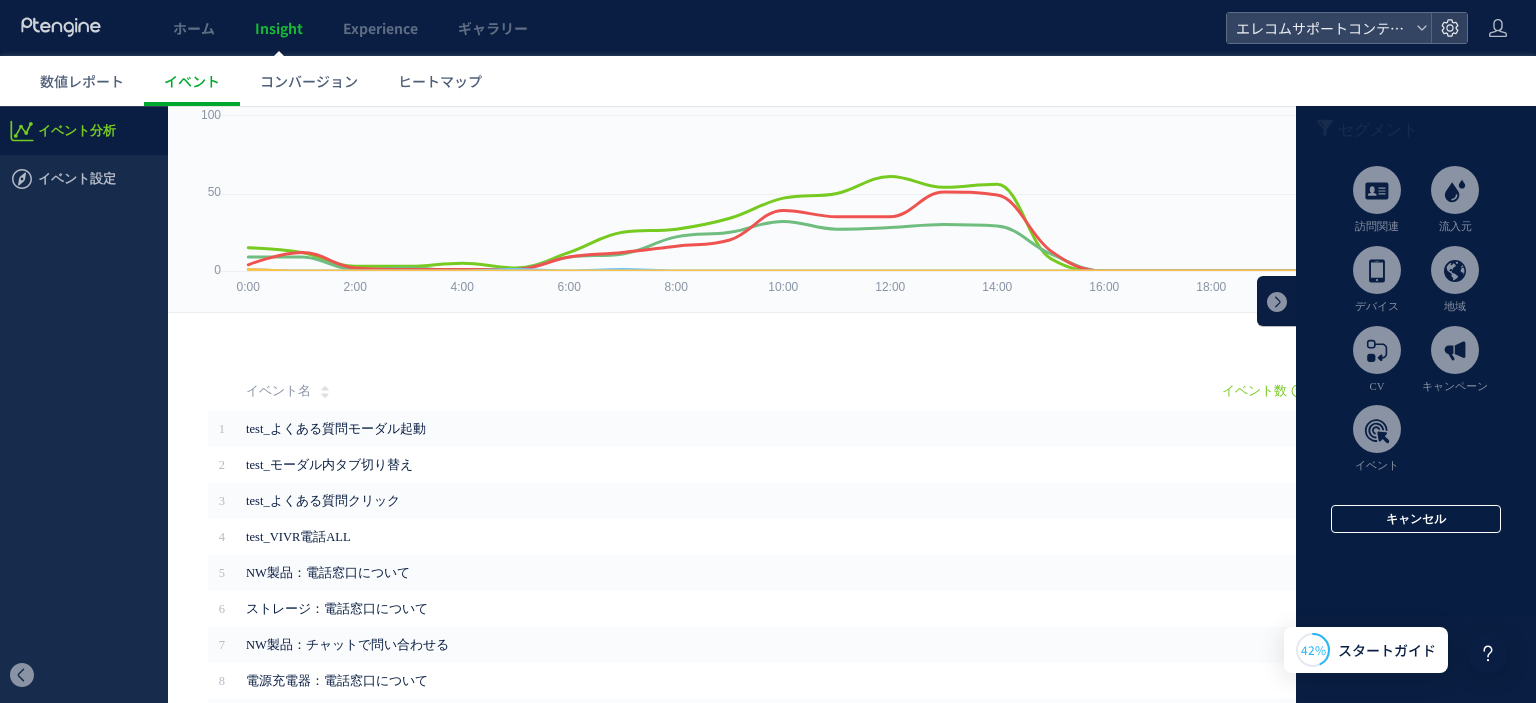 click on "キャンセル" at bounding box center [1416, 519] 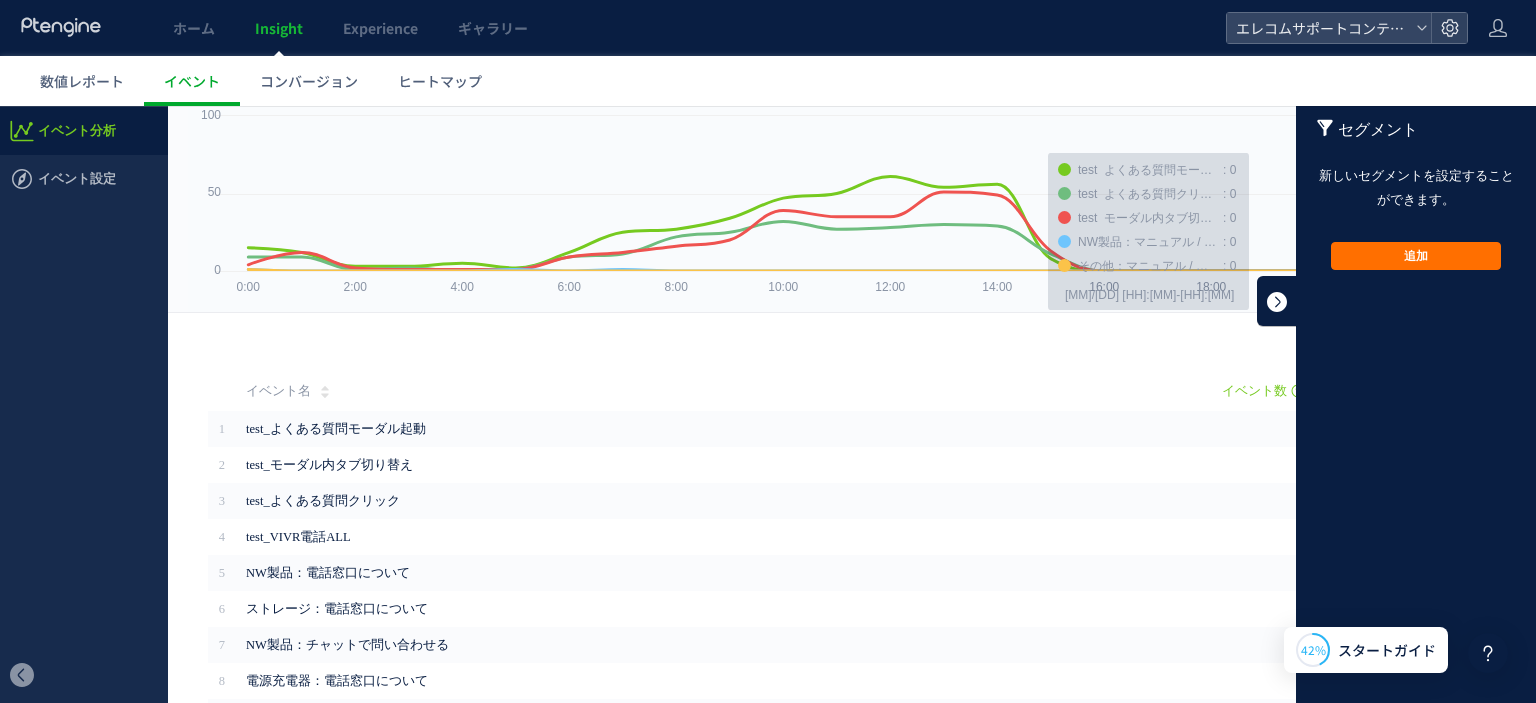 click at bounding box center [1277, 301] 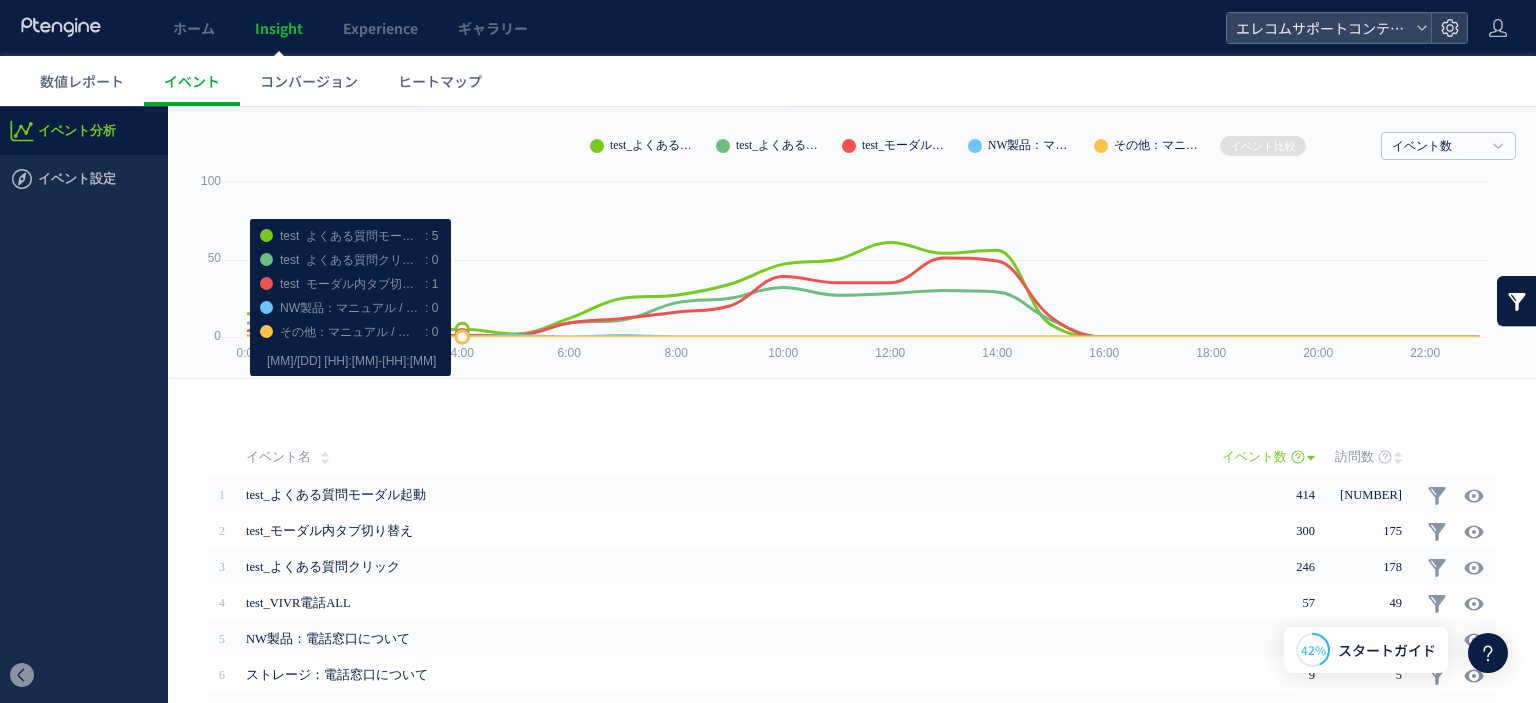 scroll, scrollTop: 0, scrollLeft: 0, axis: both 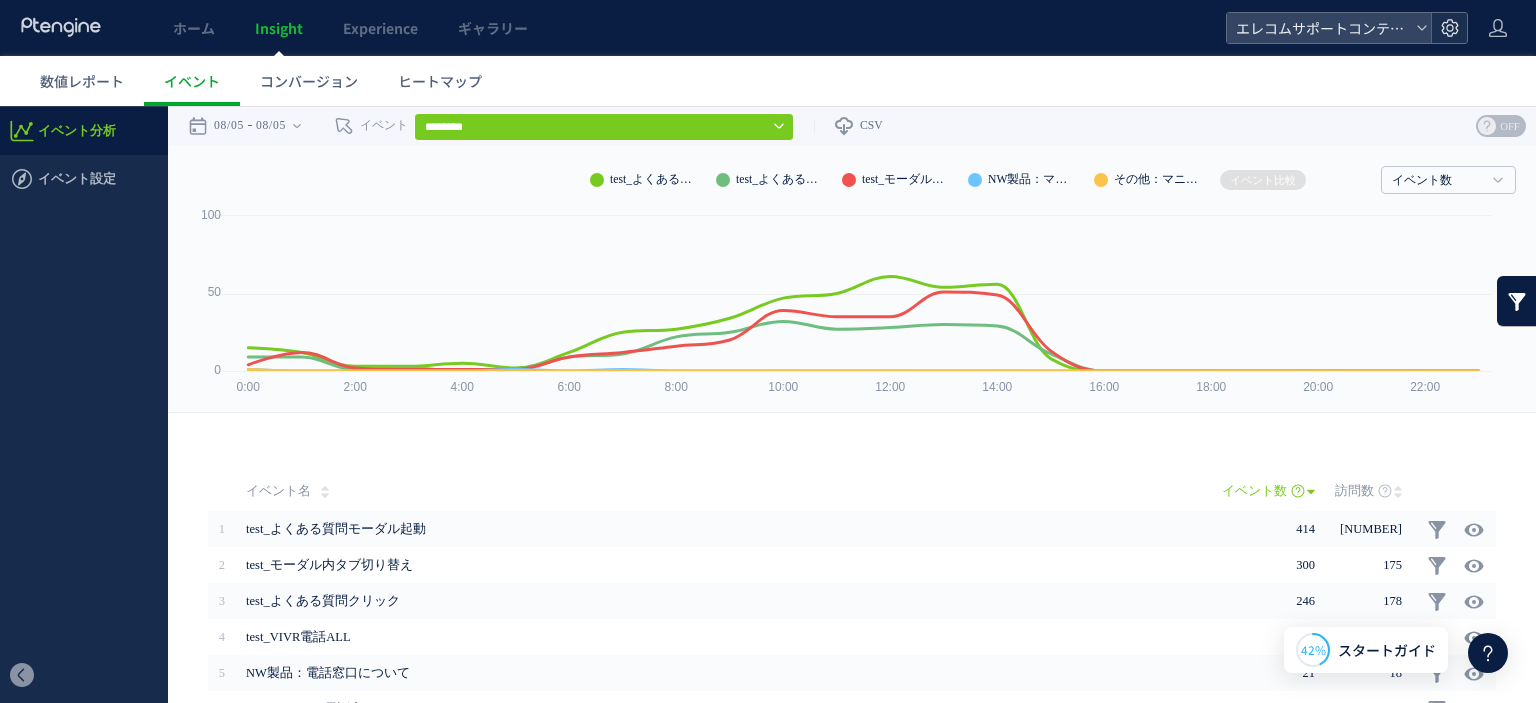 click 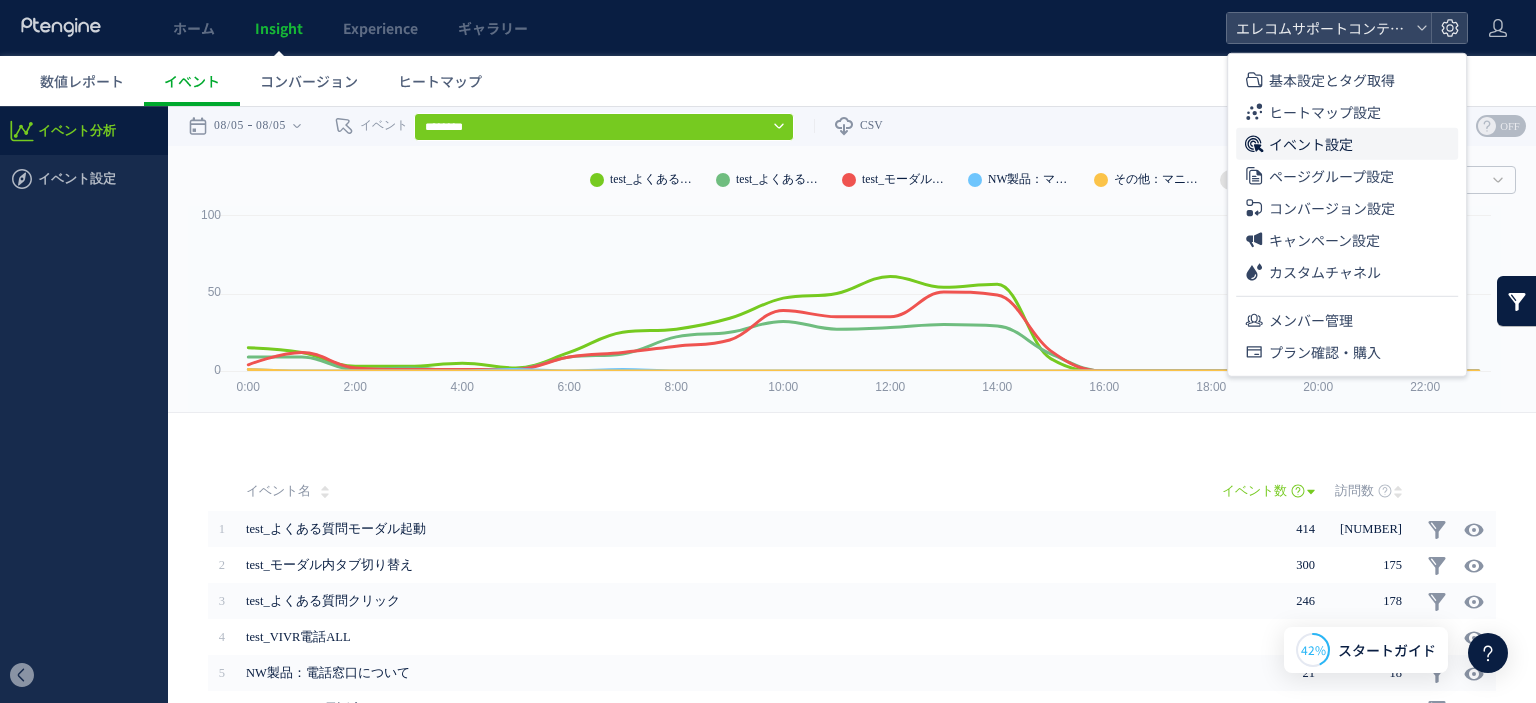 click on "イベント設定" at bounding box center [1311, 144] 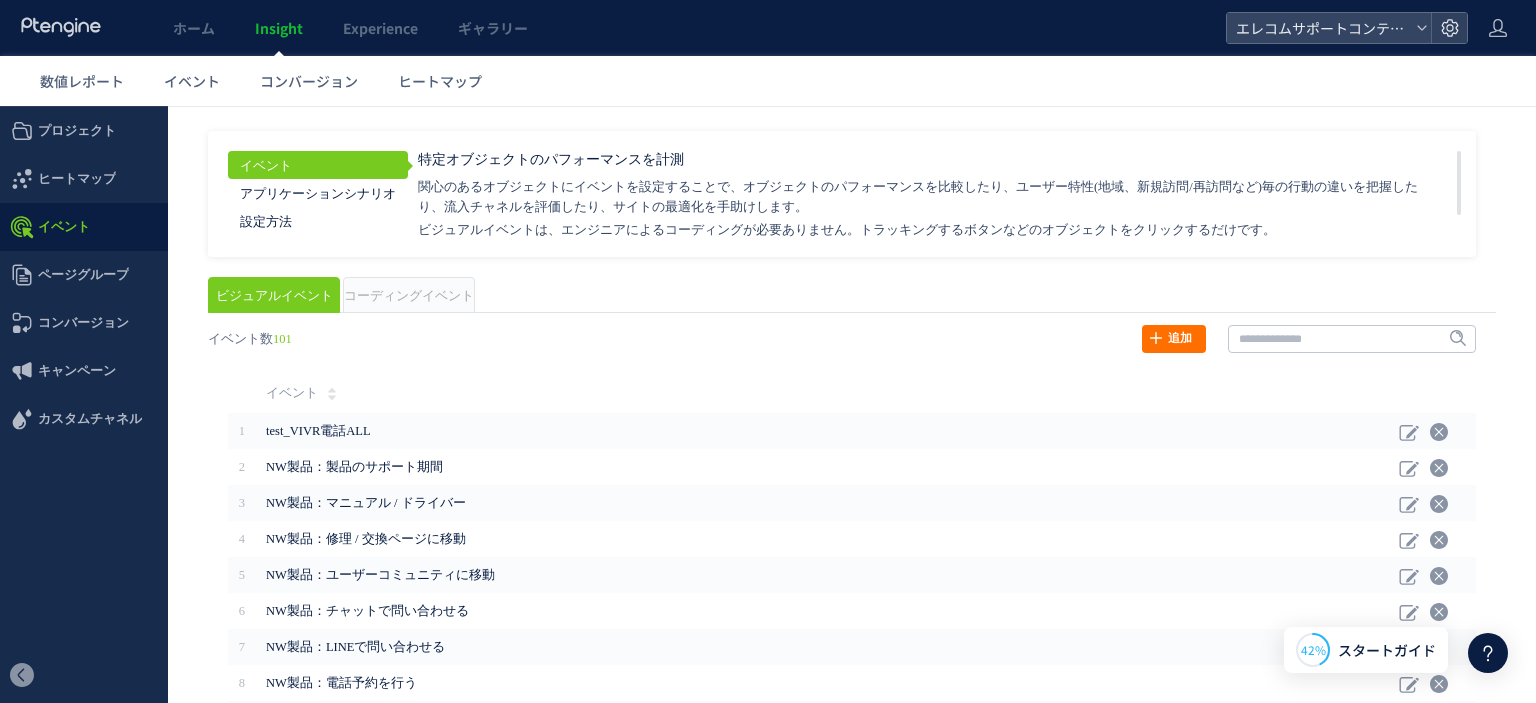 click on "コーディングイベント" at bounding box center [409, 296] 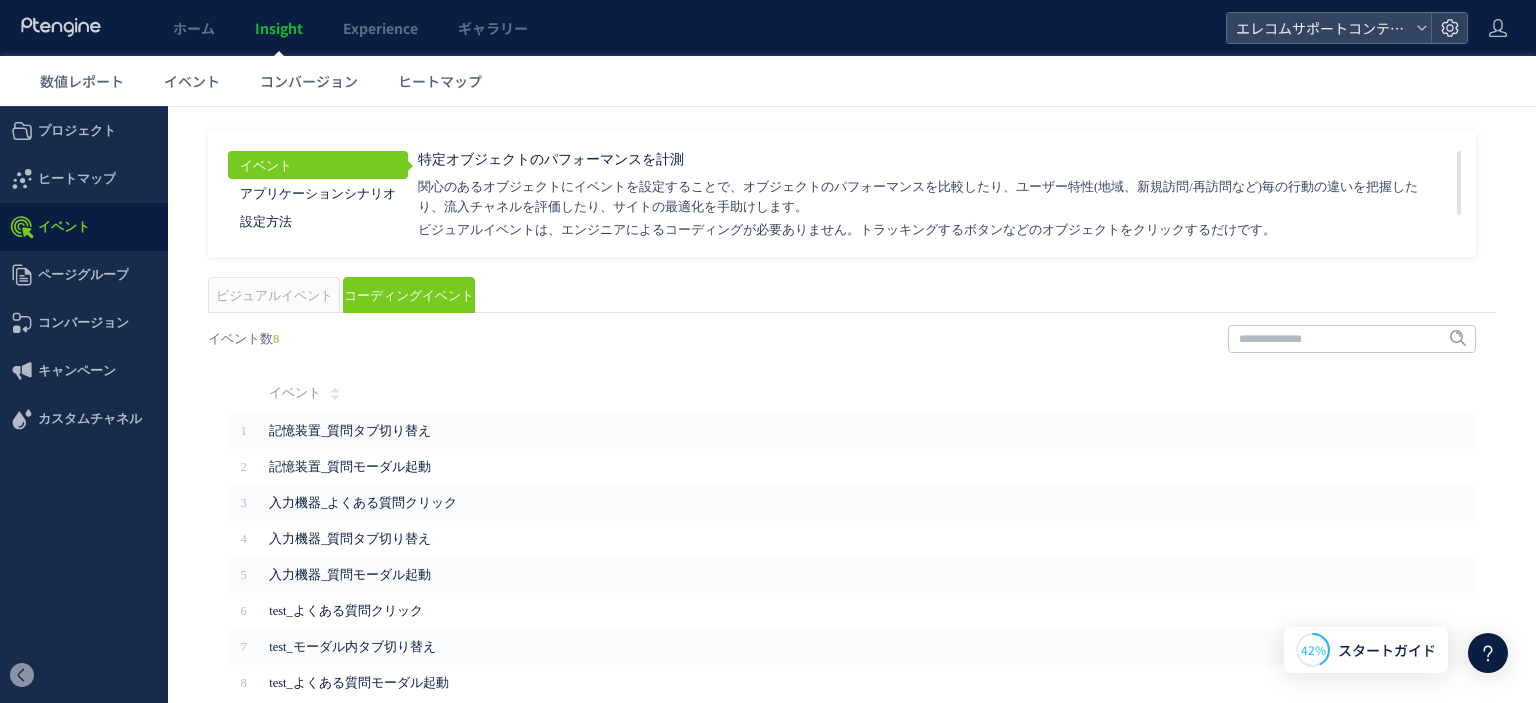 scroll, scrollTop: 89, scrollLeft: 0, axis: vertical 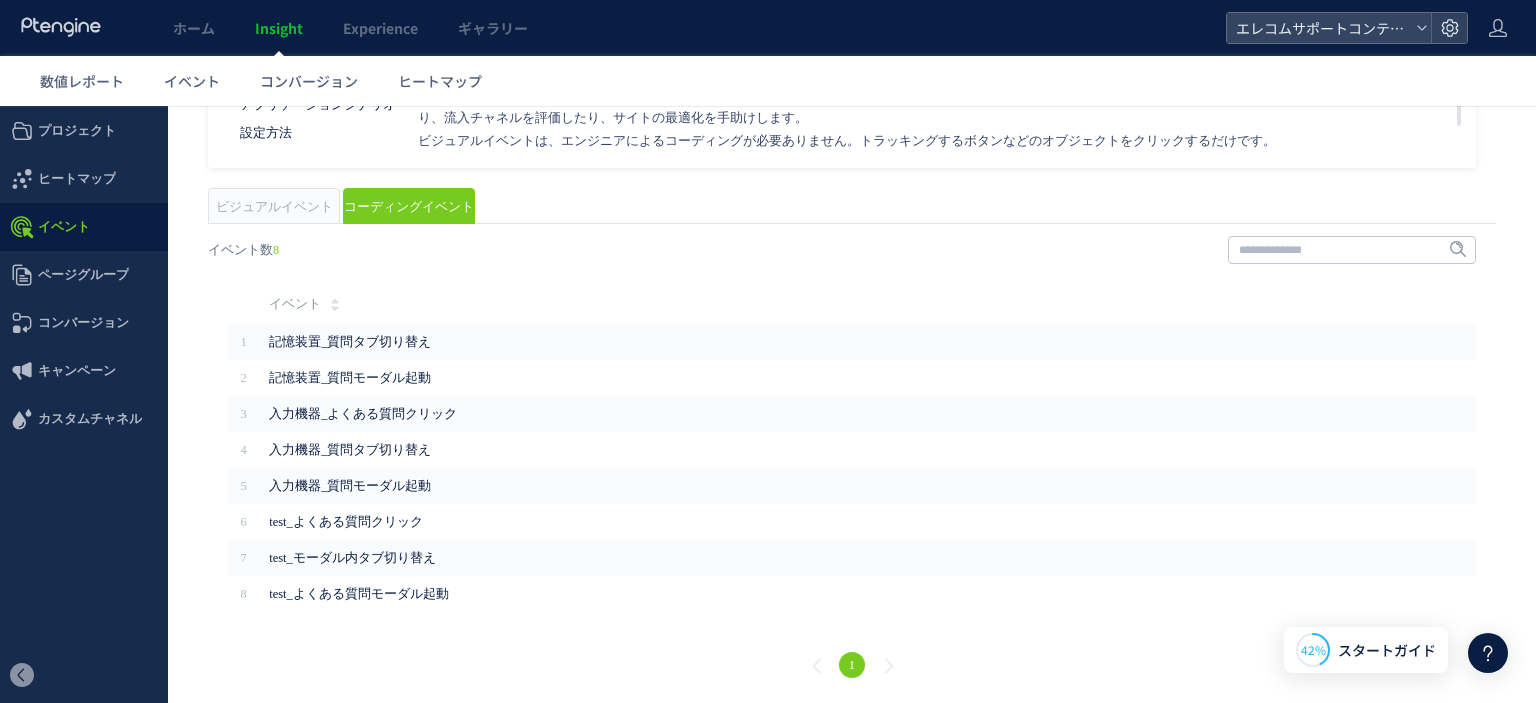 click on "ビジュアルイベント" at bounding box center (274, 207) 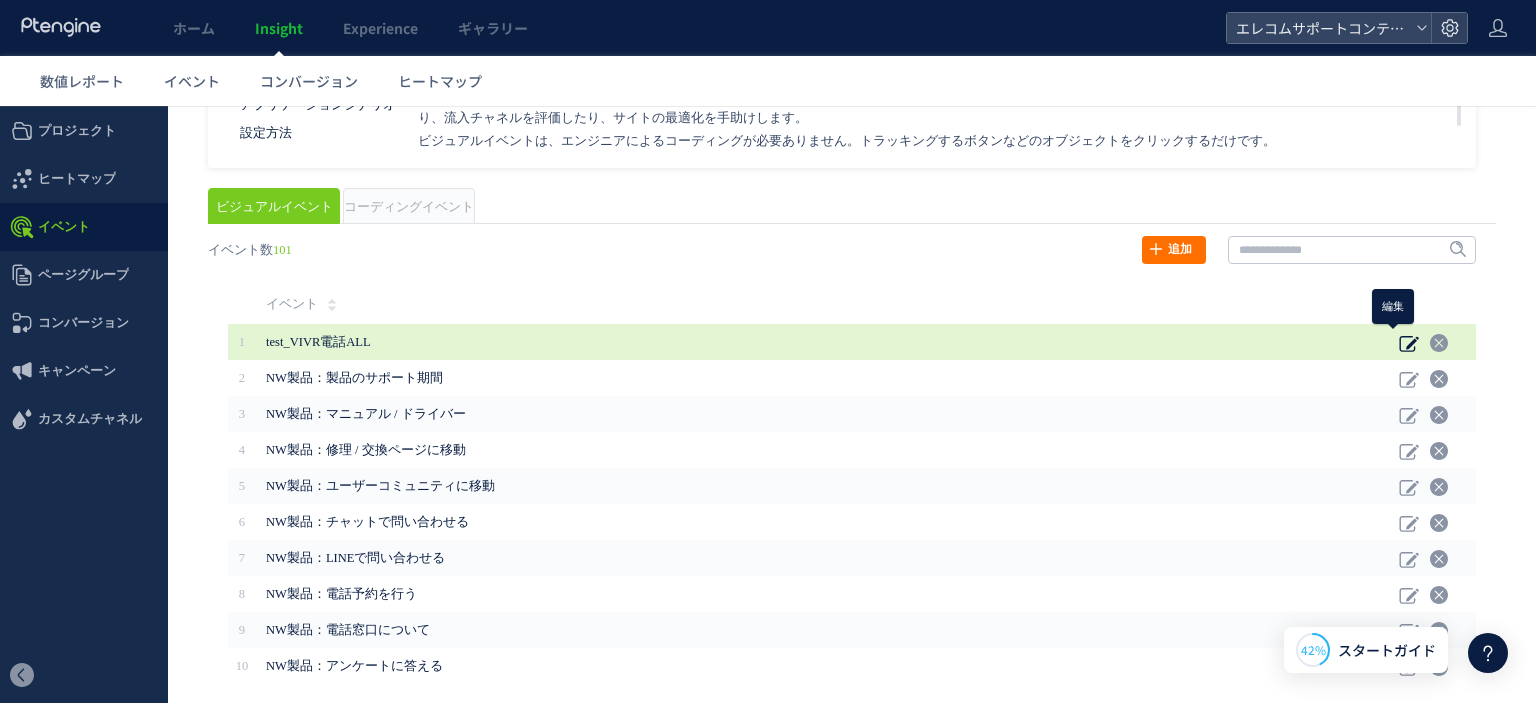 click 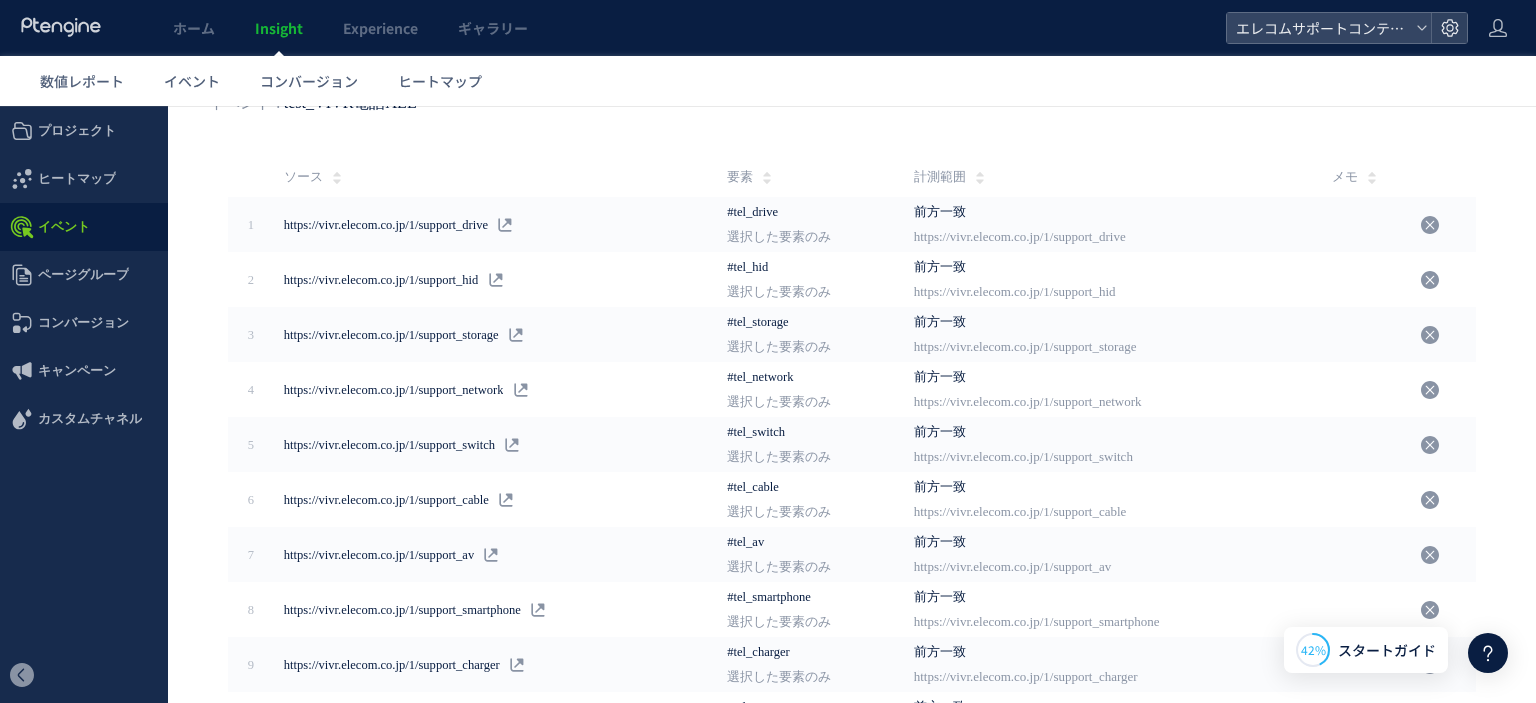 scroll, scrollTop: 0, scrollLeft: 0, axis: both 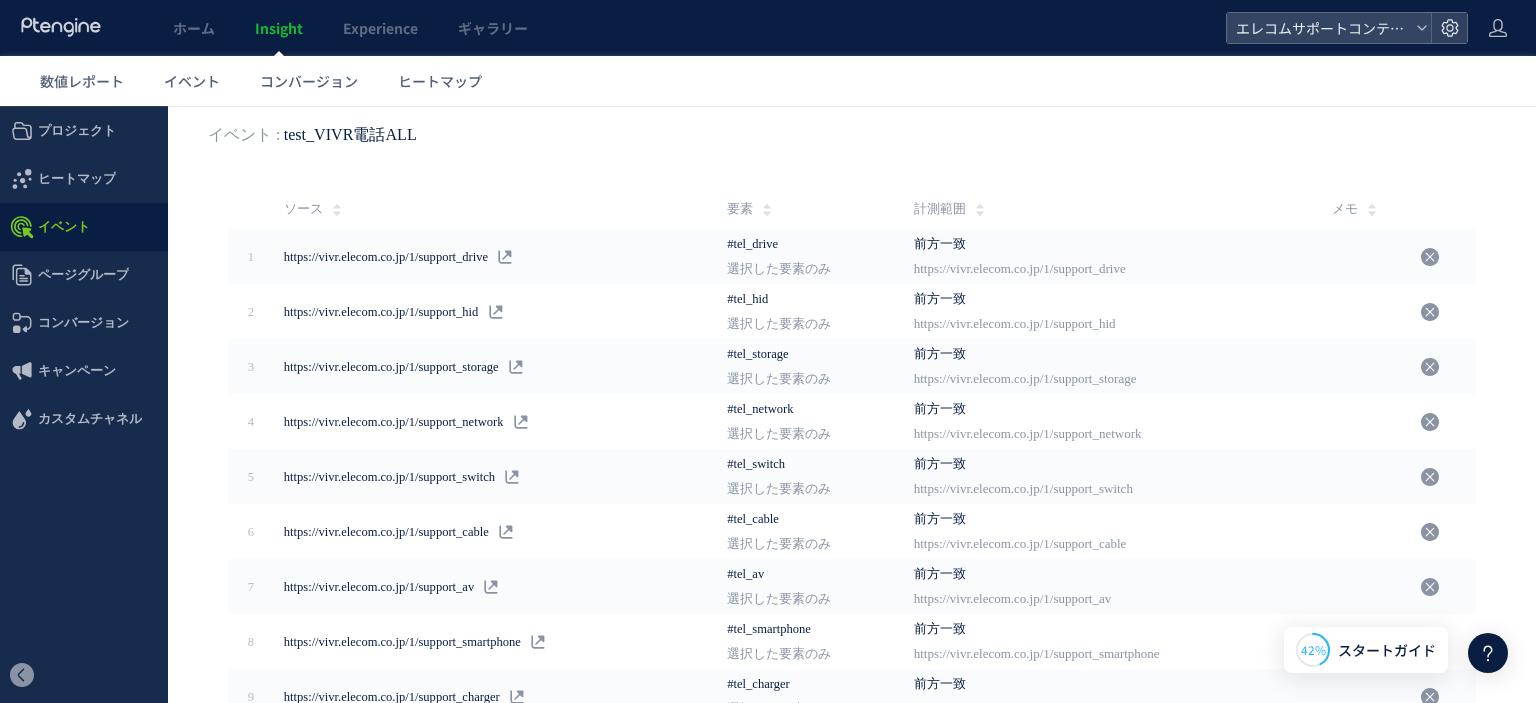 click on "イベント" at bounding box center [84, 227] 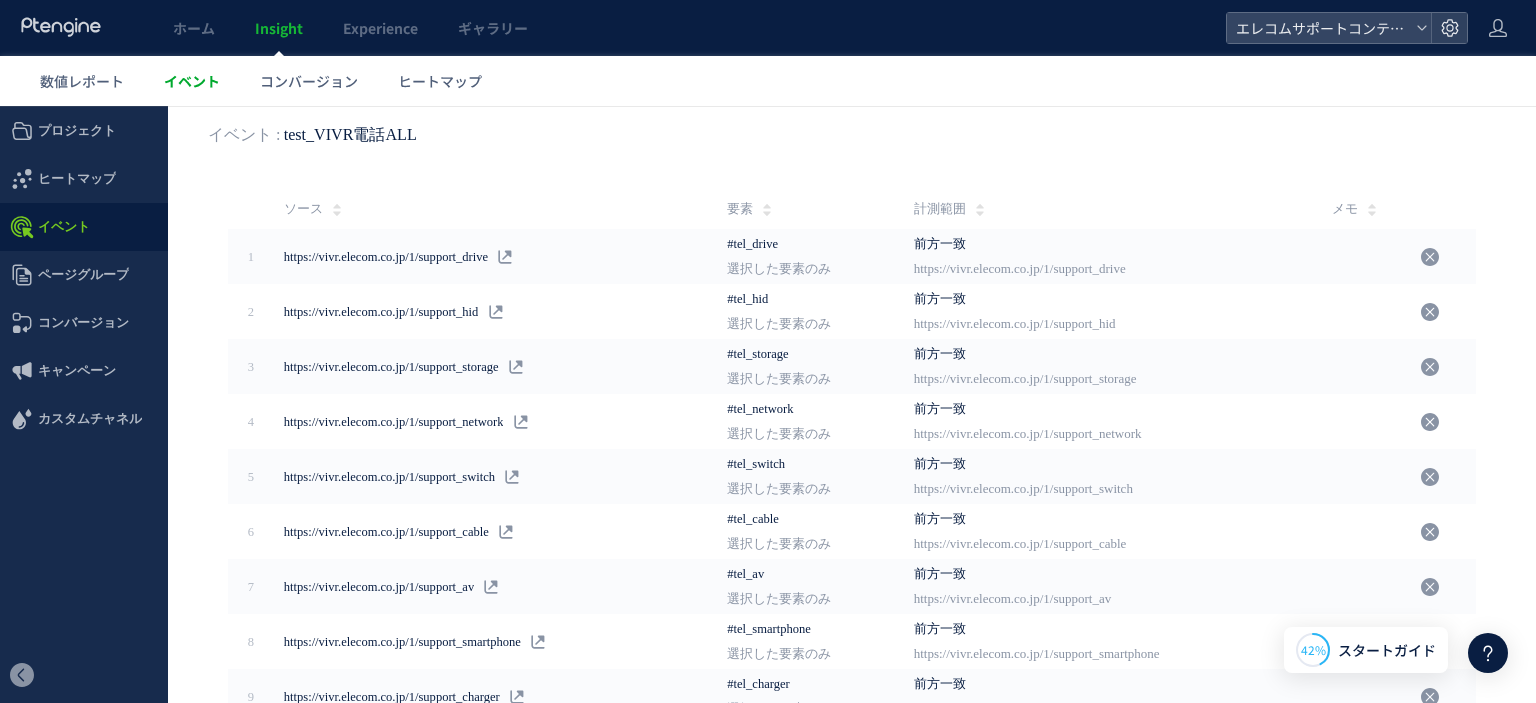 click on "イベント" at bounding box center (192, 81) 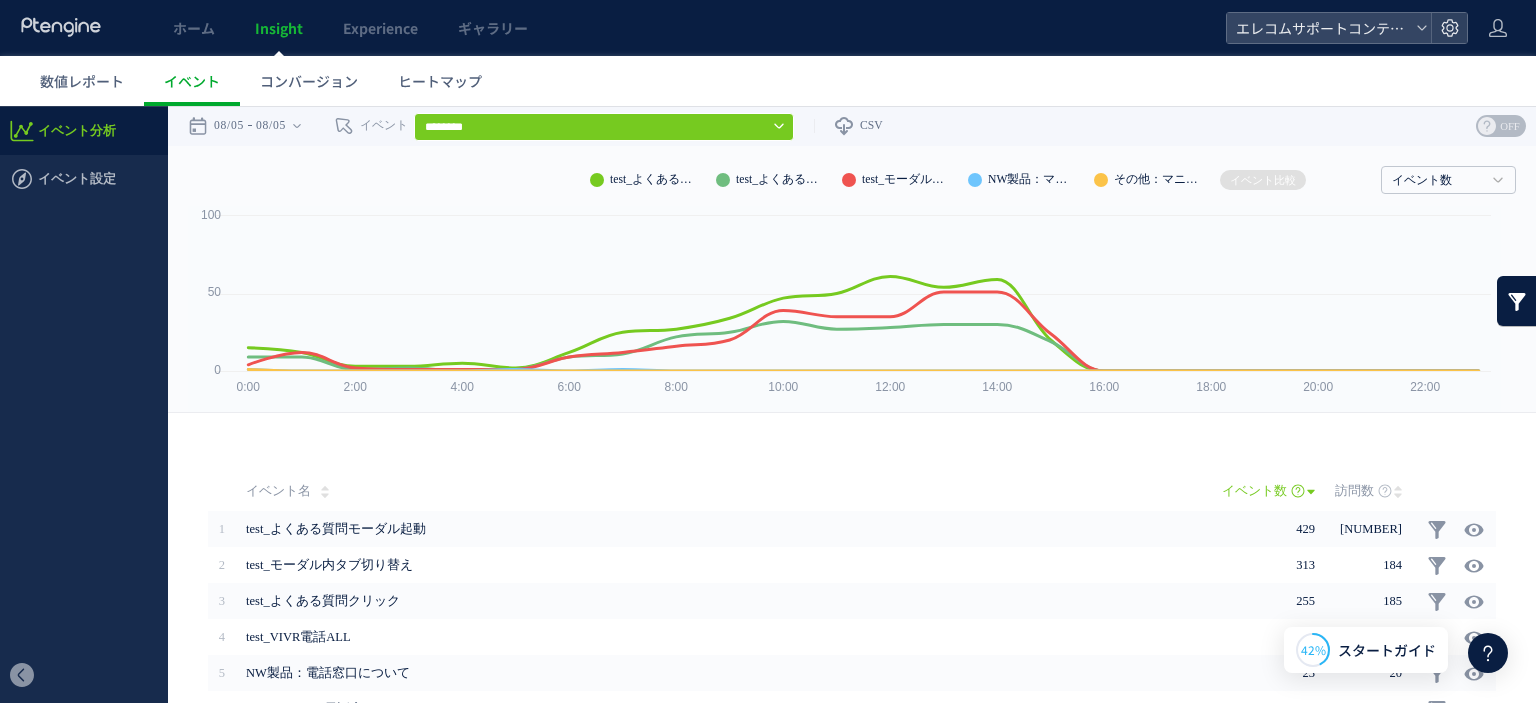 click on "ホーム Insight Experience ギャラリー エレコムサポートコンテンツ" 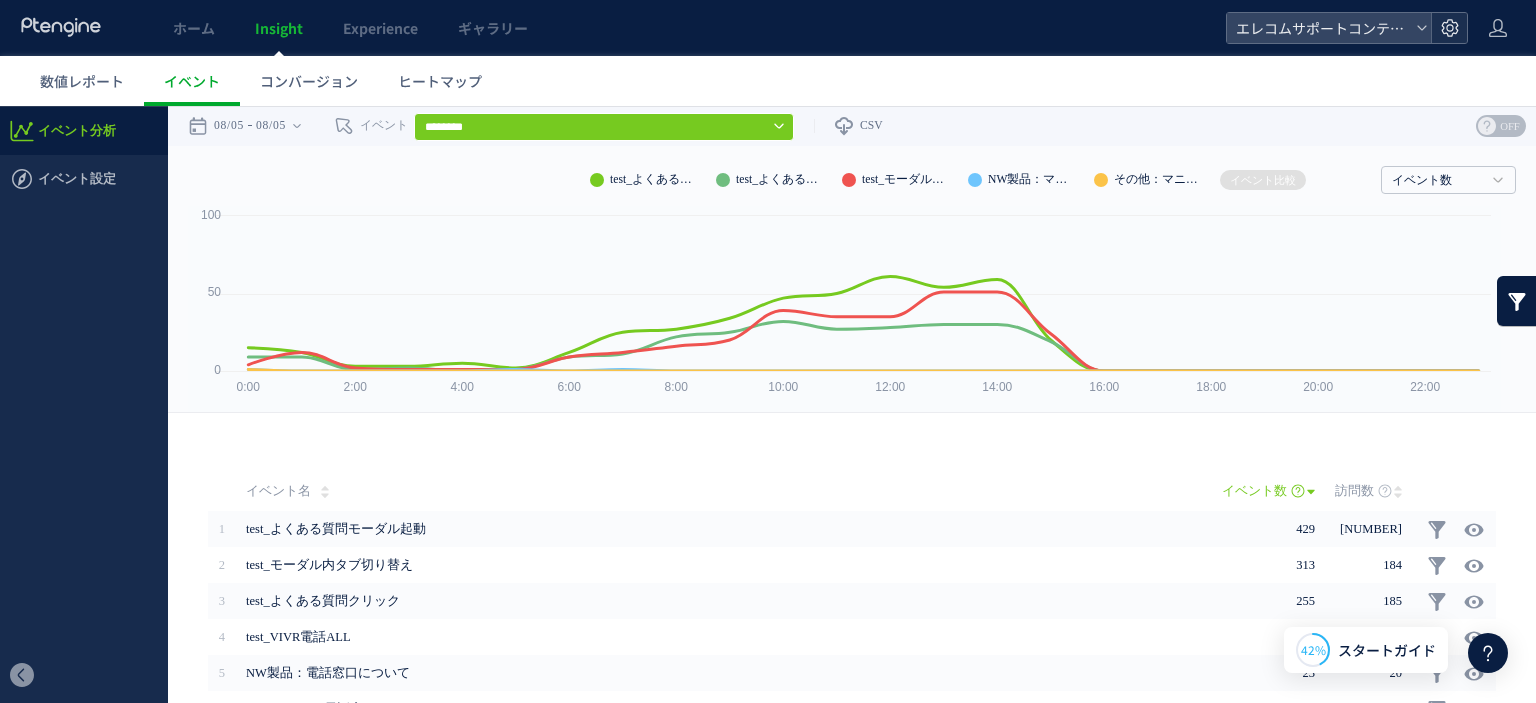 click 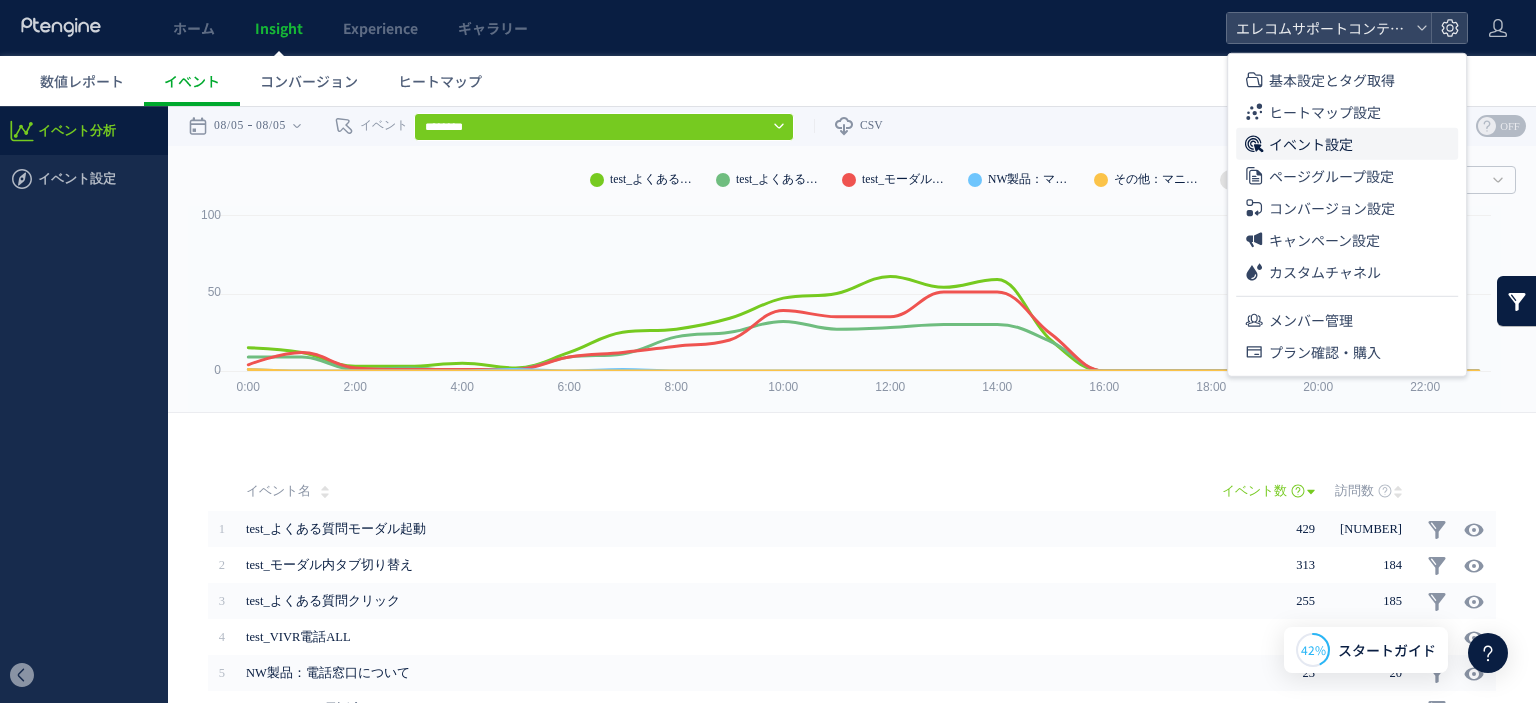 click on "イベント設定" 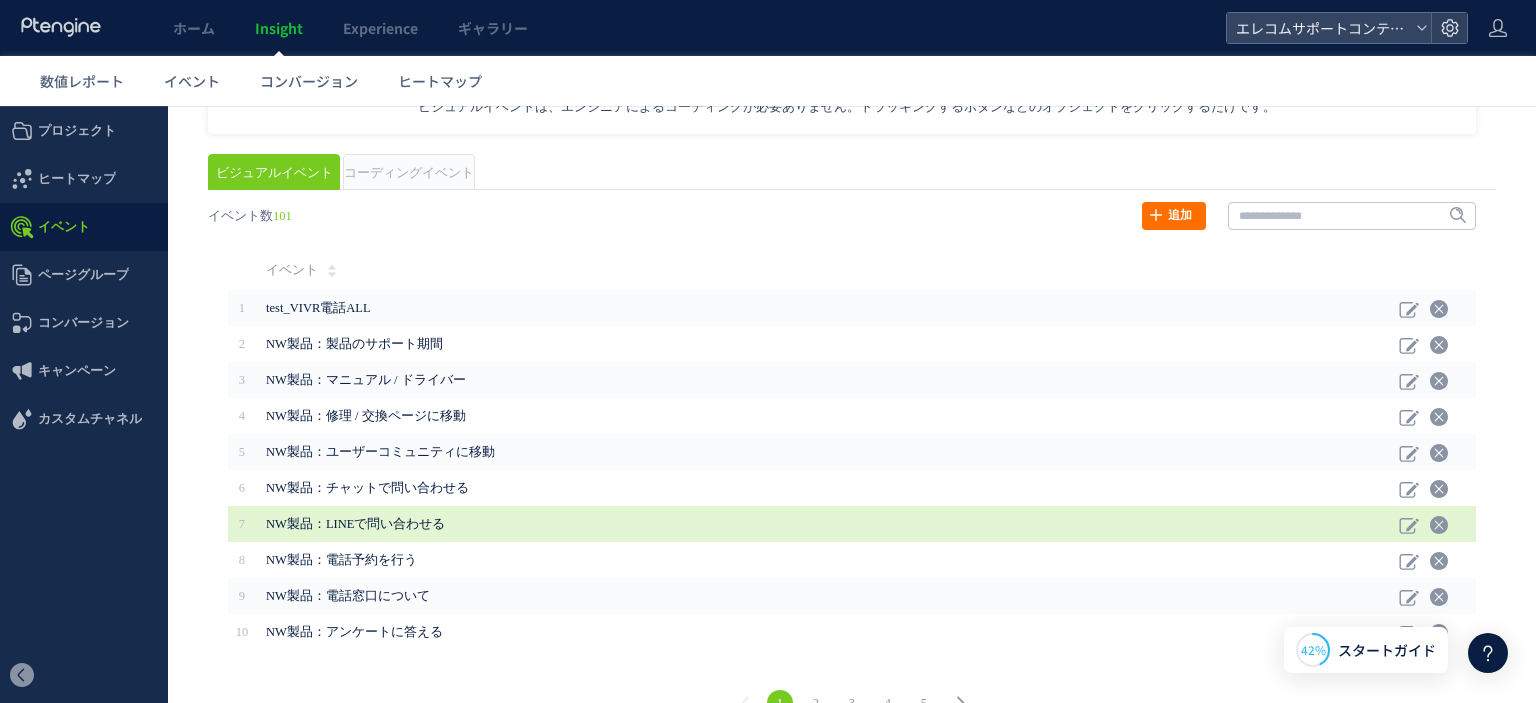 scroll, scrollTop: 161, scrollLeft: 0, axis: vertical 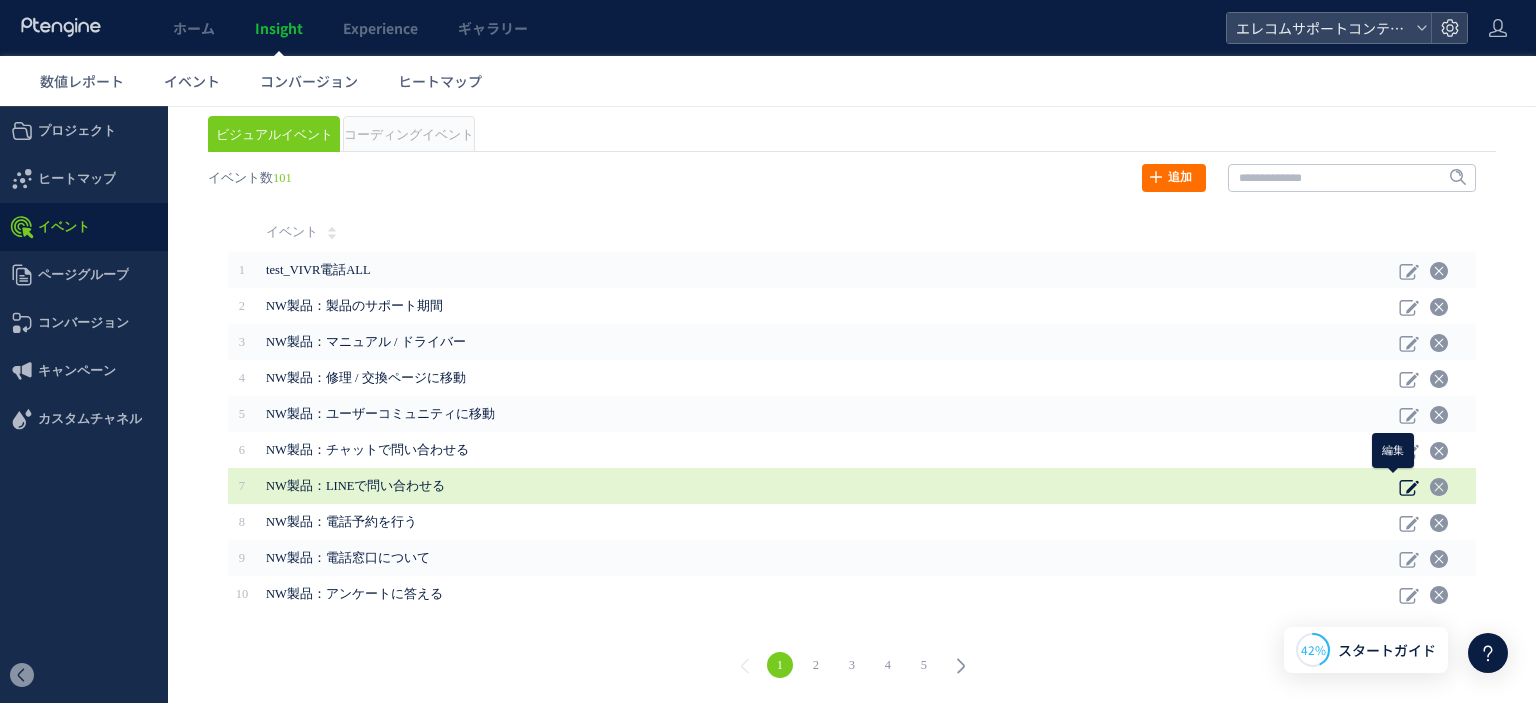 click 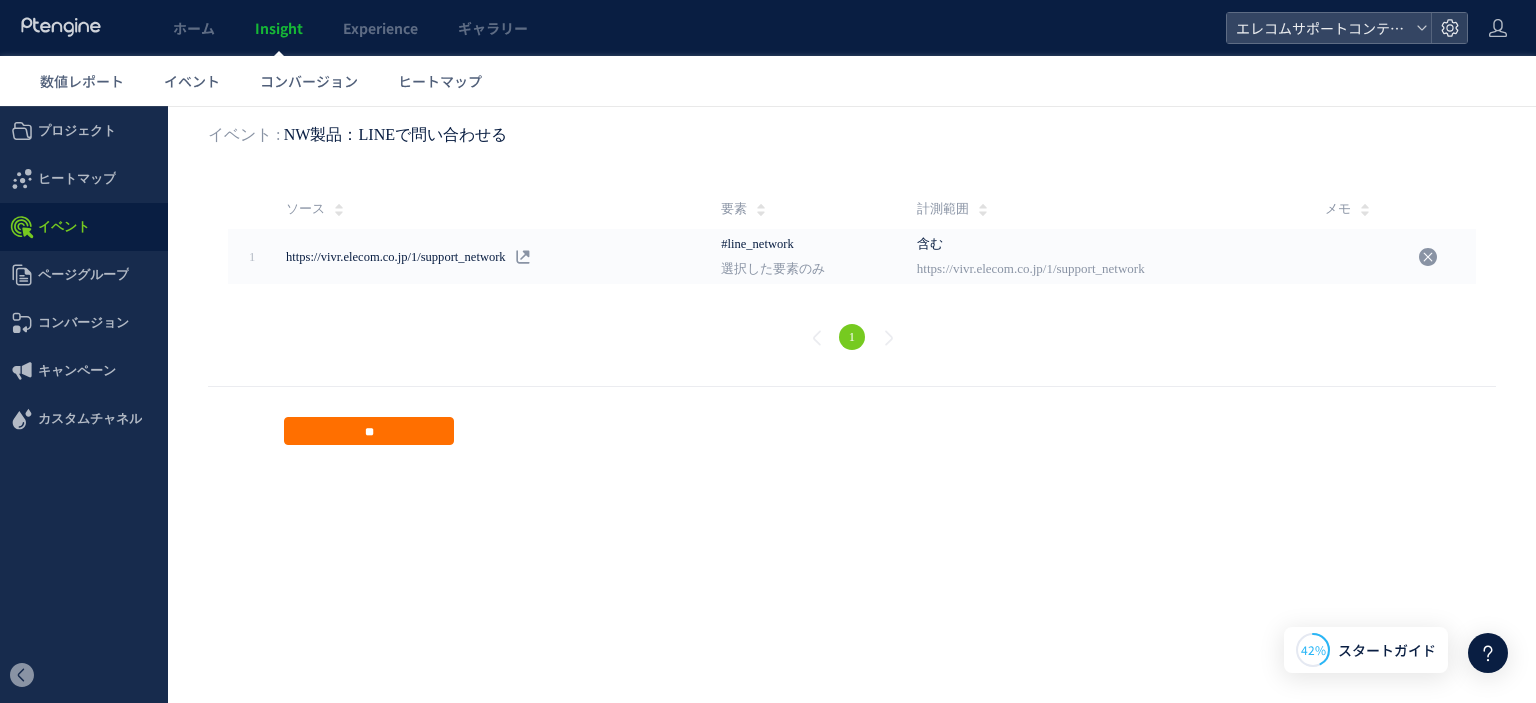 scroll, scrollTop: 0, scrollLeft: 0, axis: both 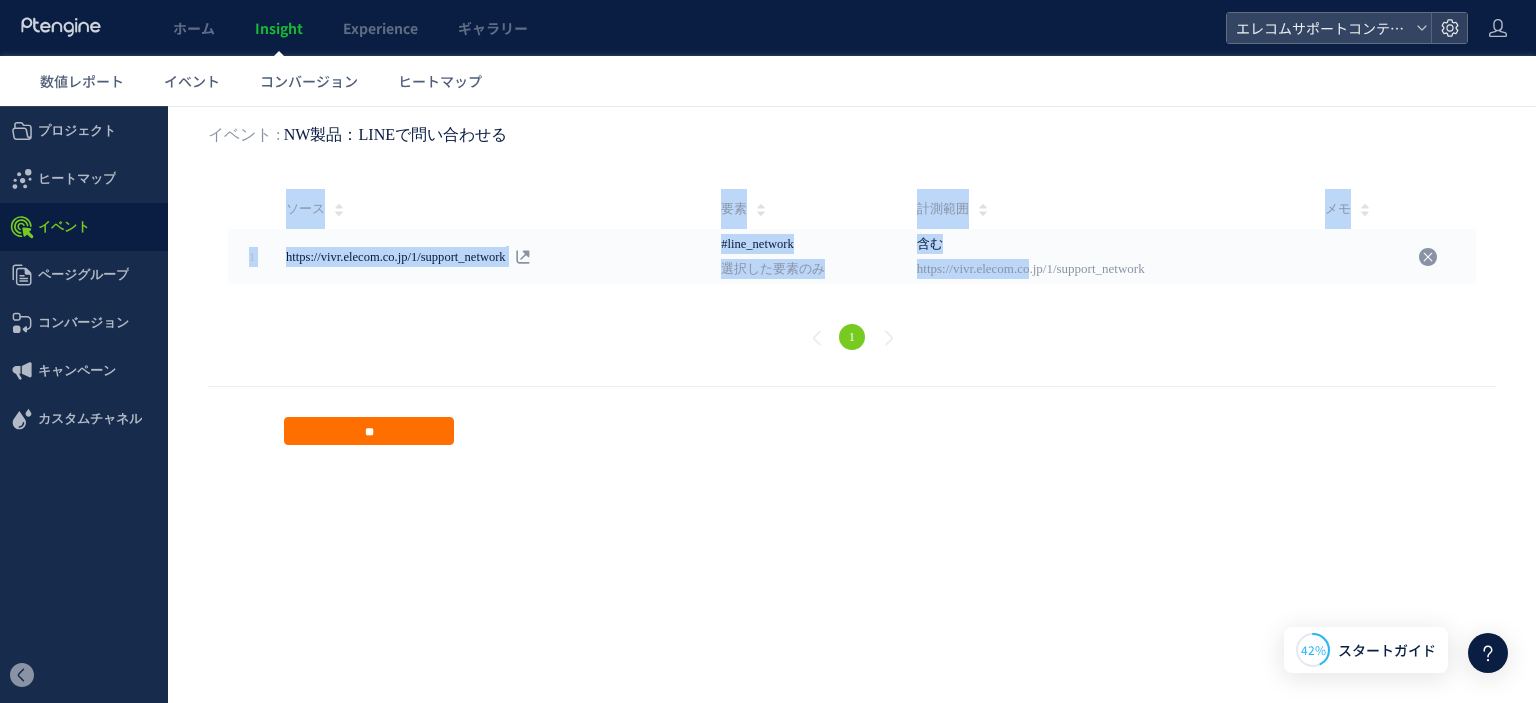 drag, startPoint x: 1070, startPoint y: 265, endPoint x: 1332, endPoint y: 293, distance: 263.49194 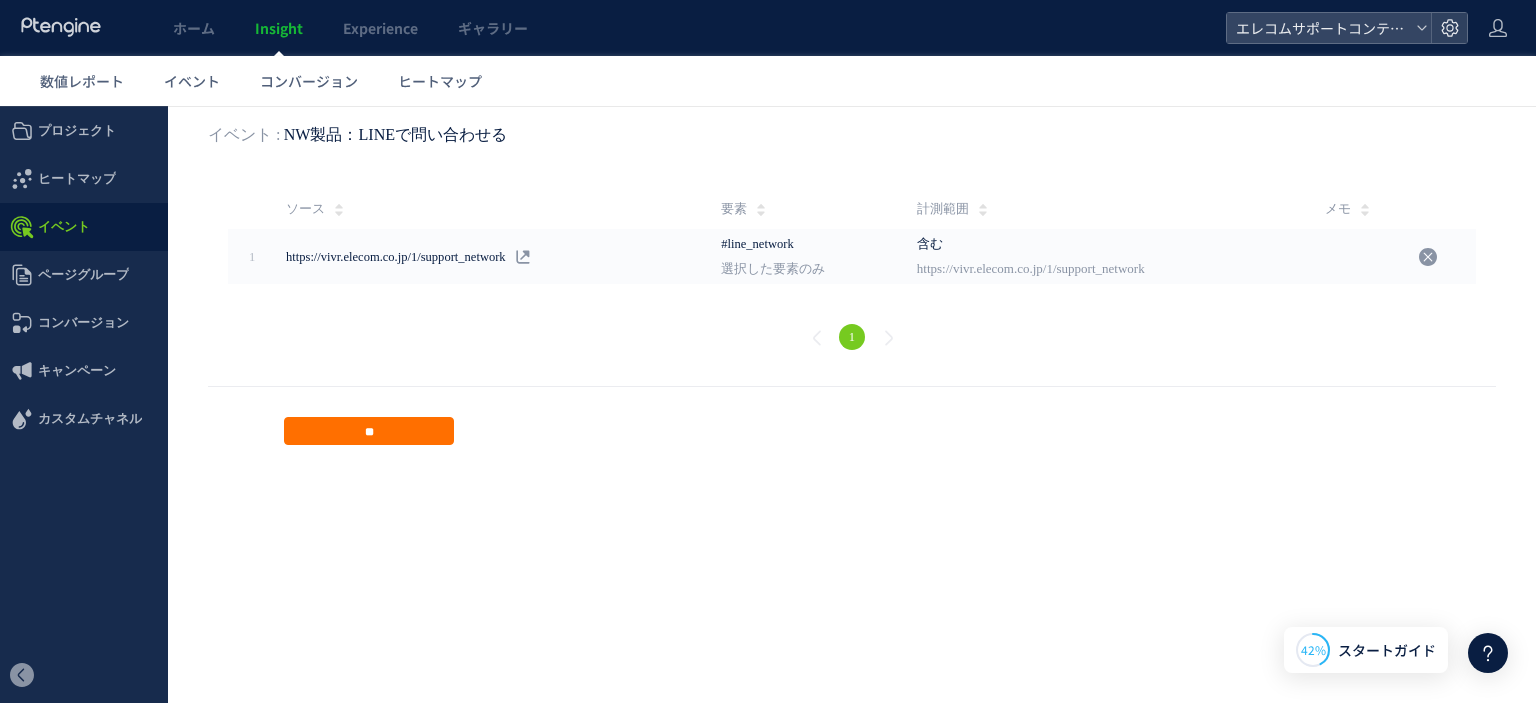 click on "1" at bounding box center (852, 340) 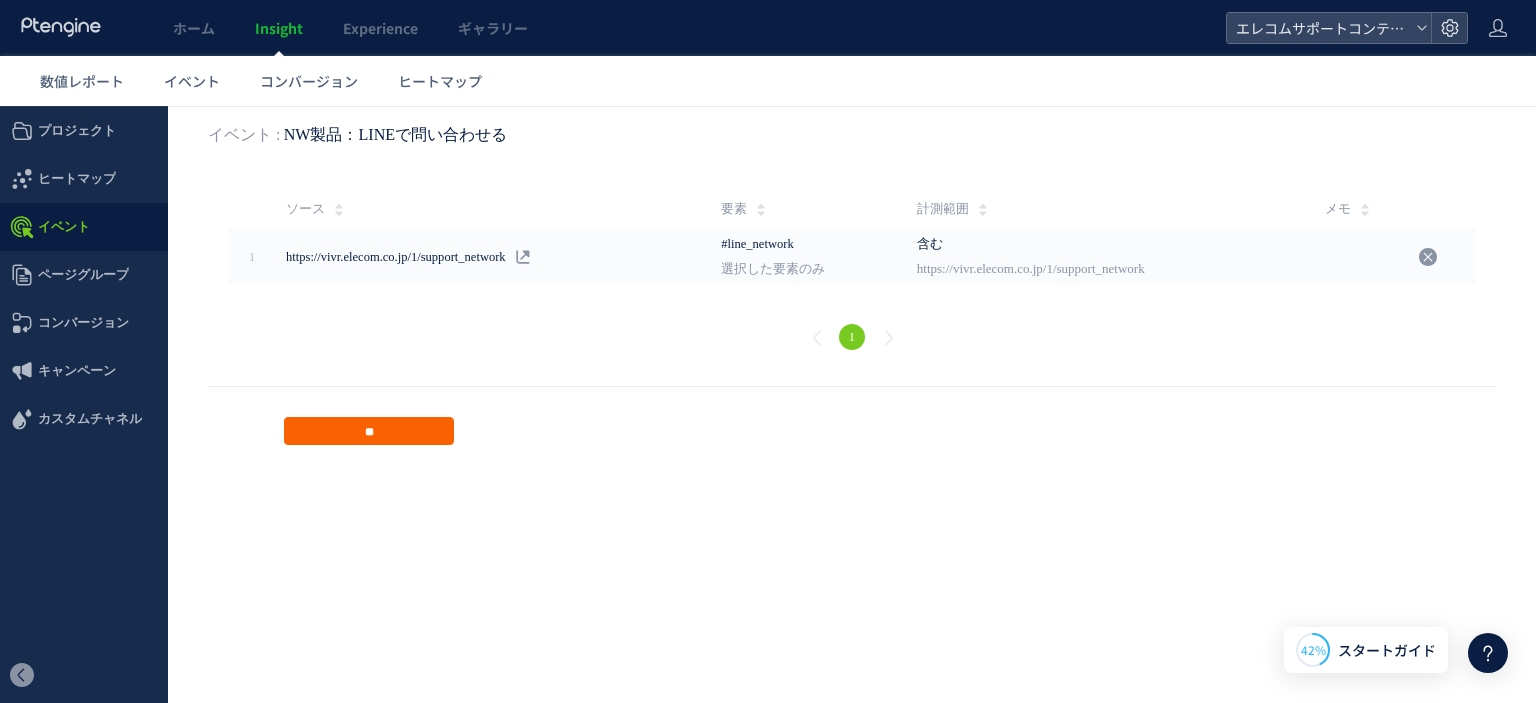 click on "**" at bounding box center [369, 431] 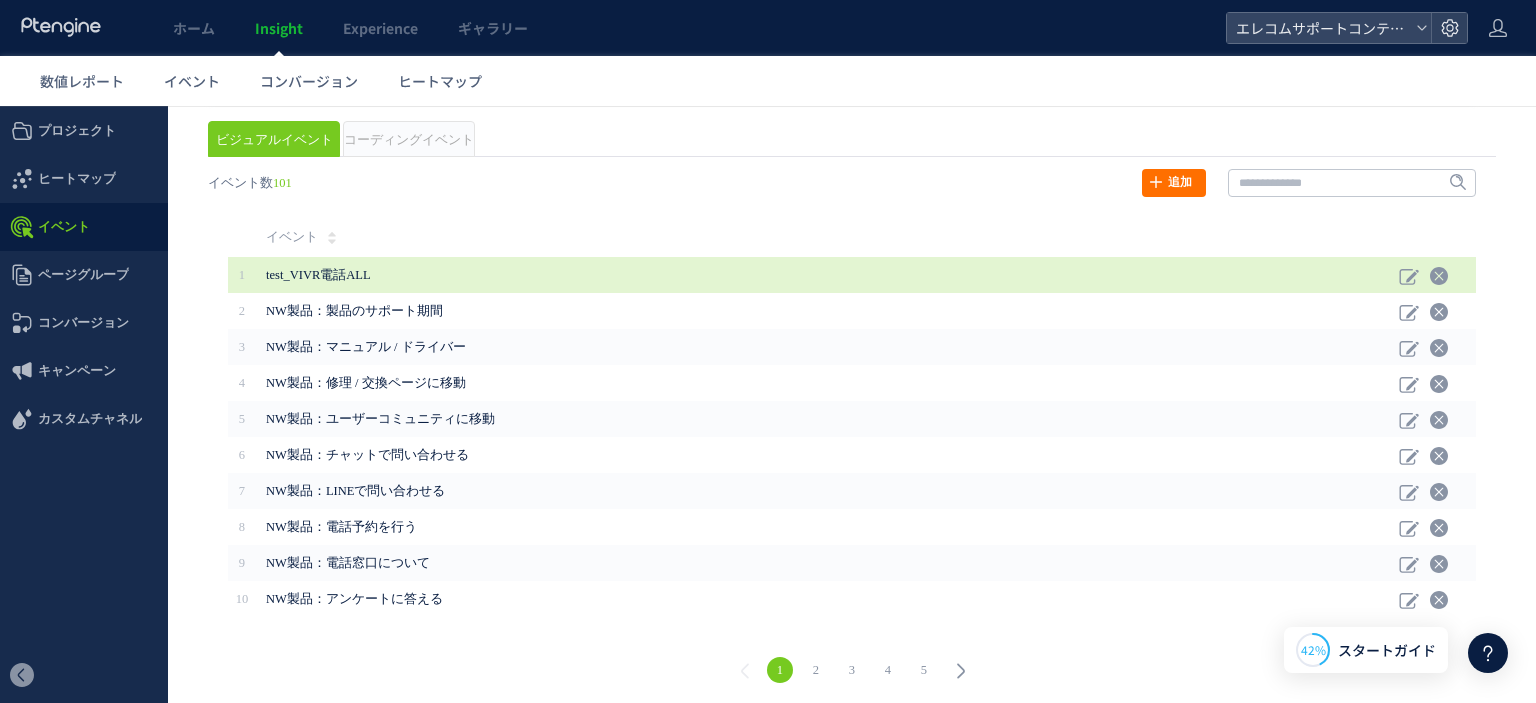 scroll, scrollTop: 161, scrollLeft: 0, axis: vertical 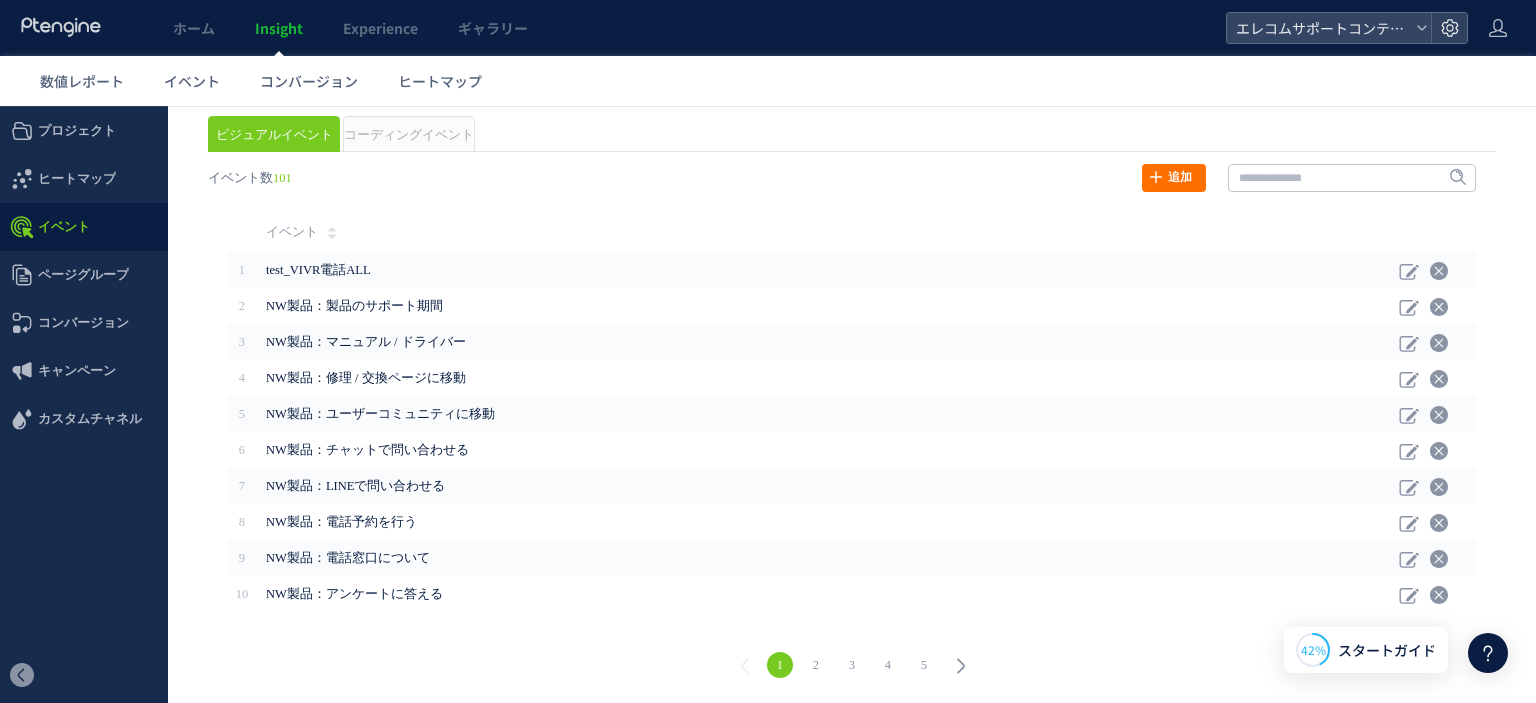 click on "2" at bounding box center (816, 665) 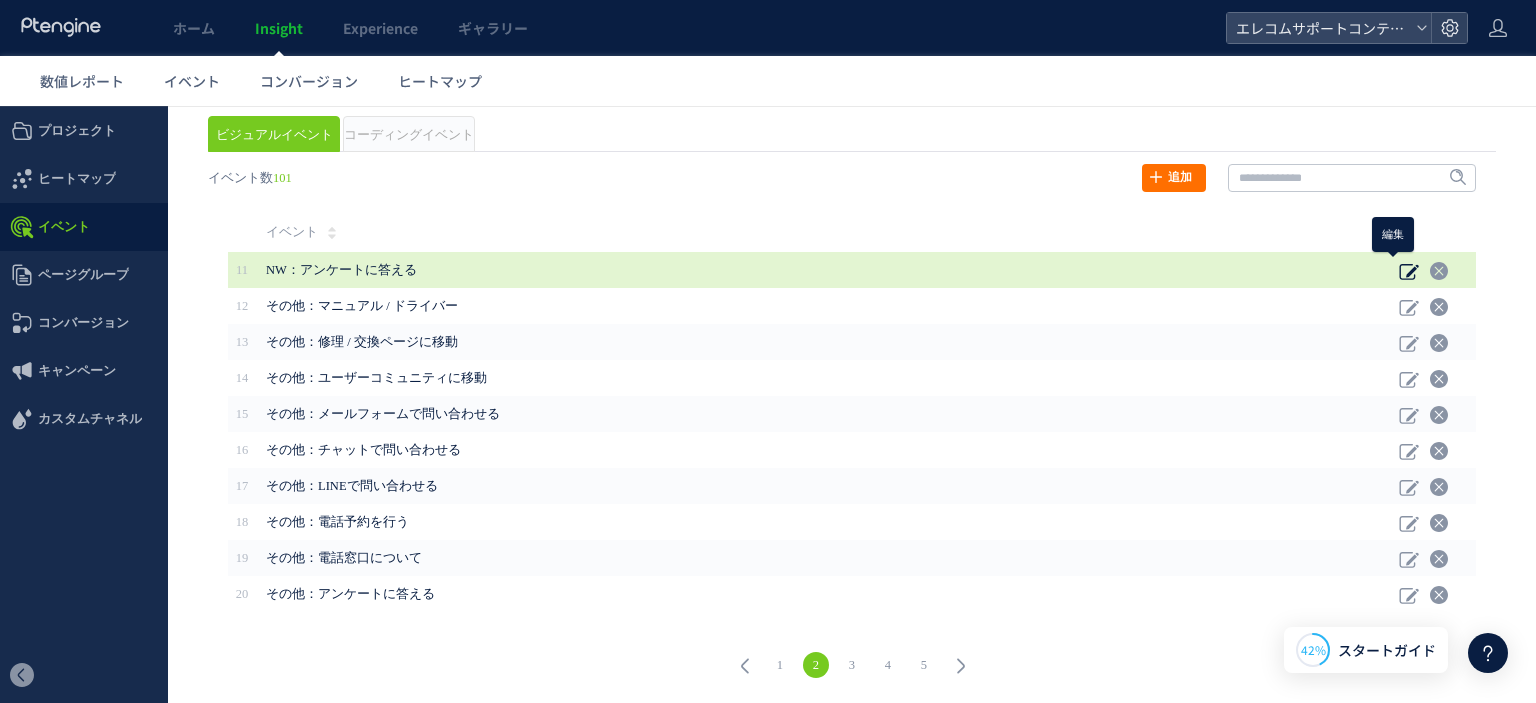 click 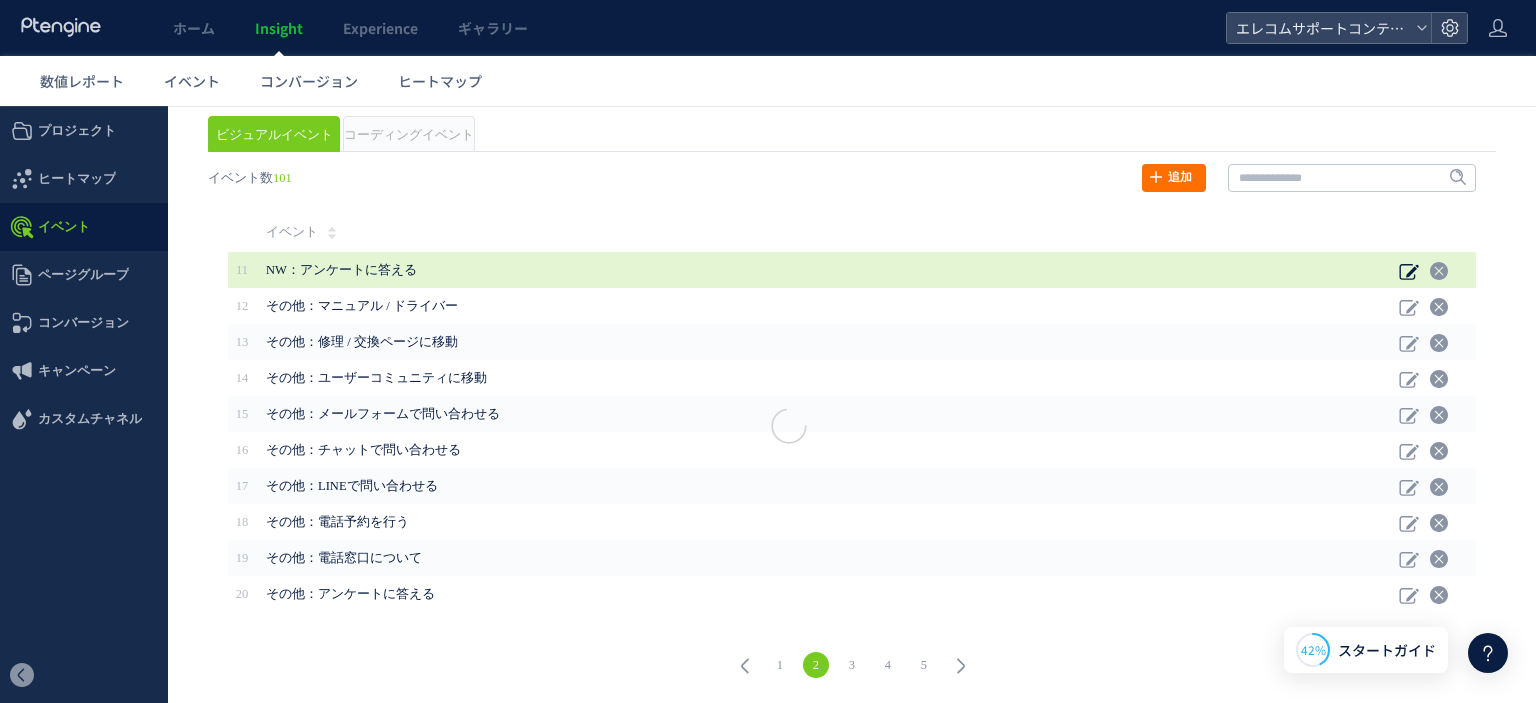 scroll, scrollTop: 0, scrollLeft: 0, axis: both 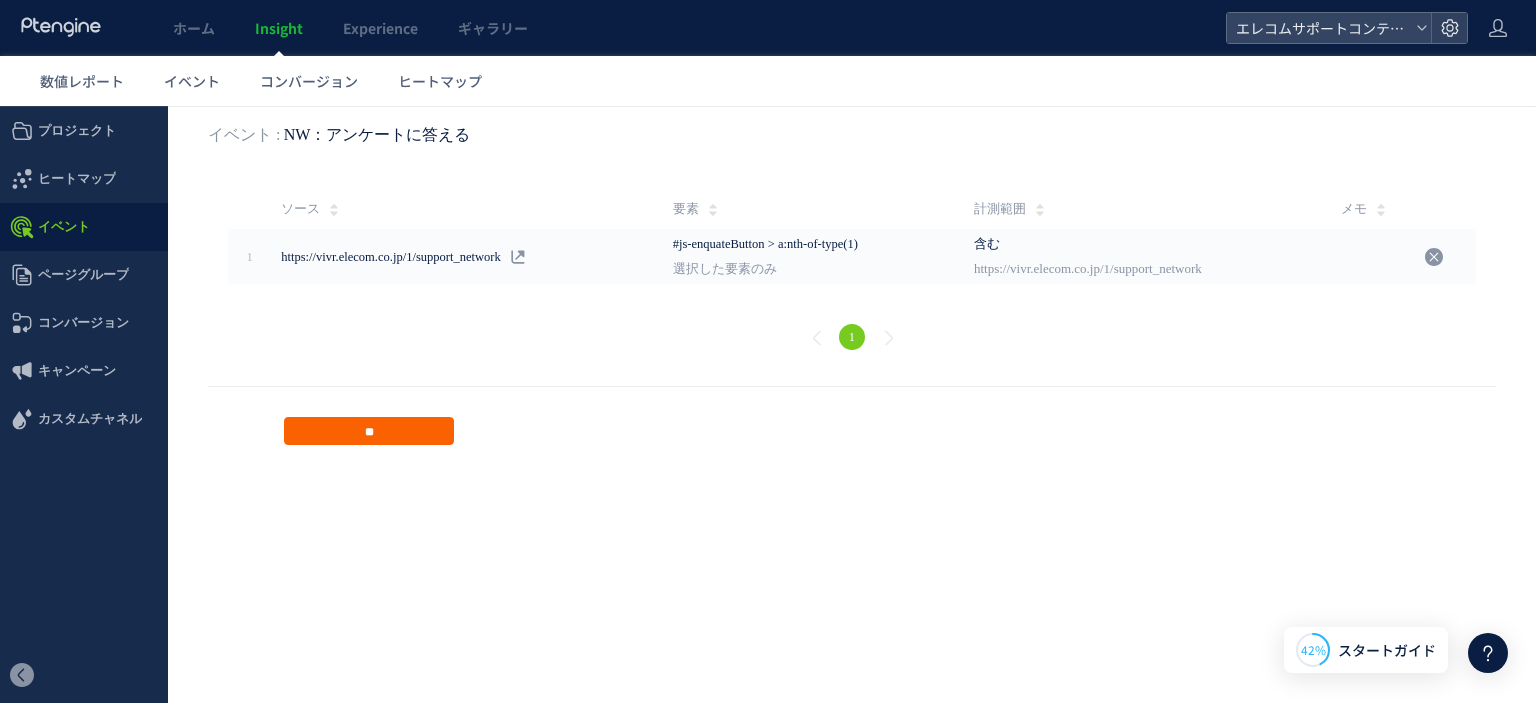 click on "**" at bounding box center (369, 431) 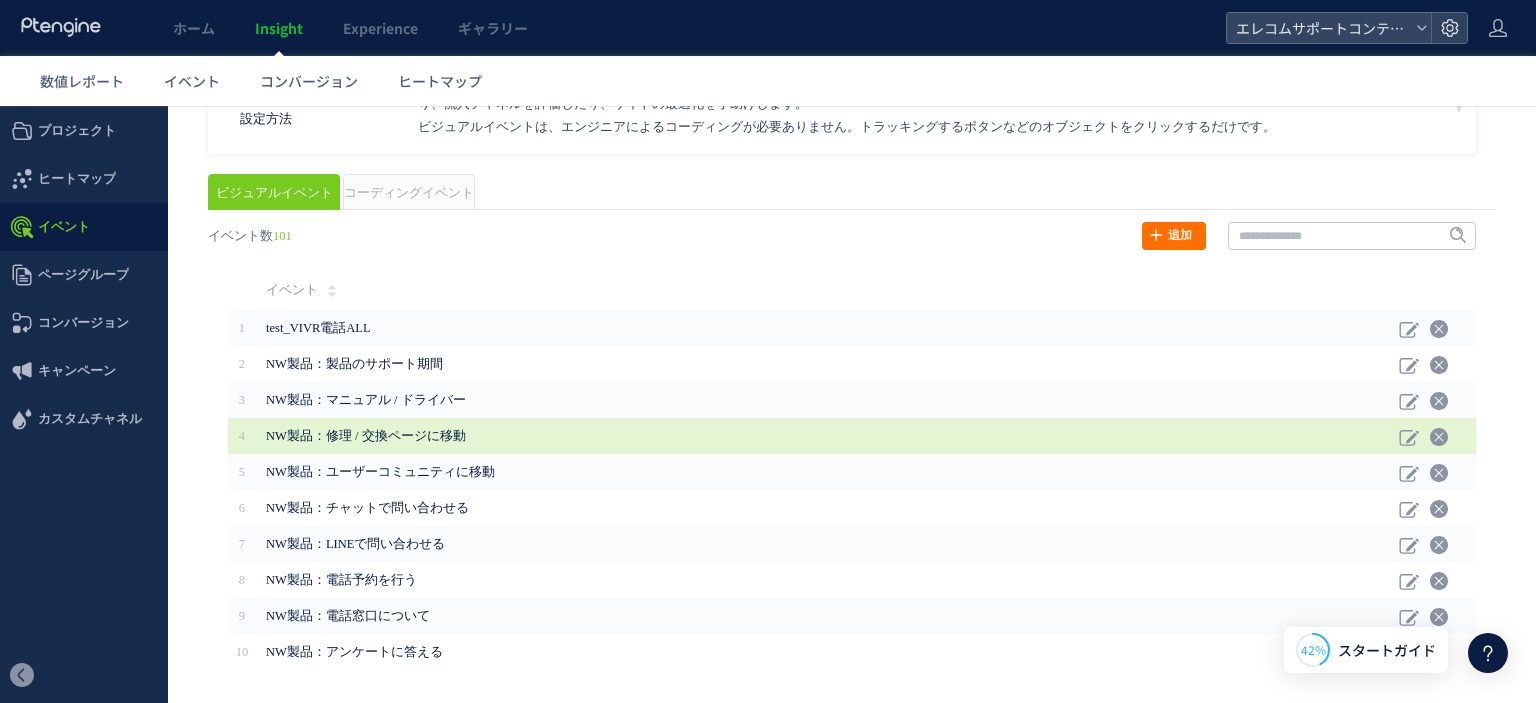 scroll, scrollTop: 161, scrollLeft: 0, axis: vertical 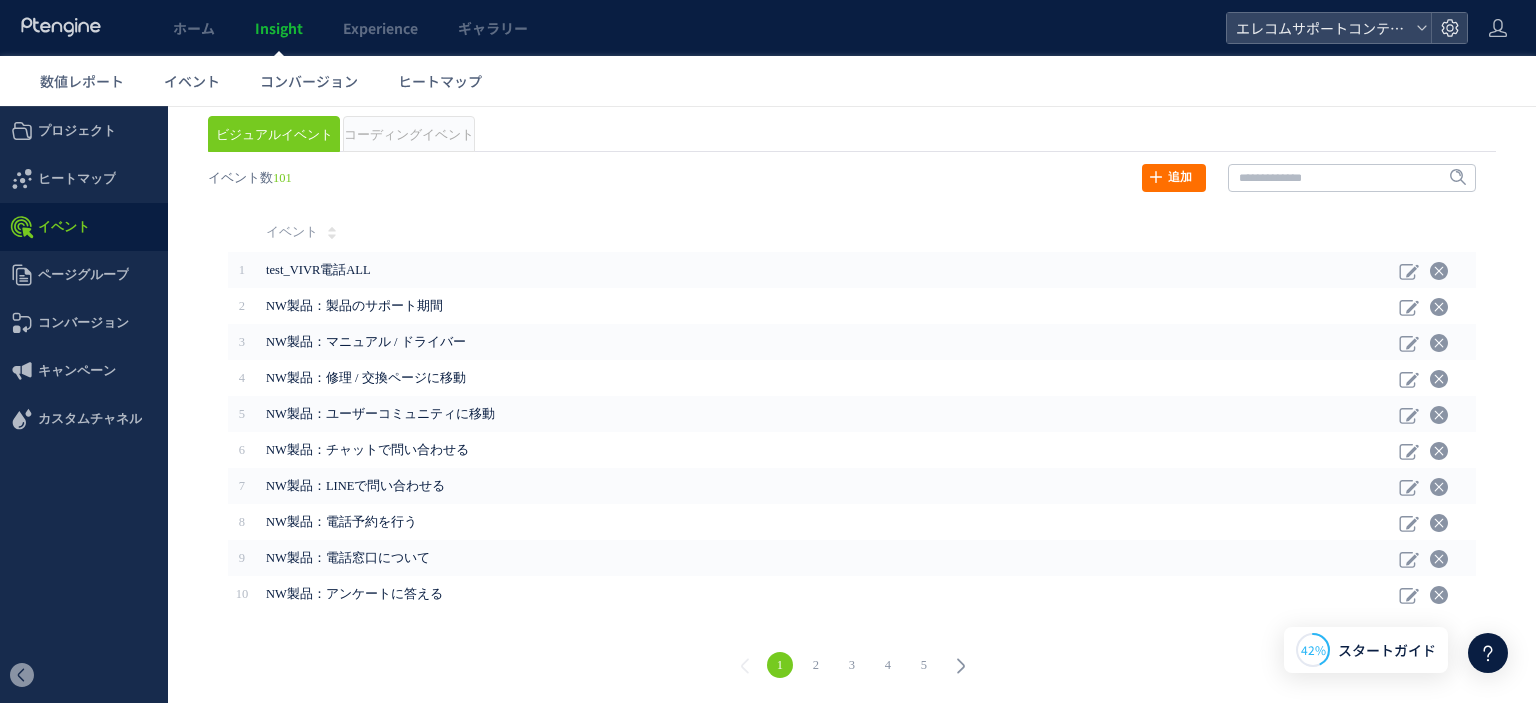 click on "4" at bounding box center (888, 665) 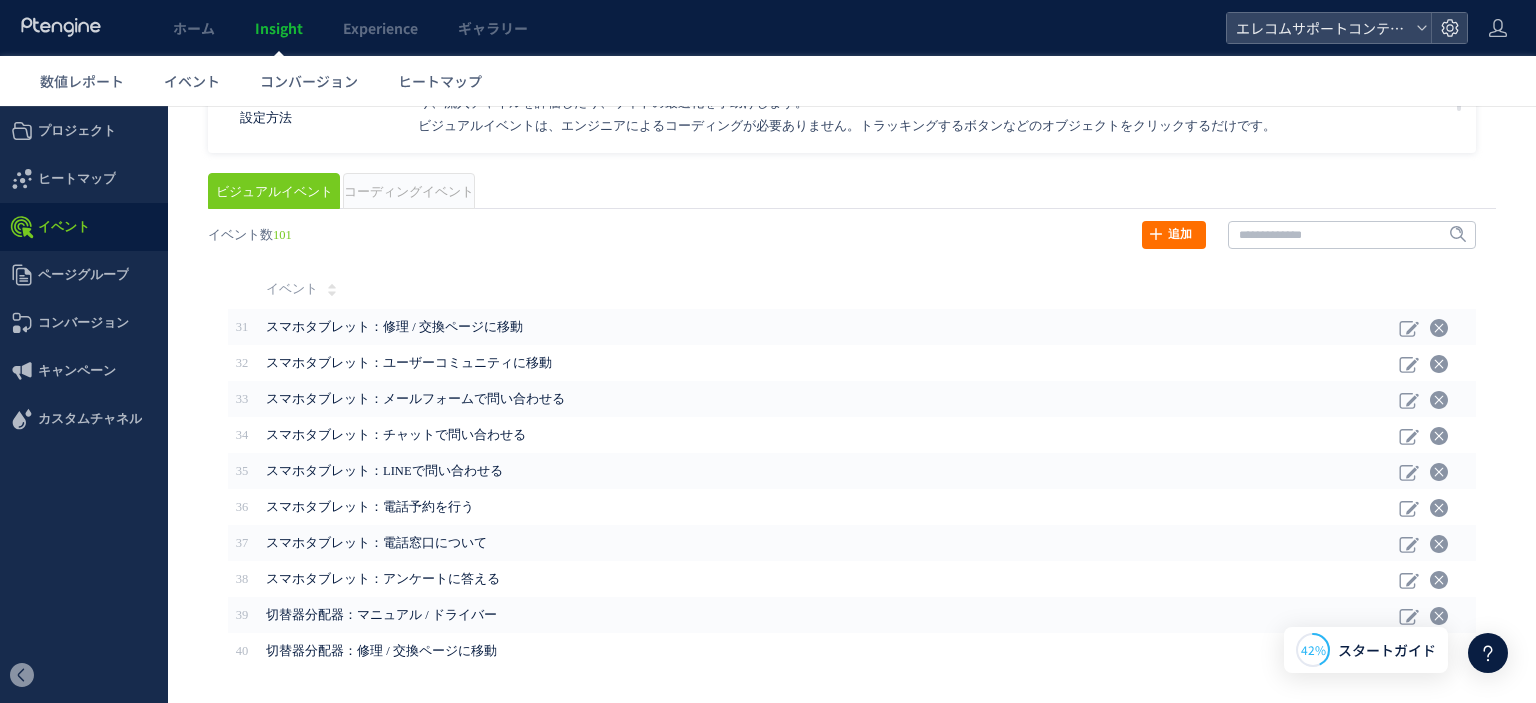 scroll, scrollTop: 0, scrollLeft: 0, axis: both 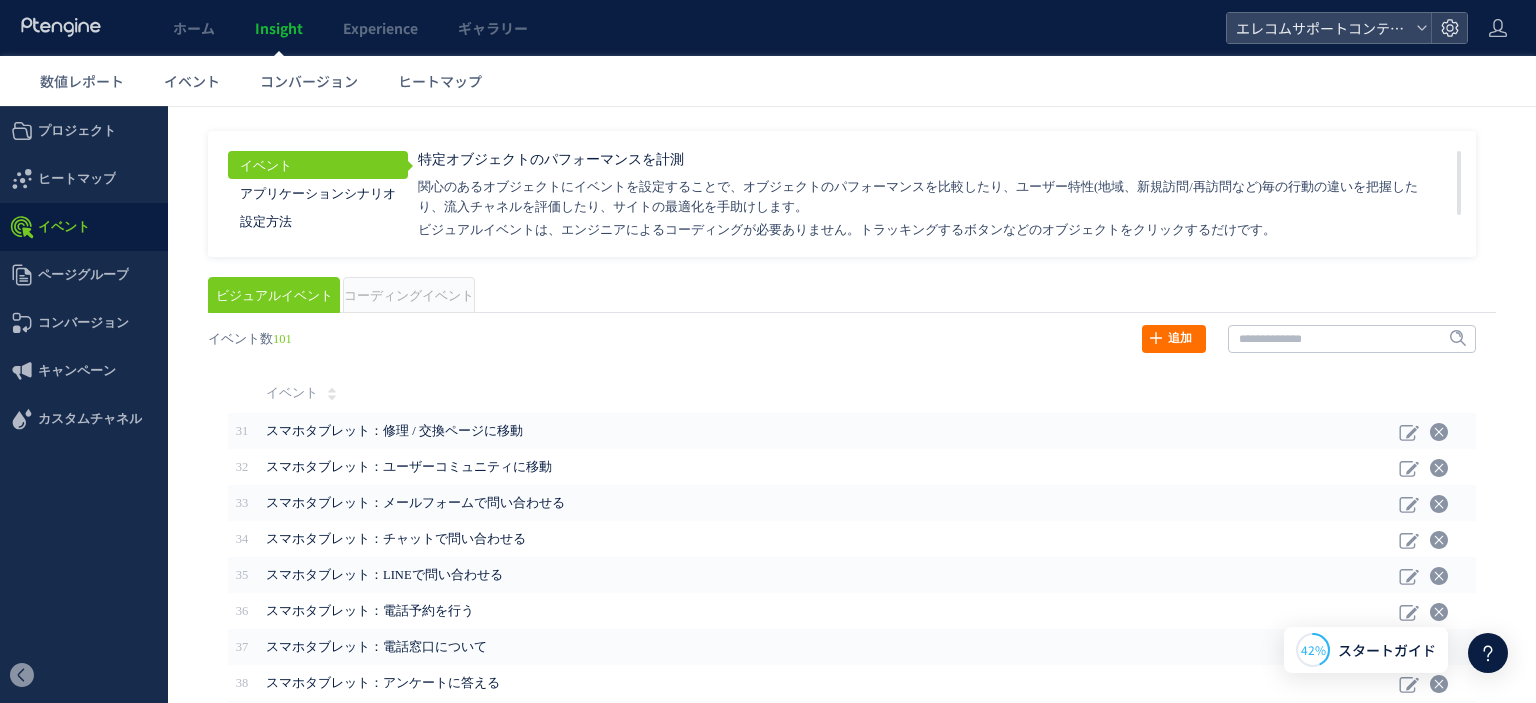click on "コーディングイベント" at bounding box center [409, 295] 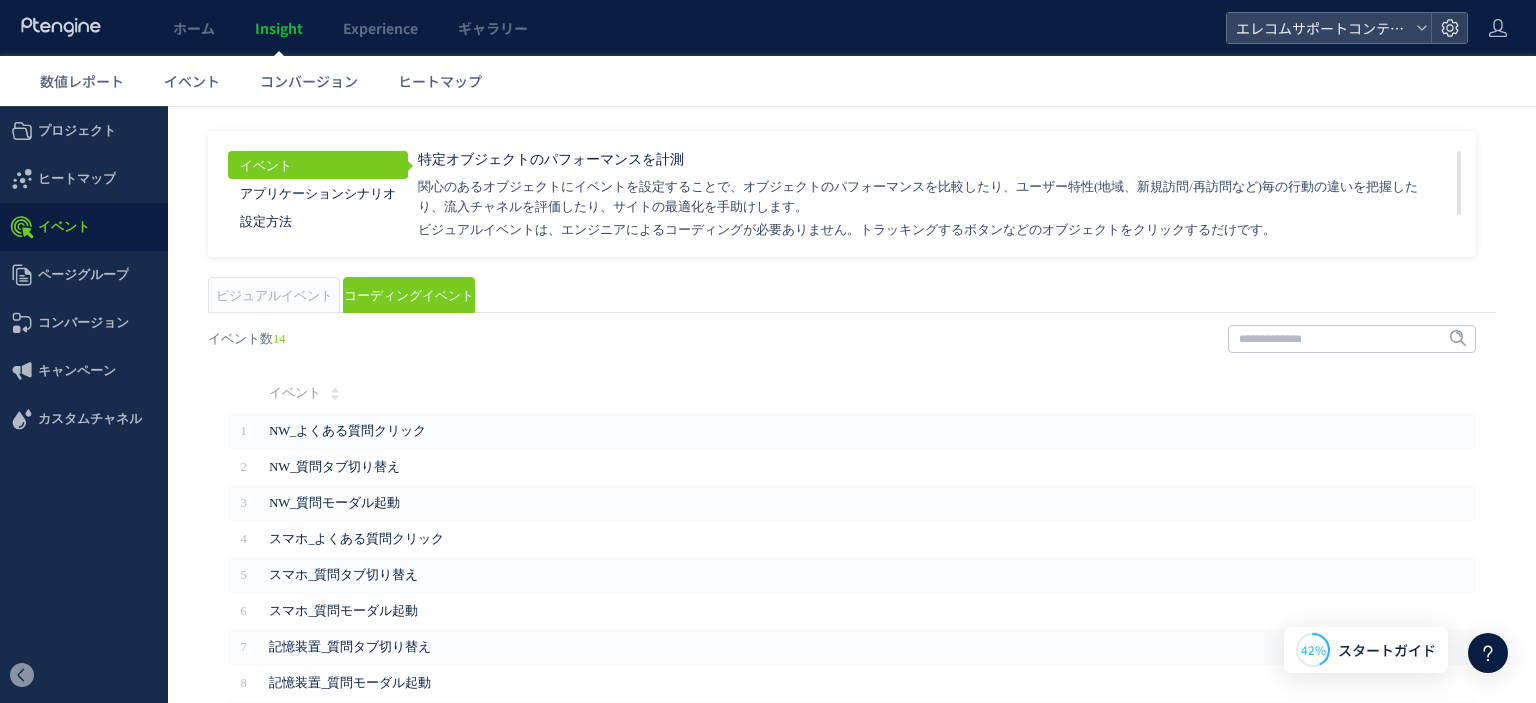 scroll, scrollTop: 161, scrollLeft: 0, axis: vertical 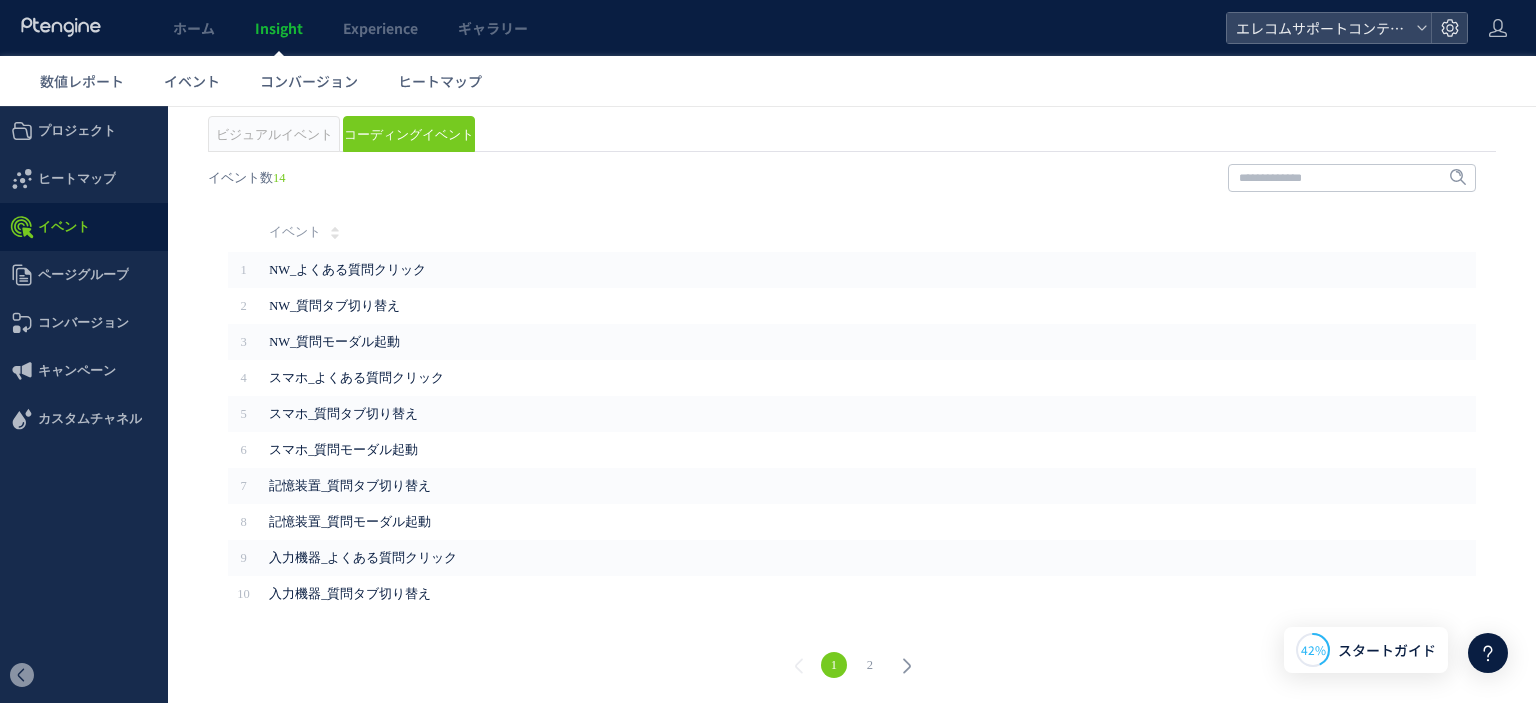 click on "2" at bounding box center (870, 665) 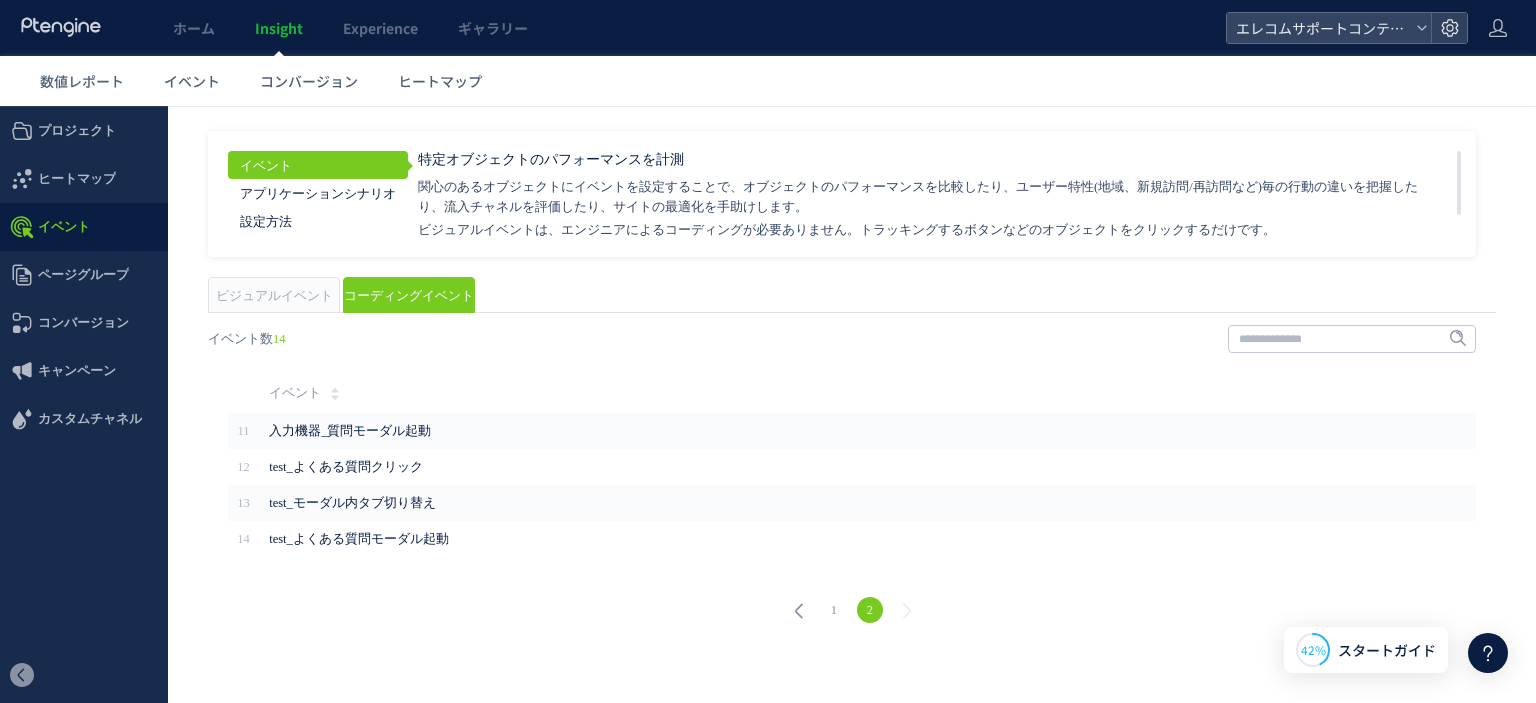 scroll, scrollTop: 0, scrollLeft: 0, axis: both 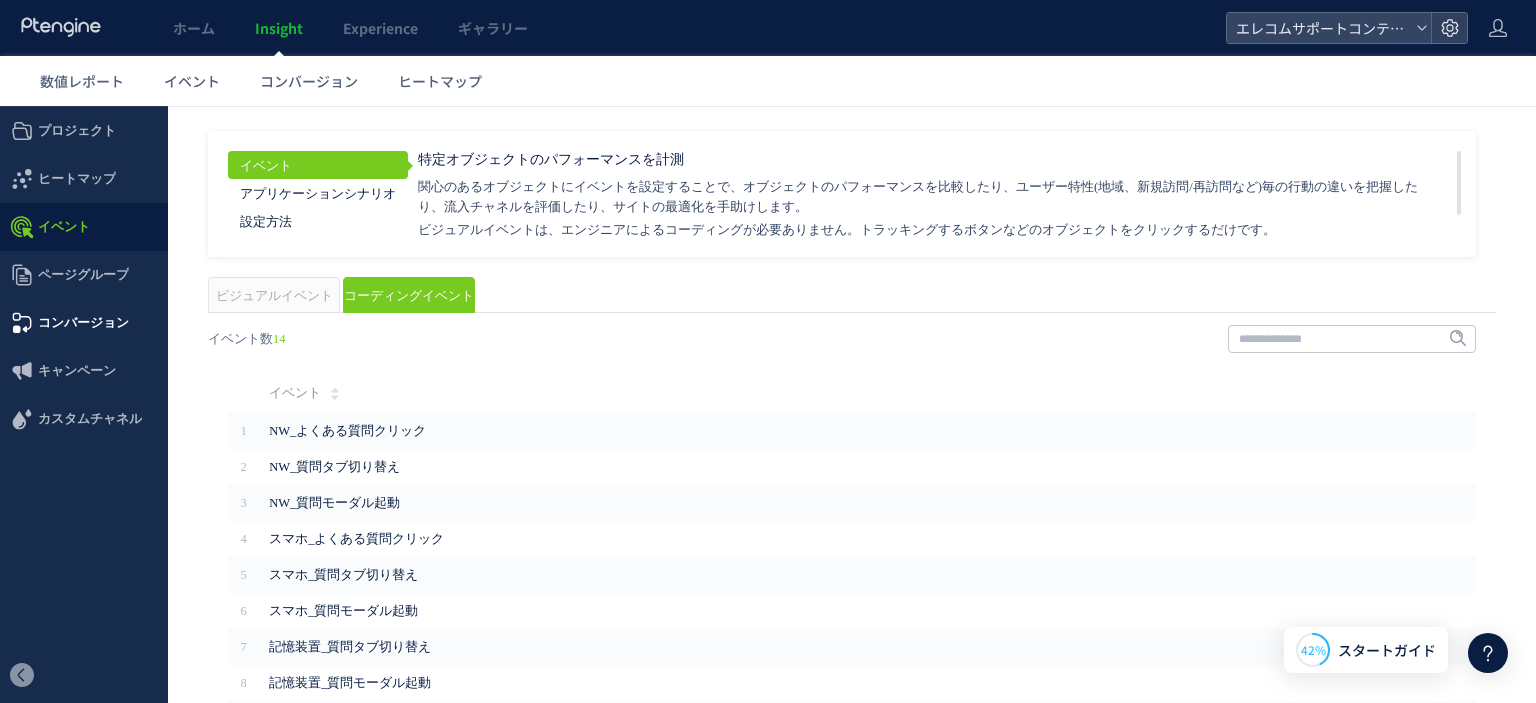 click on "コンバージョン" at bounding box center [83, 323] 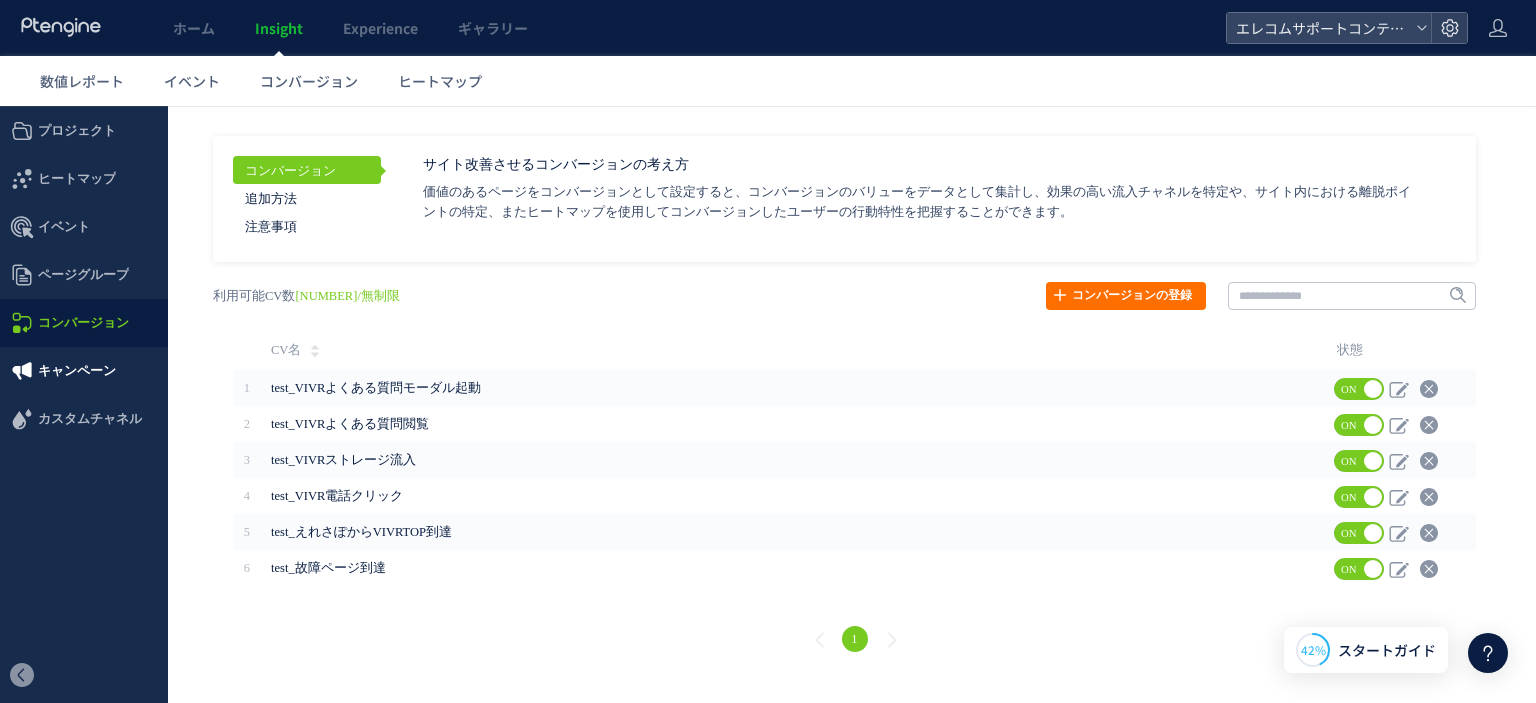 click on "キャンペーン" at bounding box center [77, 371] 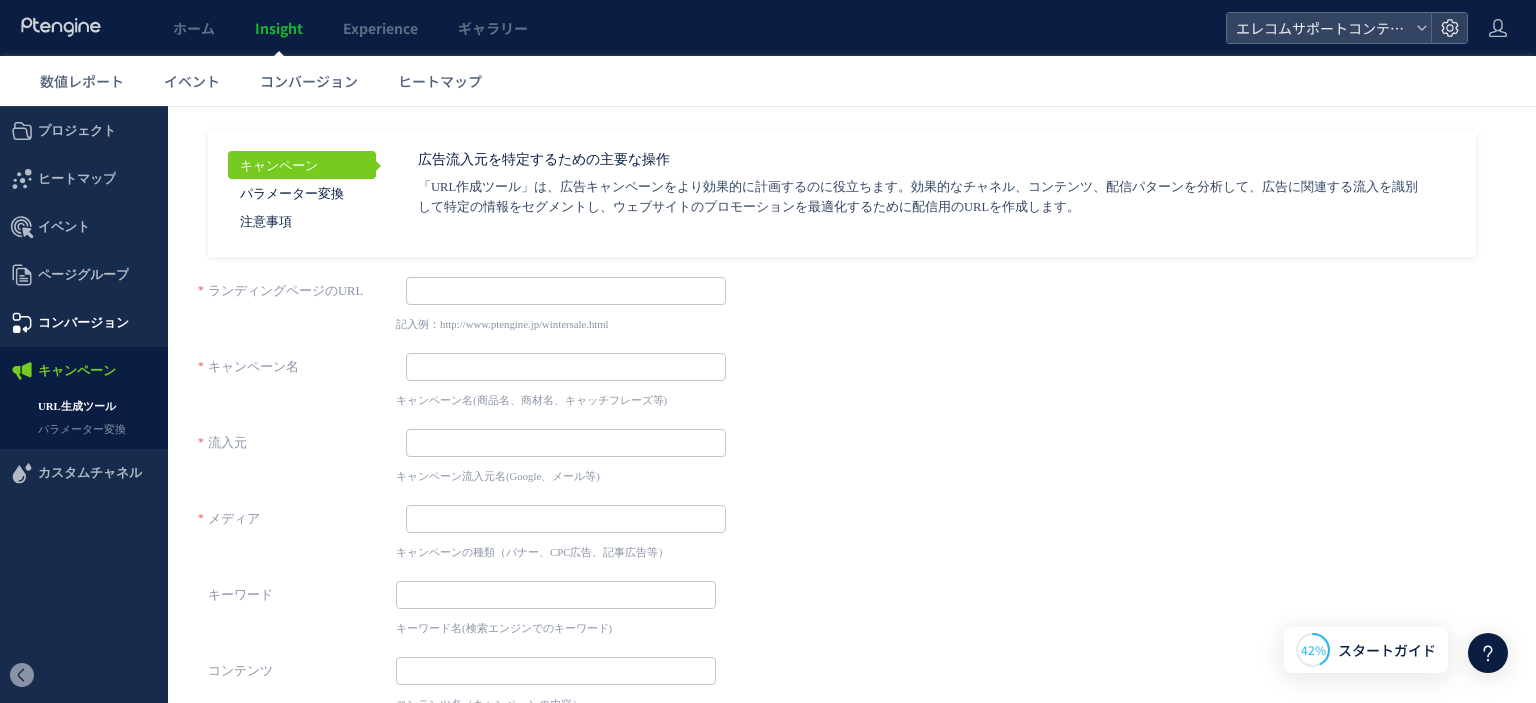 click on "コンバージョン" at bounding box center (83, 323) 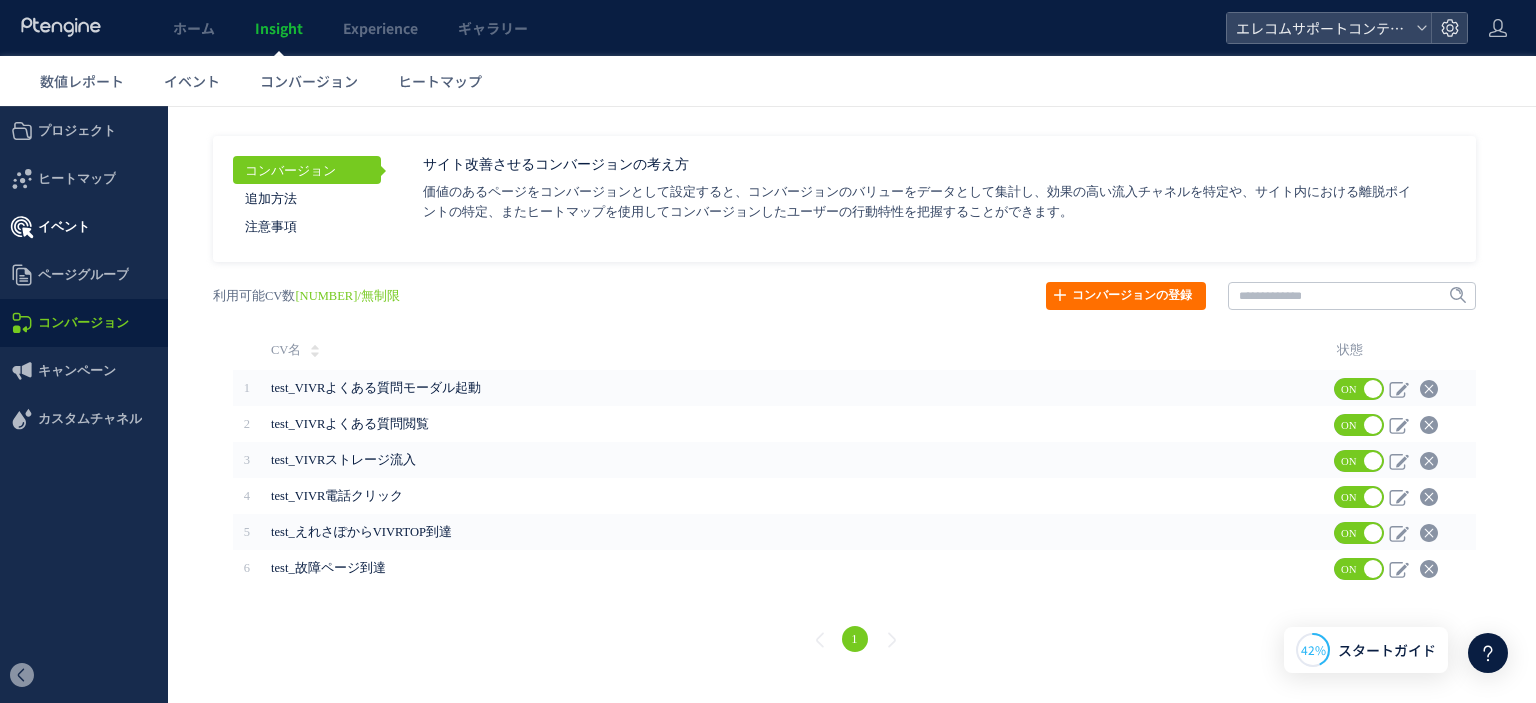 click on "イベント" at bounding box center [64, 227] 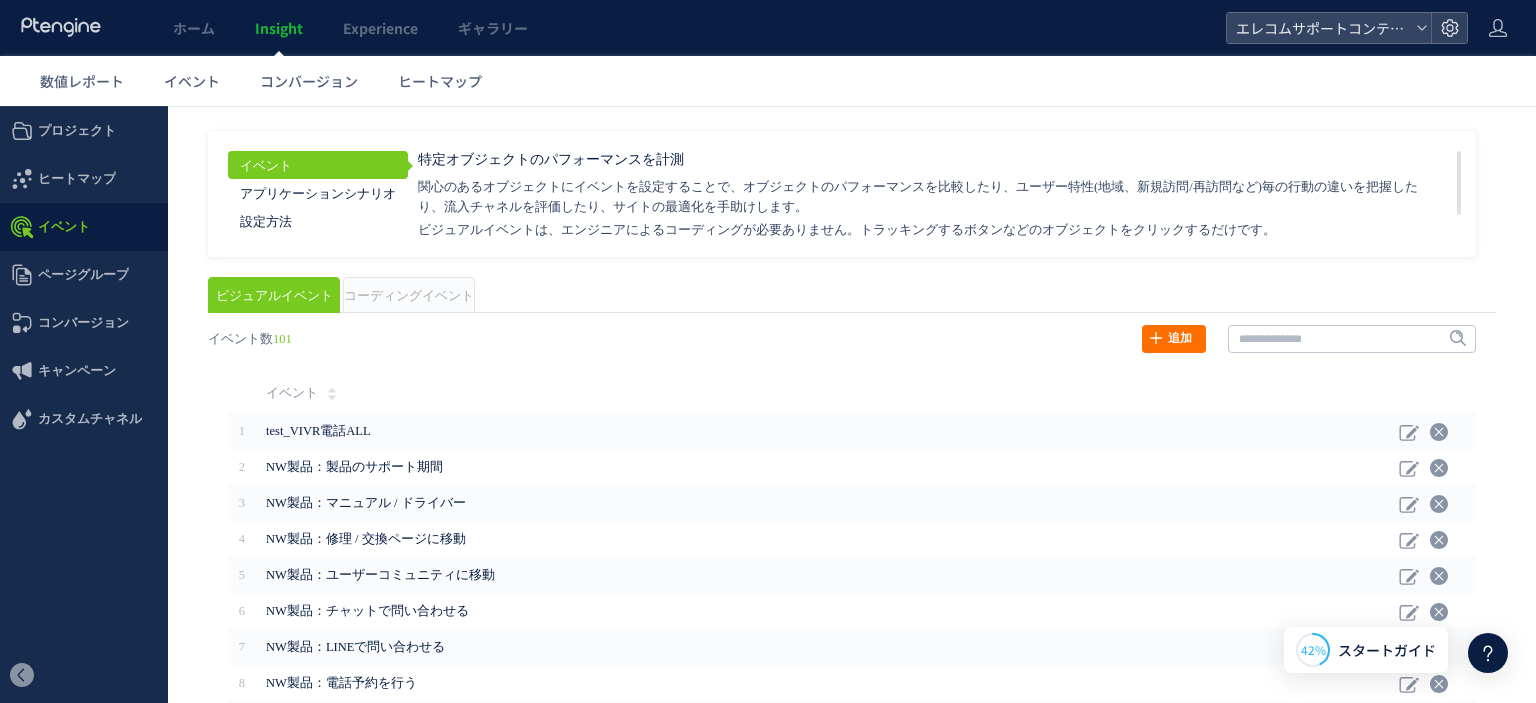 click on "ビジュアルイベント
コーディングイベント" at bounding box center (852, 295) 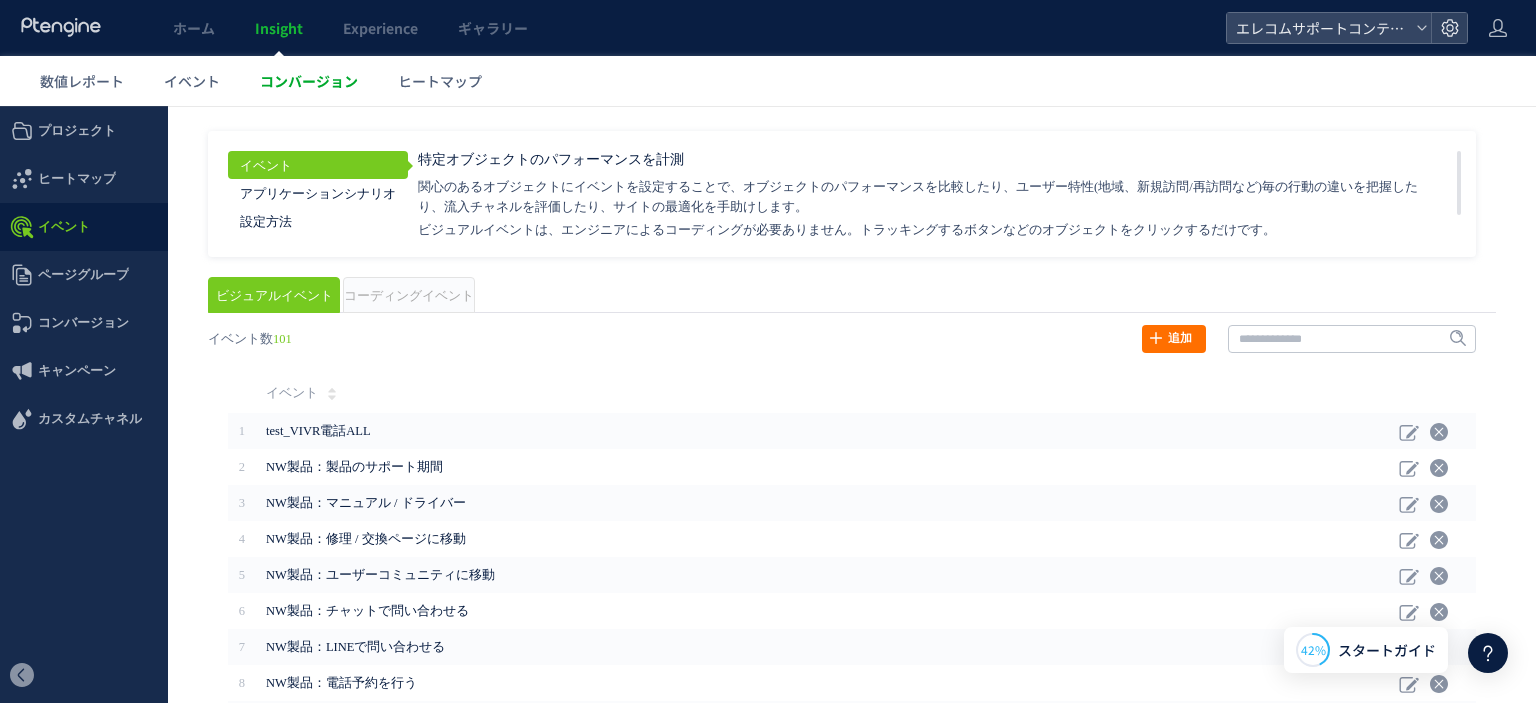 click on "コンバージョン" at bounding box center (309, 81) 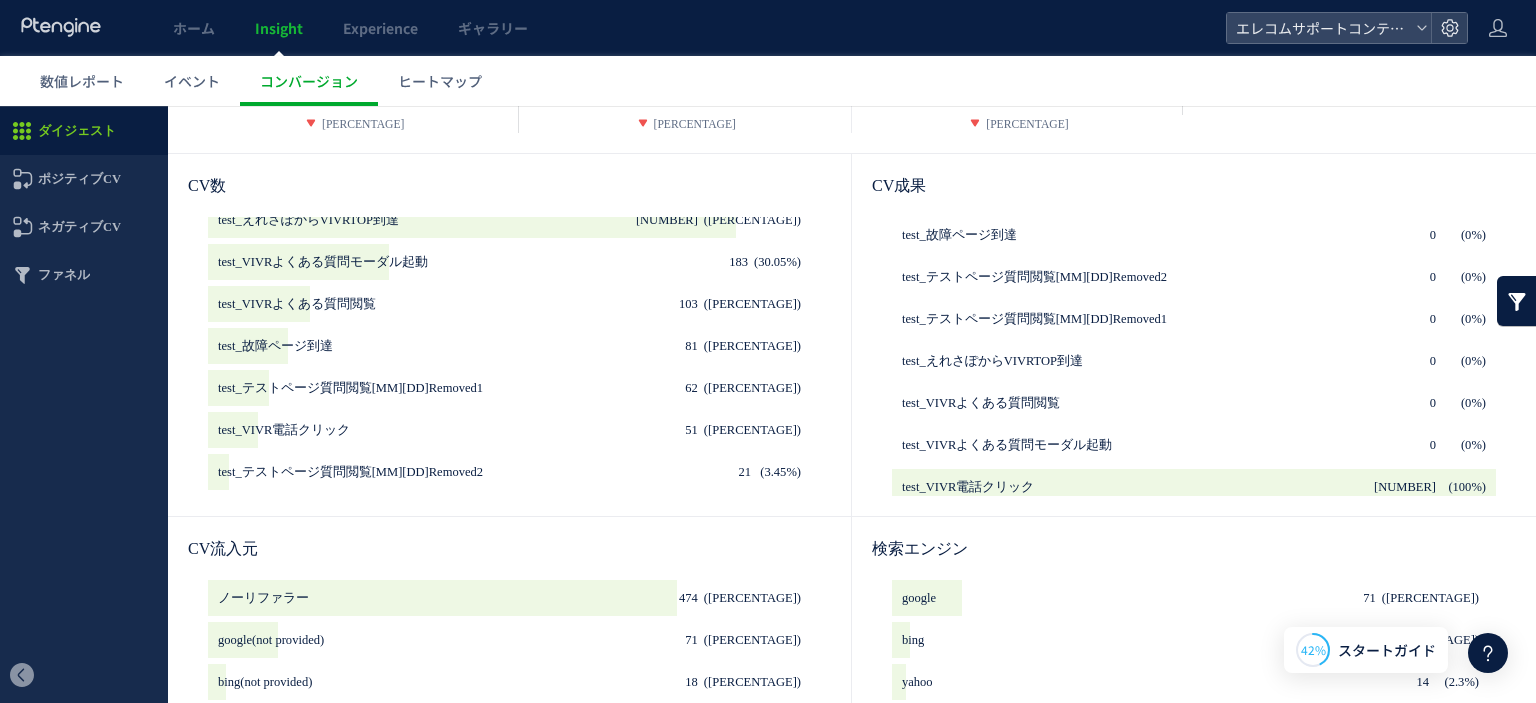scroll, scrollTop: 400, scrollLeft: 0, axis: vertical 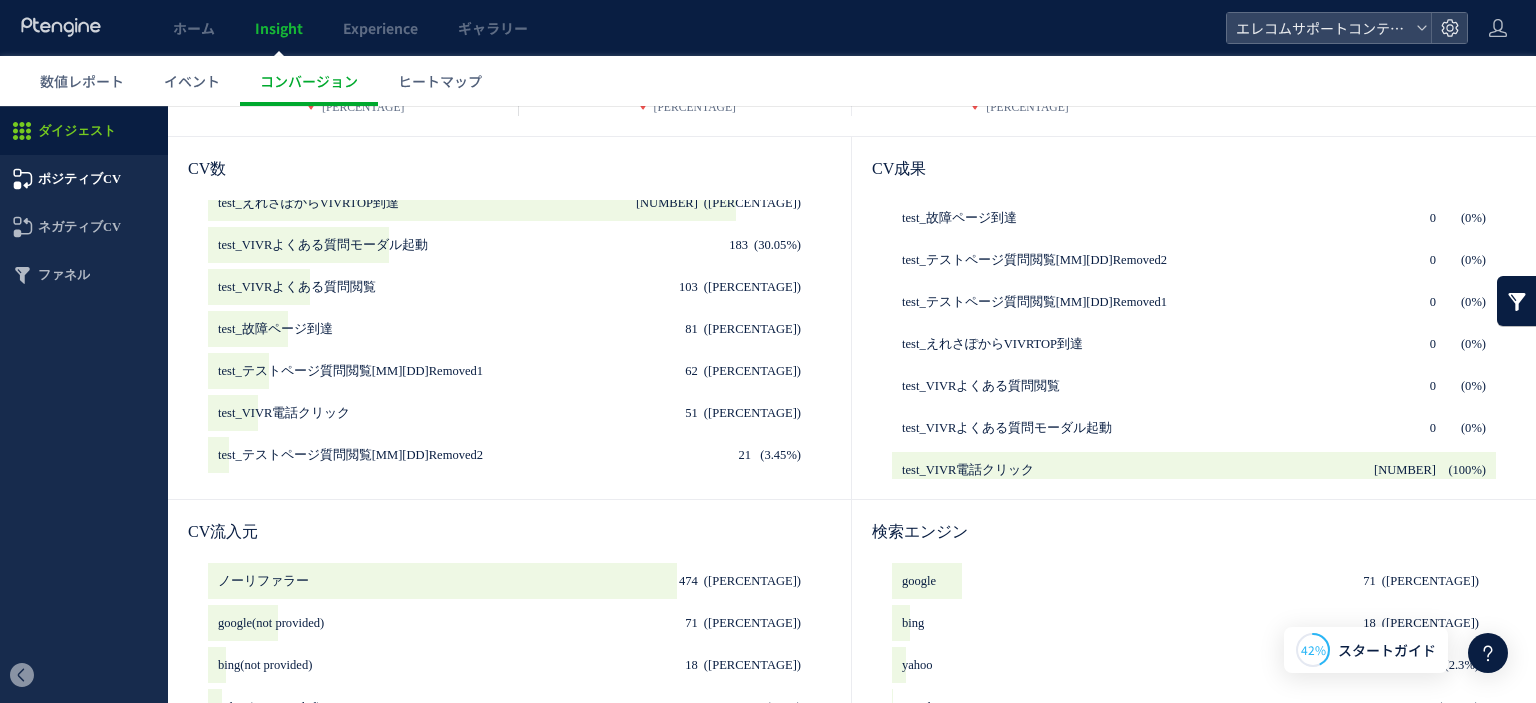 click on "ポジティブCV" at bounding box center (79, 179) 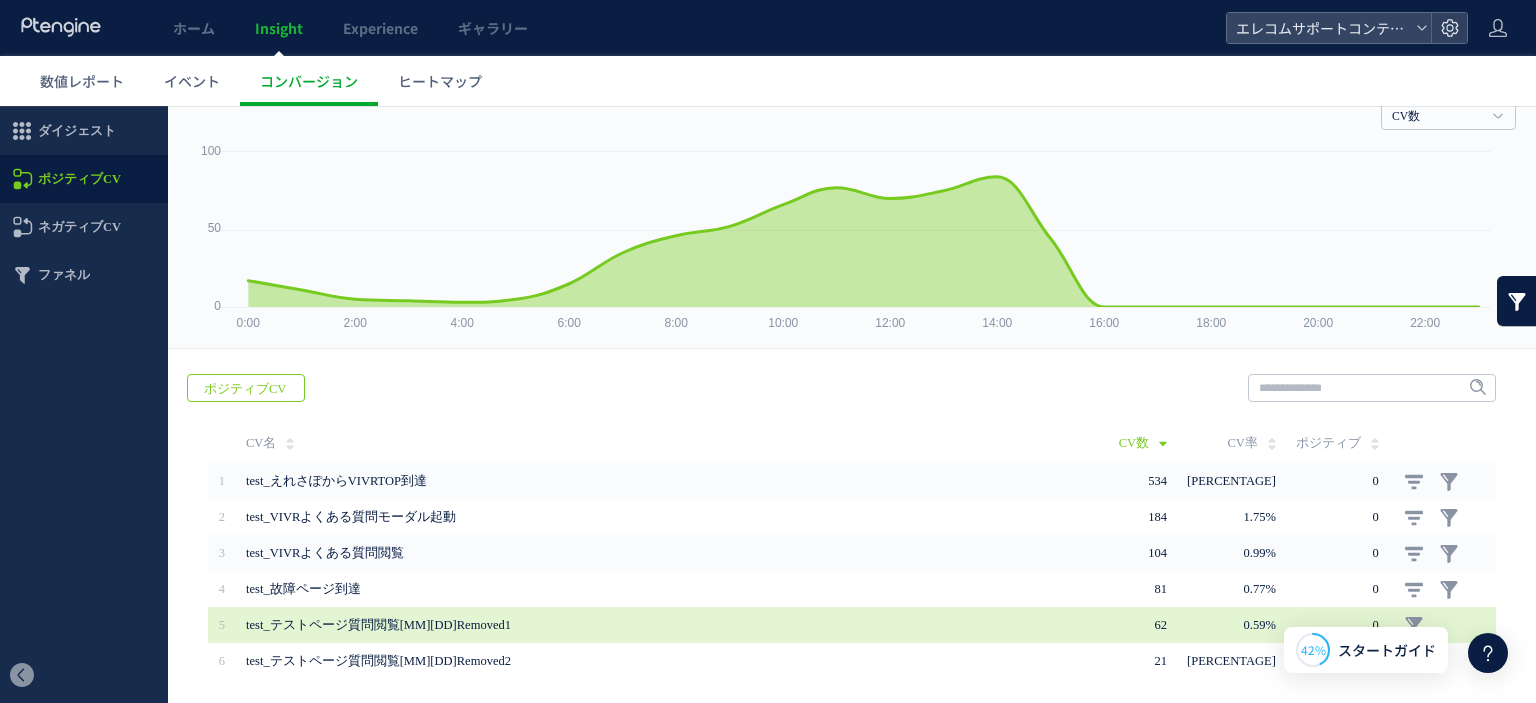 scroll, scrollTop: 131, scrollLeft: 0, axis: vertical 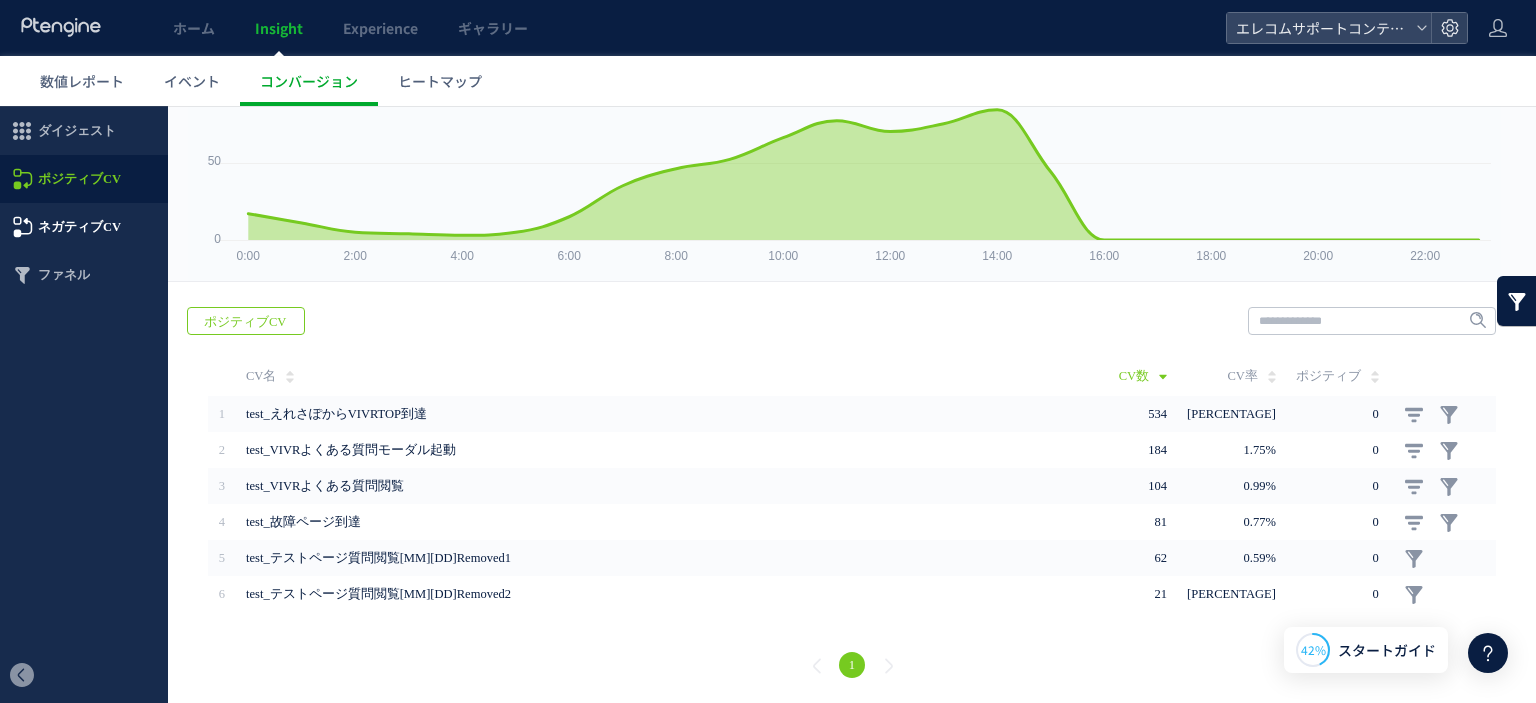 click on "ネガティブCV" at bounding box center [79, 227] 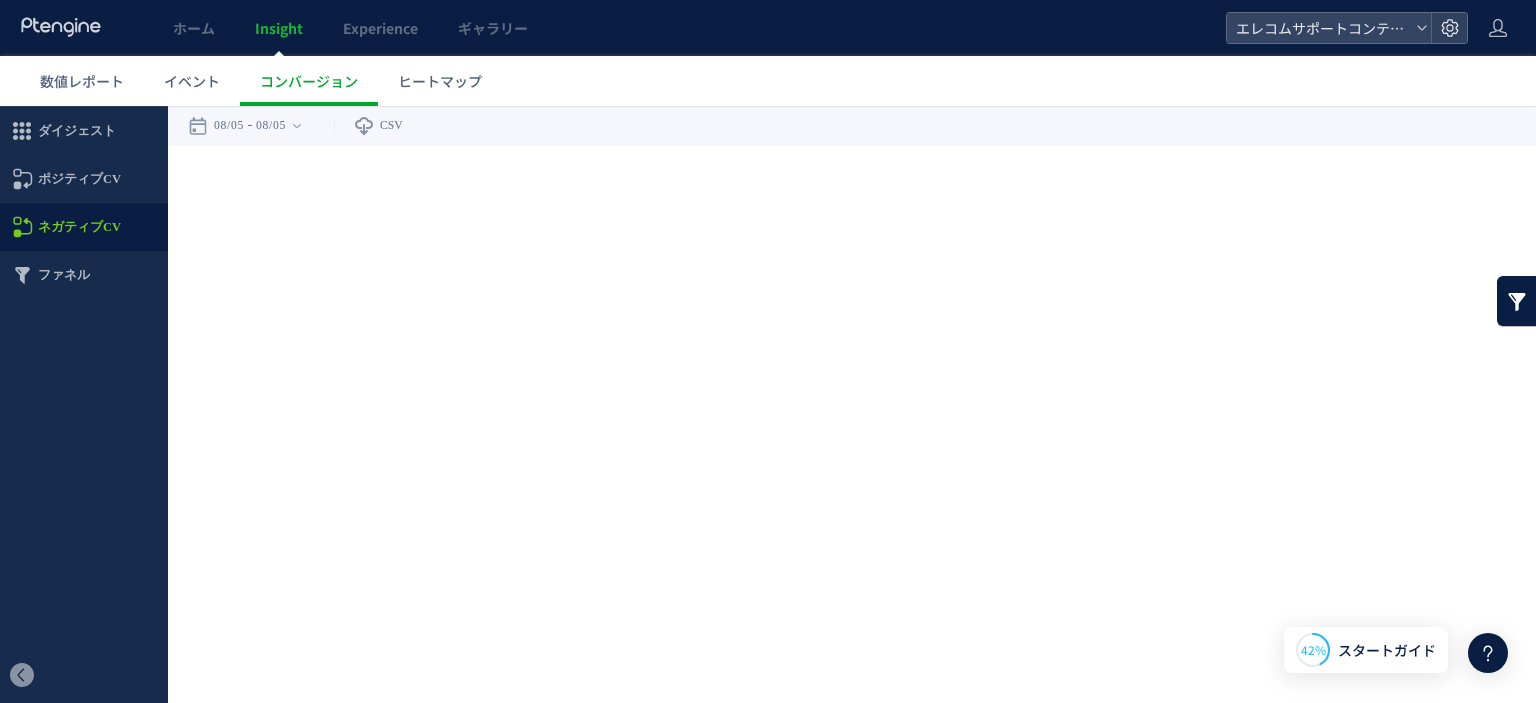 scroll, scrollTop: 0, scrollLeft: 0, axis: both 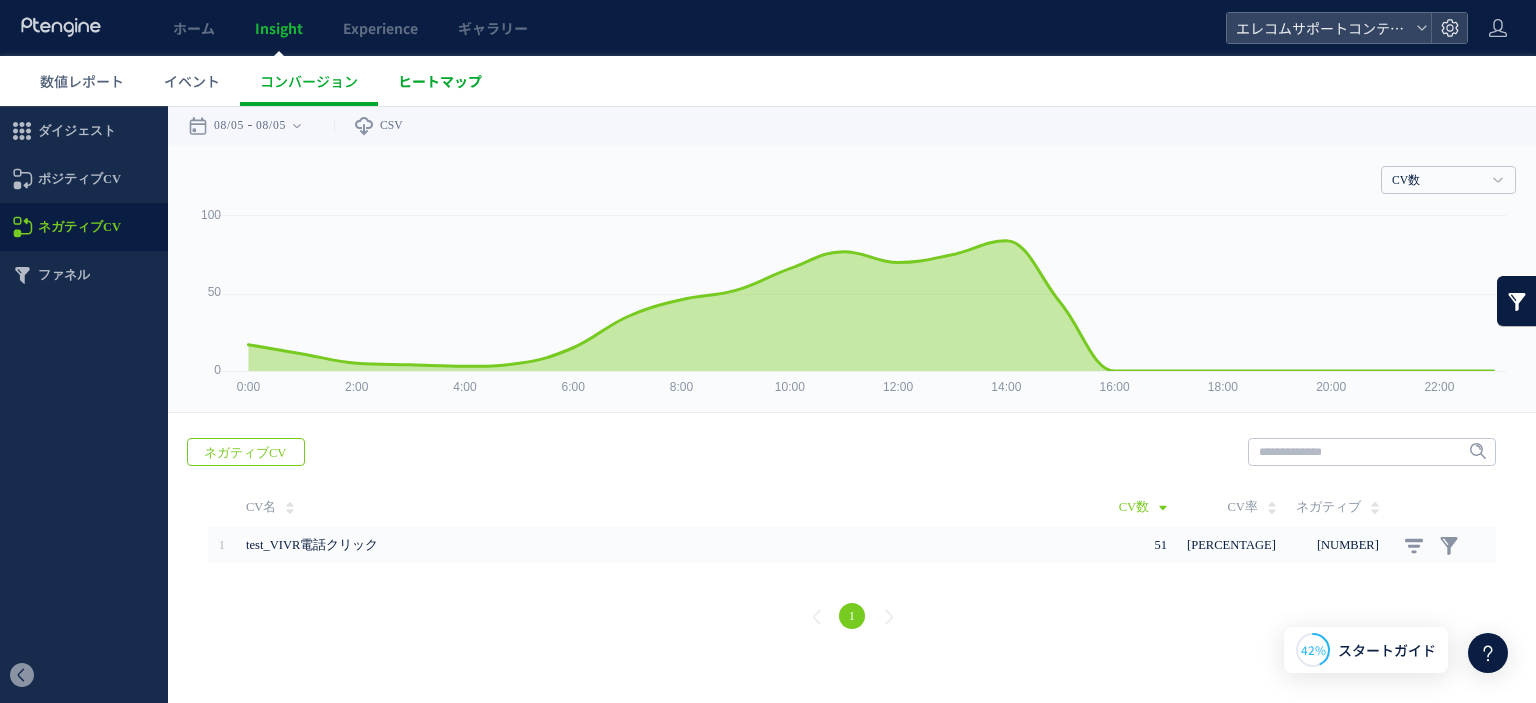 click on "ヒートマップ" at bounding box center (440, 81) 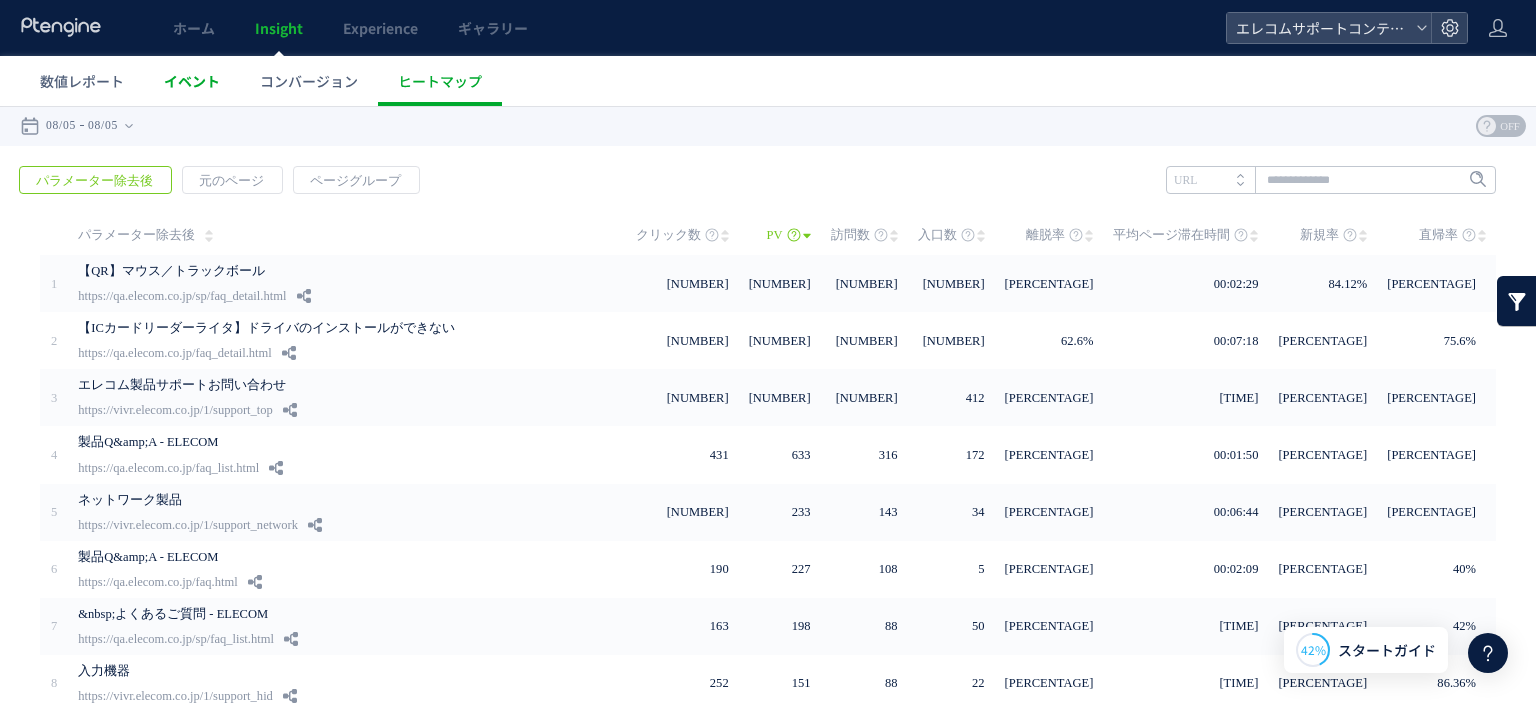 click on "イベント" at bounding box center (192, 81) 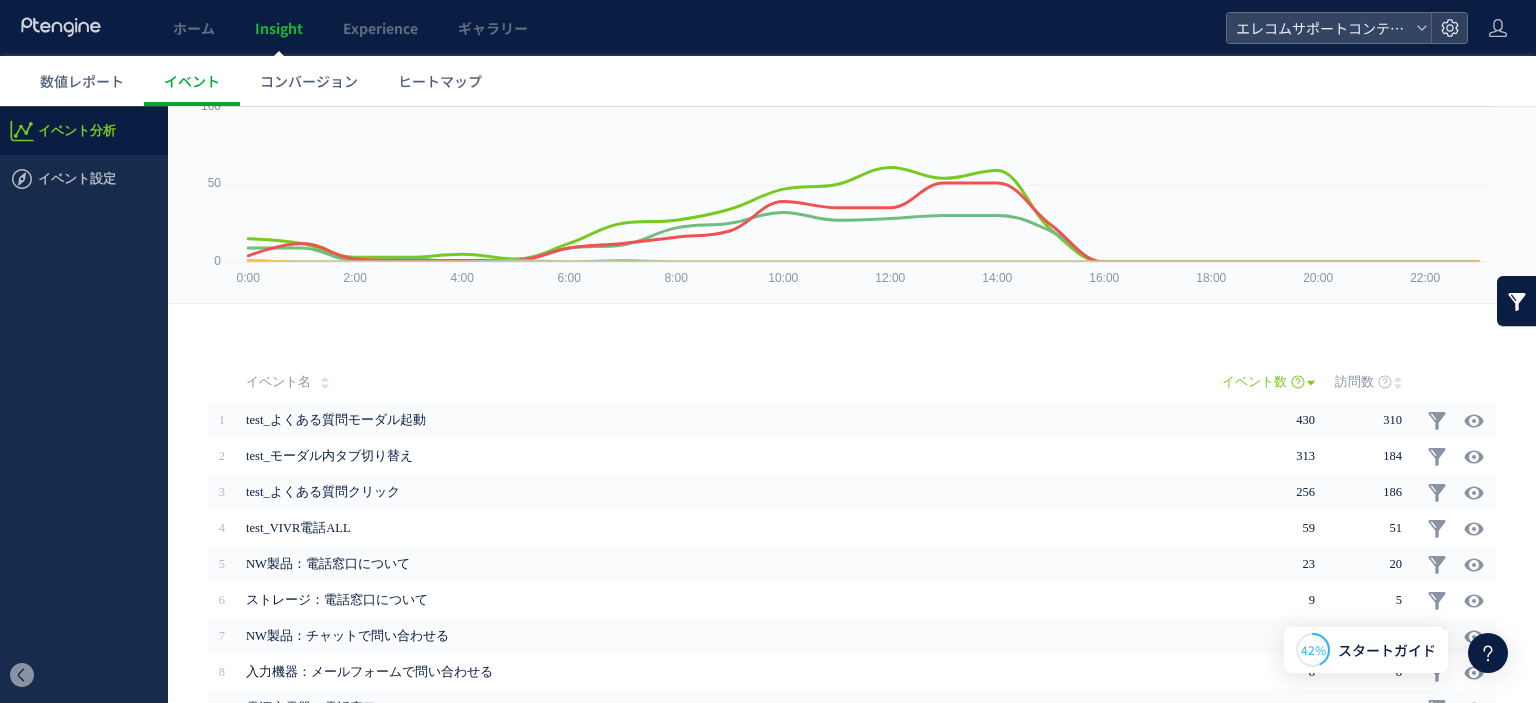scroll, scrollTop: 0, scrollLeft: 0, axis: both 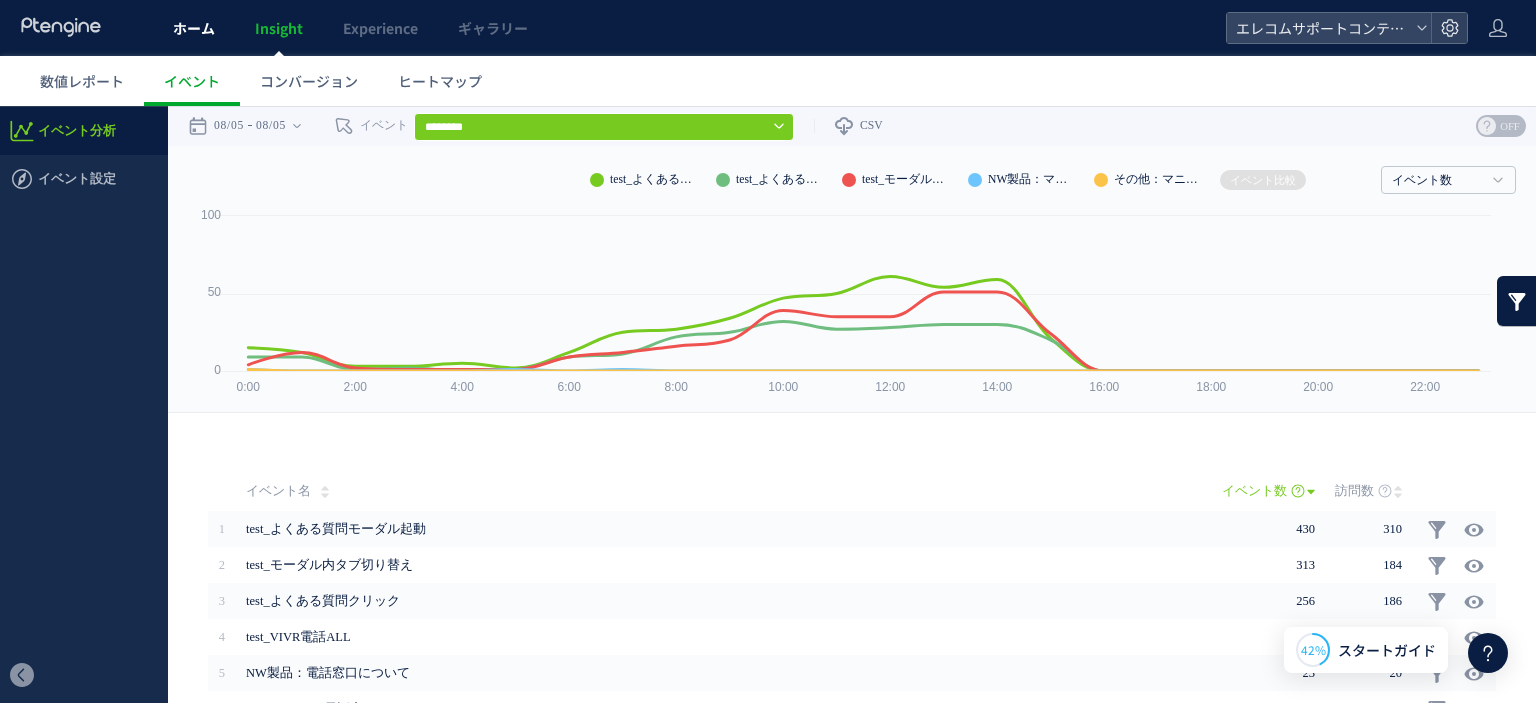 click on "ホーム" at bounding box center (194, 28) 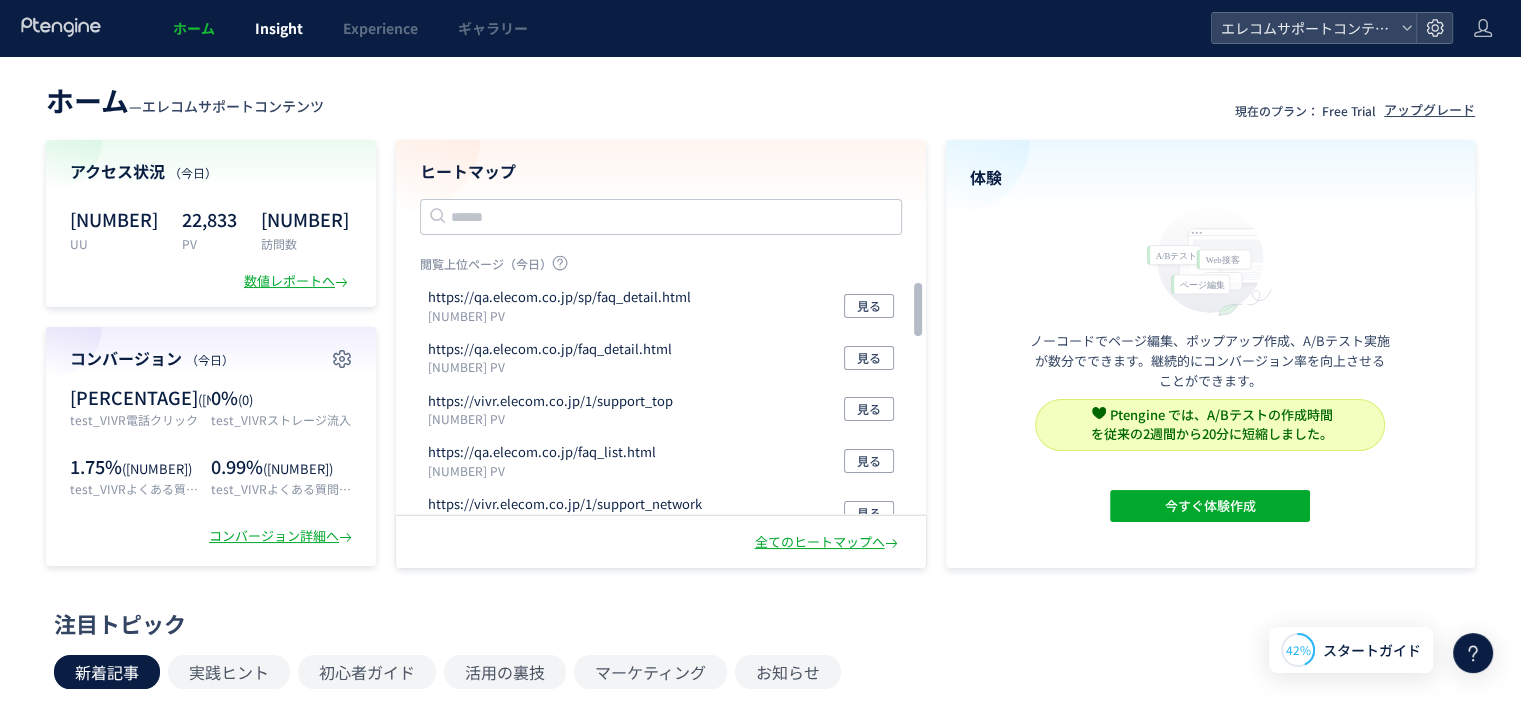 click on "Insight" at bounding box center (279, 28) 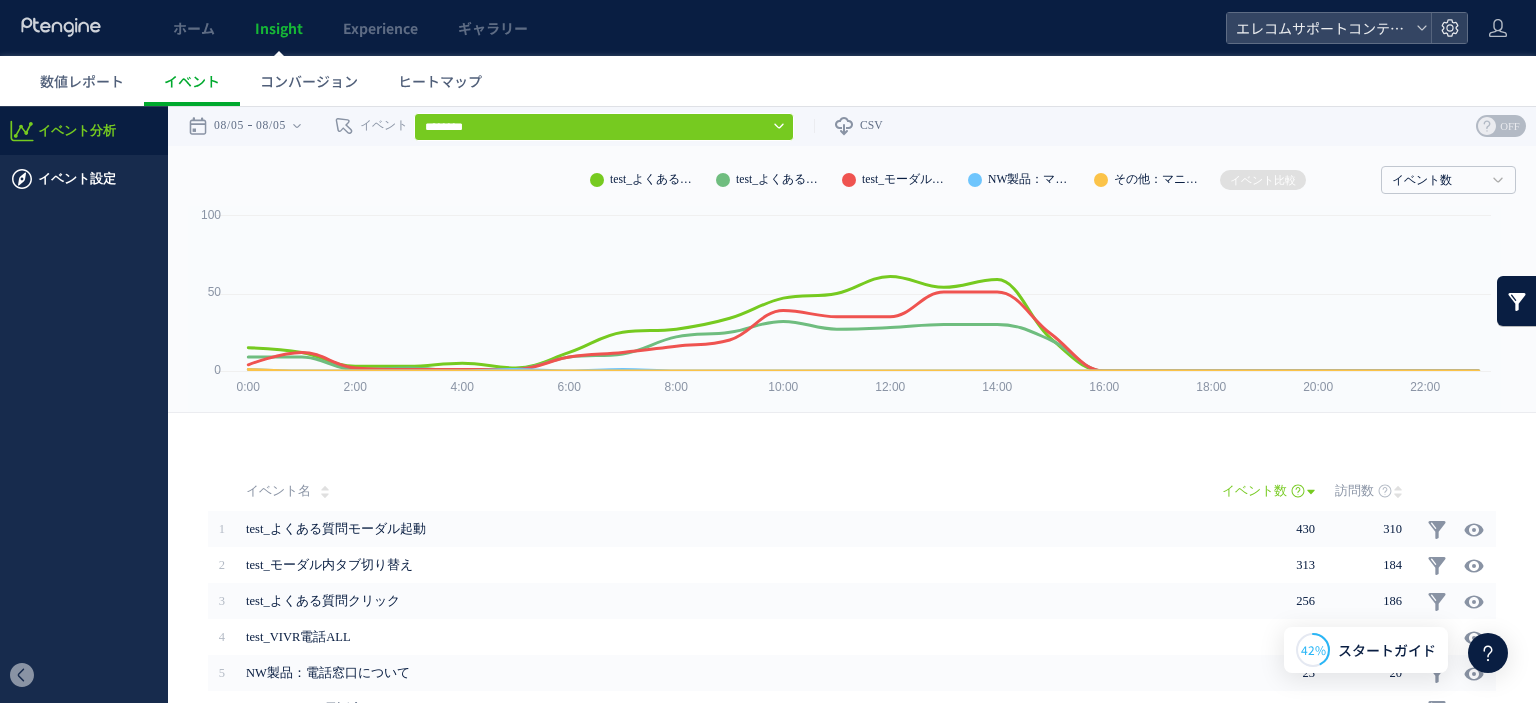 click on "イベント設定" at bounding box center (77, 179) 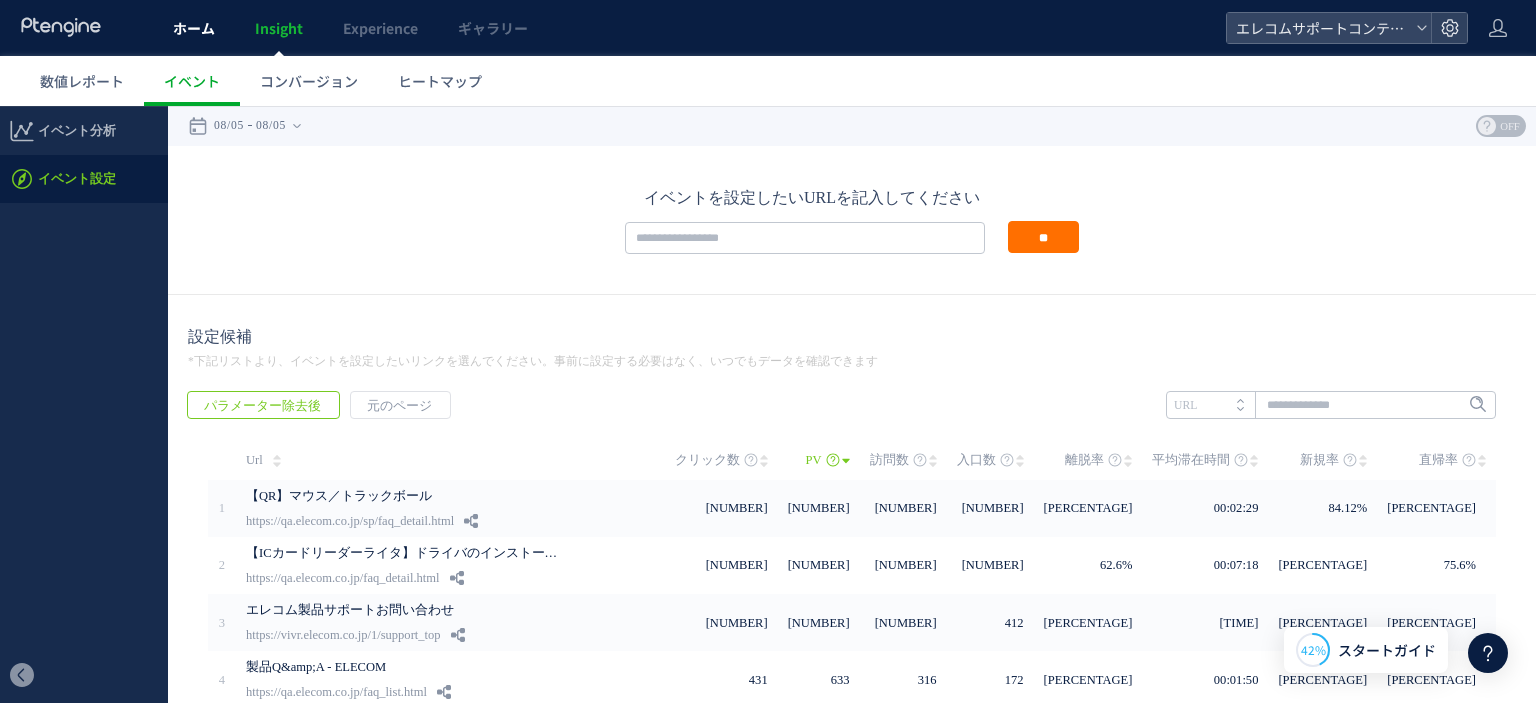 click on "ホーム" at bounding box center [194, 28] 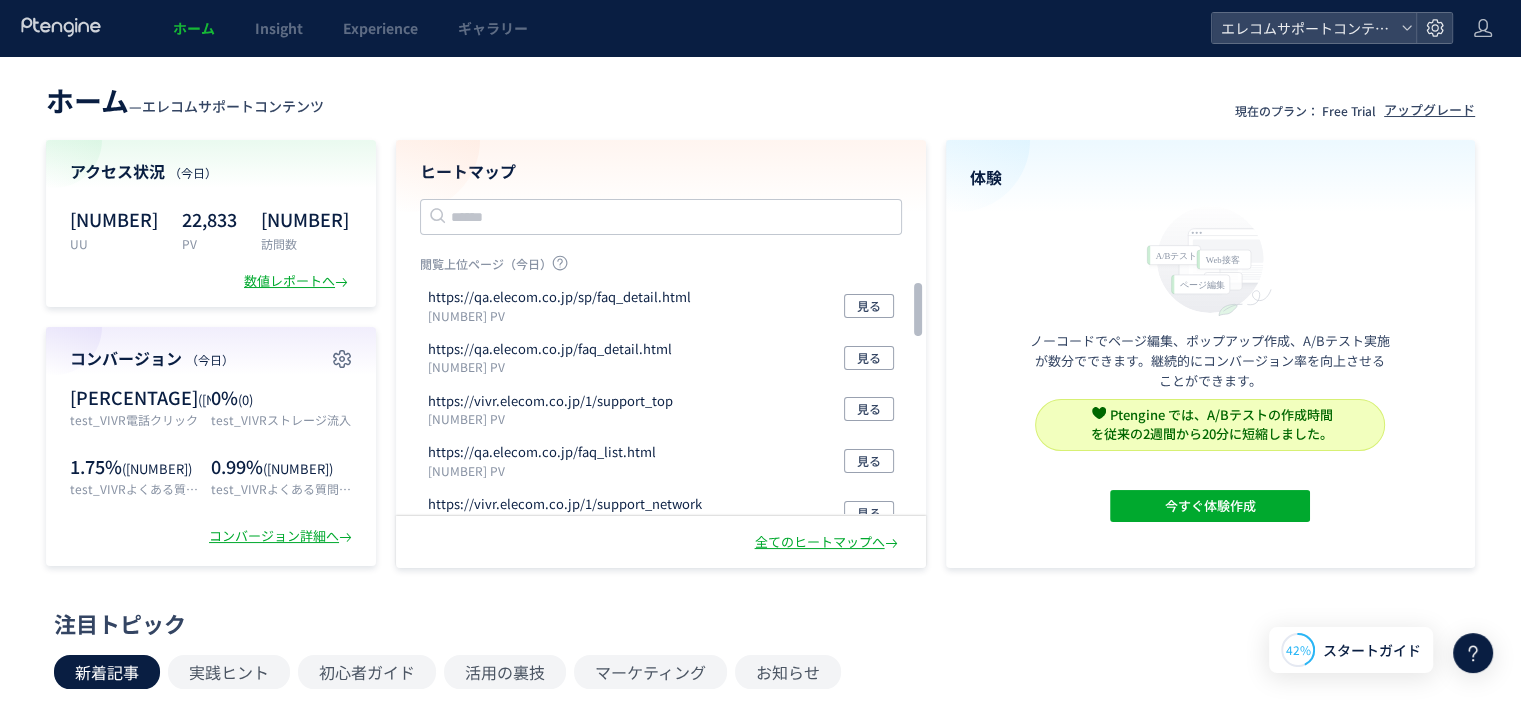 click on "ホーム" at bounding box center [194, 28] 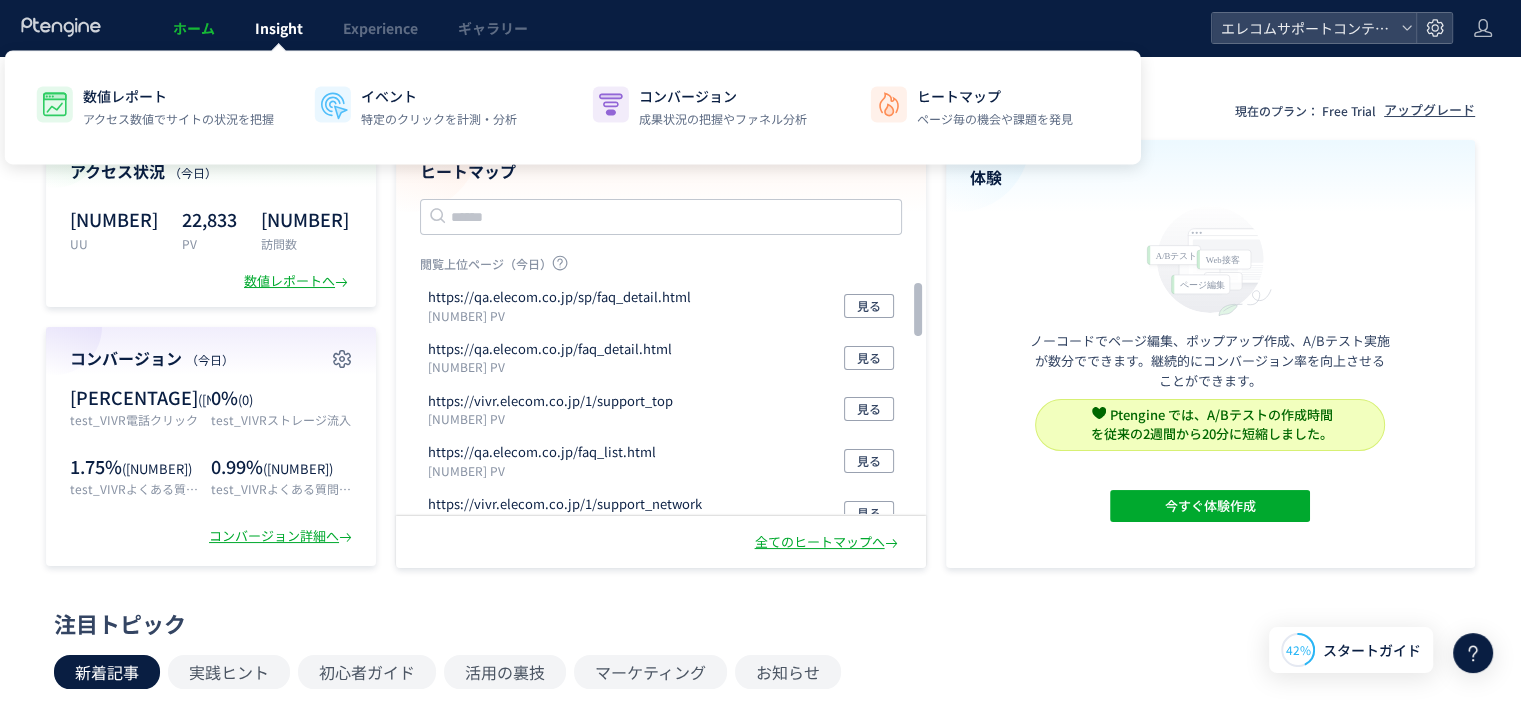 click on "Insight" at bounding box center (279, 28) 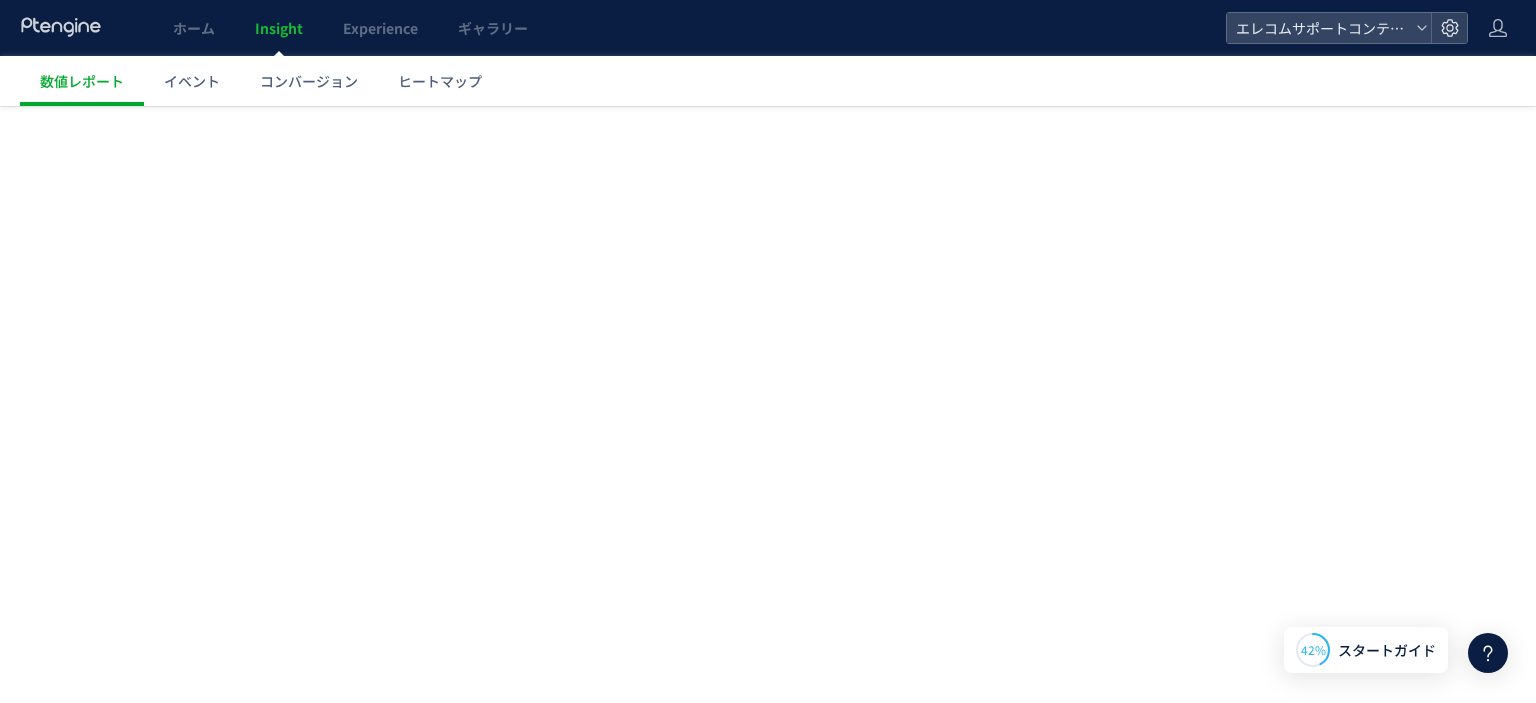scroll, scrollTop: 0, scrollLeft: 0, axis: both 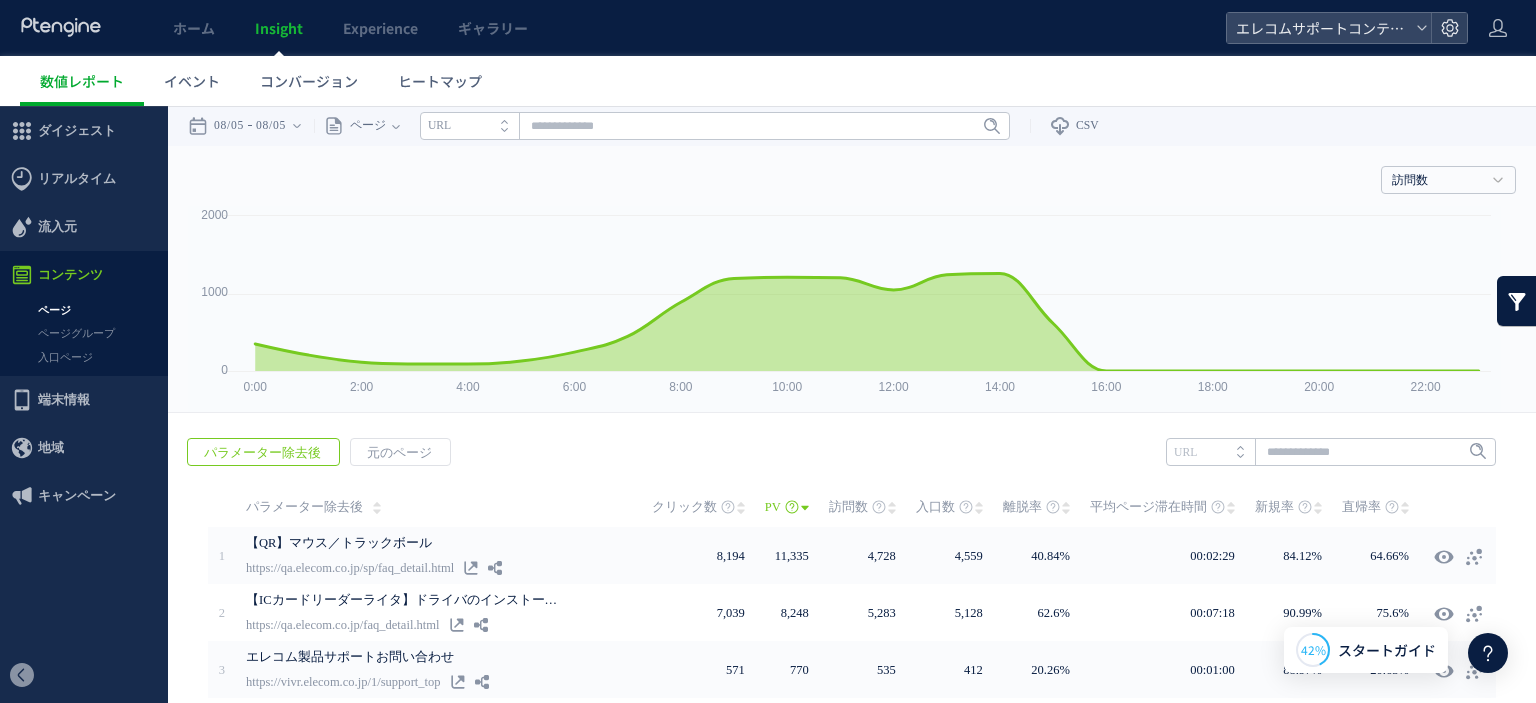 click on "訪問数
訪問数
UU
PV
新規率
再訪問率
訪問数/UU
PV/UU
平均滞在時間
直帰率
平均ロード時間" at bounding box center [852, 176] 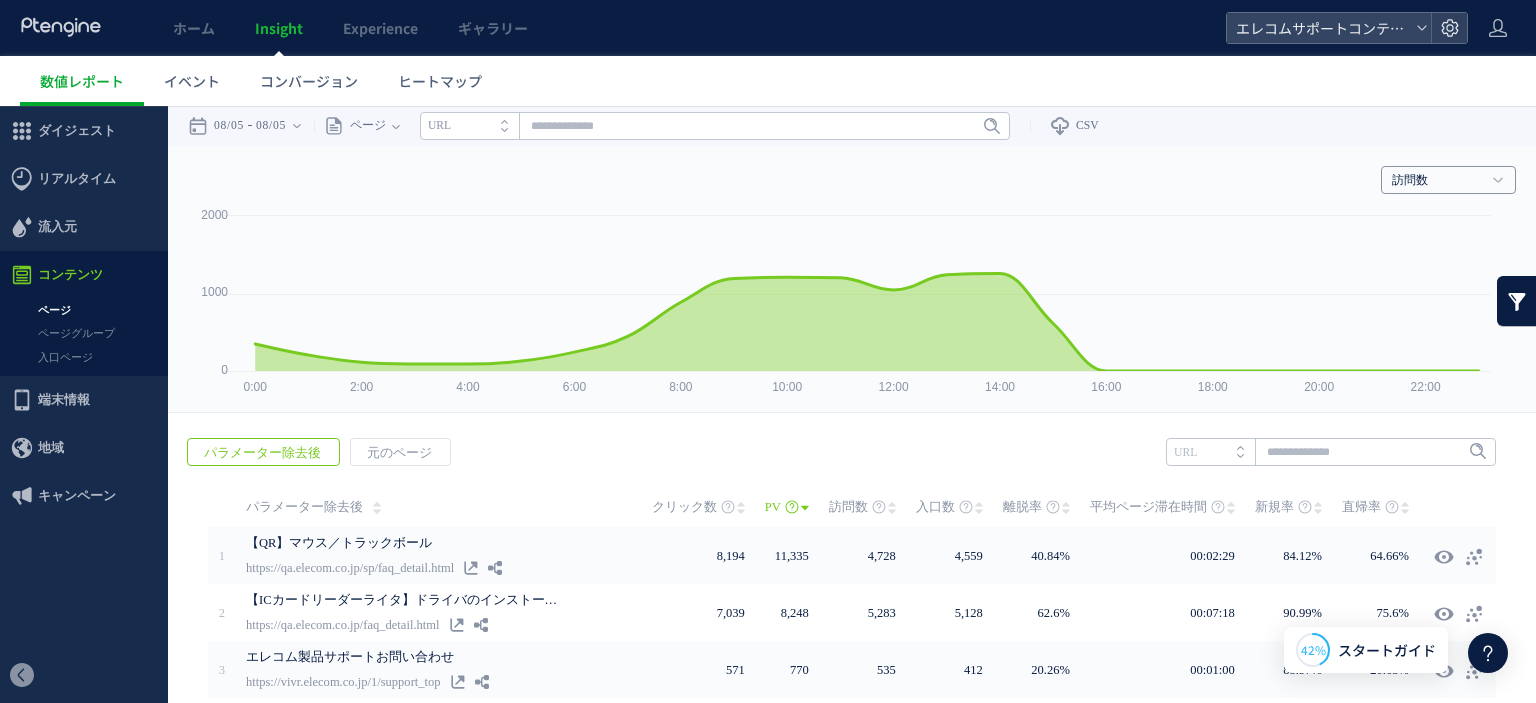 click on "訪問数" at bounding box center (1448, 180) 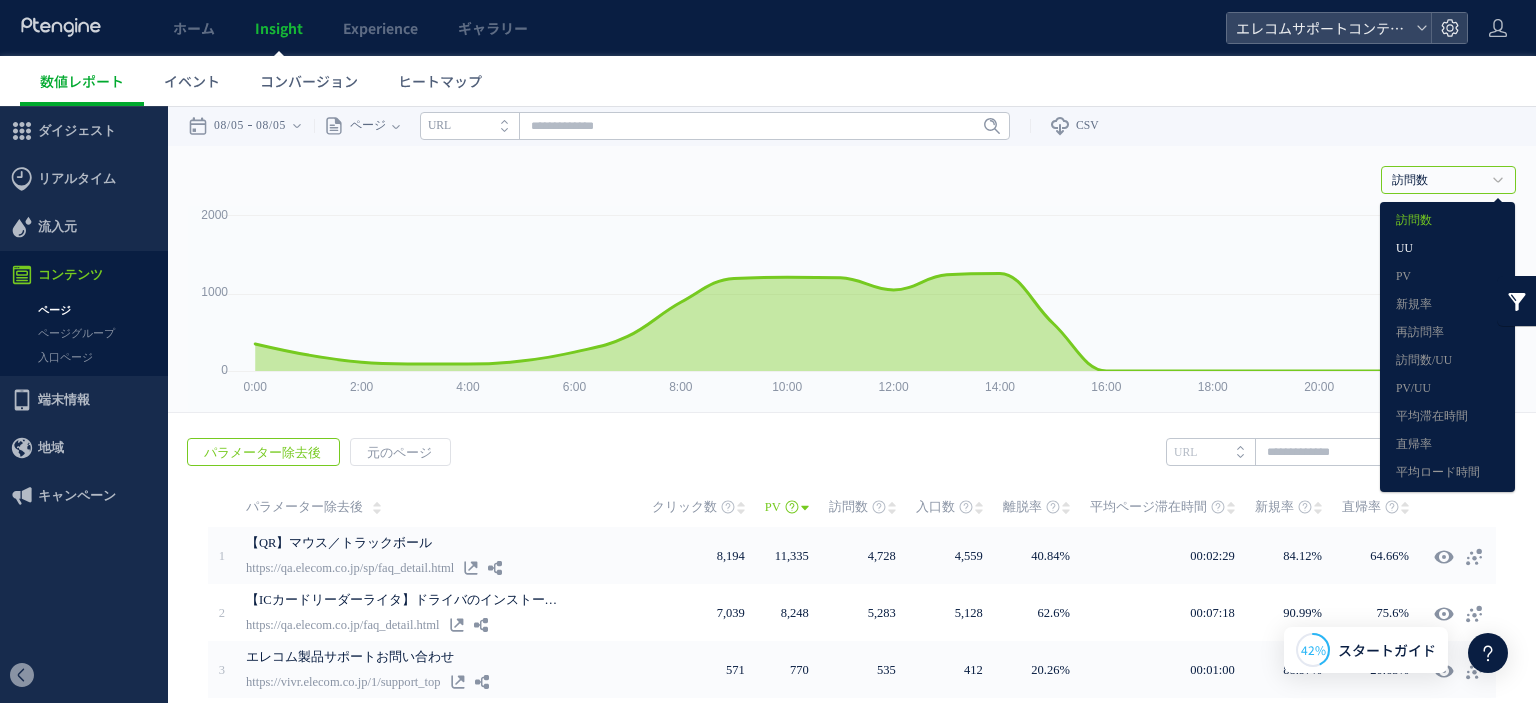 click on "UU" at bounding box center (1447, 249) 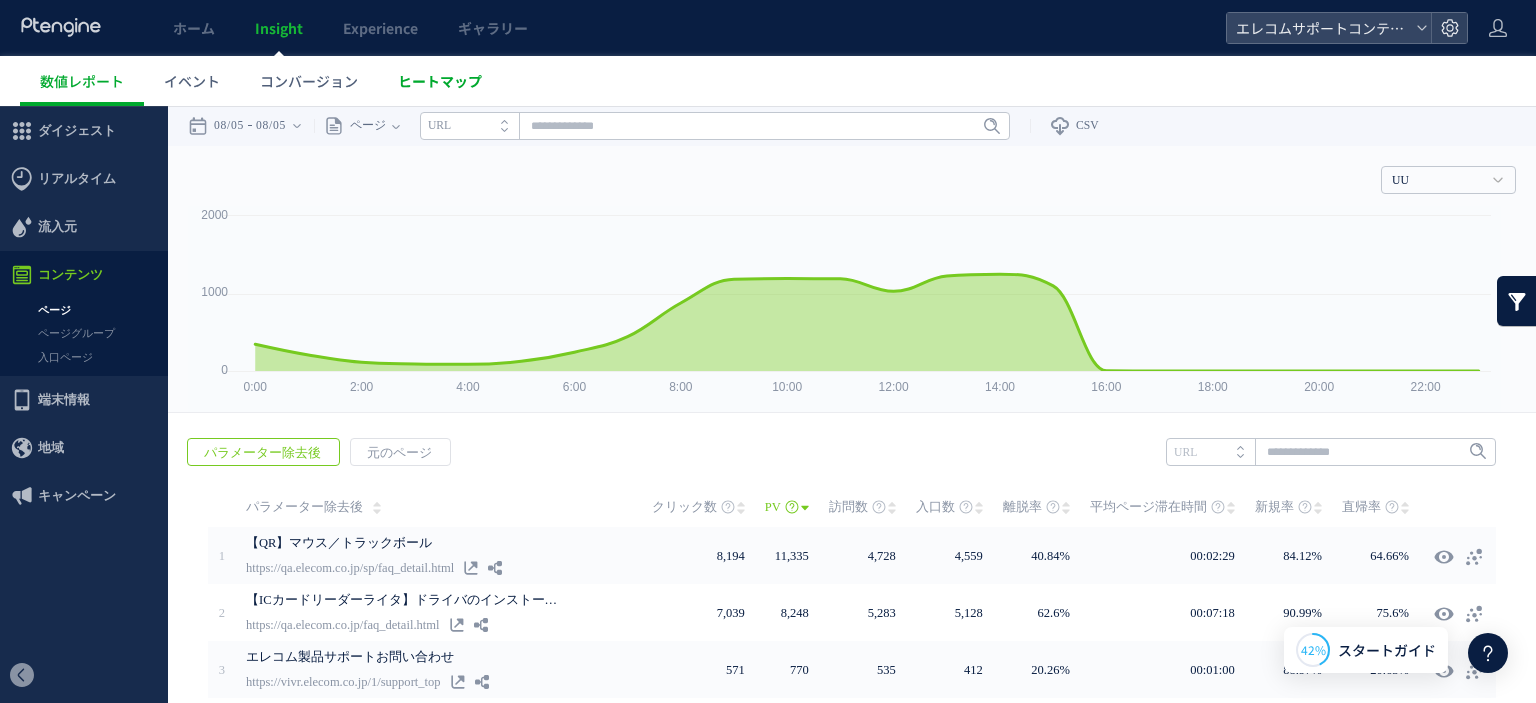 click on "ヒートマップ" at bounding box center [440, 81] 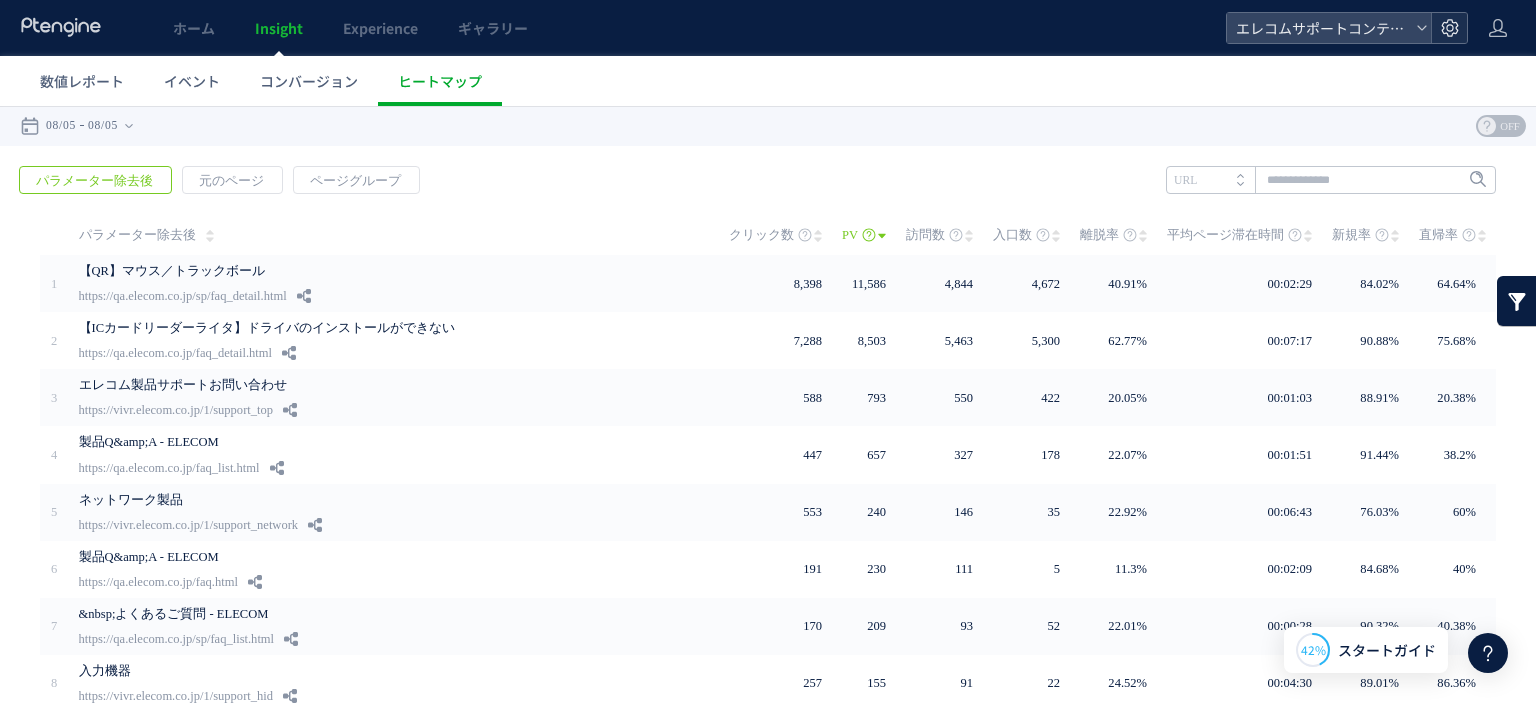 click 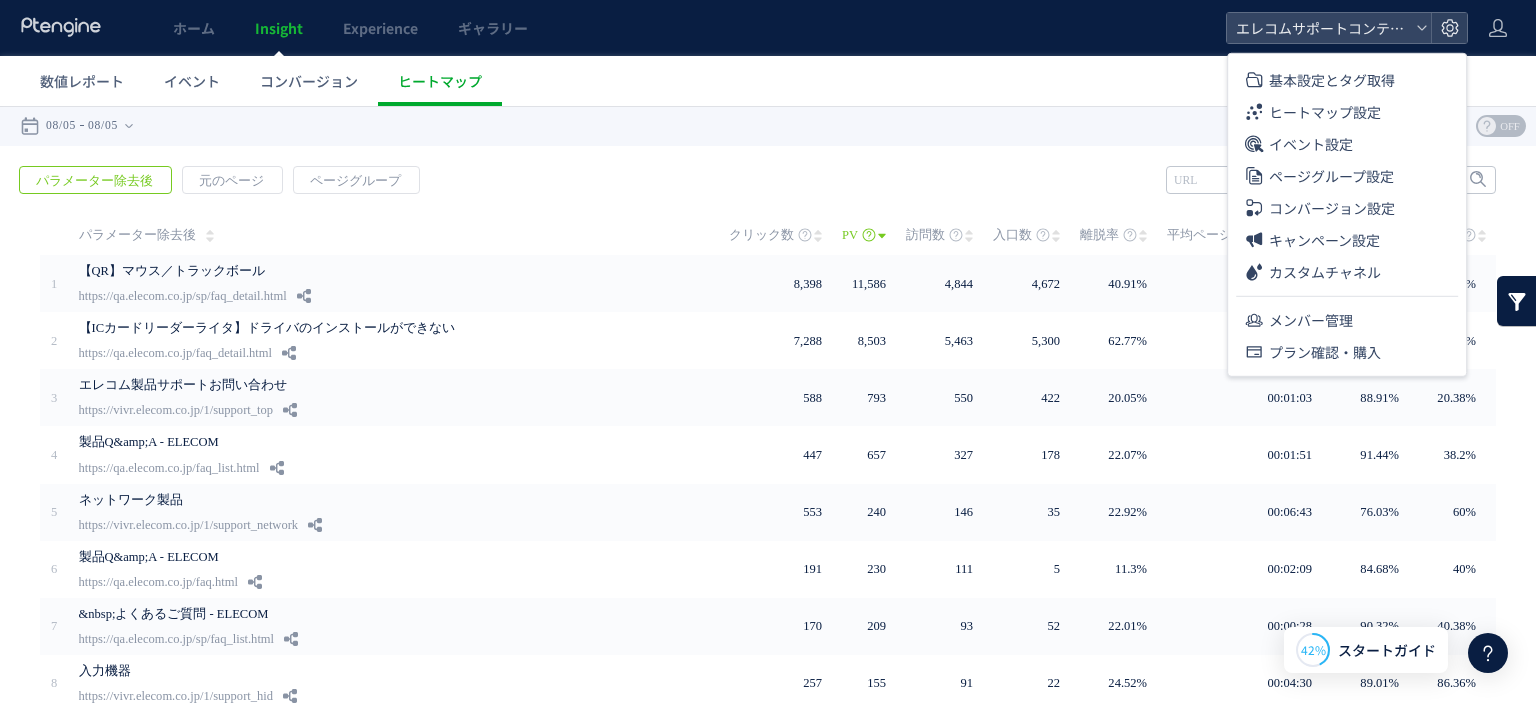 click on "数値レポート イベント コンバージョン ヒートマップ" at bounding box center [778, 81] 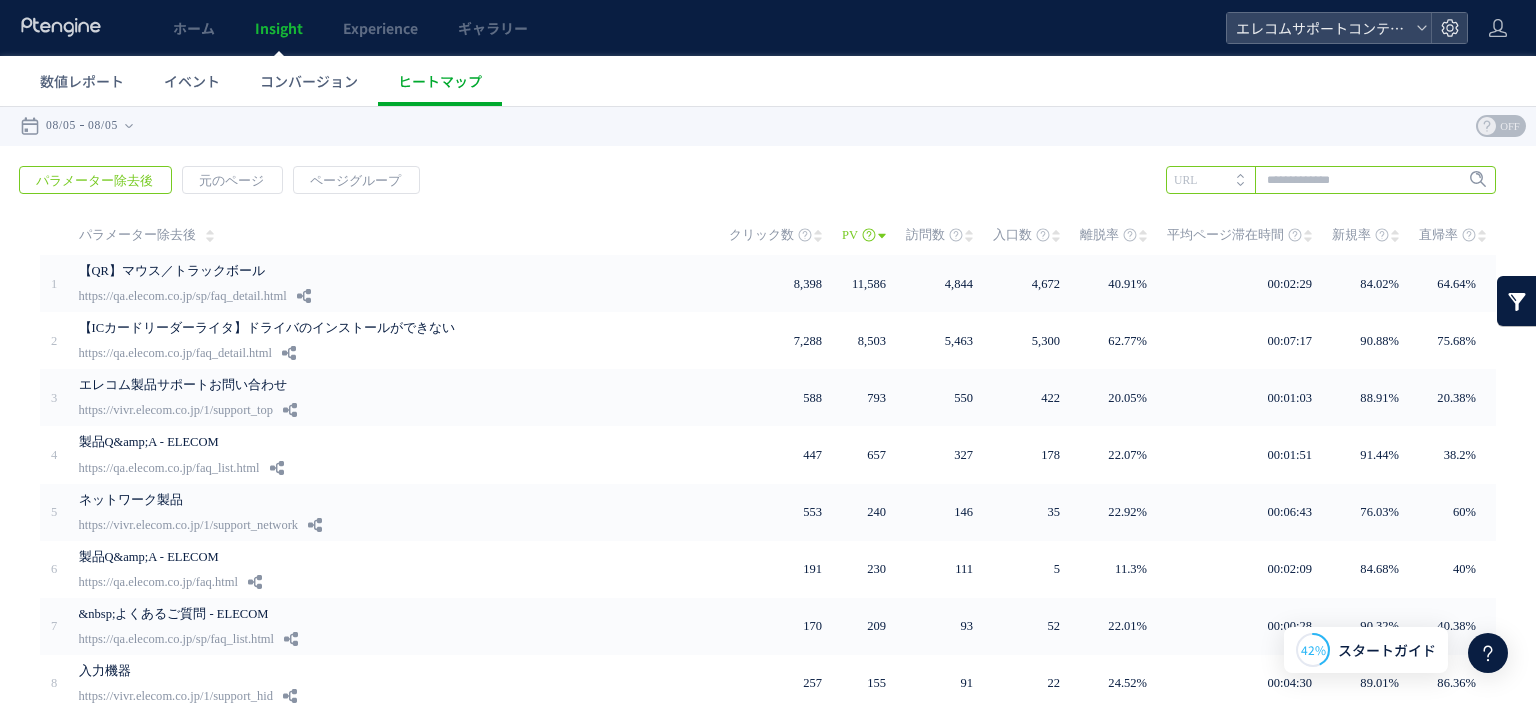click at bounding box center (1331, 180) 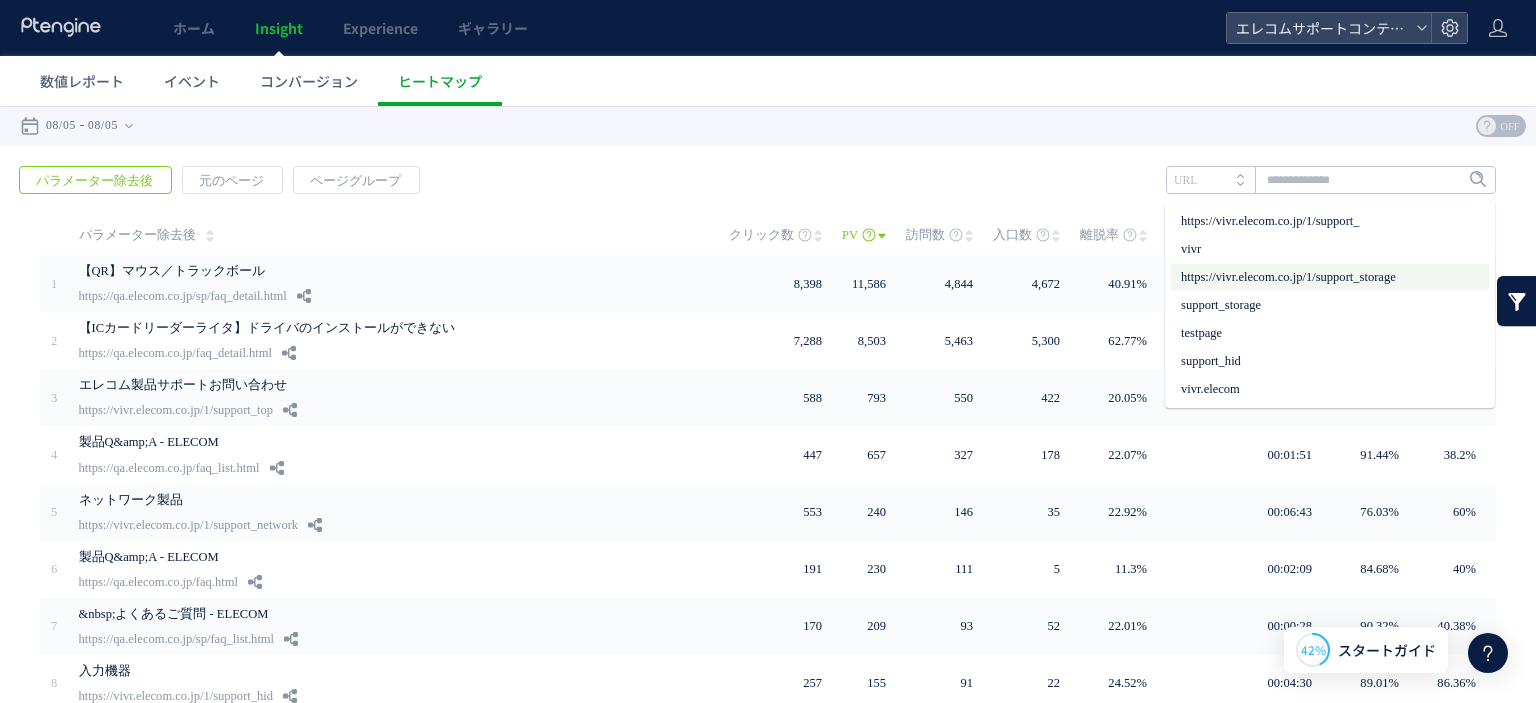 click on "https://vivr.elecom.co.jp/1/support_storage" at bounding box center (1330, 277) 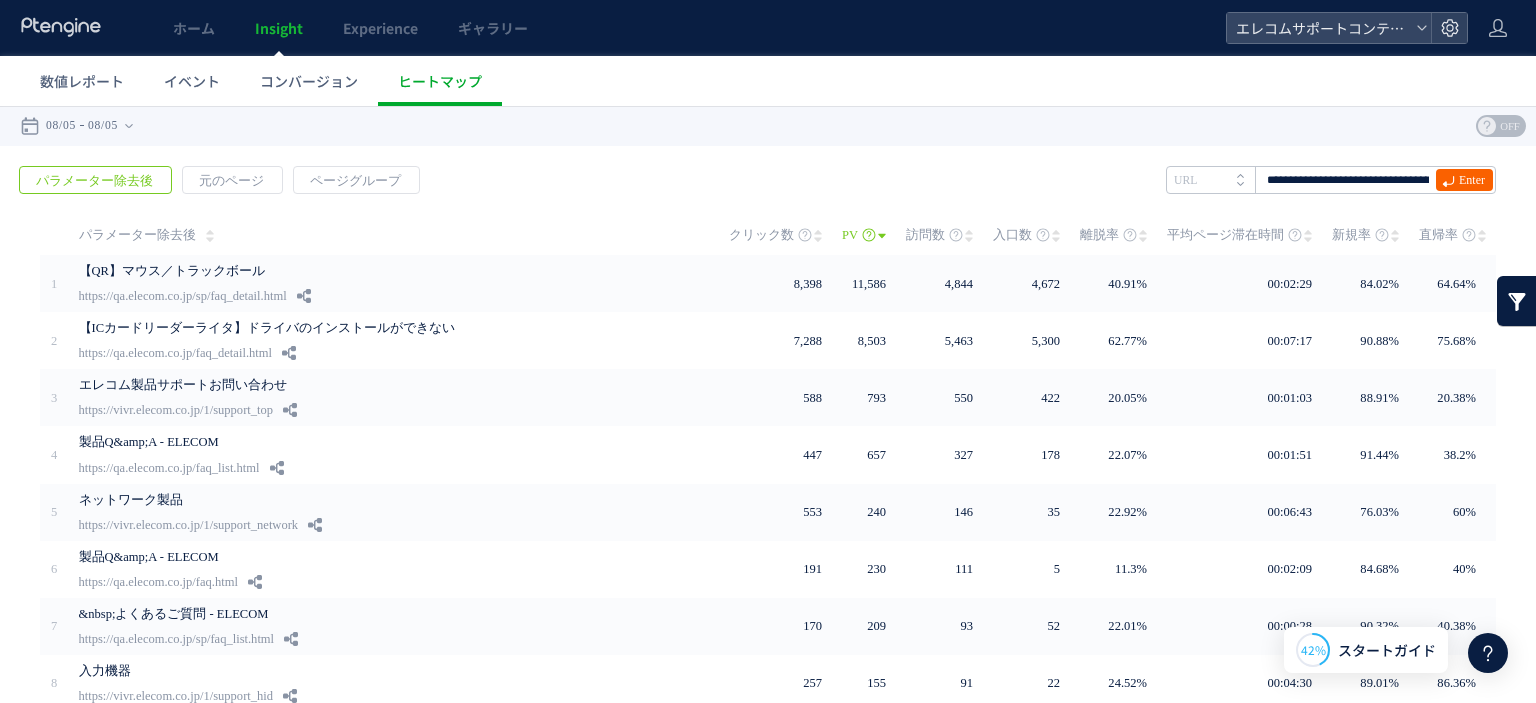 click on "Enter" at bounding box center (1472, 180) 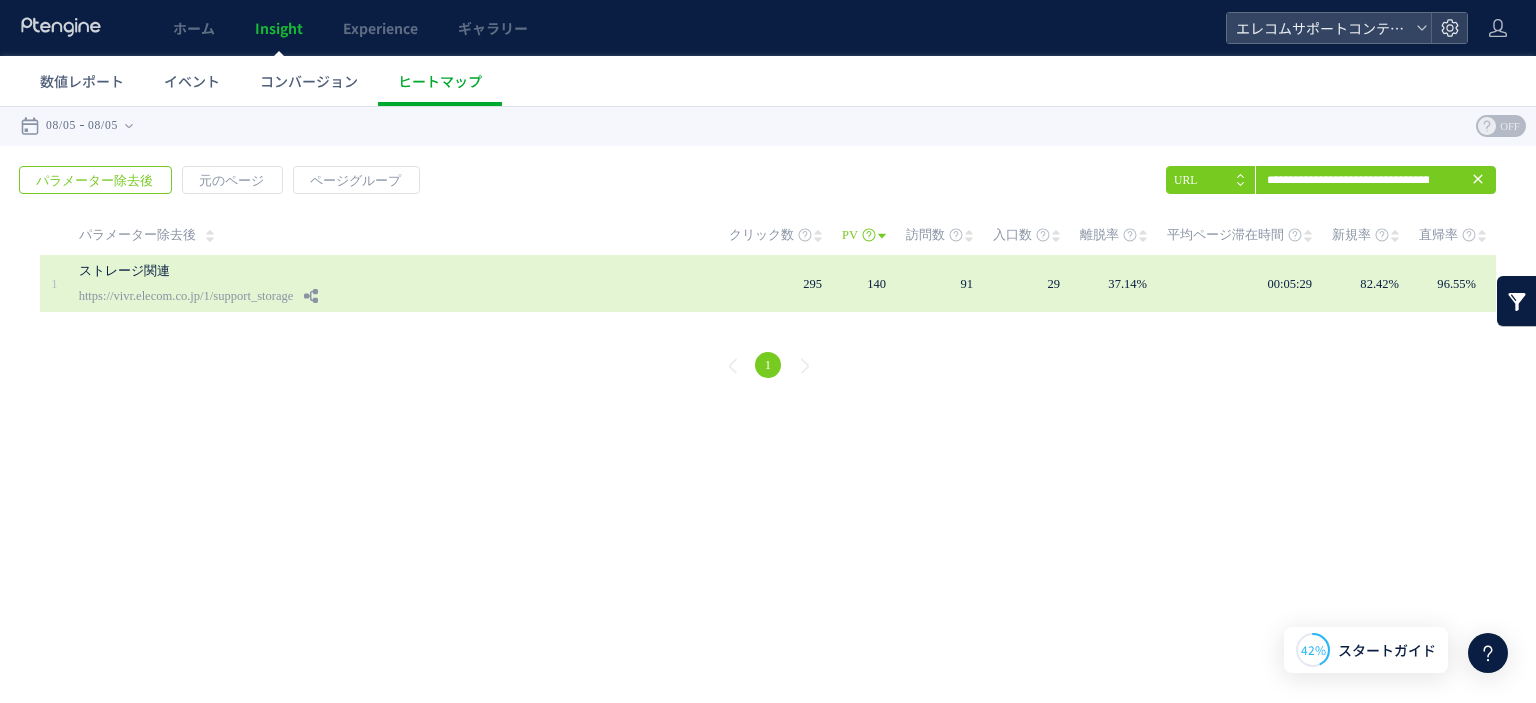 click on "295" at bounding box center [785, 283] 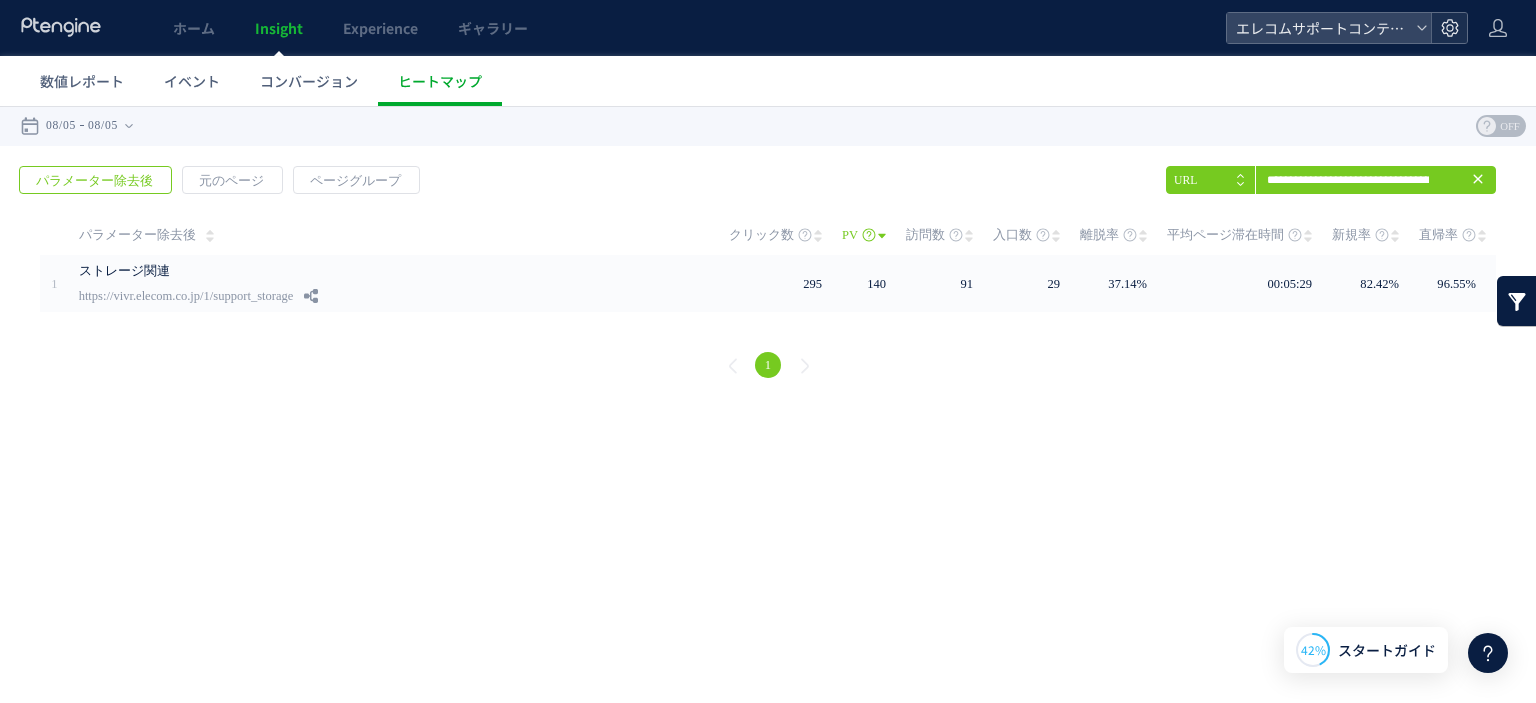 click 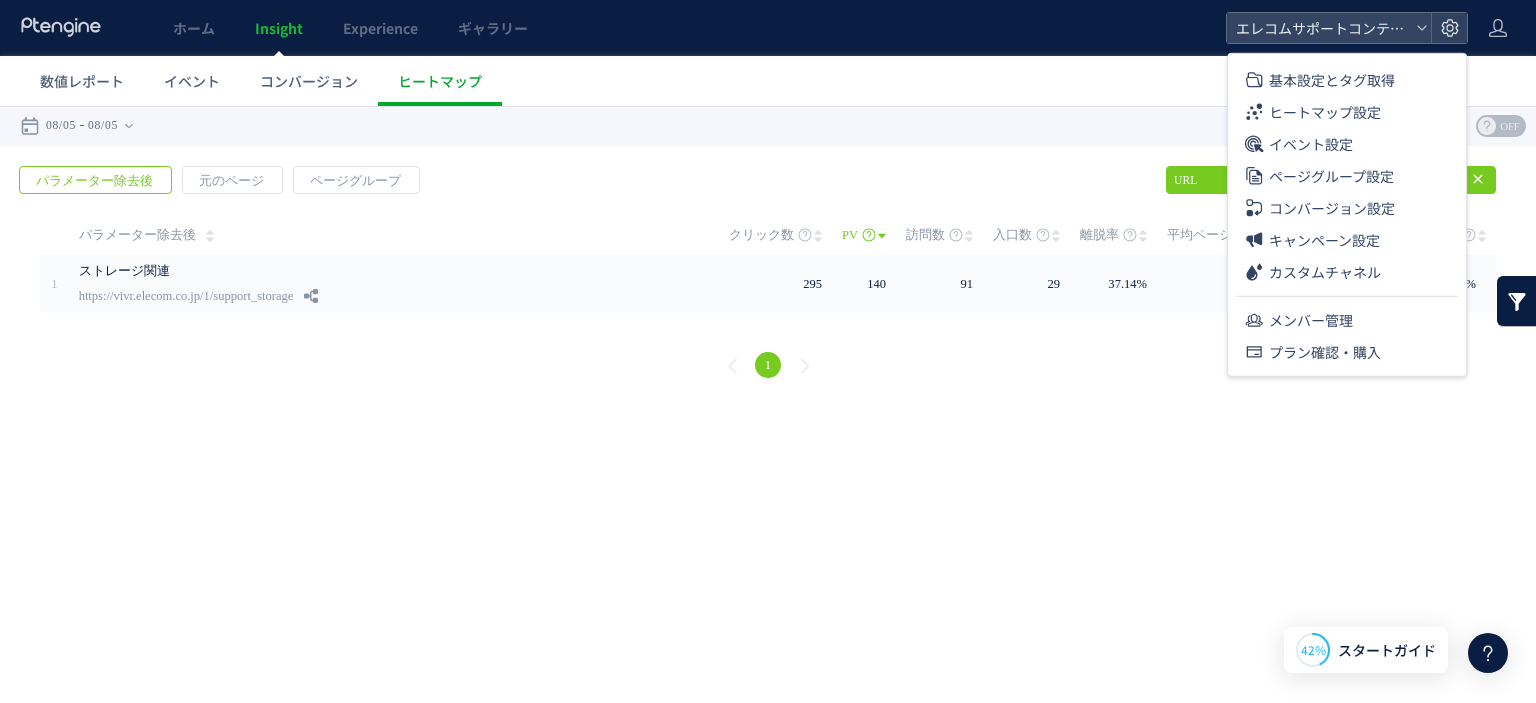 click on "数値レポート イベント コンバージョン ヒートマップ" at bounding box center [778, 81] 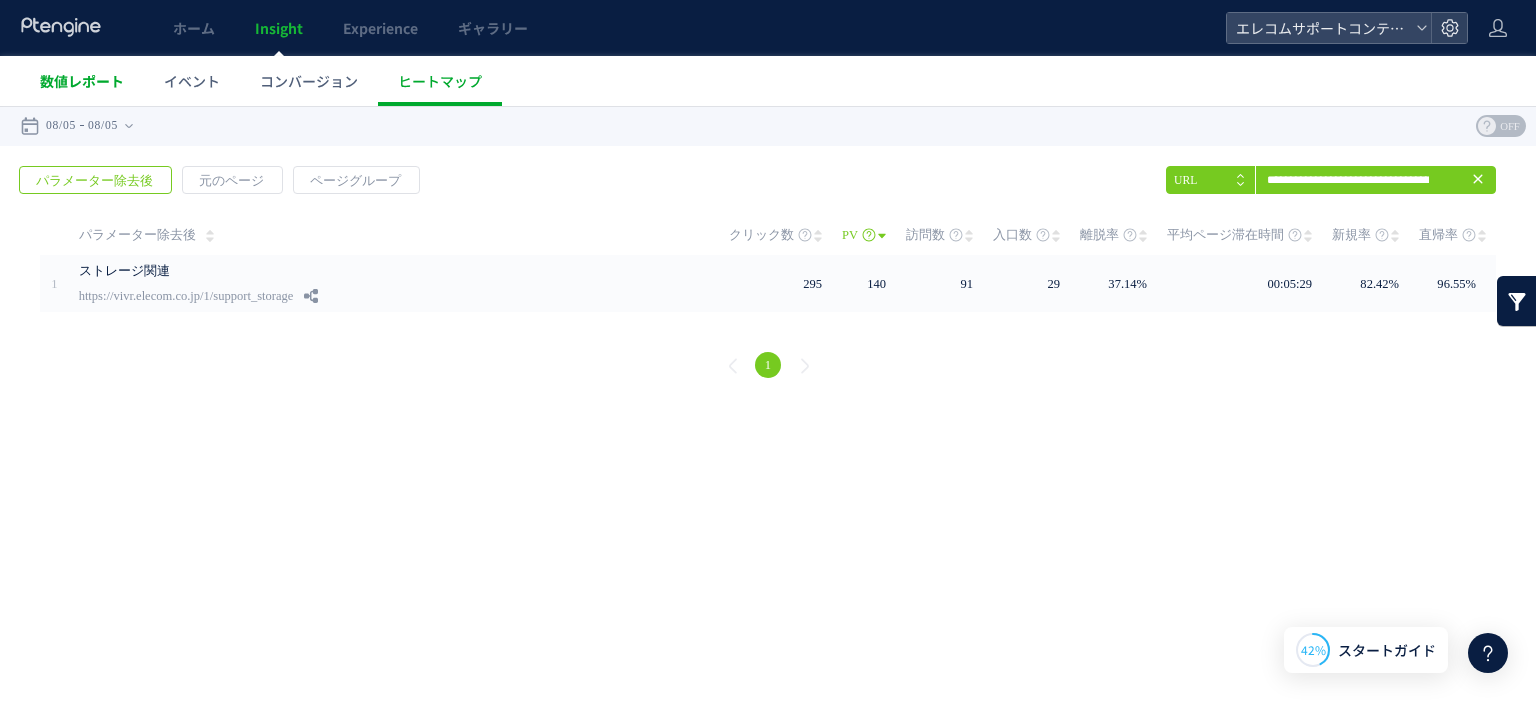 click on "数値レポート" at bounding box center (82, 81) 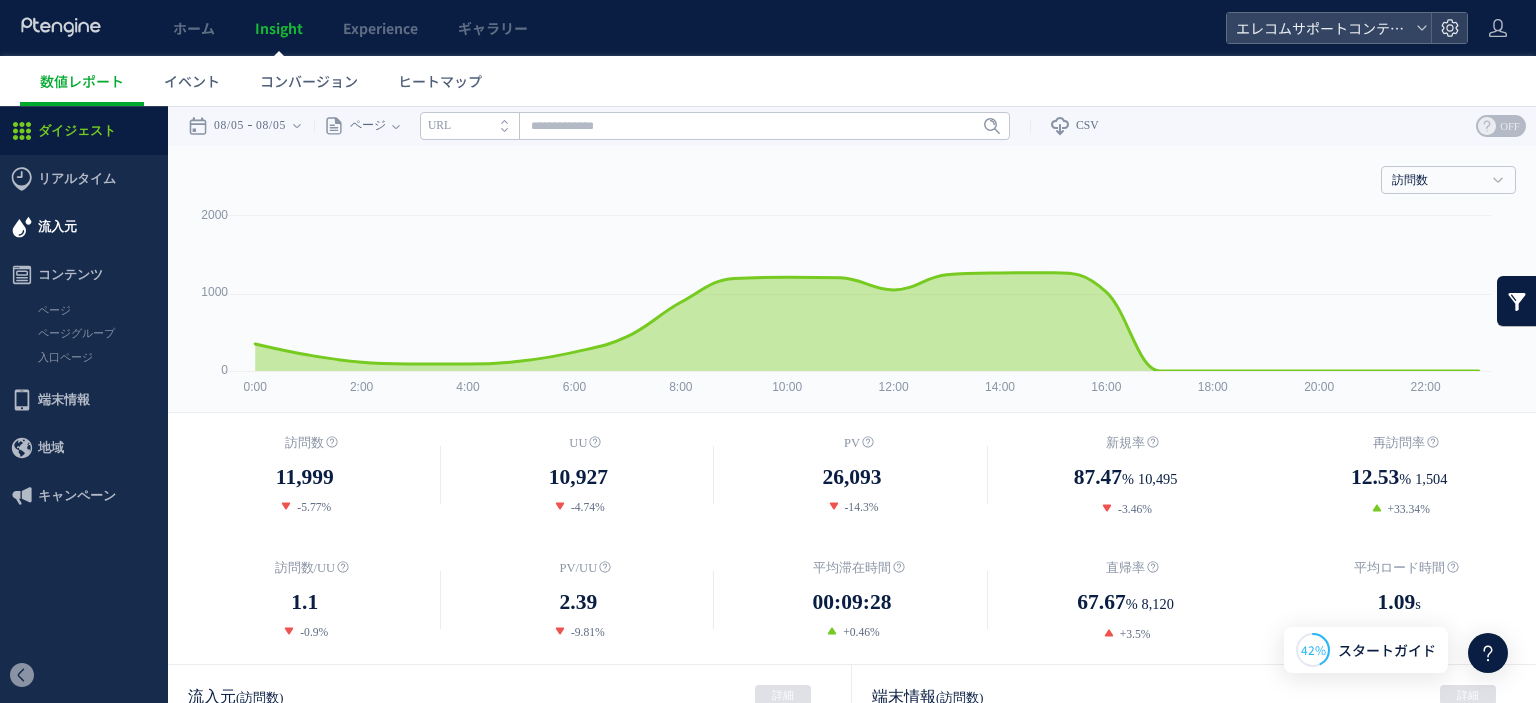 click on "流入元" at bounding box center (57, 227) 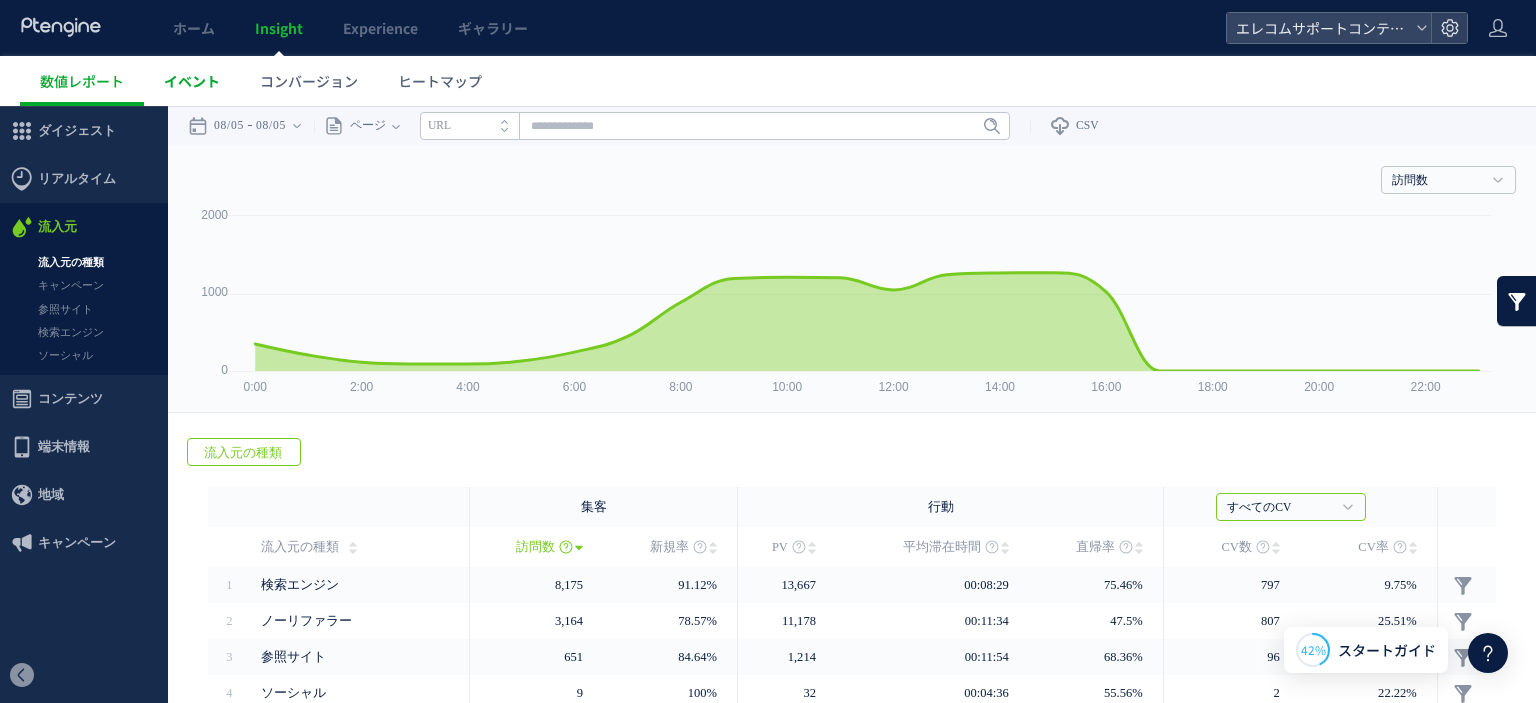 click on "イベント" at bounding box center (192, 81) 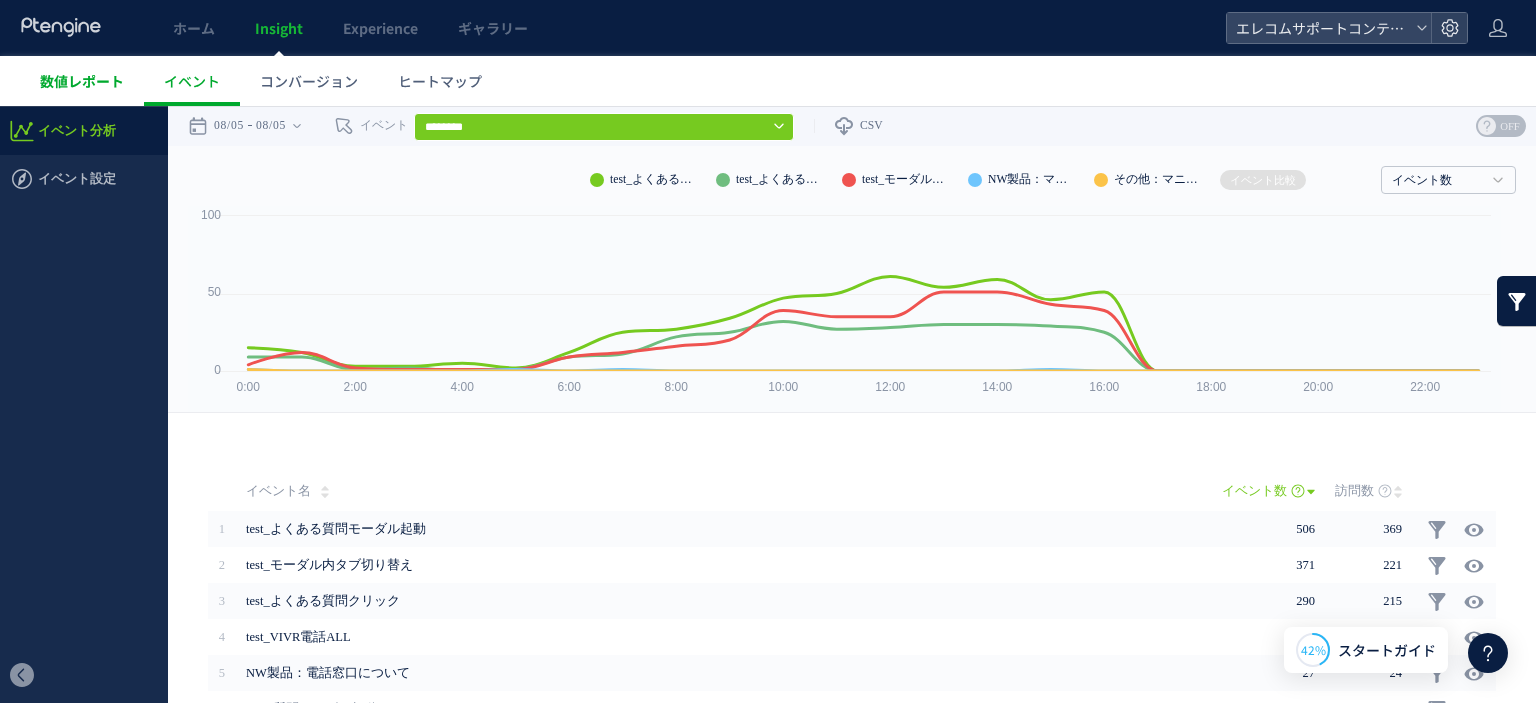 click on "数値レポート" at bounding box center [82, 81] 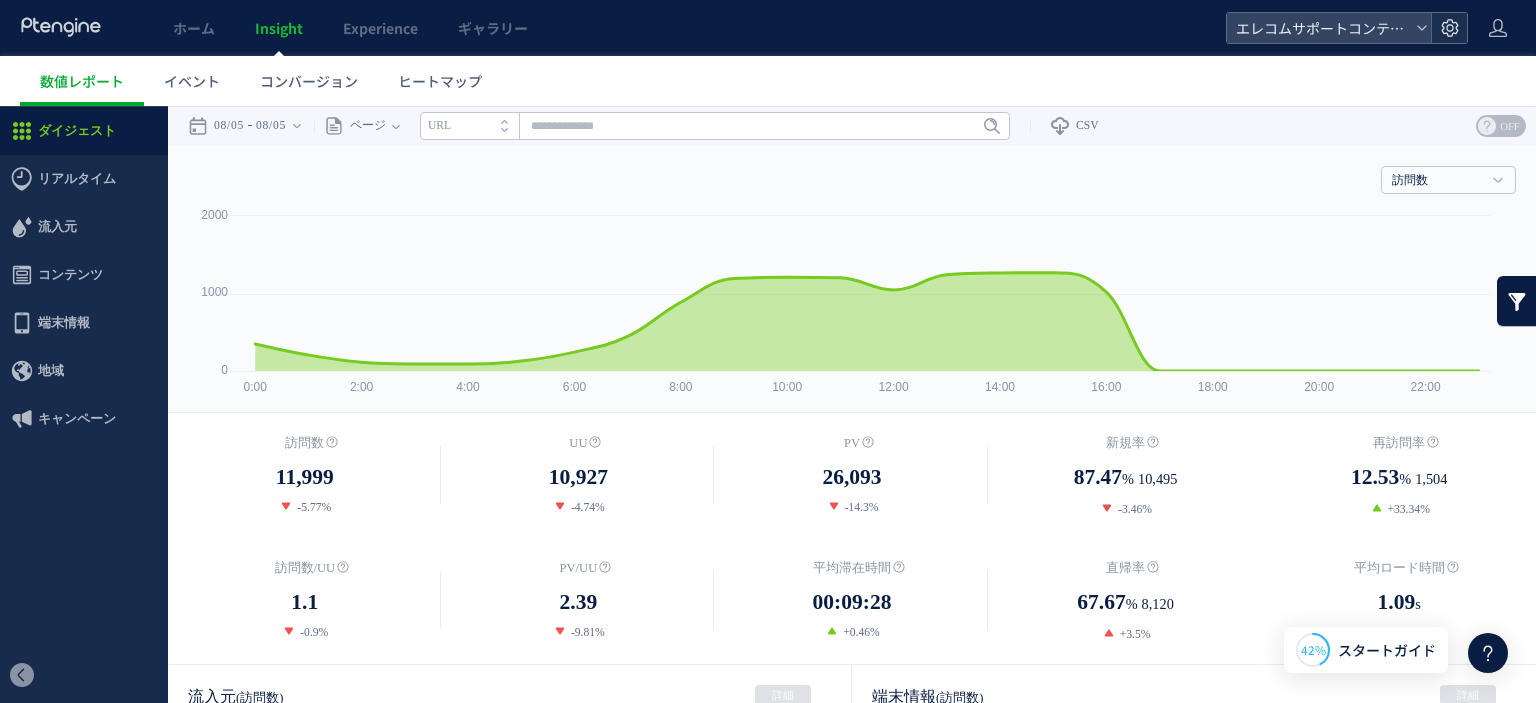 click 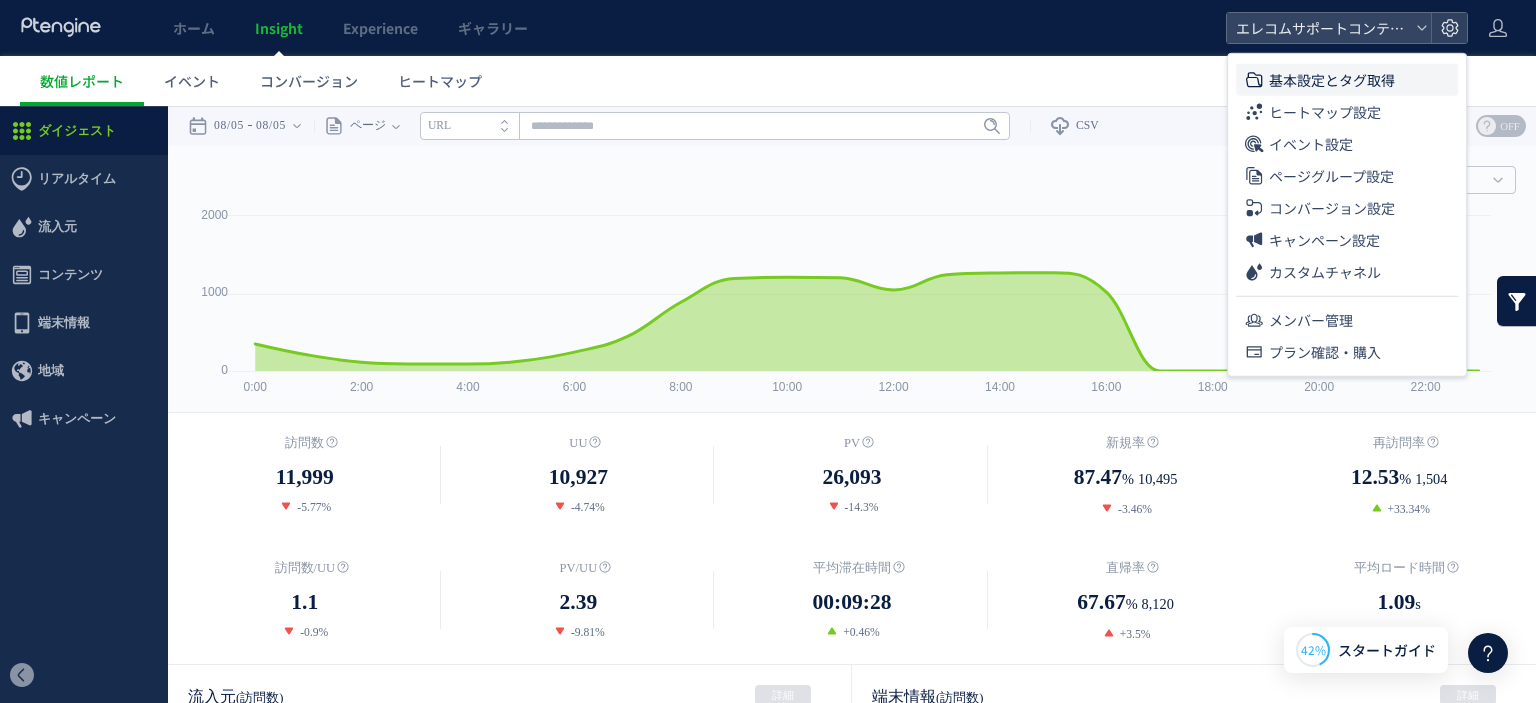 click on "基本設定とタグ取得" at bounding box center (1332, 80) 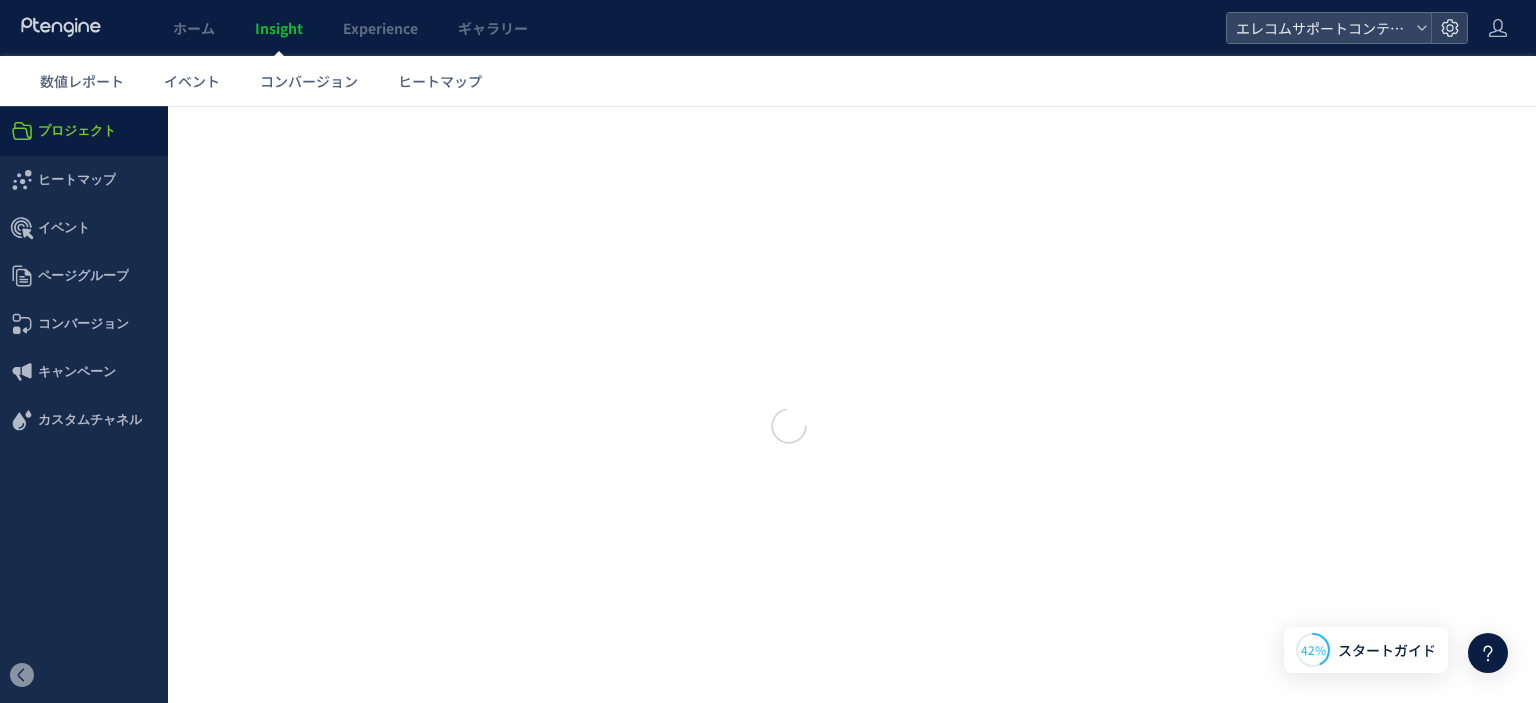 type on "**********" 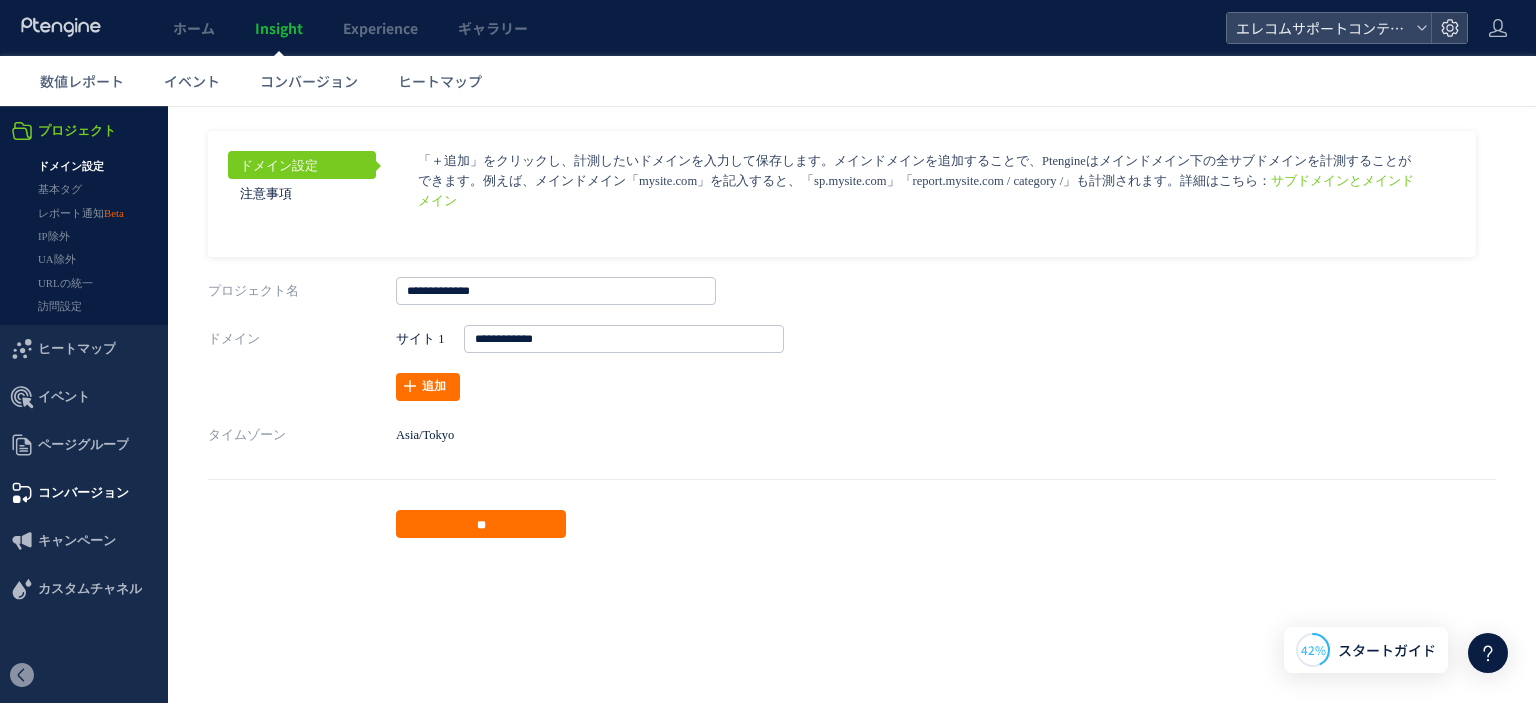 click on "コンバージョン" at bounding box center (83, 493) 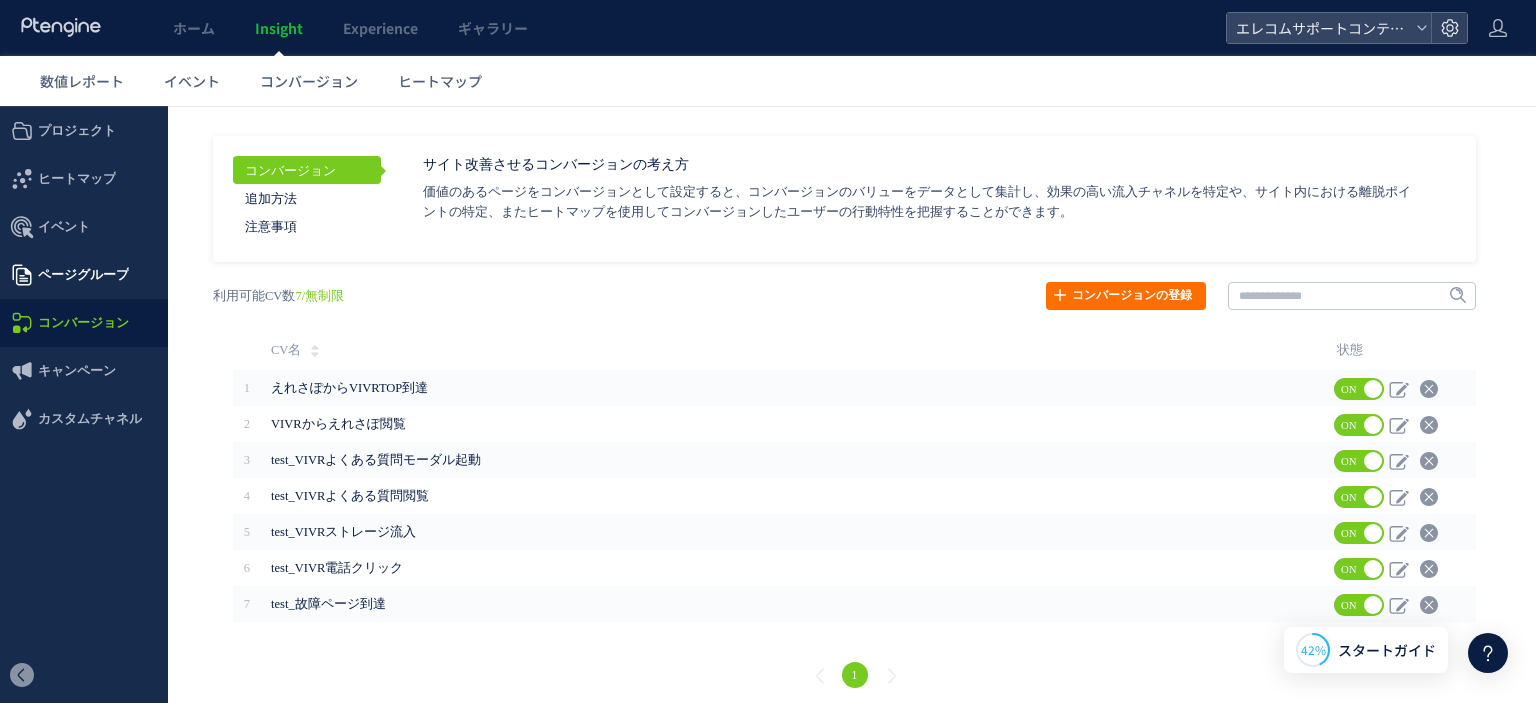 click on "ページグループ" at bounding box center (83, 275) 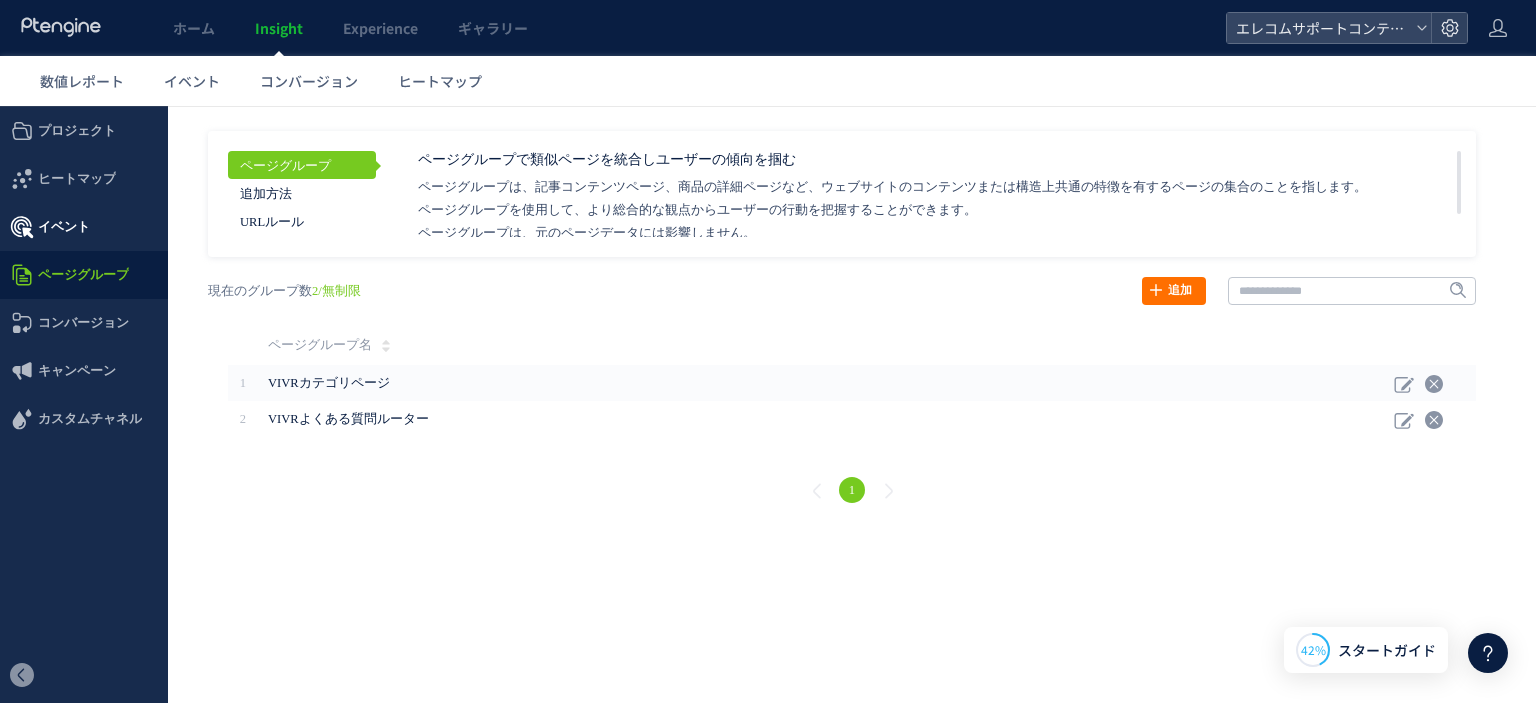 click on "イベント" at bounding box center (64, 227) 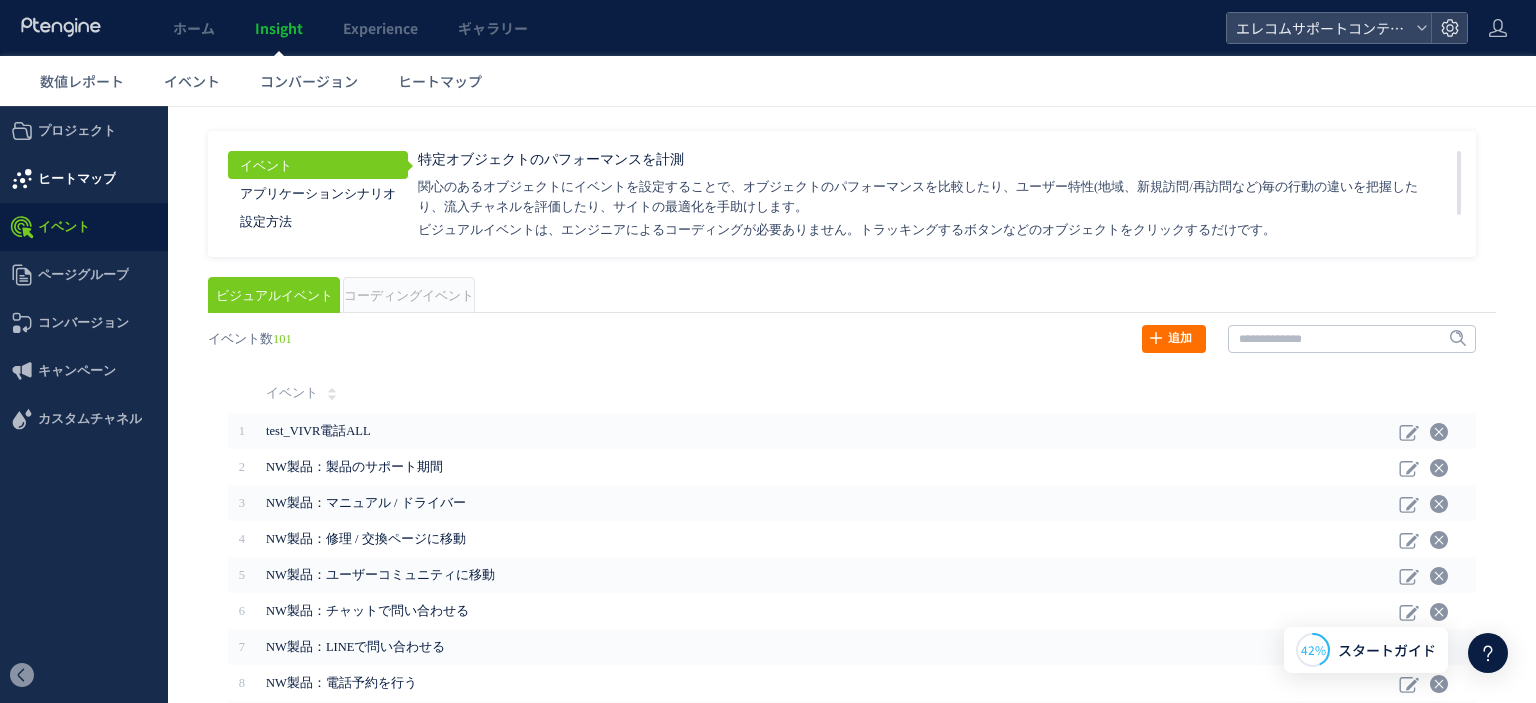 click on "ヒートマップ" at bounding box center (77, 179) 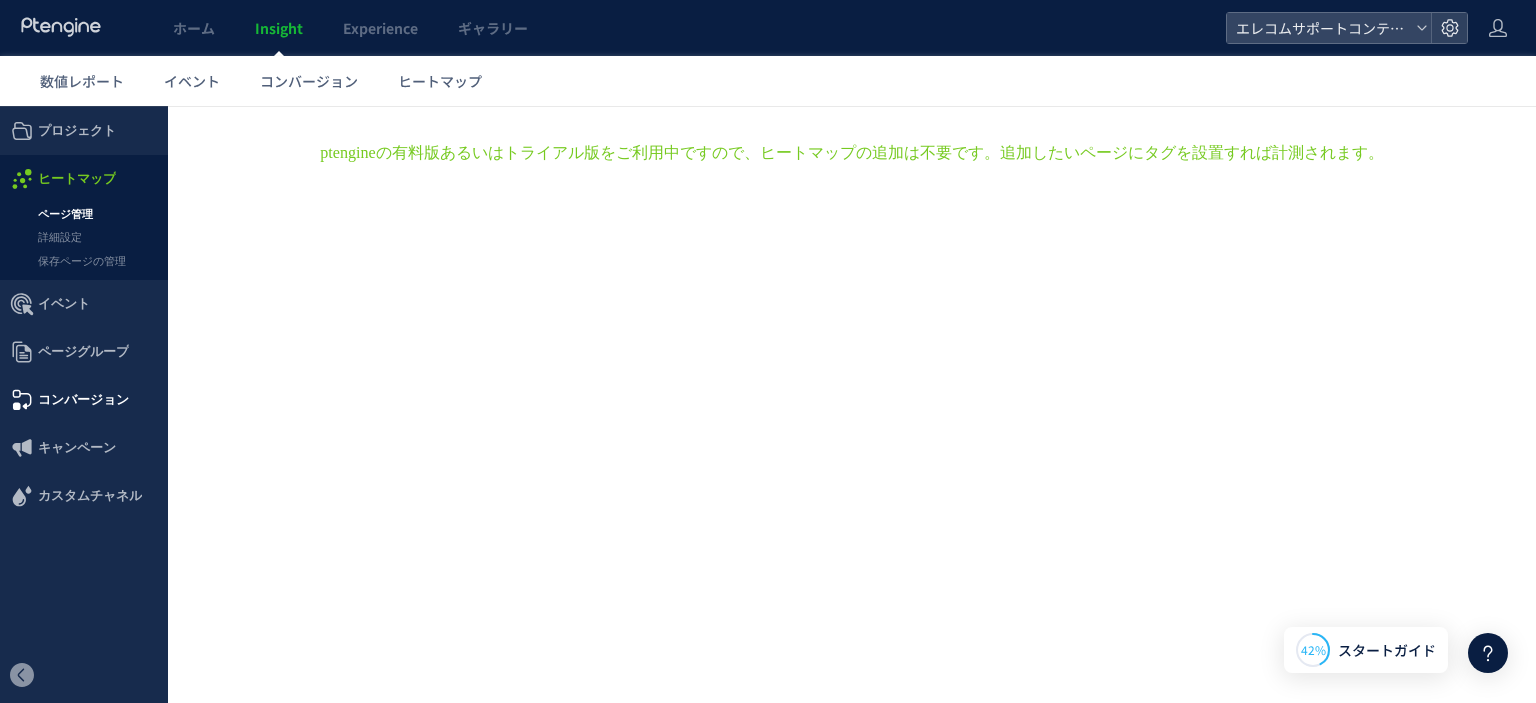 click on "コンバージョン" at bounding box center (83, 400) 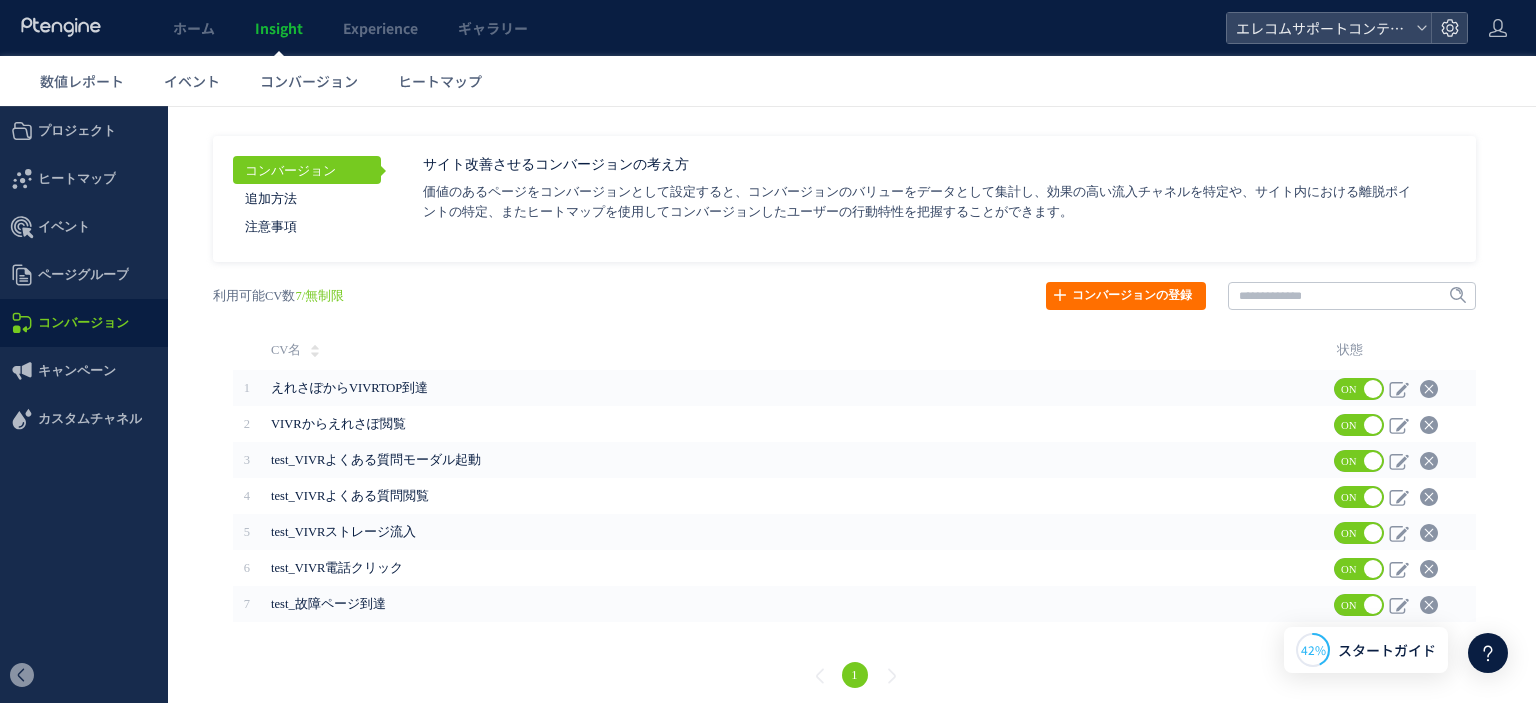 click on "キャンペーン" at bounding box center (77, 371) 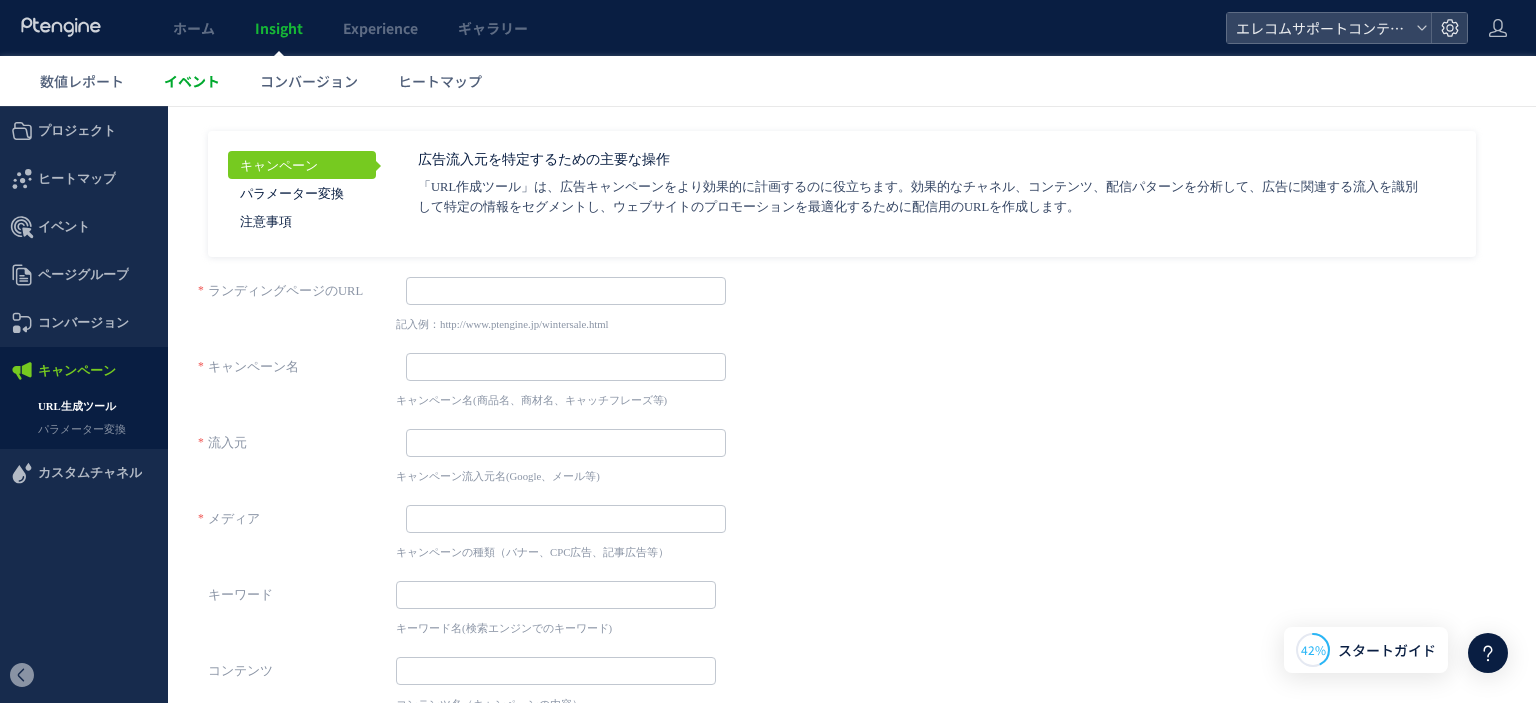 click on "イベント" at bounding box center (192, 81) 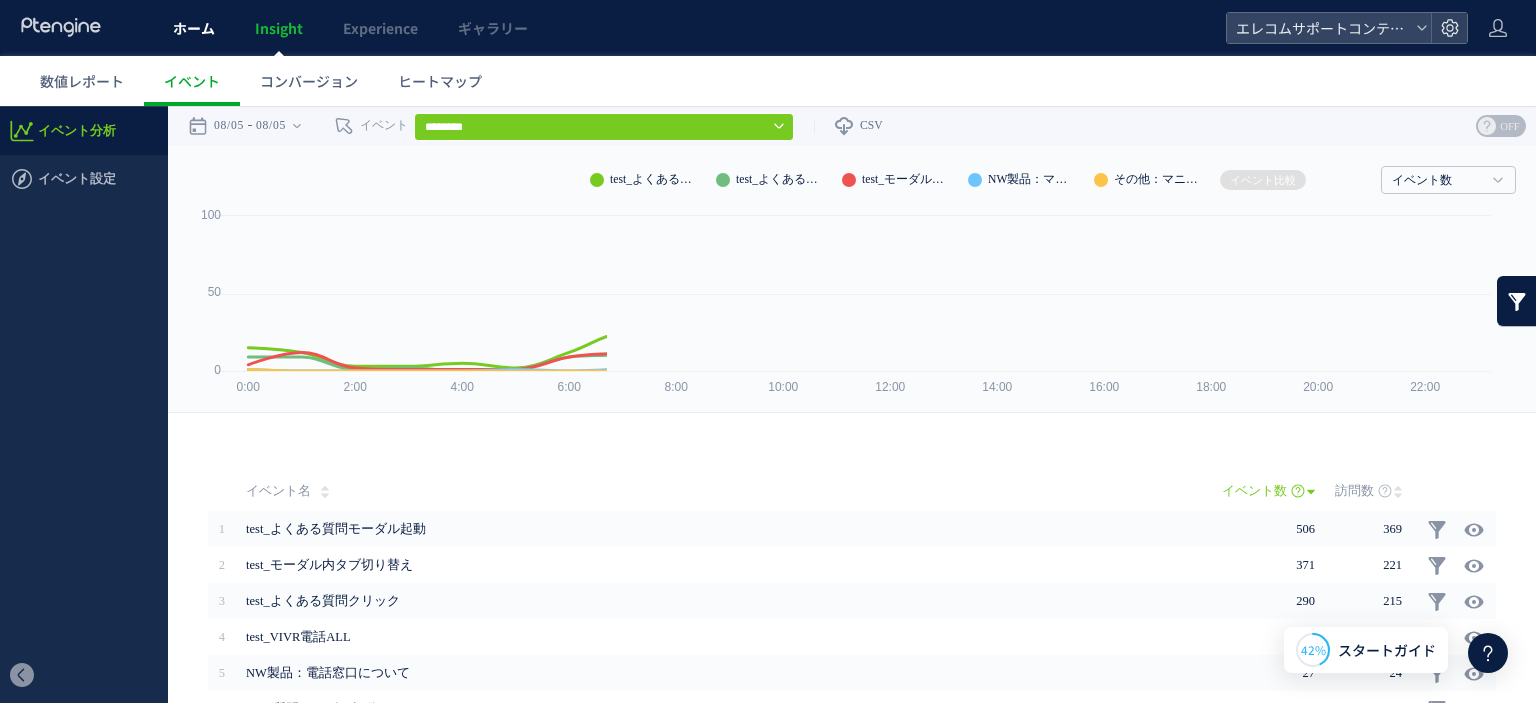 click on "ホーム" at bounding box center (194, 28) 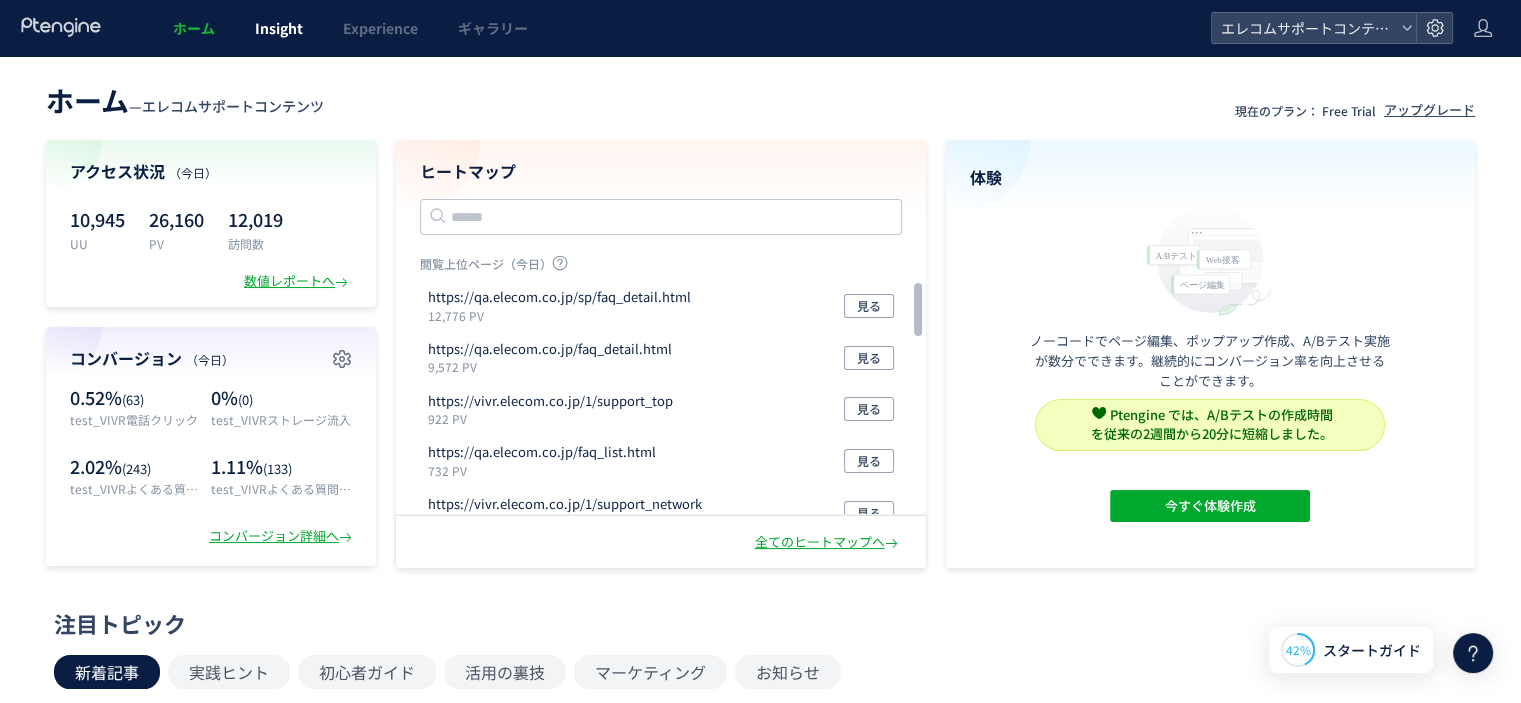 click on "Insight" at bounding box center [279, 28] 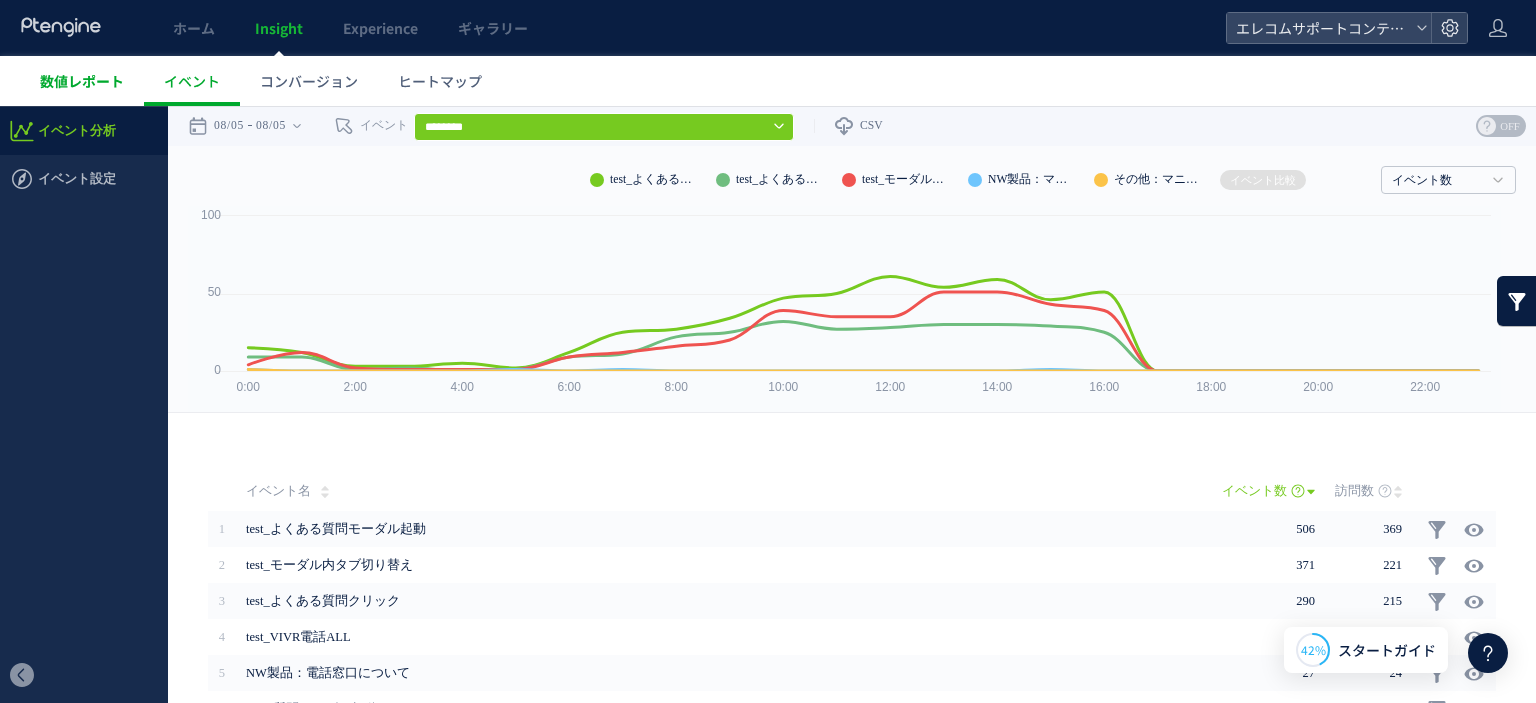 click on "数値レポート" at bounding box center [82, 81] 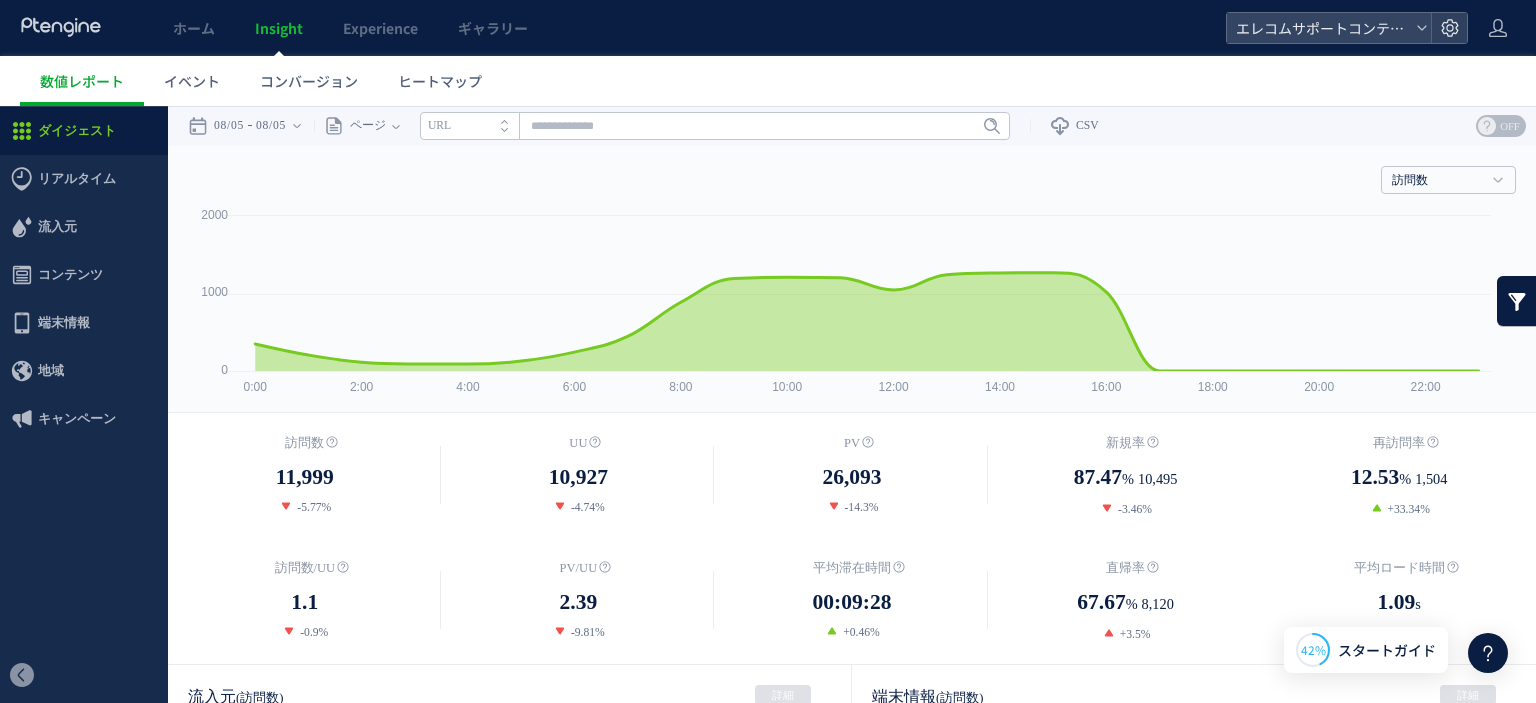 click at bounding box center [1517, 301] 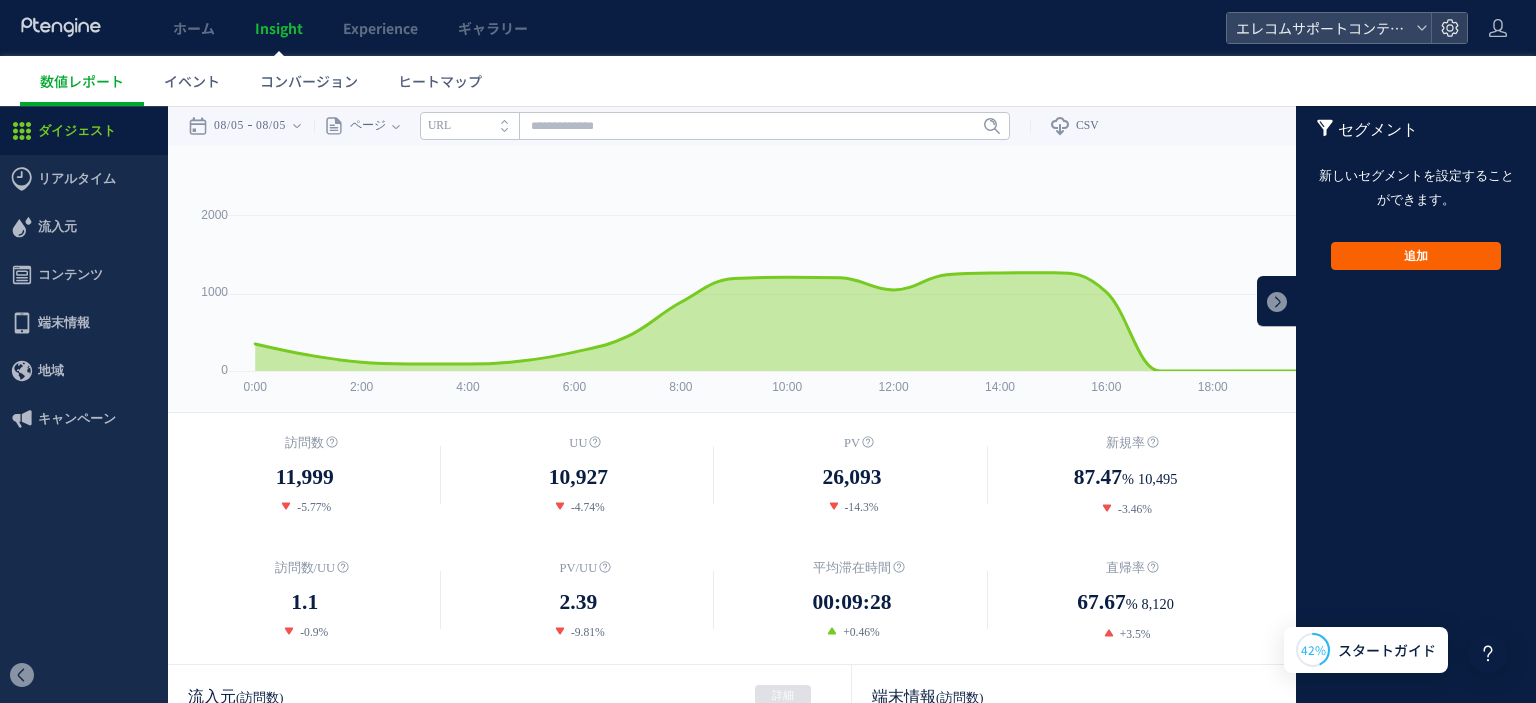 click on "追加" at bounding box center (1416, 256) 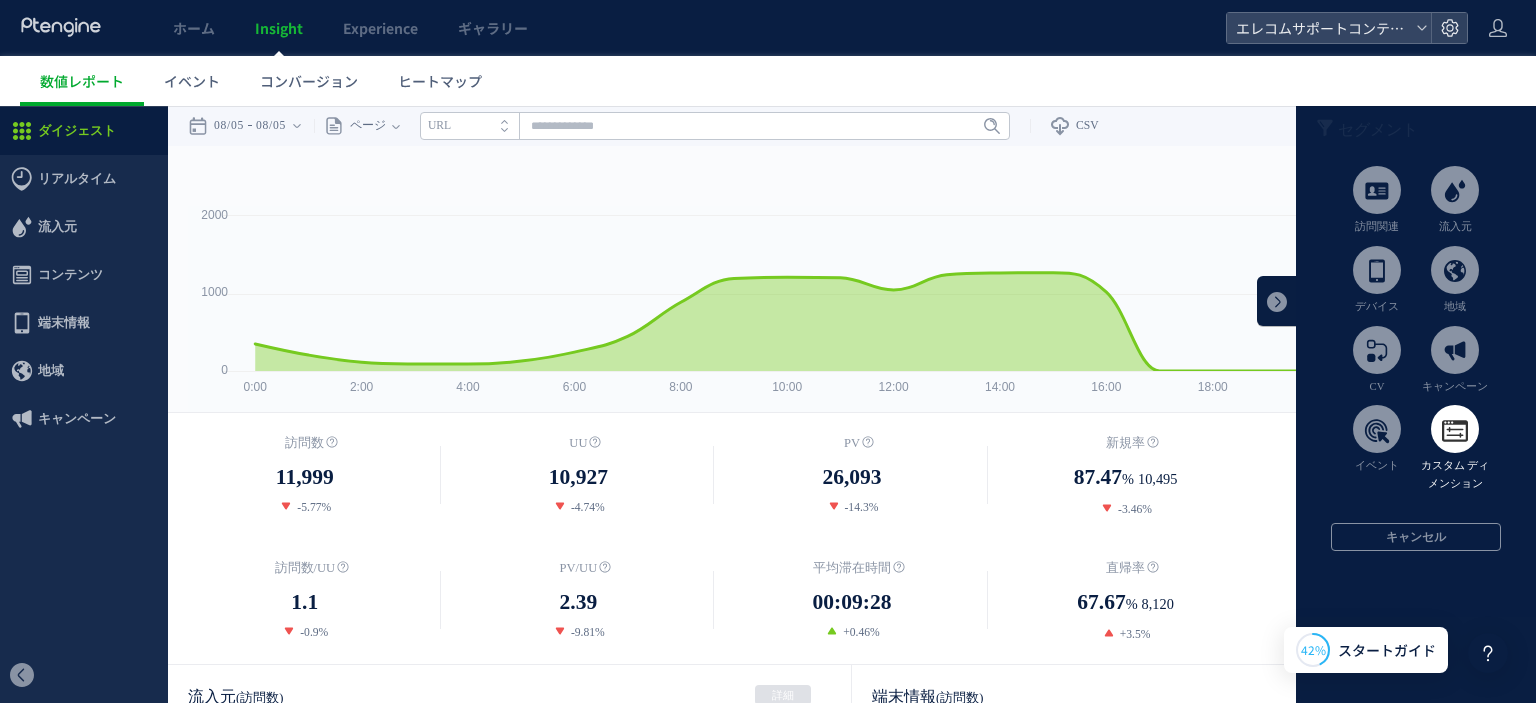 click at bounding box center (1455, 429) 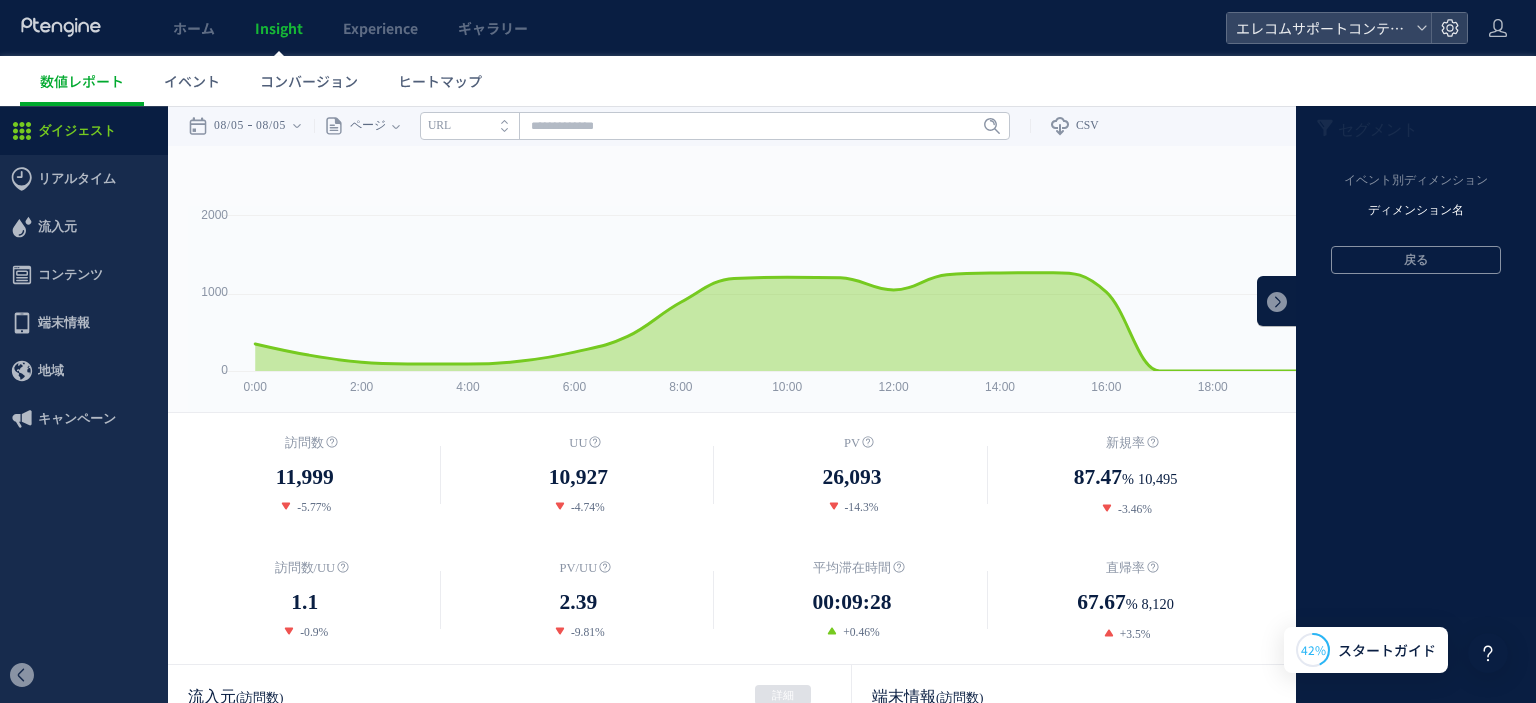 click on "ディメンション名" at bounding box center [1416, 211] 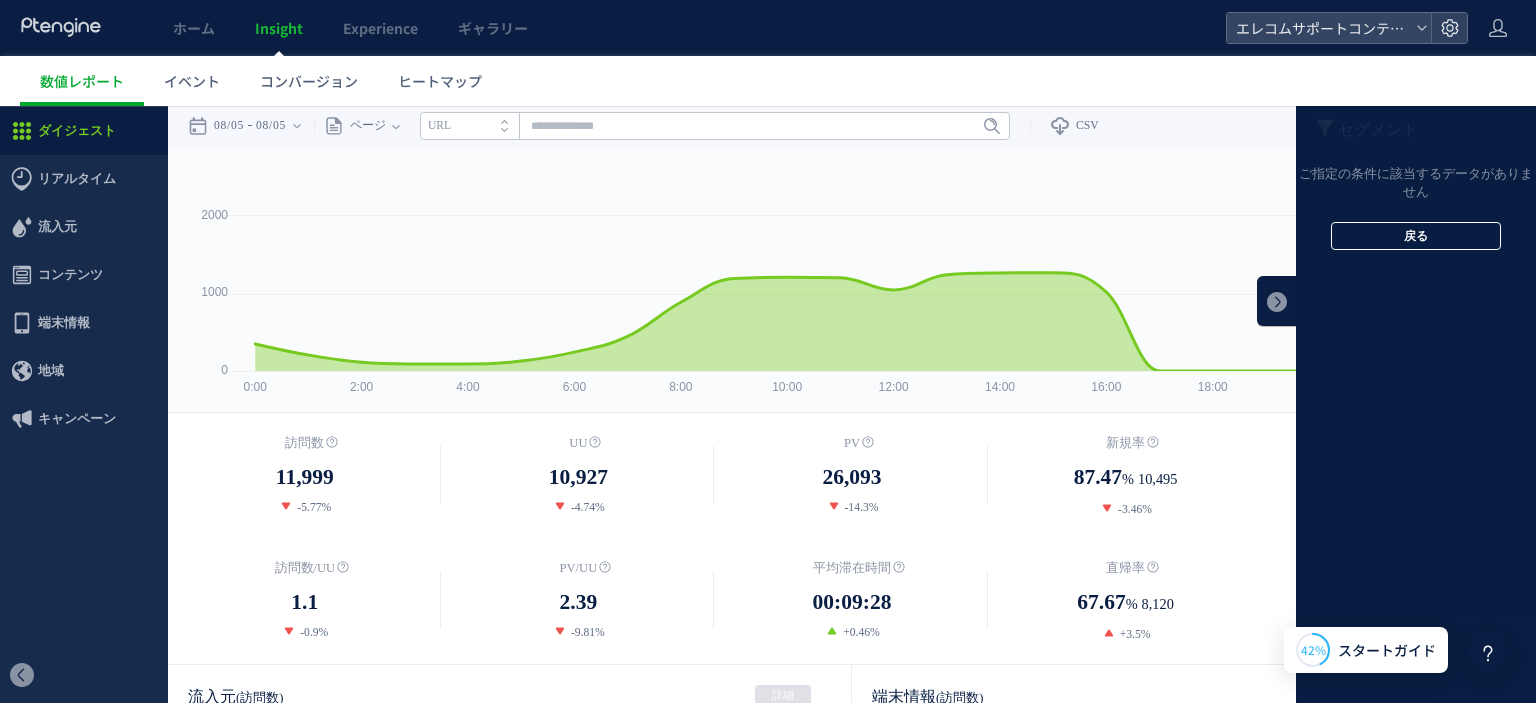 click on "戻る" at bounding box center (1416, 236) 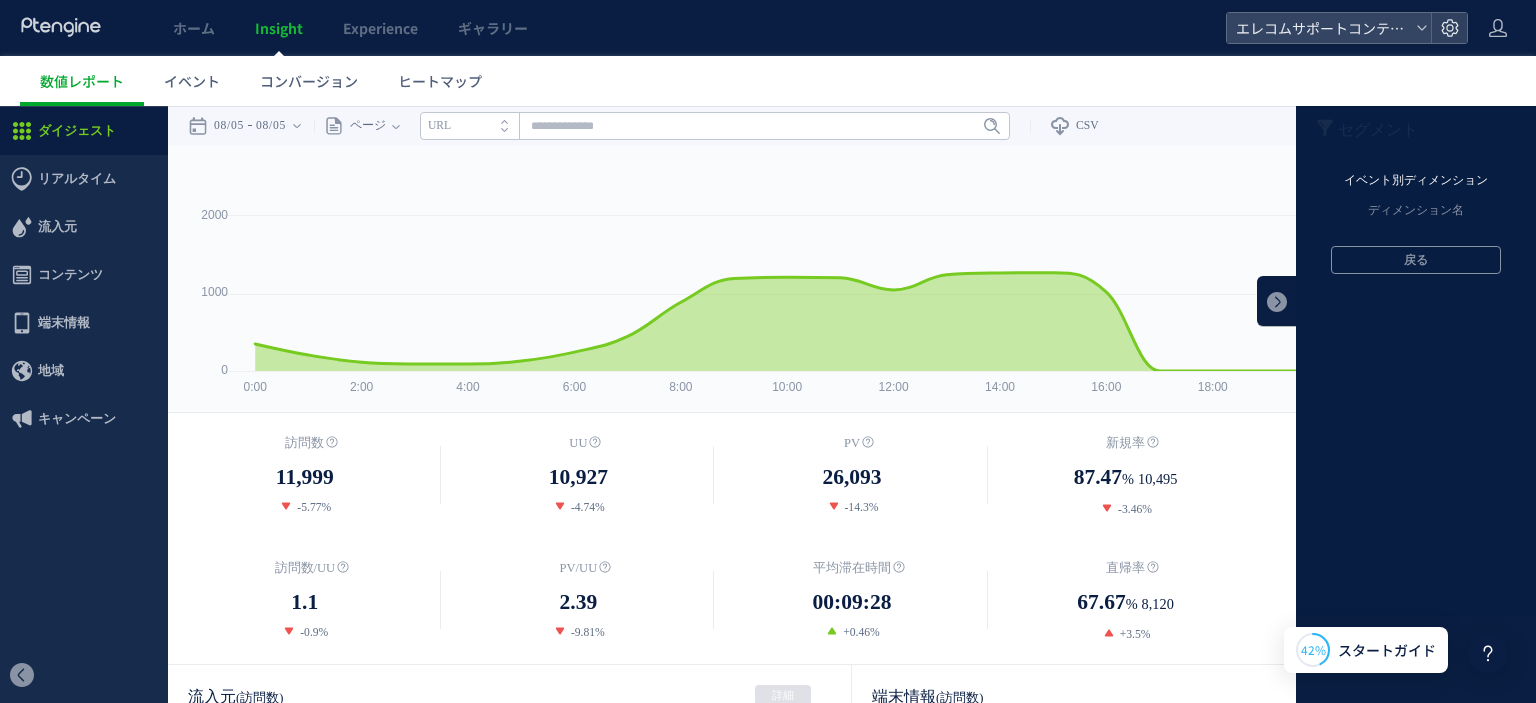 click on "イベント別ディメンション" at bounding box center (1416, 181) 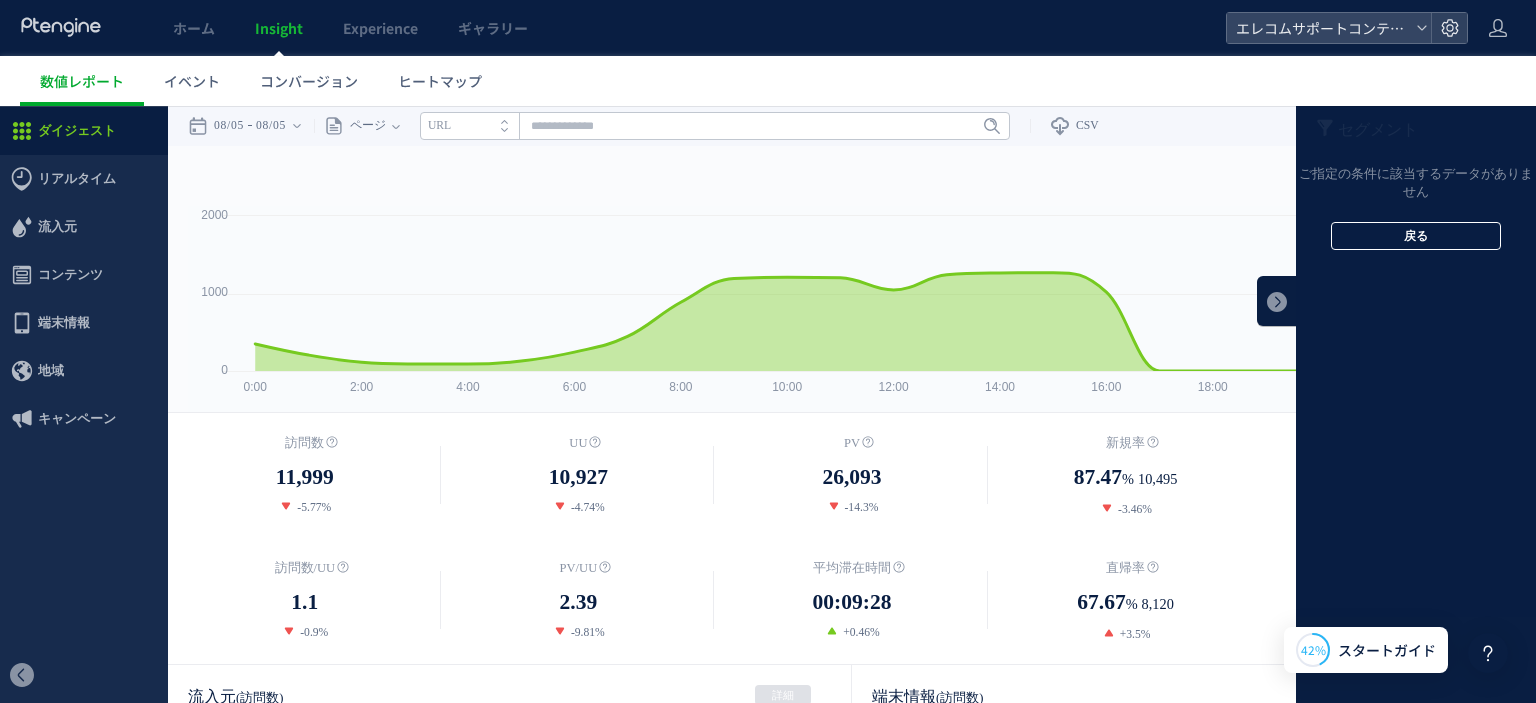 click on "戻る" at bounding box center [1416, 236] 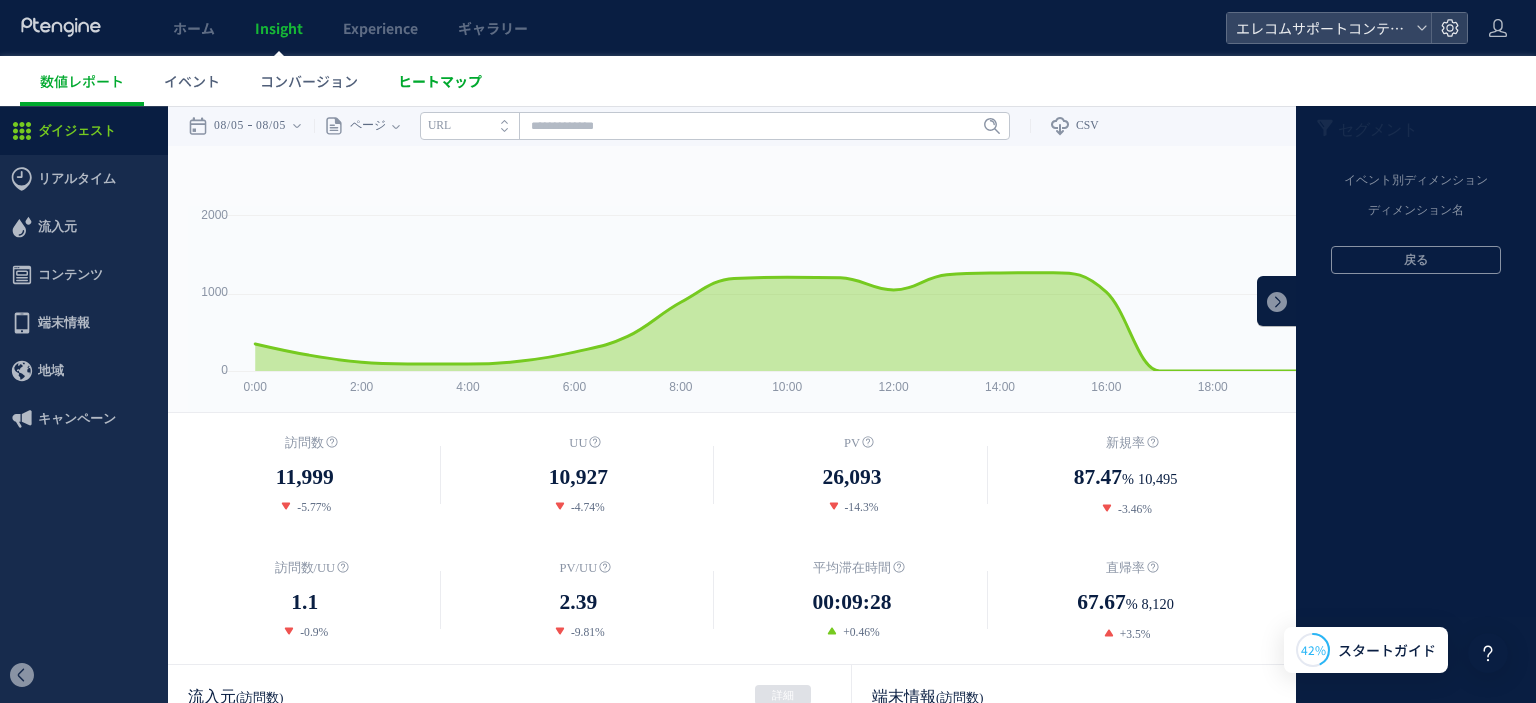 click on "ヒートマップ" at bounding box center (440, 81) 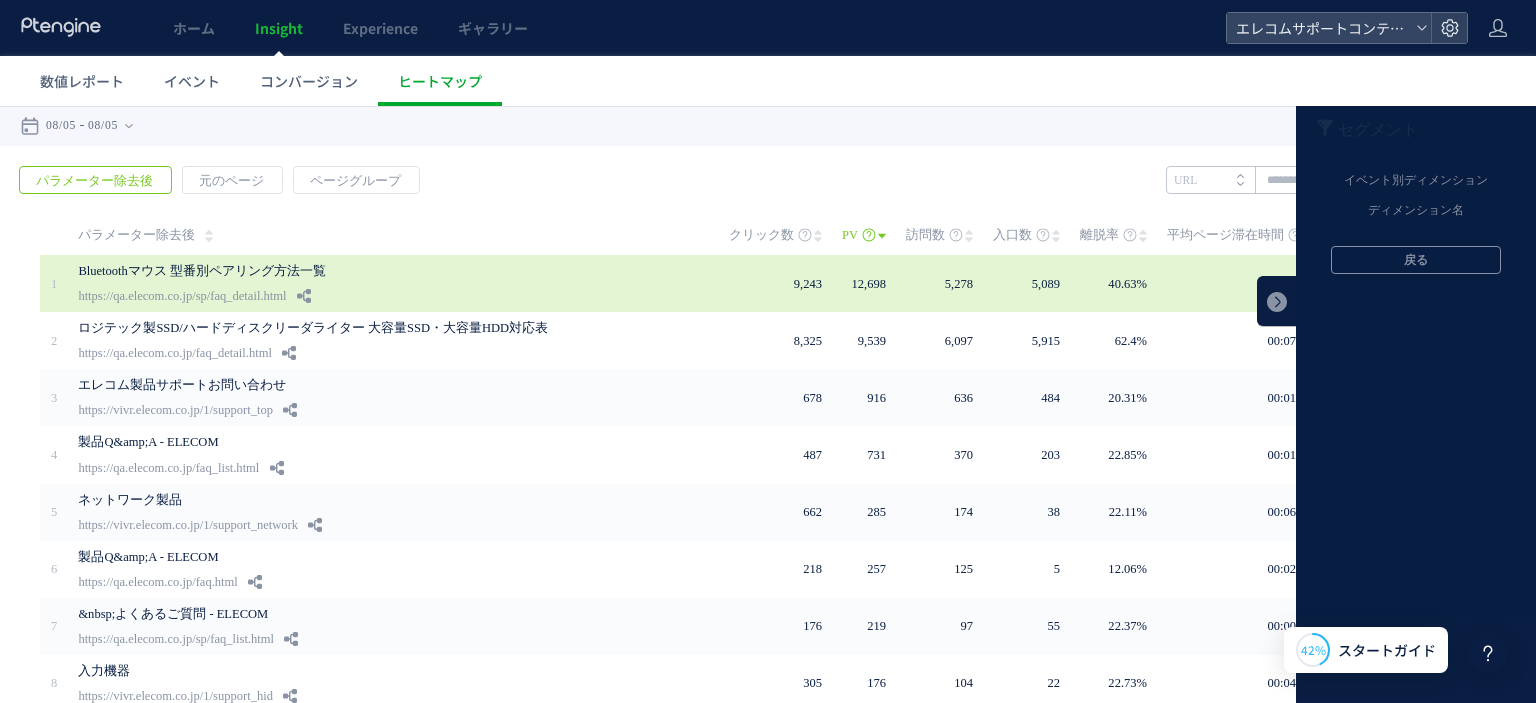 click at bounding box center [1277, 301] 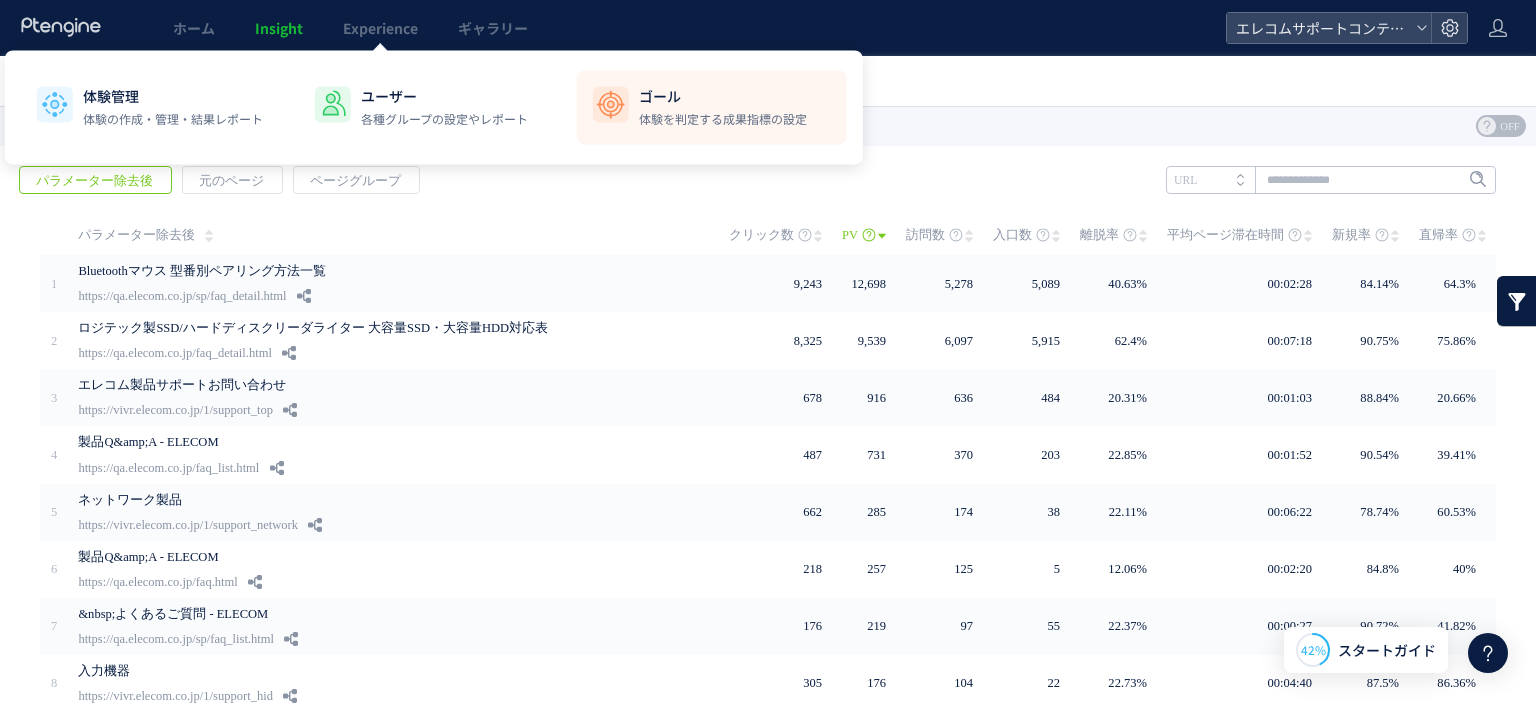 click on "体験を判定する成果指標の設定" at bounding box center [723, 119] 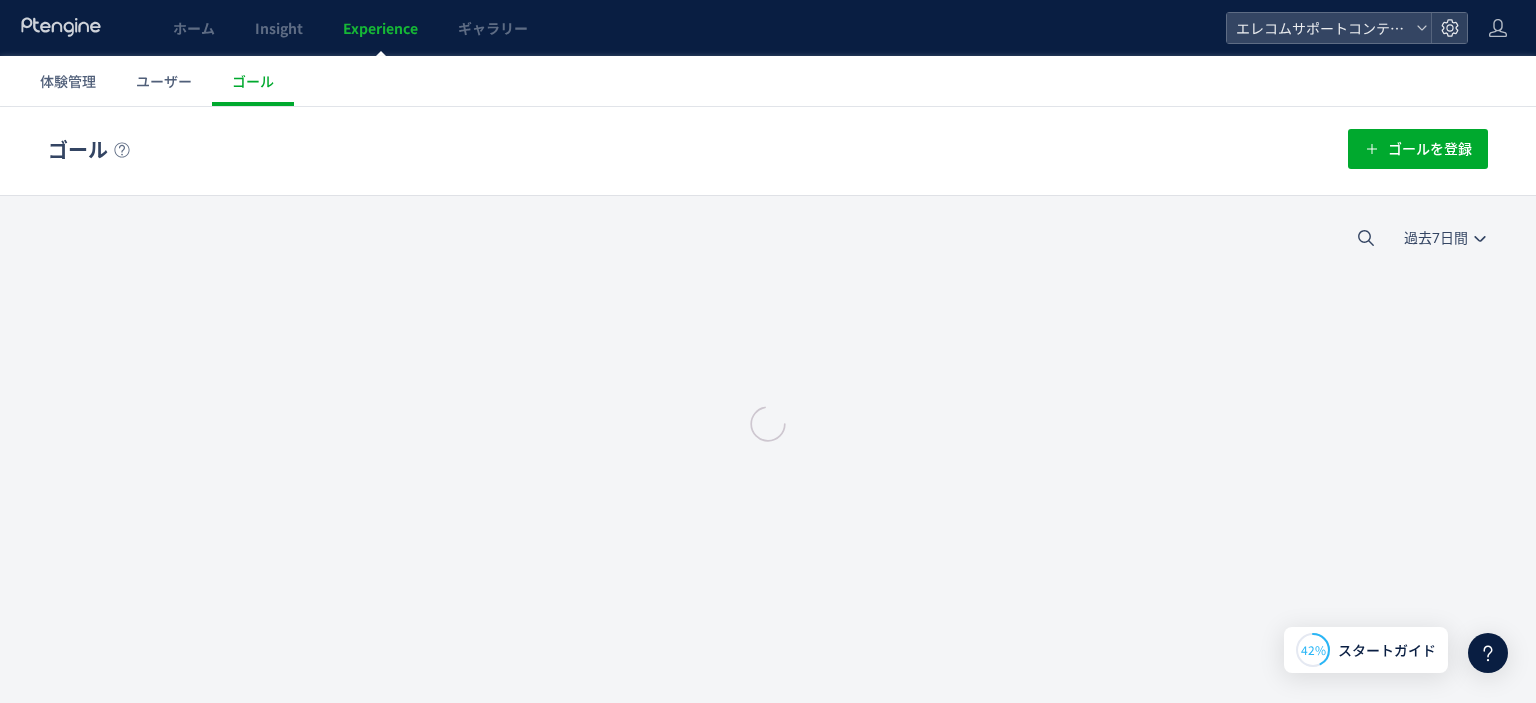 scroll, scrollTop: 0, scrollLeft: 0, axis: both 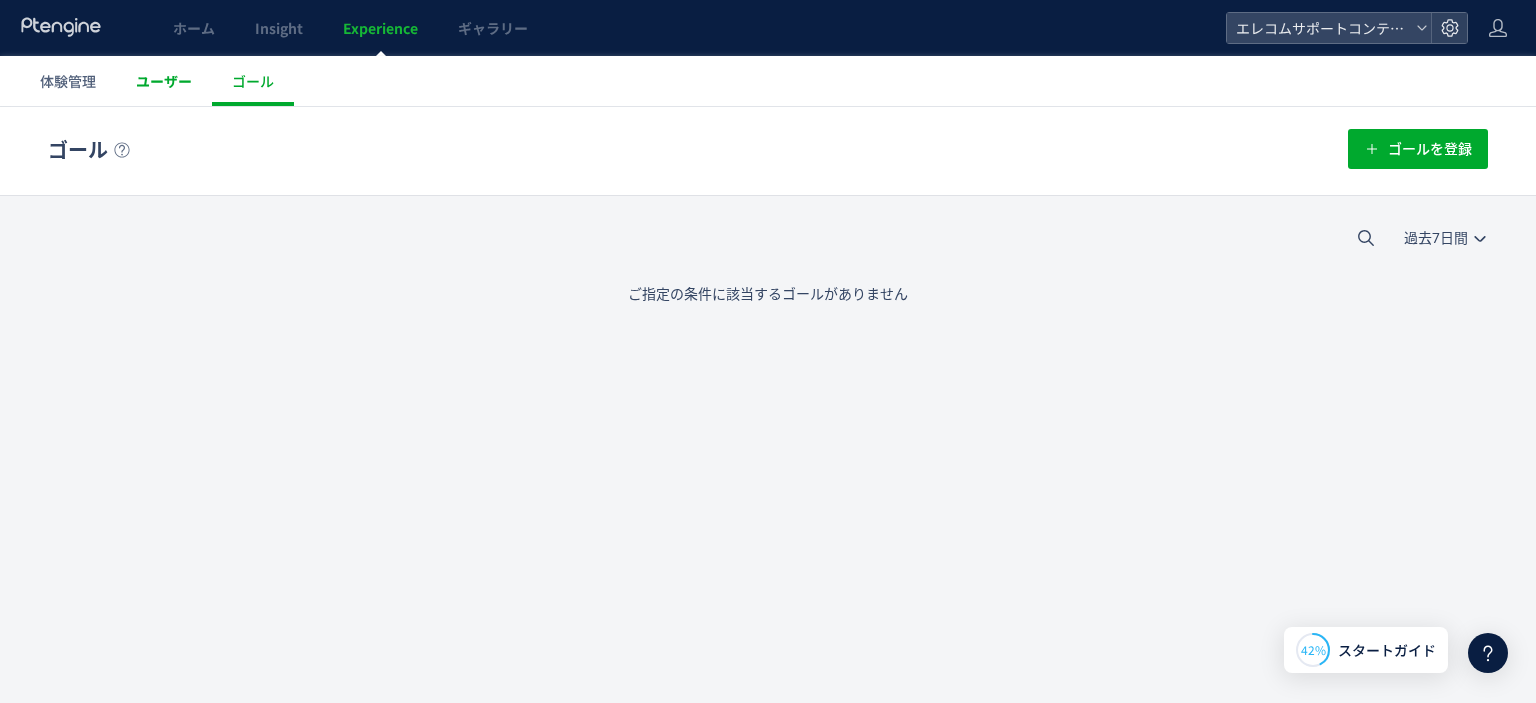 click on "ユーザー" at bounding box center [164, 81] 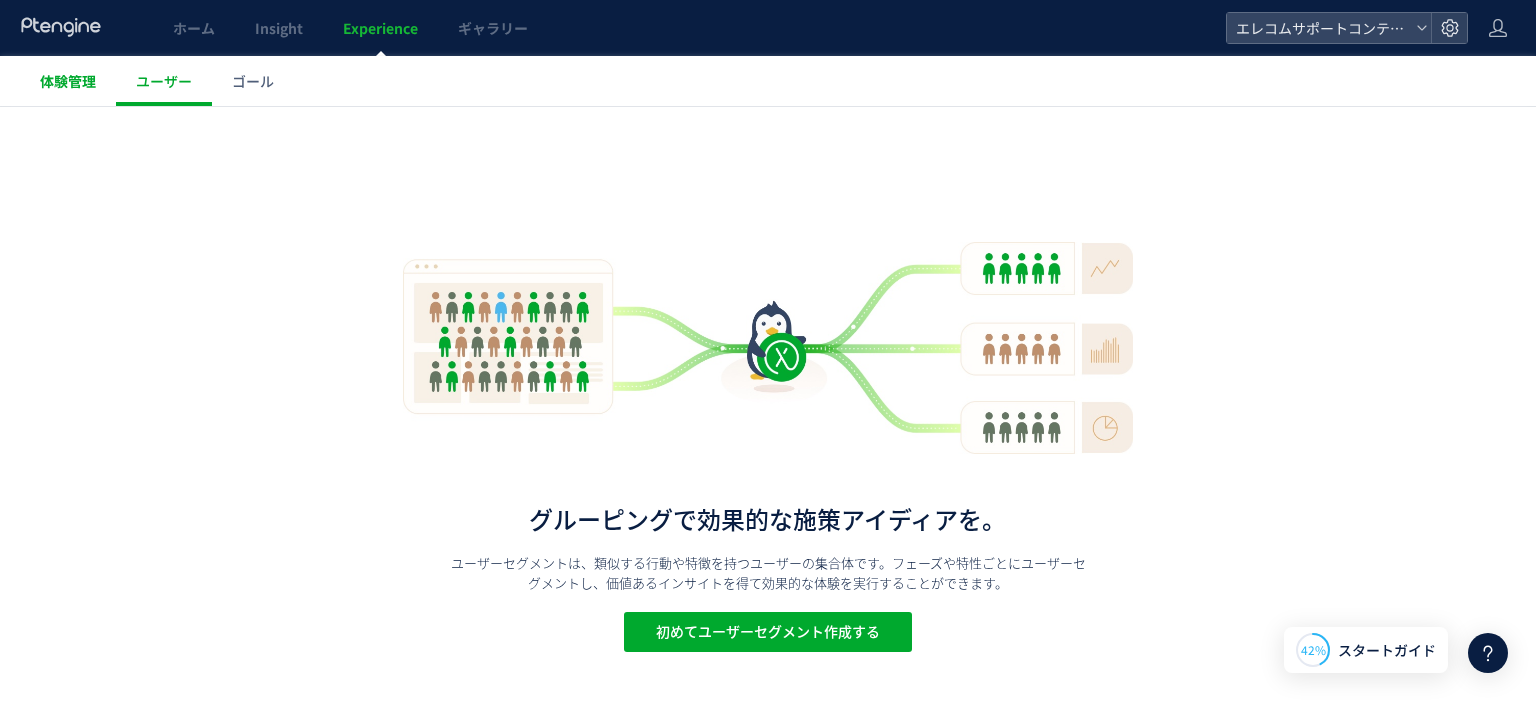 click on "体験管理" at bounding box center (68, 81) 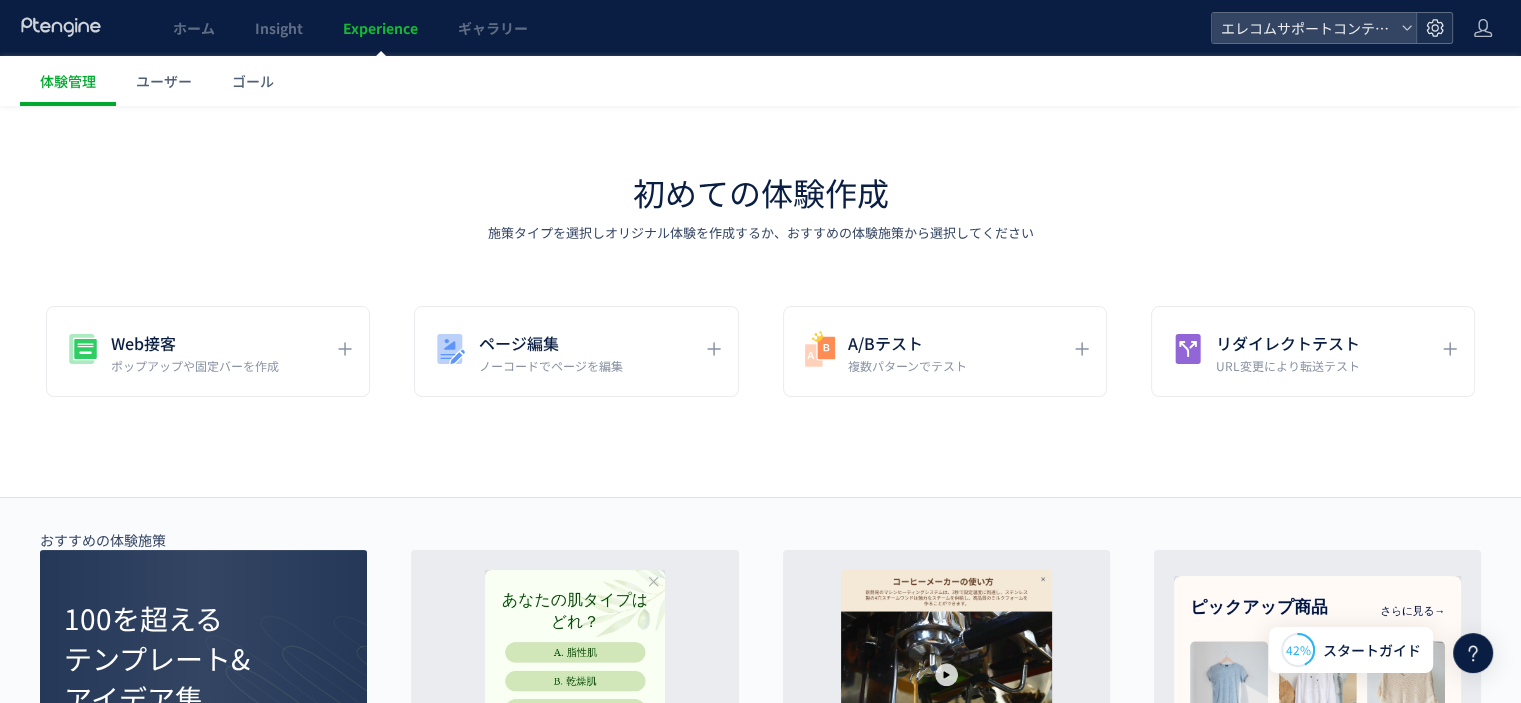 click 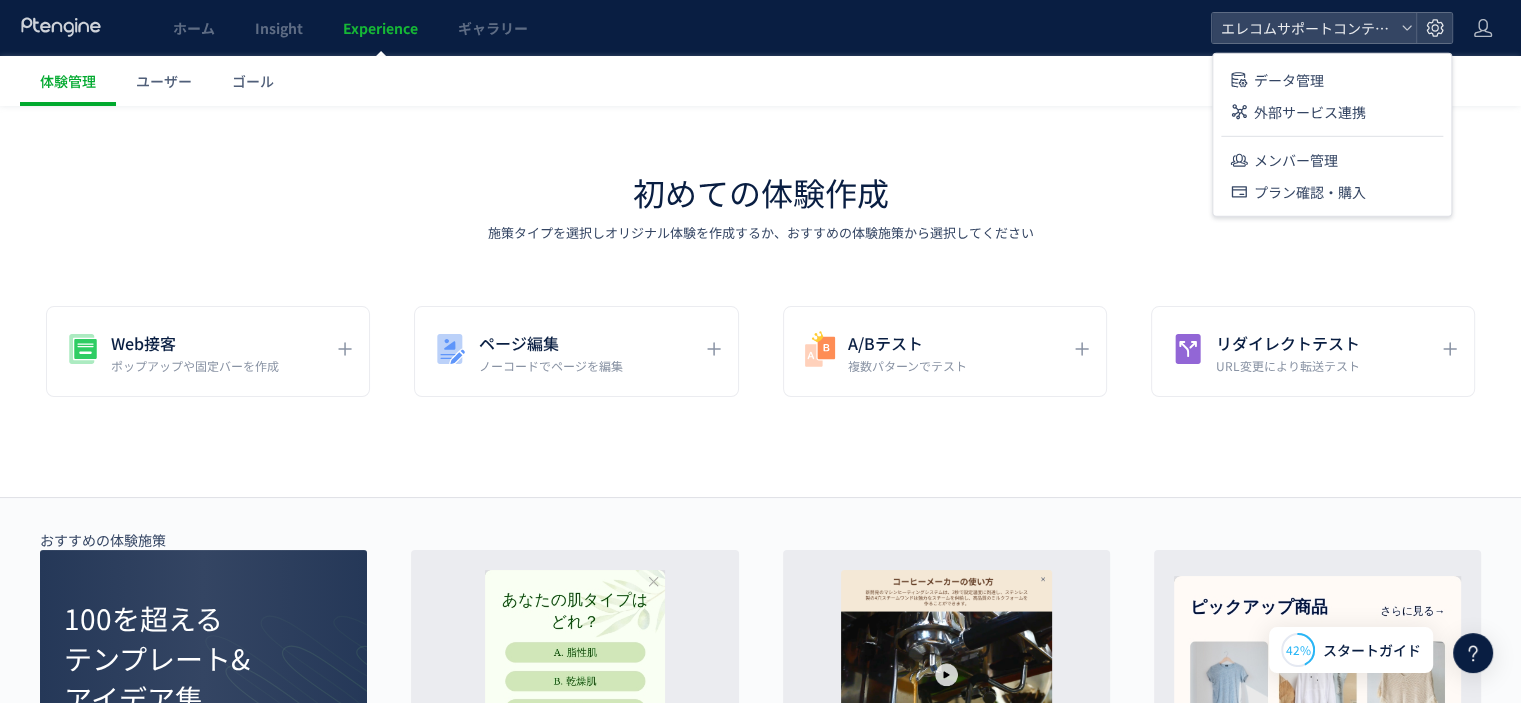 click on "初めての体験作成 施策タイプを選択しオリジナル体験を作成するか、おすすめの体験施策から選択してください Web接客 ポップアップや固定バーを作成 ページ編集 ノーコードでページを編集 A/Bテスト 複数パターンでテスト リダイレクトテスト URL変更により転送テスト おすすめの体験施策 100を超える テンプレート& アイデア集 ギャラリー一覧   詳細  作成 質問から最適な商品へ誘導  詳細  作成 商品の魅力を伝えるプロモーション動画を追加  詳細  作成 キャンペーン" 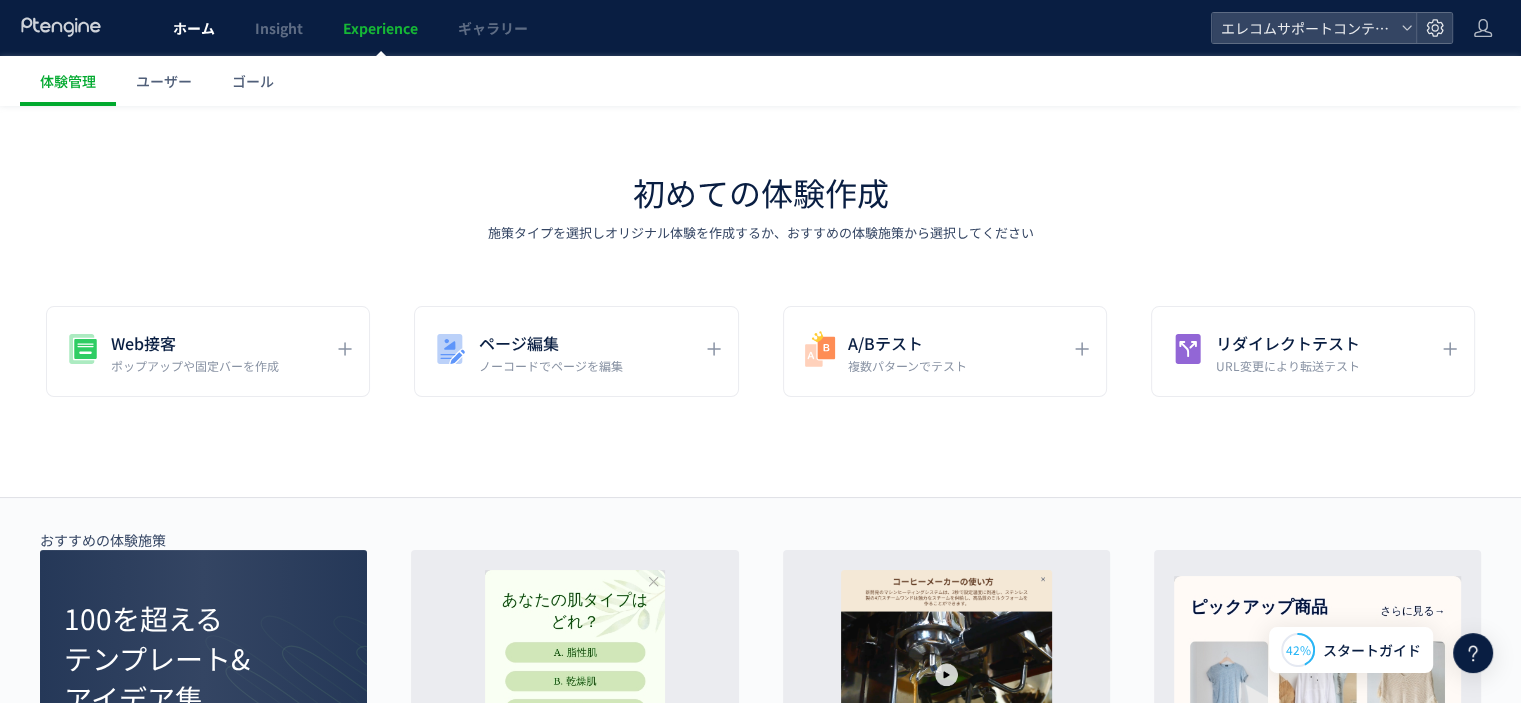 click on "ホーム" at bounding box center (194, 28) 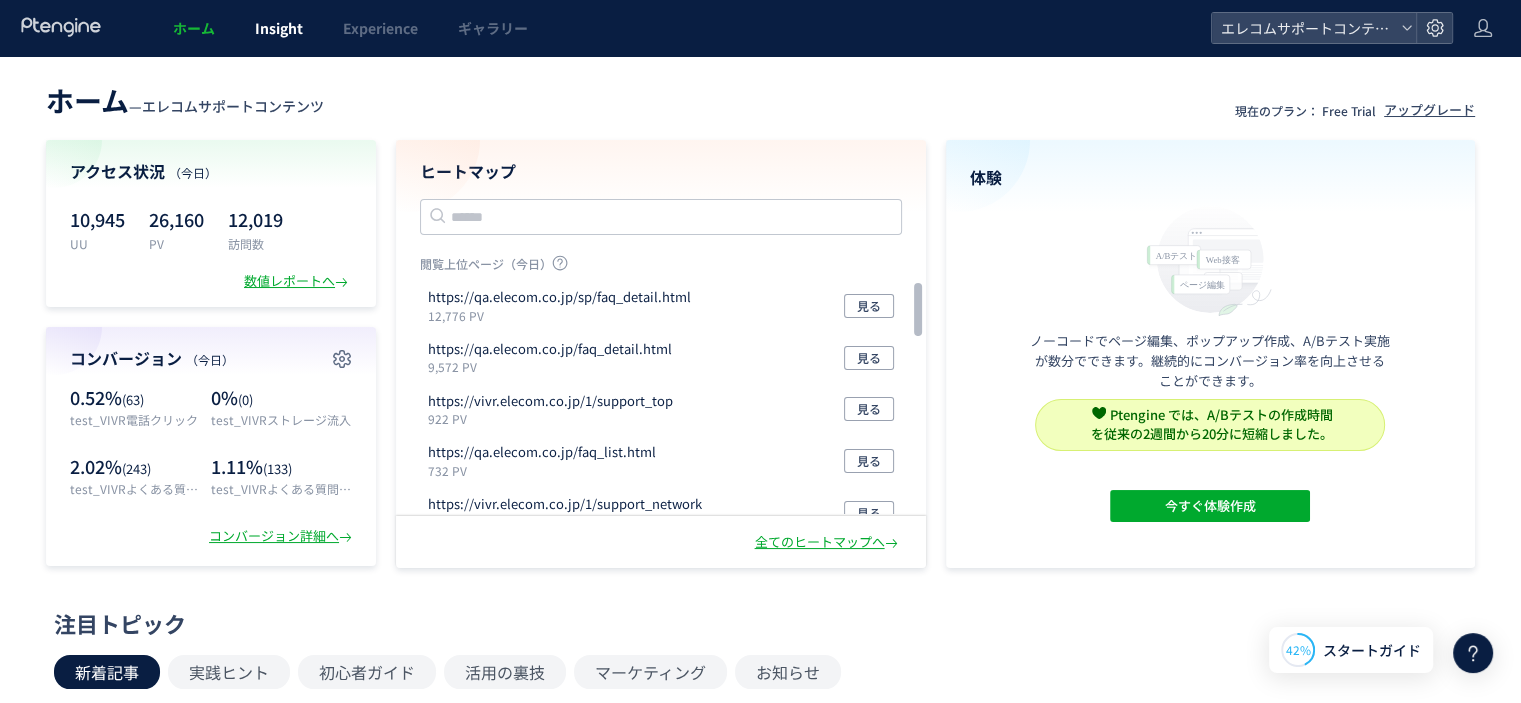 click on "Insight" 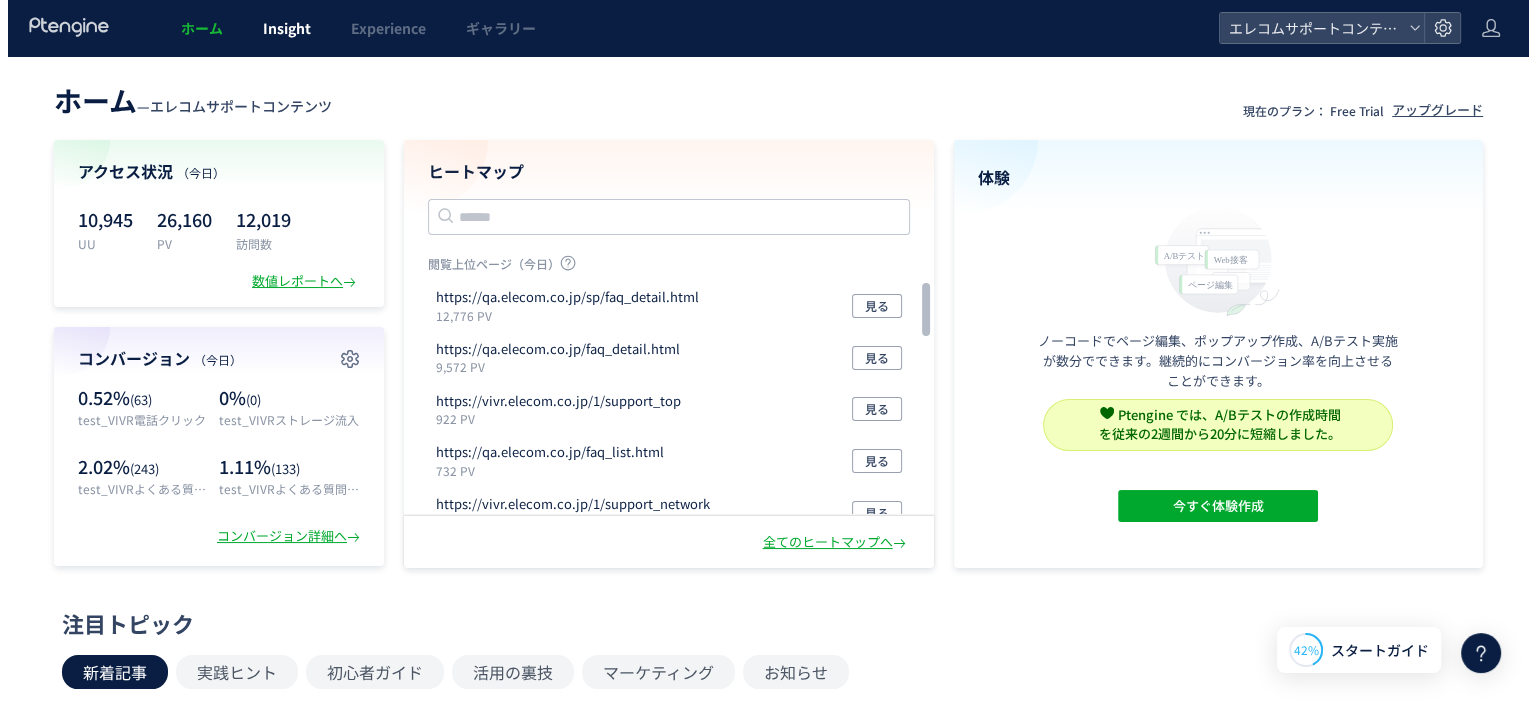 type on "*********" 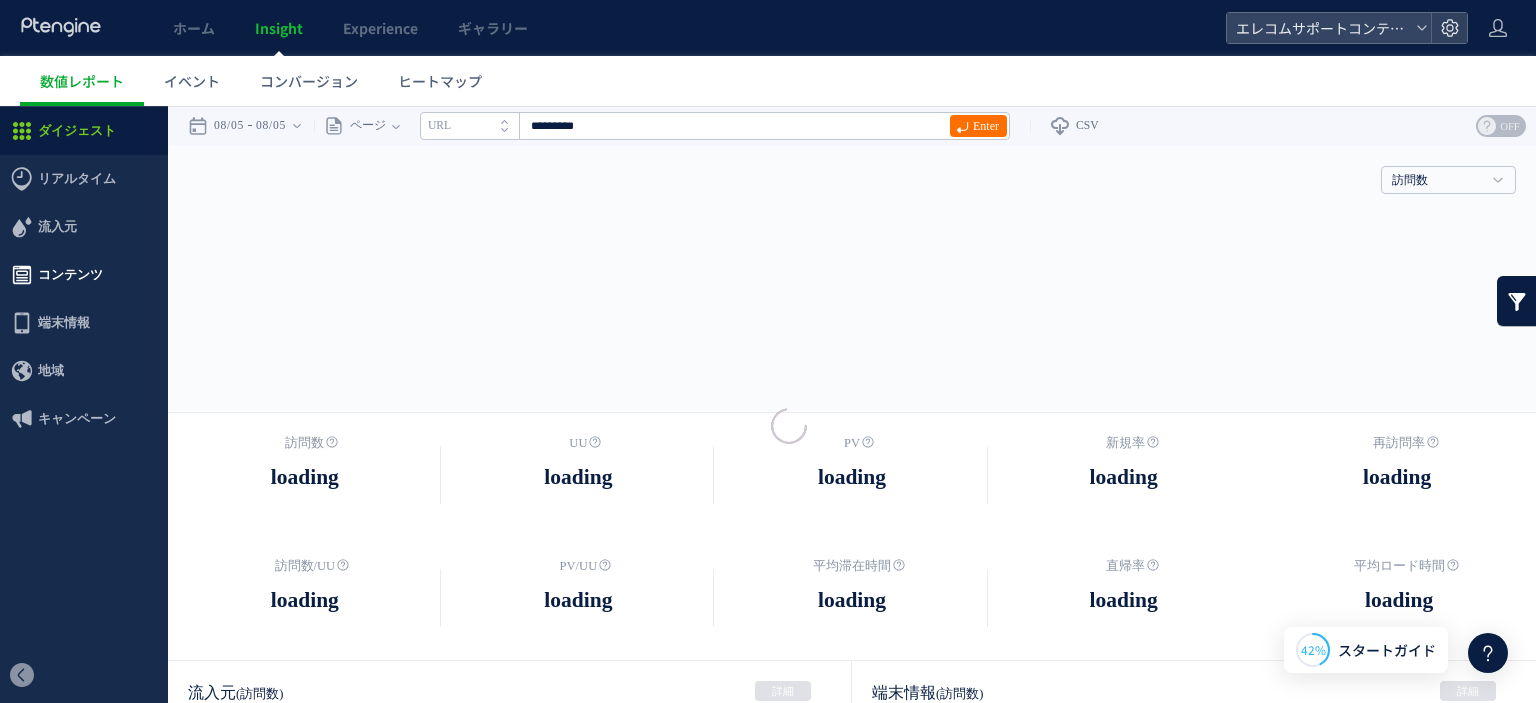 click on "コンテンツ" at bounding box center [70, 275] 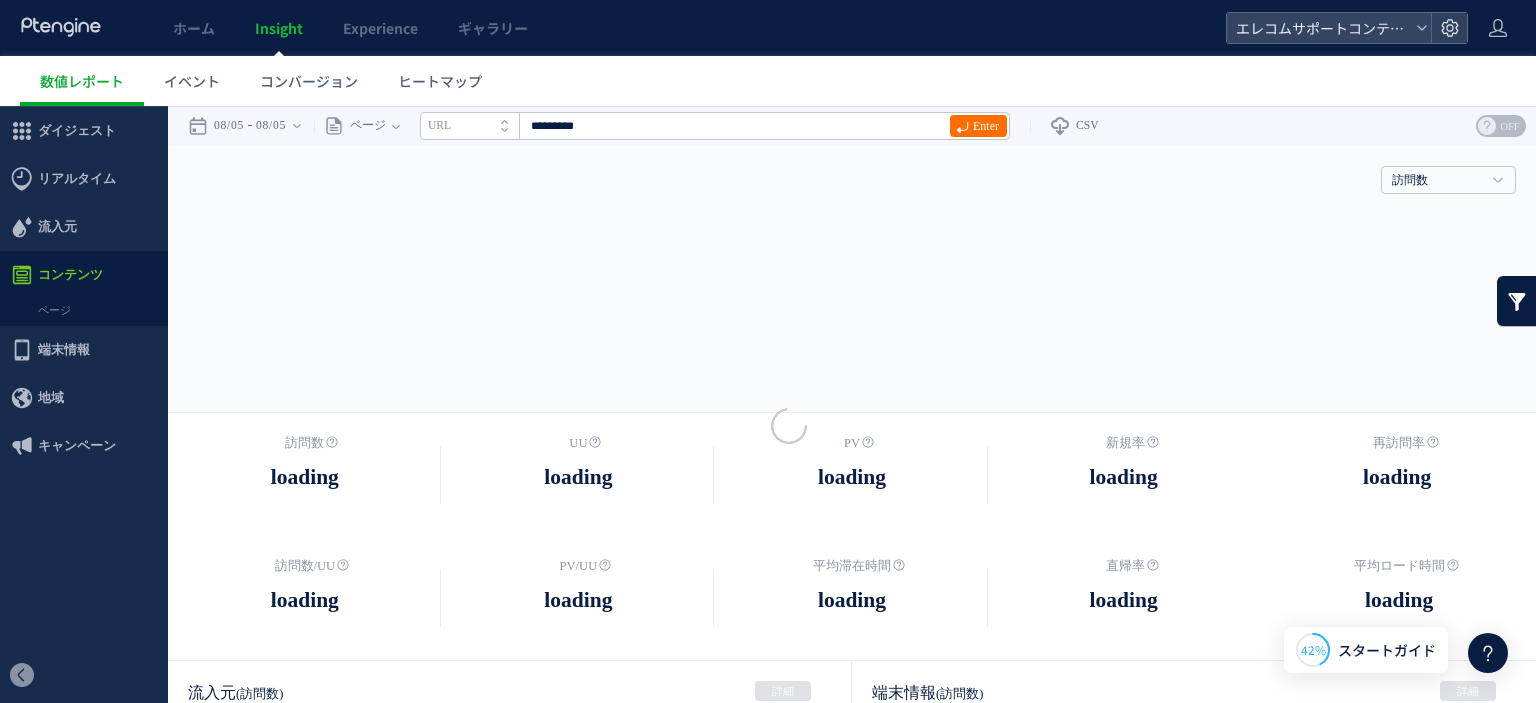 type 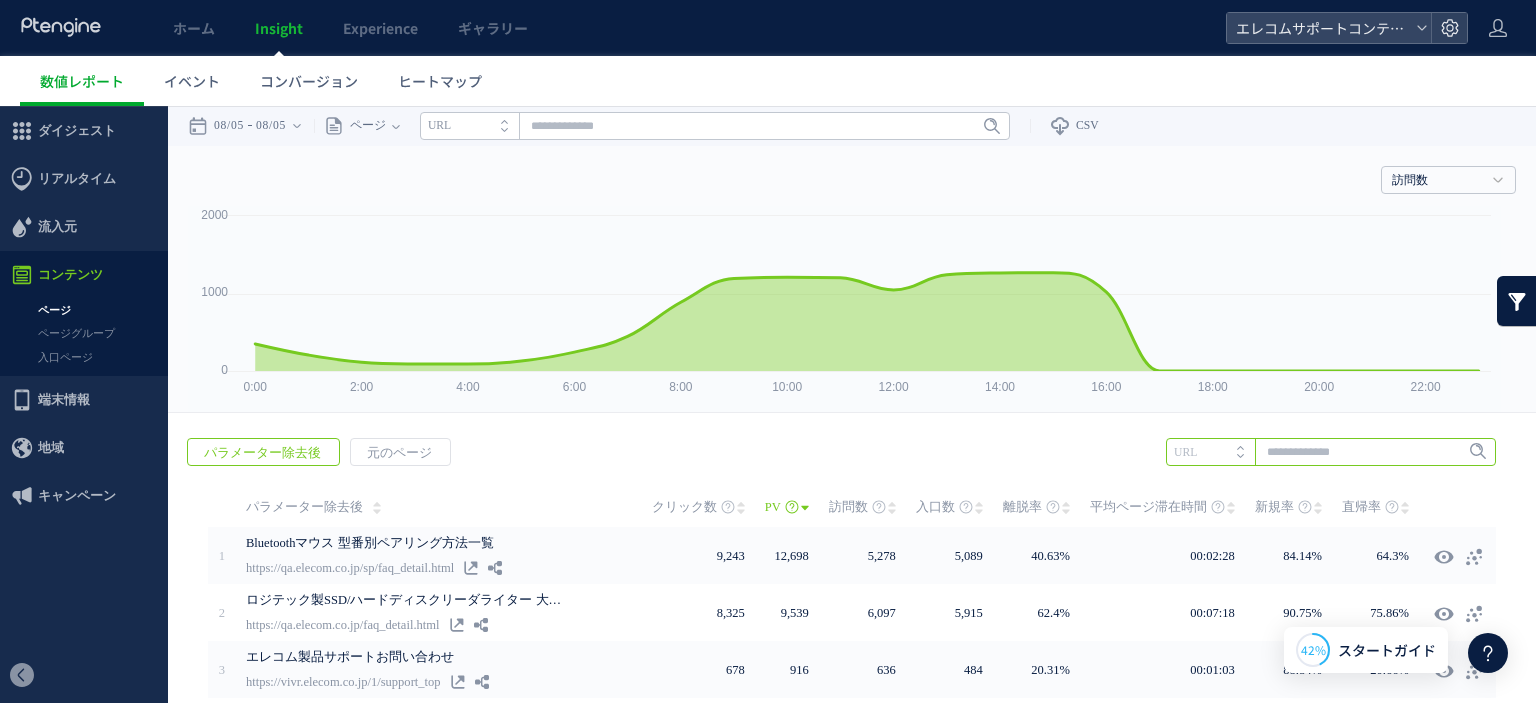 click at bounding box center (1331, 452) 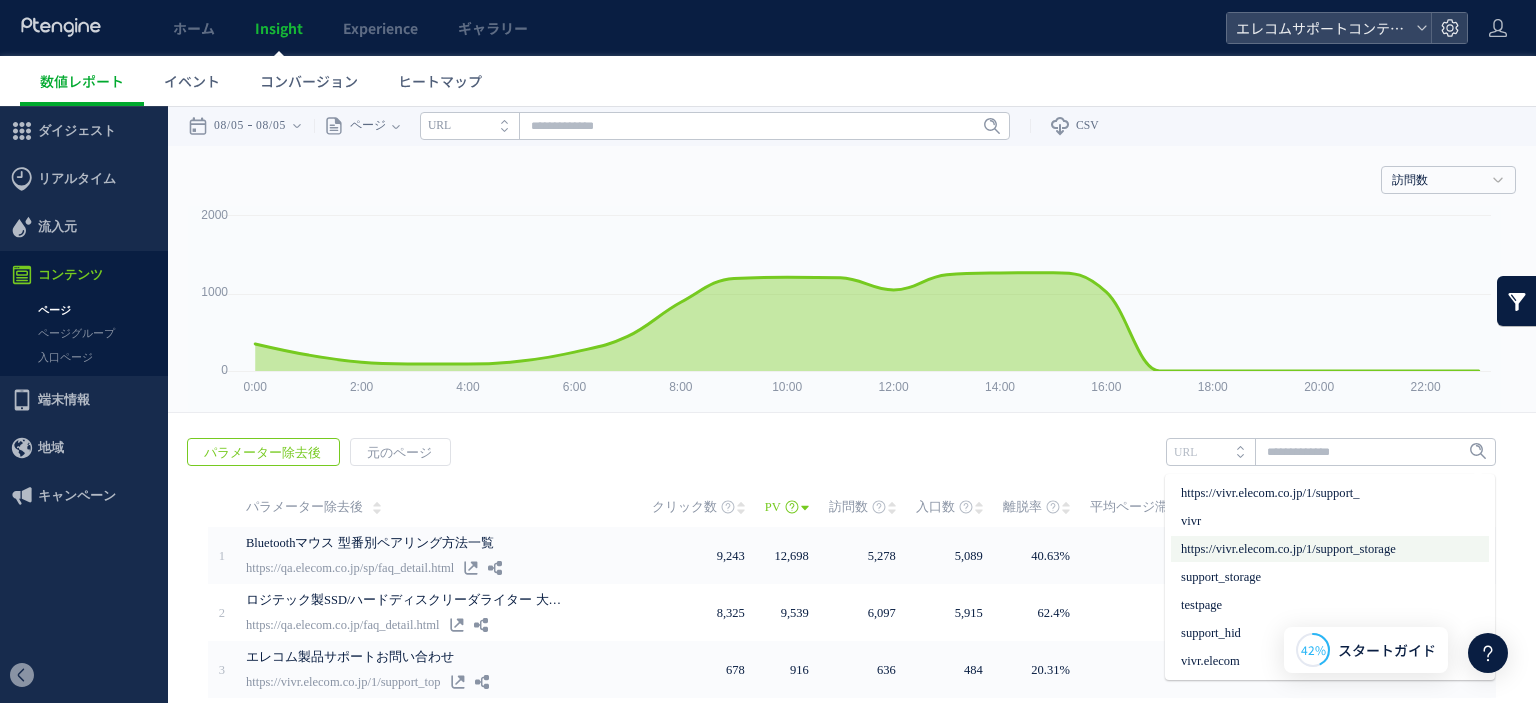 click on "https://vivr.elecom.co.jp/1/support_storage" at bounding box center [1330, 549] 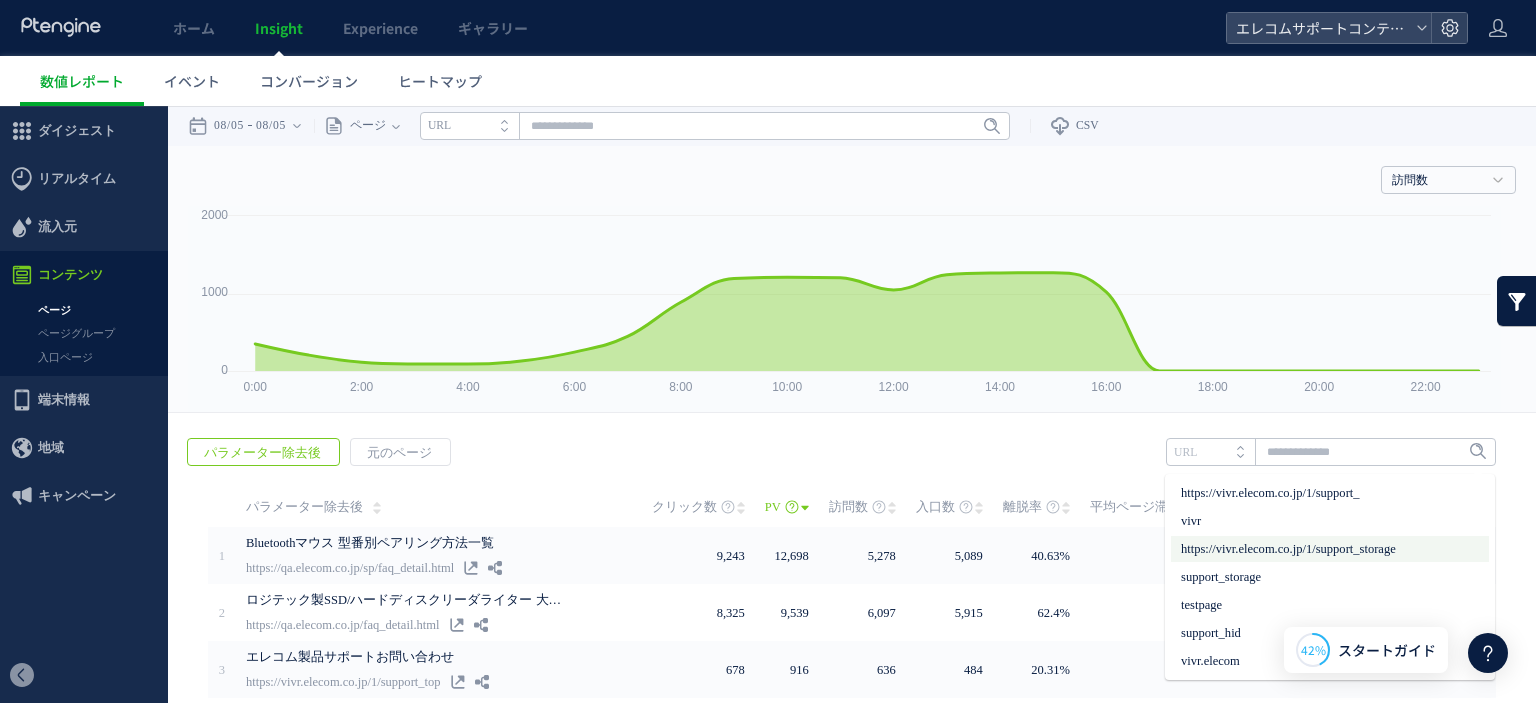 type on "**********" 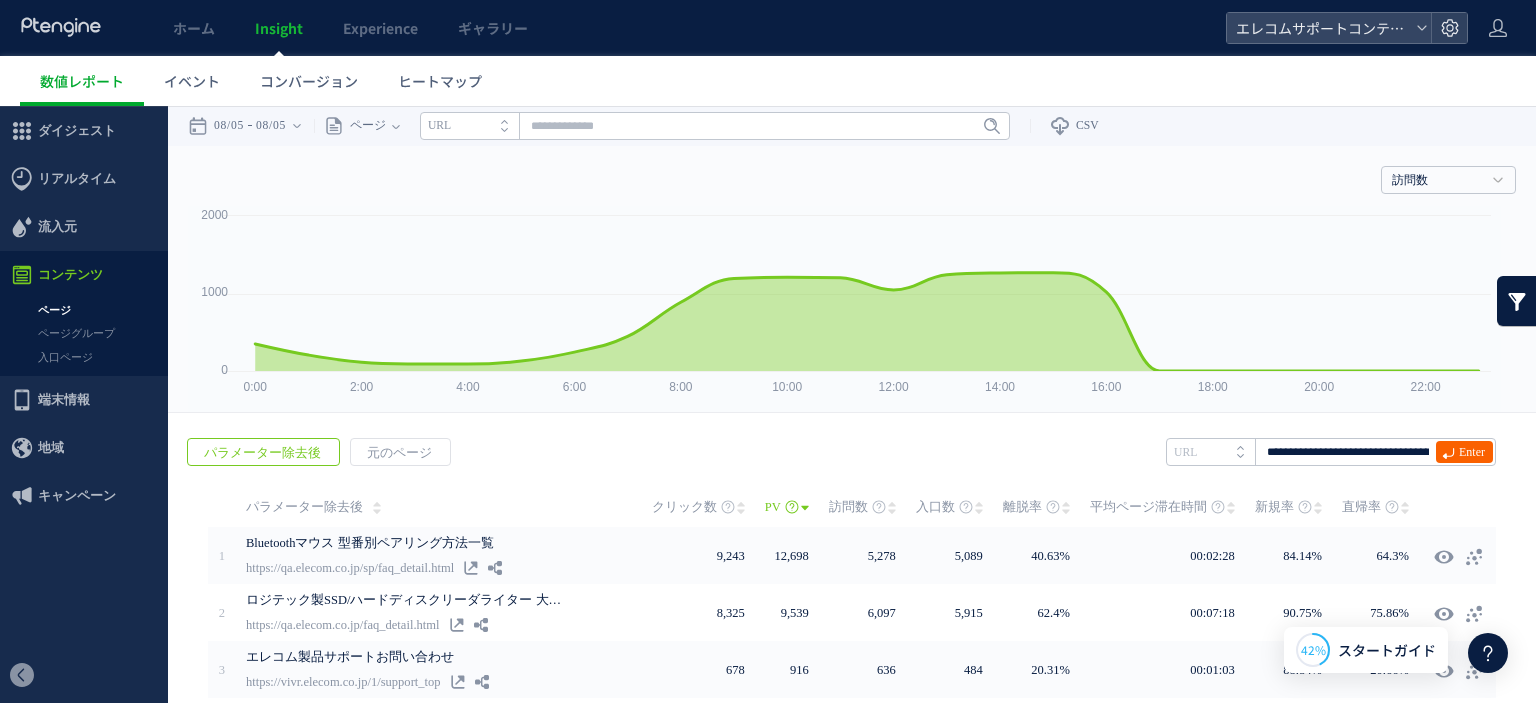 click on "Enter" at bounding box center (1472, 452) 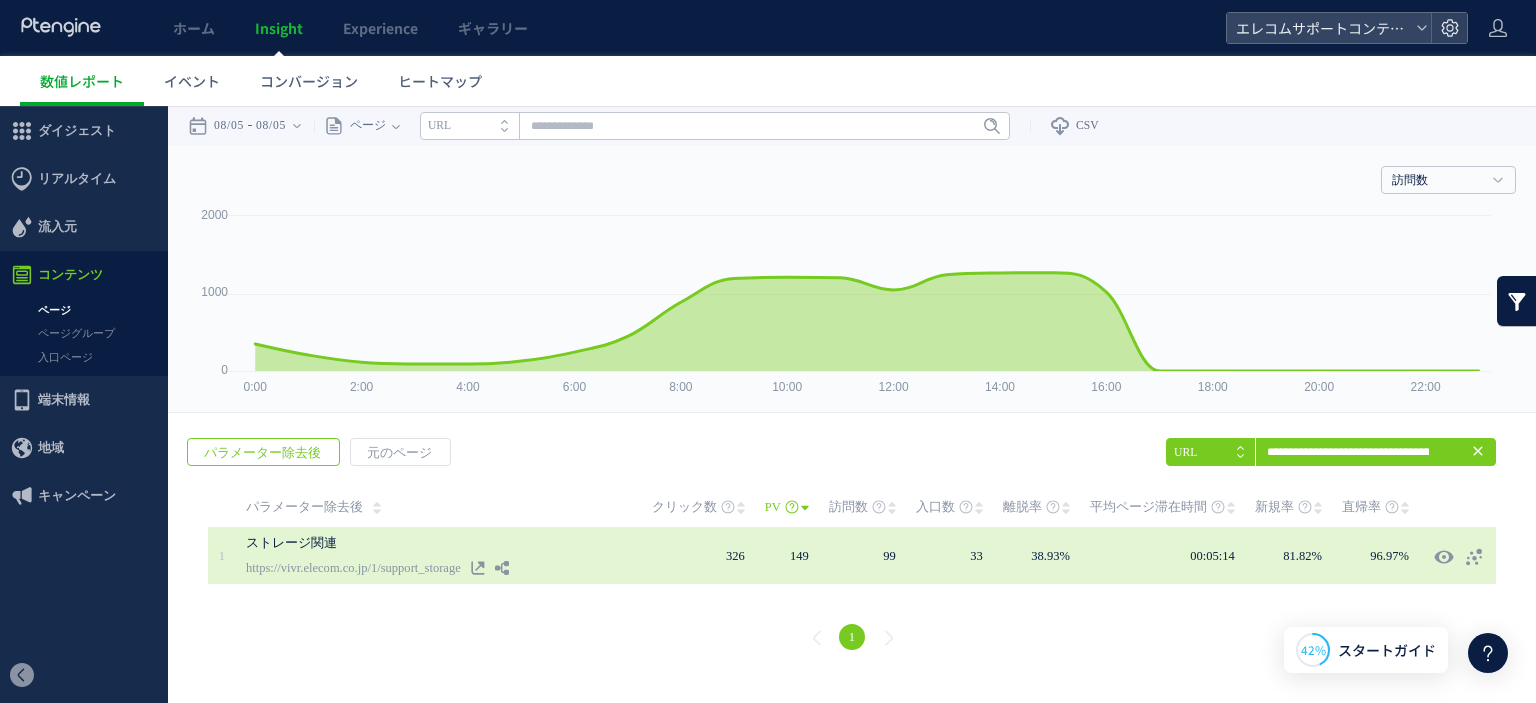 click on "33" at bounding box center (959, 555) 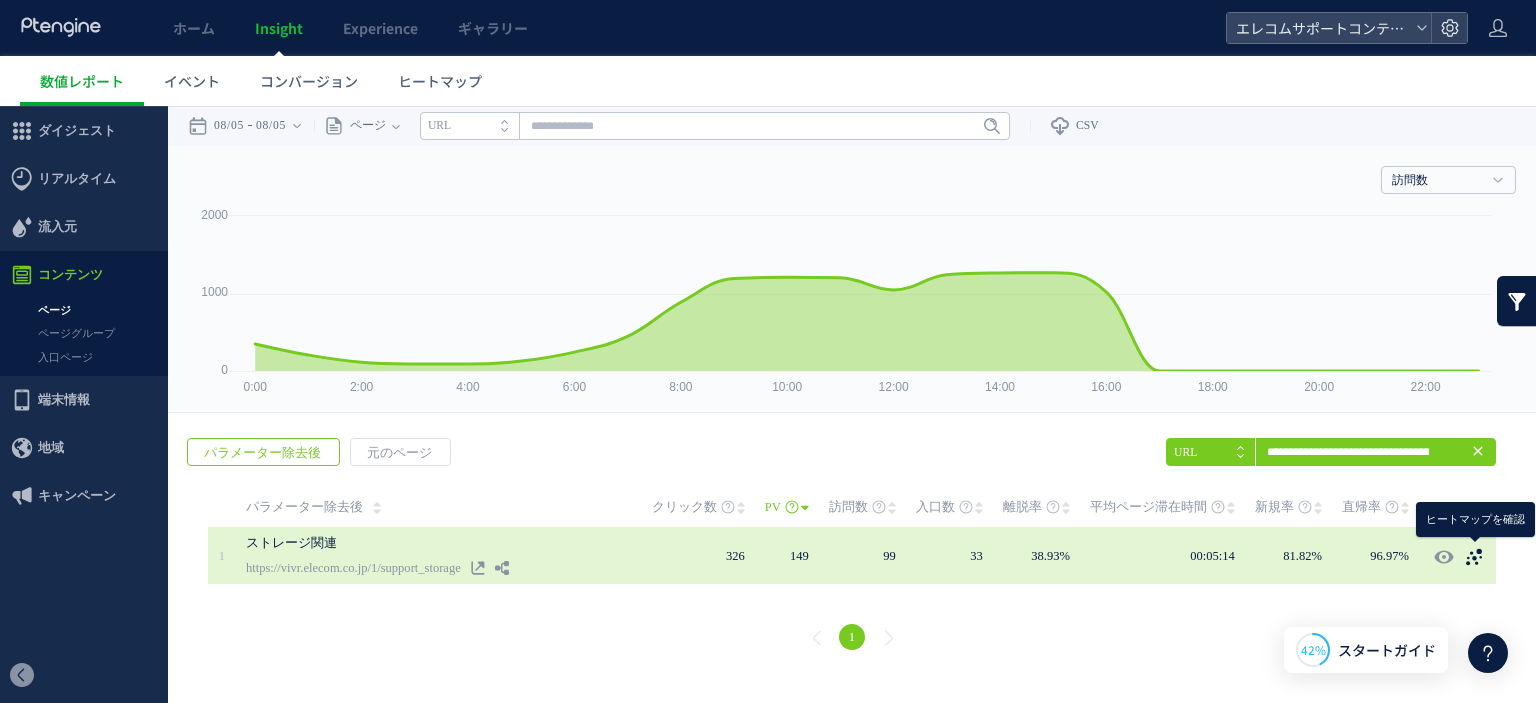 click 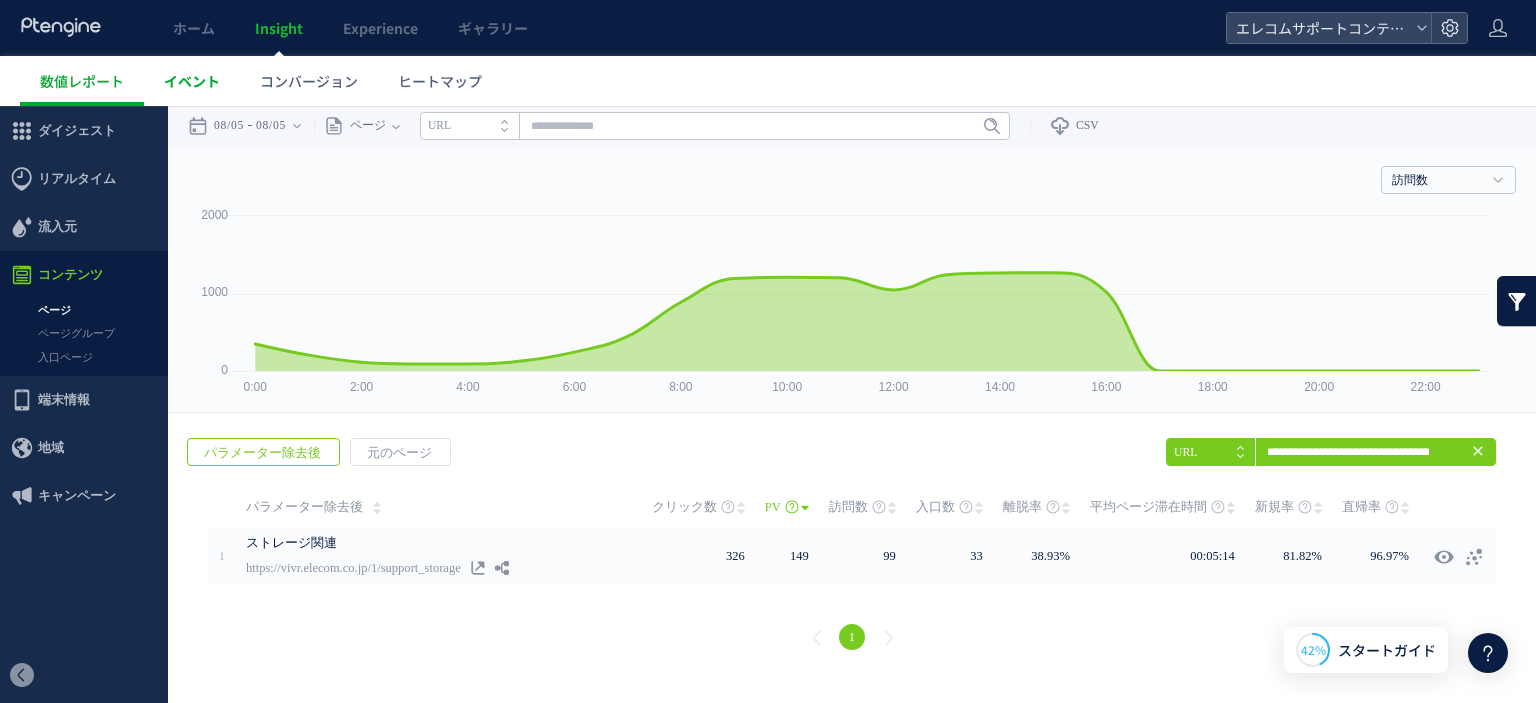 click on "イベント" at bounding box center [192, 81] 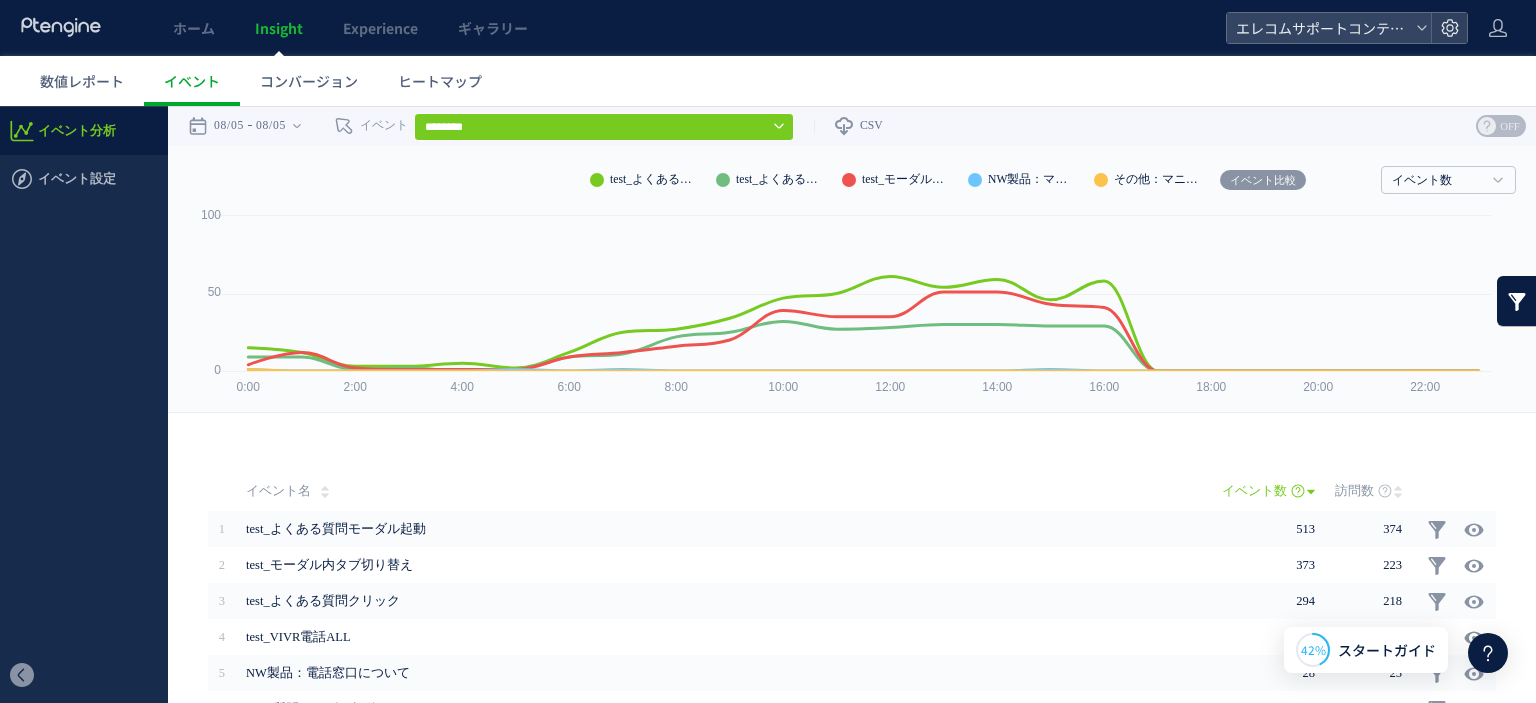 click on "イベント比較" at bounding box center [1263, 180] 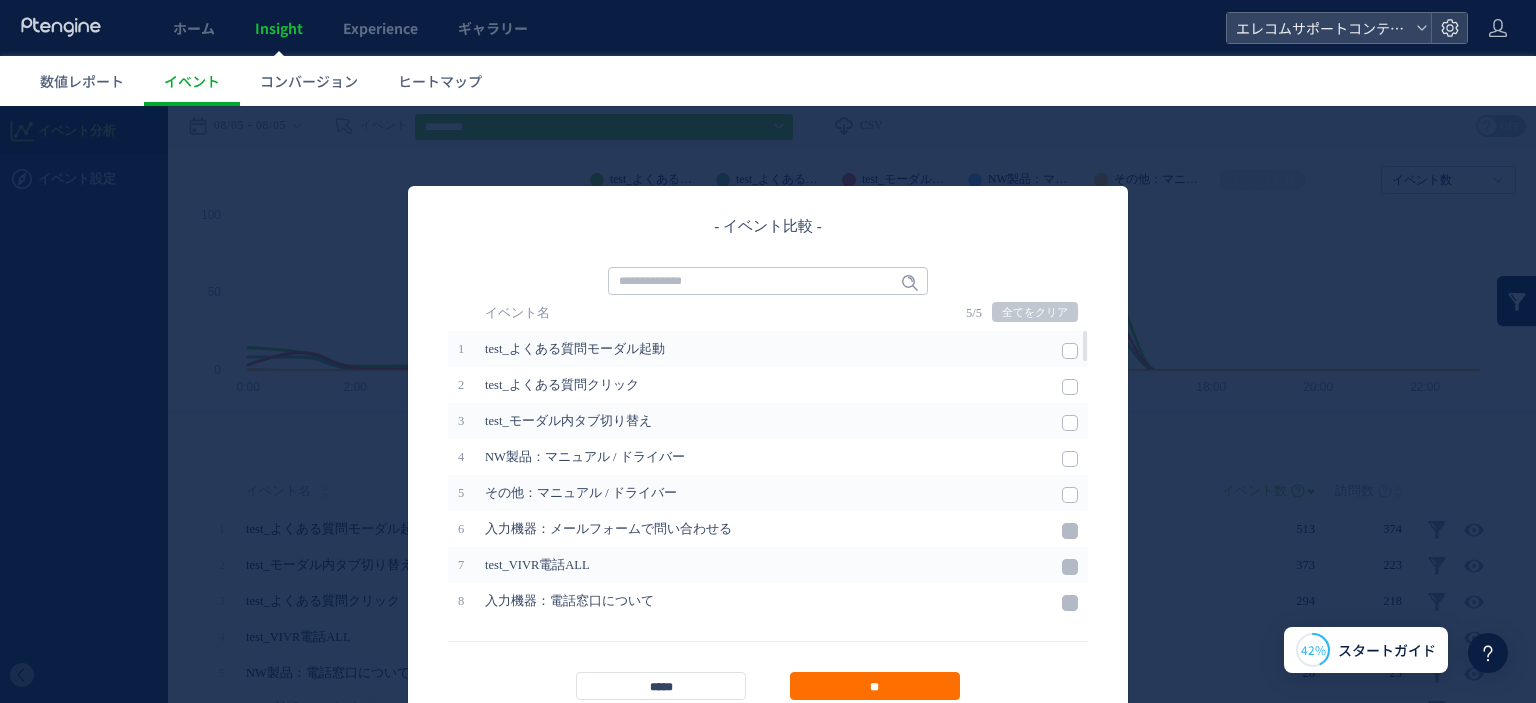 click on "全てをクリア" at bounding box center (1035, 312) 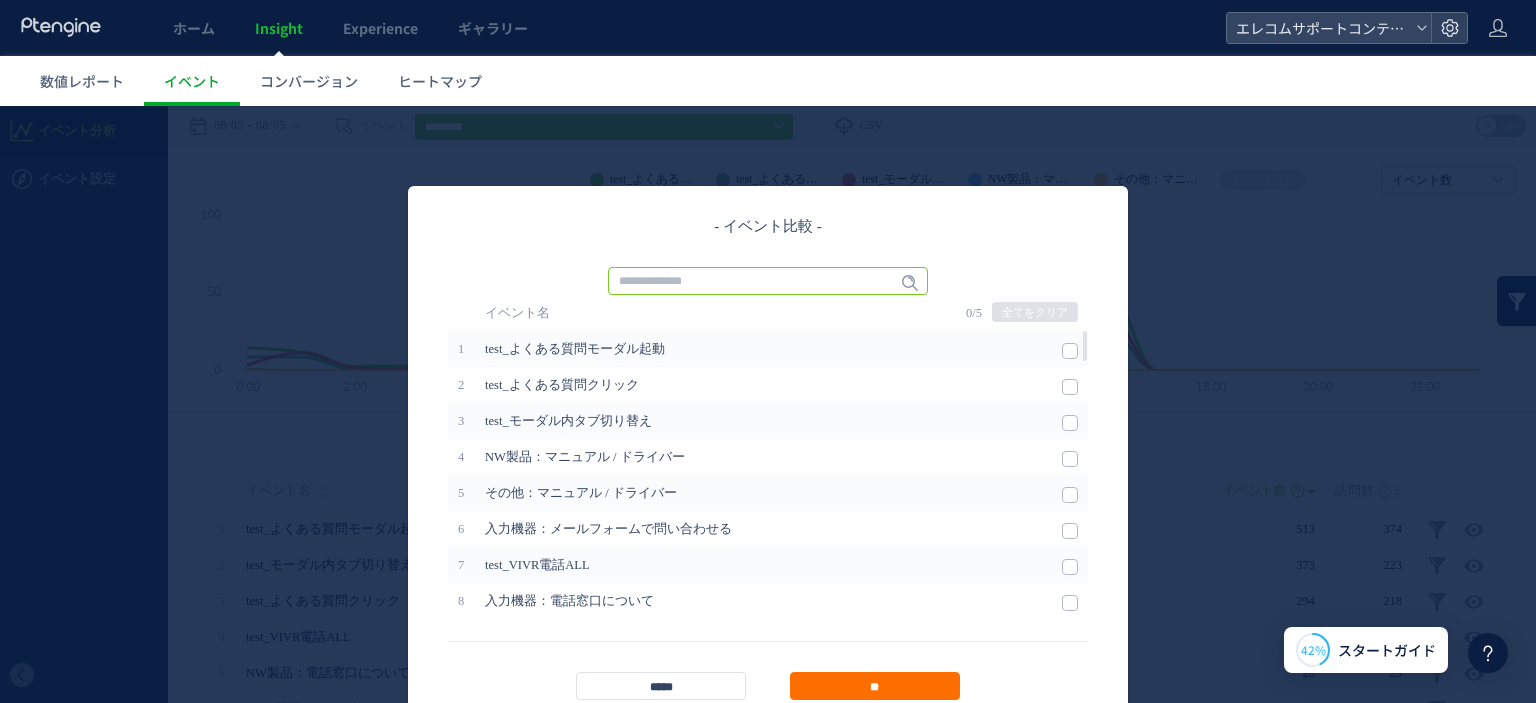 click at bounding box center [768, 281] 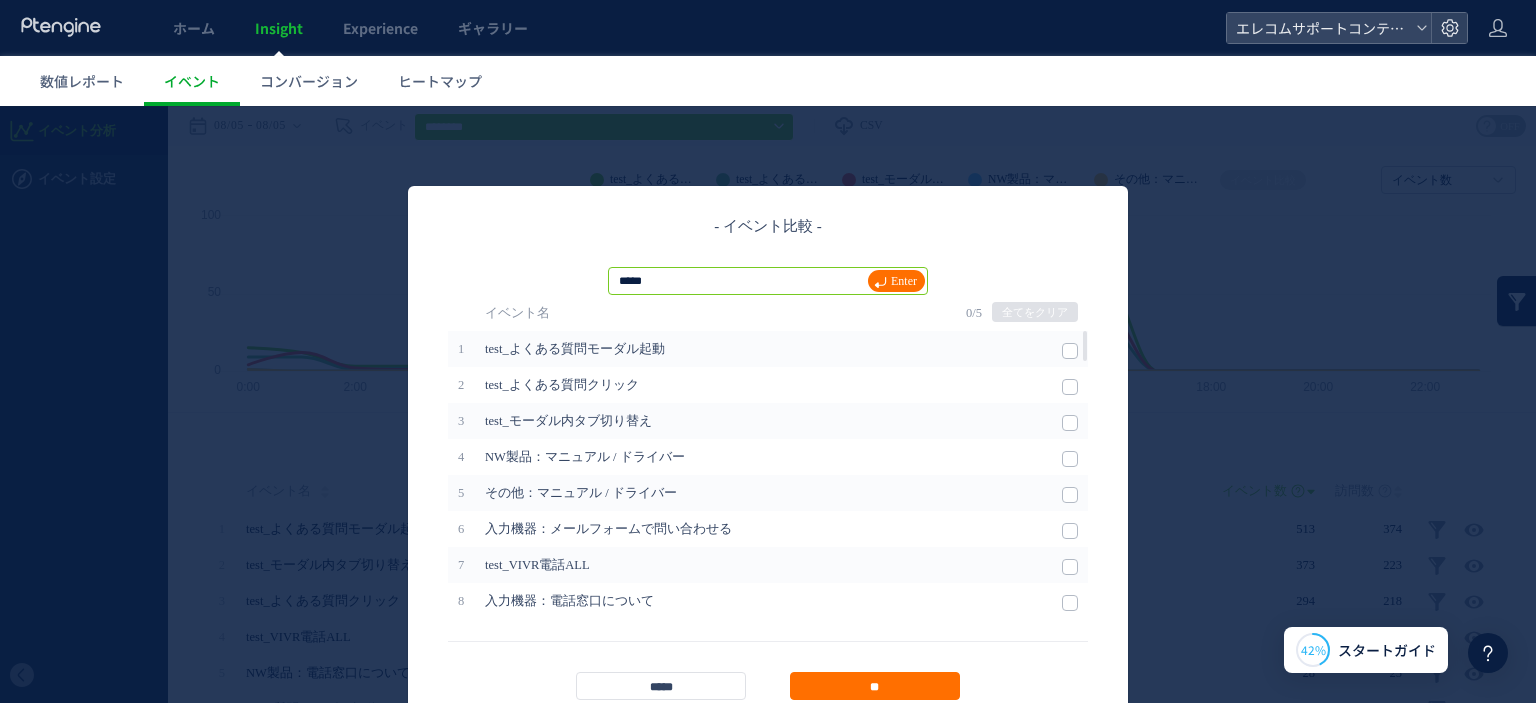 type on "*****" 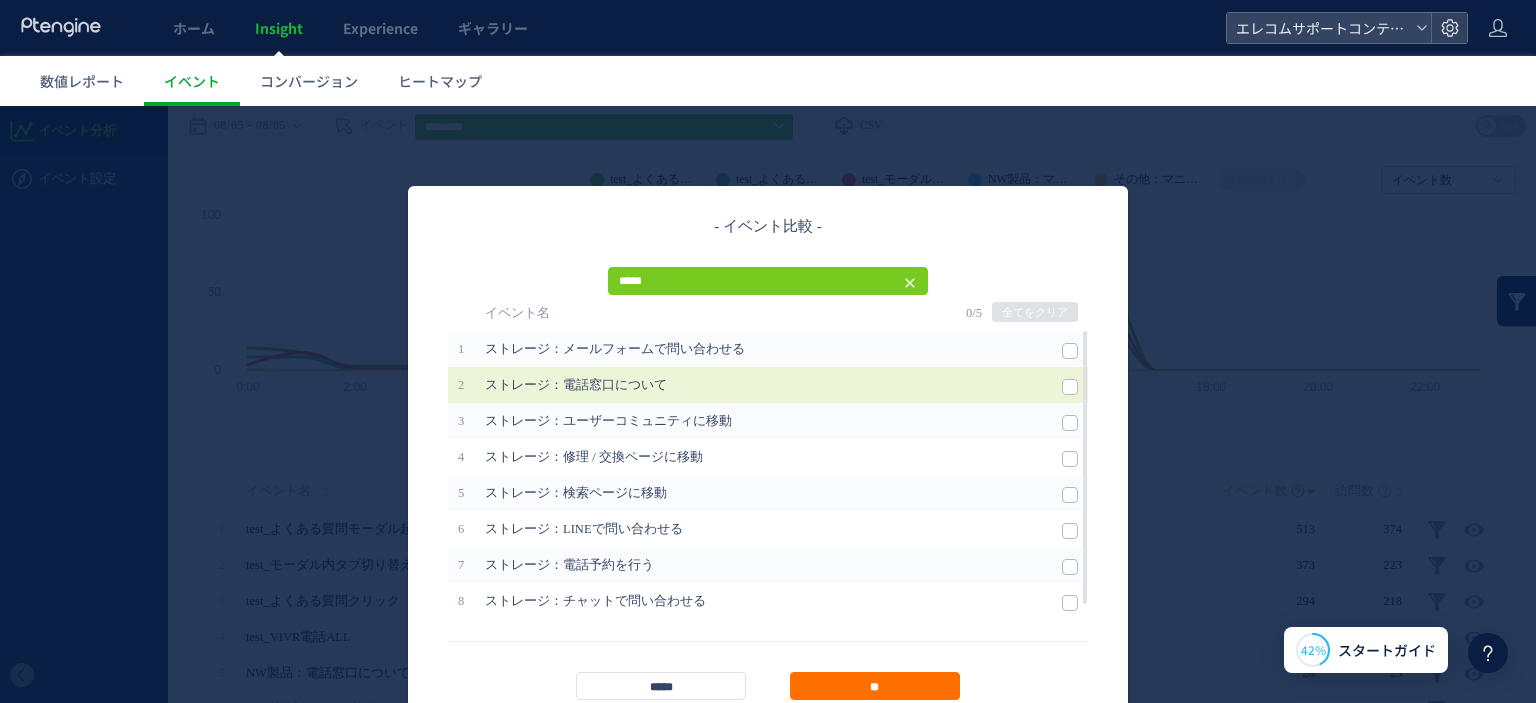 click at bounding box center (1070, 387) 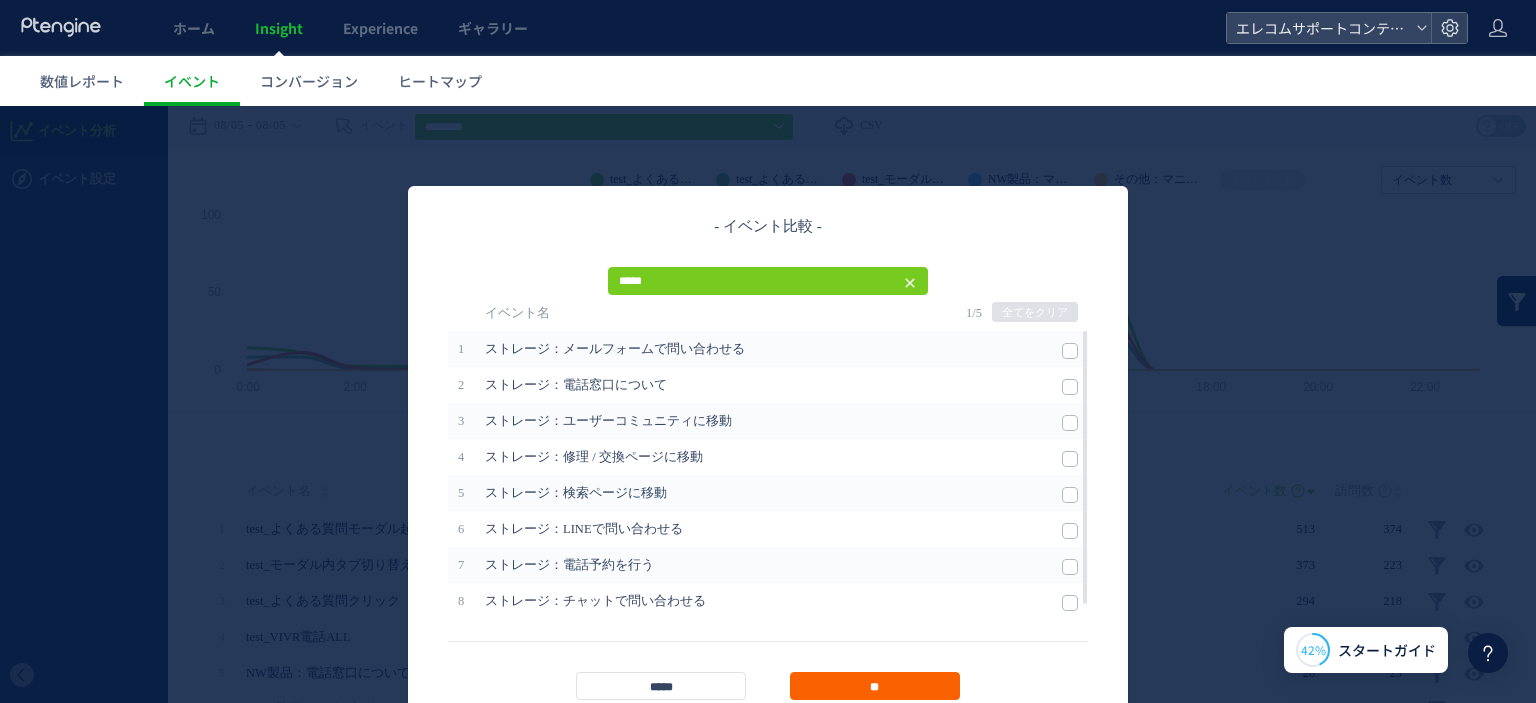click on "**" at bounding box center (875, 686) 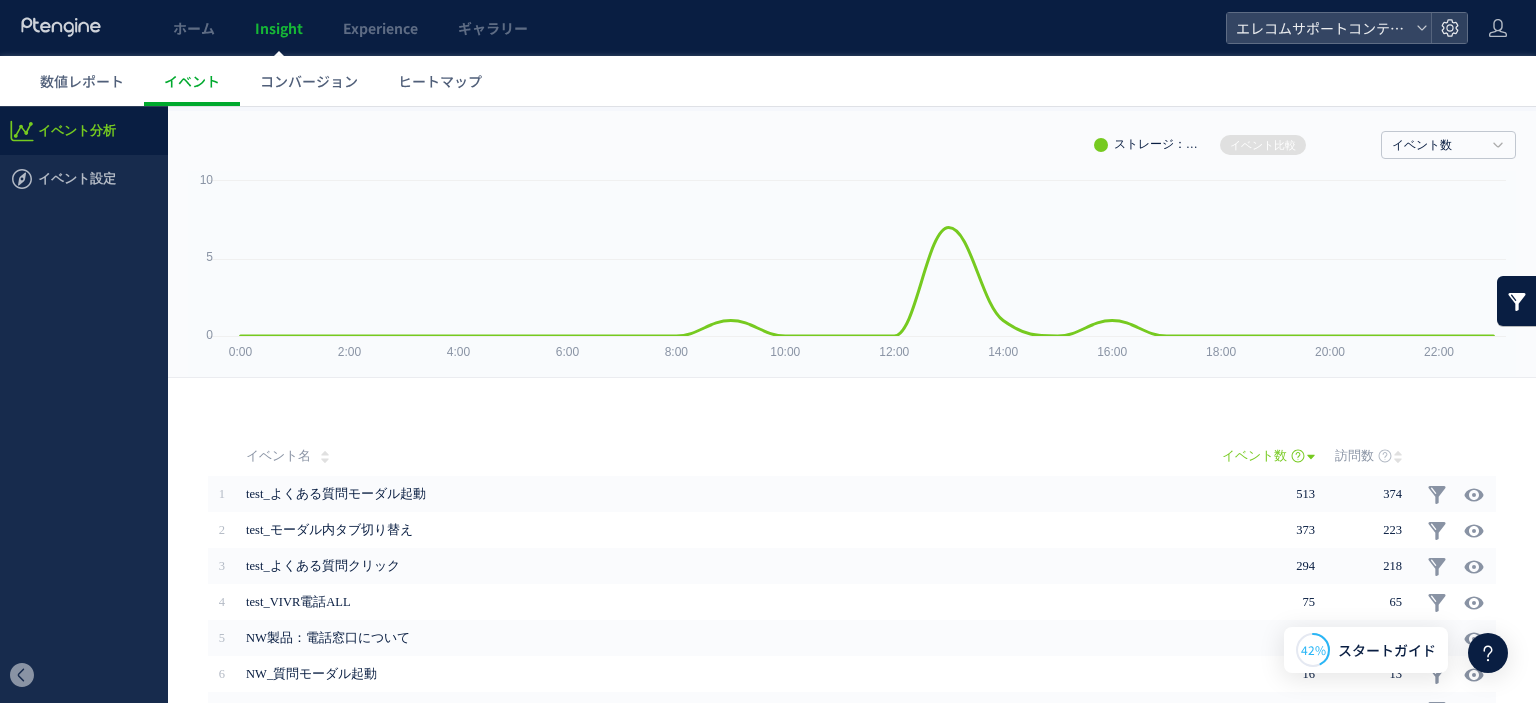 scroll, scrollTop: 0, scrollLeft: 0, axis: both 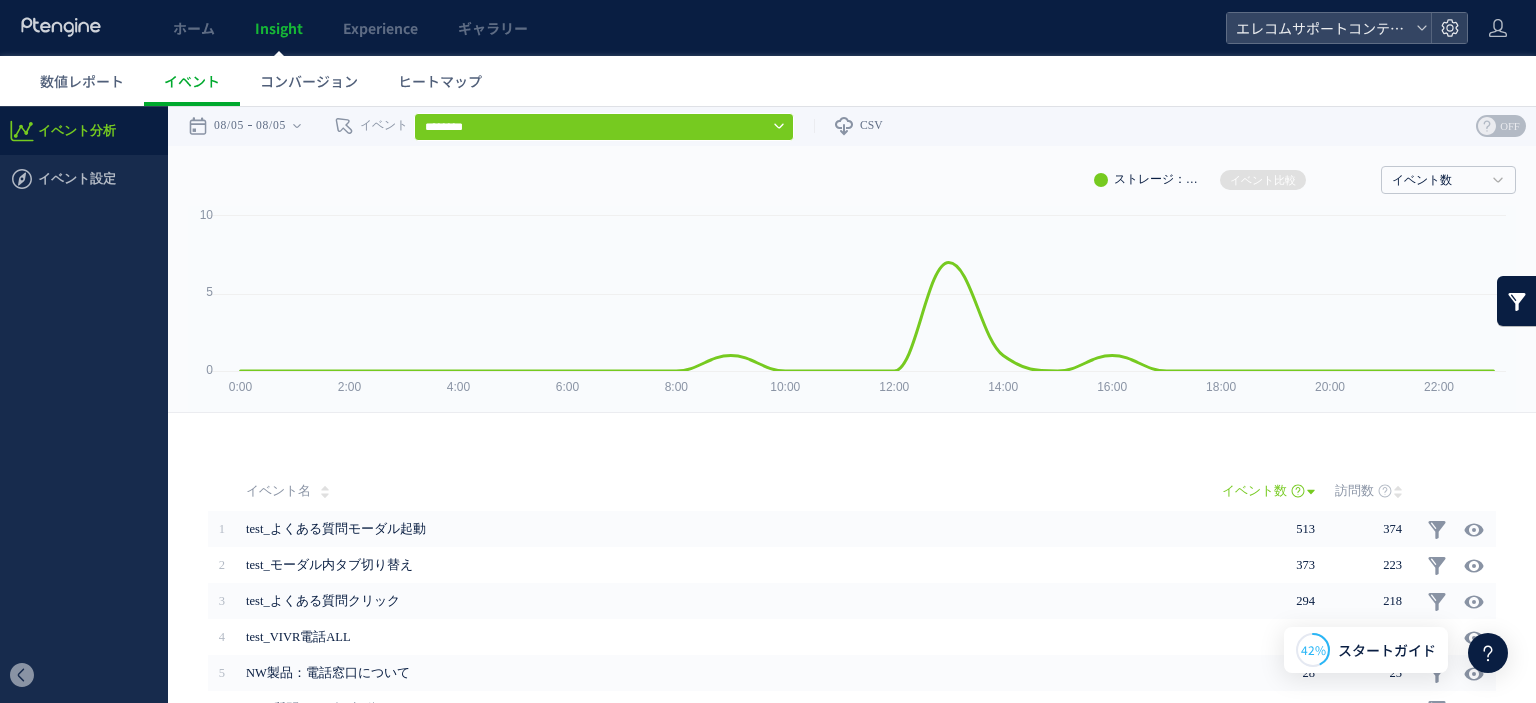 click on "********" at bounding box center [604, 127] 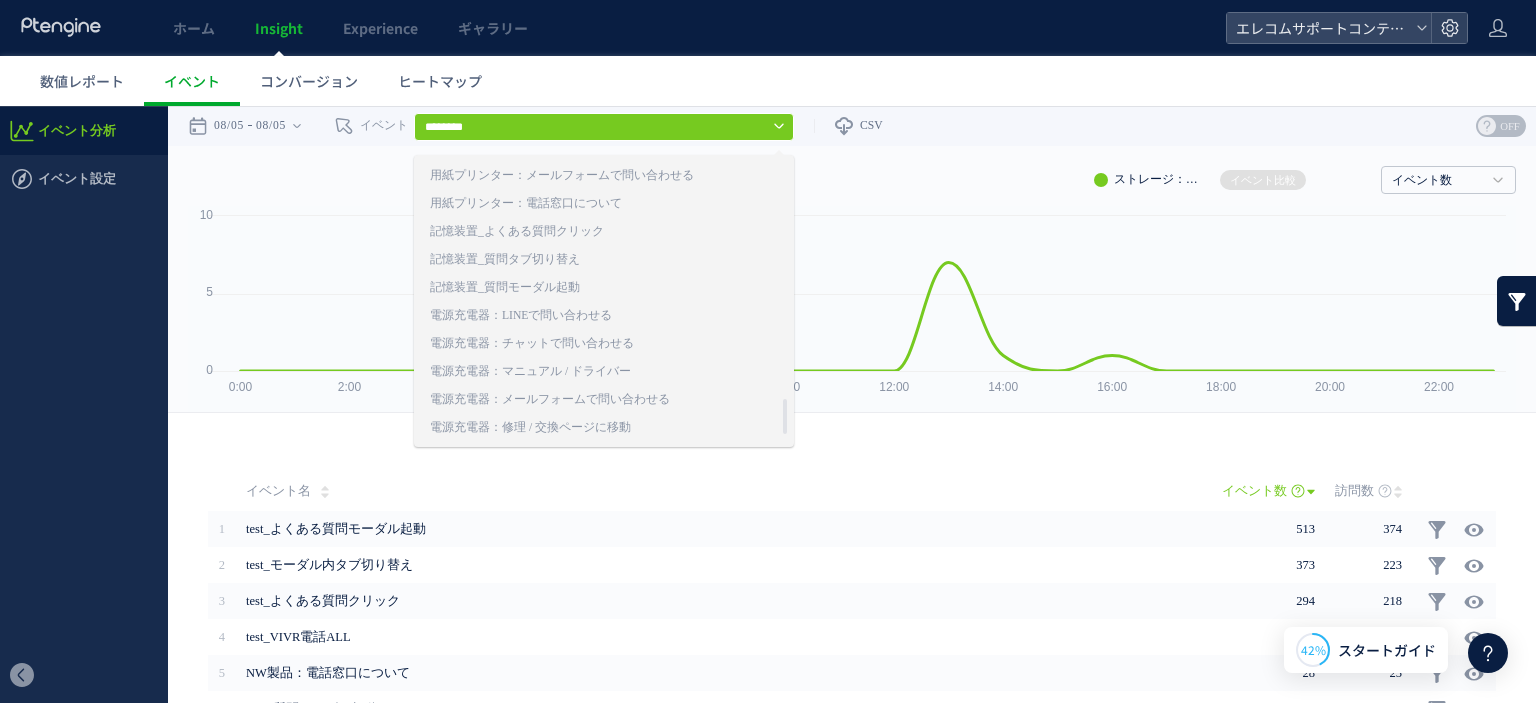 scroll, scrollTop: 1958, scrollLeft: 0, axis: vertical 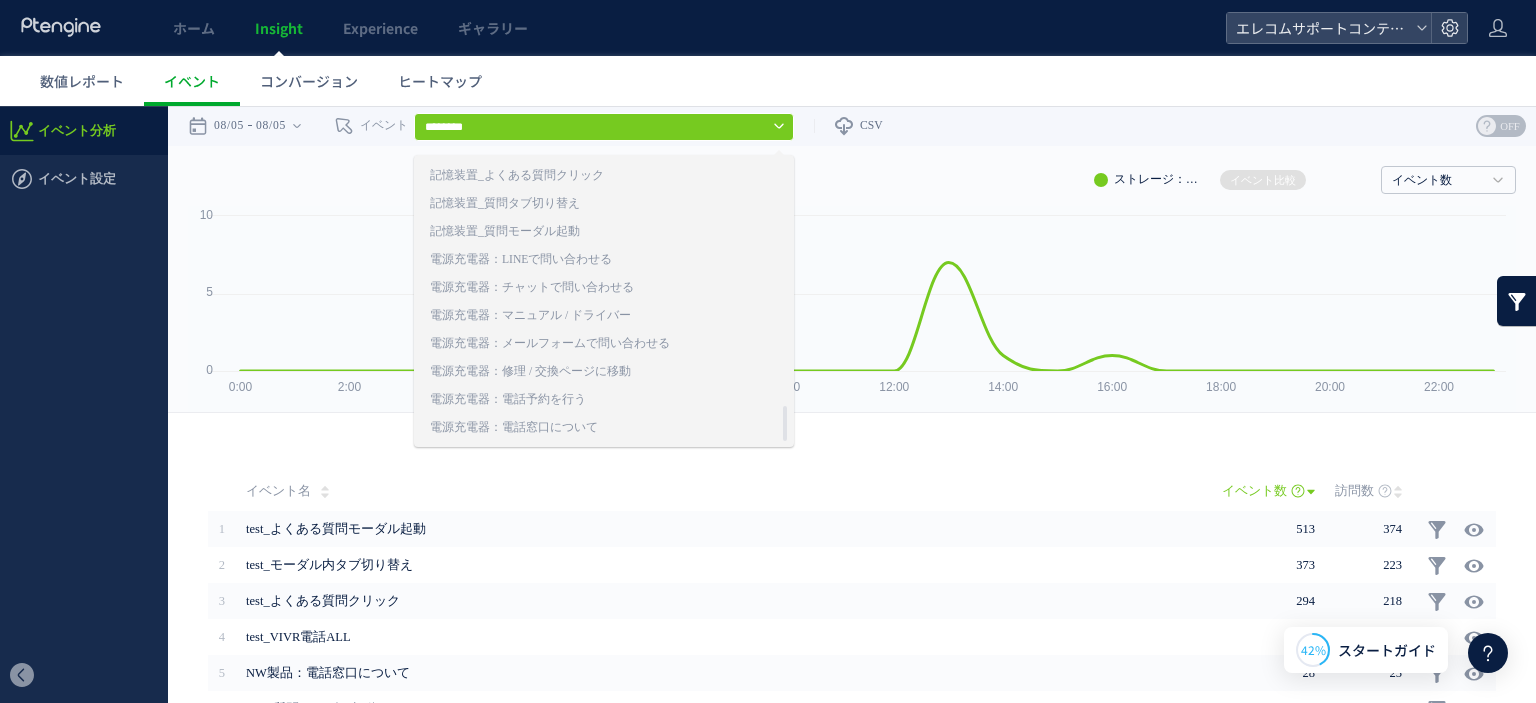 click on "イベント数
イベント数
訪問数" at bounding box center [852, 176] 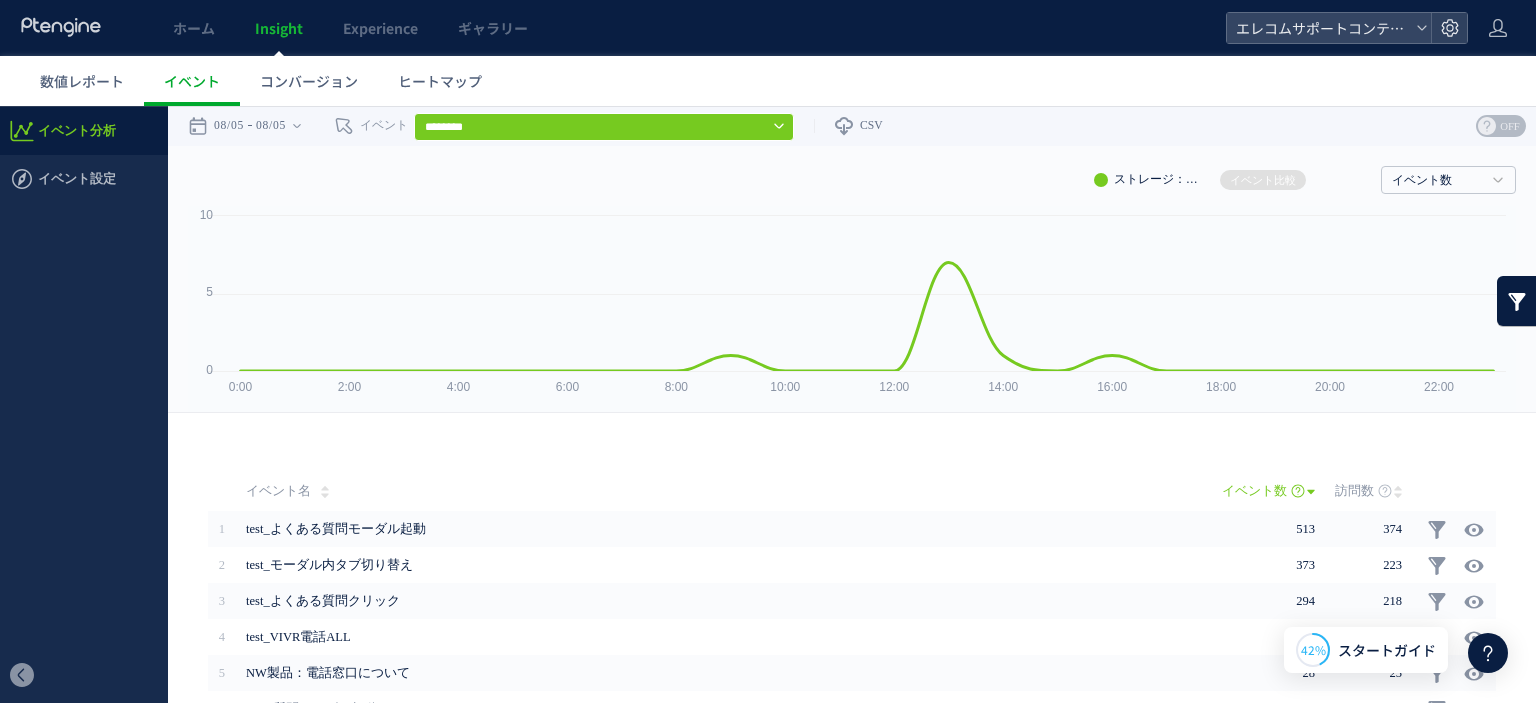 click at bounding box center [1517, 301] 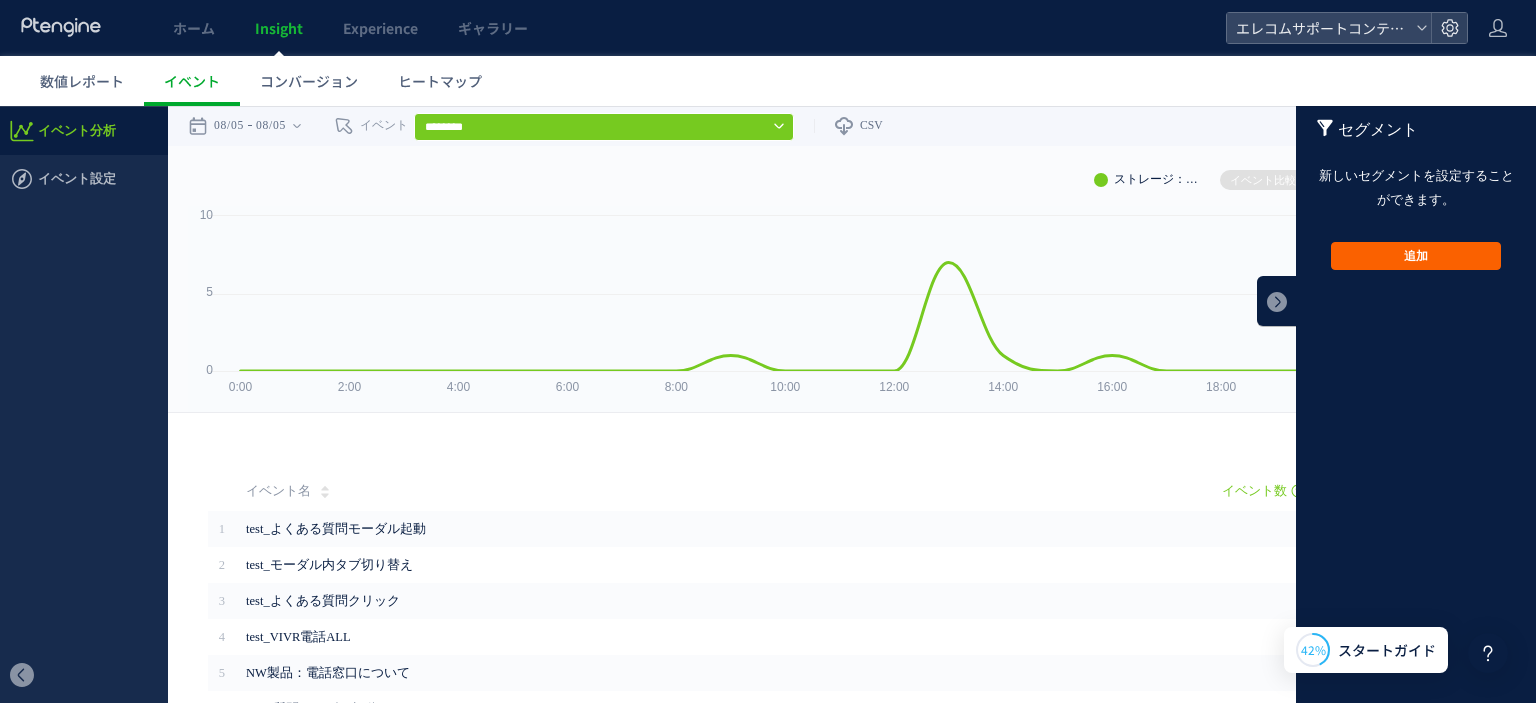 click on "追加" at bounding box center (1416, 256) 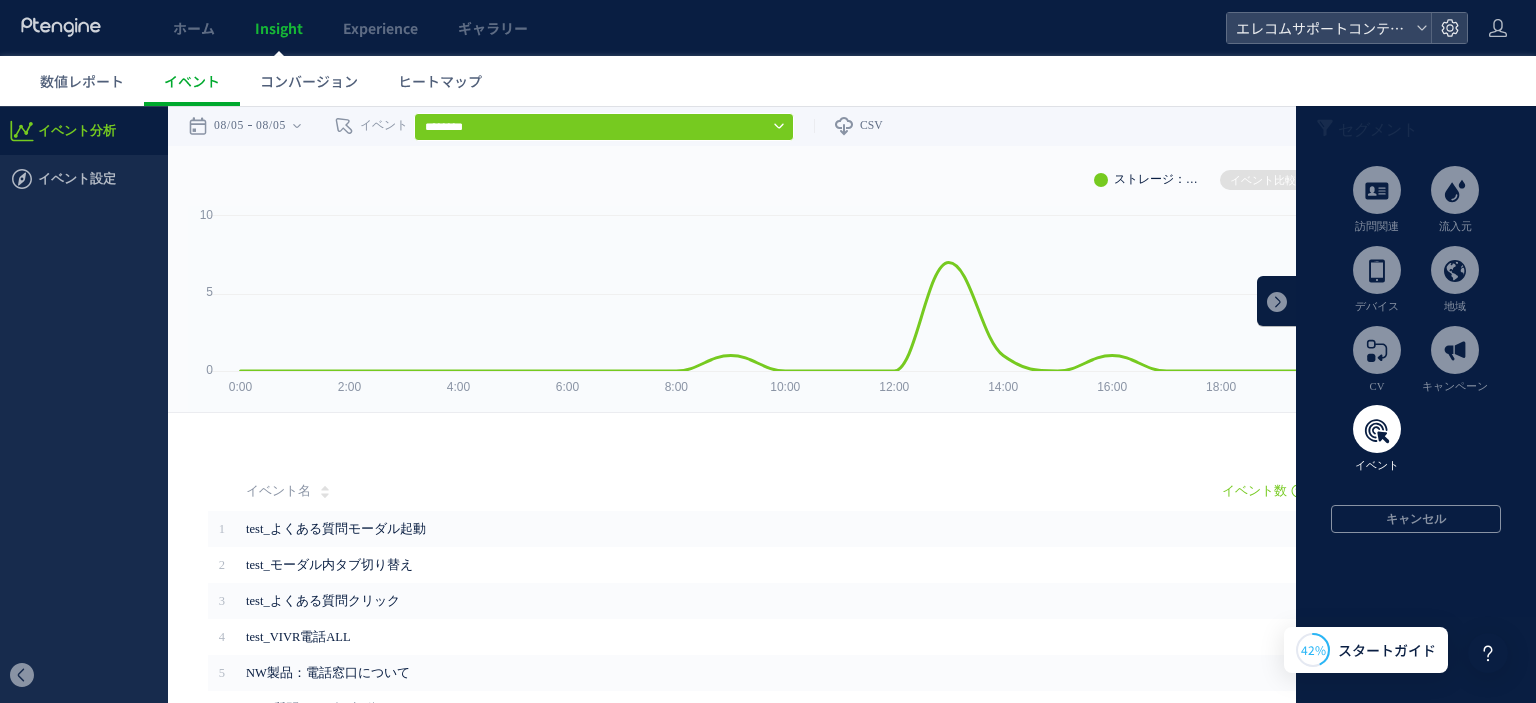 click at bounding box center (1377, 429) 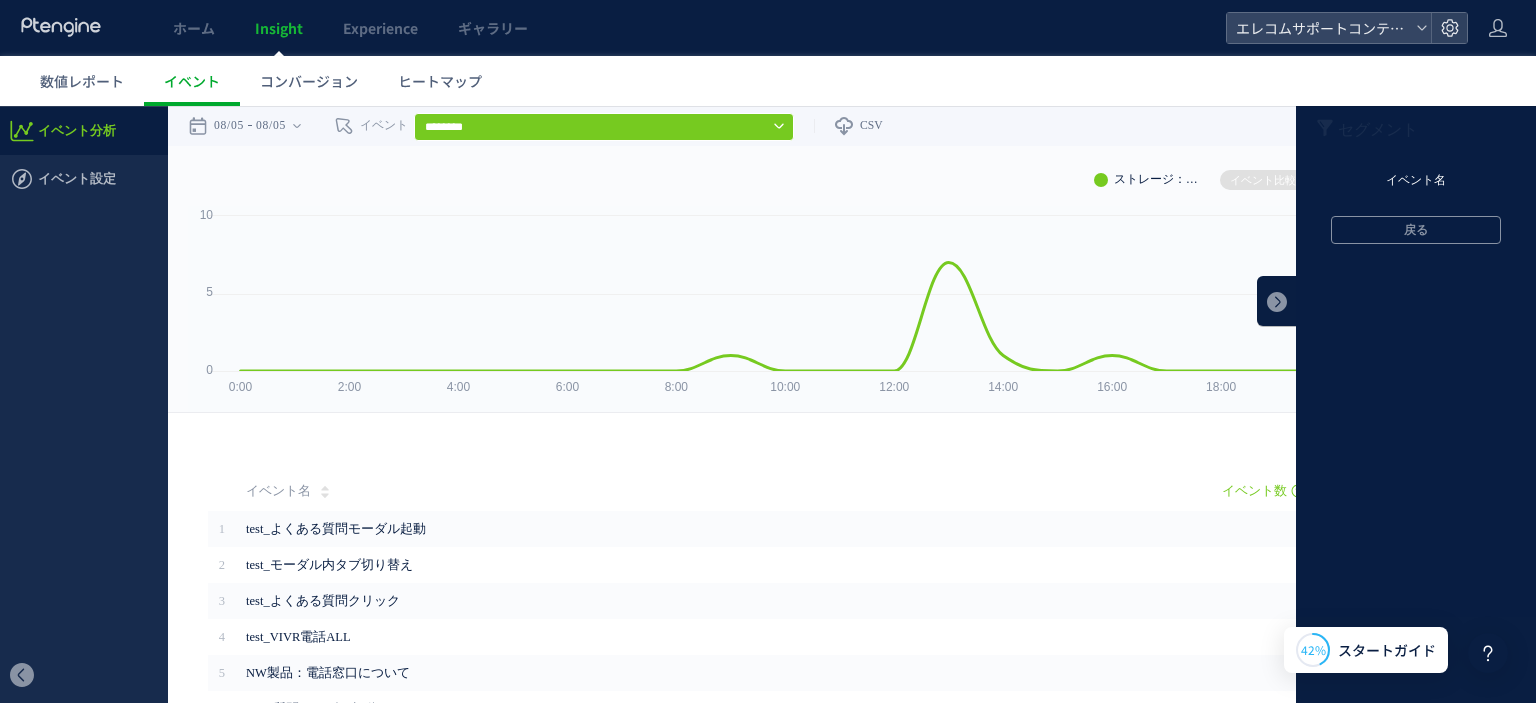 click on "イベント名" at bounding box center [1416, 181] 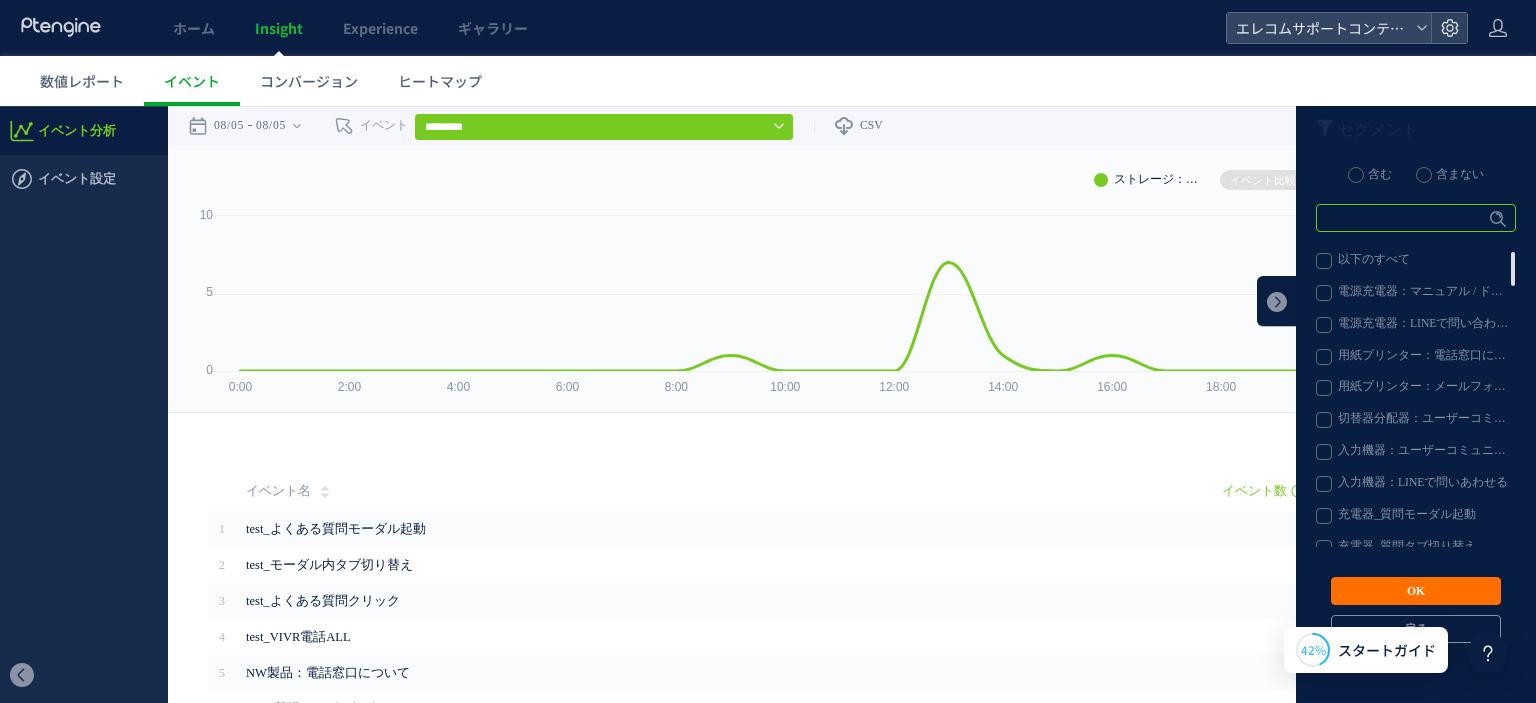 click at bounding box center [1416, 218] 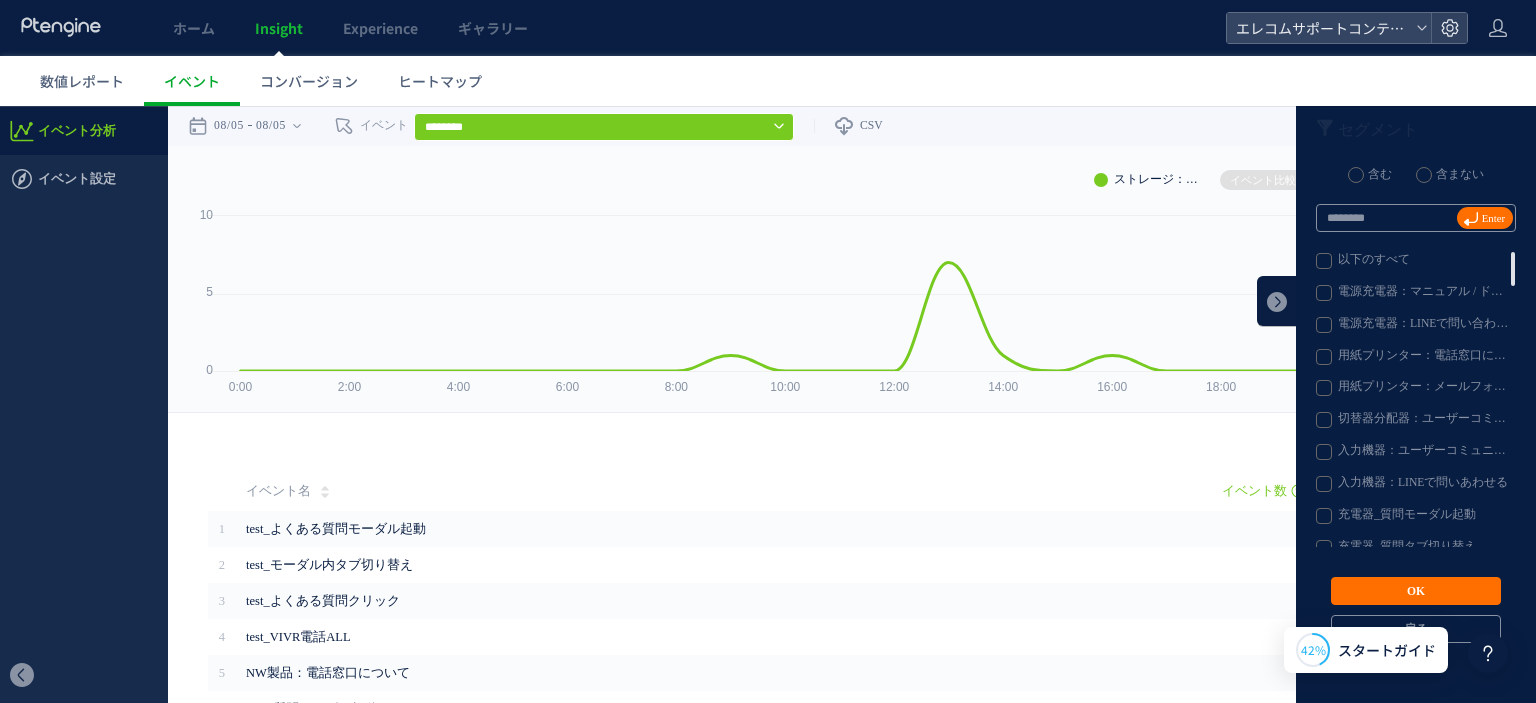 click on "Enter" at bounding box center [1485, 218] 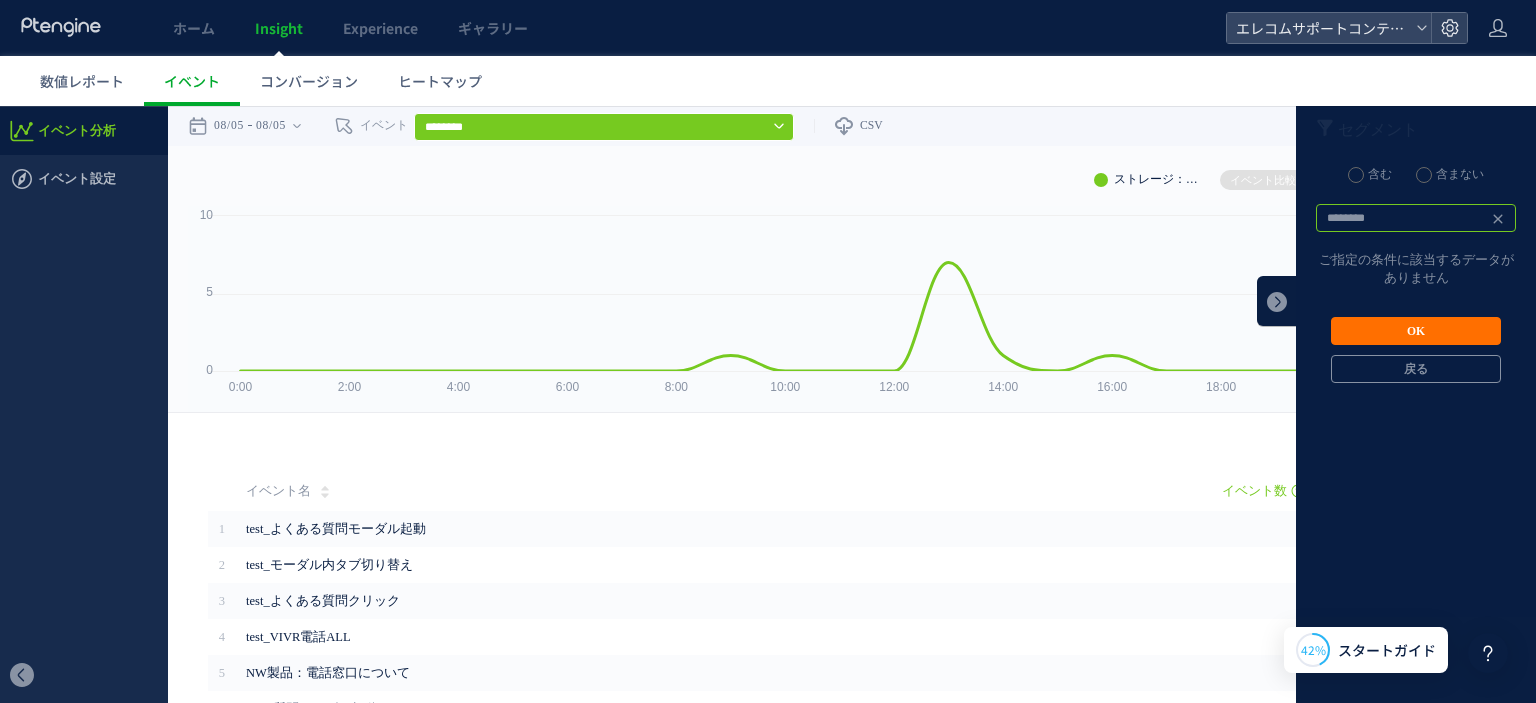 click on "********" at bounding box center [1416, 218] 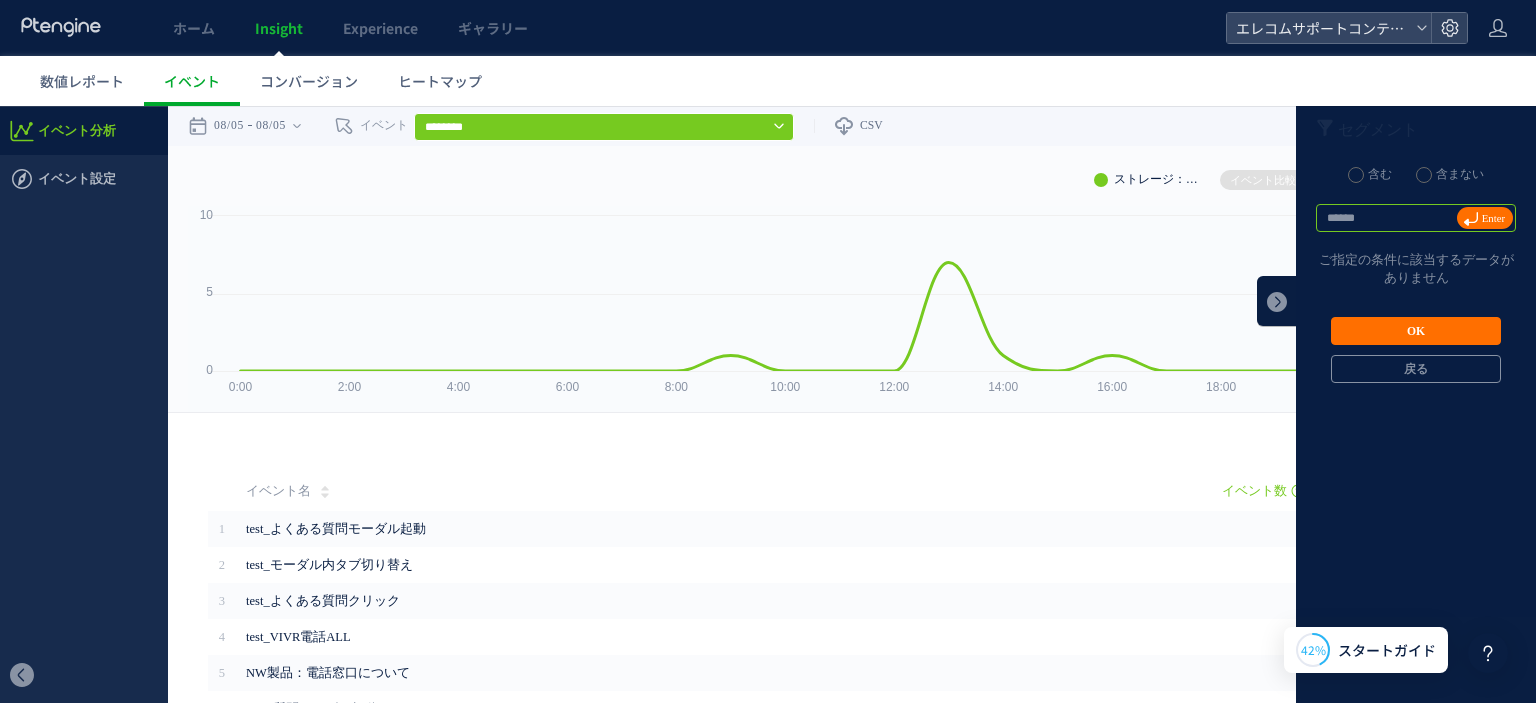 type on "******" 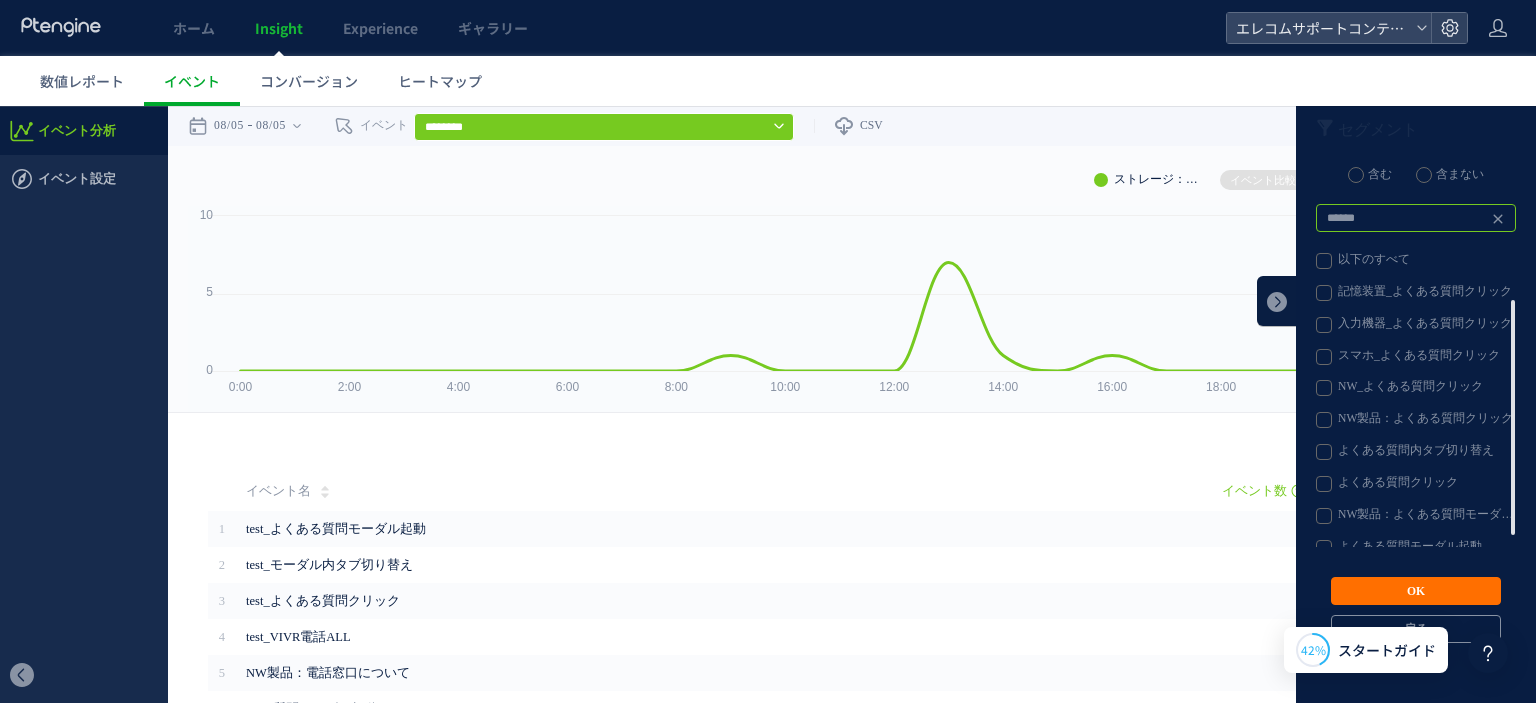 scroll, scrollTop: 73, scrollLeft: 0, axis: vertical 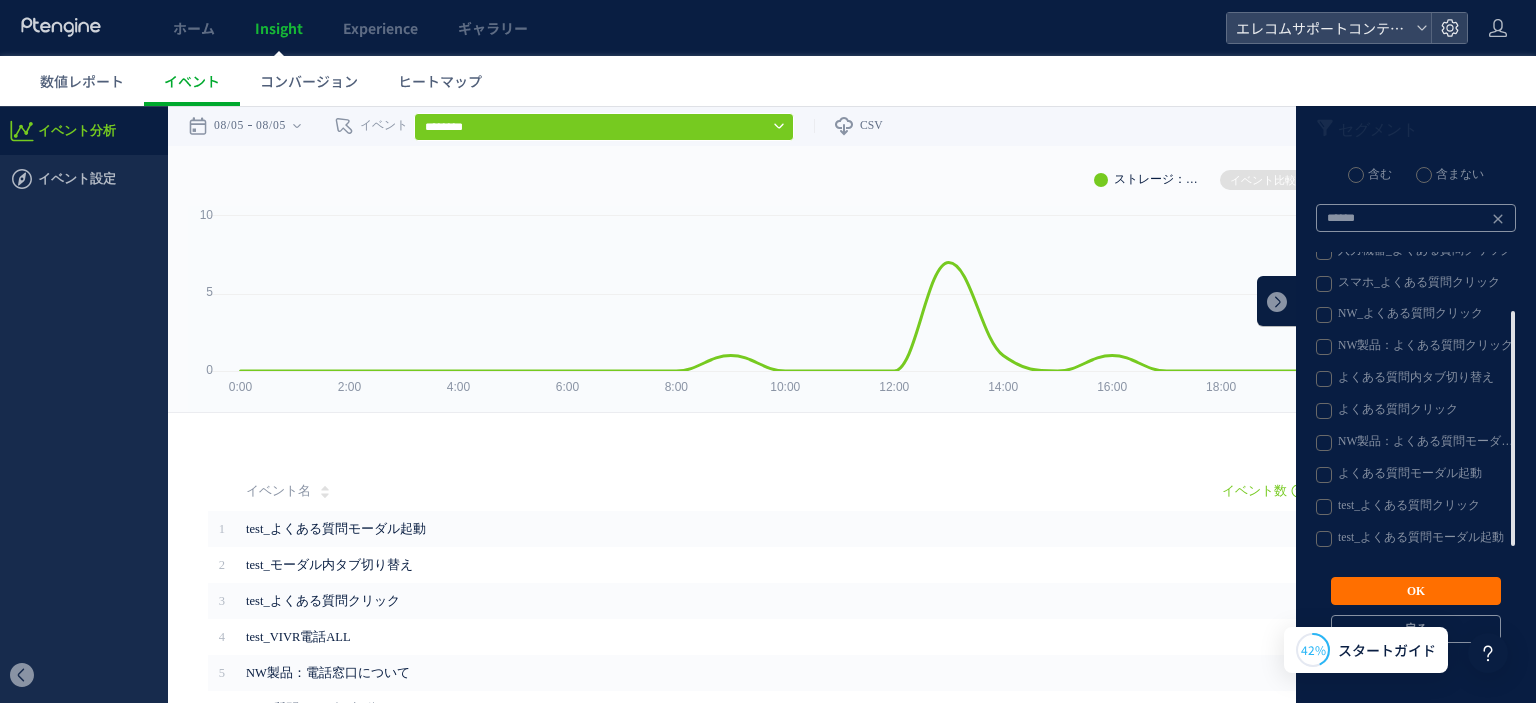 click on "test_よくある質問クリック" at bounding box center [1415, 507] 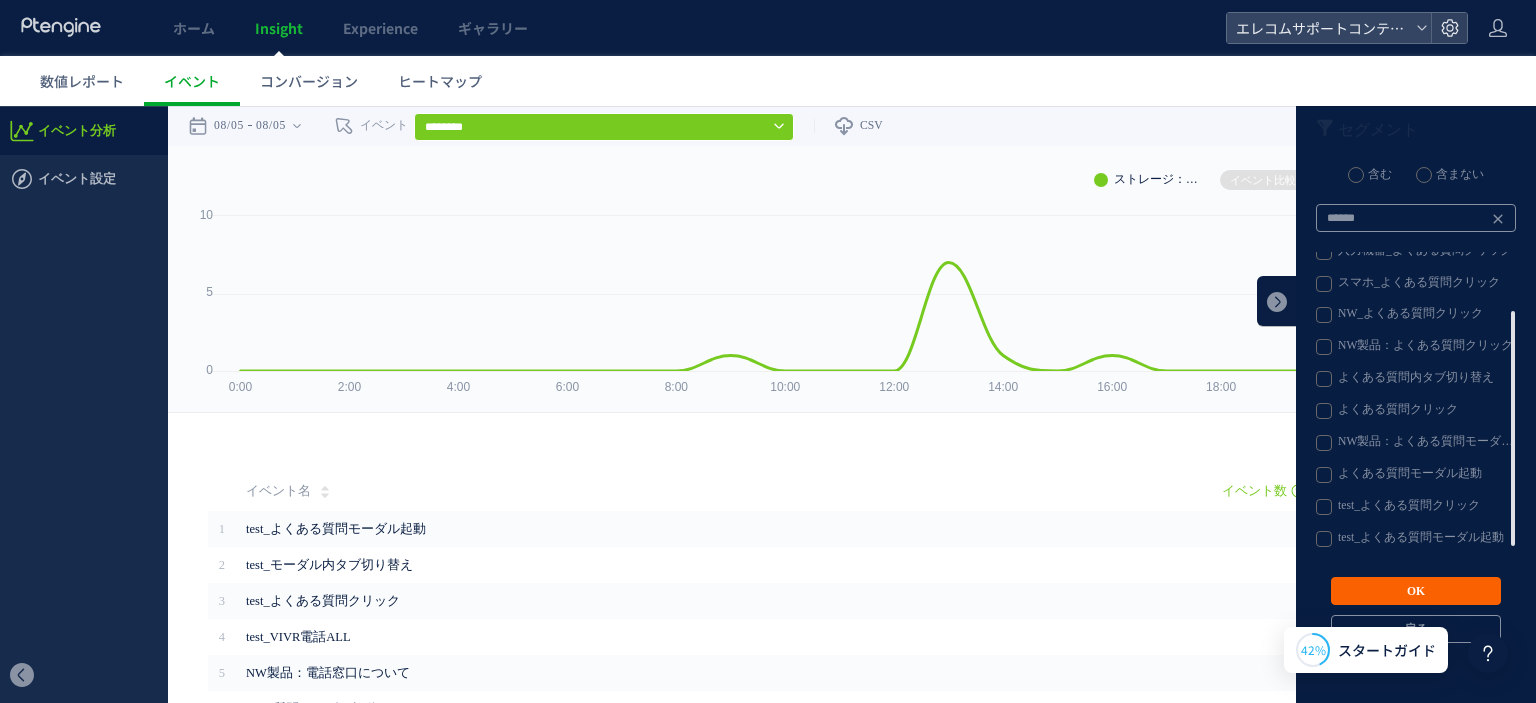 click on "OK" at bounding box center (1416, 591) 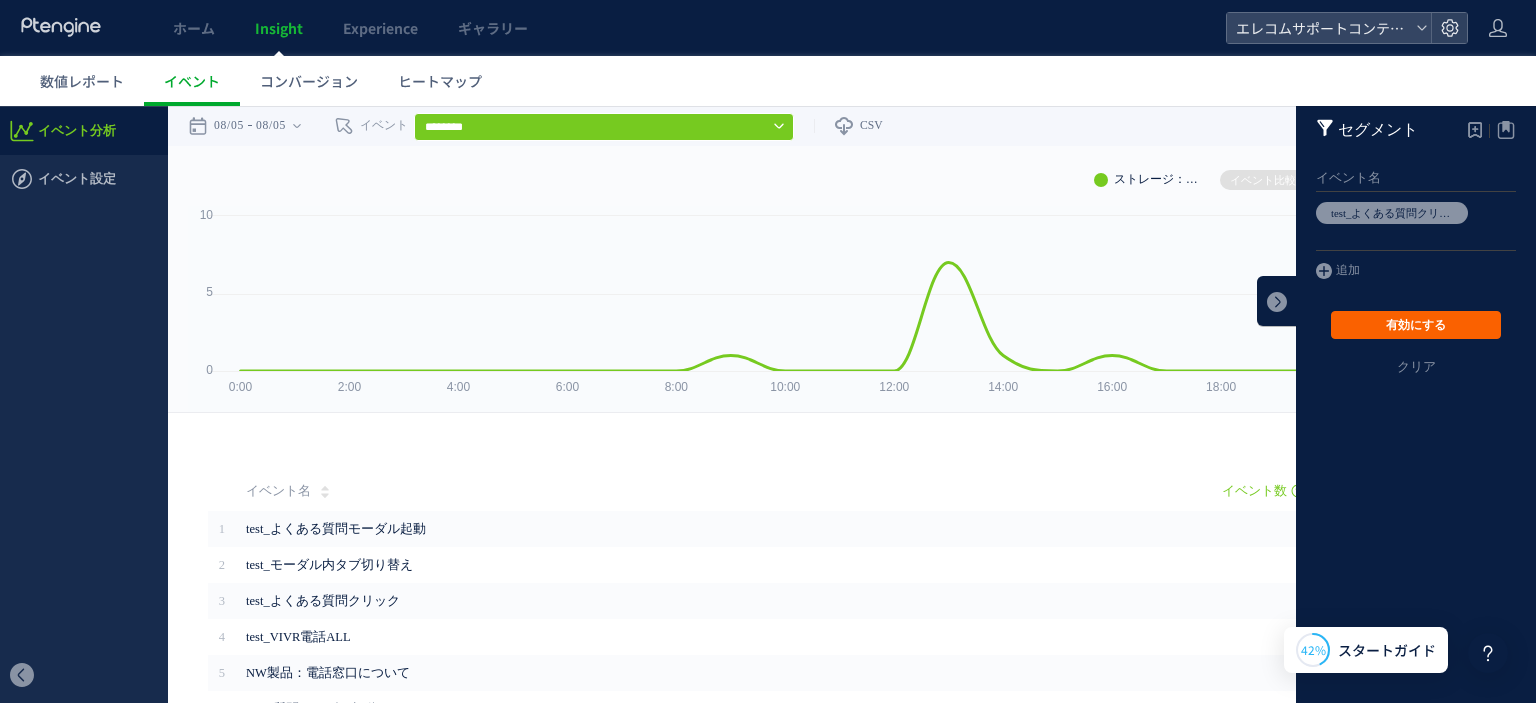 click on "有効にする" at bounding box center (1416, 325) 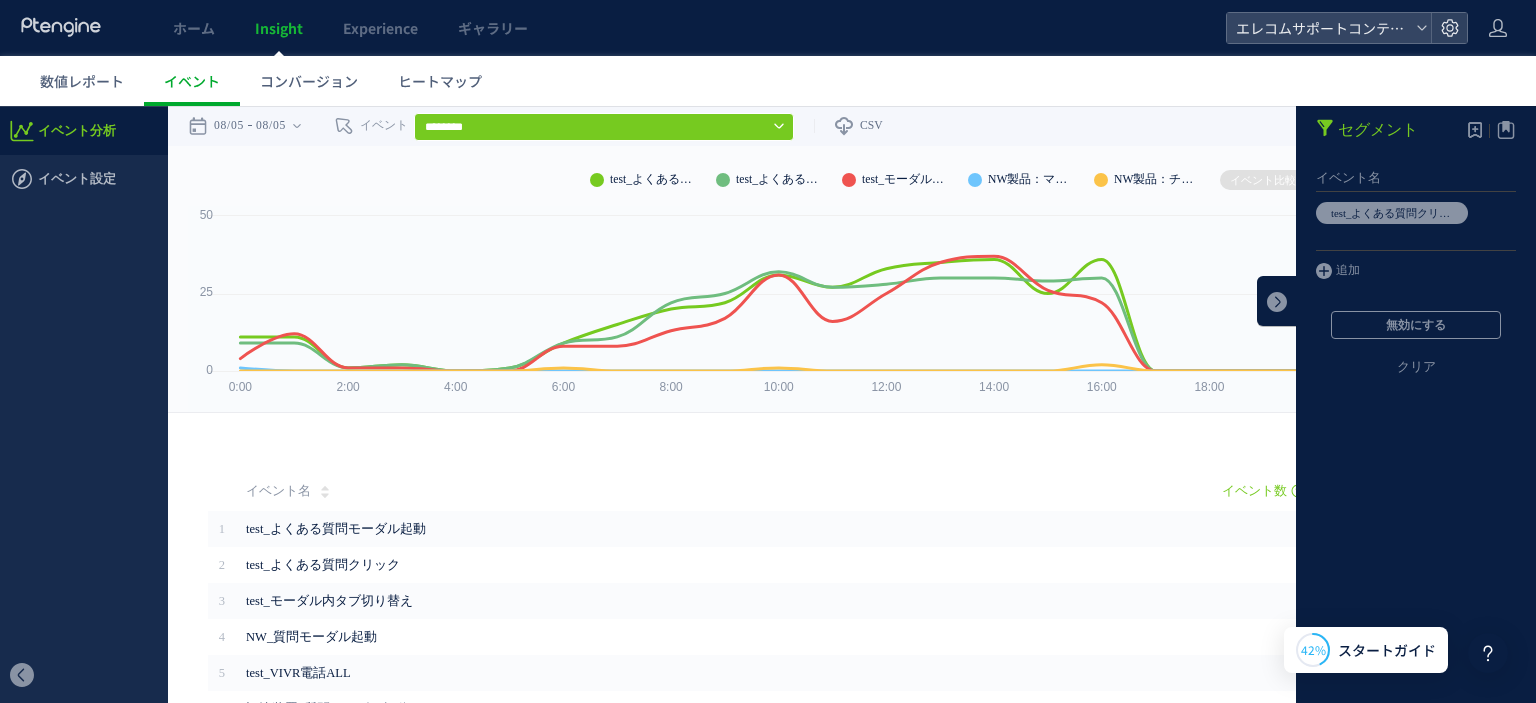 click on "イベント数
イベント数
訪問数" at bounding box center (852, 176) 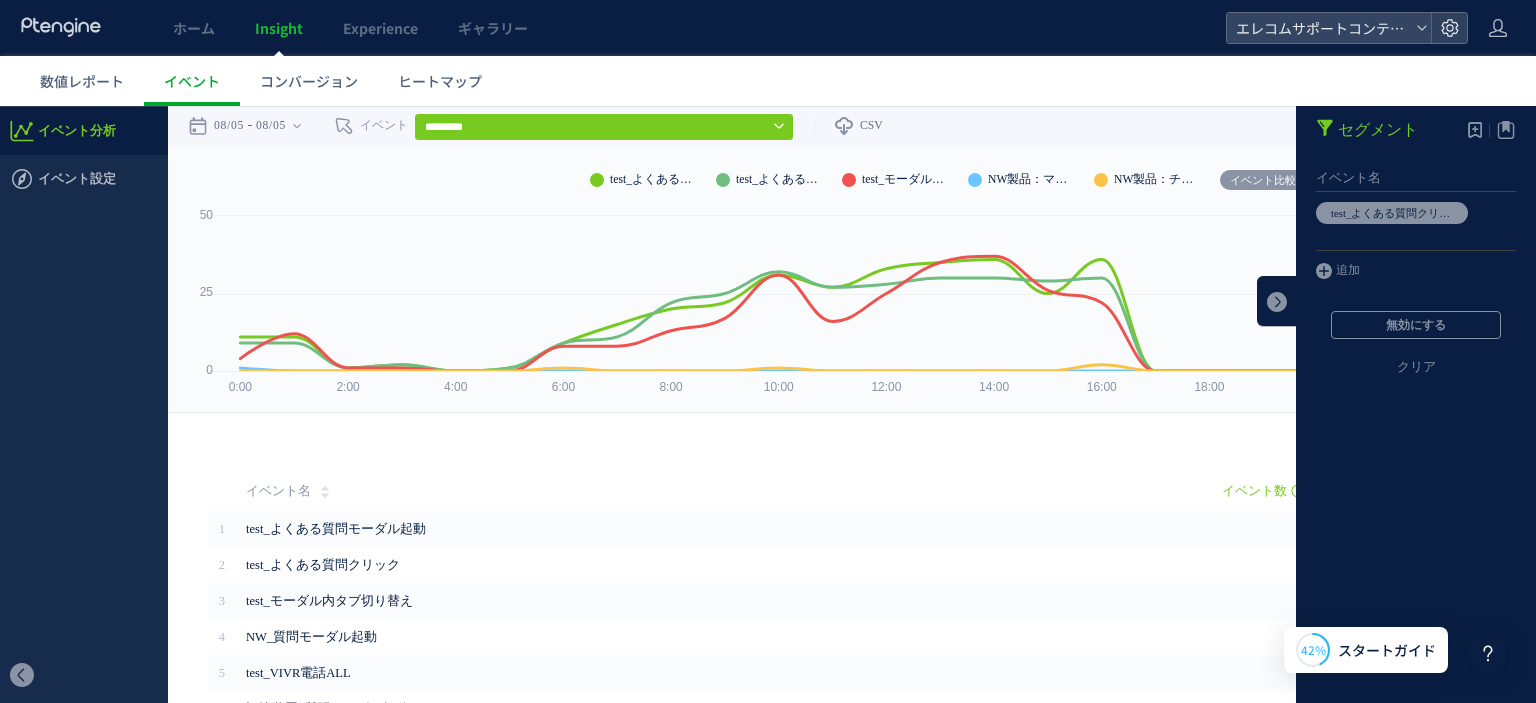 click on "イベント比較" at bounding box center (1263, 180) 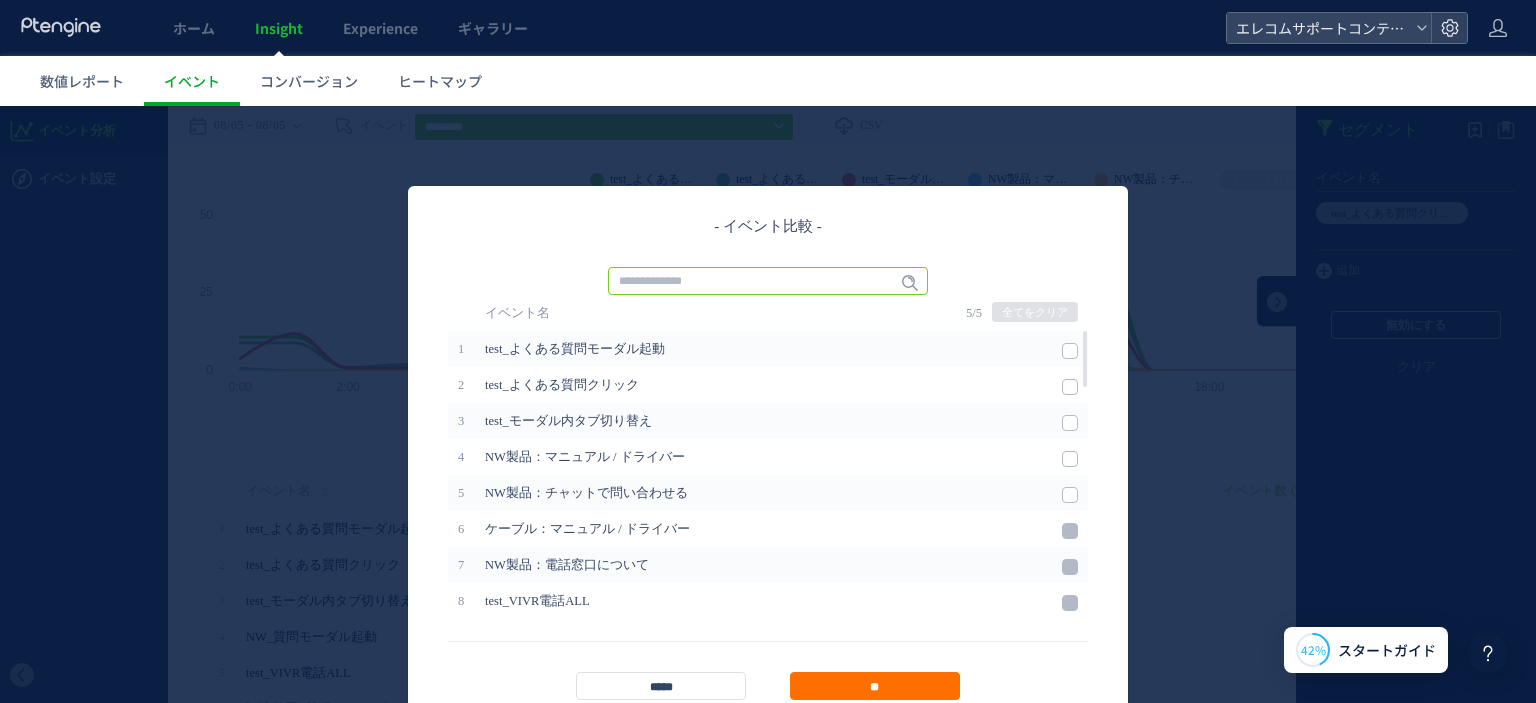 click at bounding box center [768, 281] 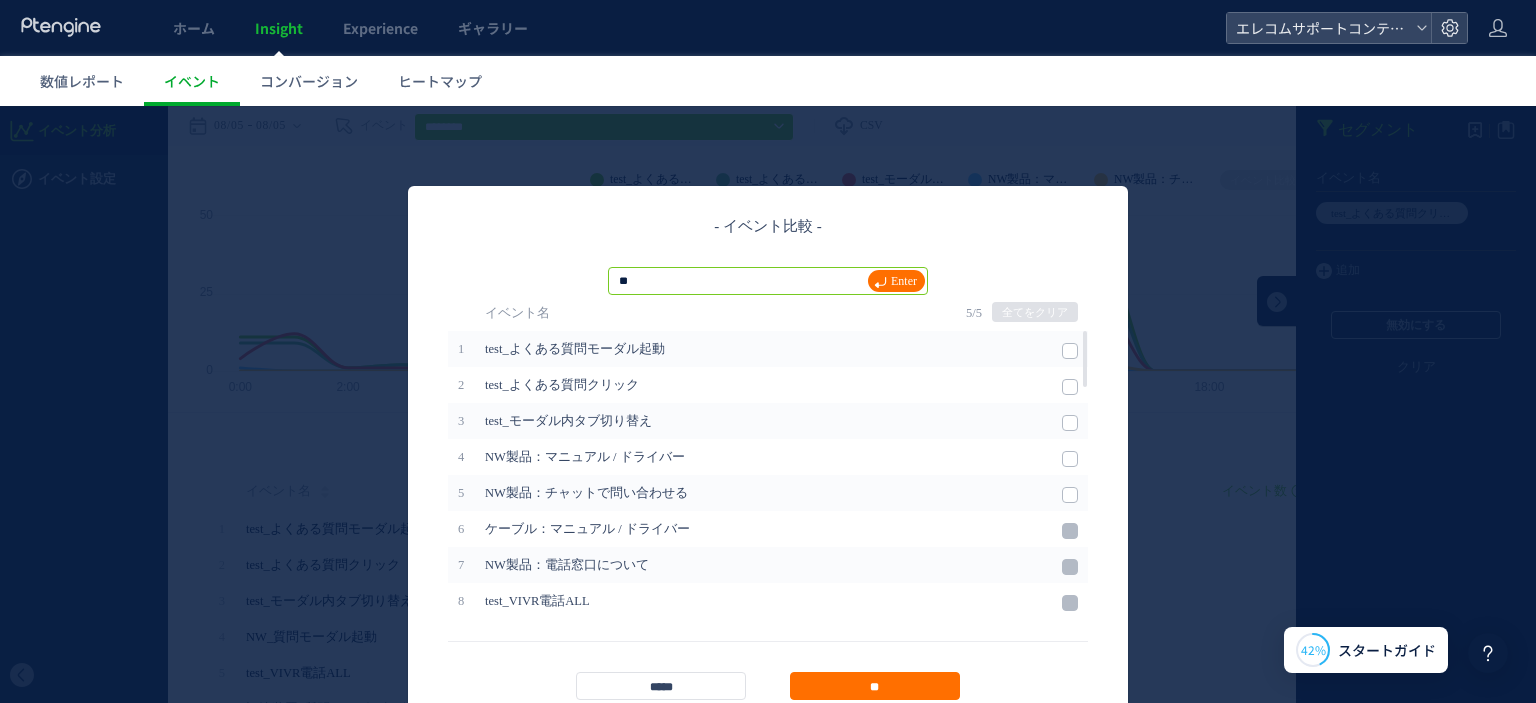 type on "**" 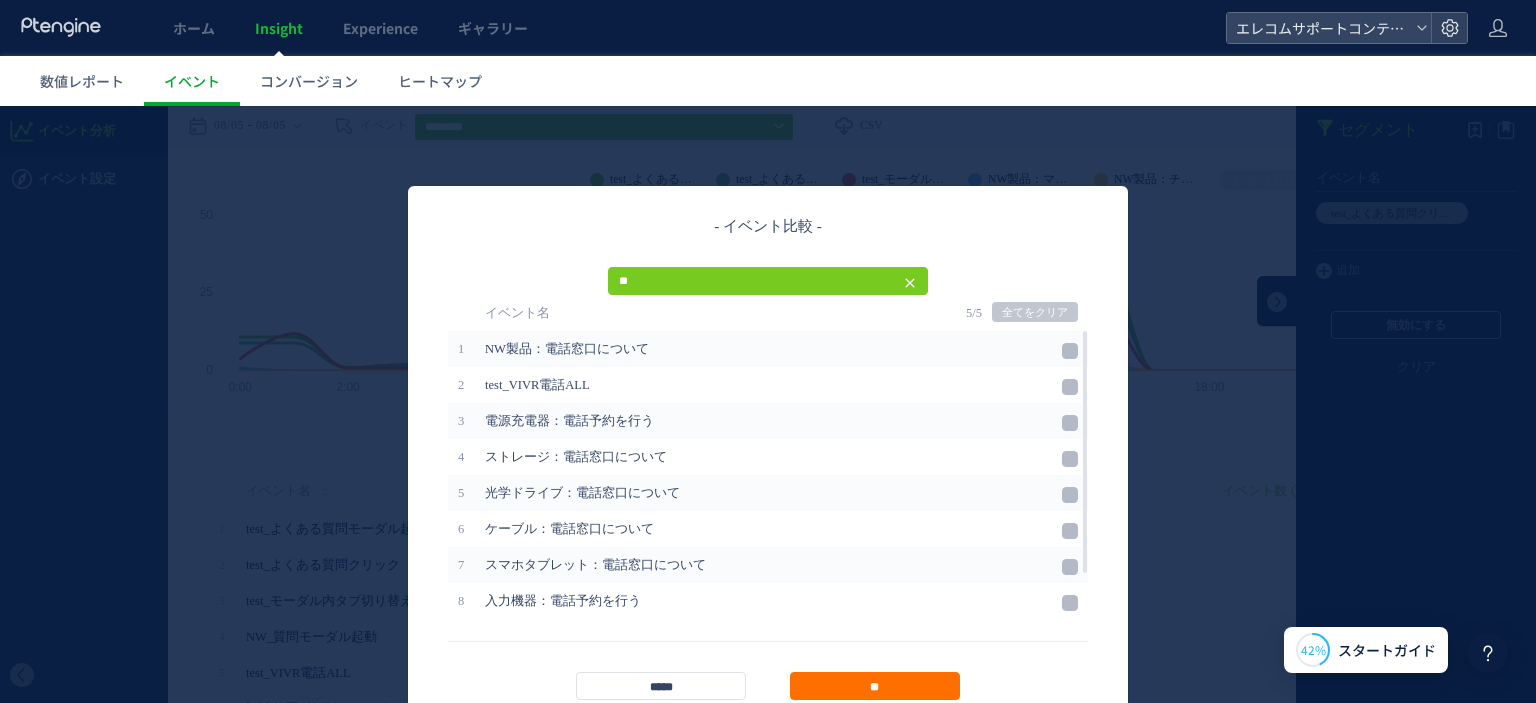 click on "全てをクリア" at bounding box center [1035, 312] 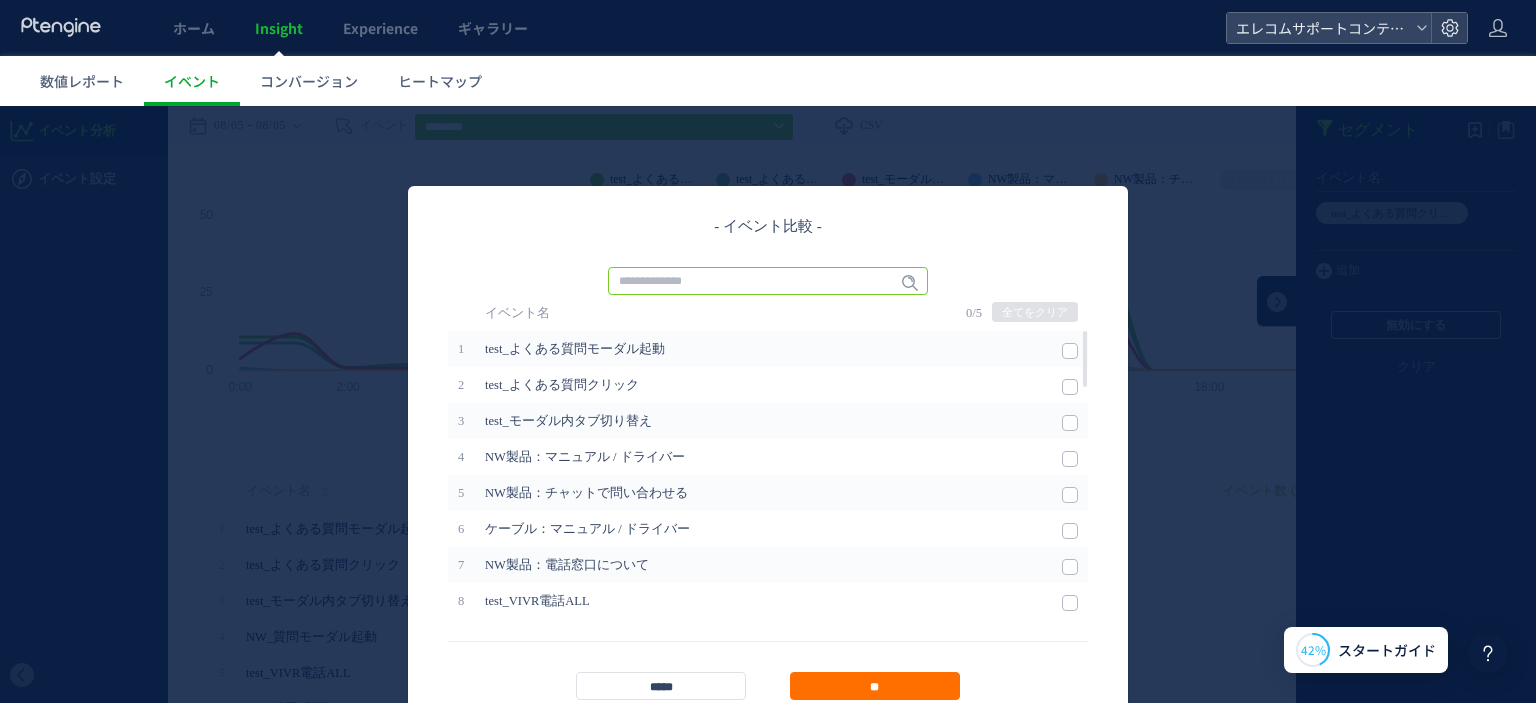 click at bounding box center [768, 281] 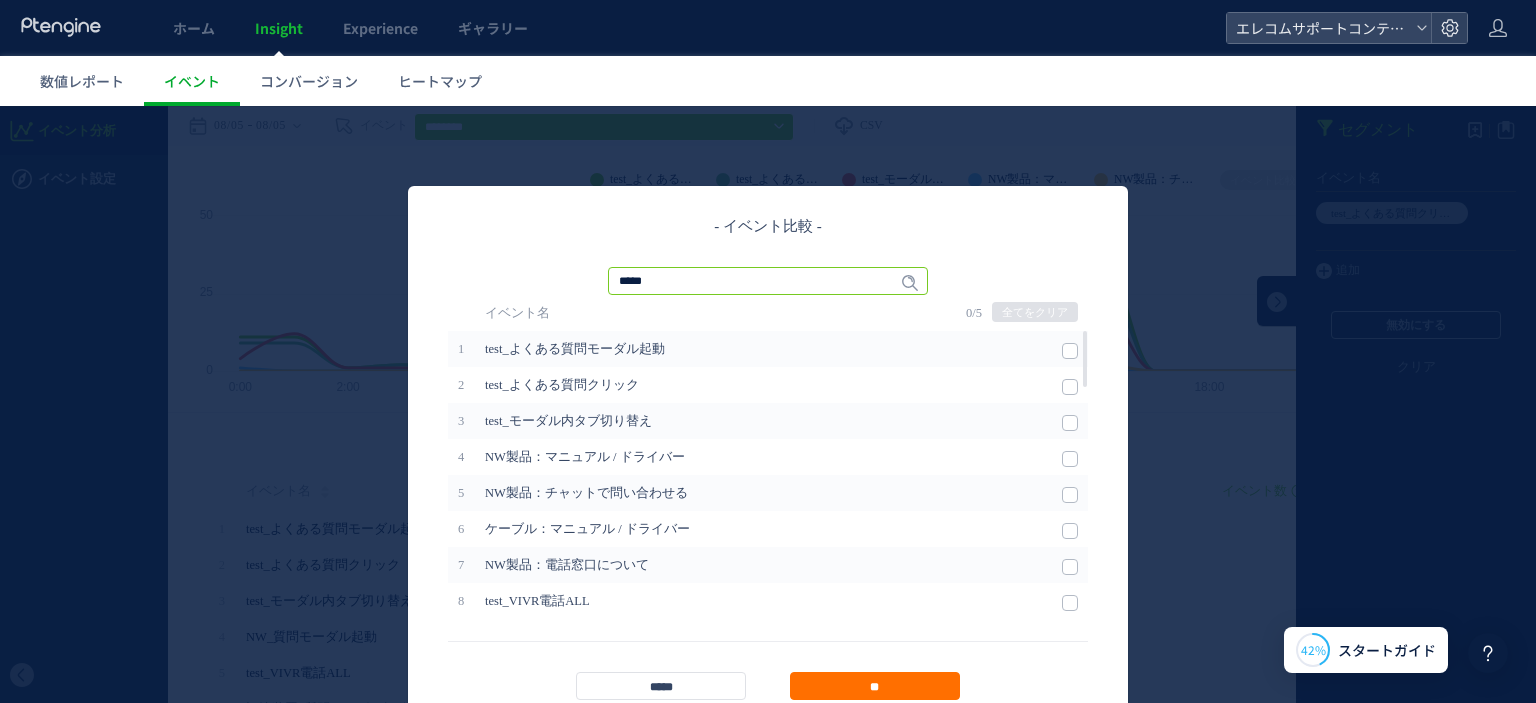 type on "*****" 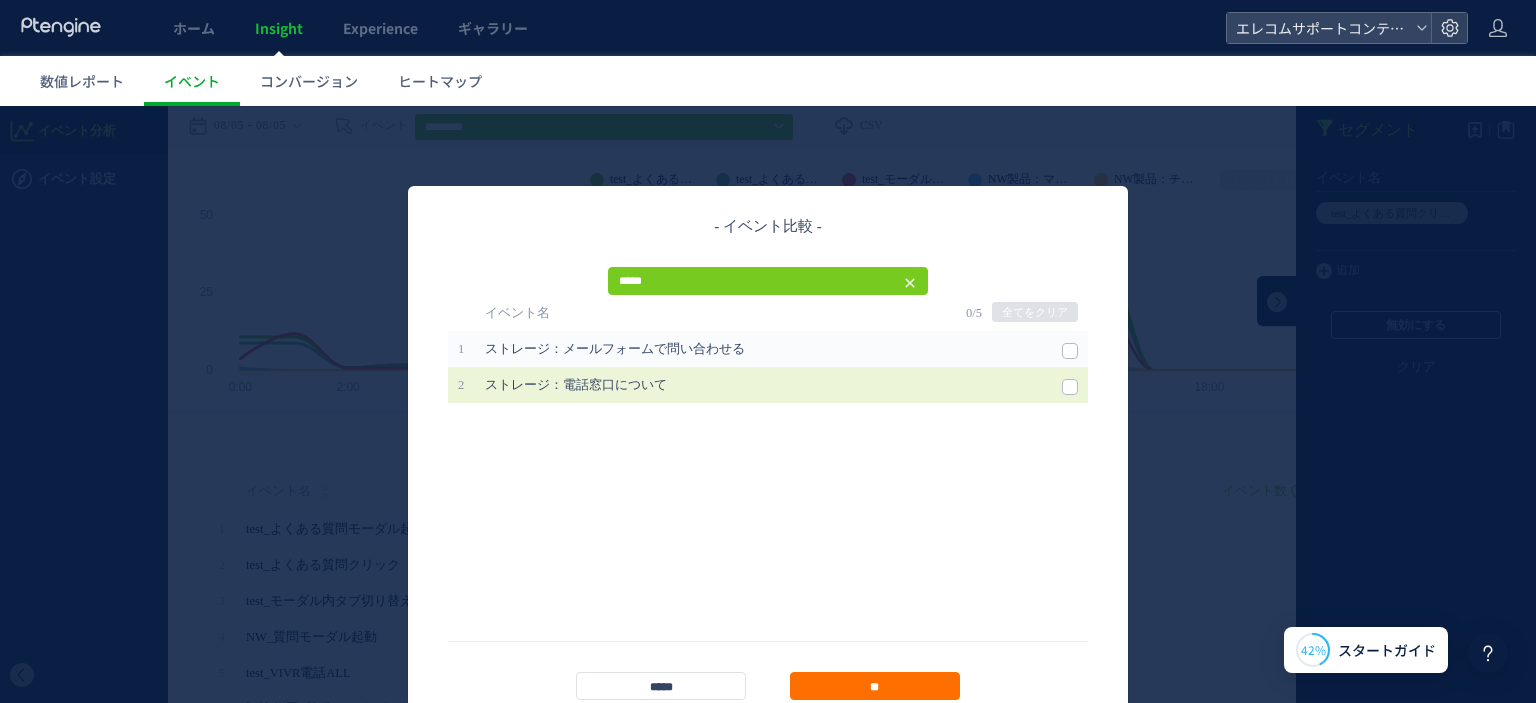 click at bounding box center (1070, 387) 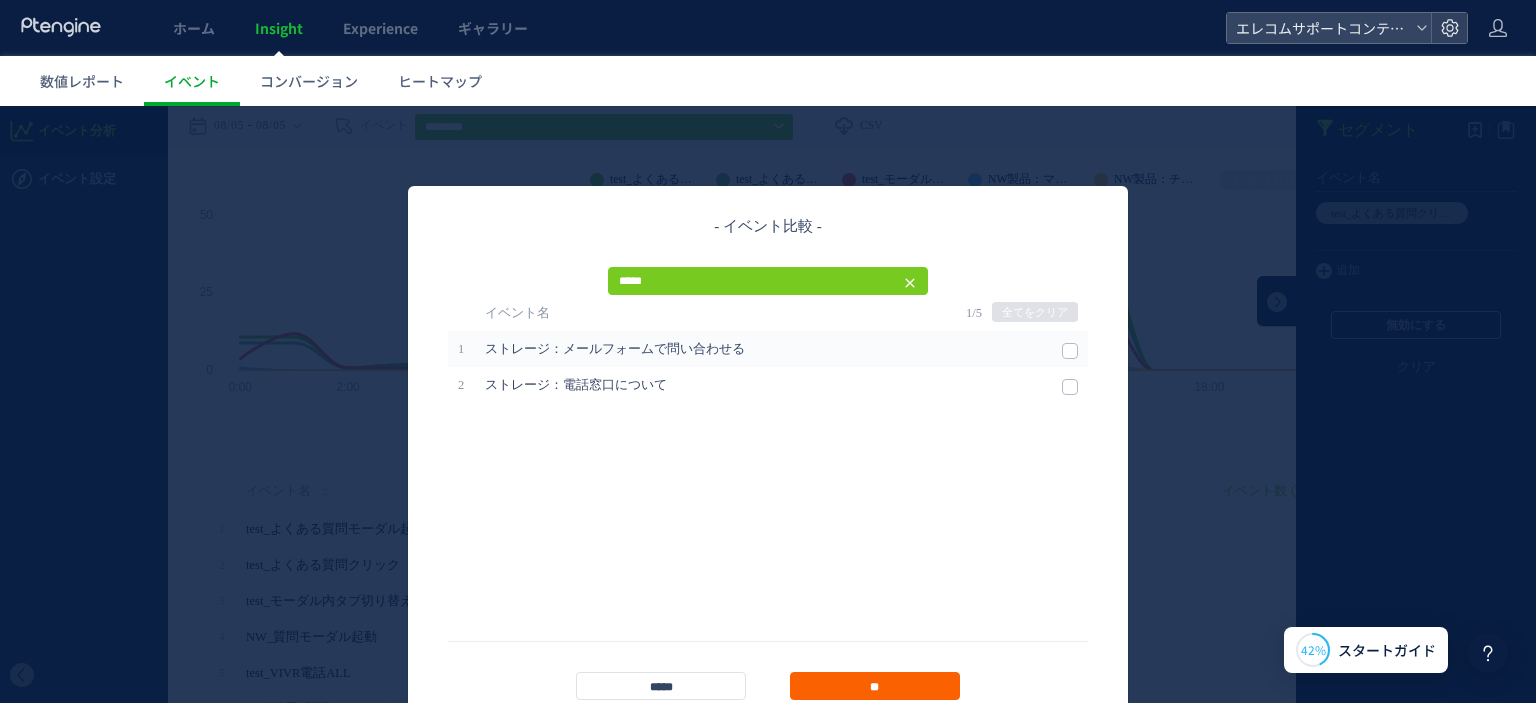 click on "**" at bounding box center [875, 686] 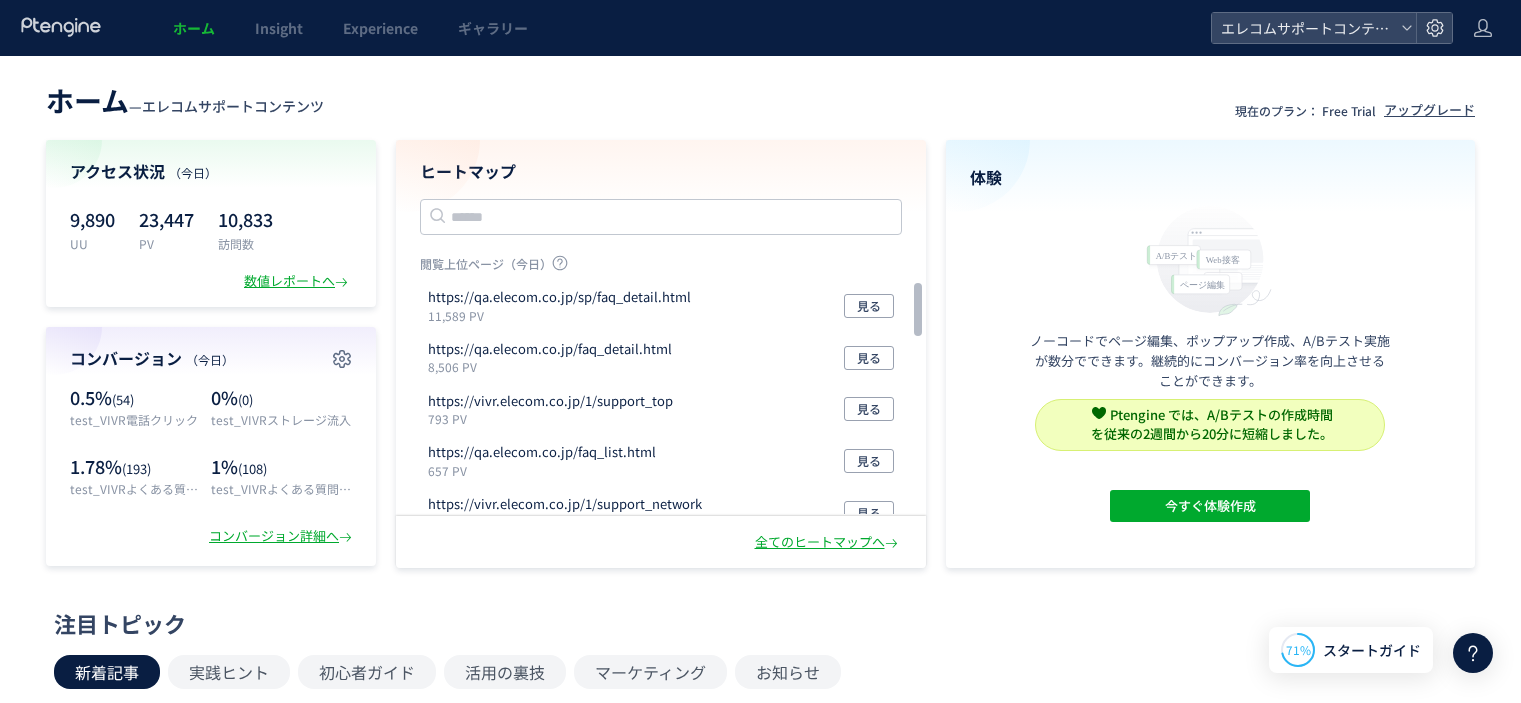 scroll, scrollTop: 0, scrollLeft: 0, axis: both 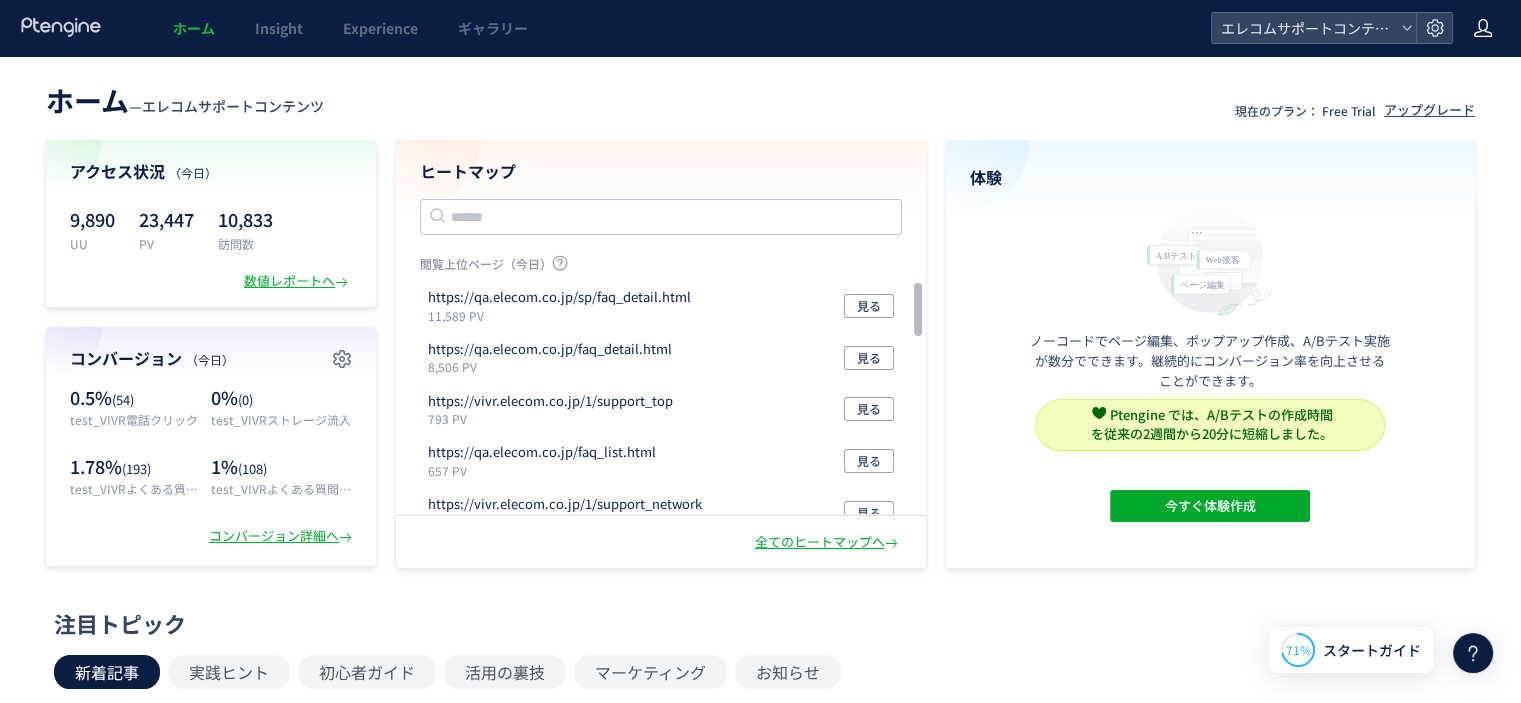 click 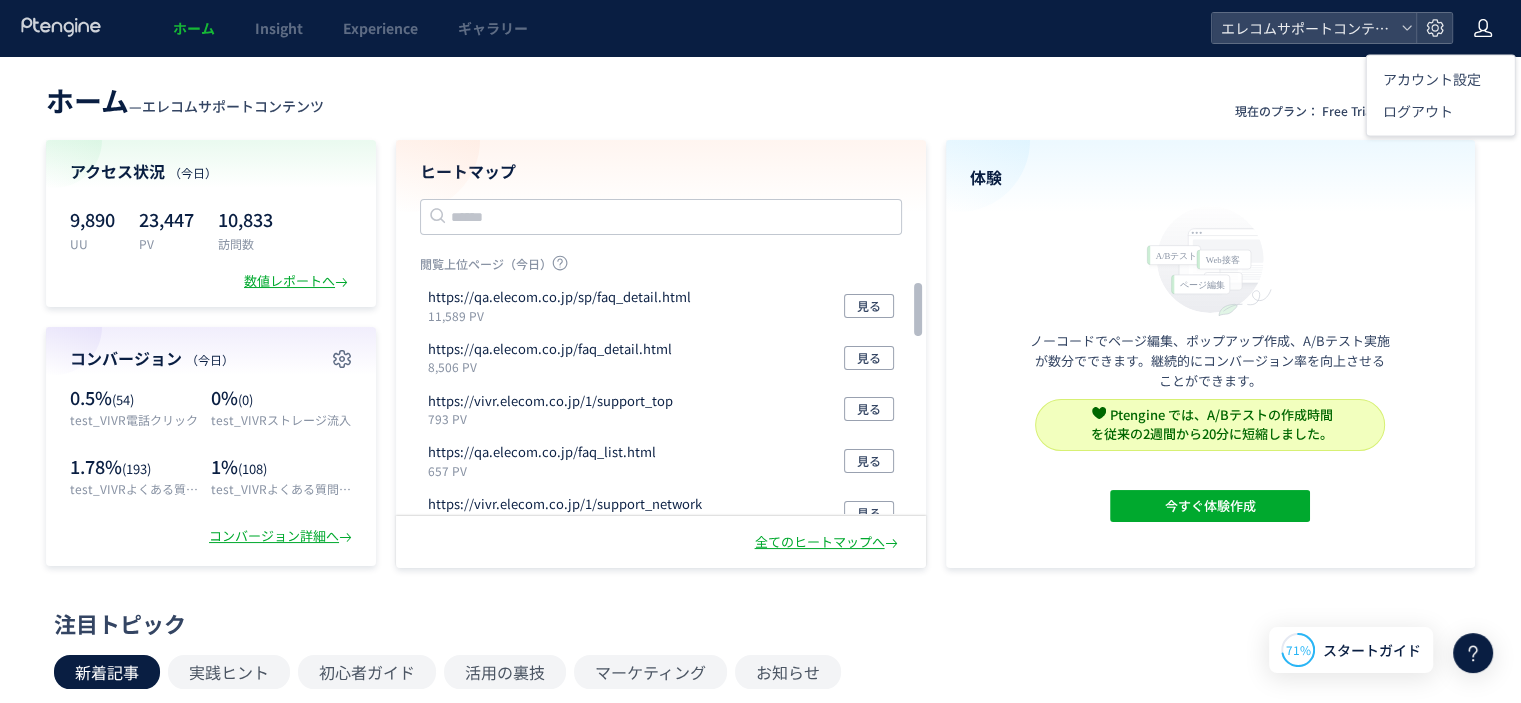 click 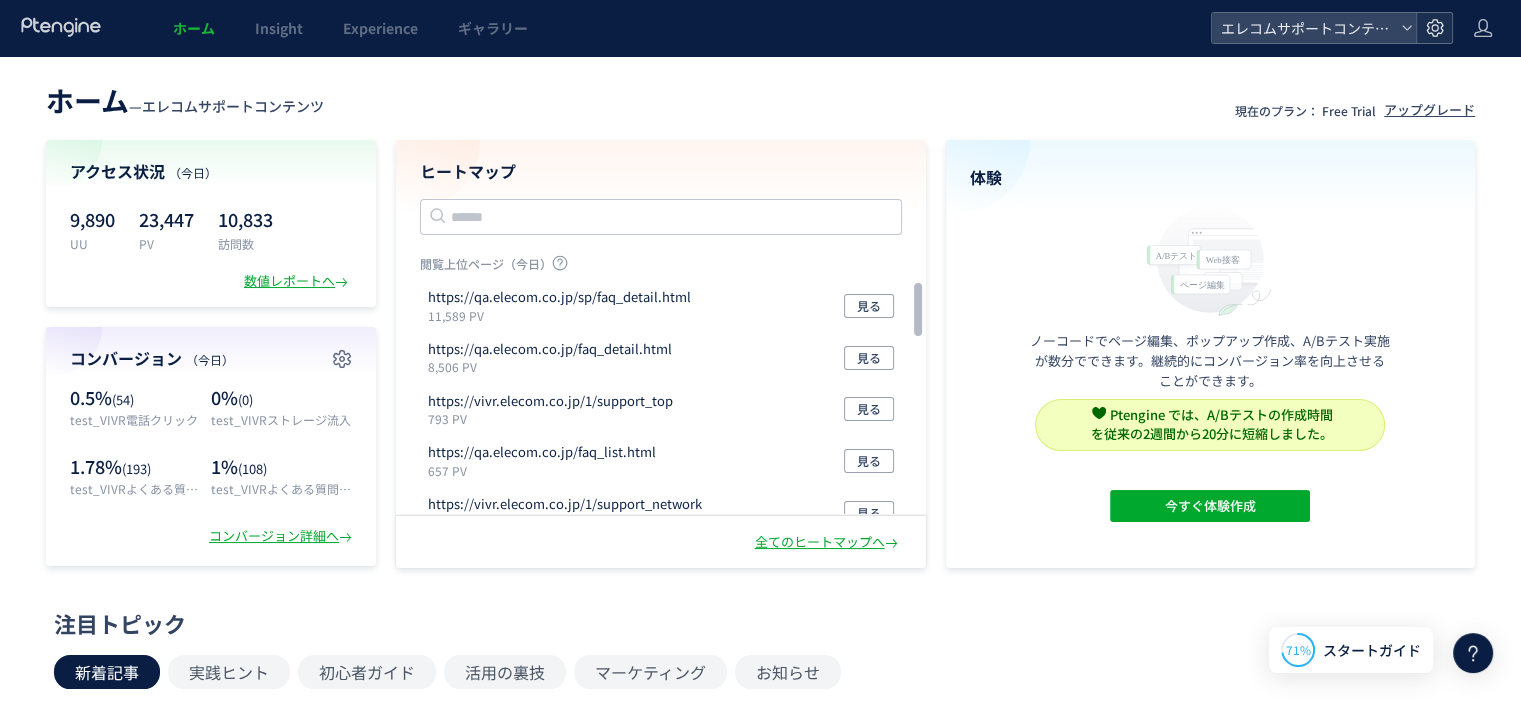 click 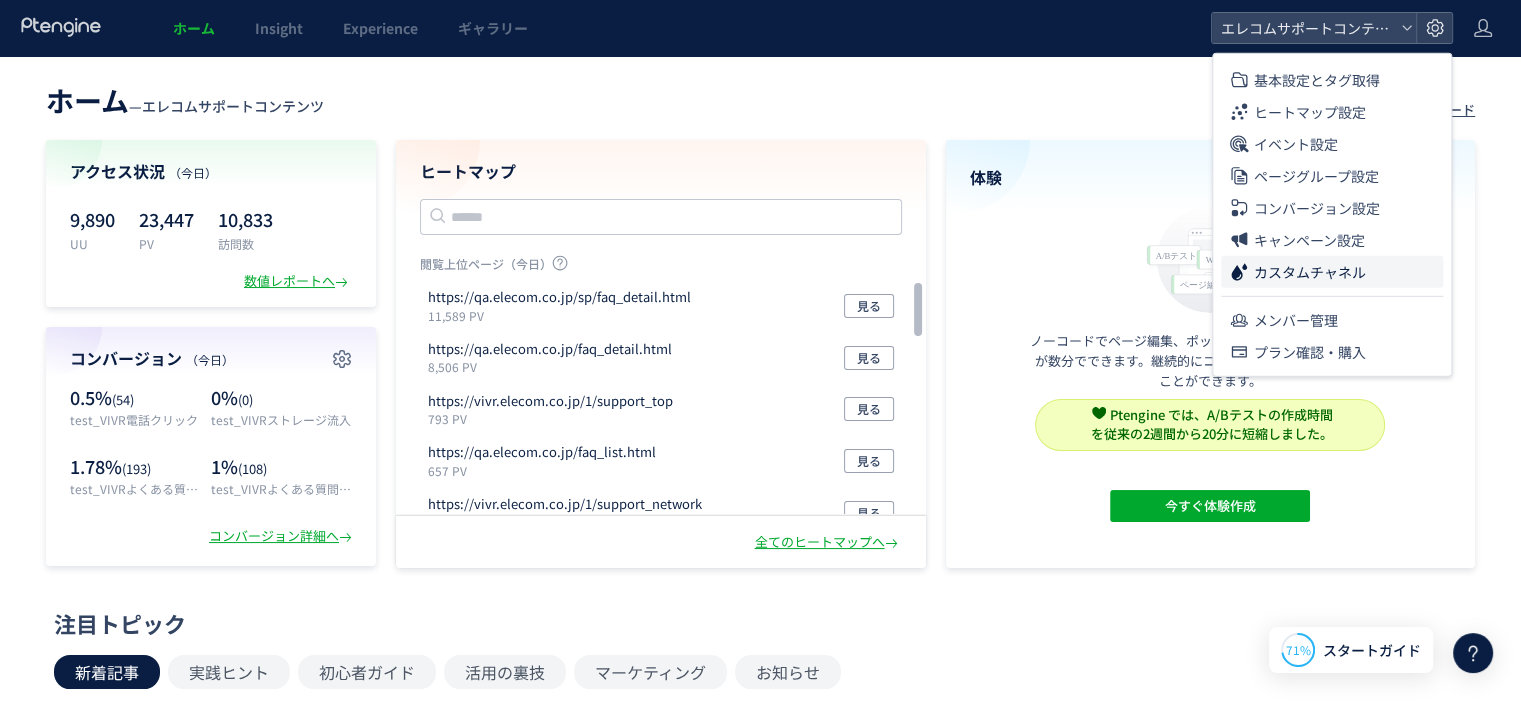 click on "カスタムチャネル" 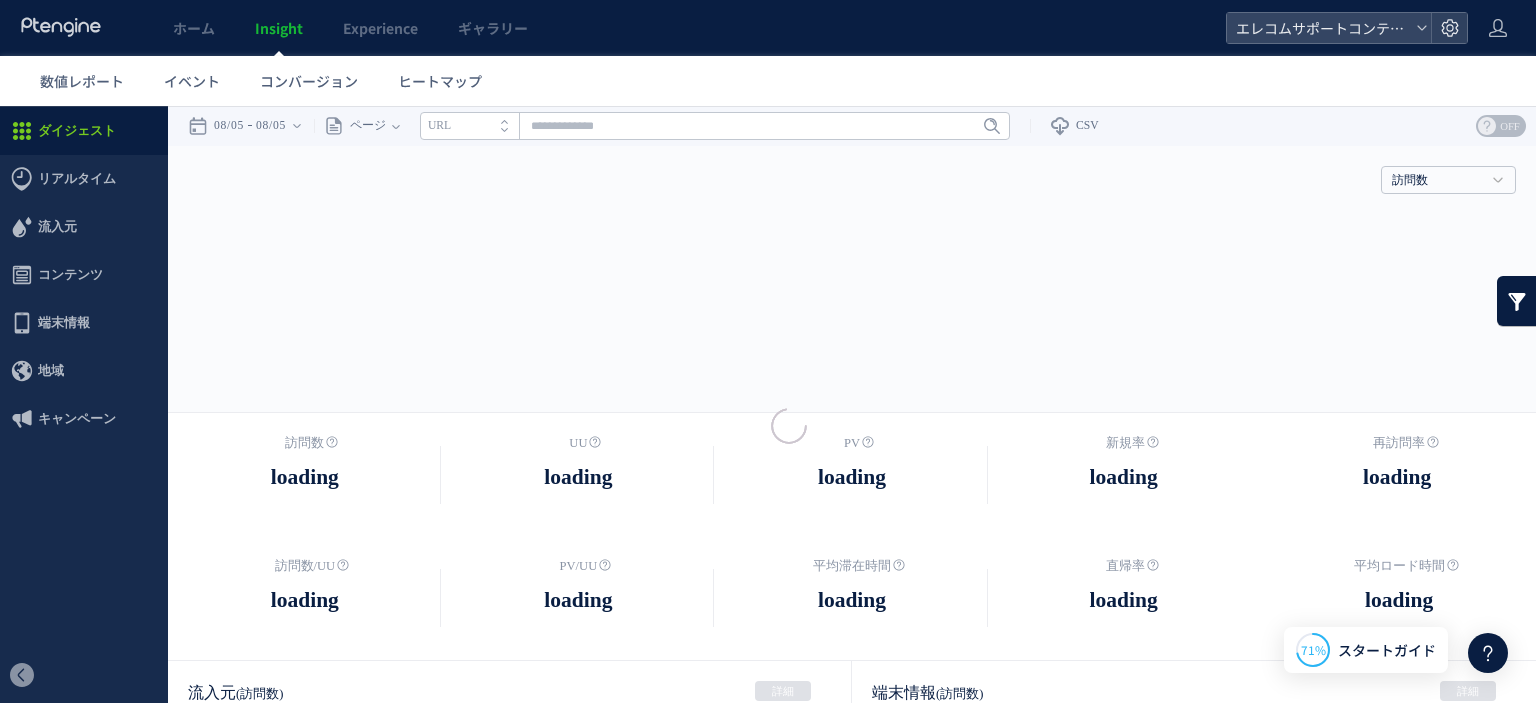 scroll, scrollTop: 0, scrollLeft: 0, axis: both 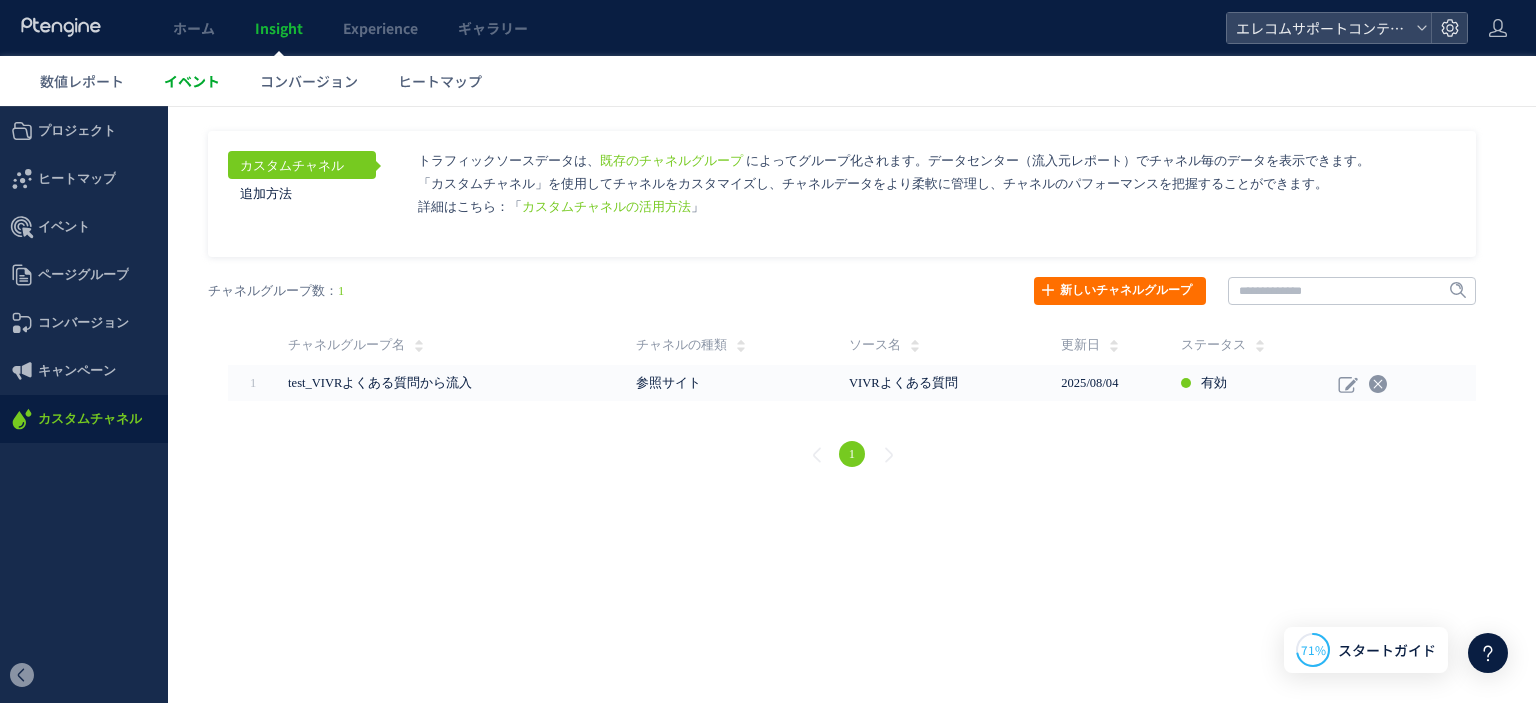 click on "イベント" at bounding box center (192, 81) 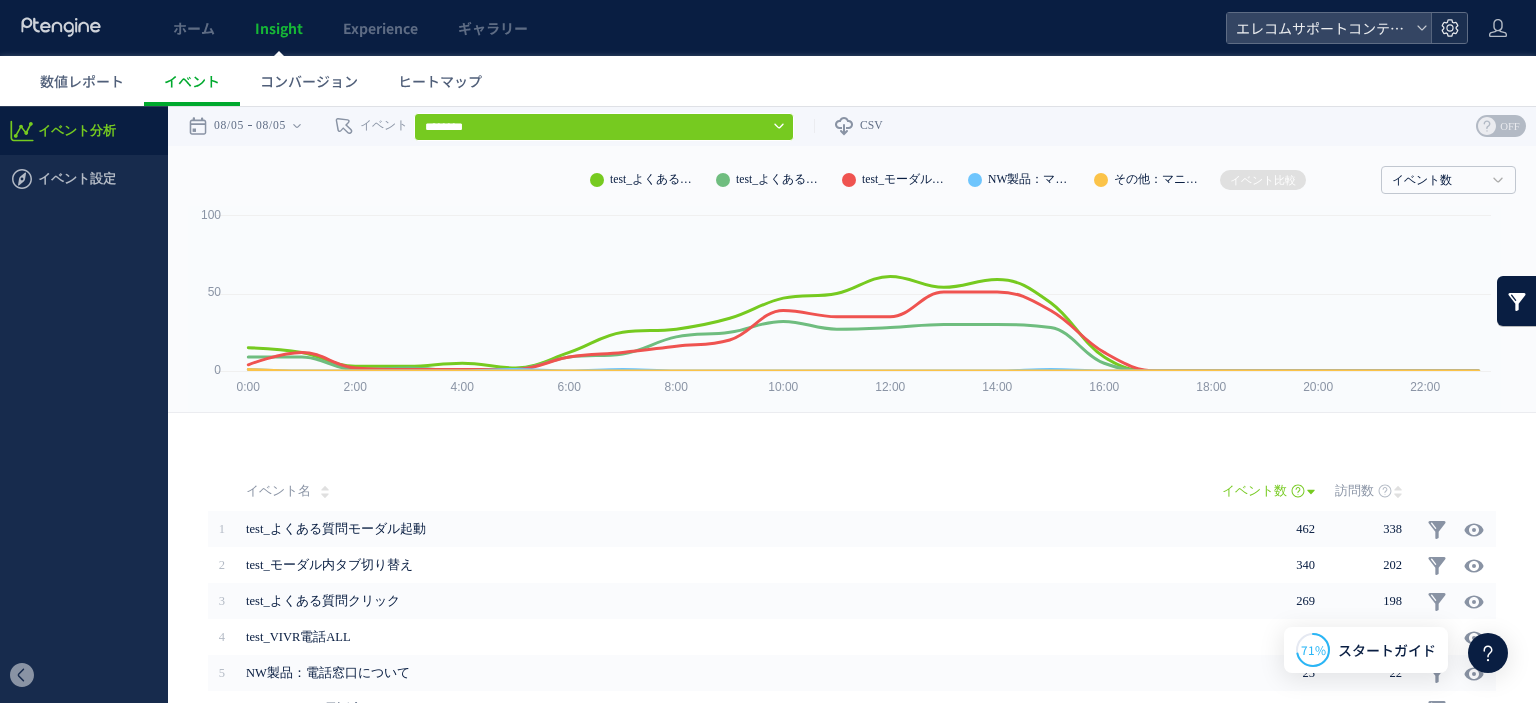 click 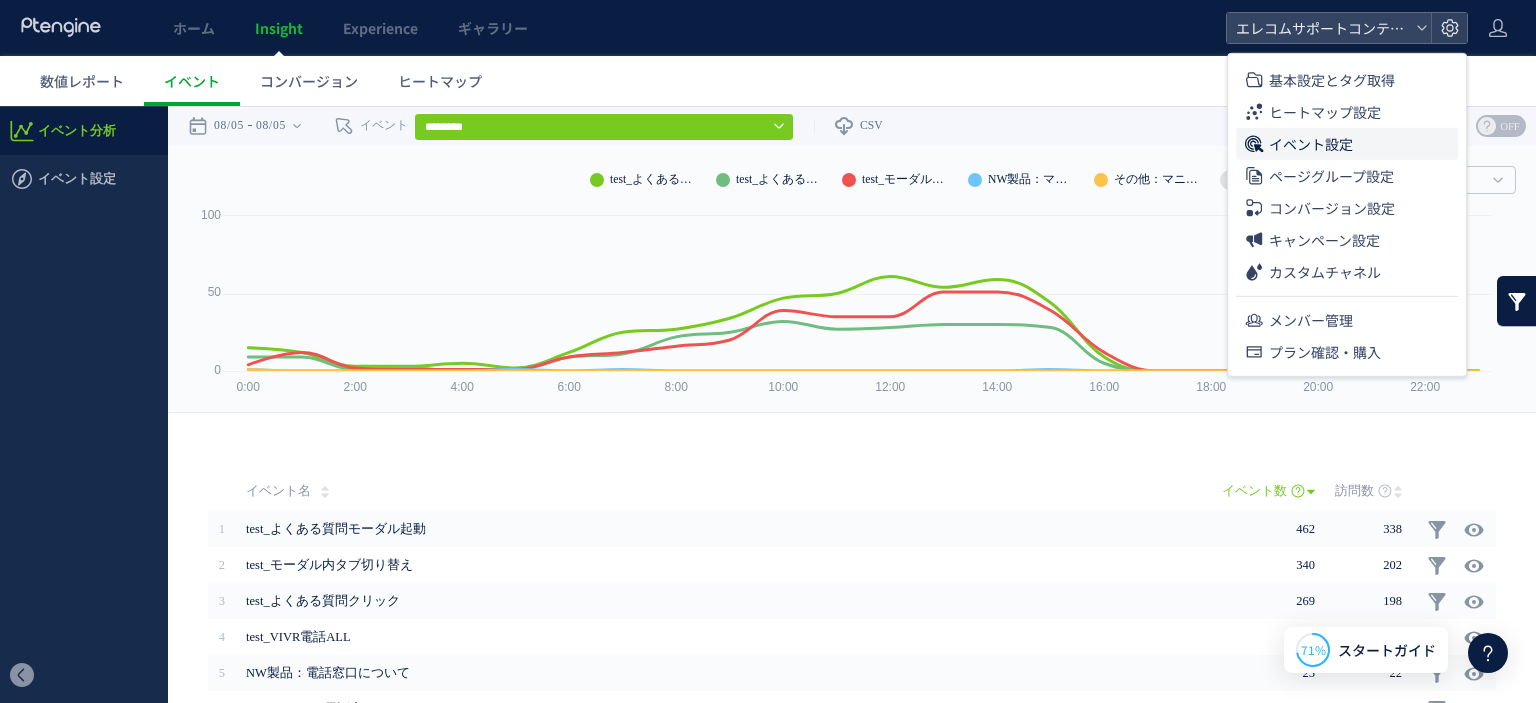 click on "イベント設定" at bounding box center [1311, 144] 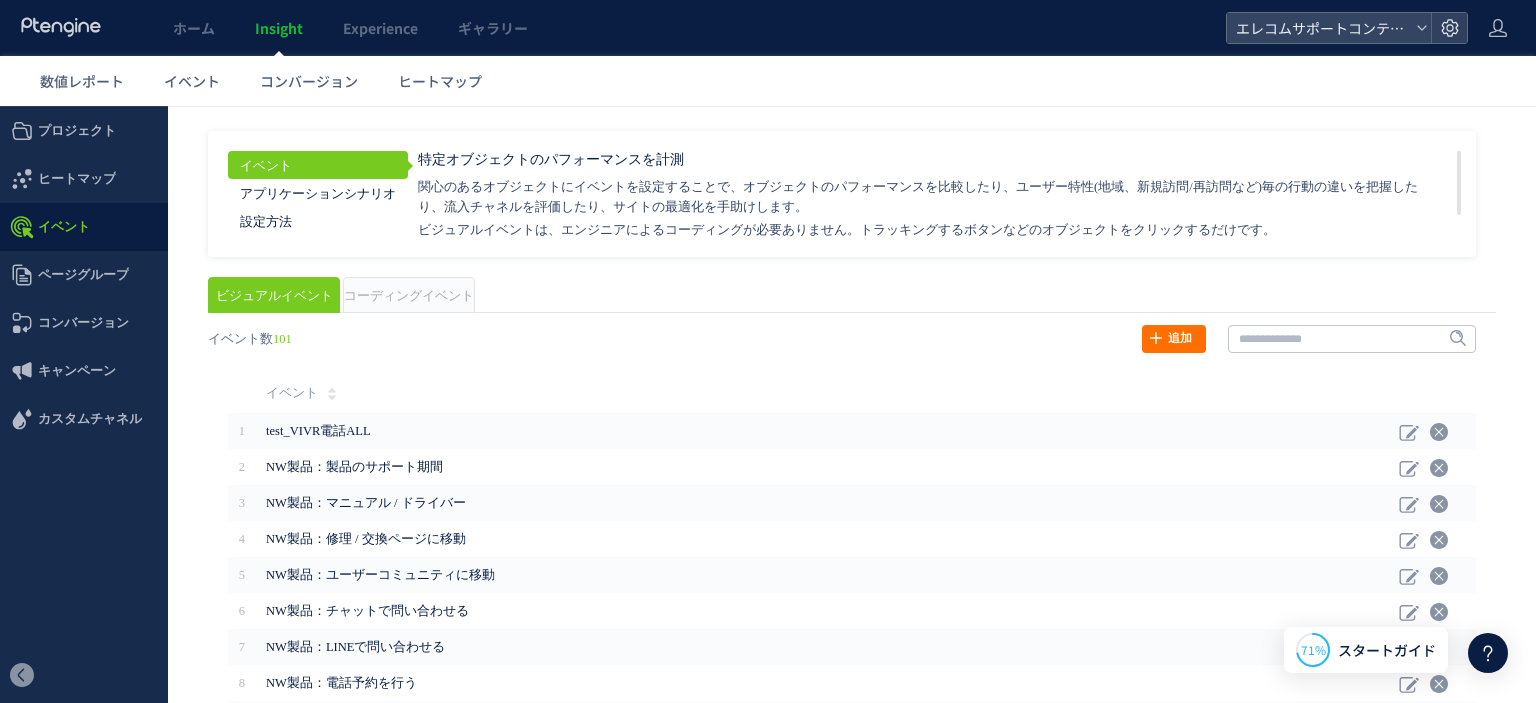 click on "コーディングイベント" at bounding box center [409, 296] 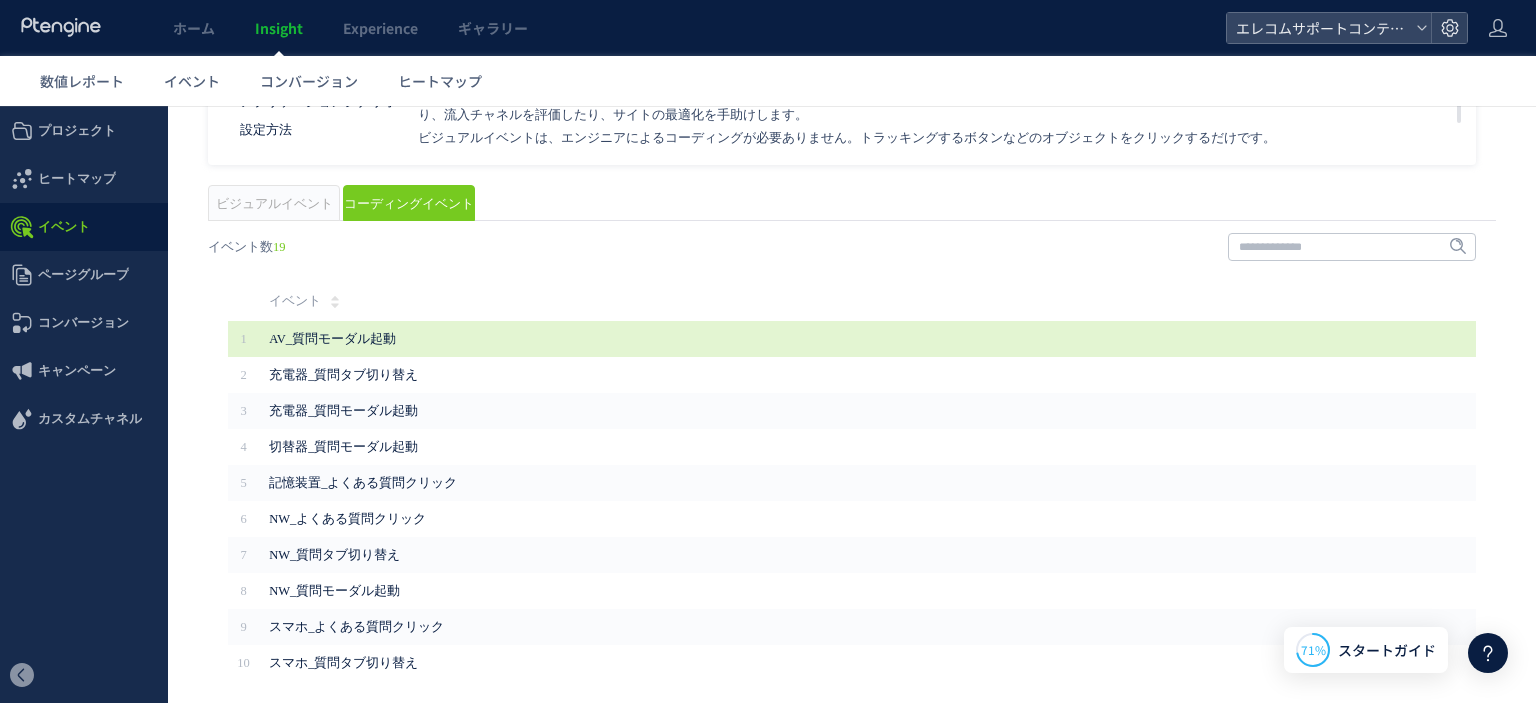 scroll, scrollTop: 161, scrollLeft: 0, axis: vertical 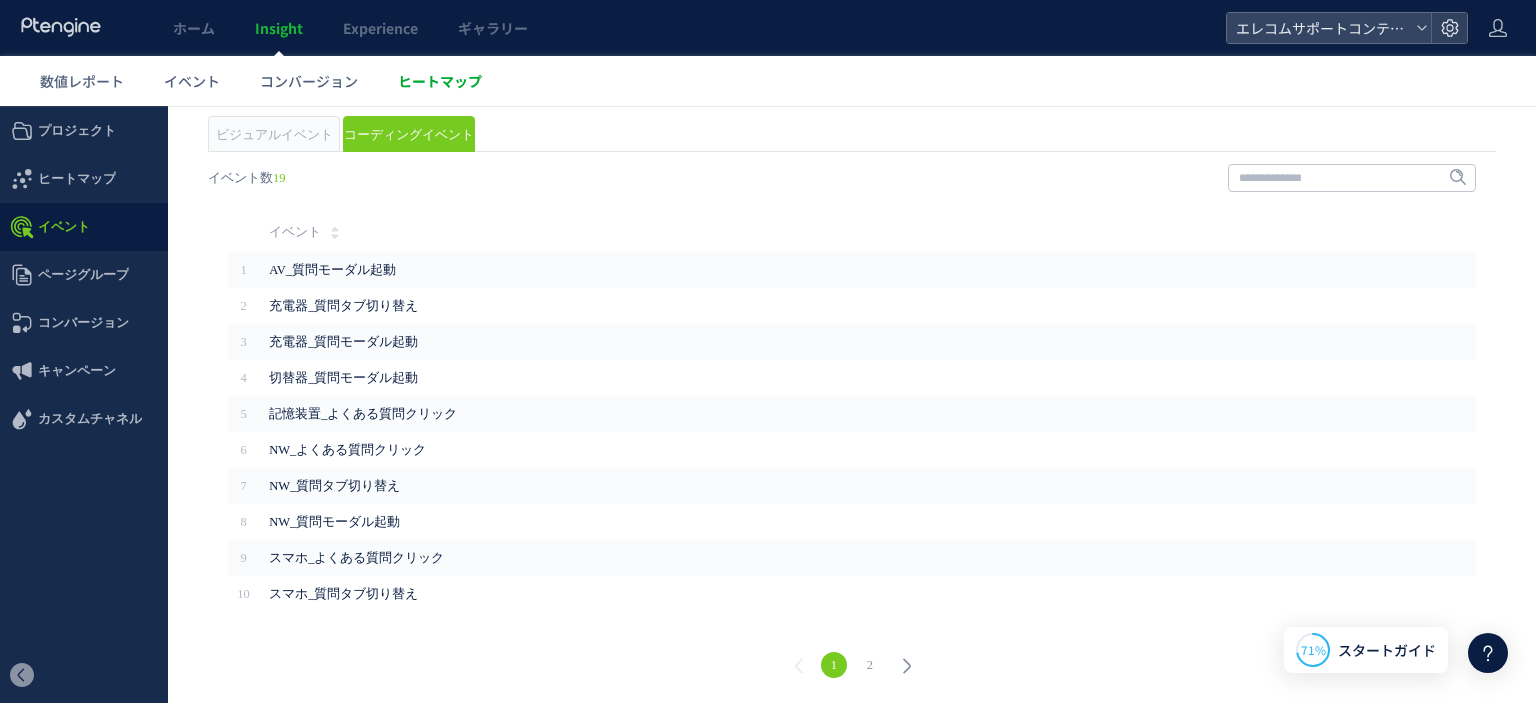 click on "ヒートマップ" at bounding box center (440, 81) 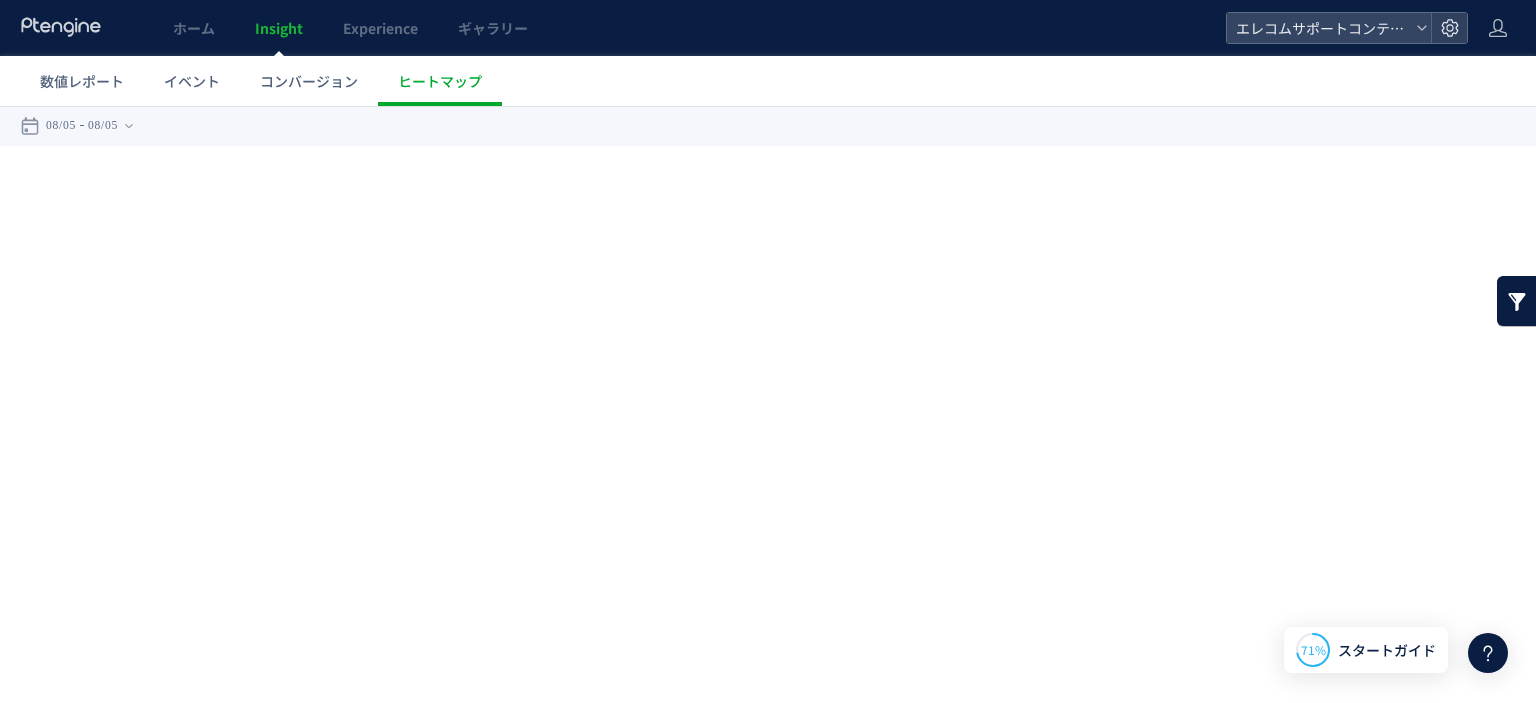 scroll, scrollTop: 0, scrollLeft: 0, axis: both 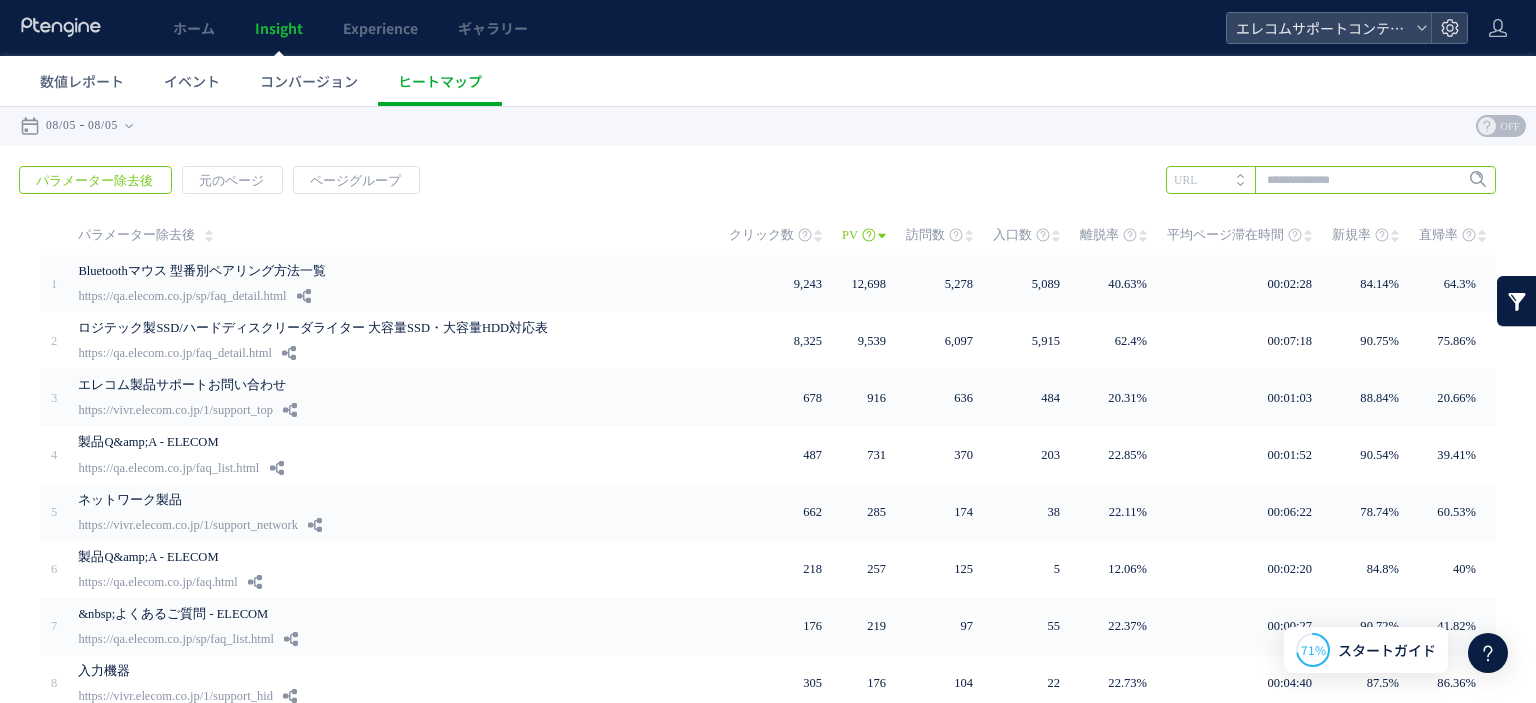 click at bounding box center [1331, 180] 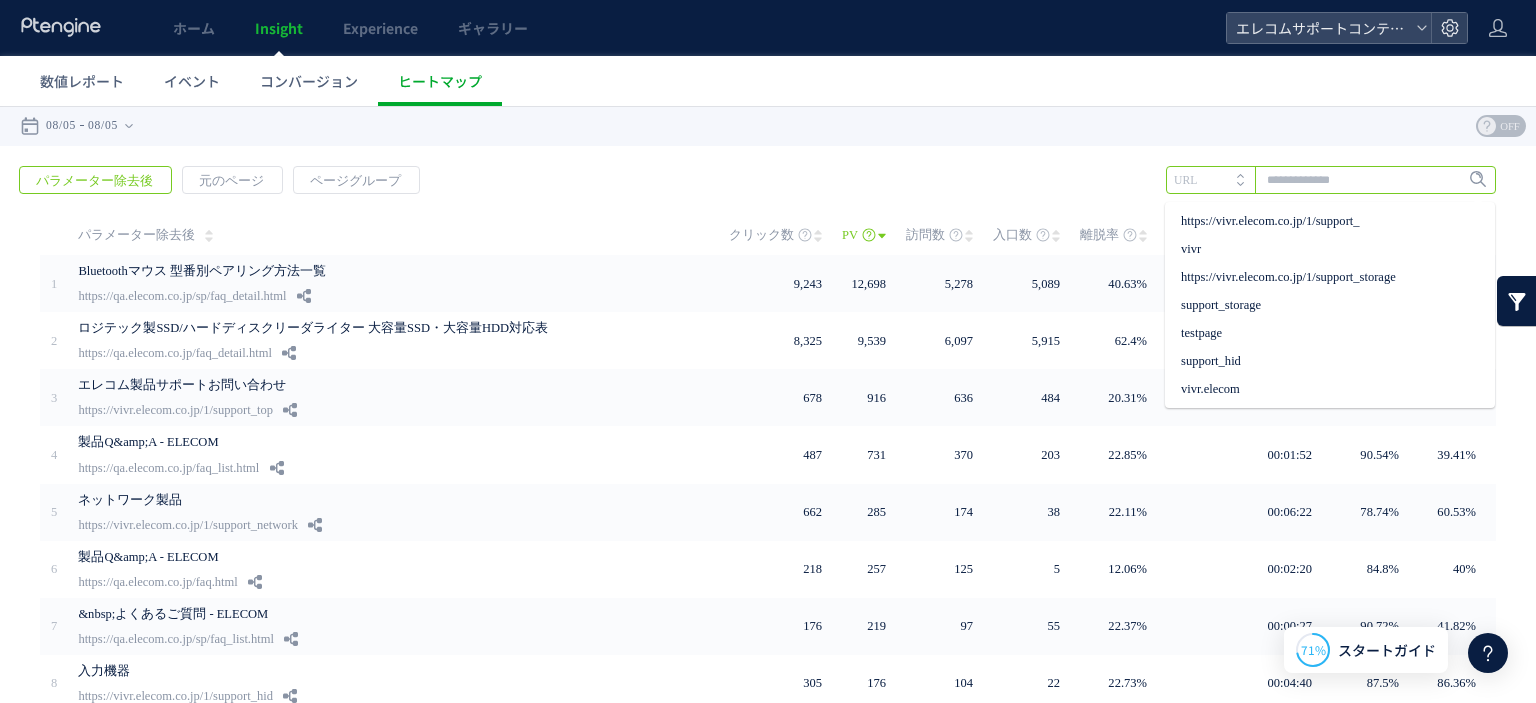 click at bounding box center (1331, 180) 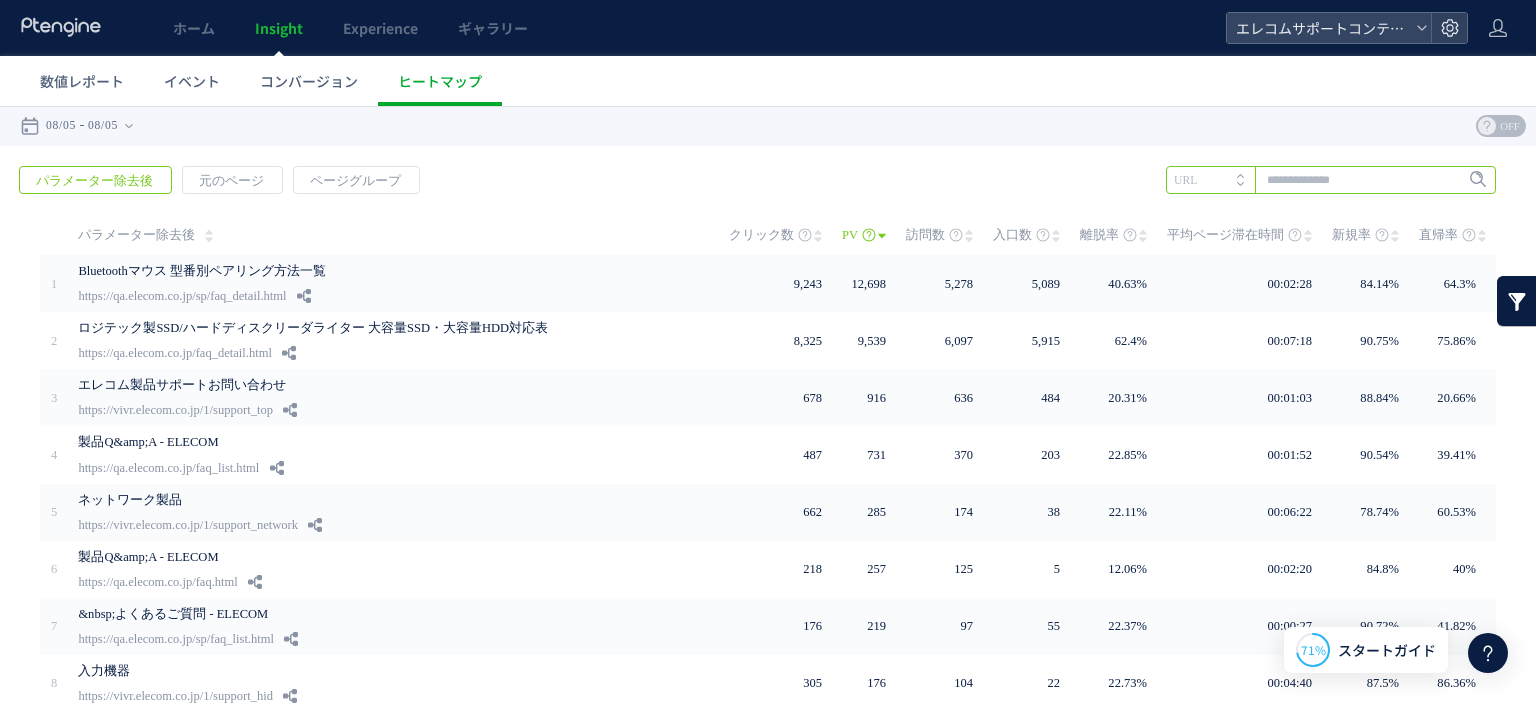 click at bounding box center (1331, 180) 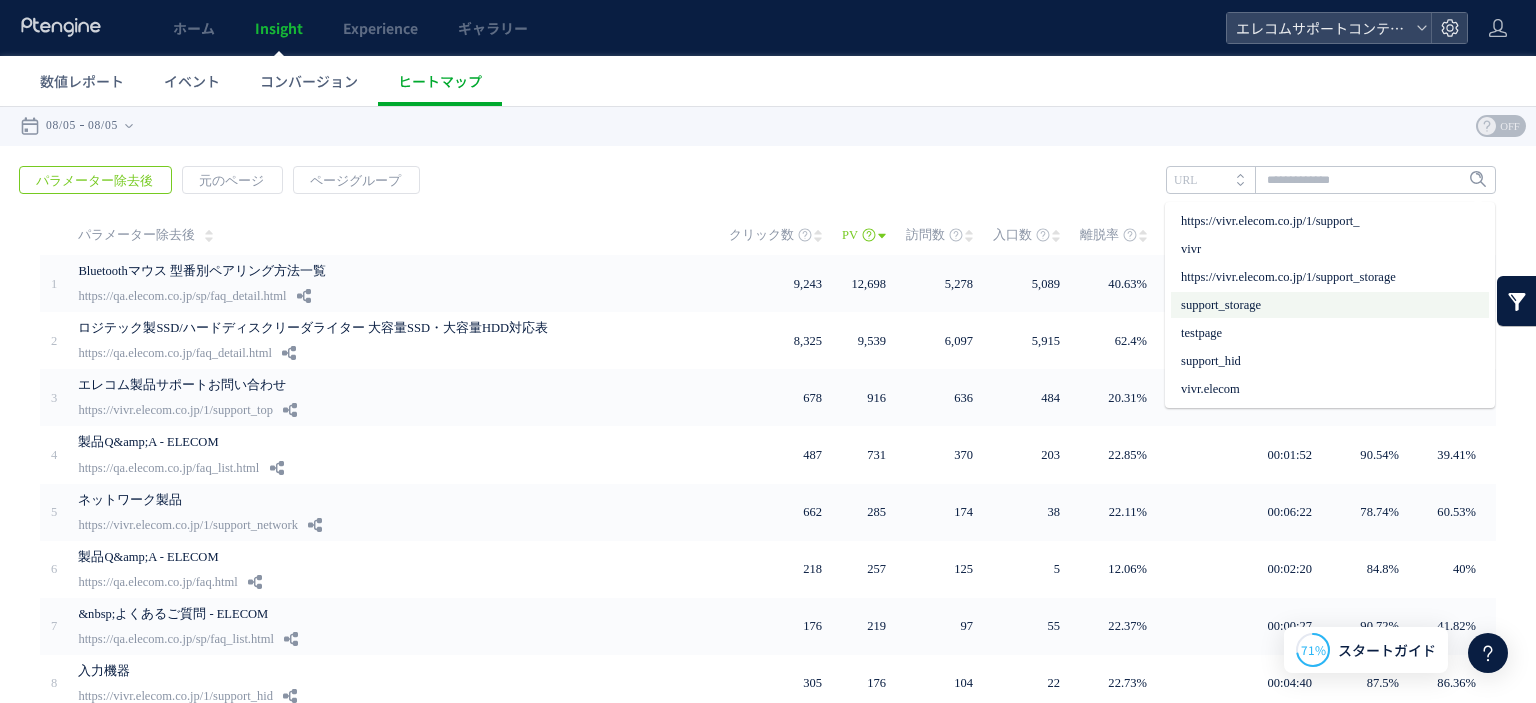 click on "support_storage" at bounding box center [1330, 305] 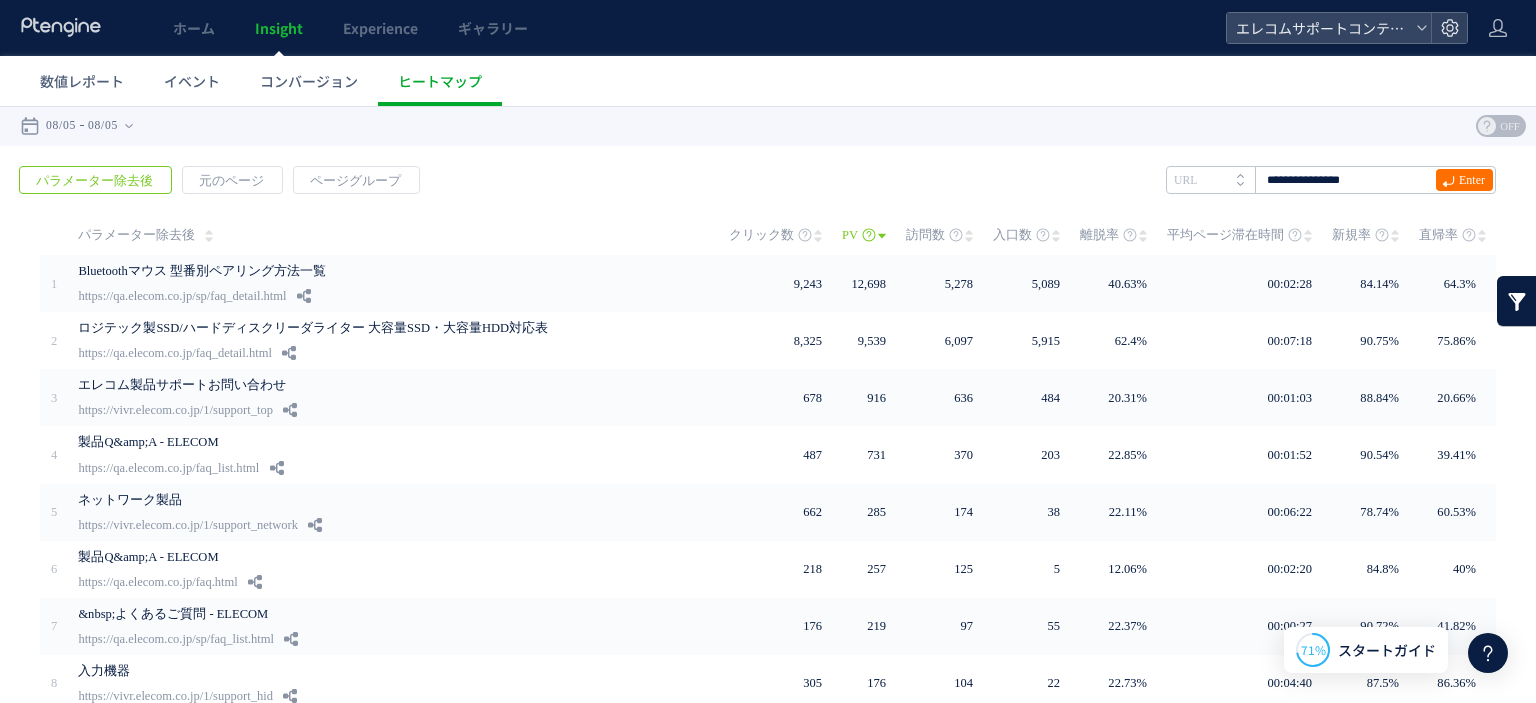 click on "Enter" at bounding box center (1461, 182) 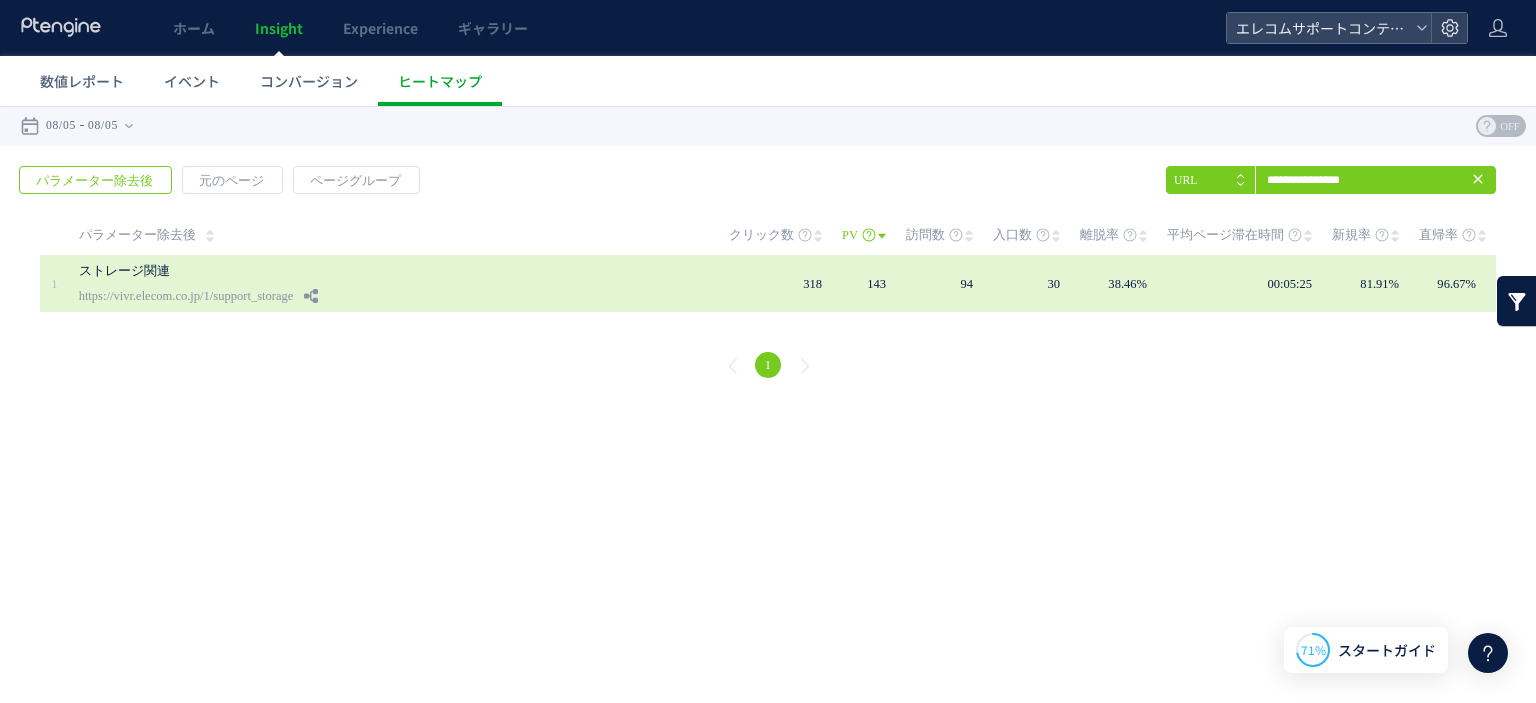 click on "318" at bounding box center [785, 283] 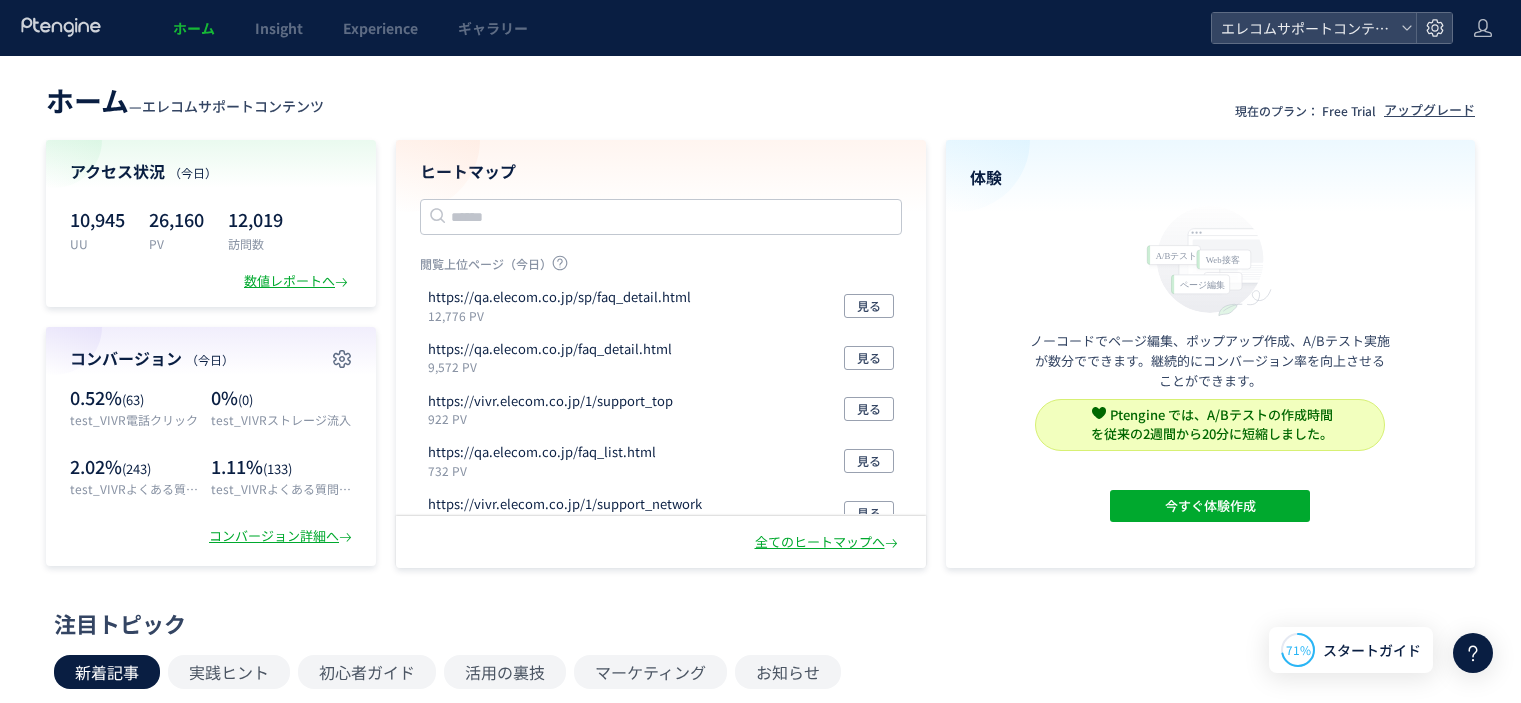 scroll, scrollTop: 0, scrollLeft: 0, axis: both 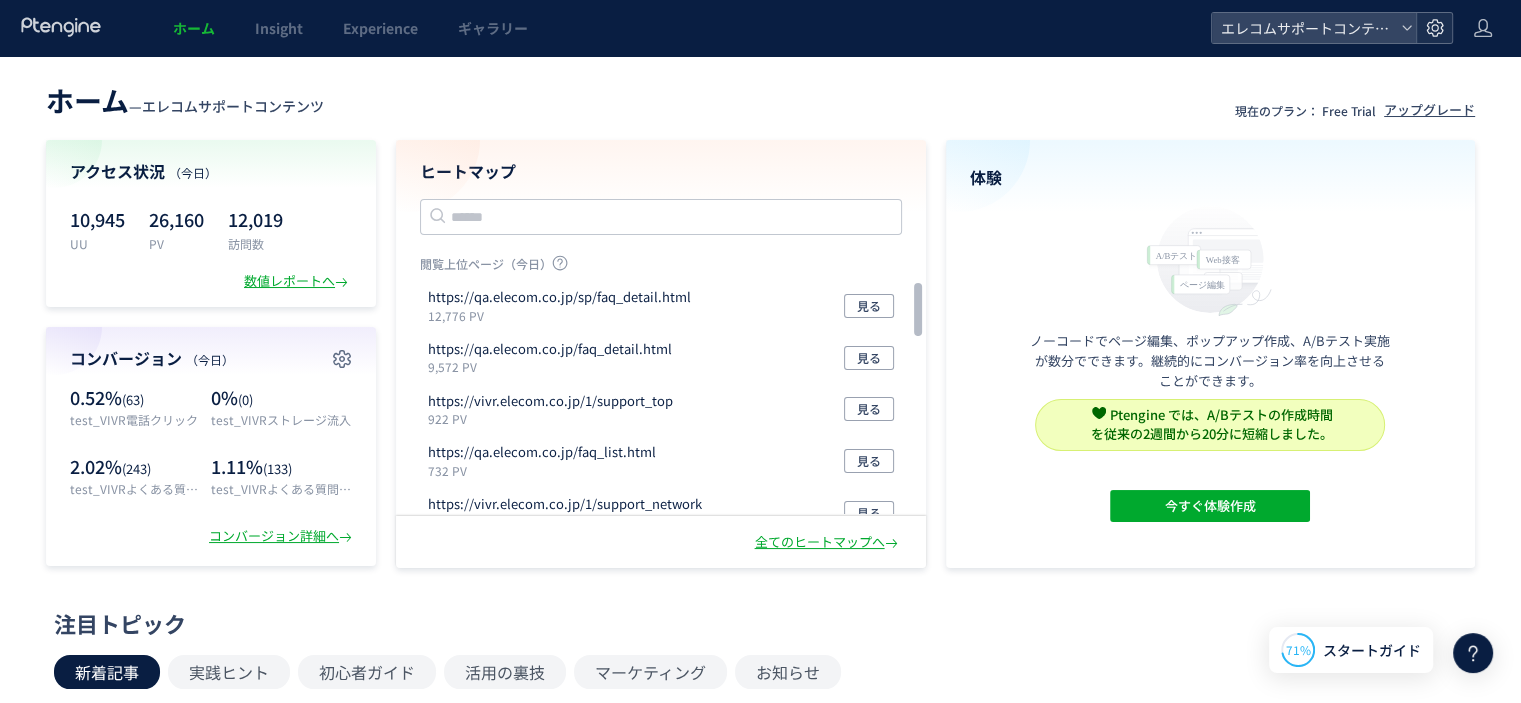 click 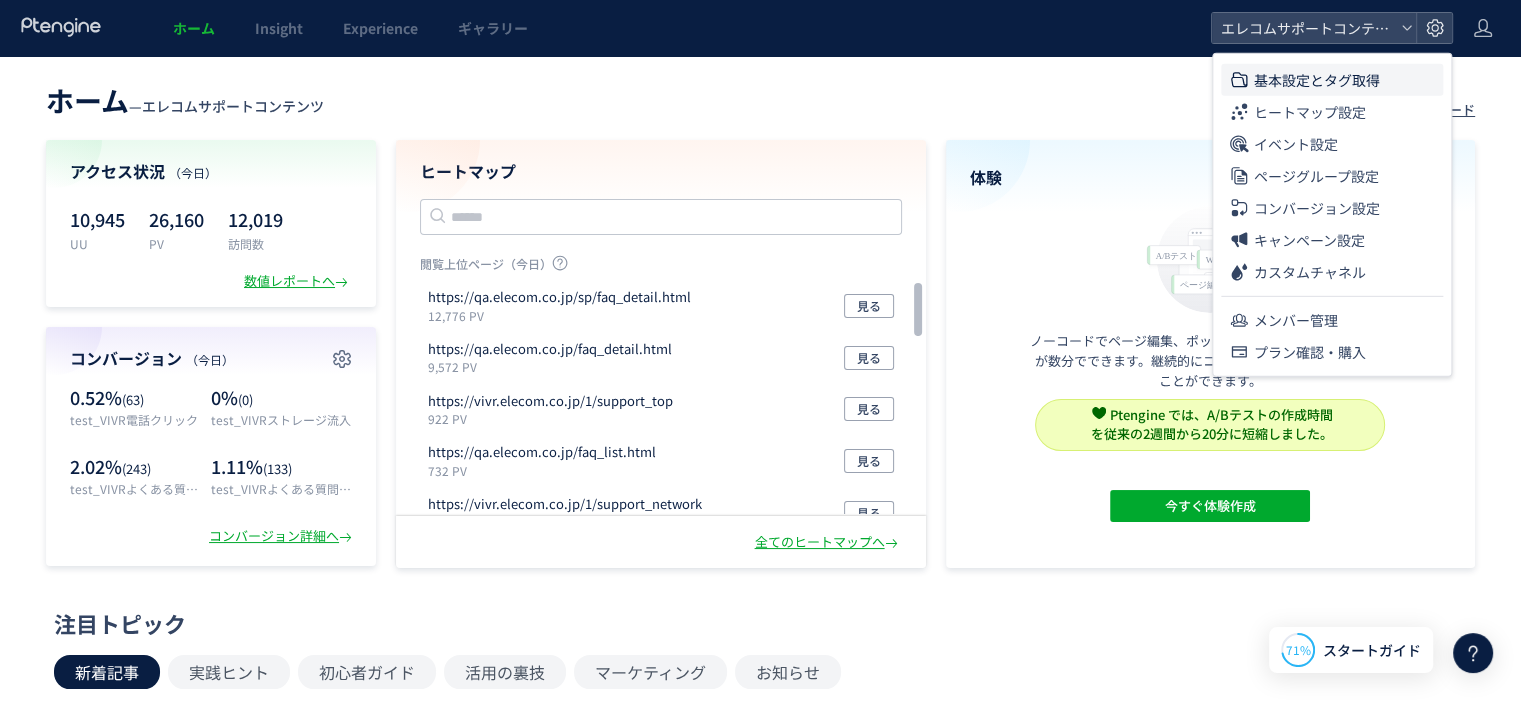 click on "基本設定とタグ取得" at bounding box center (1317, 80) 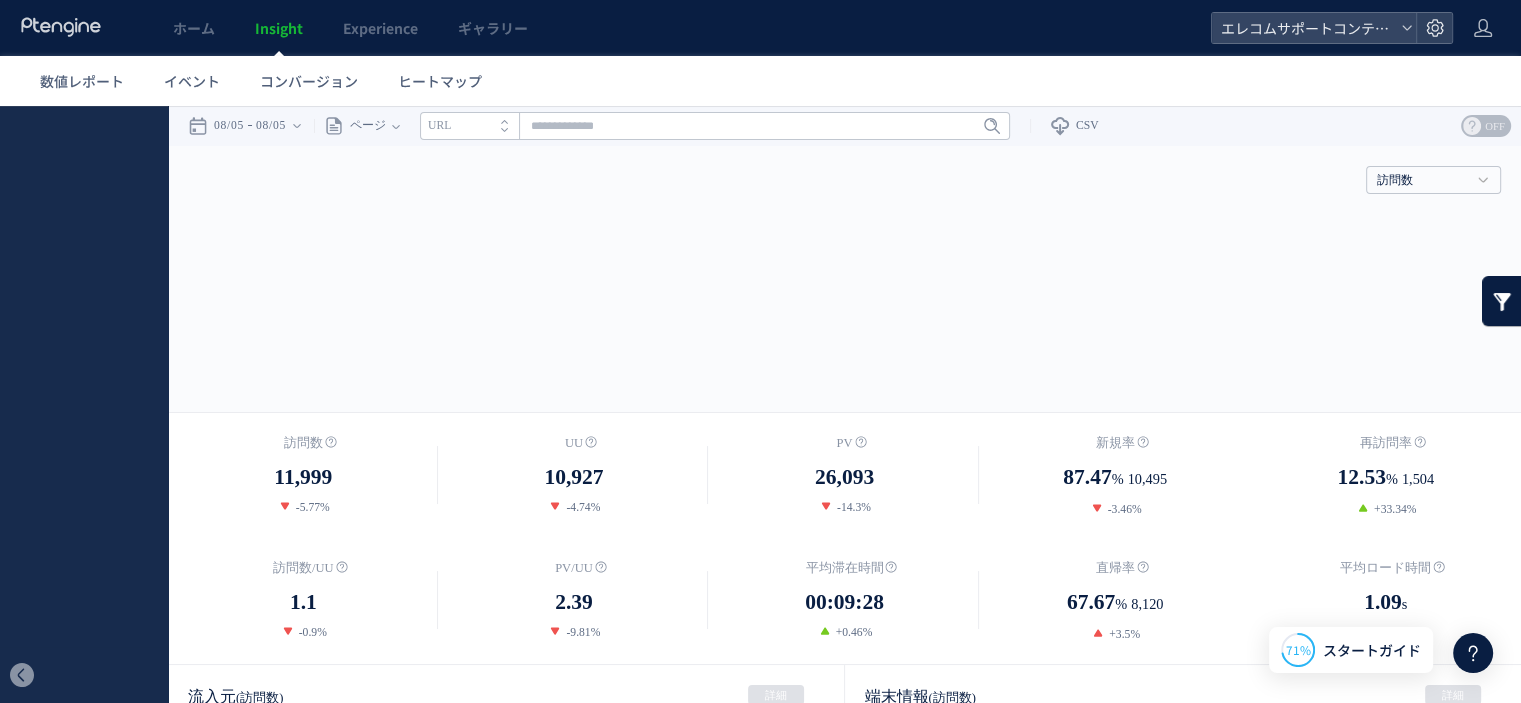 scroll, scrollTop: 0, scrollLeft: 0, axis: both 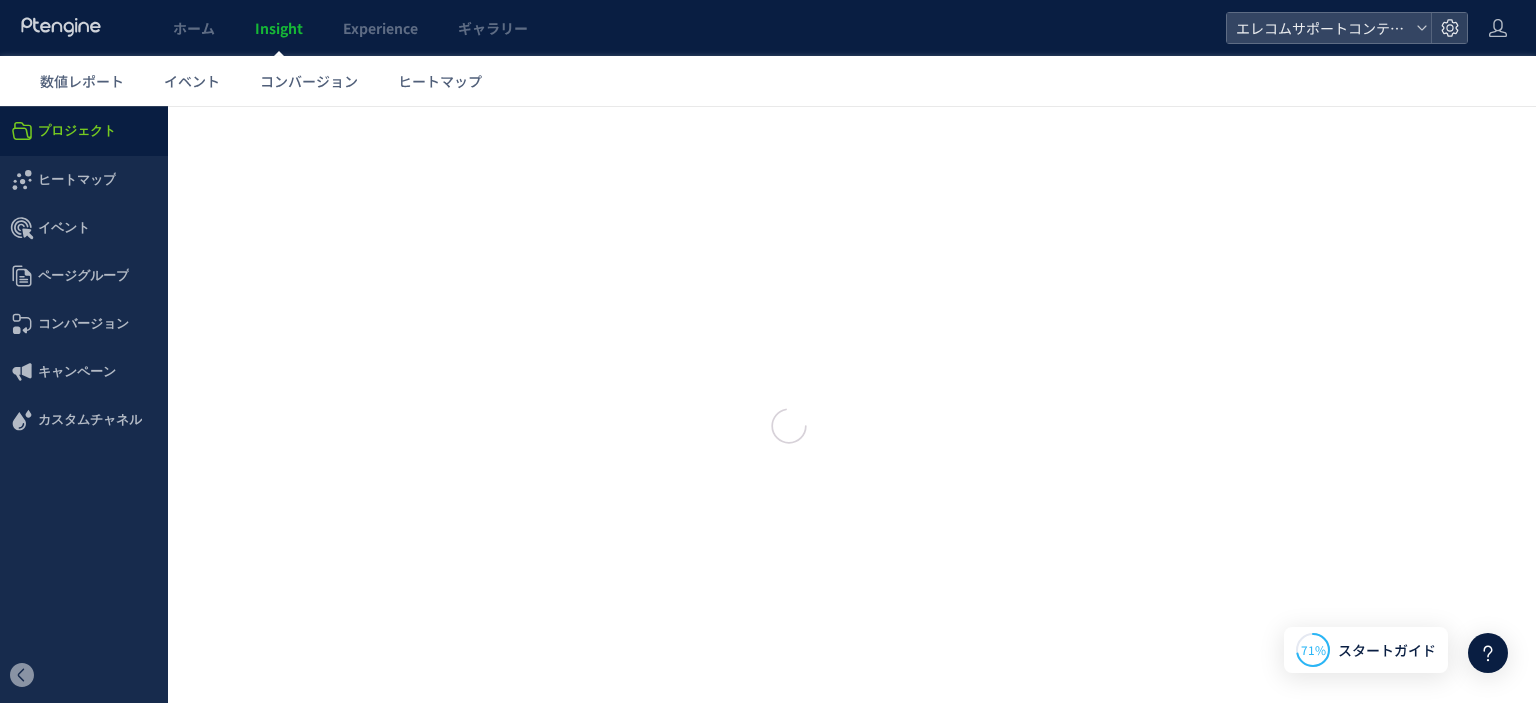 type on "**********" 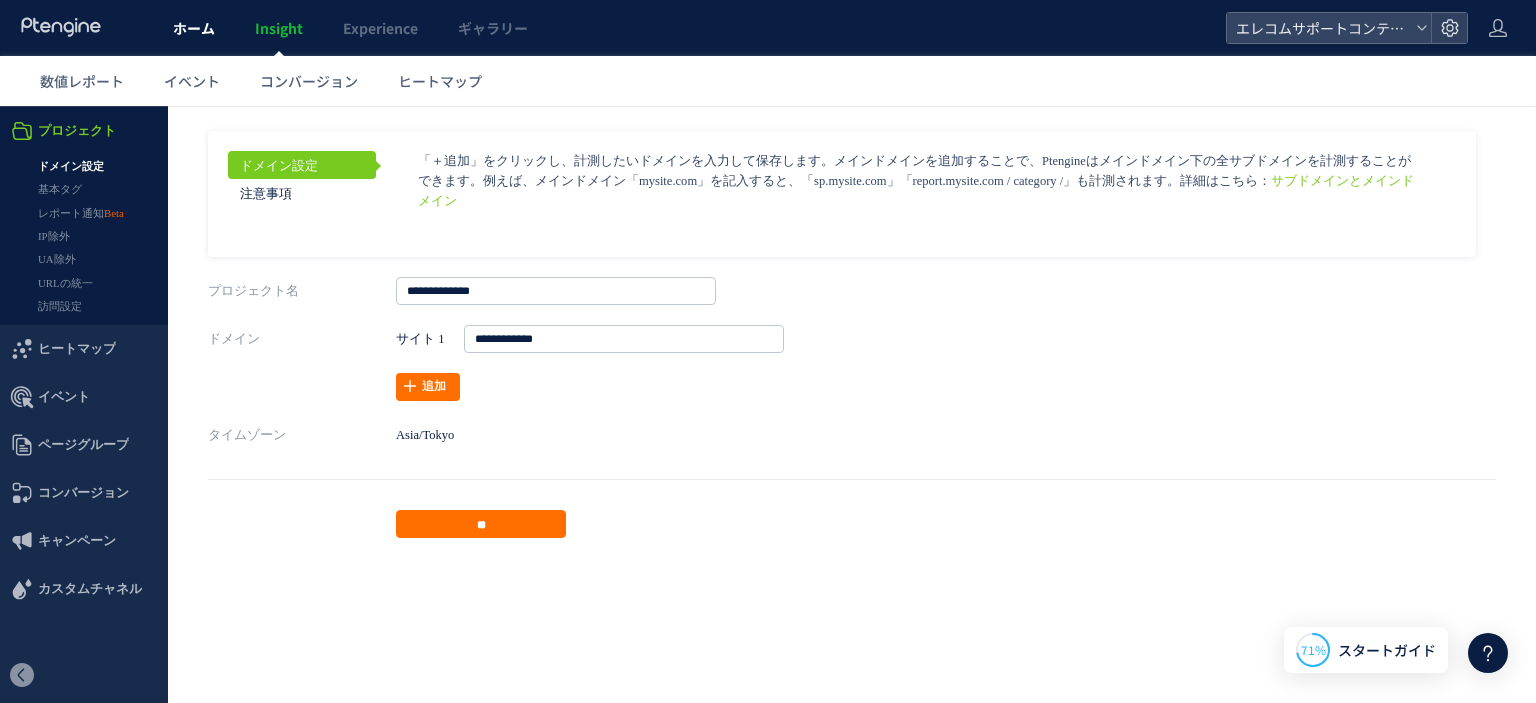 click on "ホーム" at bounding box center (194, 28) 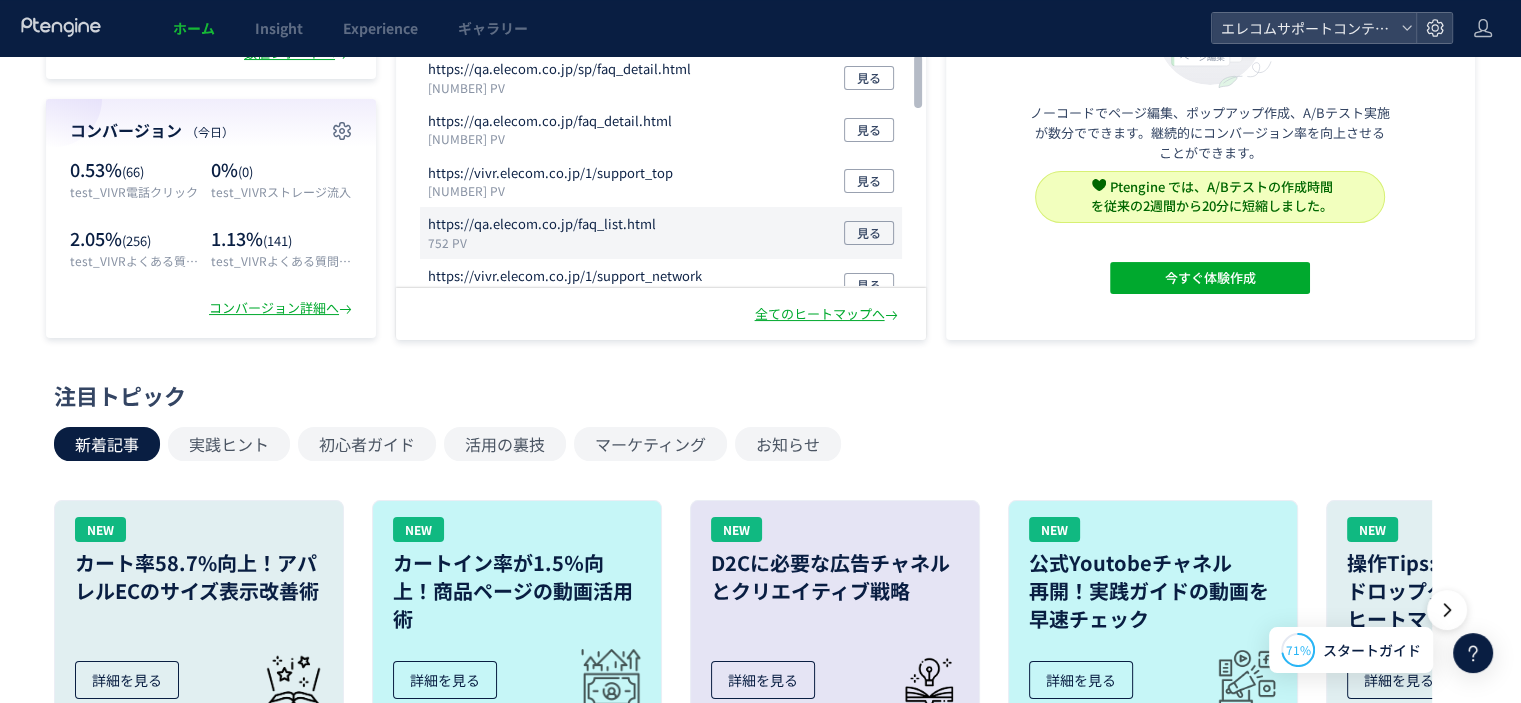 scroll, scrollTop: 78, scrollLeft: 0, axis: vertical 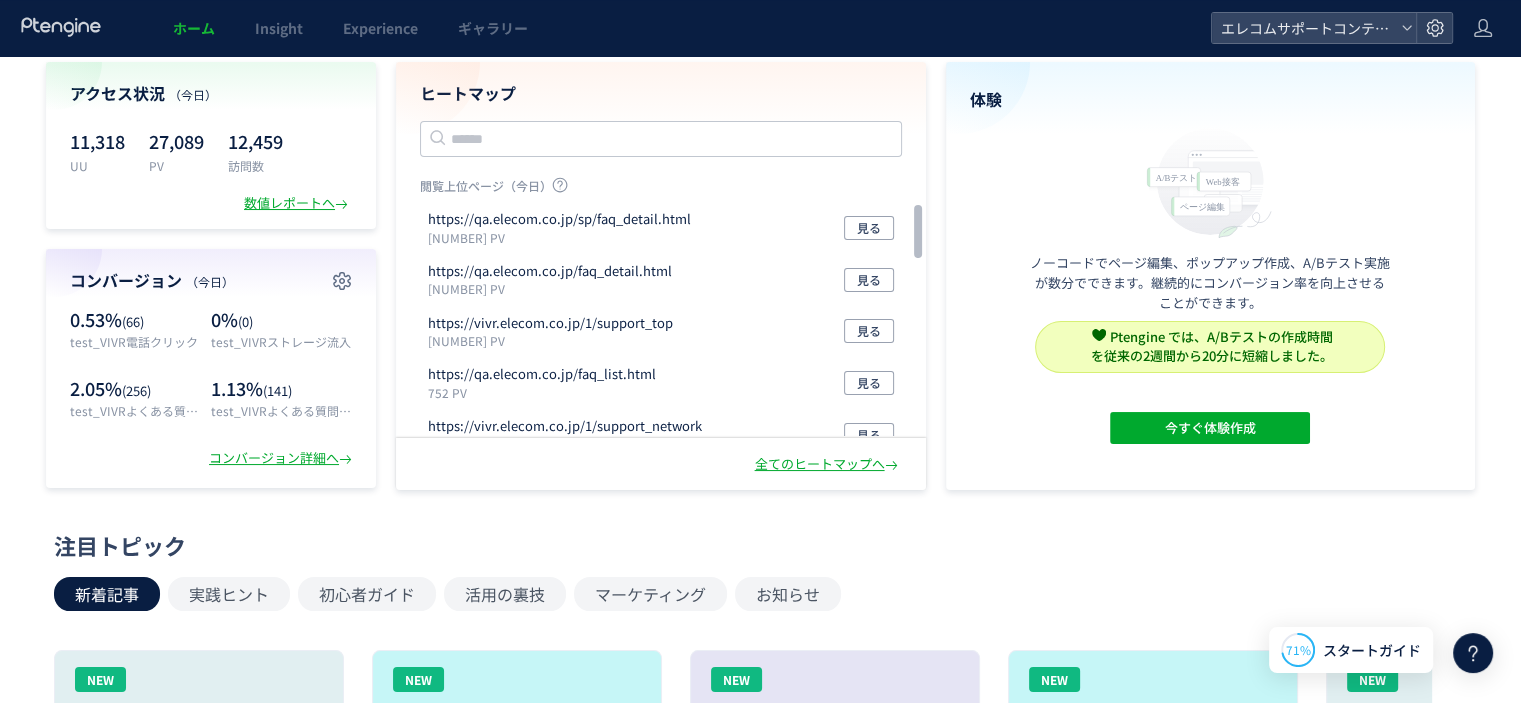 click 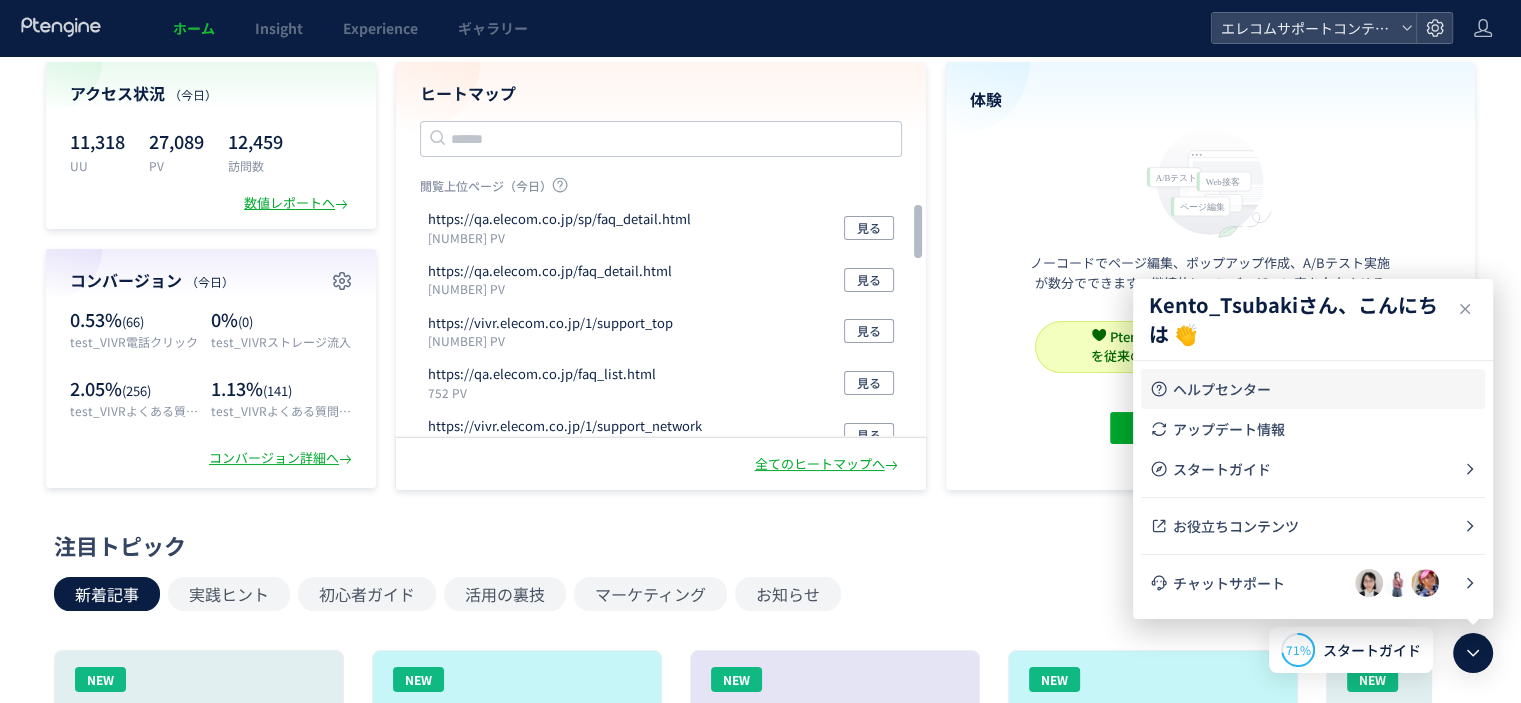 click on "ヘルプセンター" at bounding box center (1325, 389) 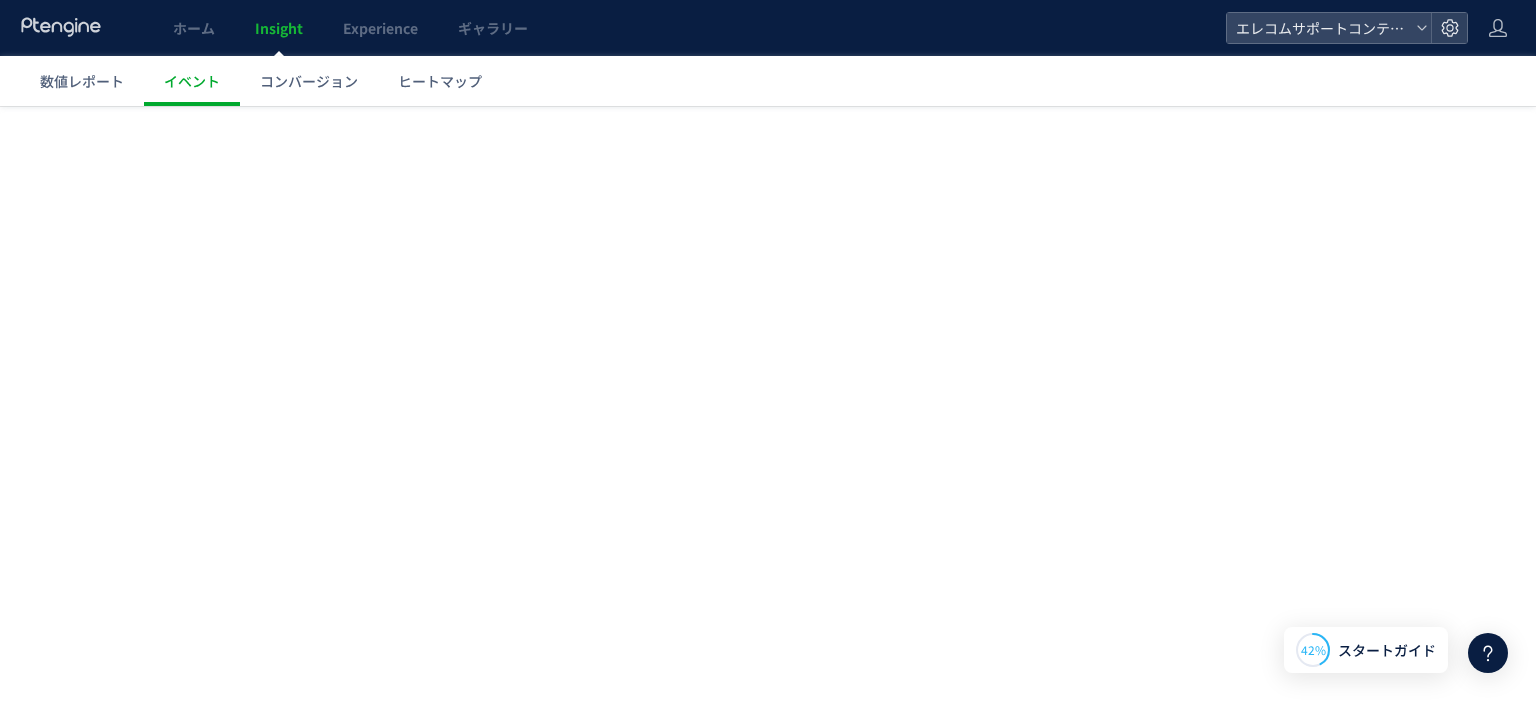 scroll, scrollTop: 0, scrollLeft: 0, axis: both 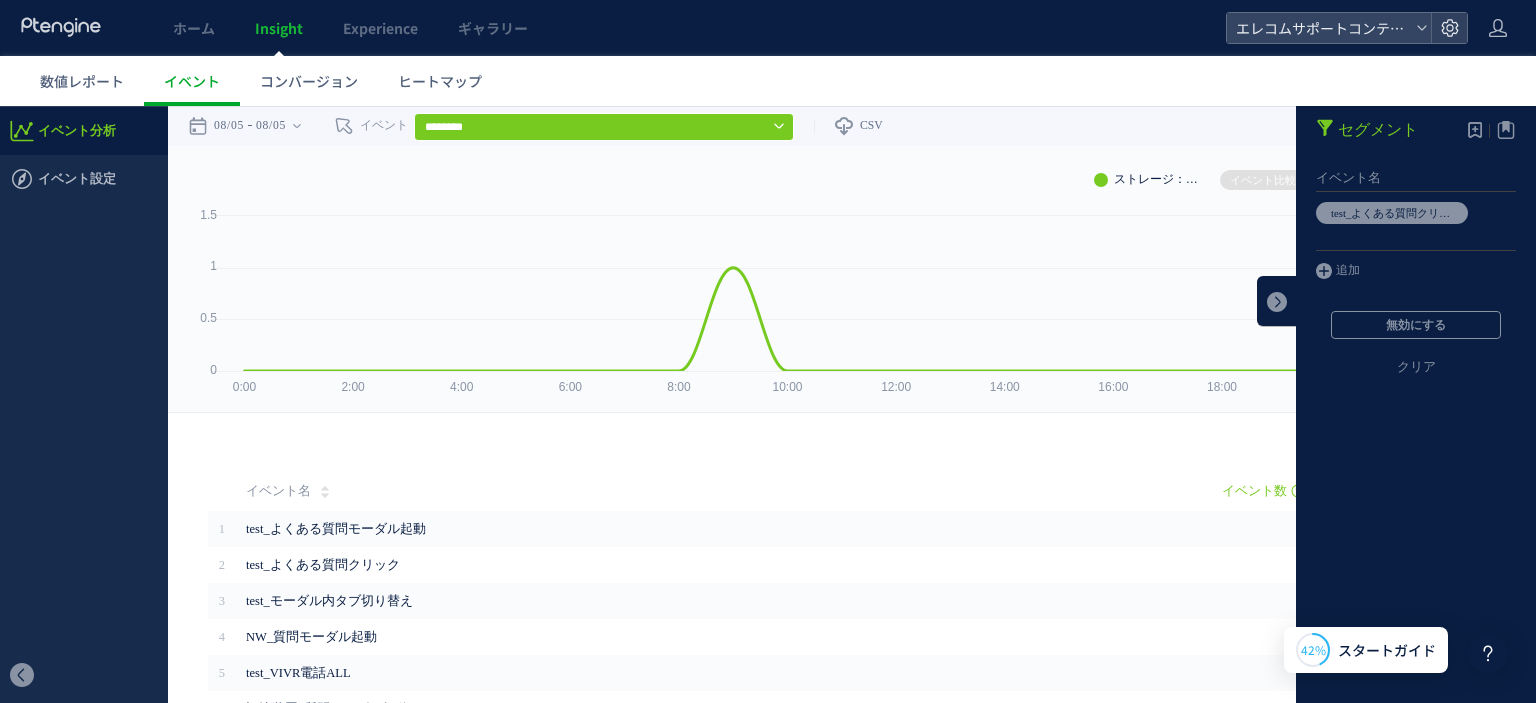 click on "イベント数
イベント数
訪問数" at bounding box center [852, 176] 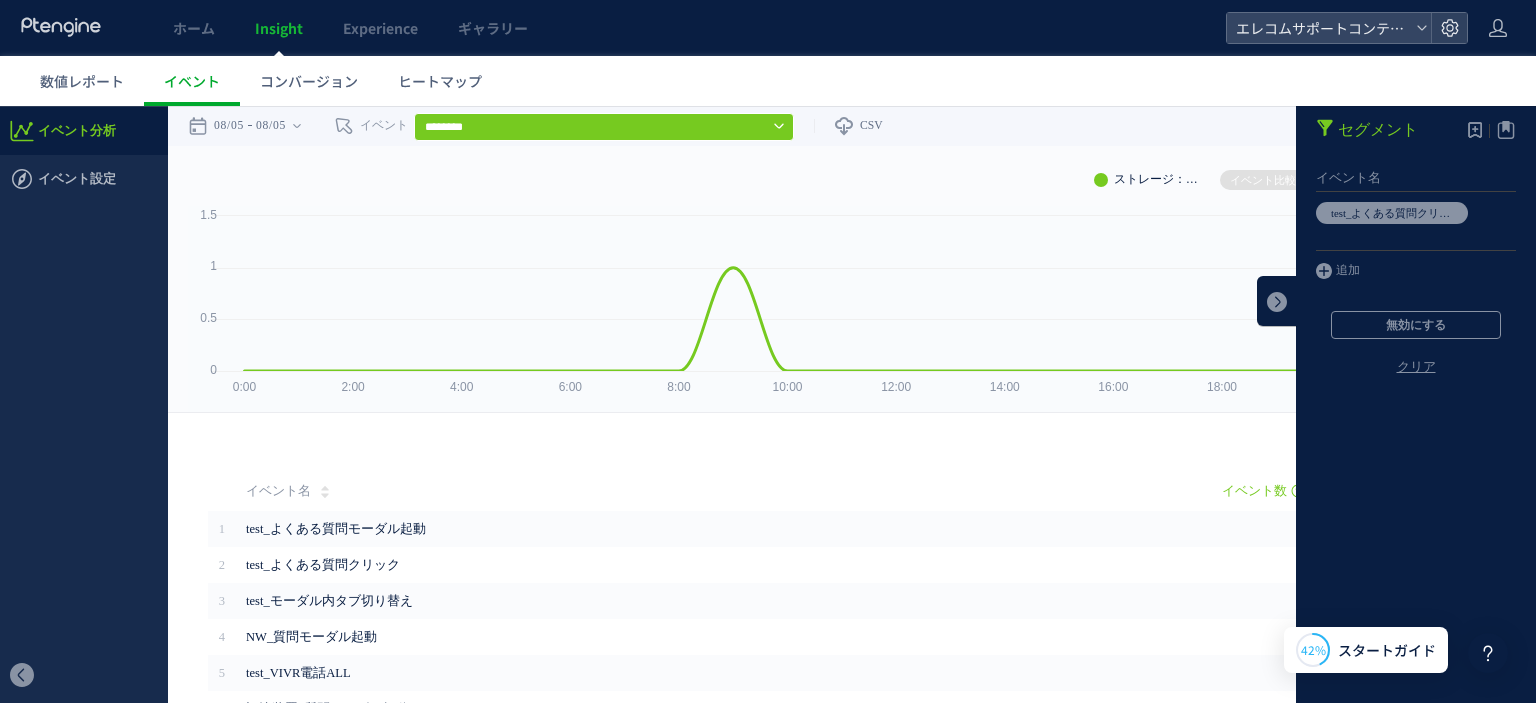 click on "クリア" at bounding box center [1416, 383] 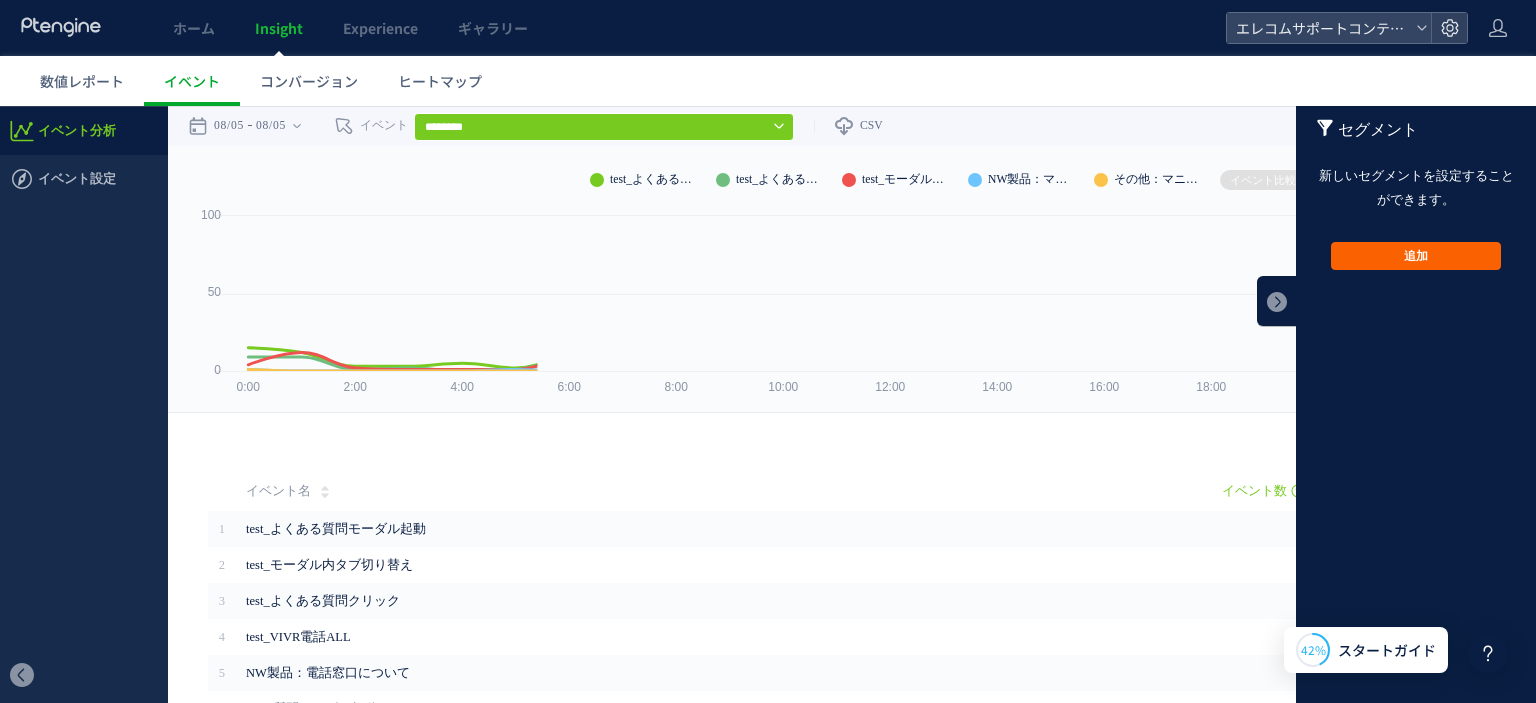 click on "追加" at bounding box center [1416, 256] 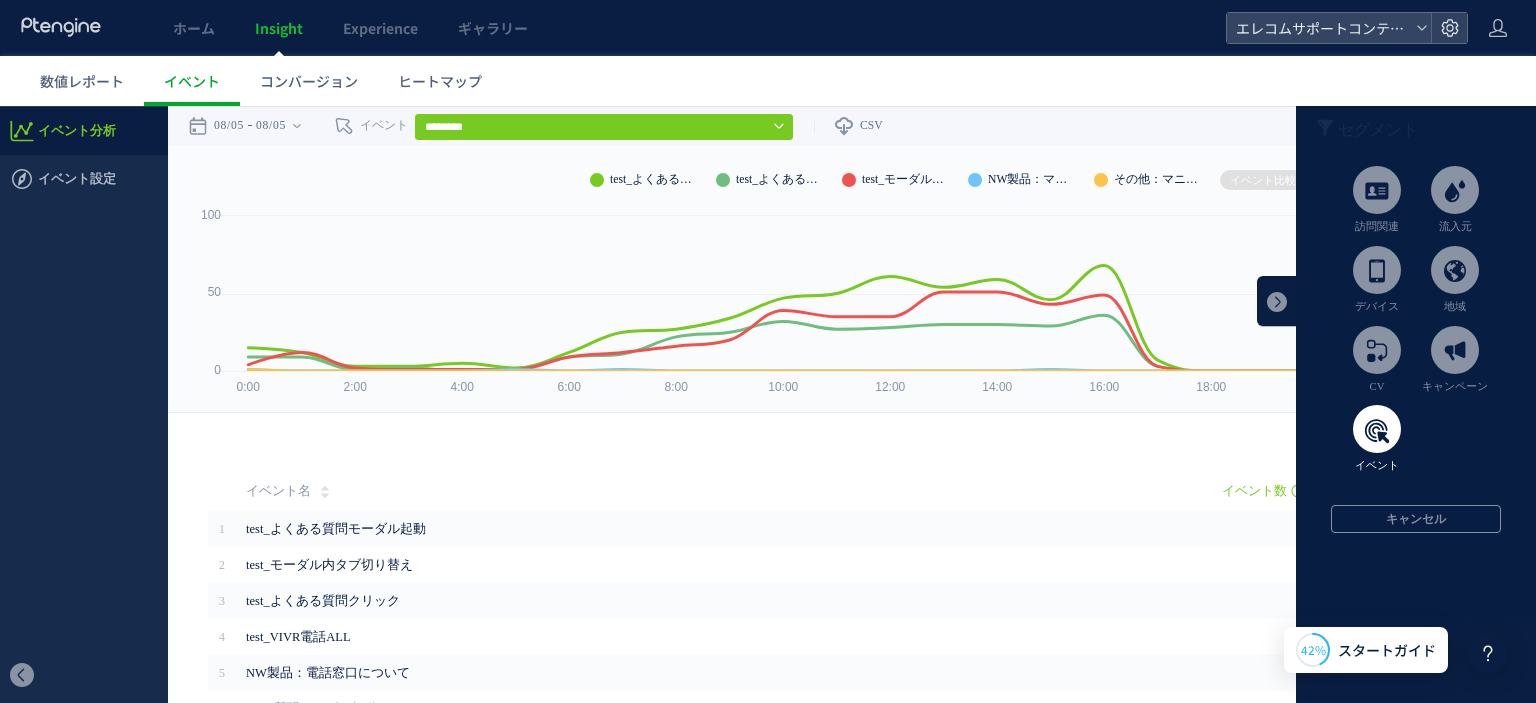 click at bounding box center (1377, 429) 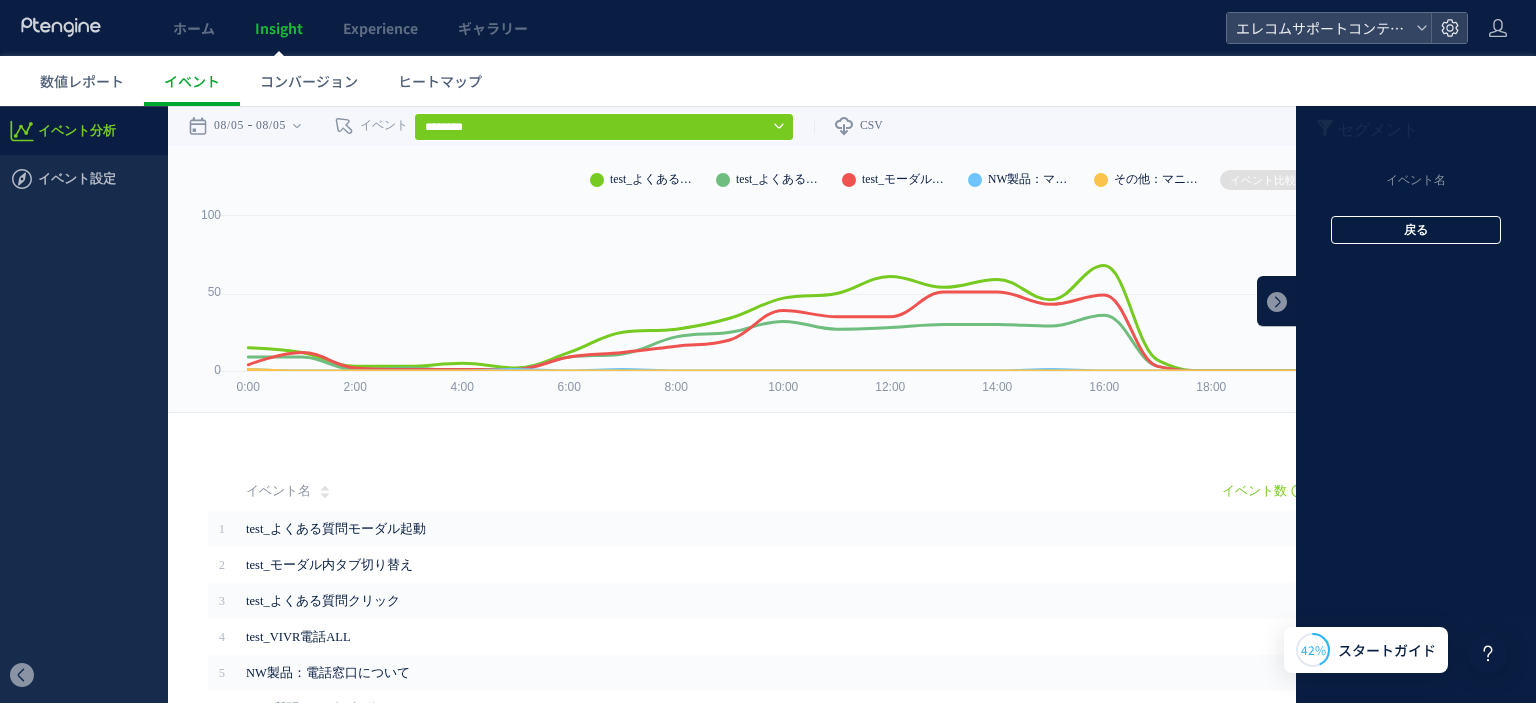click on "戻る" at bounding box center (1416, 230) 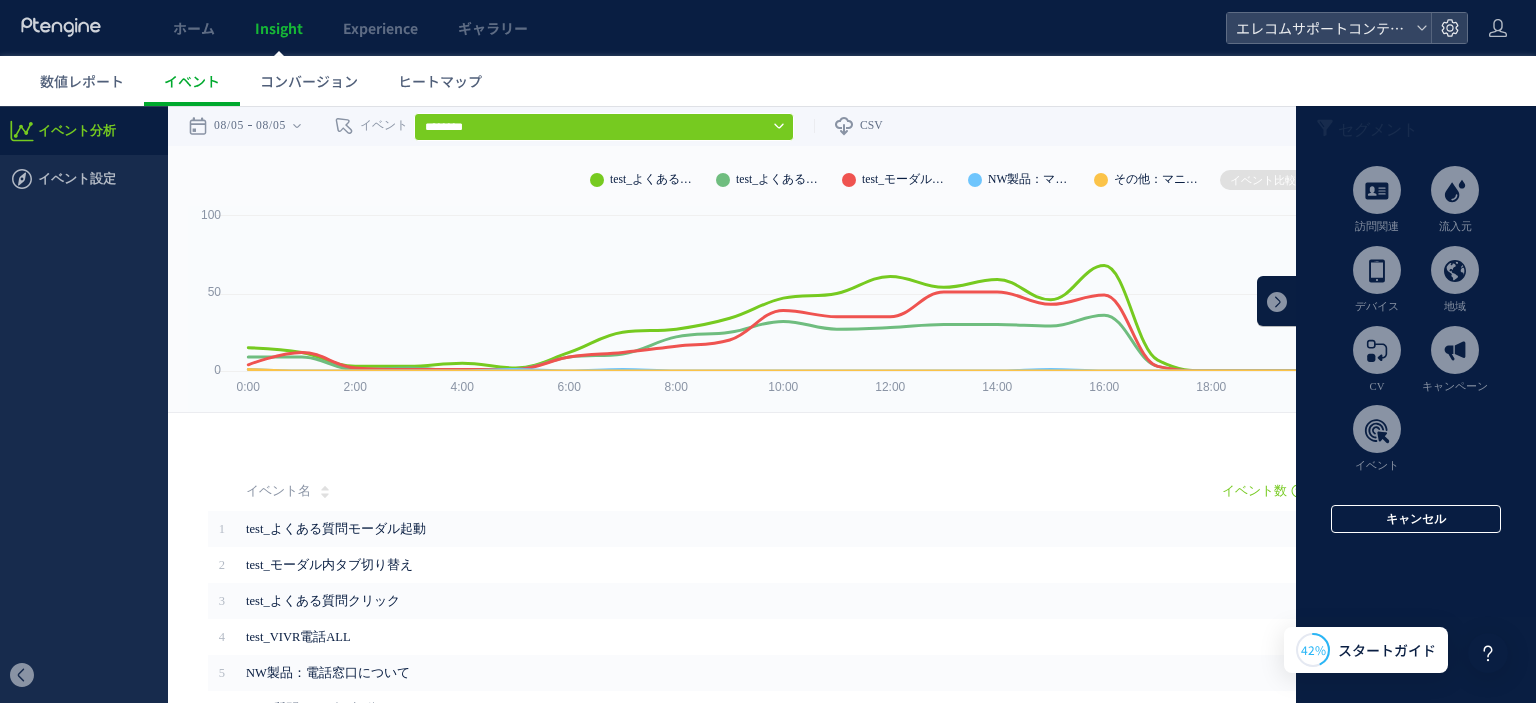 click on "キャンセル" at bounding box center [1416, 519] 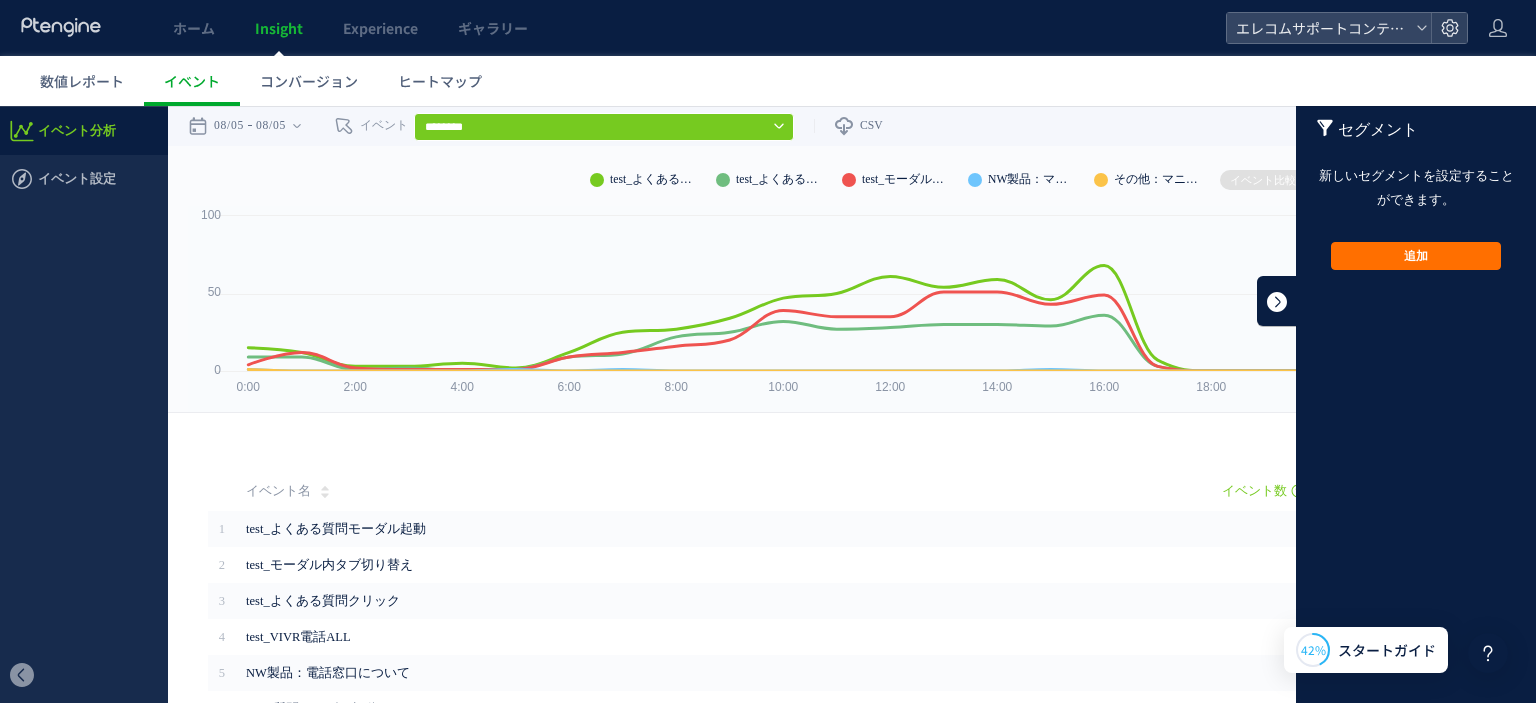 click at bounding box center [1277, 301] 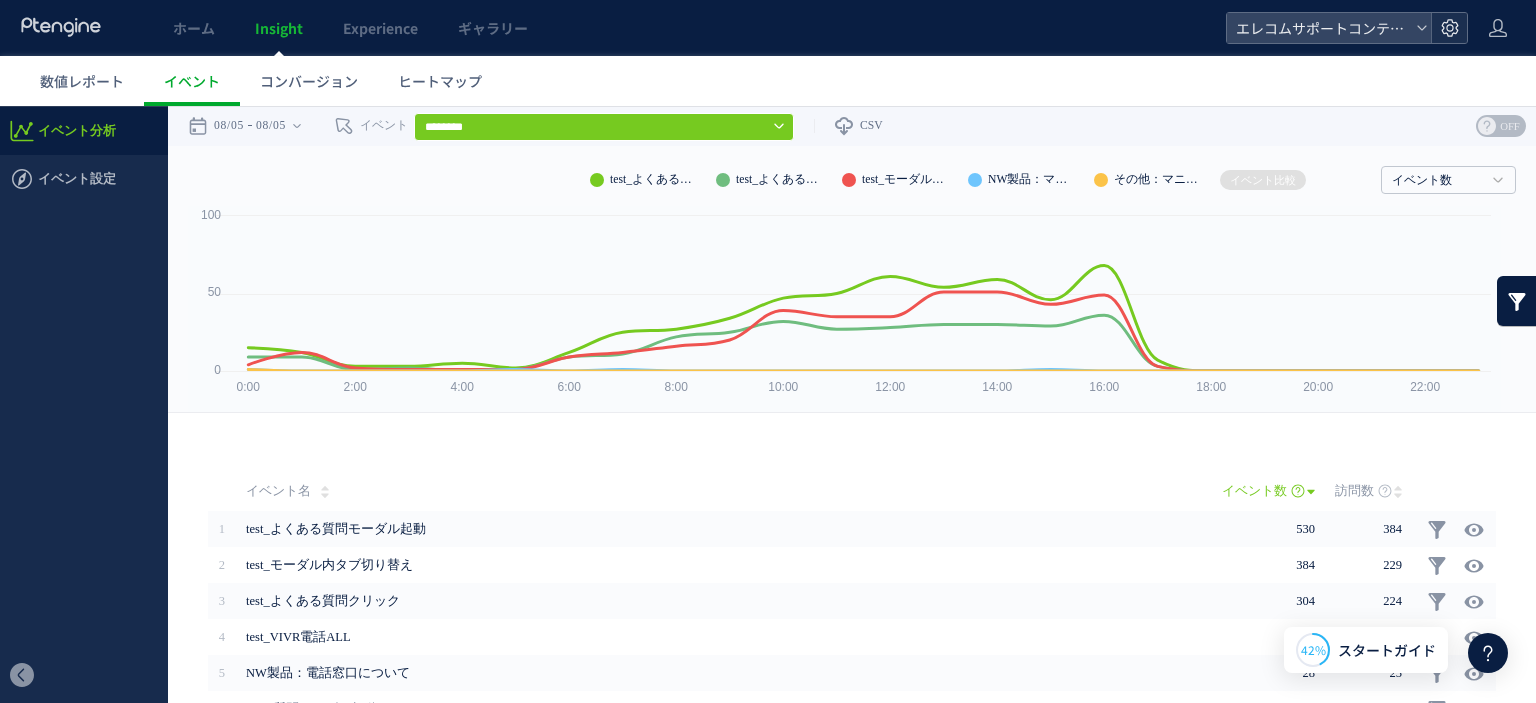 click 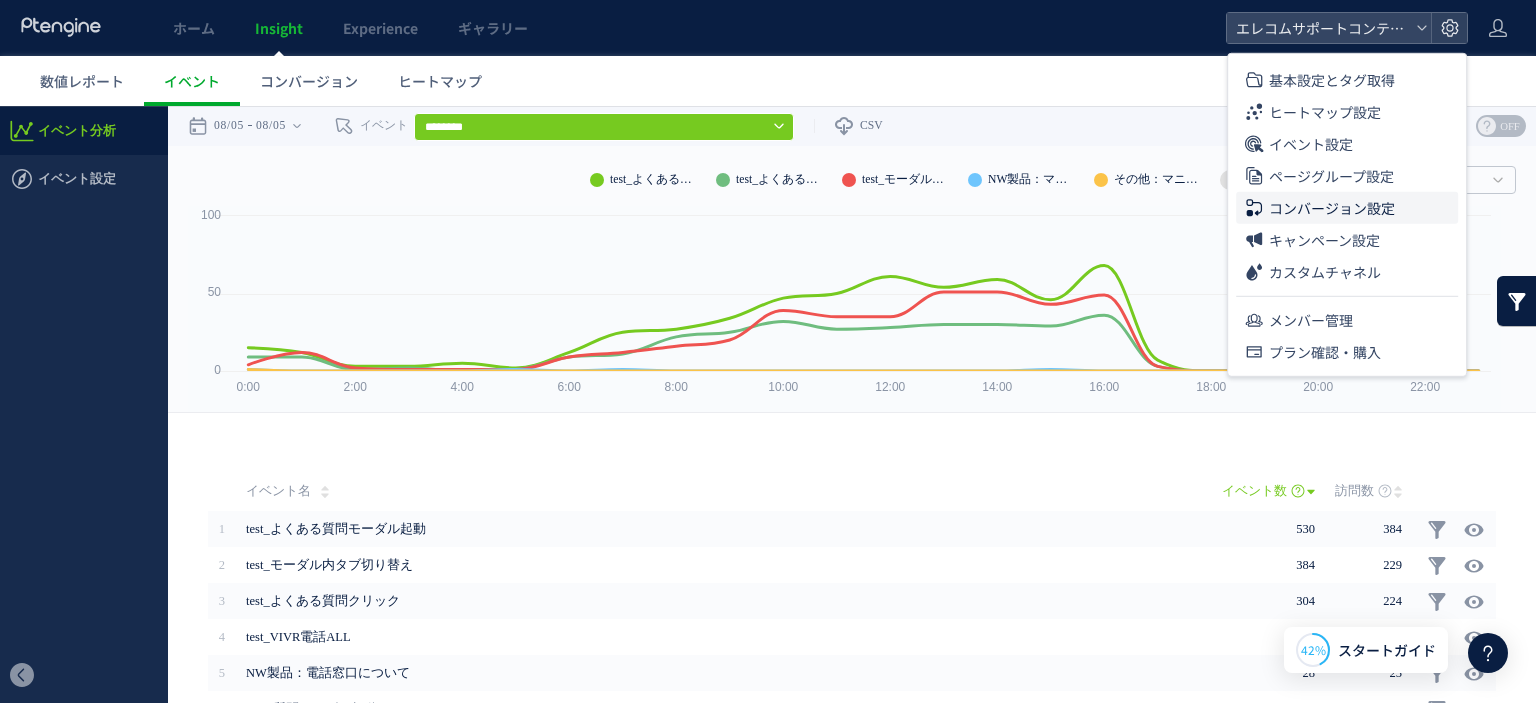 click on "コンバージョン設定" at bounding box center [1332, 208] 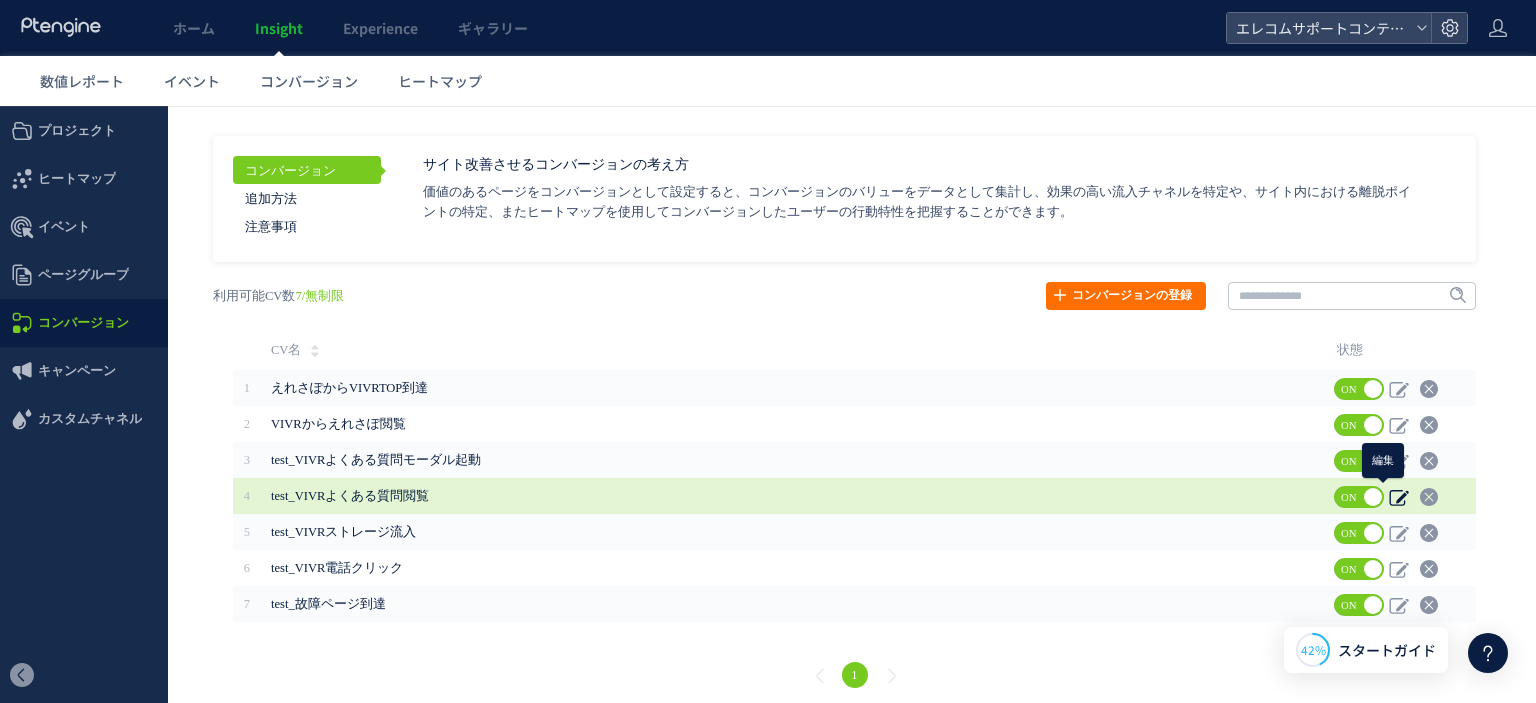 click 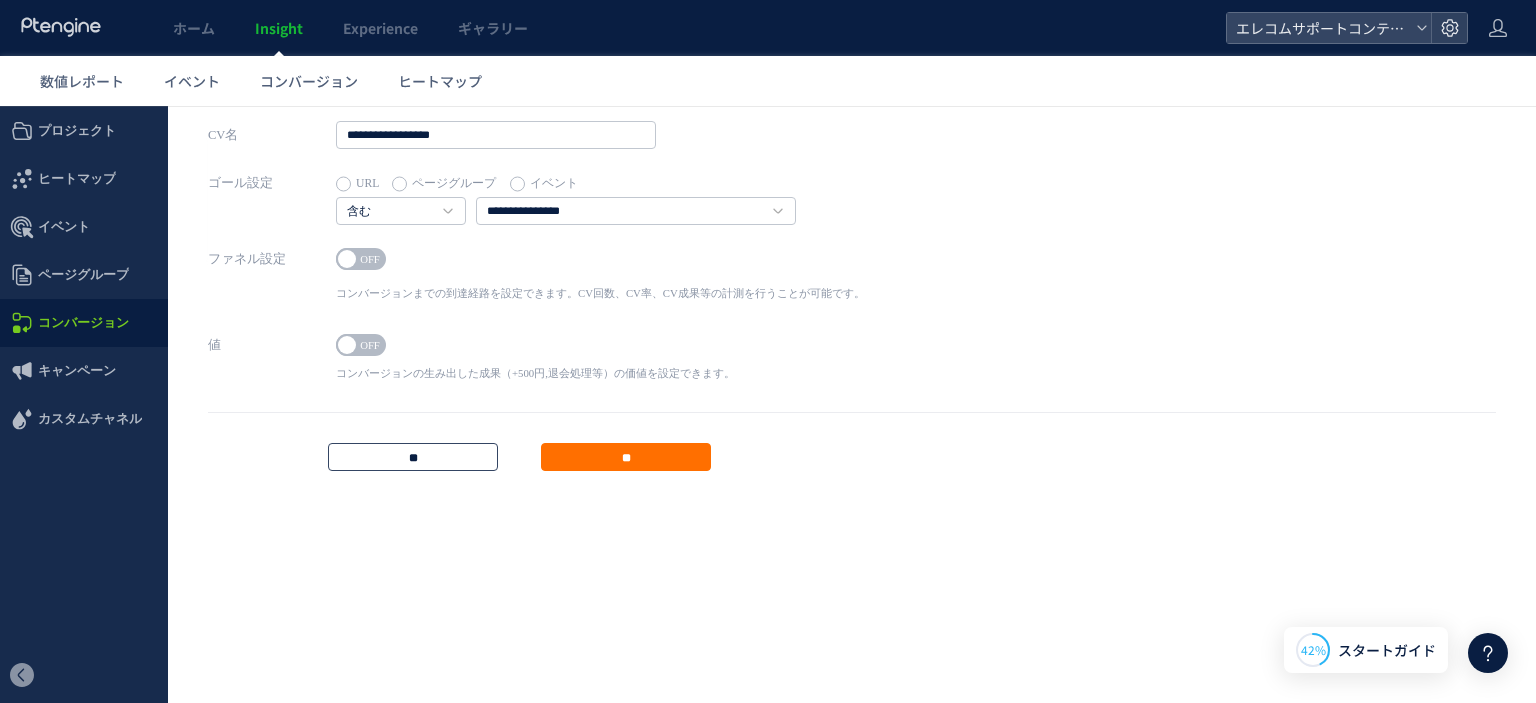 click on "**" at bounding box center [413, 457] 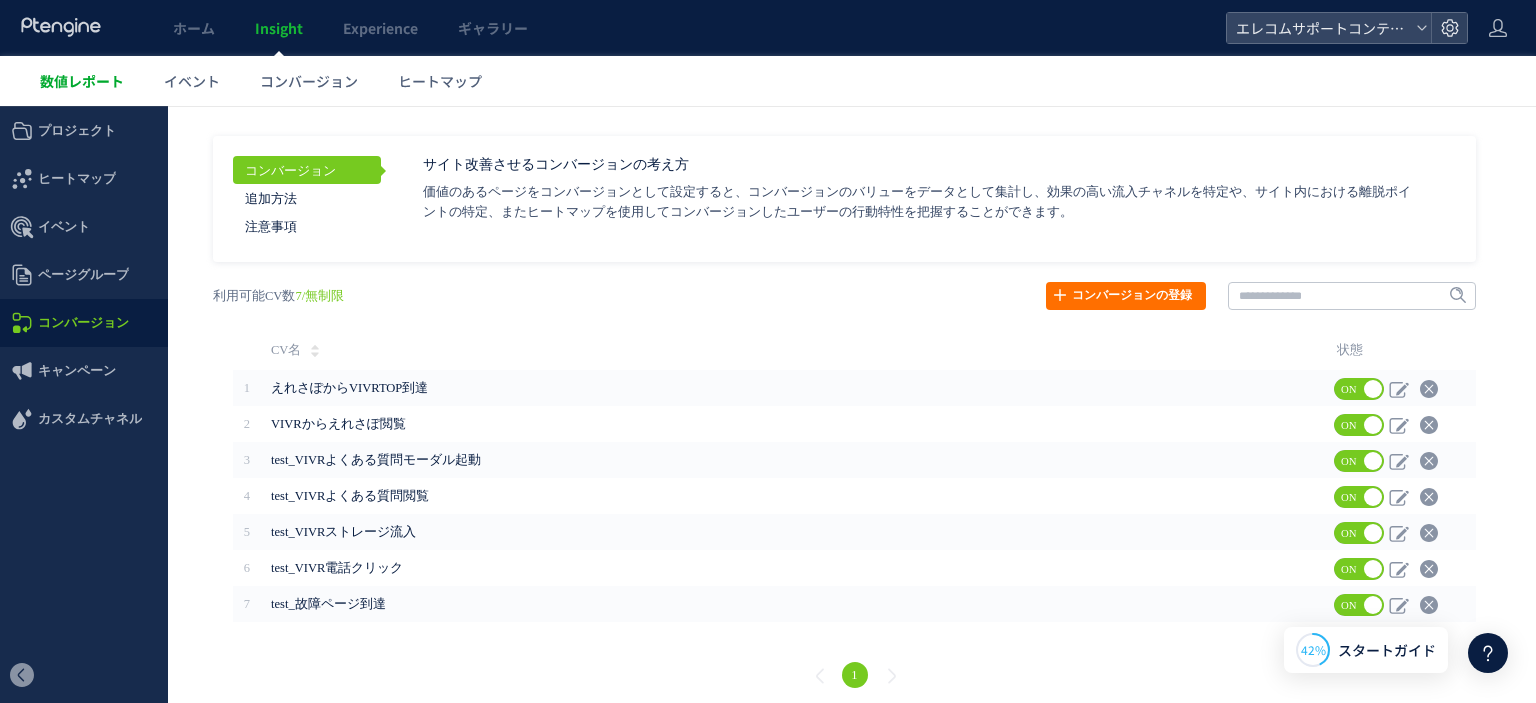 click on "数値レポート" at bounding box center [82, 81] 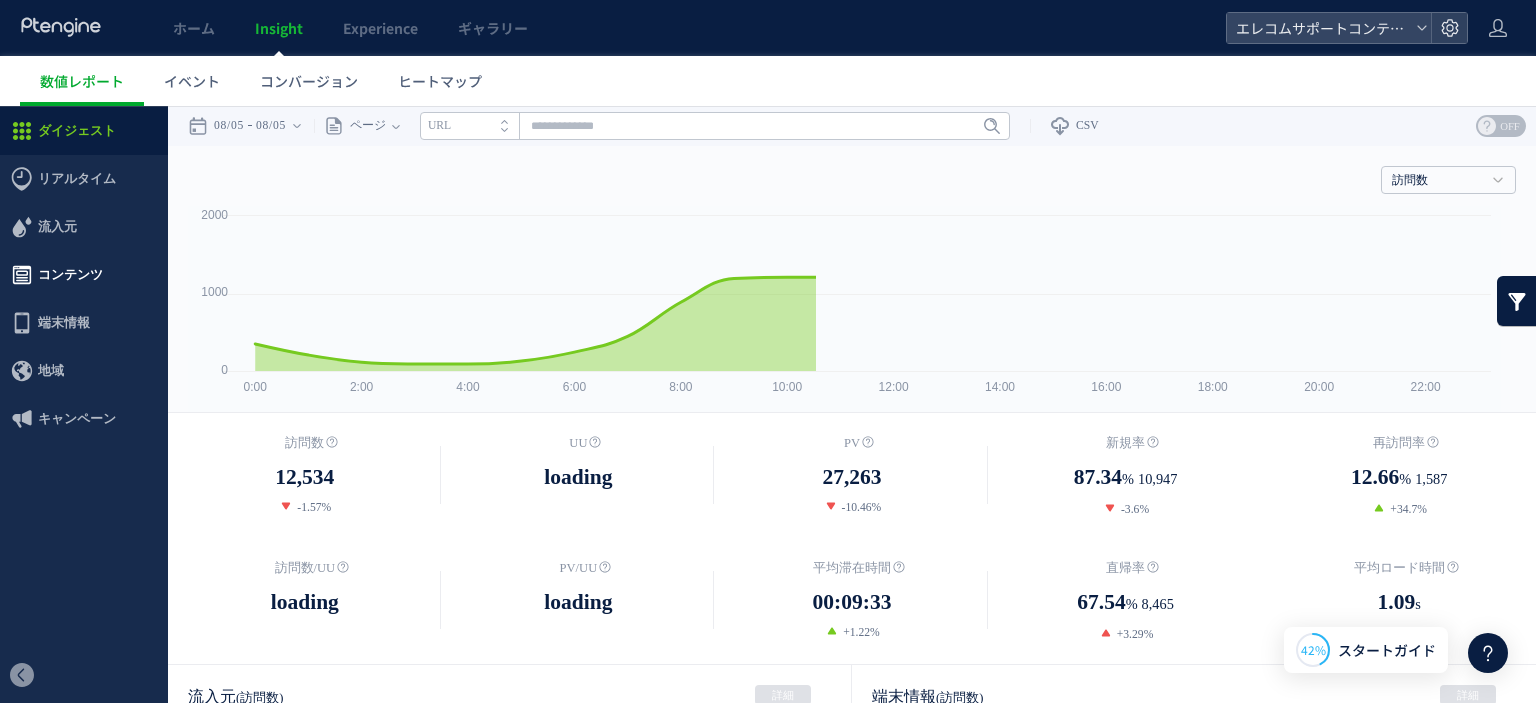 click on "コンテンツ" at bounding box center [70, 275] 